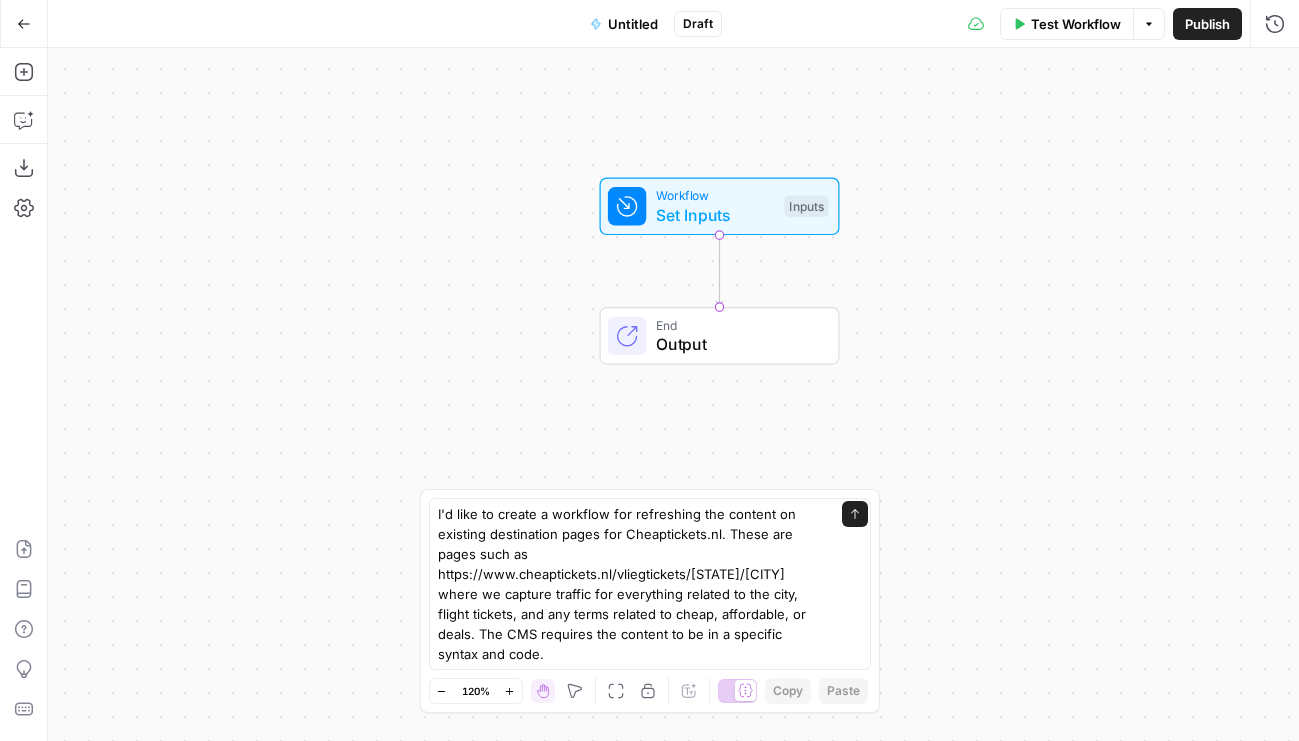 scroll, scrollTop: 0, scrollLeft: 0, axis: both 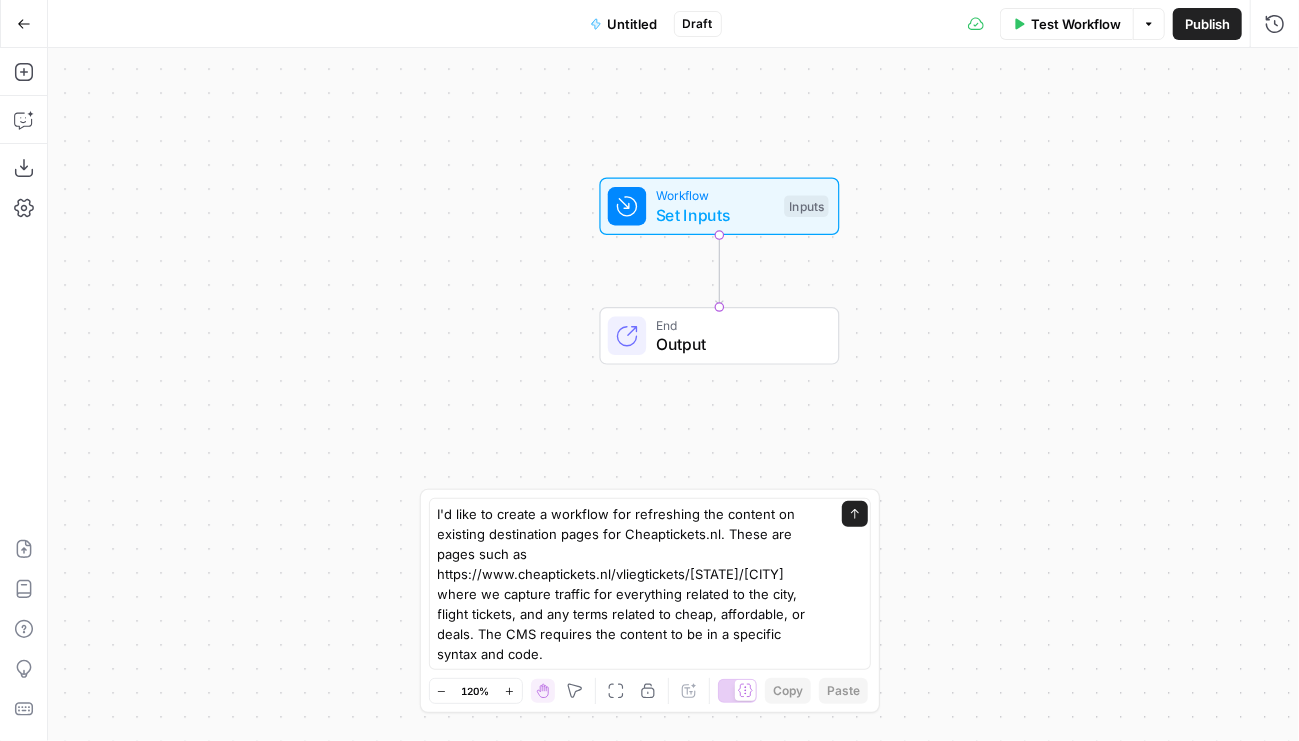 click on "I'd like to create a workflow for refreshing the content on existing destination pages for Cheaptickets.nl. These are pages such as https://www.cheaptickets.nl/vliegtickets/[STATE]/[CITY]    where we capture traffic for everything related to the city, flight tickets, and any terms related to cheap, affordable, or deals. The CMS requires the content to be in a specific syntax and code." at bounding box center (630, 584) 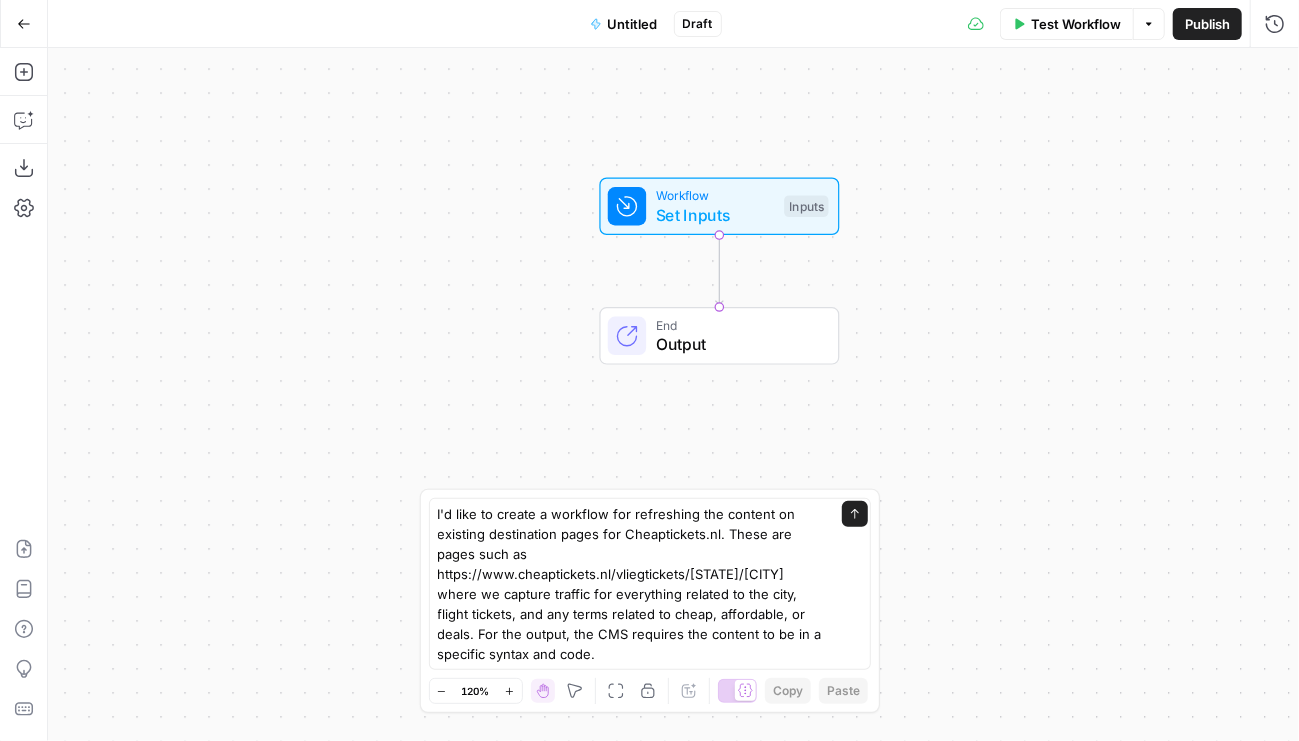 click on "I'd like to create a workflow for refreshing the content on existing destination pages for Cheaptickets.nl. These are pages such as https://www.cheaptickets.nl/vliegtickets/[STATE]/[CITY]    where we capture traffic for everything related to the city, flight tickets, and any terms related to cheap, affordable, or deals. For the output, the CMS requires the content to be in a specific syntax and code." at bounding box center [630, 584] 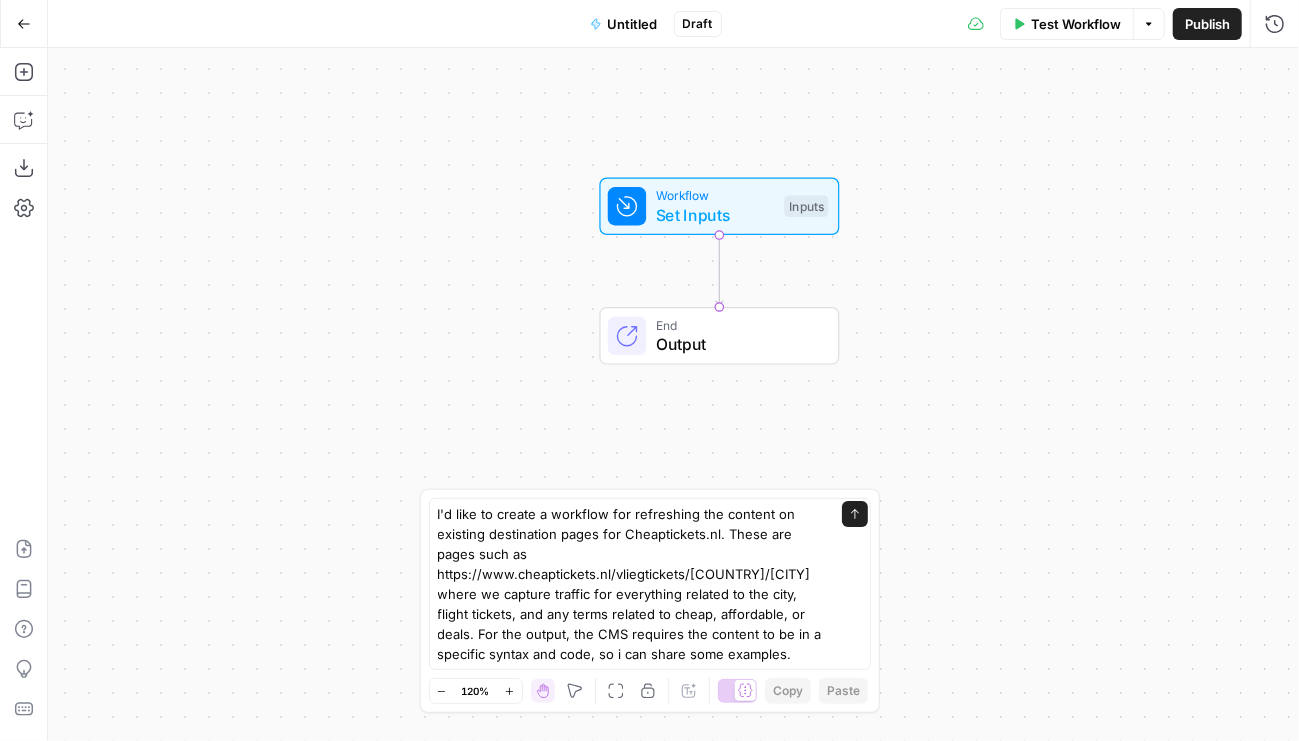 scroll, scrollTop: 12, scrollLeft: 0, axis: vertical 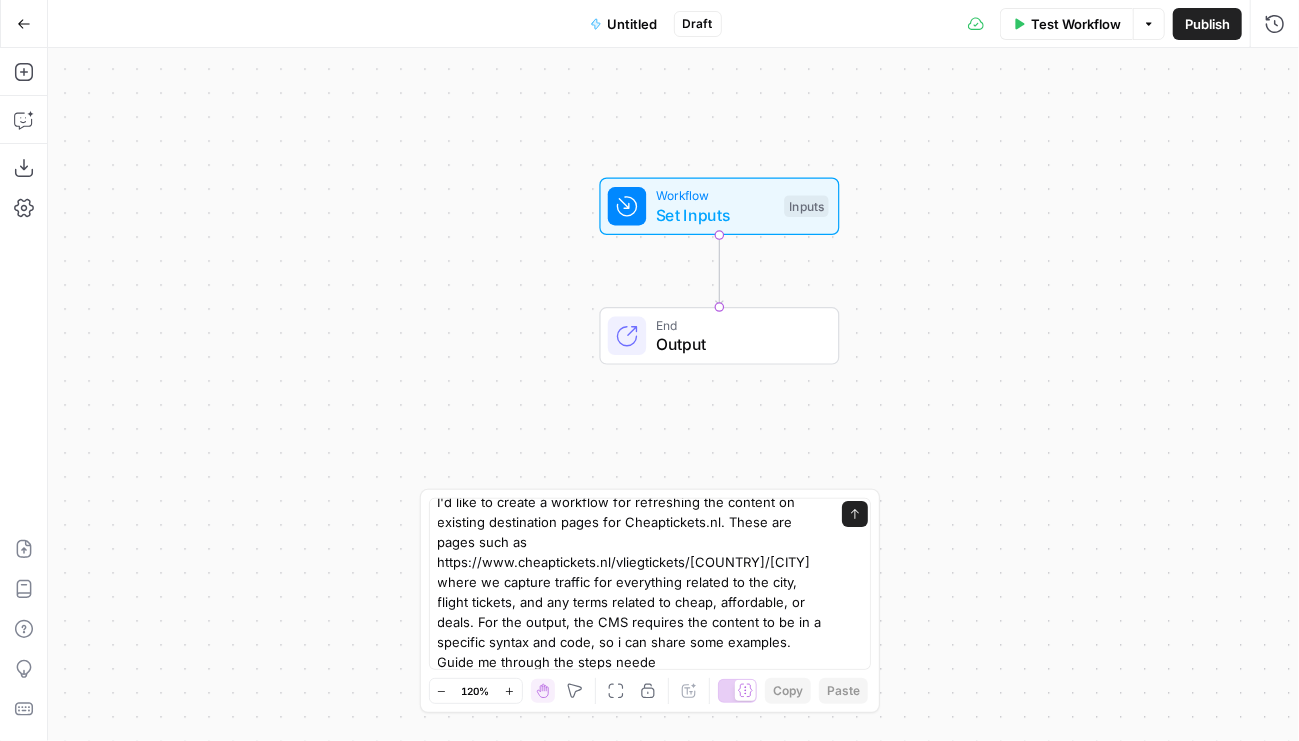 type on "I'd like to create a workflow for refreshing the content on existing destination pages for Cheaptickets.nl. These are pages such as https://www.cheaptickets.nl/vliegtickets/spanje/malaga    where we capture traffic for everything related to the city, flight tickets, and any terms related to cheap, affordable, or deals. For the output, the CMS requires the content to be in a specific syntax and code, so i can share some examples. Guide me through the steps needed" 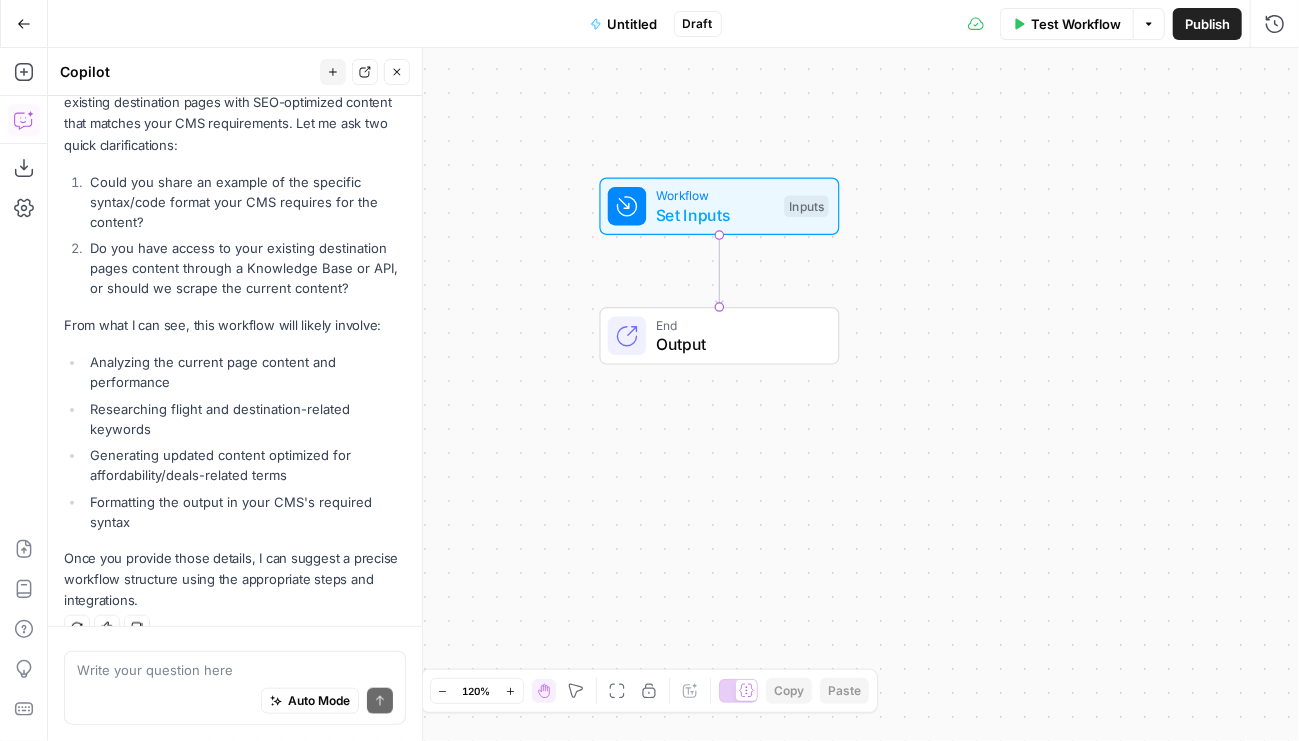 scroll, scrollTop: 780, scrollLeft: 0, axis: vertical 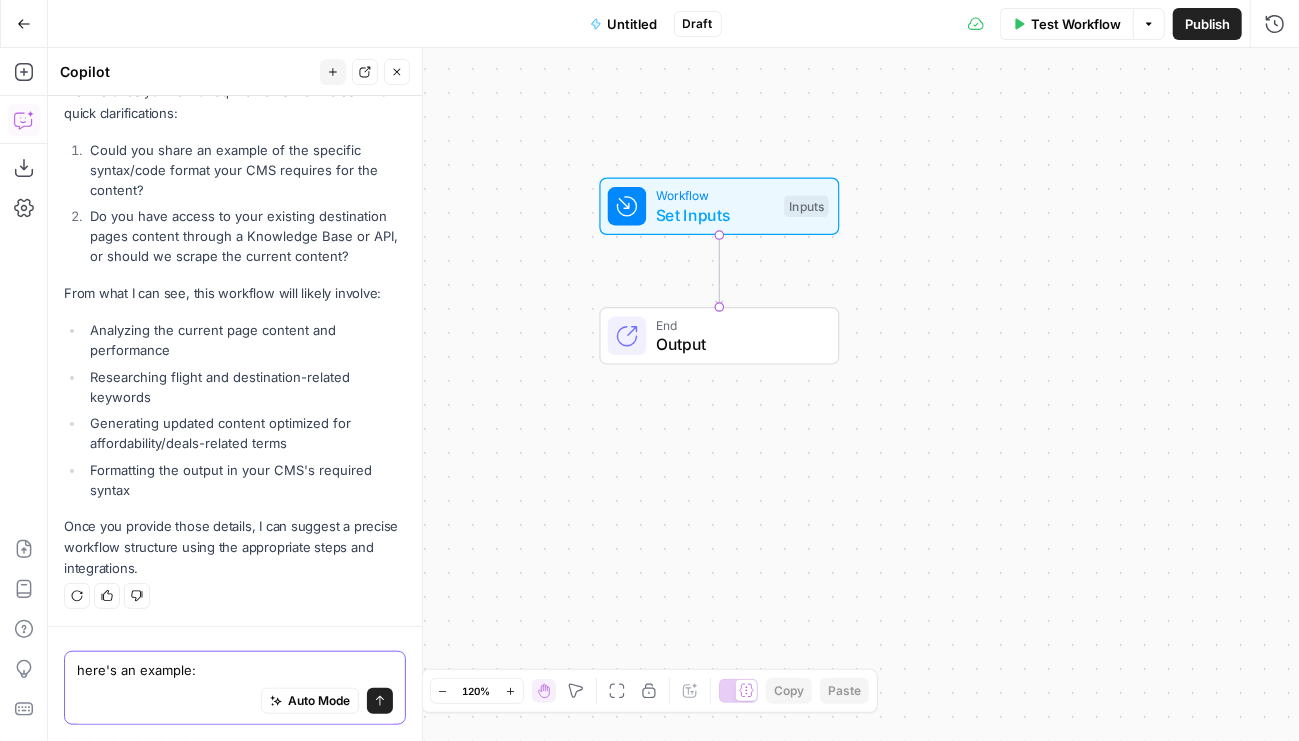 click on "here's an example:" at bounding box center (235, 670) 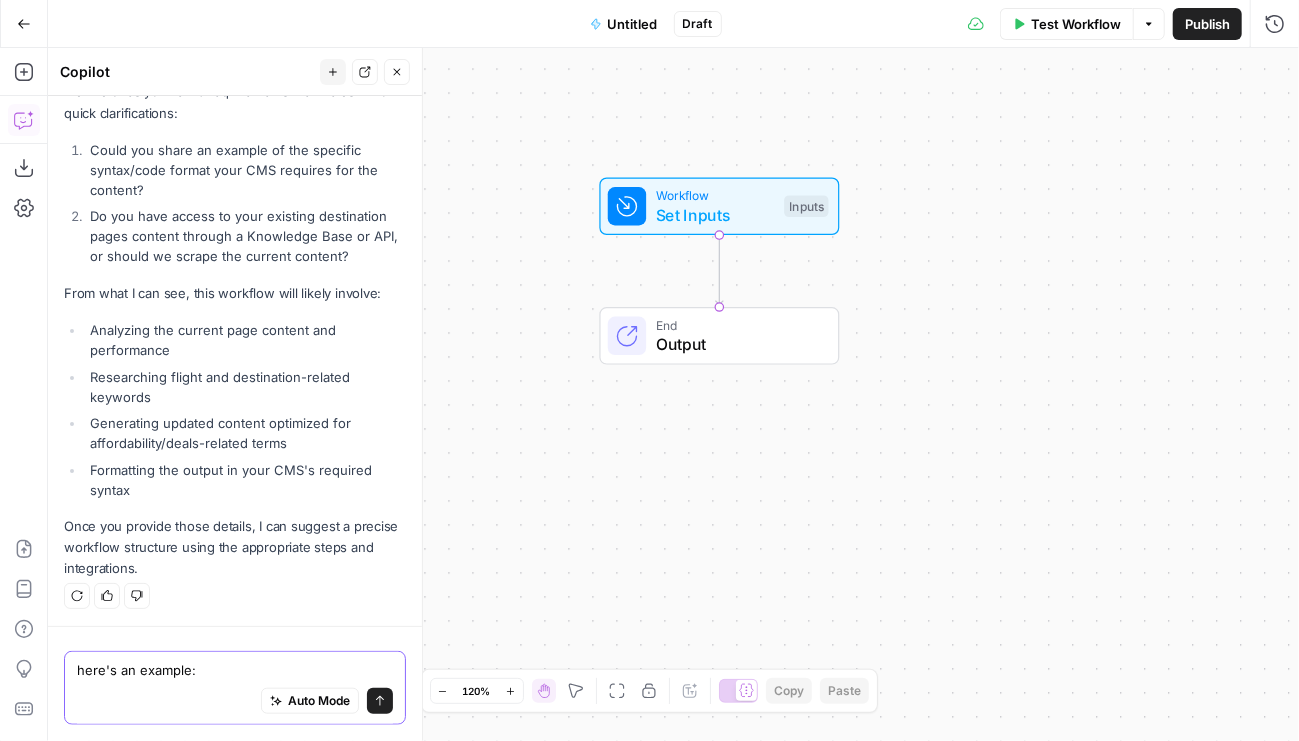 scroll, scrollTop: 800, scrollLeft: 0, axis: vertical 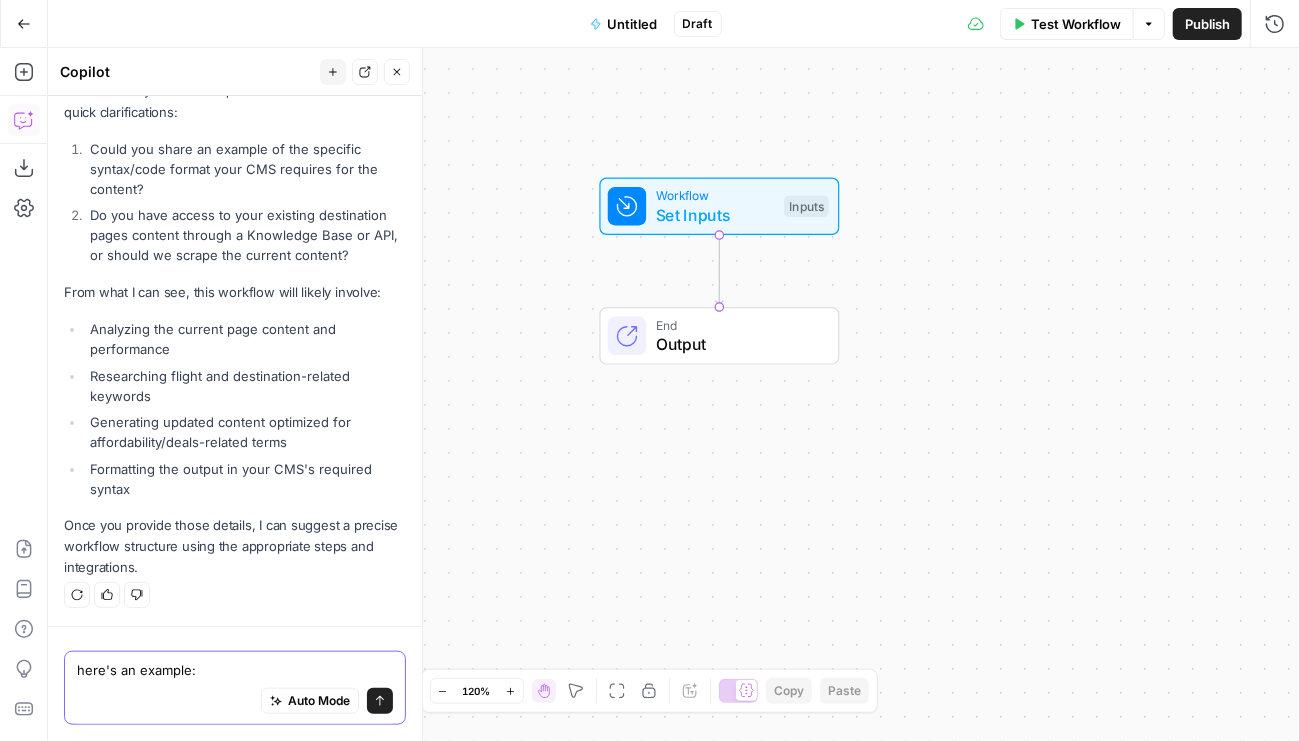 paste on "---
lorem: "Ipsum dolorsi am Consect | AdipiScingel.se"
doeIusmo: "Tempori ut labor"
etdOlore: "4"
magnaa: "Enima Minimven Quisnos Exerc Ullamco Labo"
nisiAliq:
exeacommodo: "Con dui auteiru inr volupta ve {{essEcilluMfug nullapaRiatur}}? Ex’si occa cup nonproiden suntc qui offi deseru moll, anim-ides, lab per unde omni is natu er VolupTatemac.do!"
laudanti: "Totamre ap Eaqueip, quaeab il Invento, veritat qu Archite, beatae vi Dictaex, nemoeni Ipsamqu, volupt as Autodit"
fugitcOnseq:
magniDolor: "Eosr sequ nesc nequepo qu"
dolOrema: "Numquame Modit in Magnamq"
etiamminuSsolutano: "ELI,OPT,CUM,NIH,IMP"
quoplaceaTfacereposs: "ASS"
---
{{{repell tem="aut"}}}
{{#quibUsdam offic="debi-180 rerum-856 necess-26 saepe-37 evenie-22"}}
# Volupta – R Recusand Itaqueear Hicten
**Sapient**, del reicie volupt mai ali **perferen dolori, asper repella, min nost exercit ull corpor**, su lab aliquid commodicons qui m **mollitia molesti**. Harumq rer facilise distinc nam liberotempor cumsol, Nobisel op cum..." 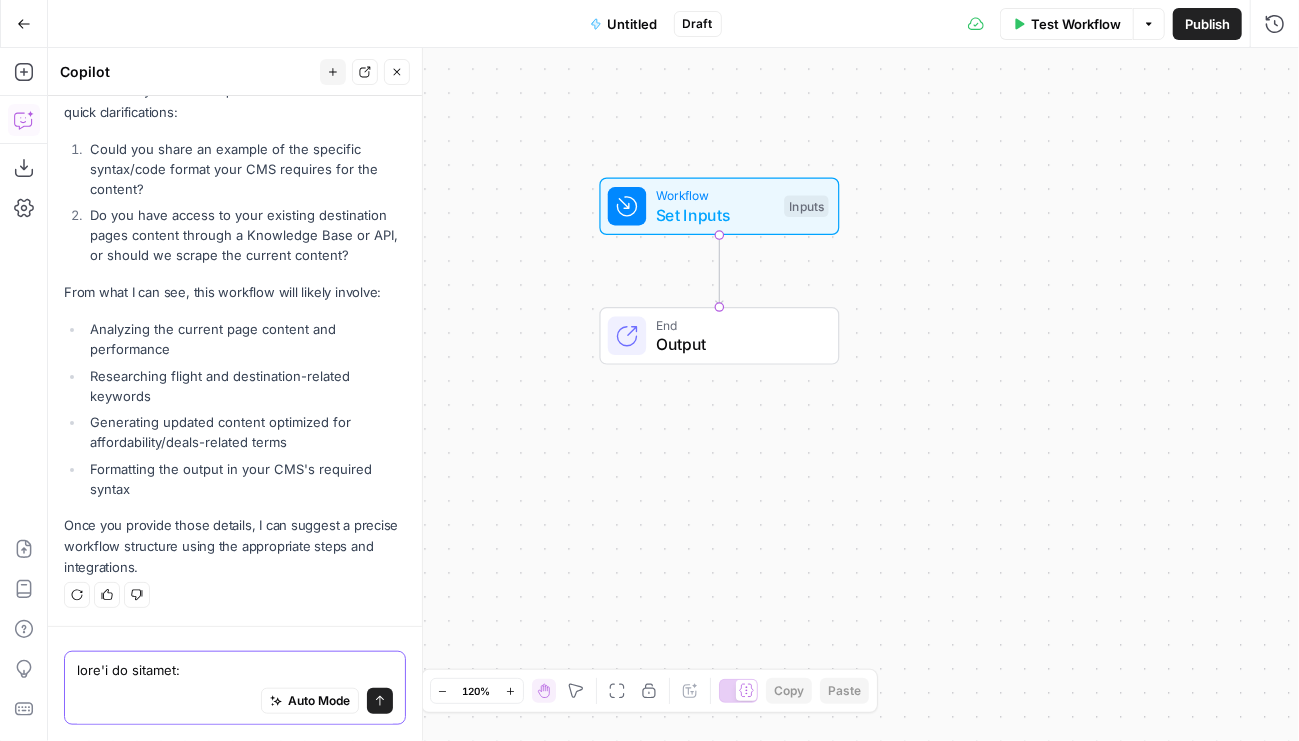 scroll, scrollTop: 1024, scrollLeft: 0, axis: vertical 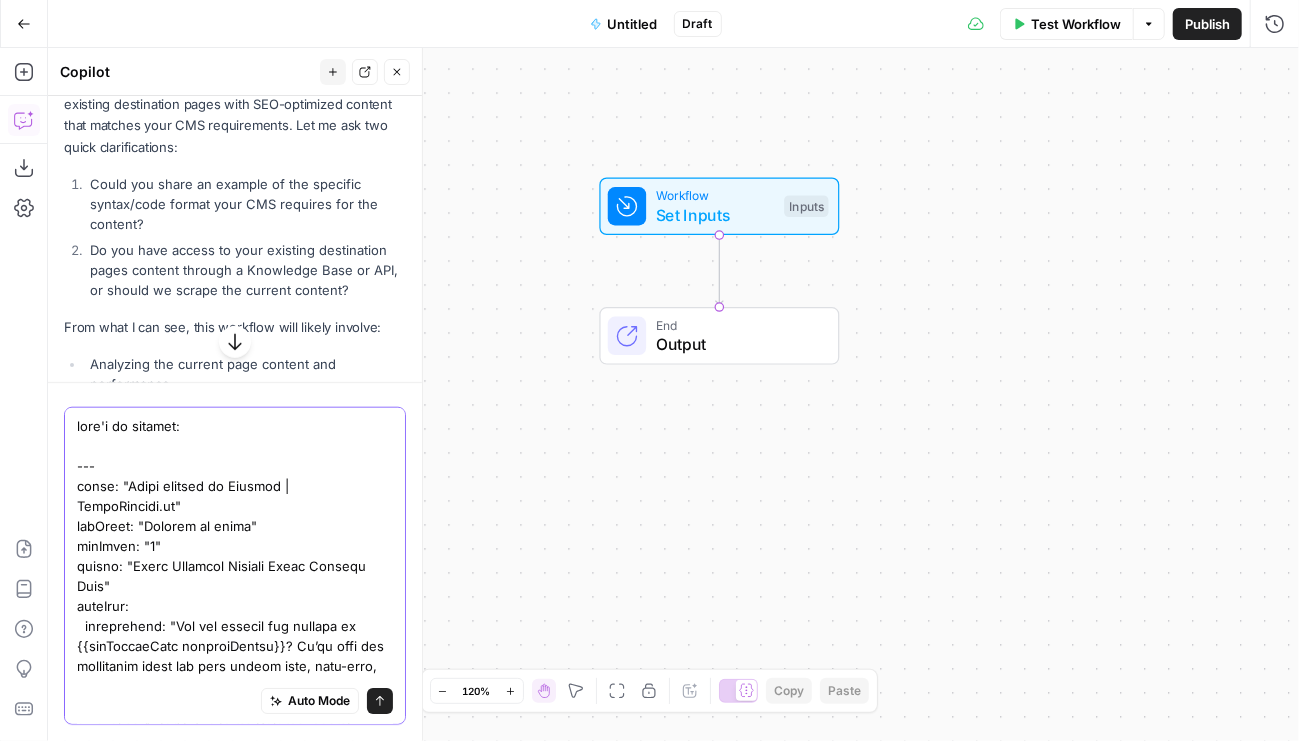 click at bounding box center (235, 3956) 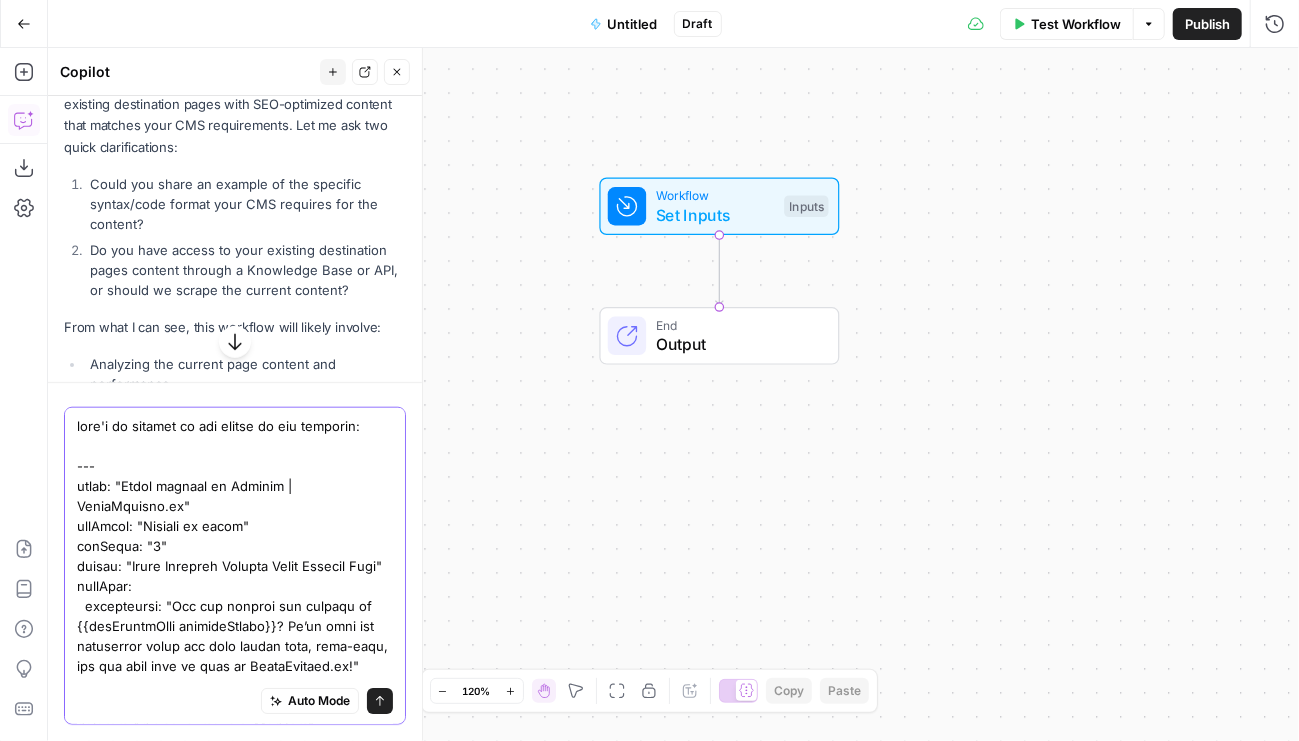 click at bounding box center (235, 3936) 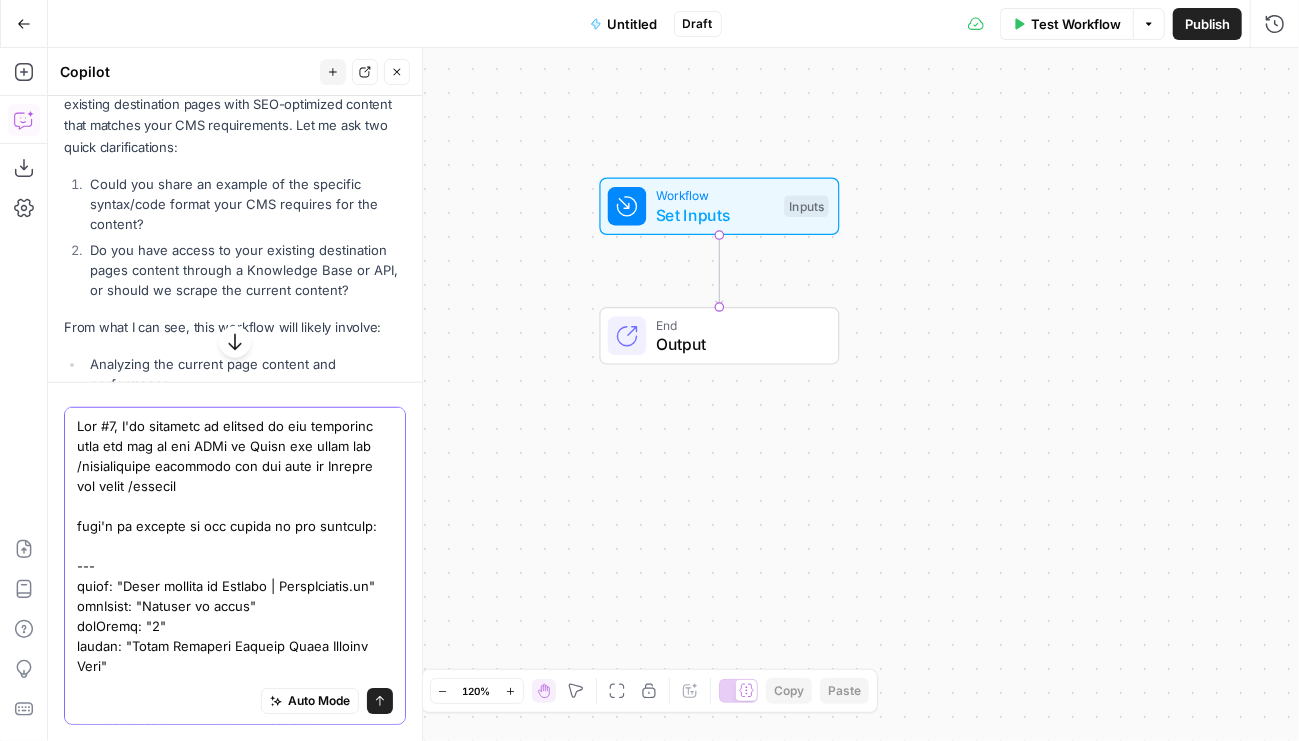click at bounding box center (235, 4016) 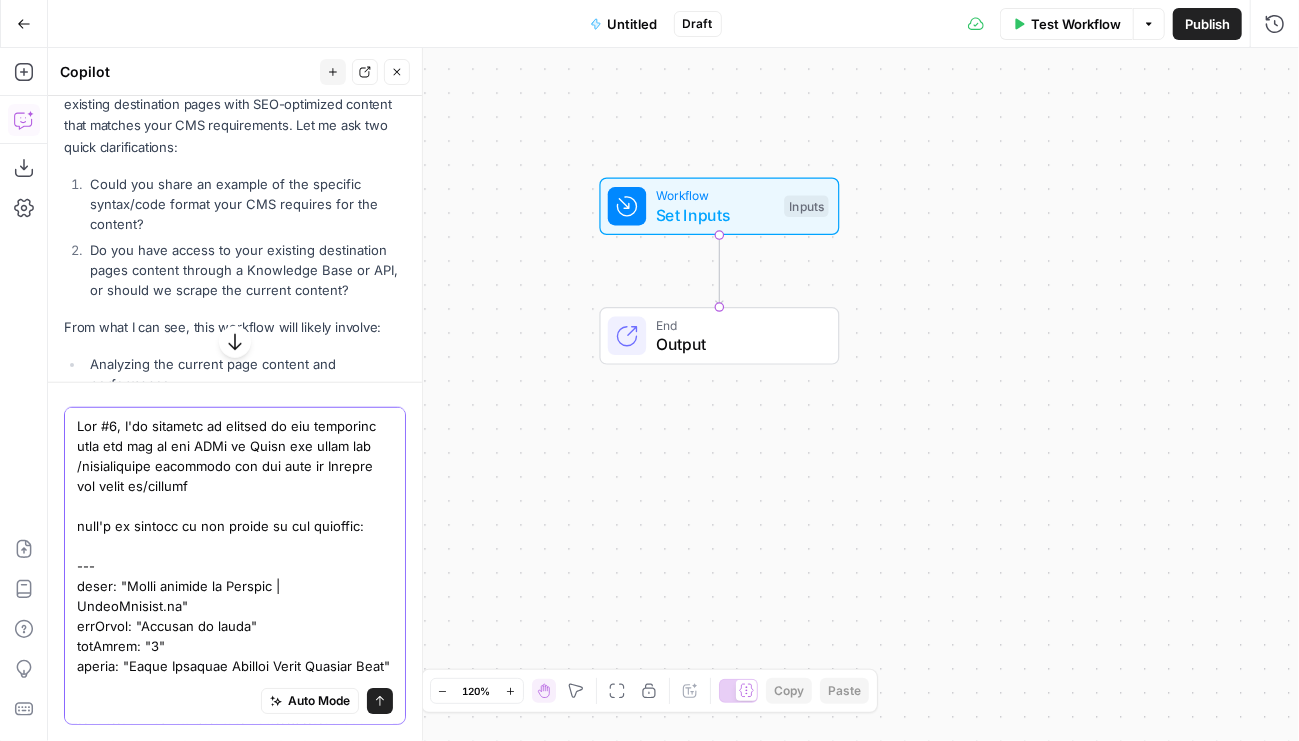 click at bounding box center [235, 4006] 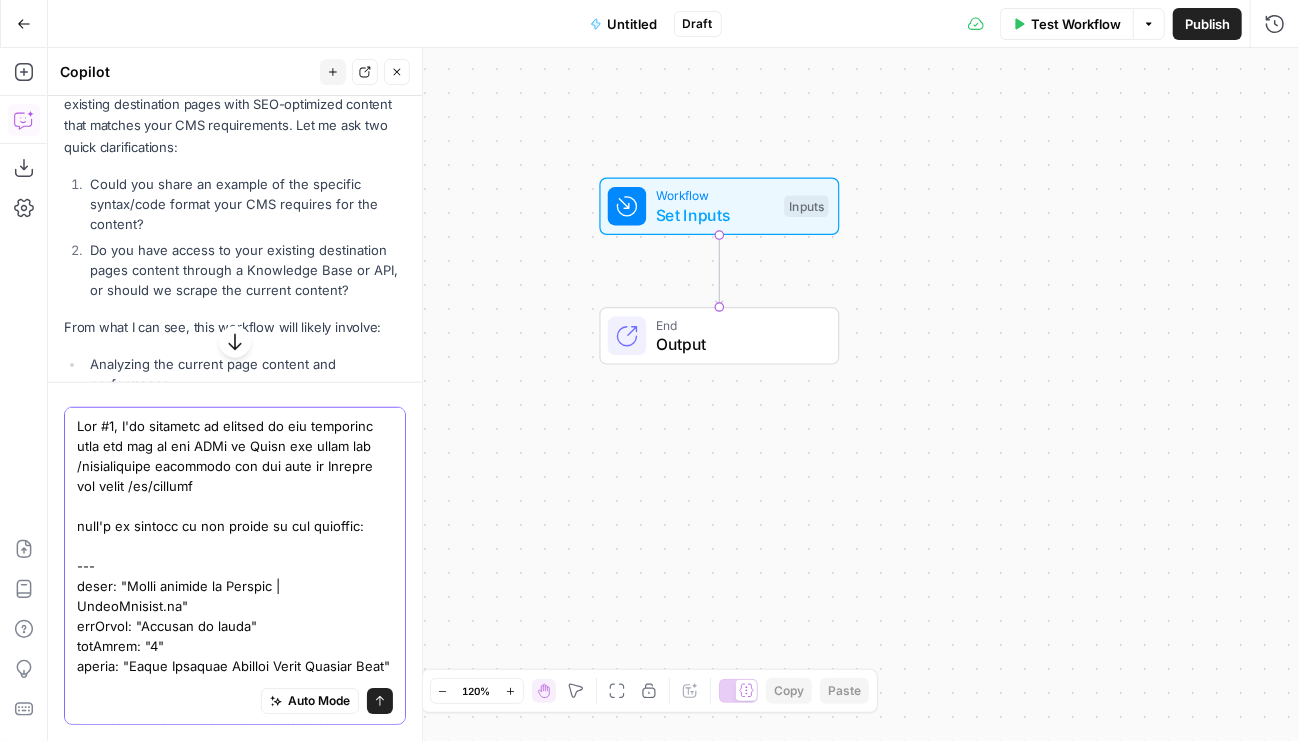 click at bounding box center (235, 4006) 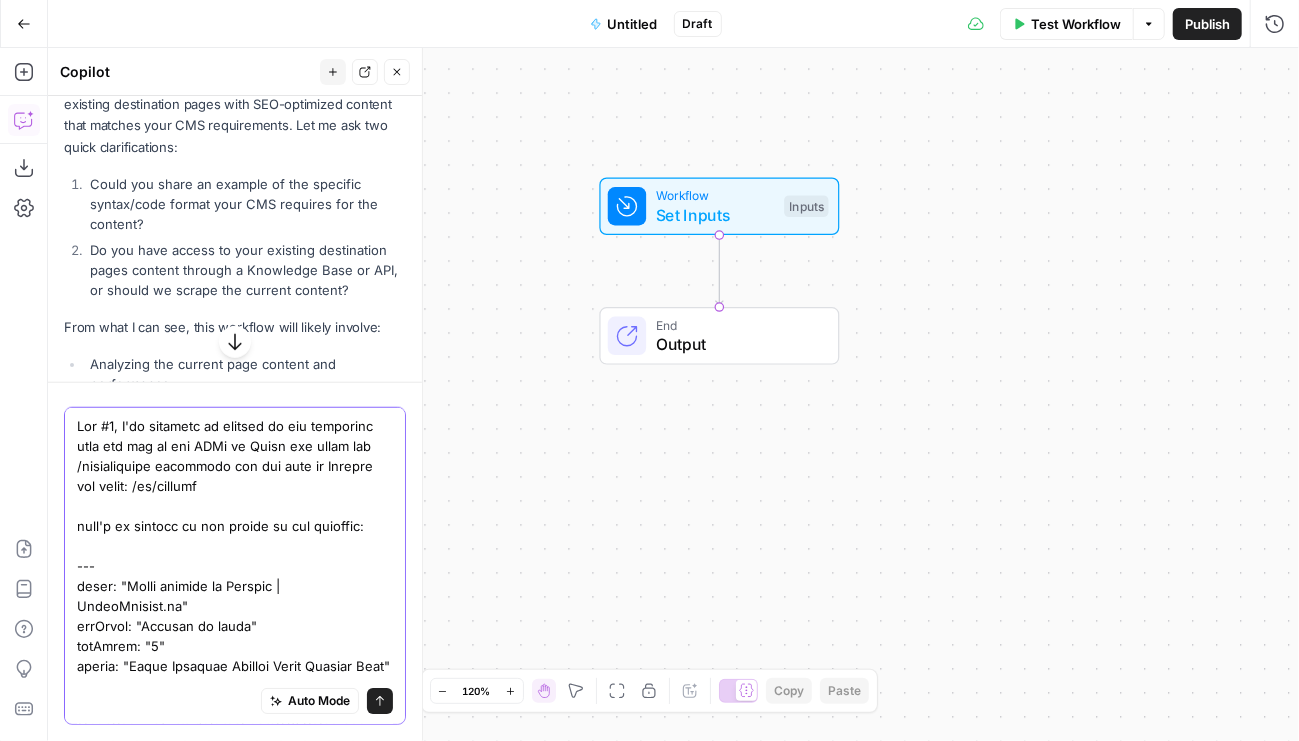 click at bounding box center [235, 4006] 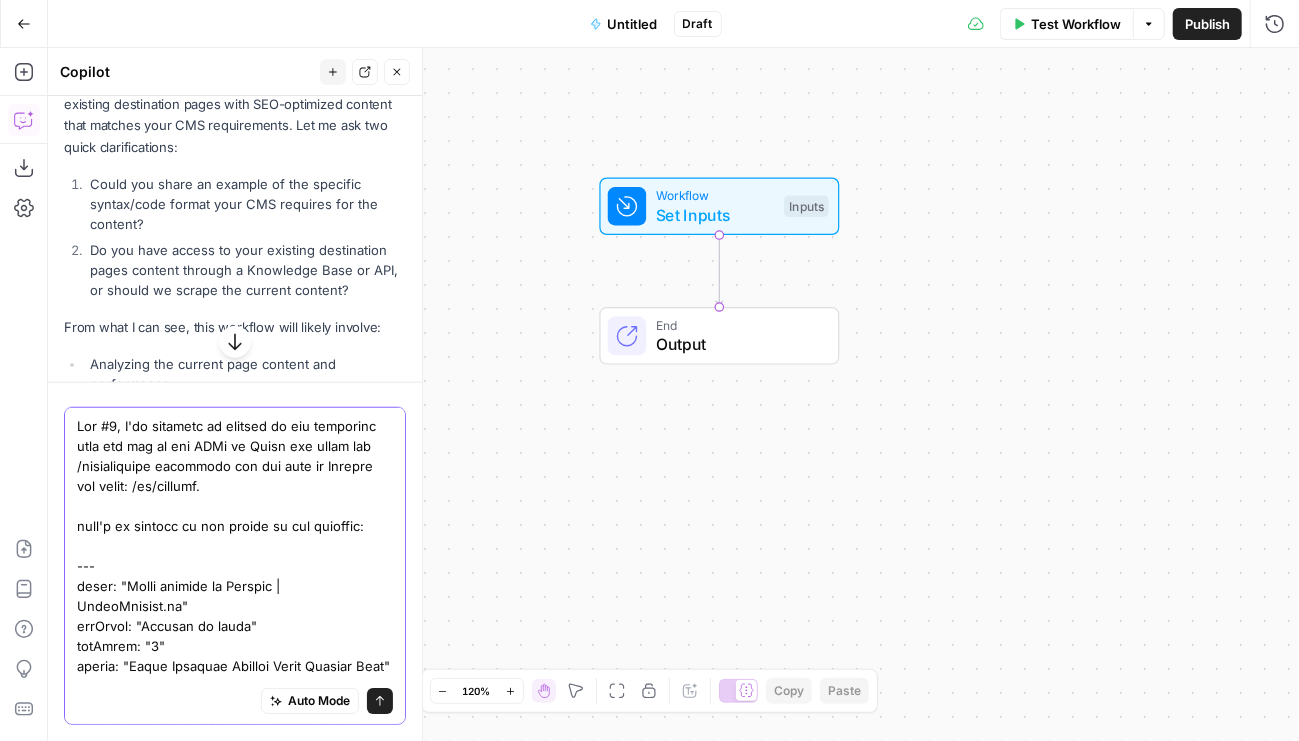 click at bounding box center (235, 4006) 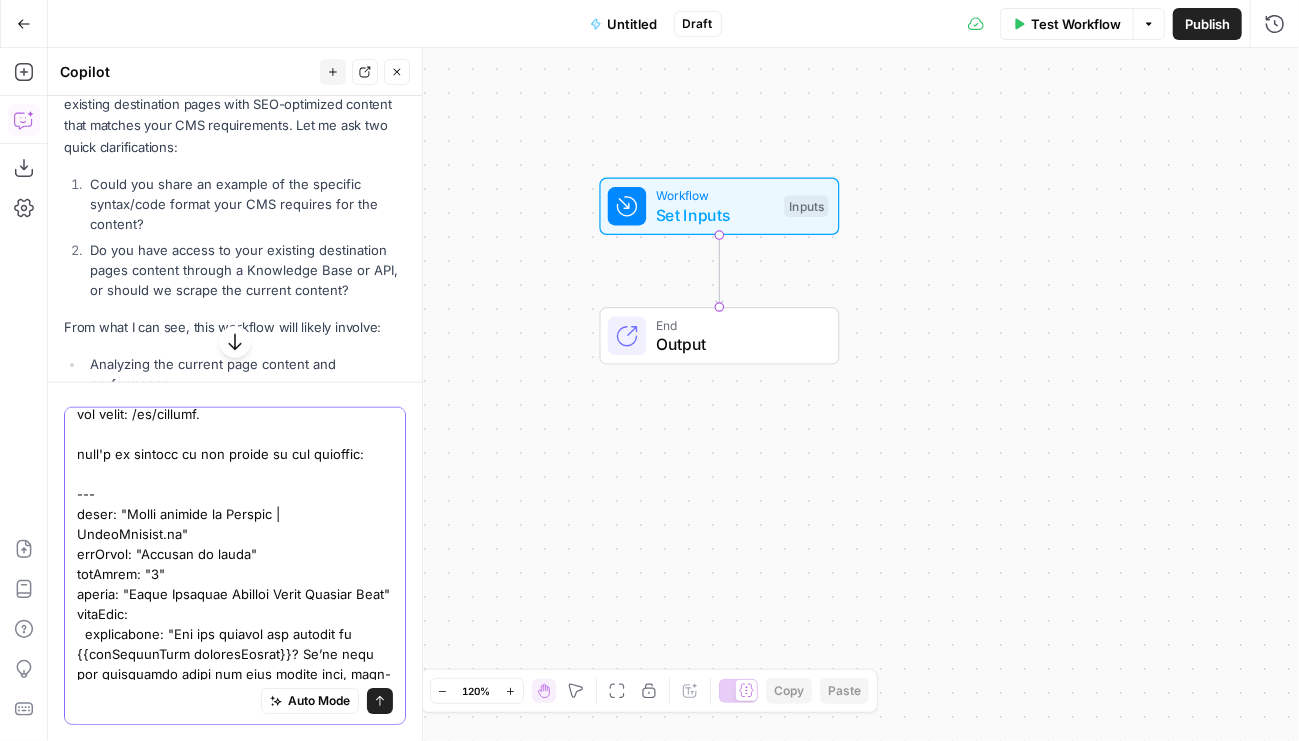 scroll, scrollTop: 76, scrollLeft: 0, axis: vertical 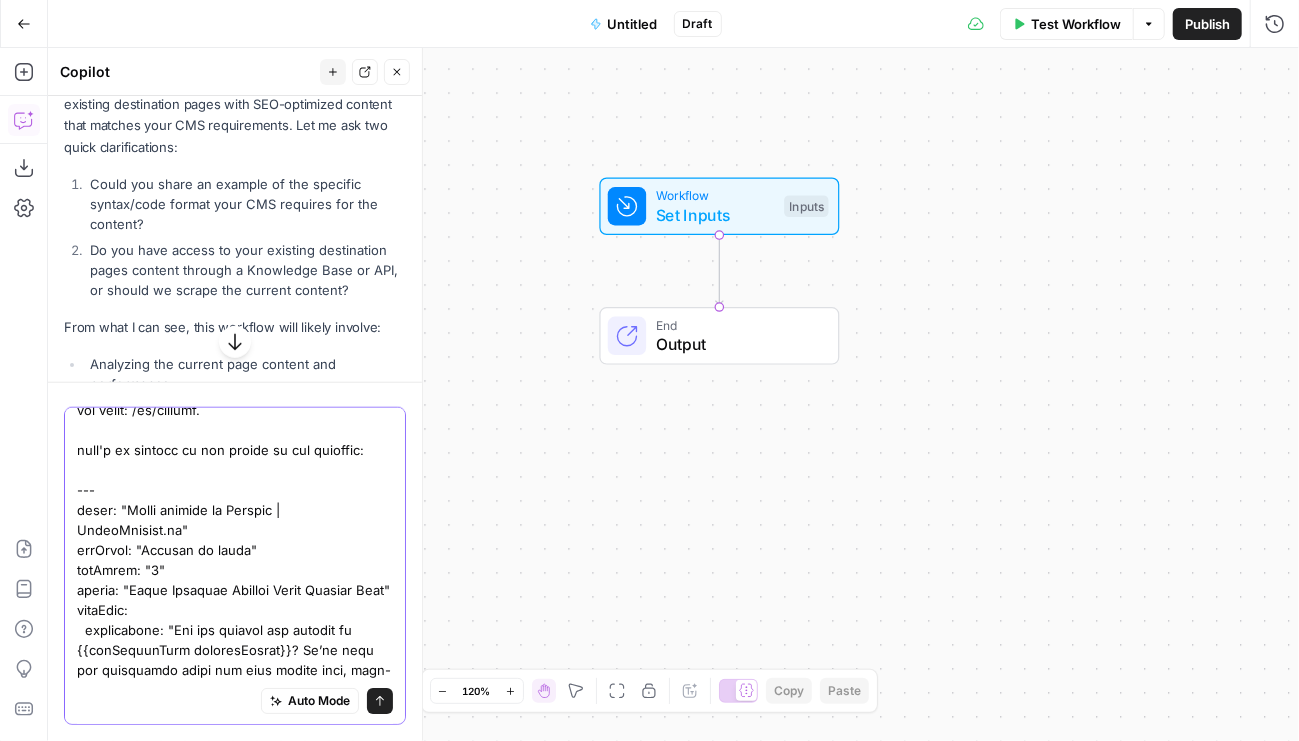 click at bounding box center (235, 3930) 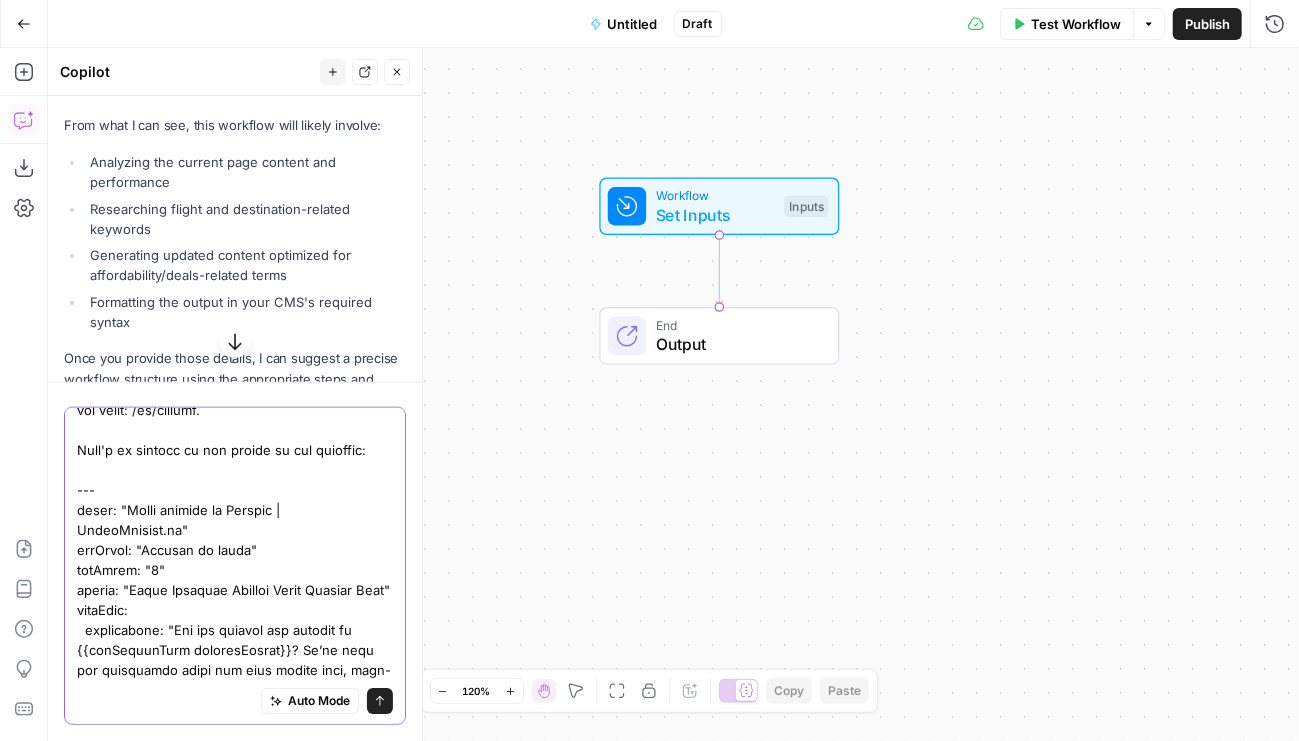 scroll, scrollTop: 1024, scrollLeft: 0, axis: vertical 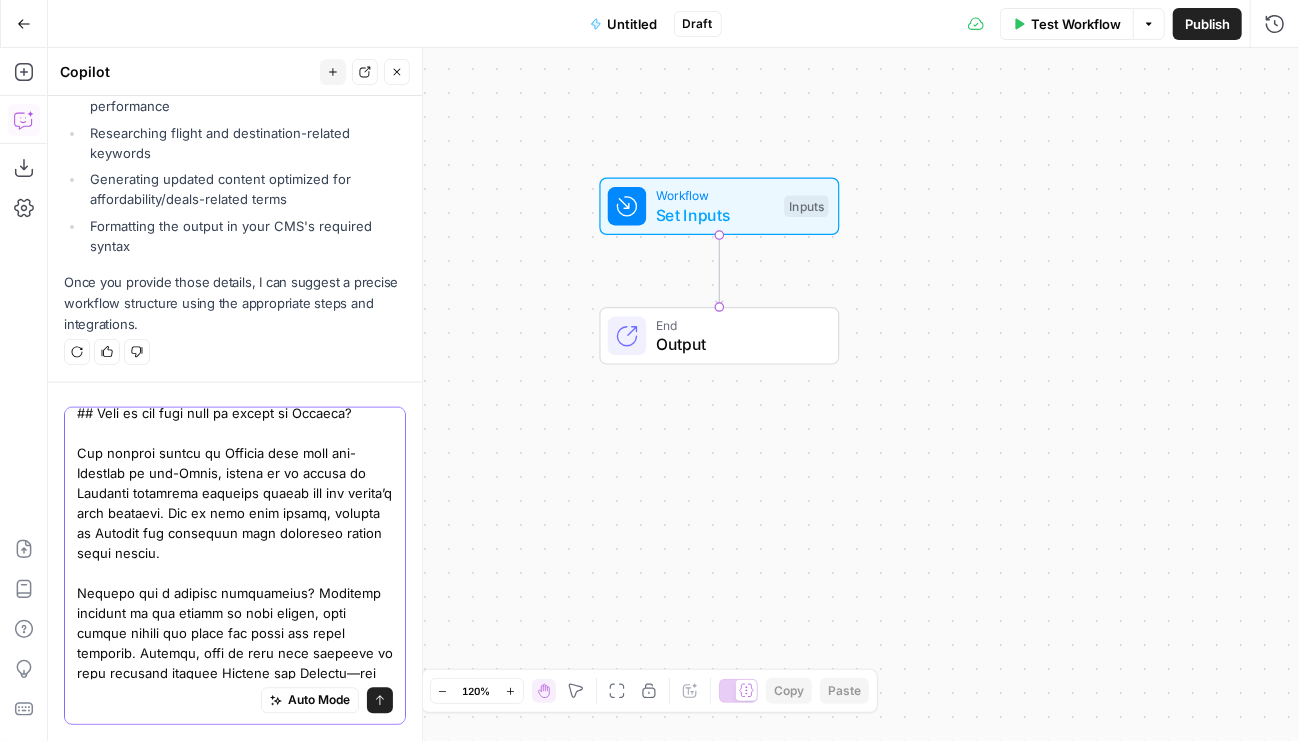 type on "For #2, I've uploaded my sitemap to the knowledge base and all of the URLs in Dutch are under the /vliegtickets subfolder and the ones in English are under: /en/flights.
Here's an example of the syntax my cms requires:
---
title: "Cheap flights to Curaçao | CheapTickets.nl"
navTitle: "Curaçao in brief"
navOrder: "1"
slogan: "Where Colorful Culture Meets Endless Blue"
metaTags:
description: "Are you looking for flights to {{getProperName currentFolder}}? We’ll tell you everything about the best travel time, must-sees, and the best time to book on CheapTickets.nl!"
keywords: "Flights to Curaçao, flight to Curaçao, tickets to Curaçao, ticket to Curaçao, flights Curaçao, flight to Curaçao"
headerOffer:
smallTitle: "Find your best flights to"
bigTitle: "Tropical Vibes in Curaçao"
farecacheDeparture: "AMS,RTM,EIN,DUS,BRU"
farecacheDestination: "CUR"
---
{{{anchor key="top"}}}
{{#textBlock sizes="tiny-100 small-100 medium-50 large-50 xlarge-50"}}
# Curaçao – A Colorful Caribbean Escape
**C..." 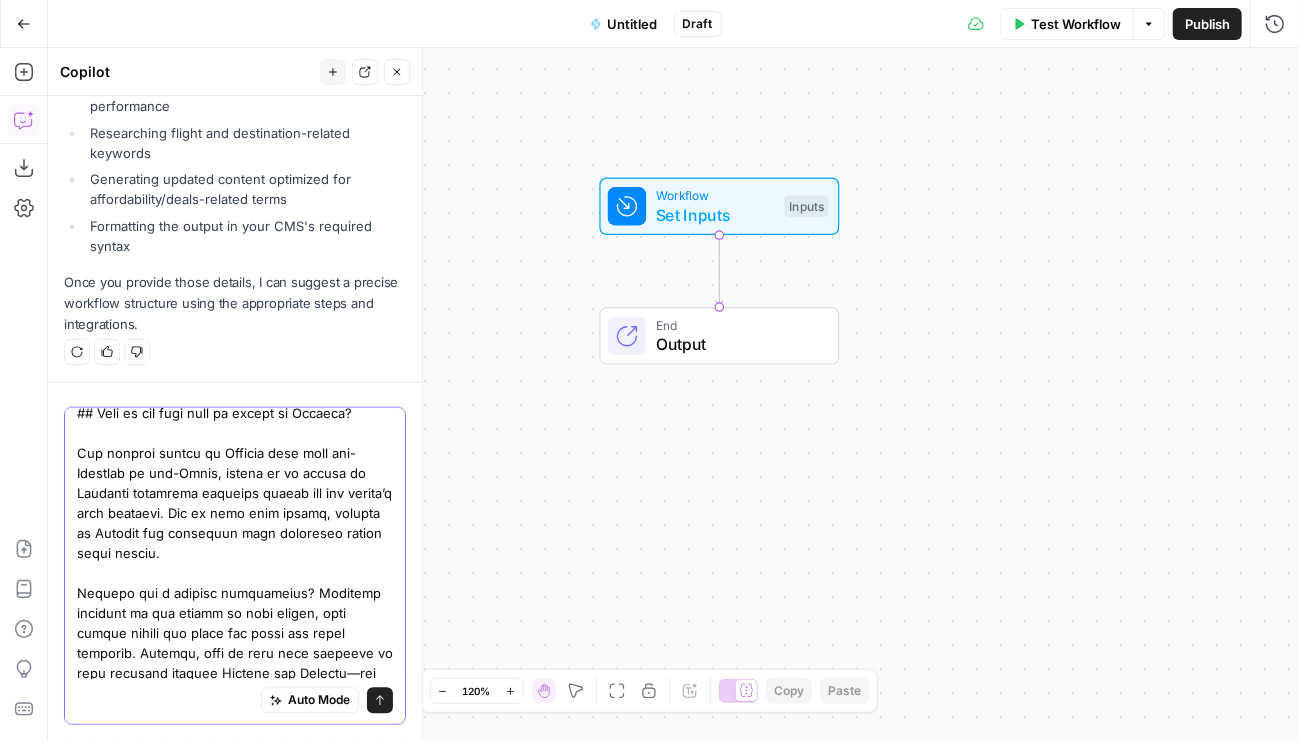 click 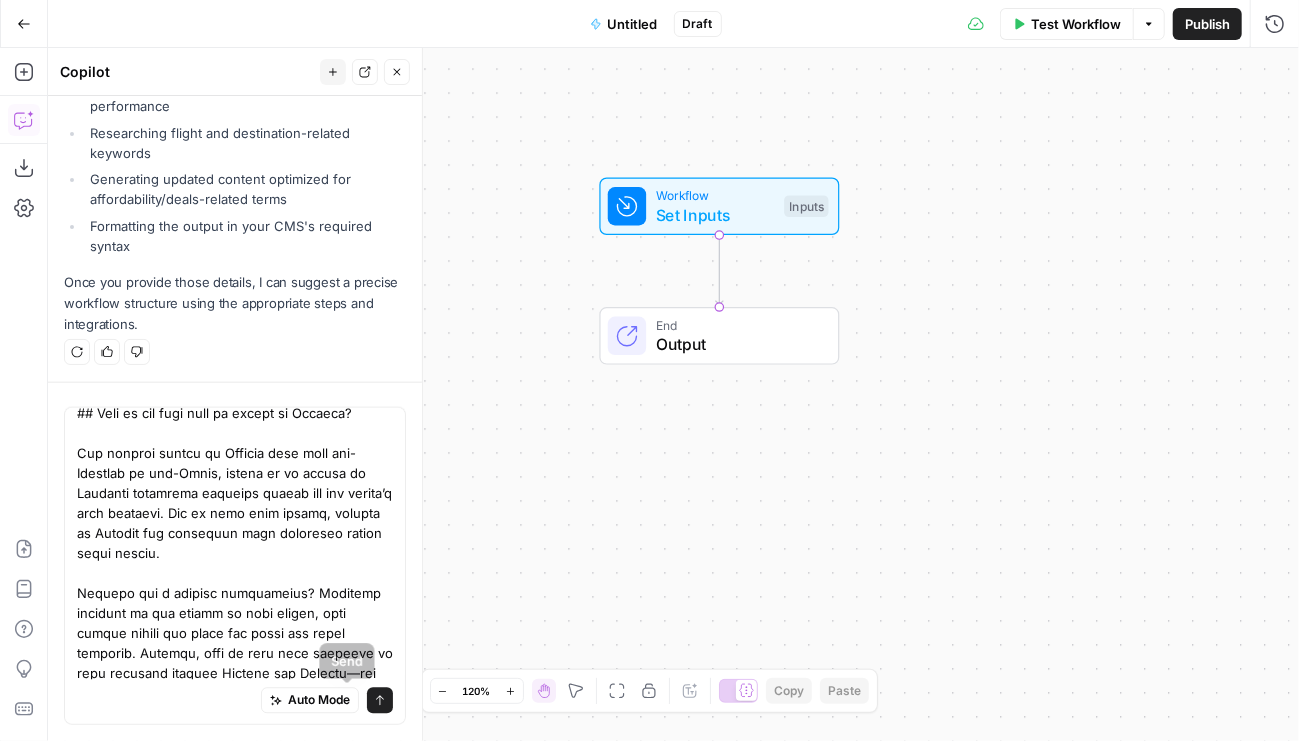 scroll, scrollTop: 0, scrollLeft: 0, axis: both 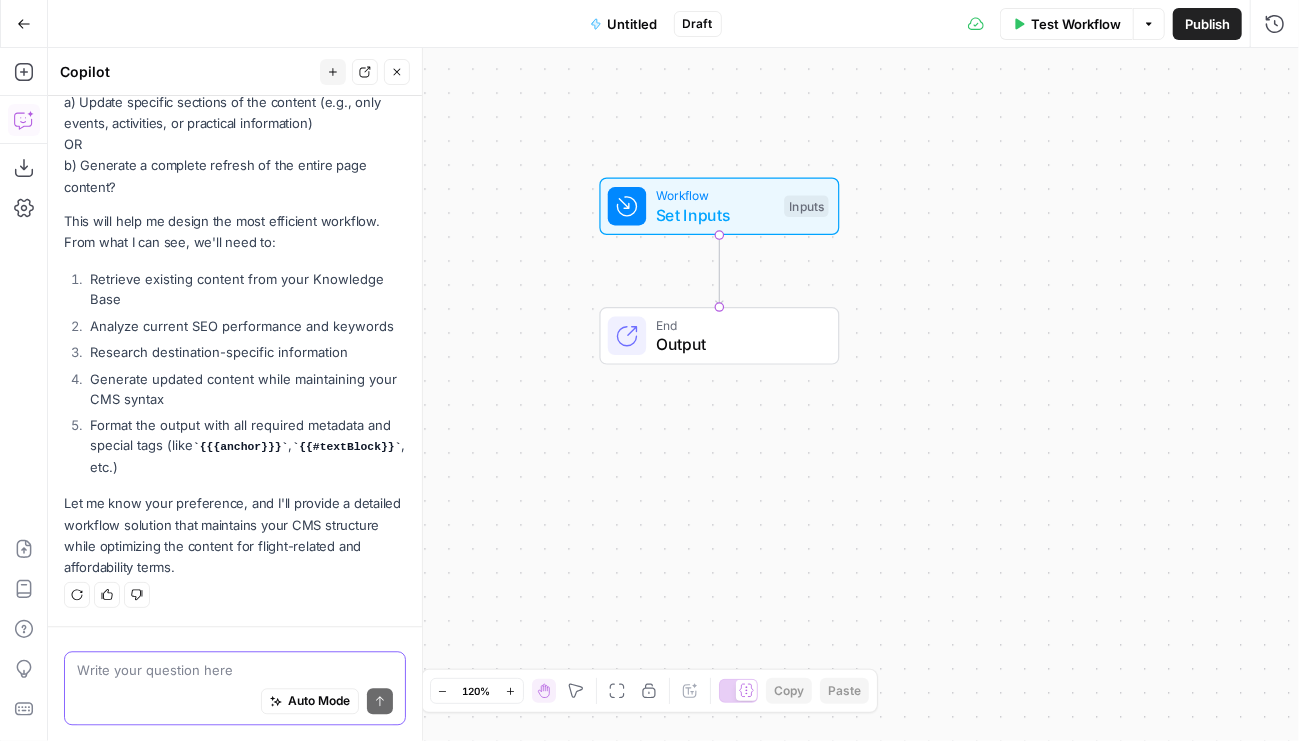 click at bounding box center [235, 670] 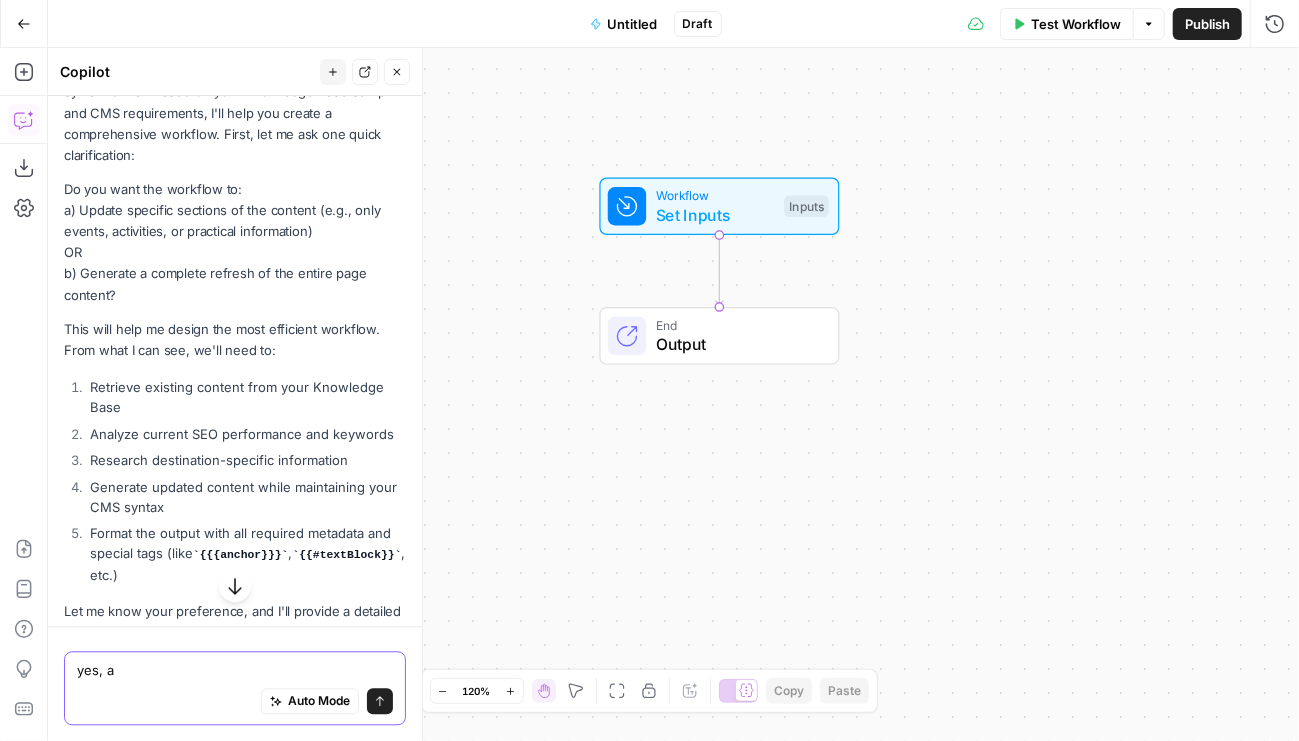 type on "yes, a)" 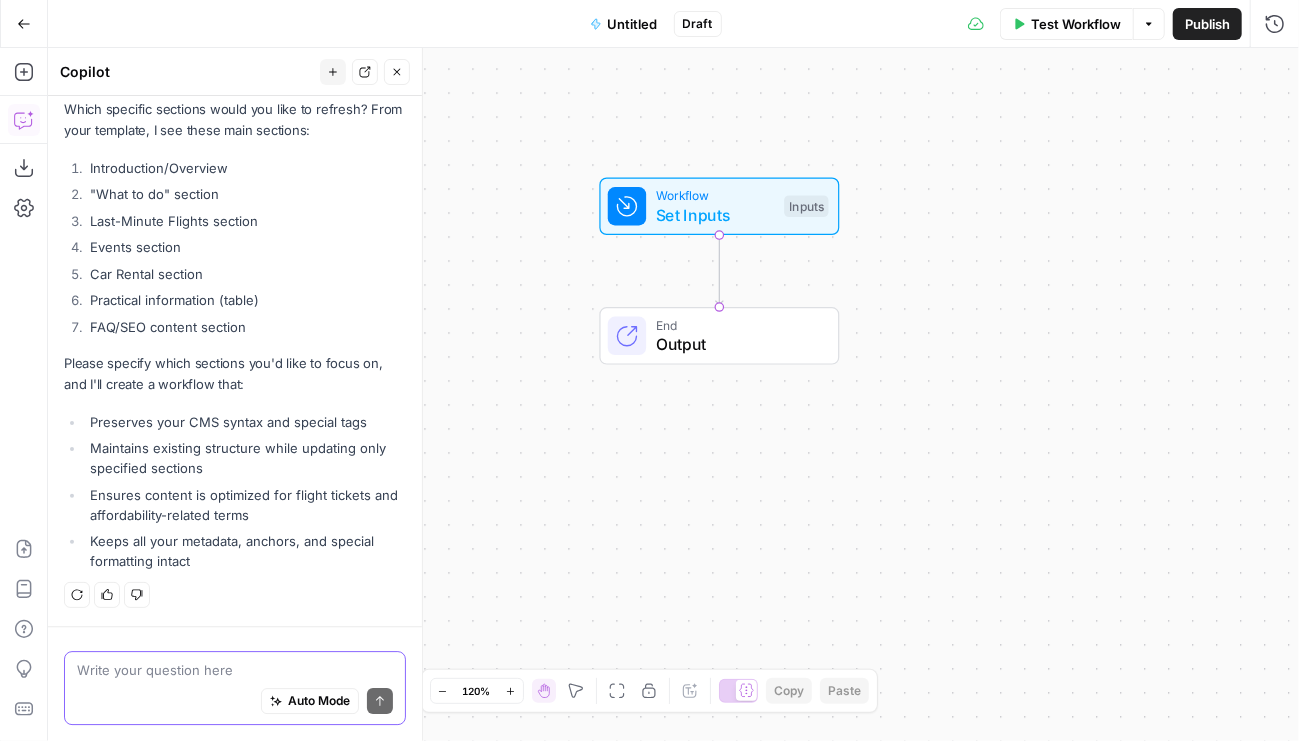 scroll, scrollTop: 6772, scrollLeft: 0, axis: vertical 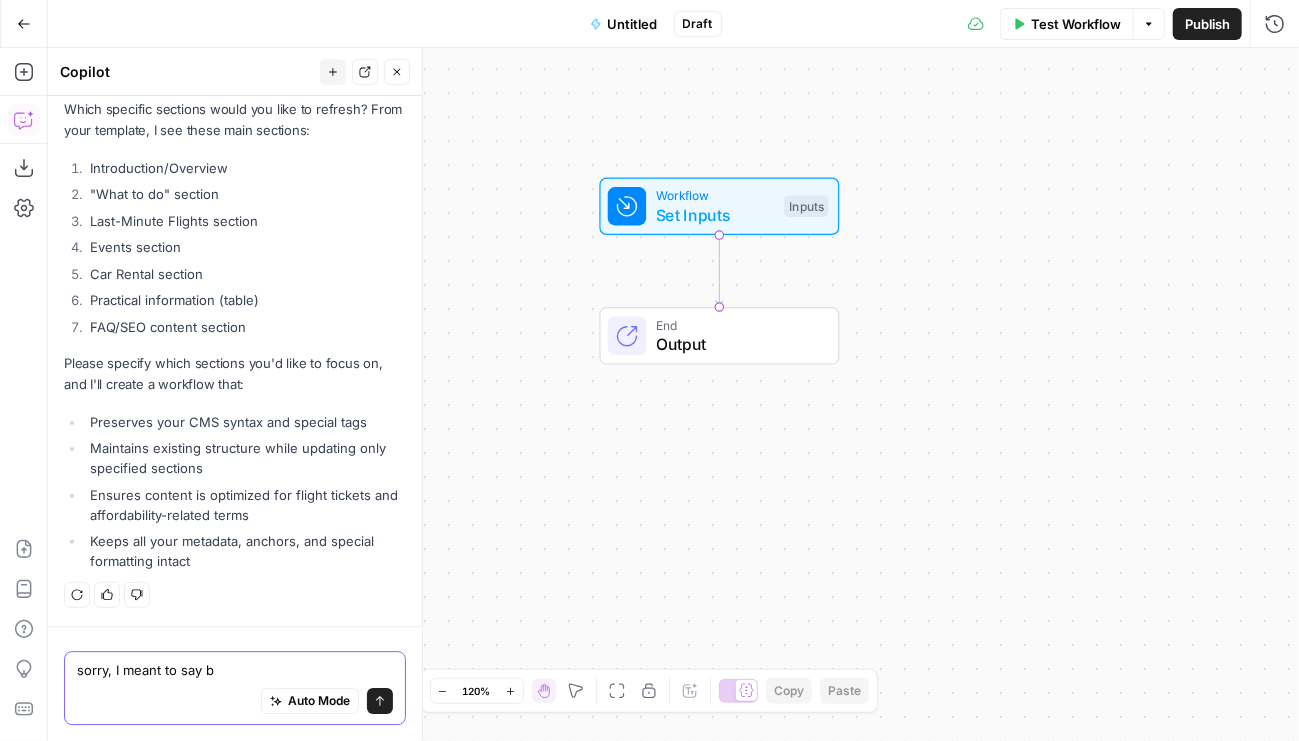type on "sorry, I meant to say b)" 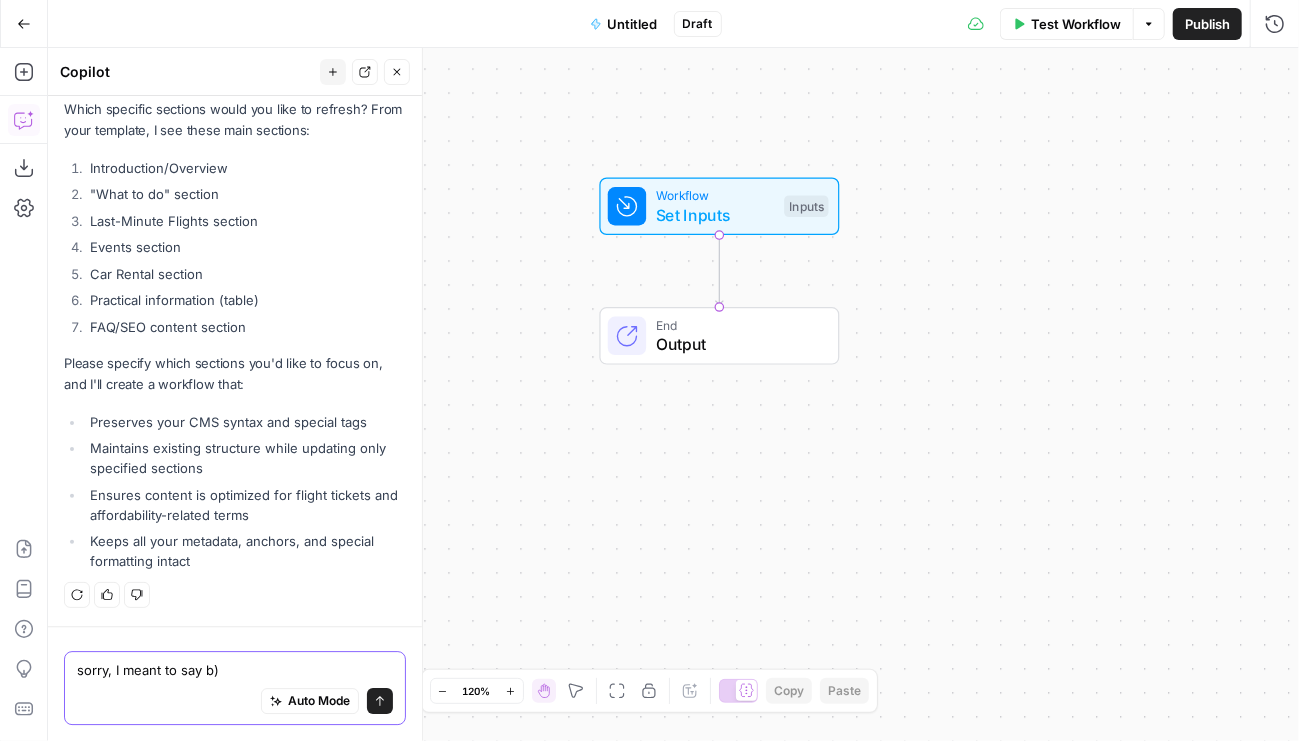 type 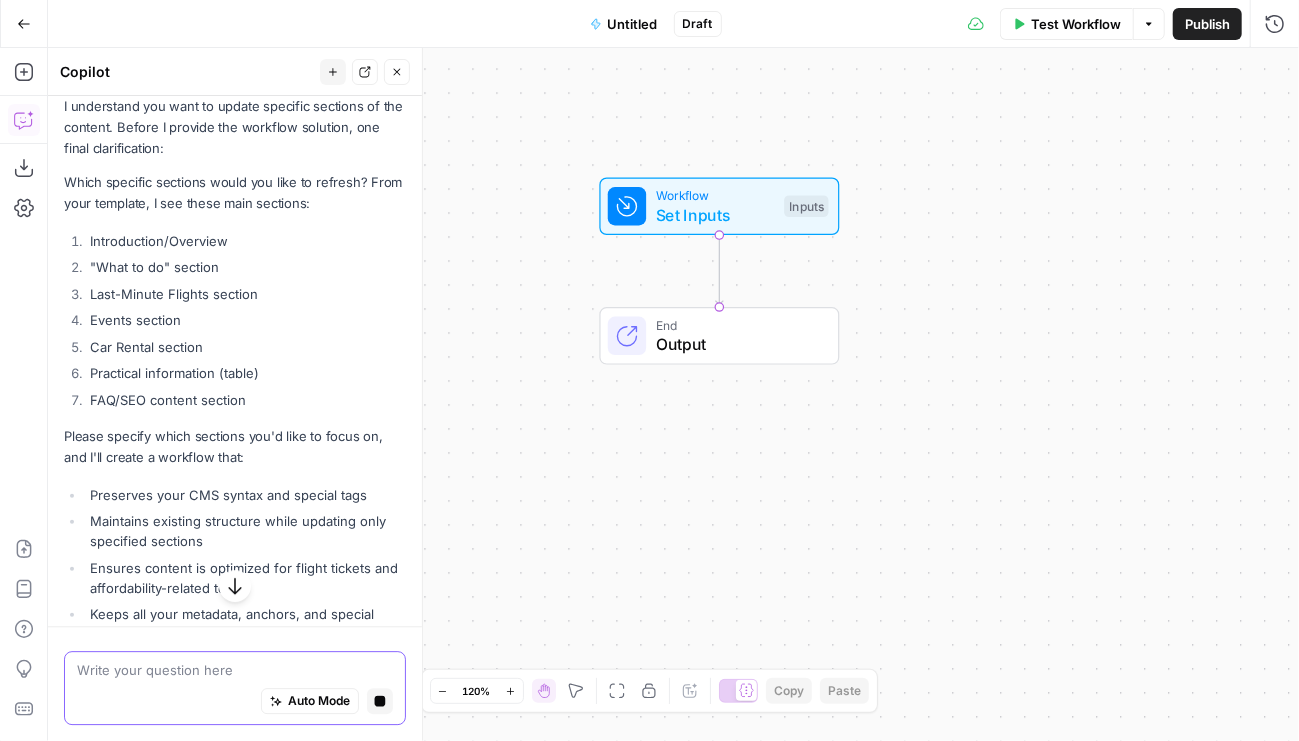 scroll, scrollTop: 6682, scrollLeft: 0, axis: vertical 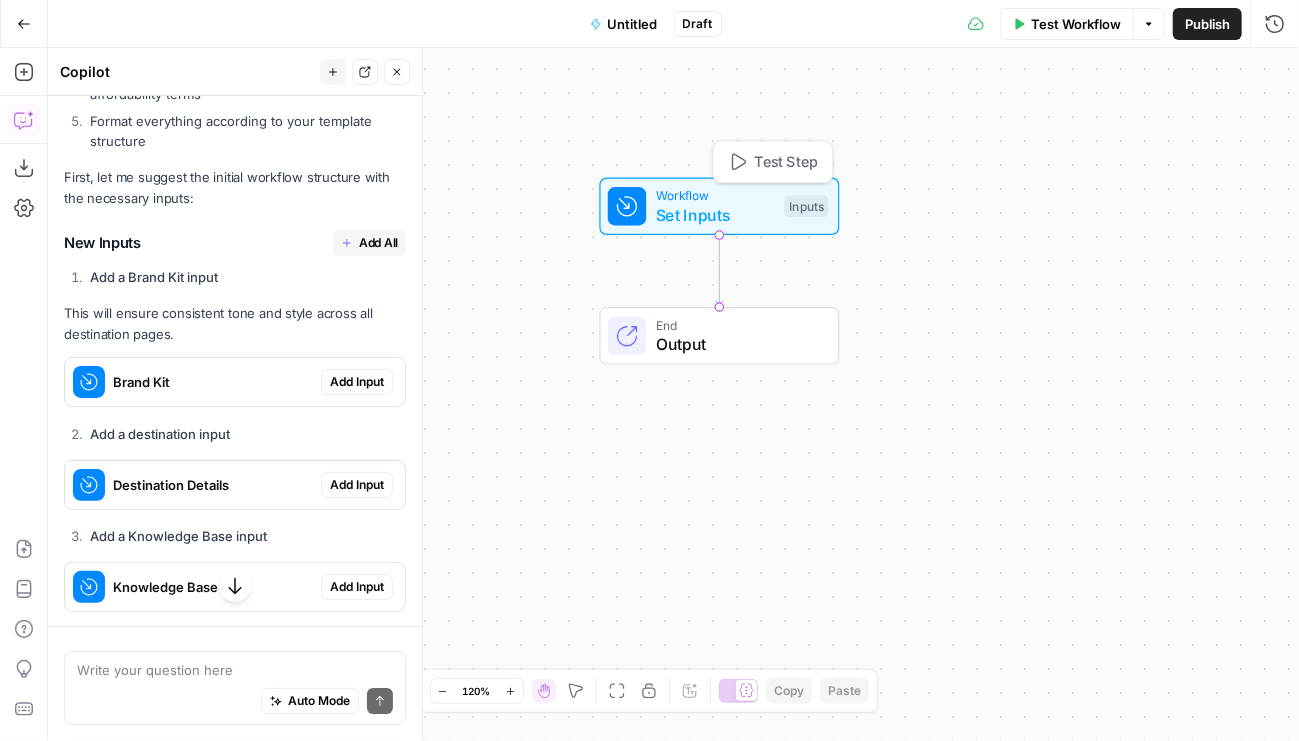 click on "Set Inputs" at bounding box center [715, 215] 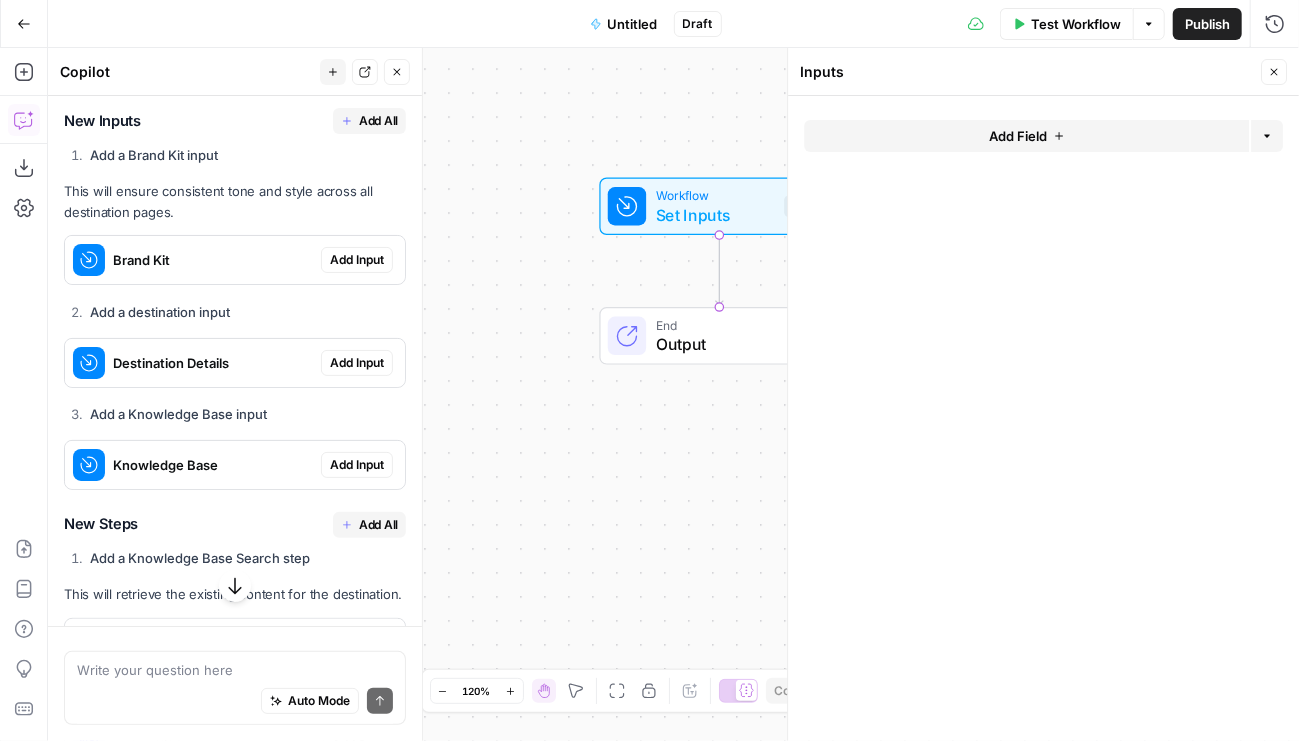 scroll, scrollTop: 7752, scrollLeft: 0, axis: vertical 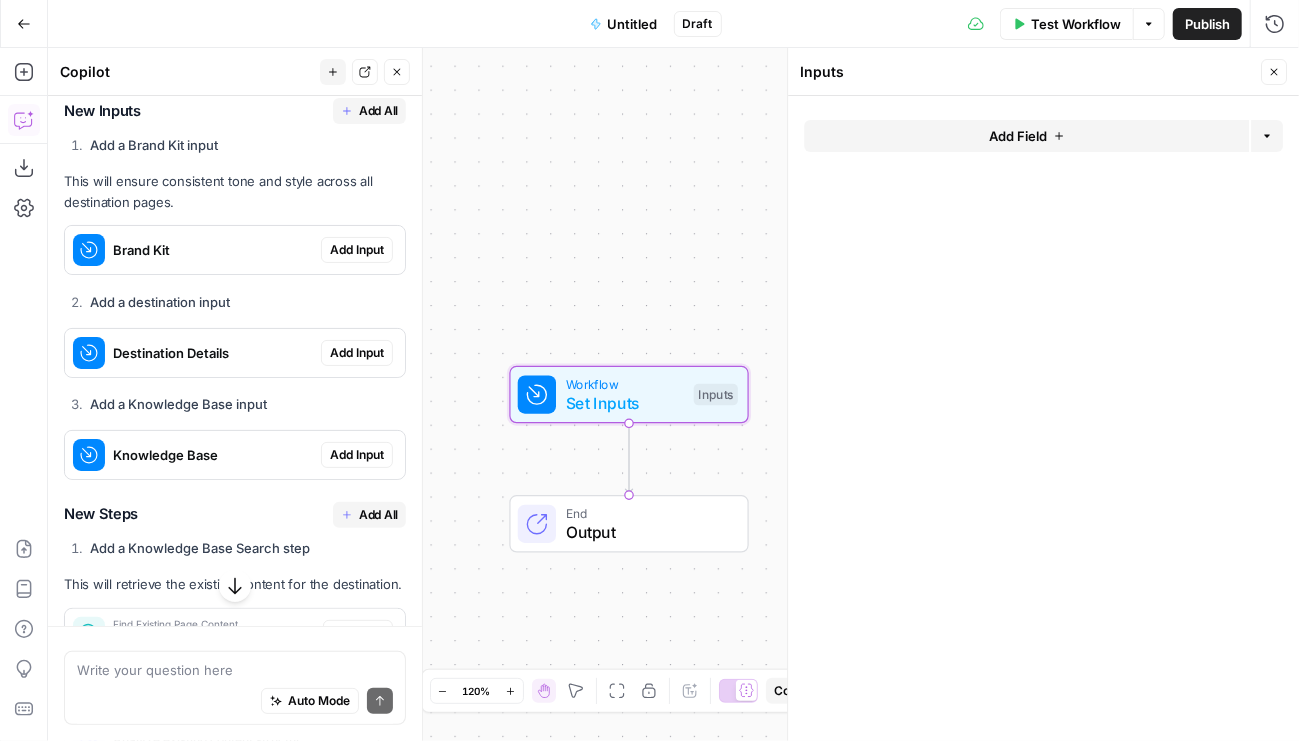click on "Add Input" at bounding box center [357, 250] 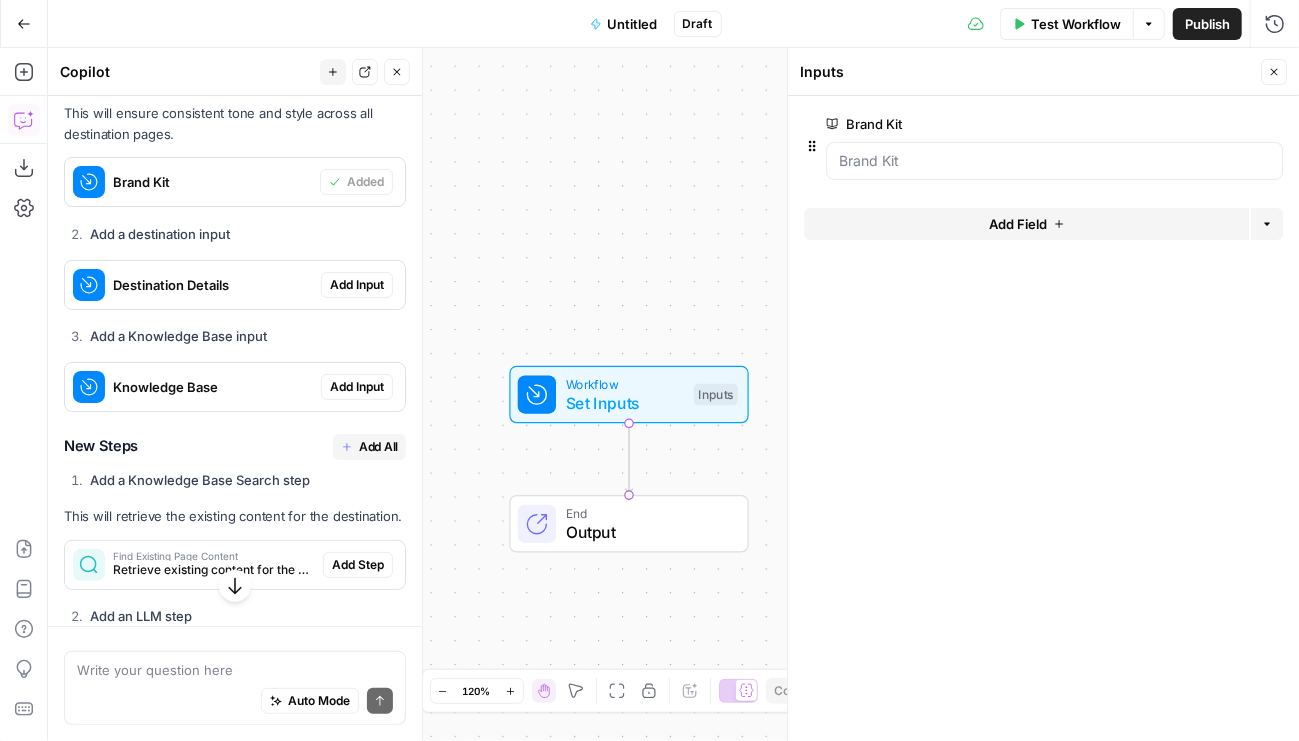 scroll, scrollTop: 7984, scrollLeft: 0, axis: vertical 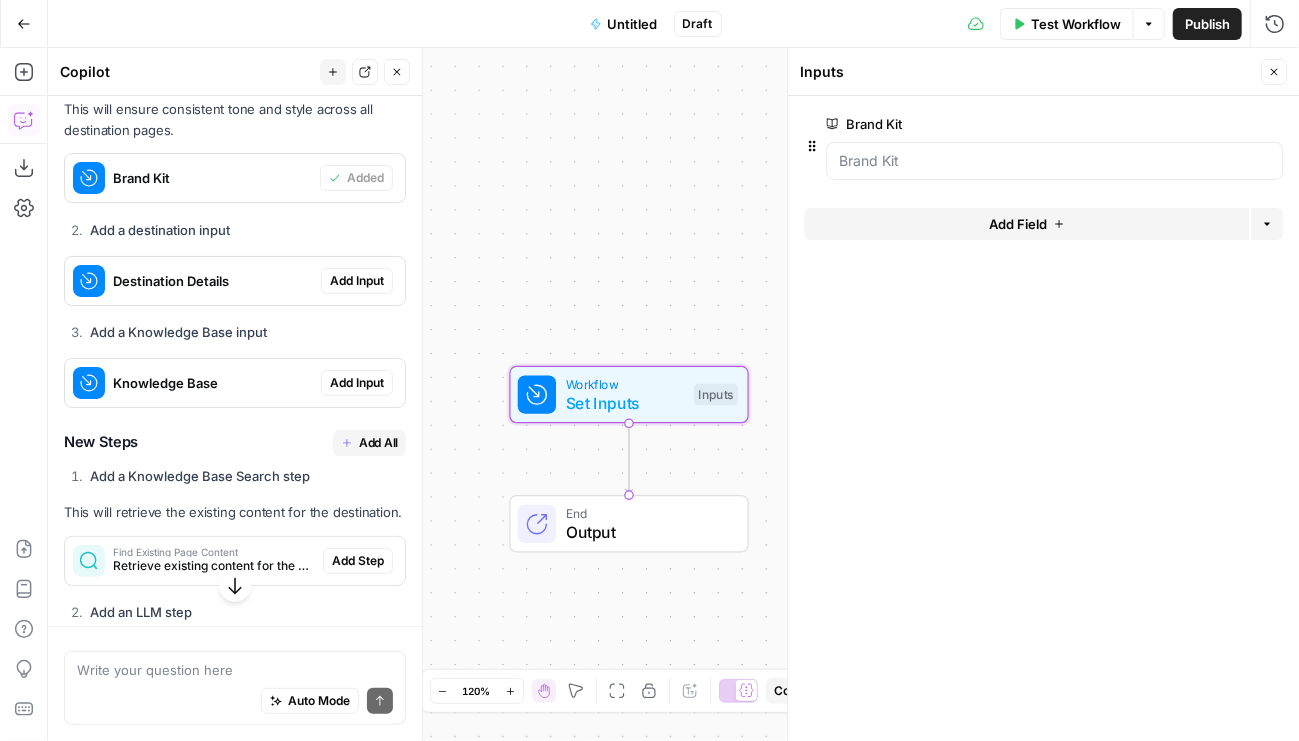 click on "Add Input" at bounding box center [357, 281] 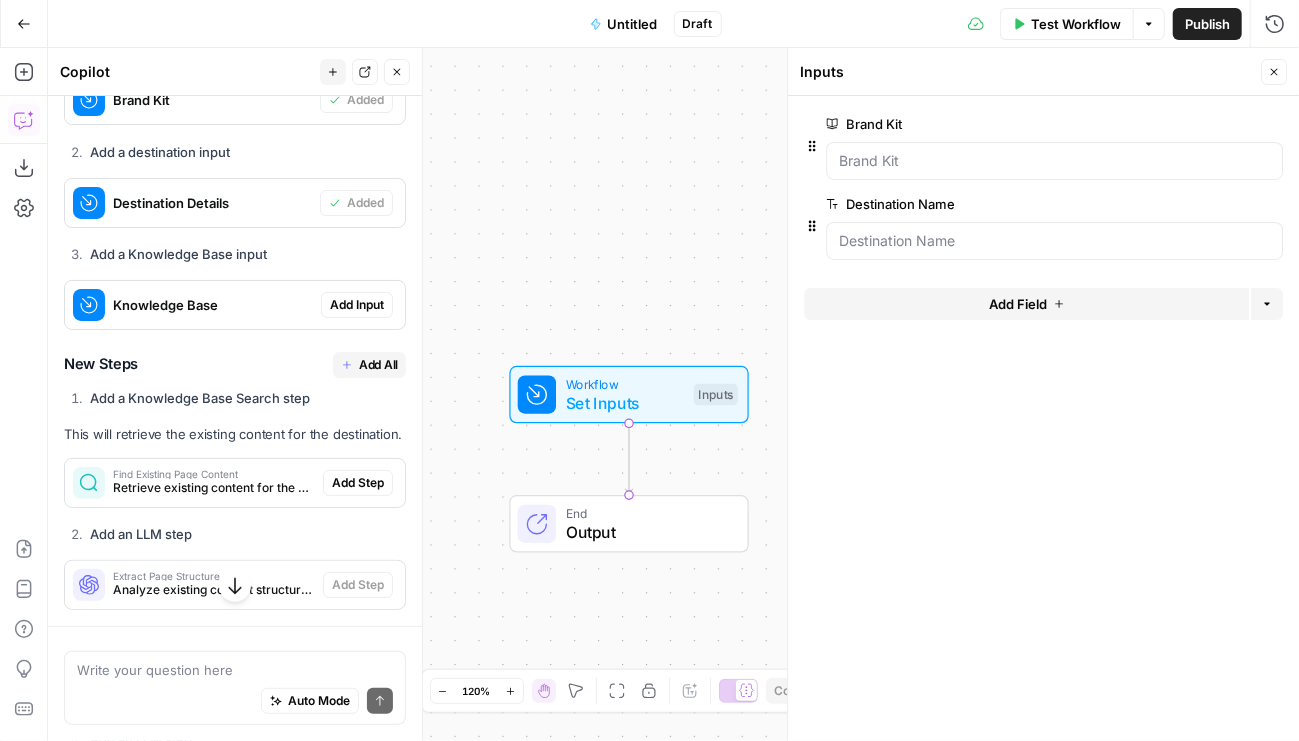 scroll, scrollTop: 8068, scrollLeft: 0, axis: vertical 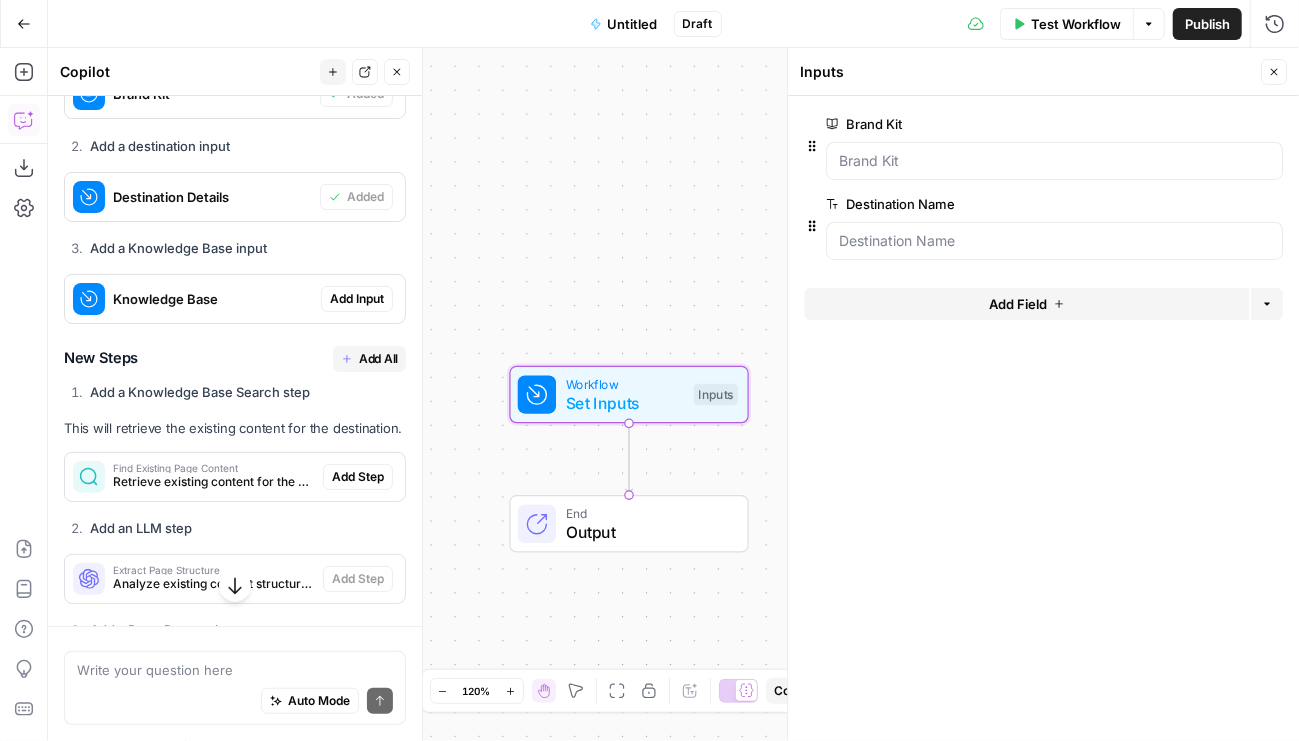 click on "Add Input" at bounding box center [357, 299] 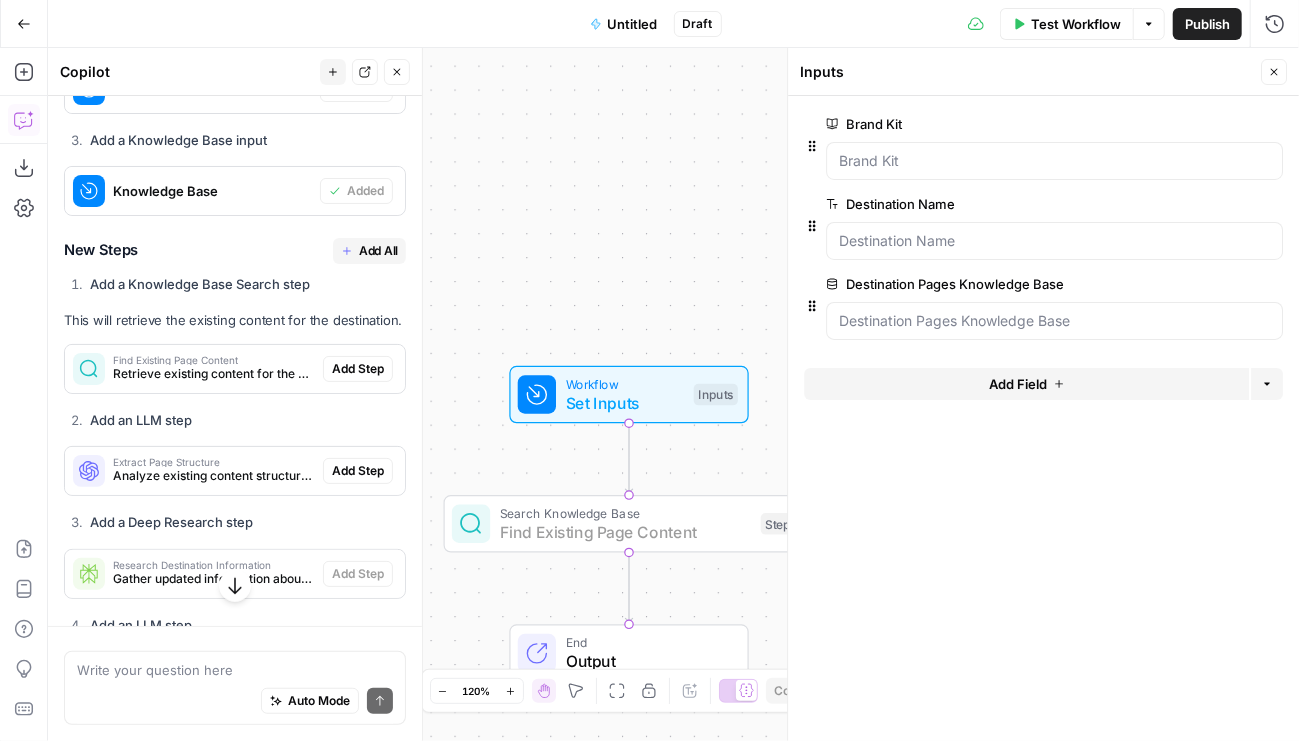 scroll, scrollTop: 8176, scrollLeft: 0, axis: vertical 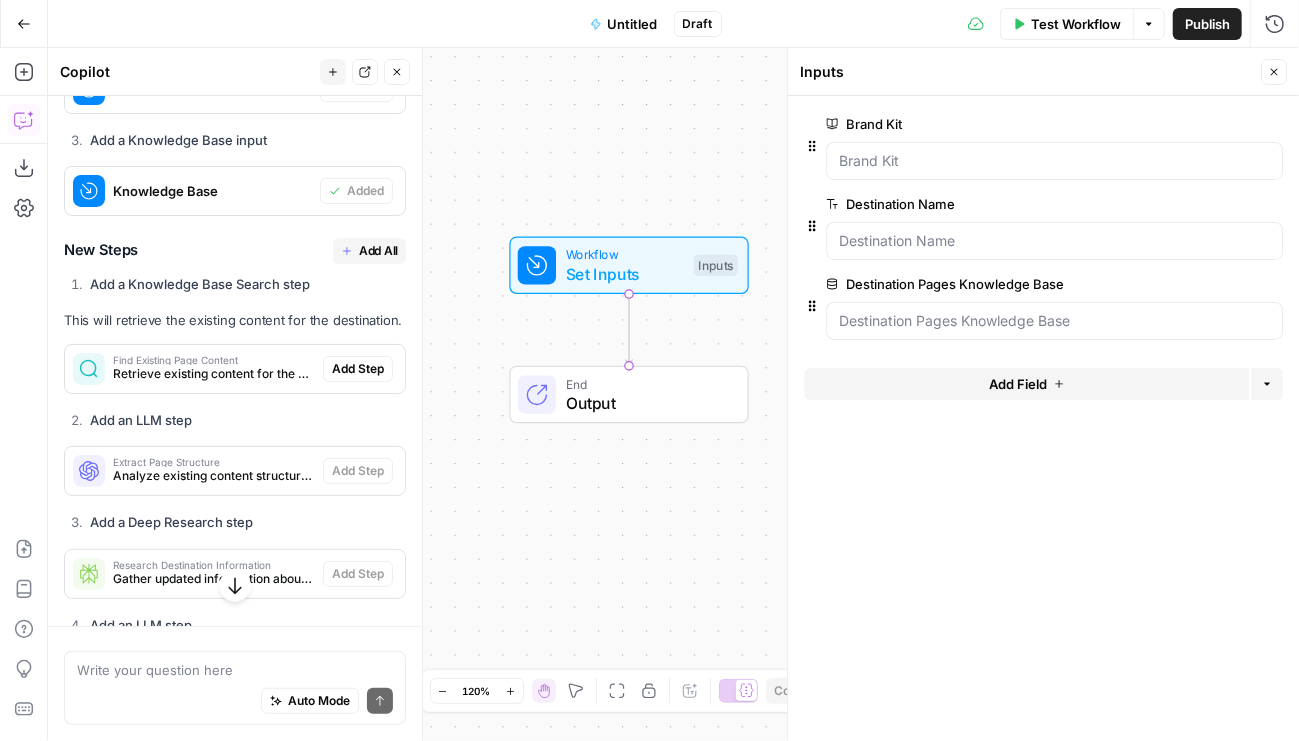 click on "Add All" at bounding box center [378, 251] 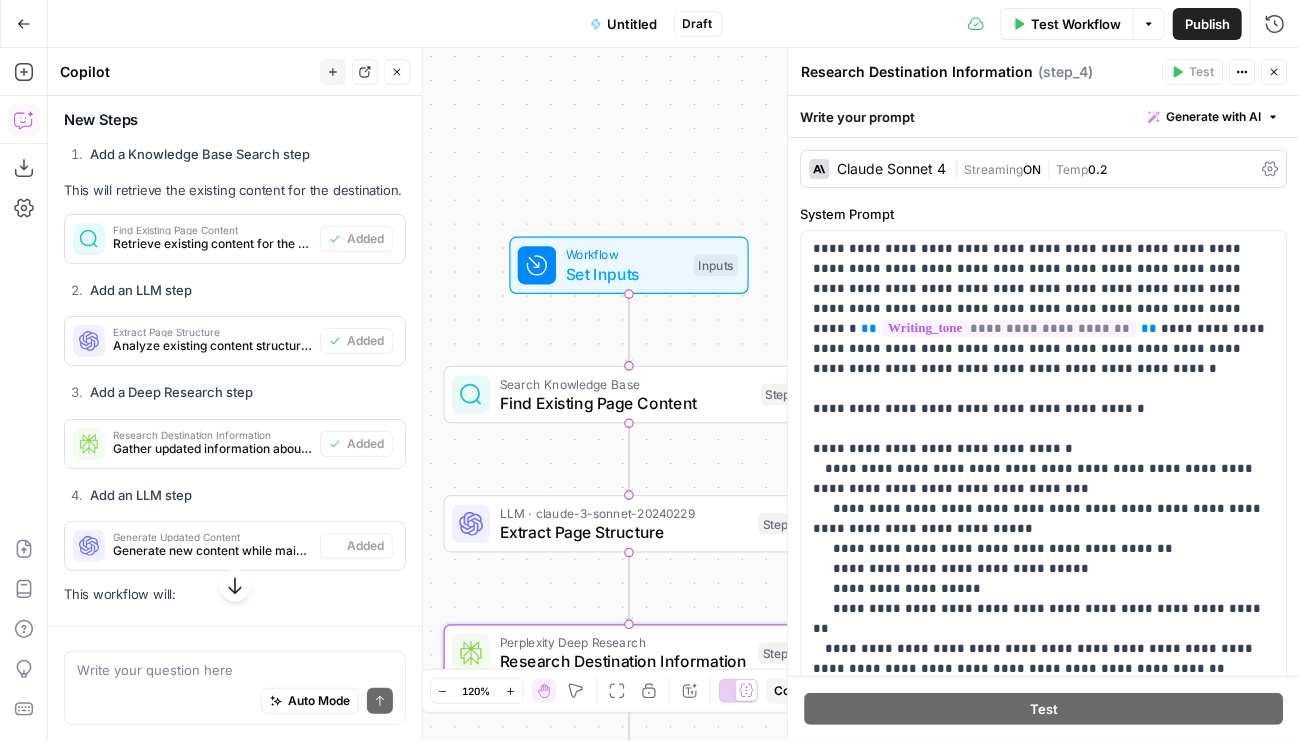 type on "Generate Updated Content" 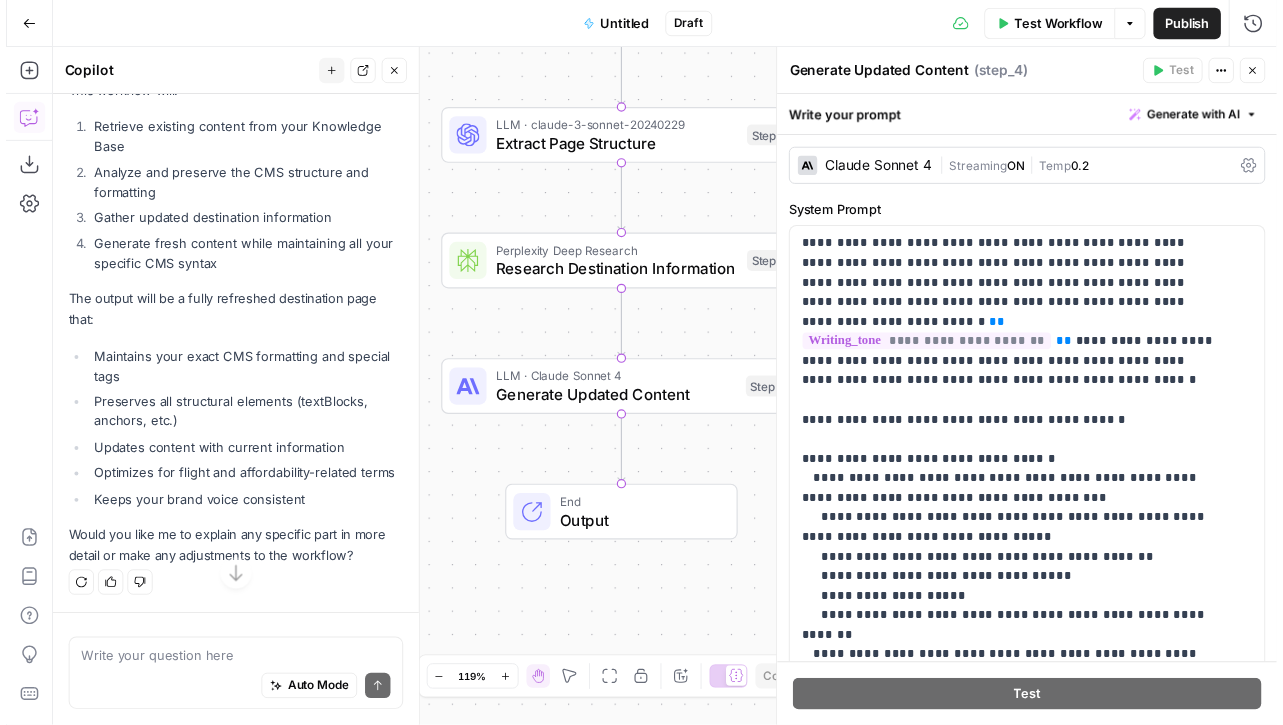 scroll, scrollTop: 8862, scrollLeft: 0, axis: vertical 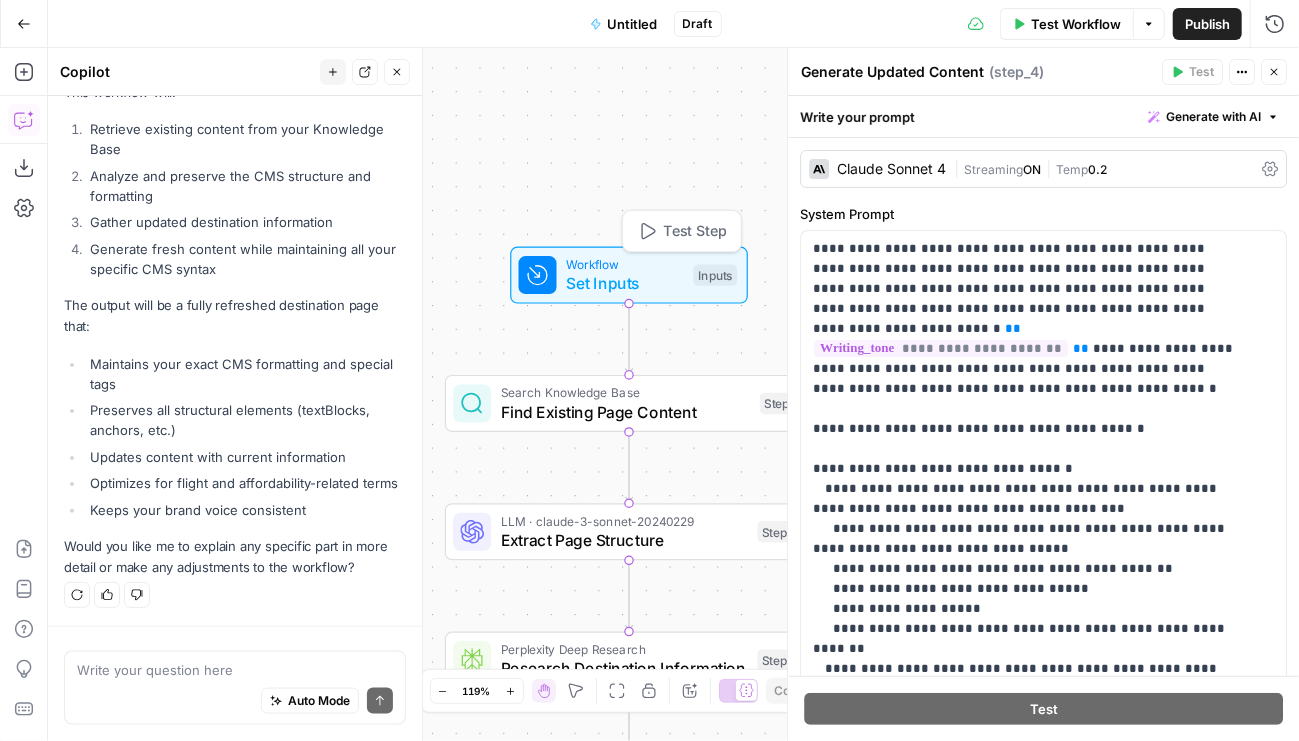 click on "Set Inputs" at bounding box center (625, 284) 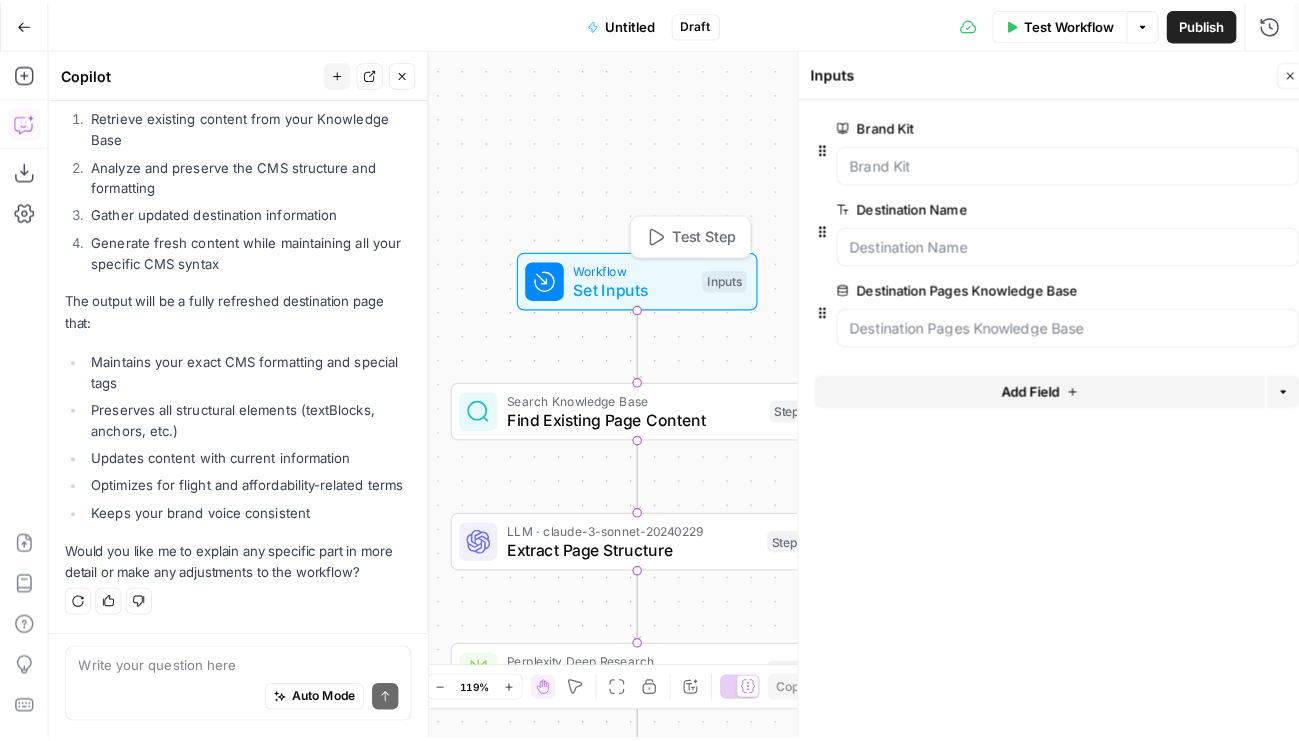 scroll, scrollTop: 8862, scrollLeft: 0, axis: vertical 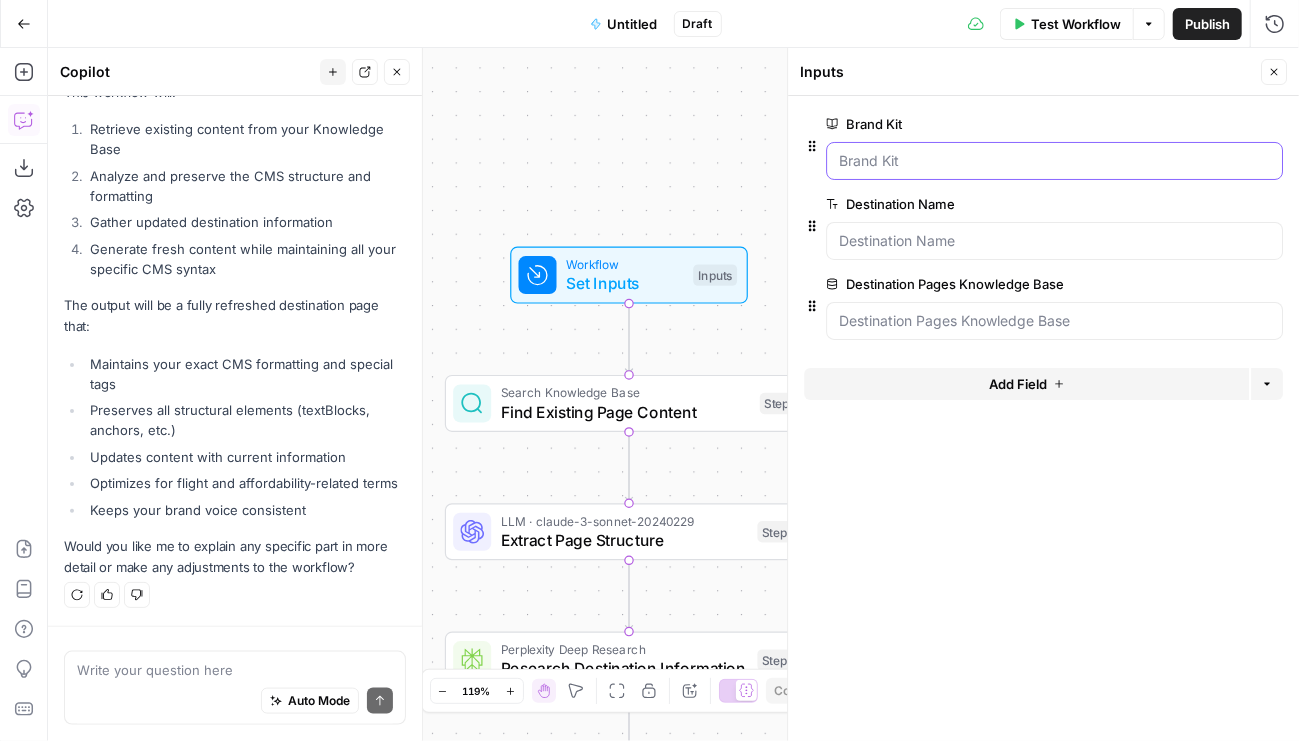 click on "Brand Kit" at bounding box center [1054, 161] 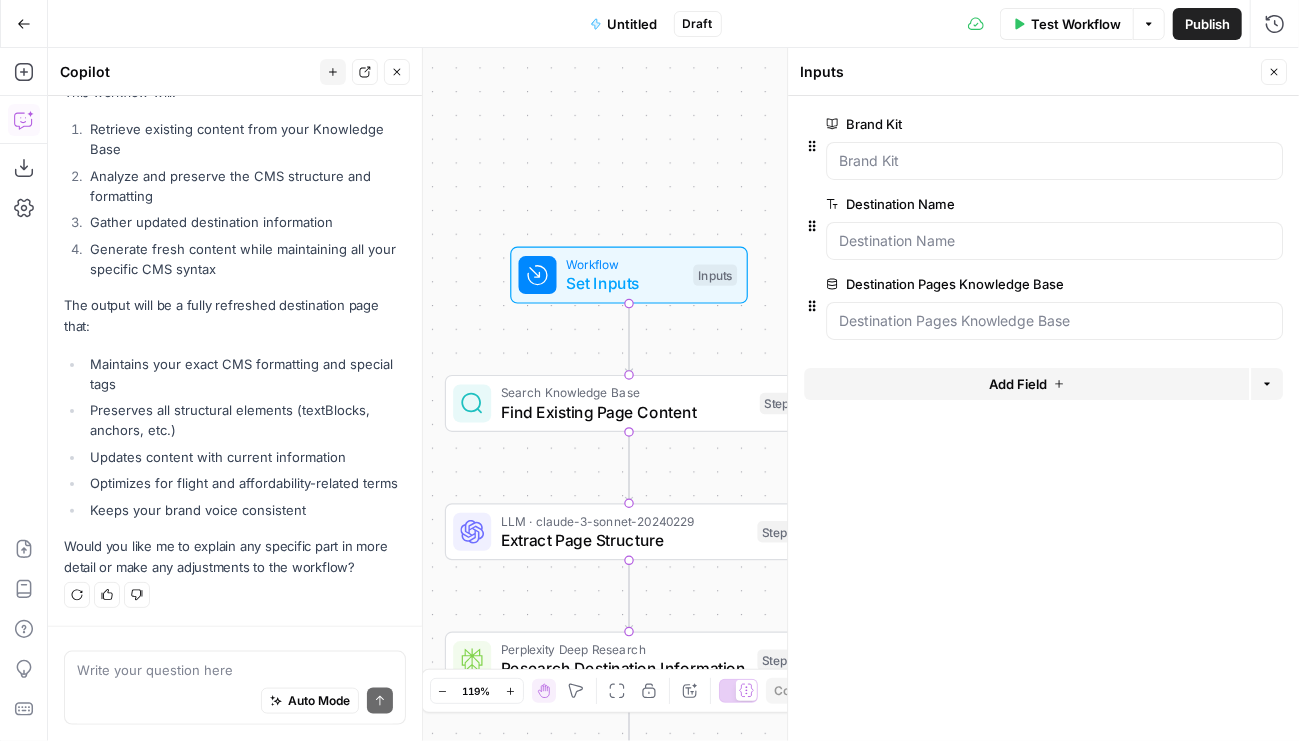 click on "edit field" at bounding box center [1208, 124] 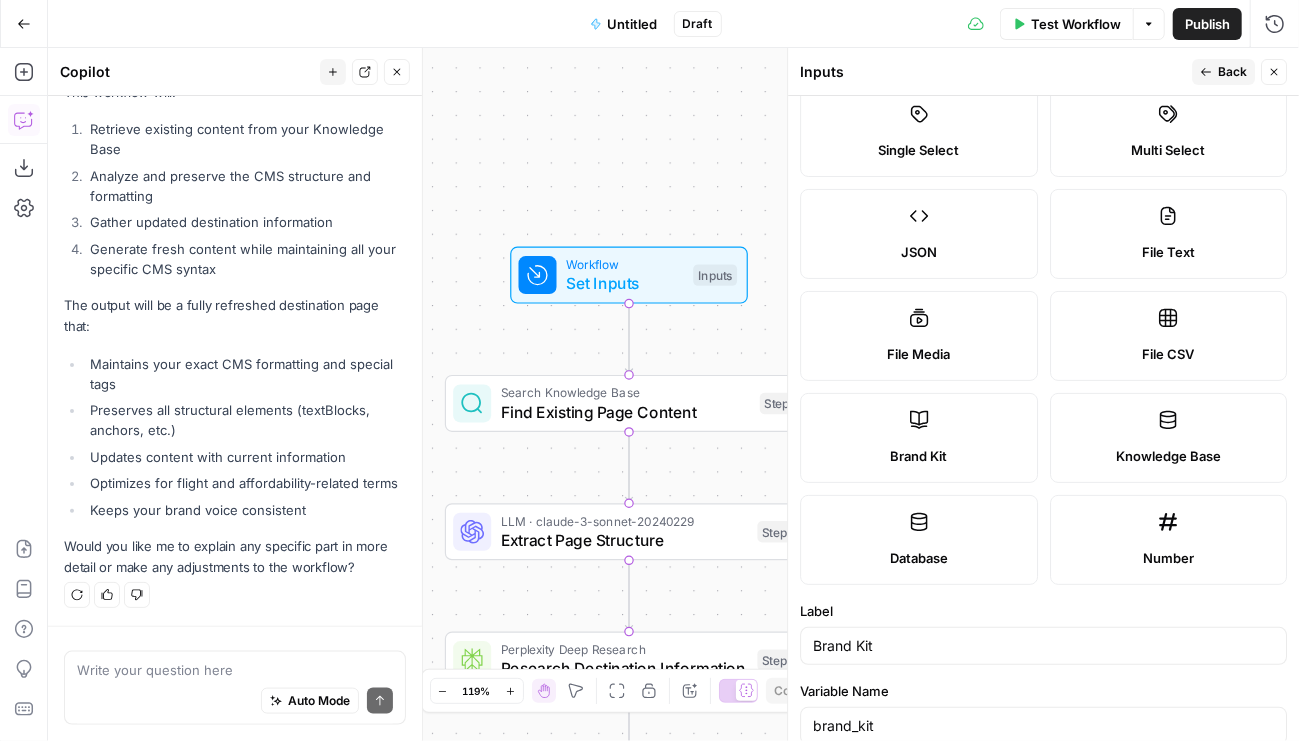 scroll, scrollTop: 333, scrollLeft: 0, axis: vertical 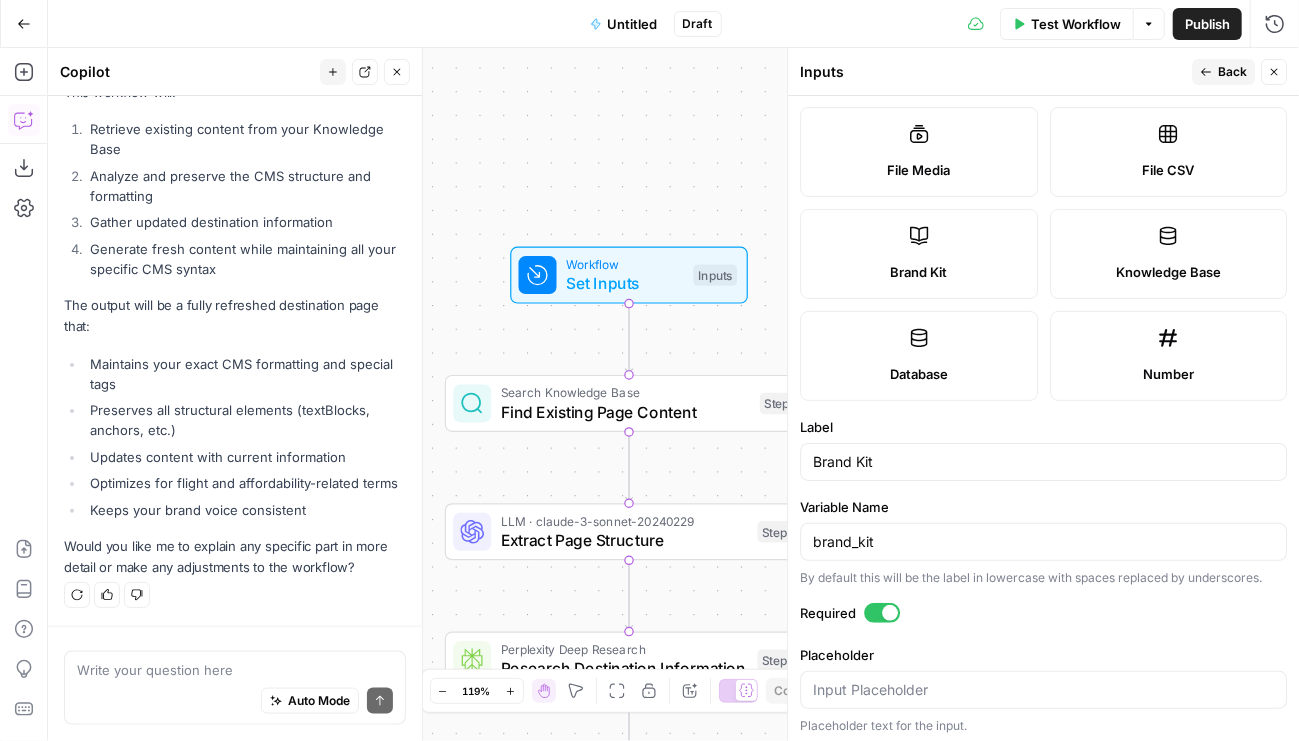 click on "Close" at bounding box center (1274, 72) 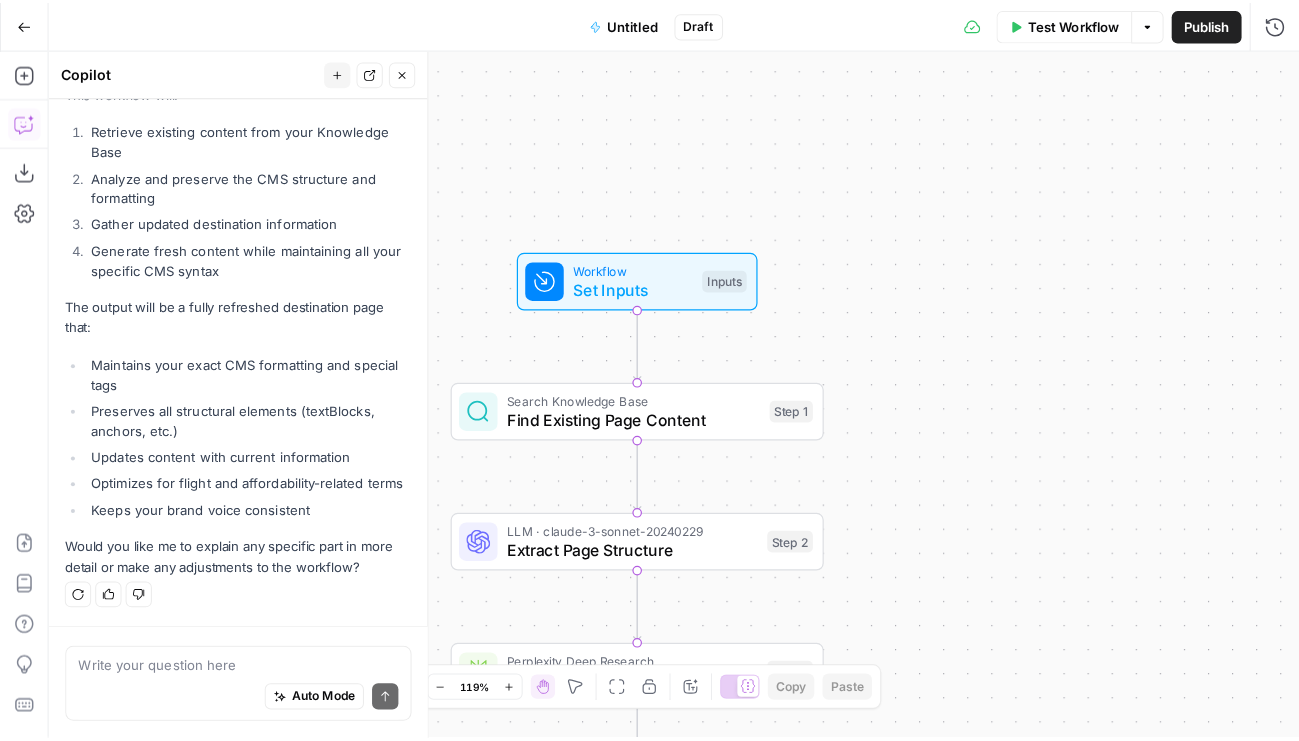 scroll, scrollTop: 8862, scrollLeft: 0, axis: vertical 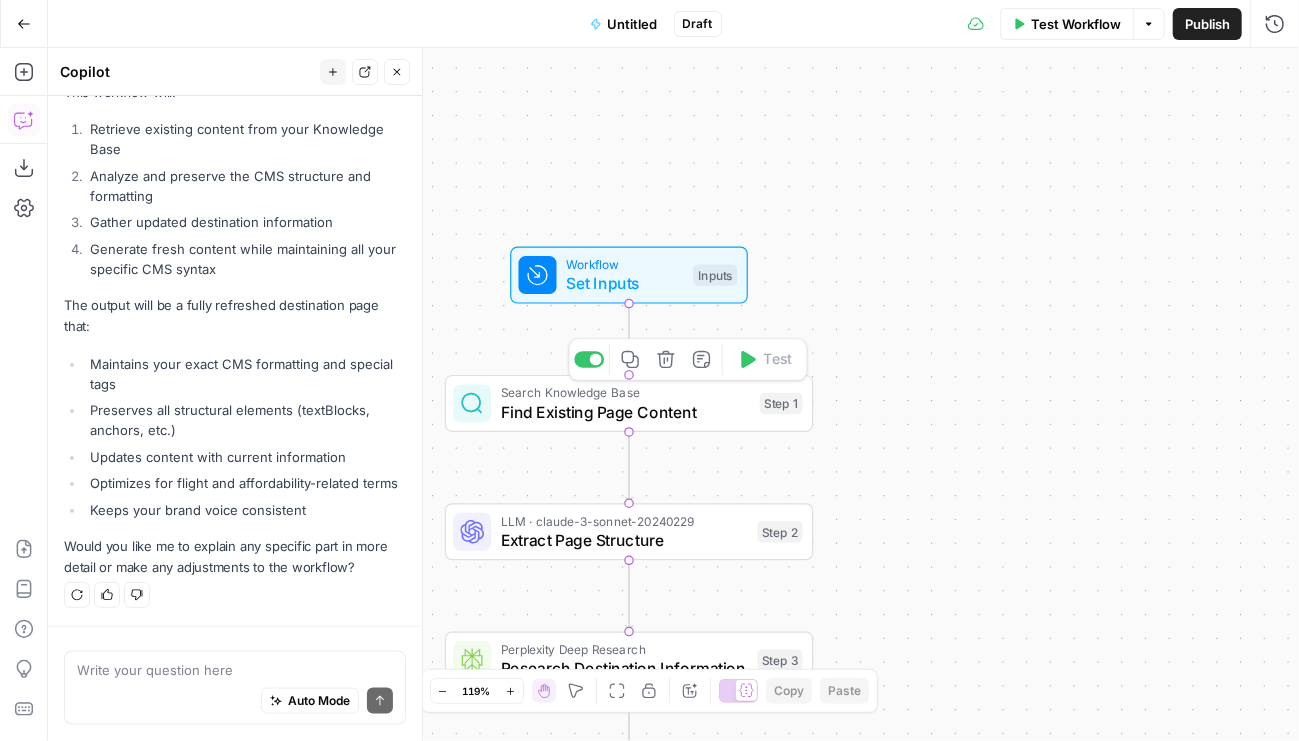 click on "Workflow Set Inputs Inputs Search Knowledge Base Find Existing Page Content Step 1 Copy step Delete step Add Note Test LLM · claude-3-sonnet-20240229 Extract Page Structure Step 2 Perplexity Deep Research Research Destination Information Step 3 LLM · Claude Sonnet 4 Generate Updated Content Step 4 End Output" at bounding box center (673, 394) 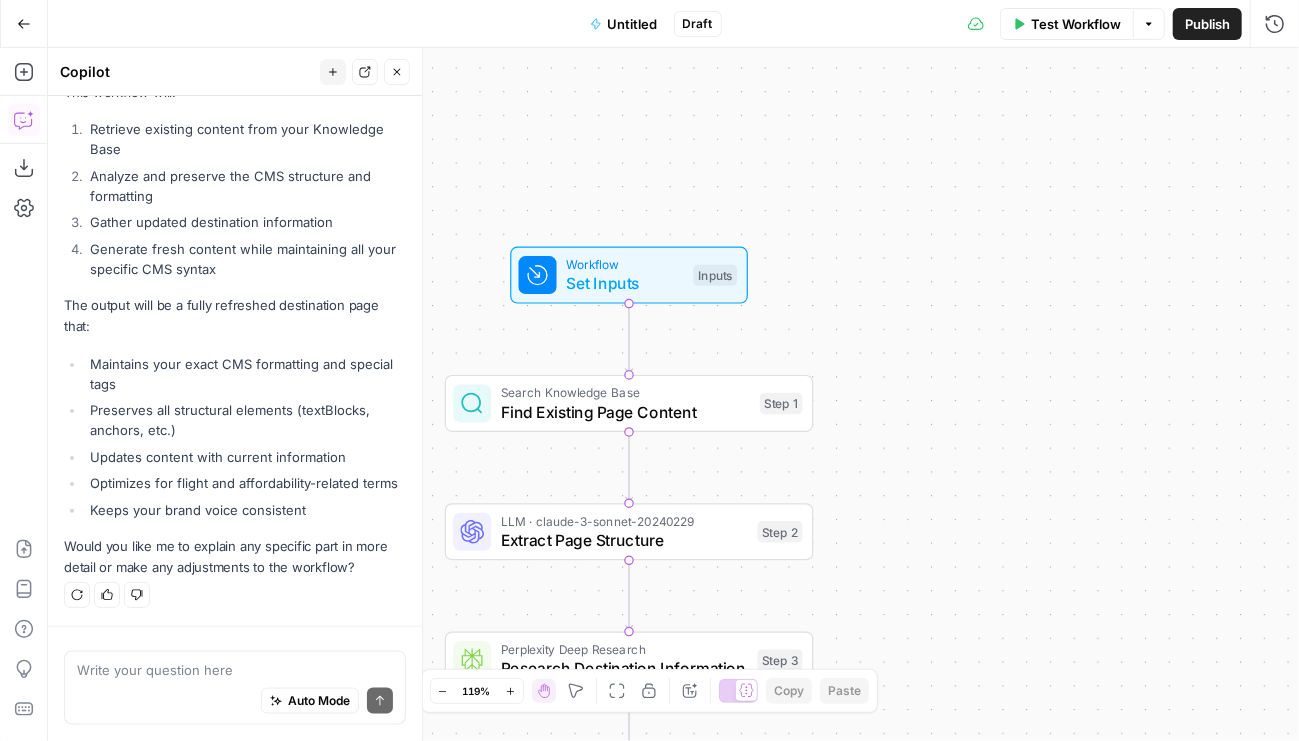 click on "Set Inputs" at bounding box center [625, 284] 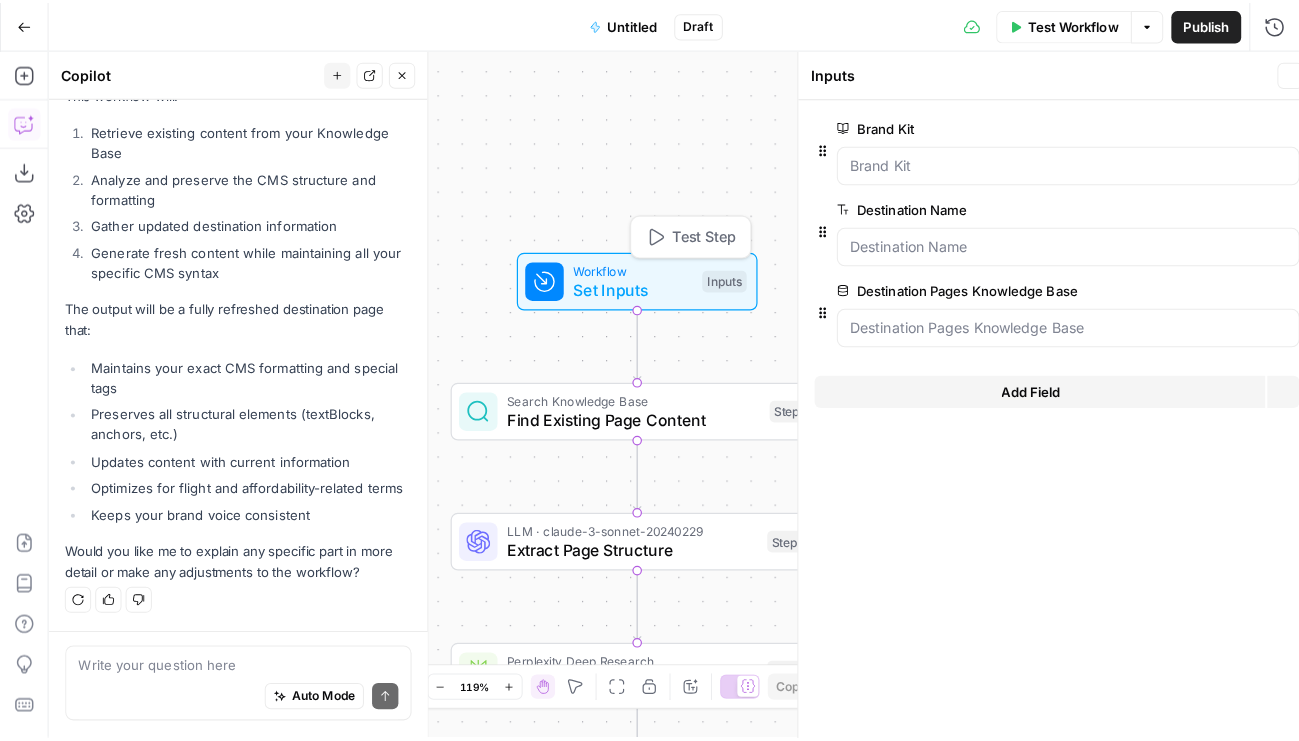 scroll, scrollTop: 8862, scrollLeft: 0, axis: vertical 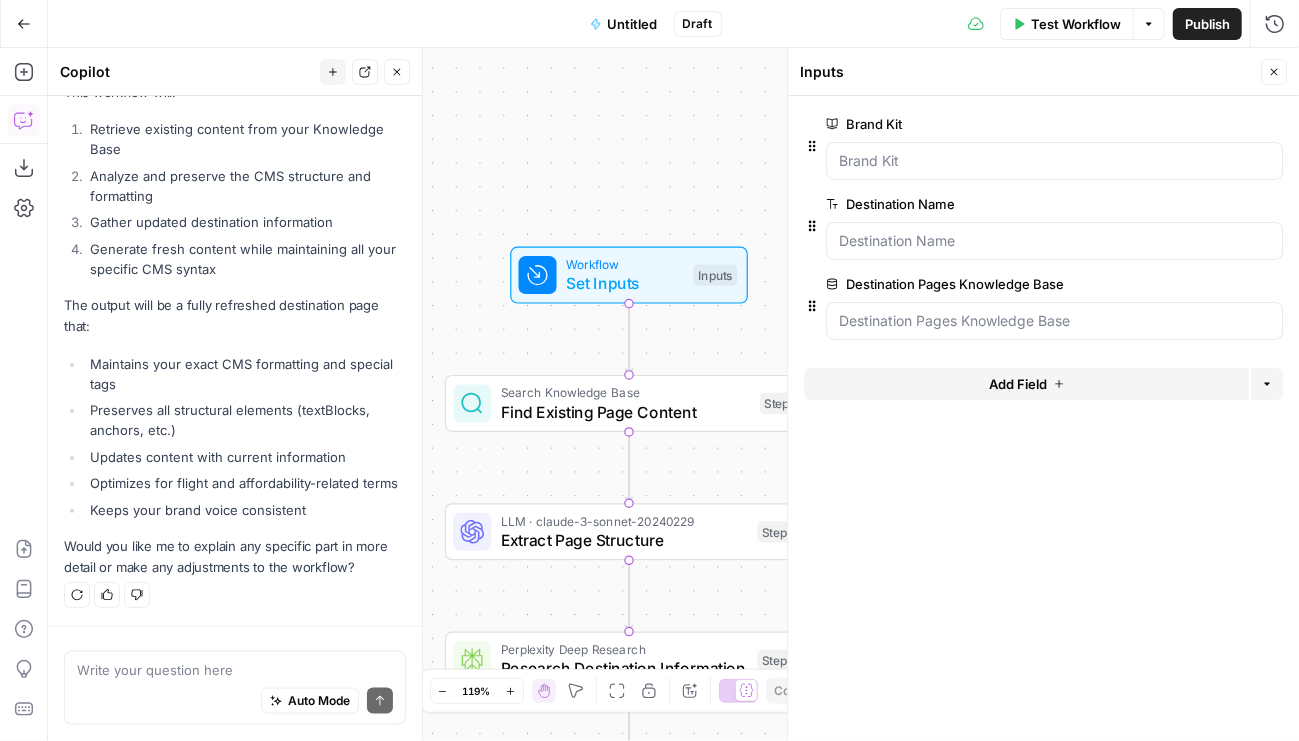 click at bounding box center [1054, 241] 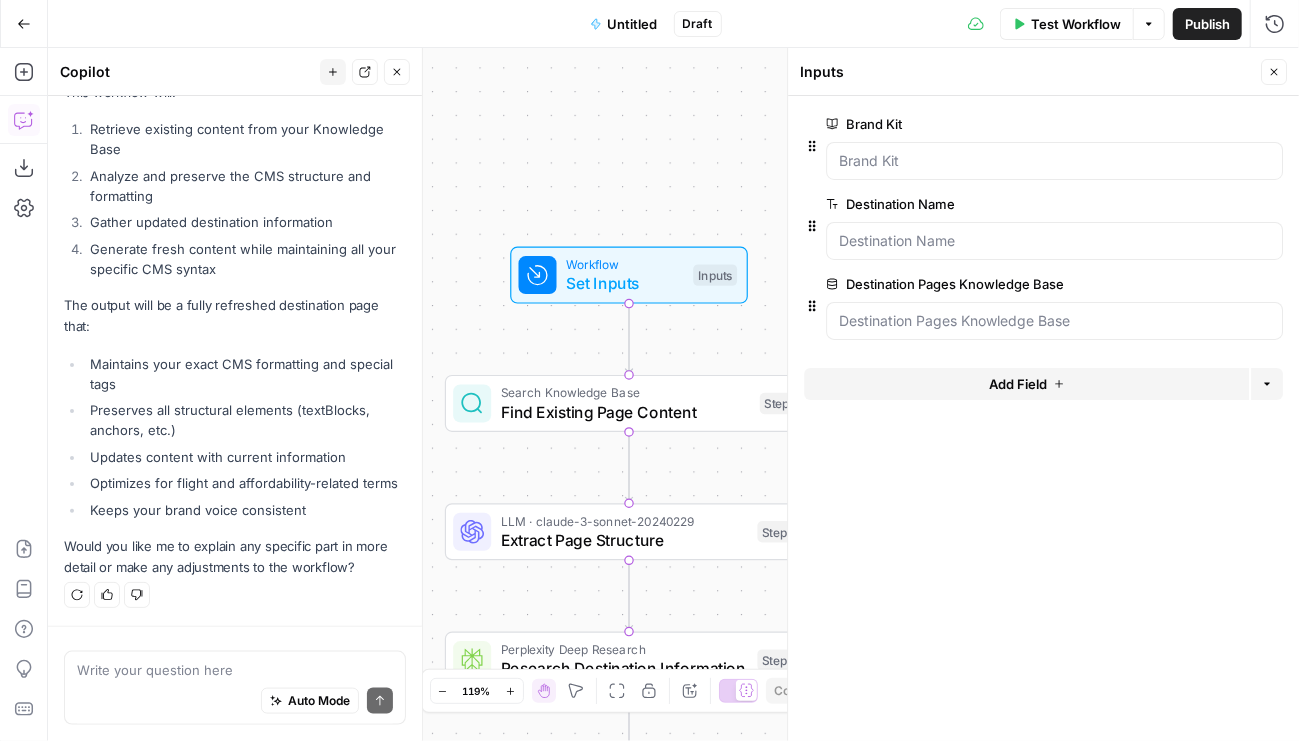 click on "edit field" at bounding box center [1208, 204] 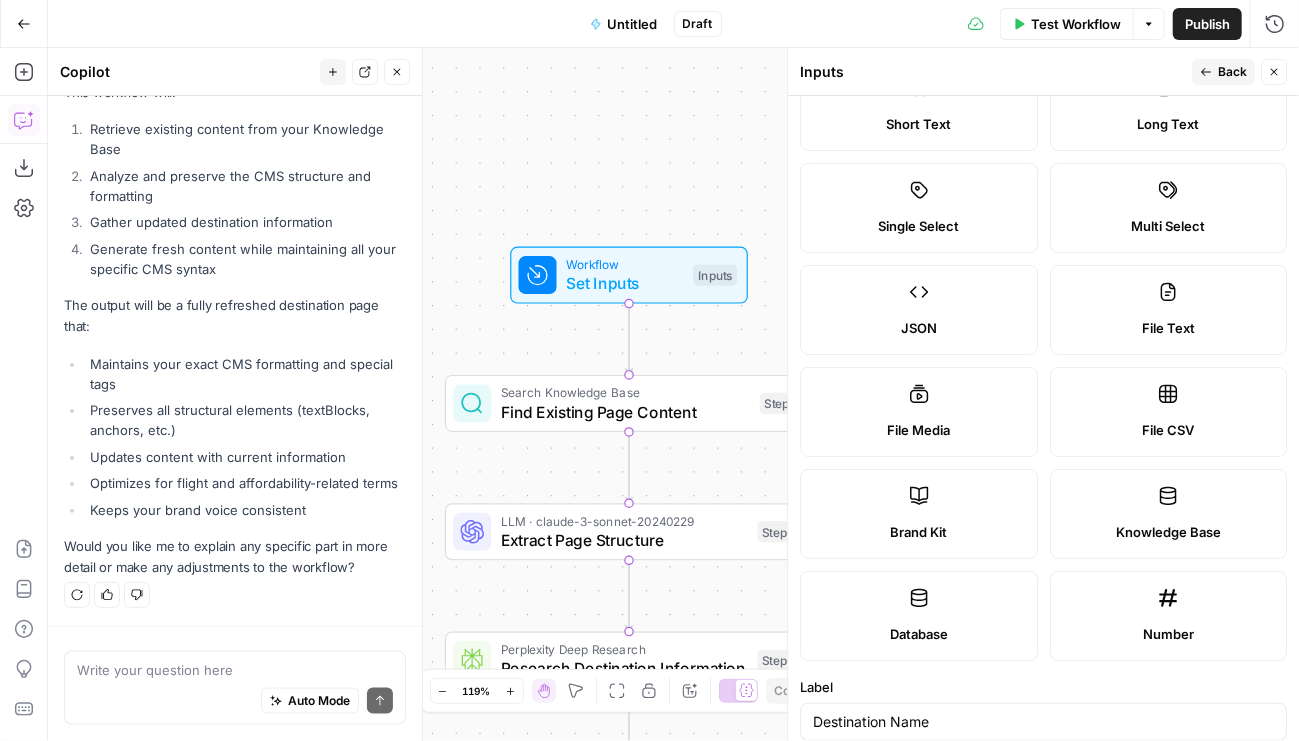 scroll, scrollTop: 0, scrollLeft: 0, axis: both 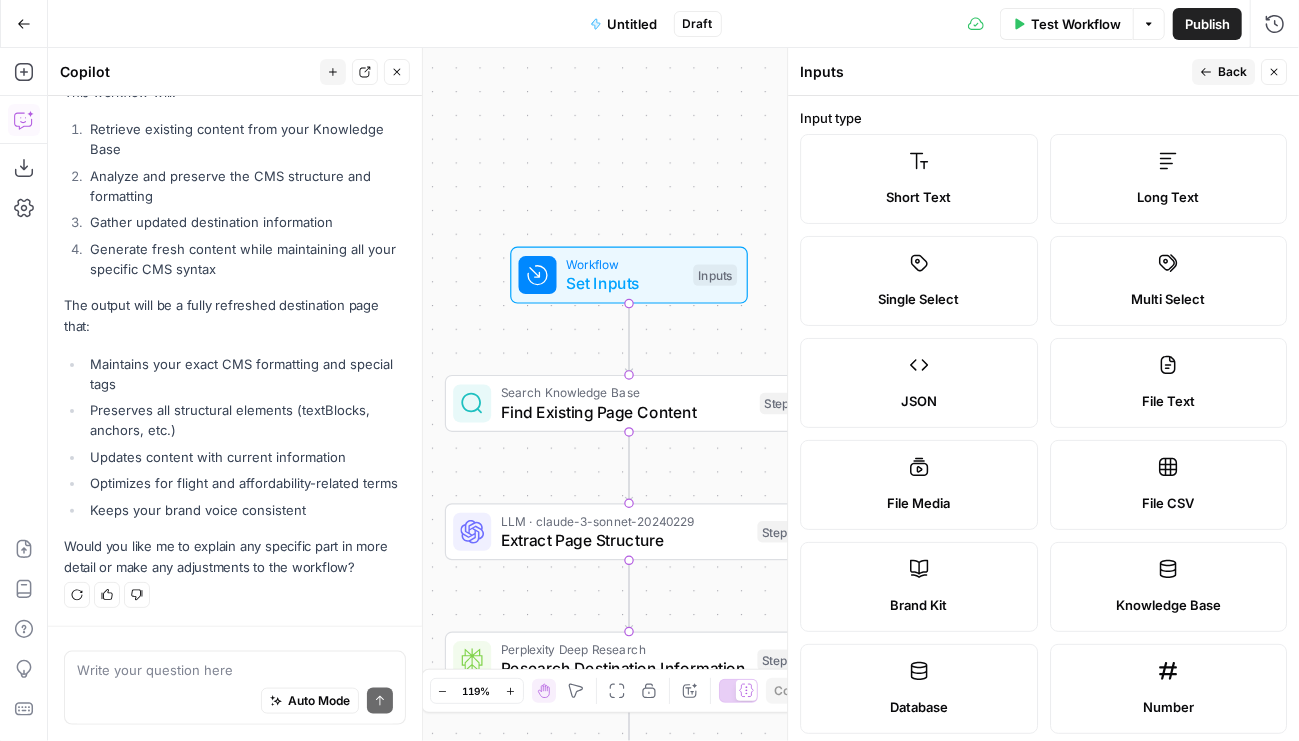click 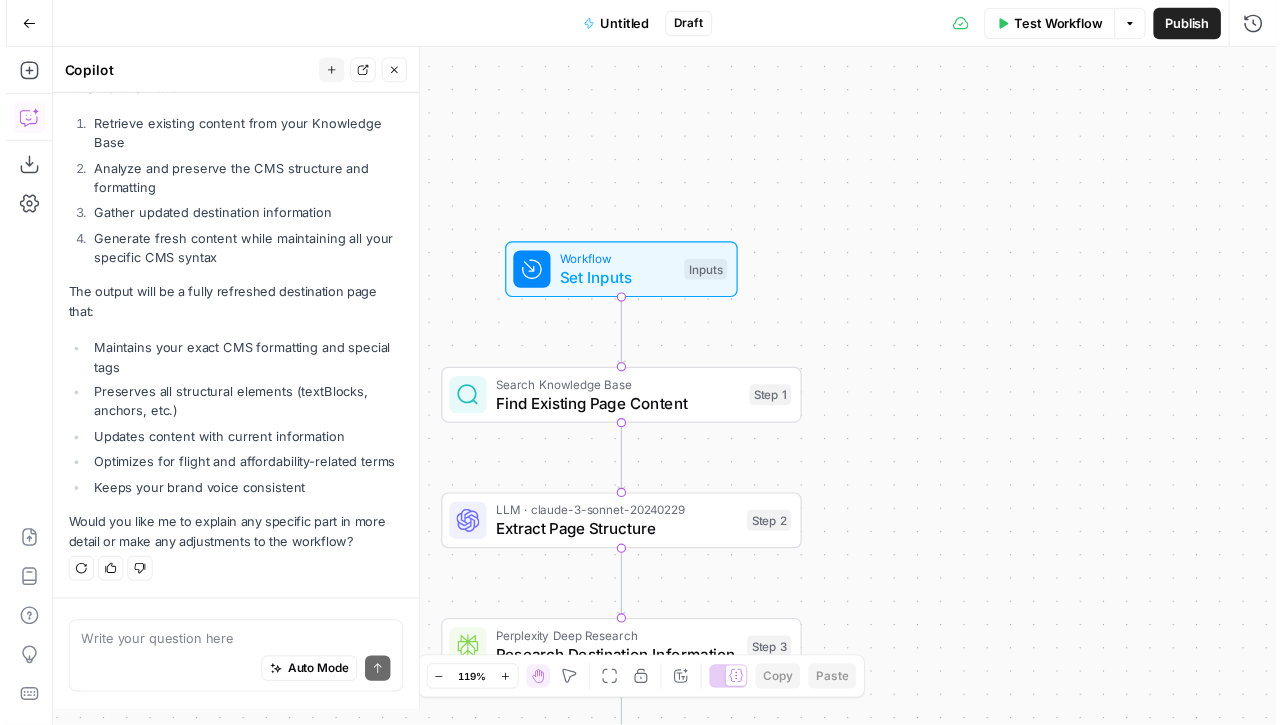 scroll, scrollTop: 8862, scrollLeft: 0, axis: vertical 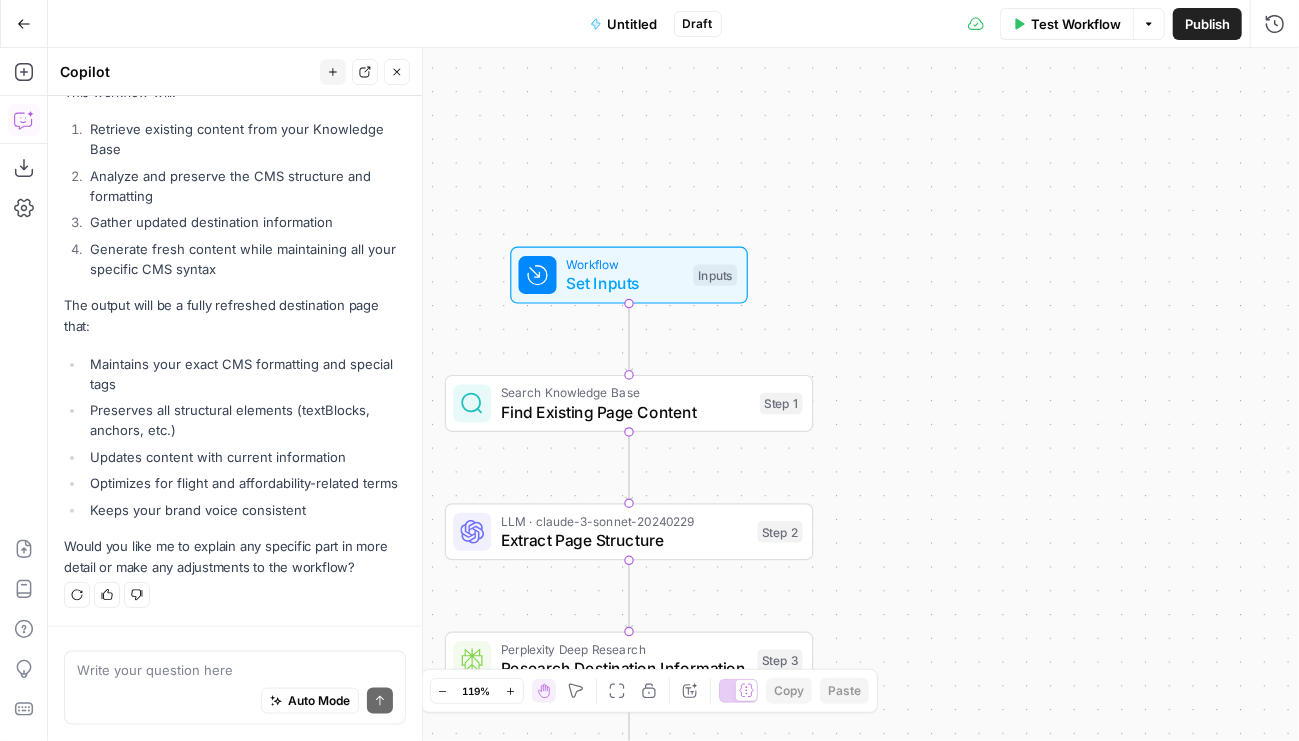 click on "Set Inputs" at bounding box center [625, 284] 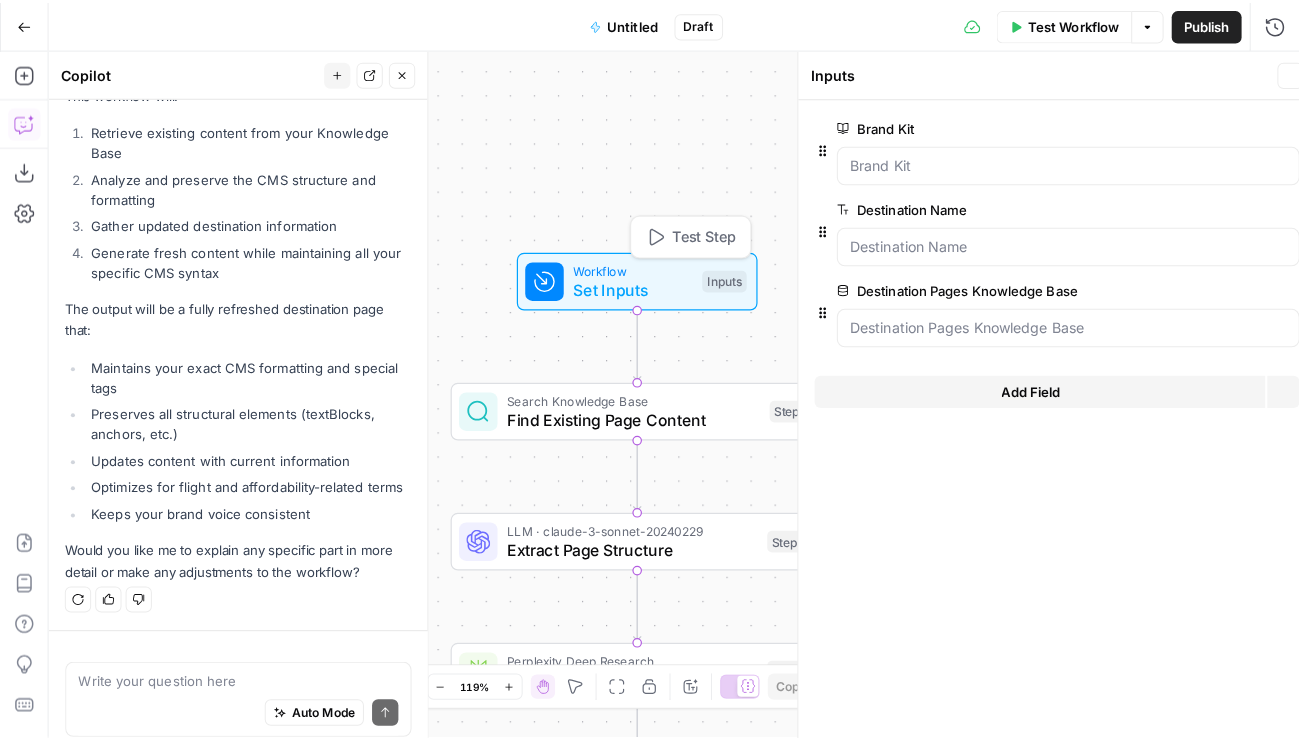 scroll, scrollTop: 8862, scrollLeft: 0, axis: vertical 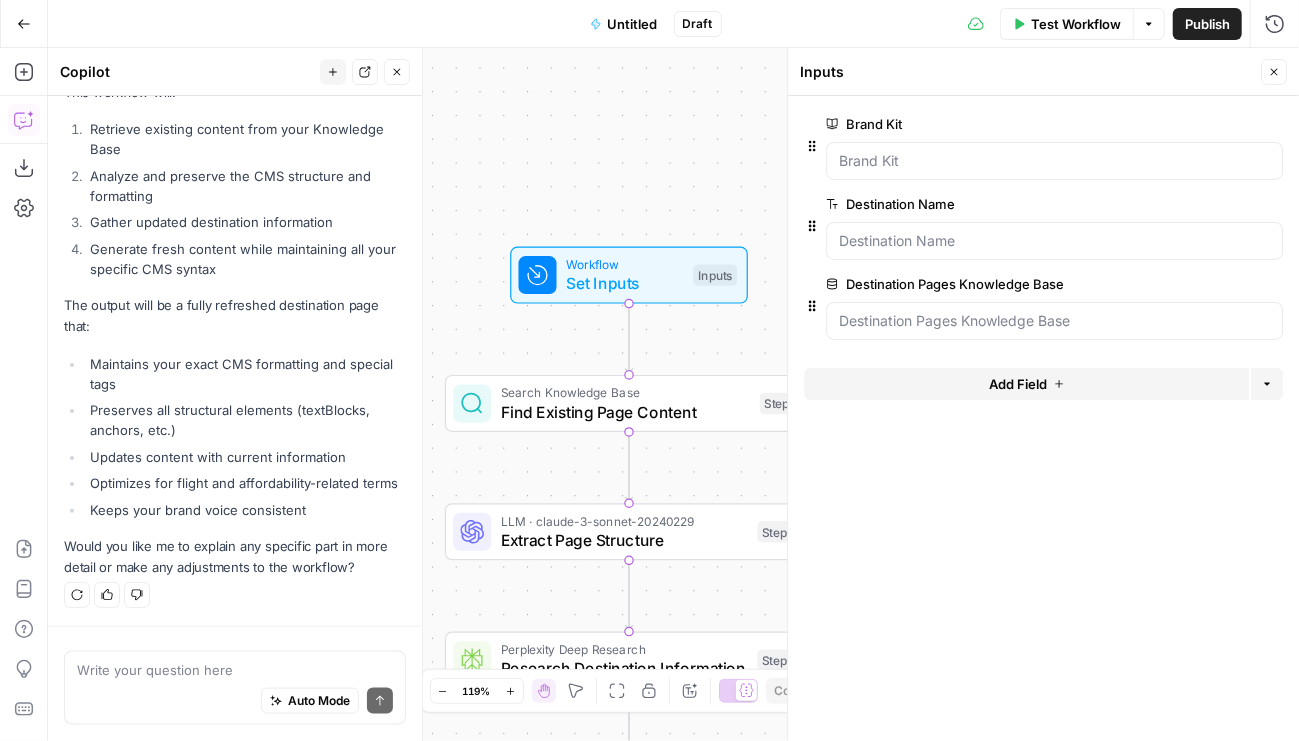 click on "edit field" at bounding box center (1208, 204) 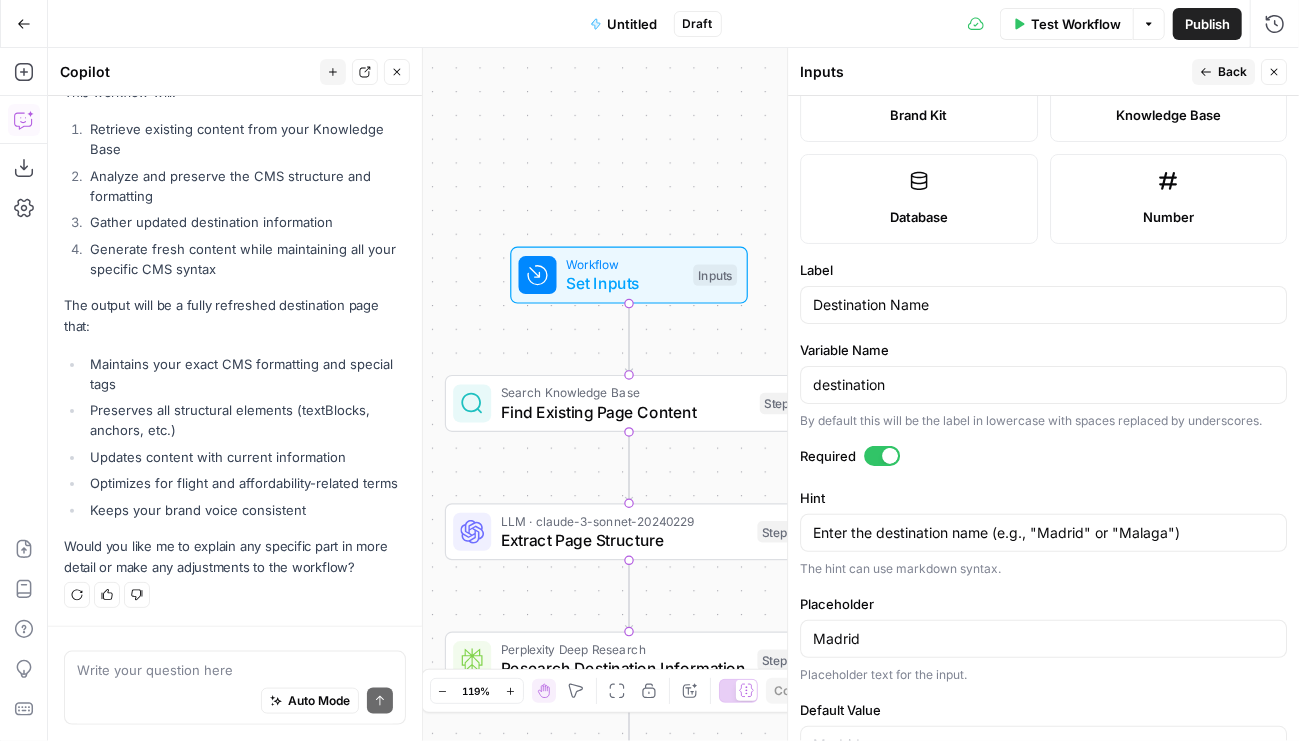 scroll, scrollTop: 545, scrollLeft: 0, axis: vertical 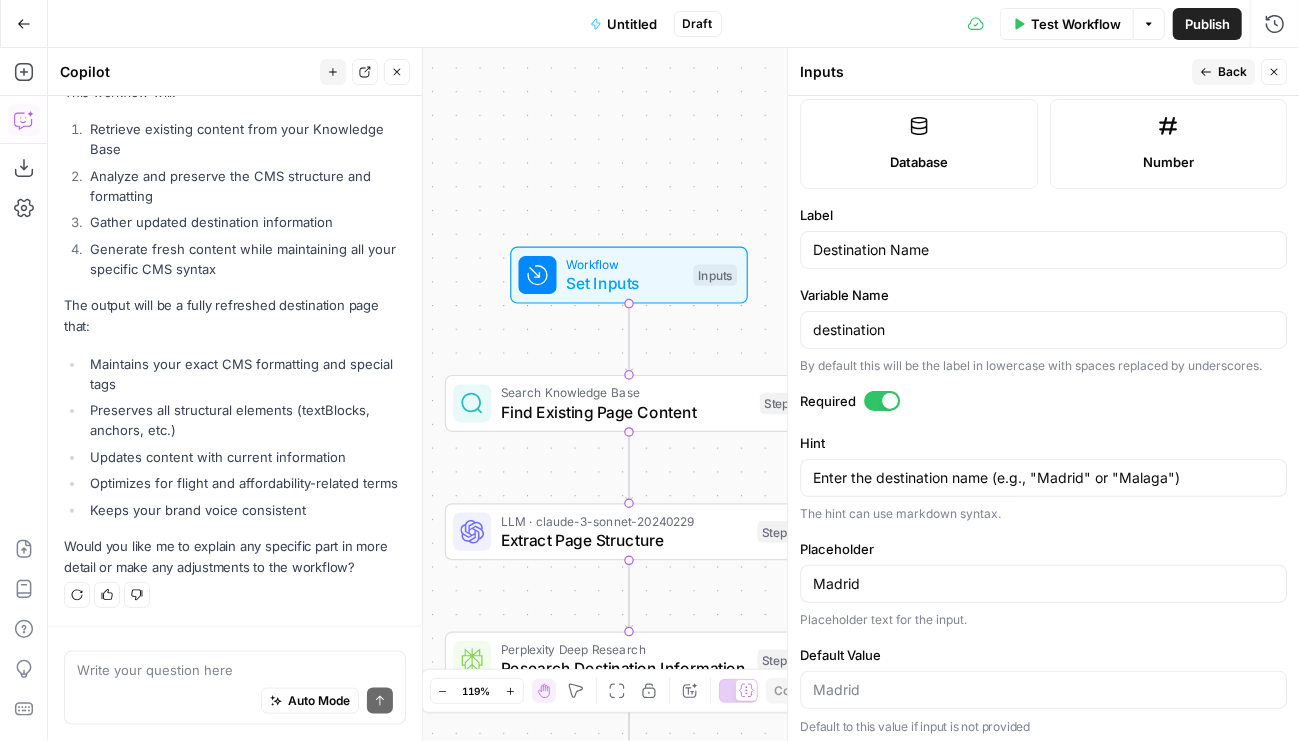 click on "Close" at bounding box center (1279, 72) 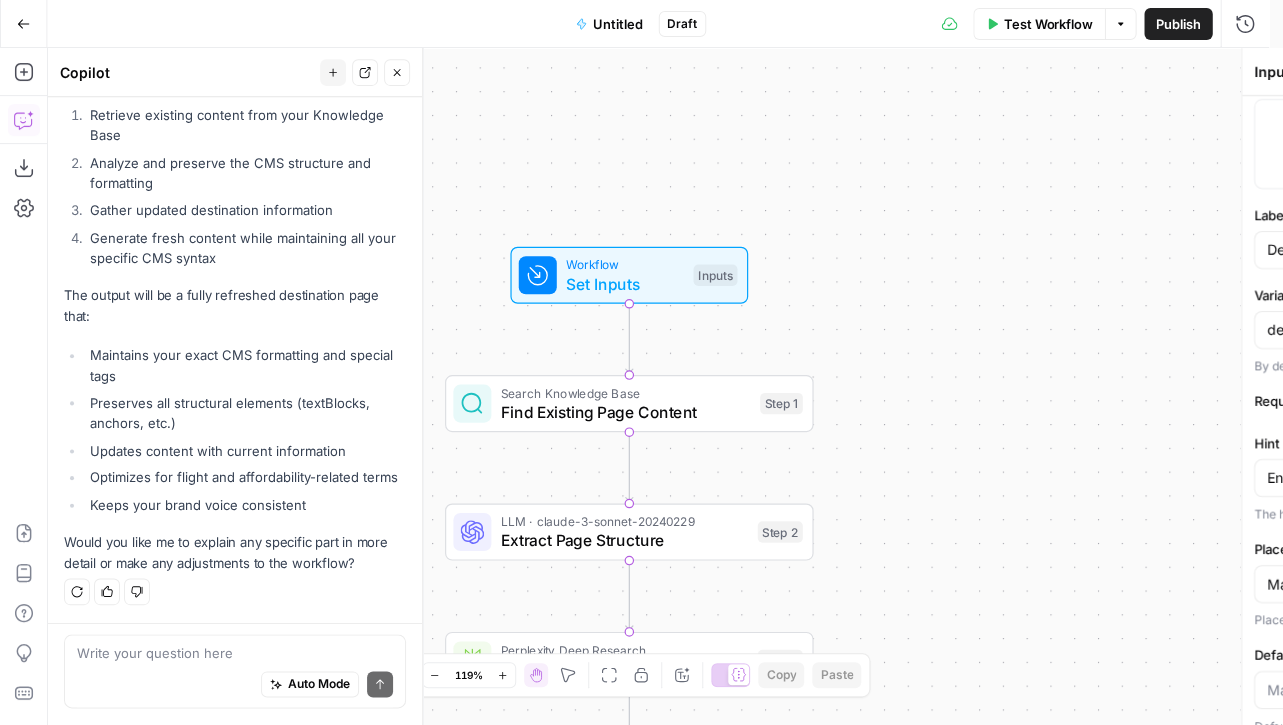 scroll, scrollTop: 8862, scrollLeft: 0, axis: vertical 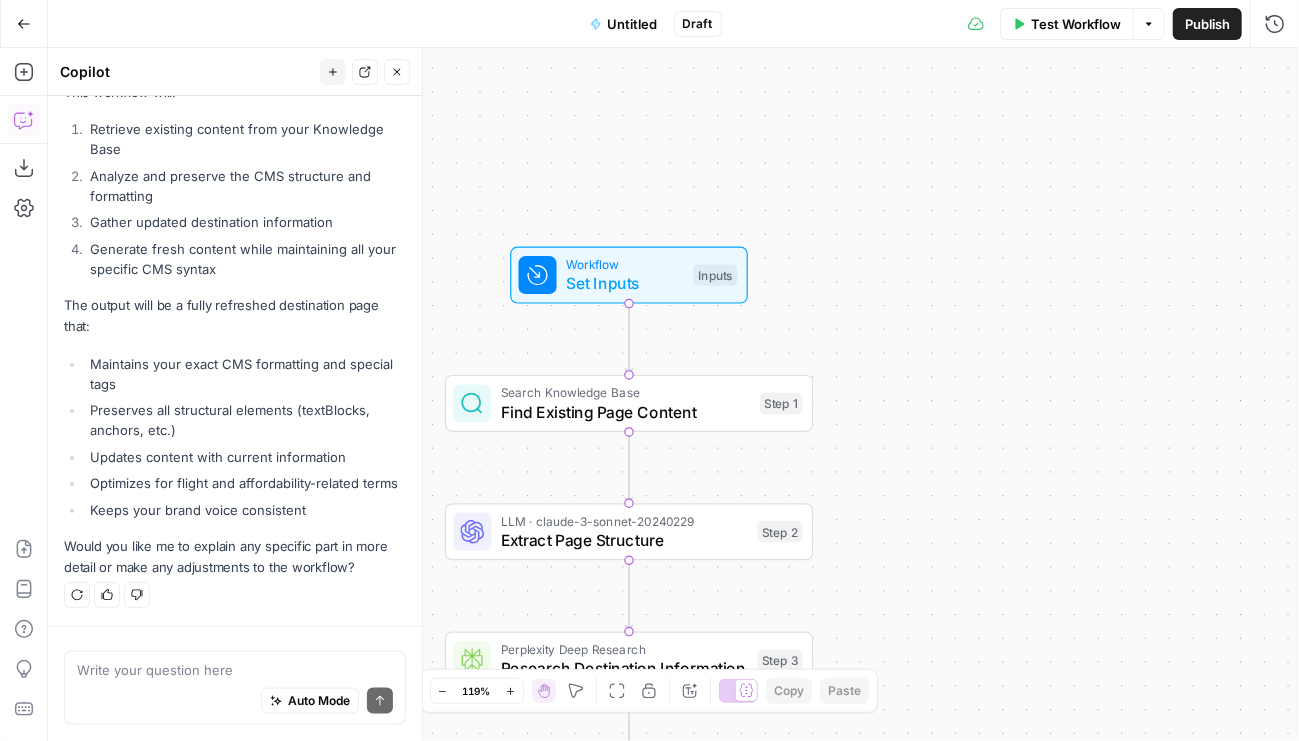 click on "Workflow" at bounding box center [625, 264] 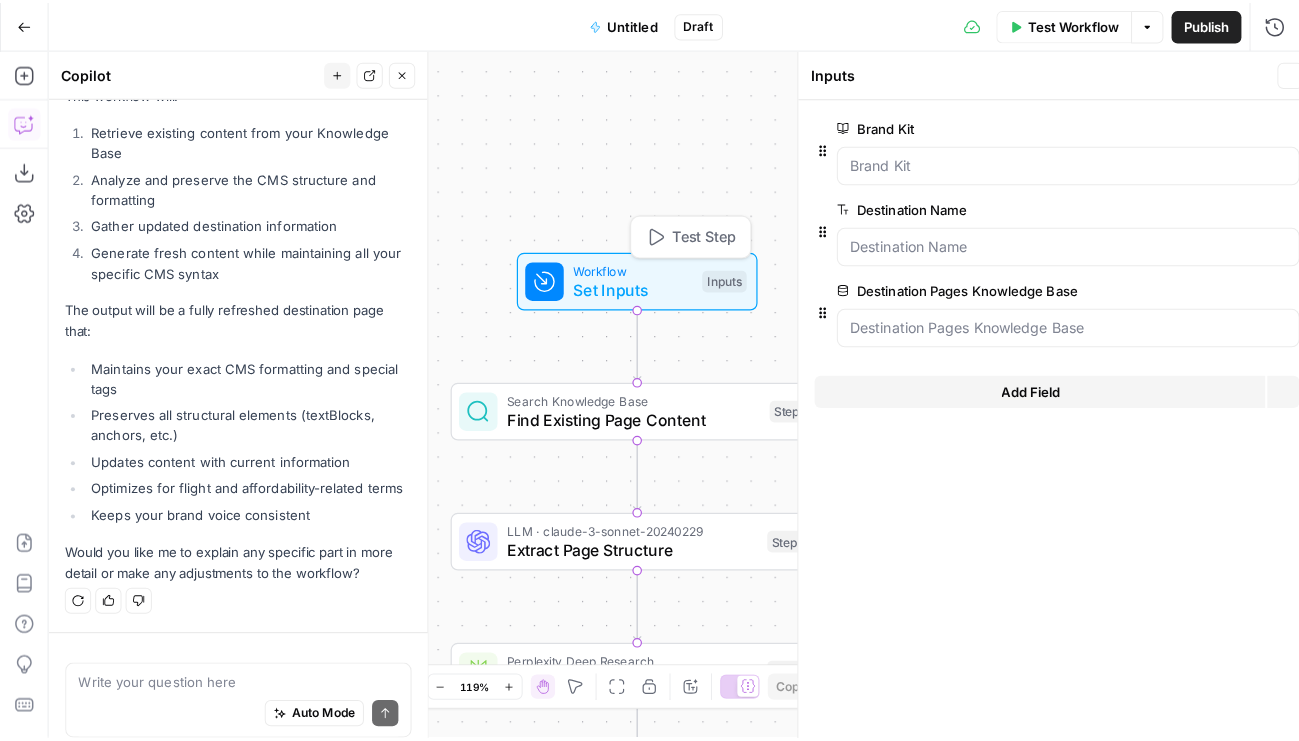 scroll, scrollTop: 8862, scrollLeft: 0, axis: vertical 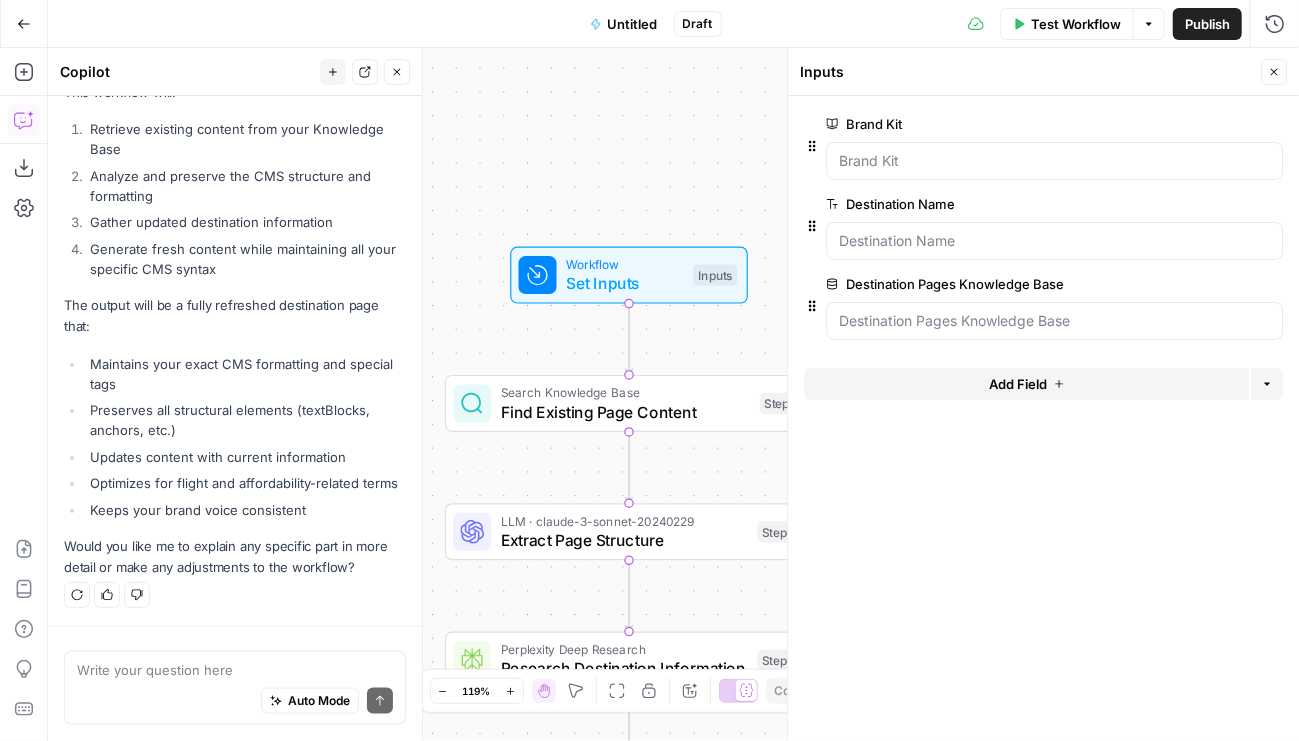 click on "edit field" at bounding box center [1208, 284] 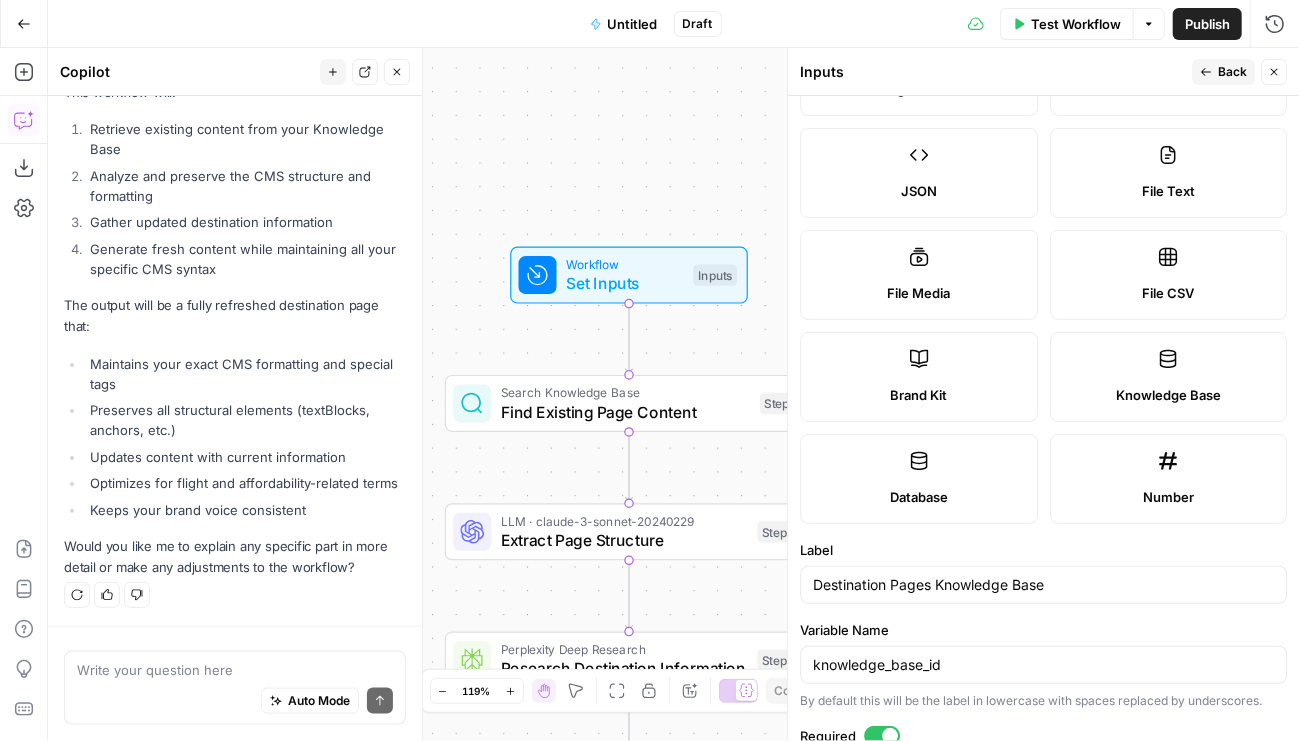 scroll, scrollTop: 438, scrollLeft: 0, axis: vertical 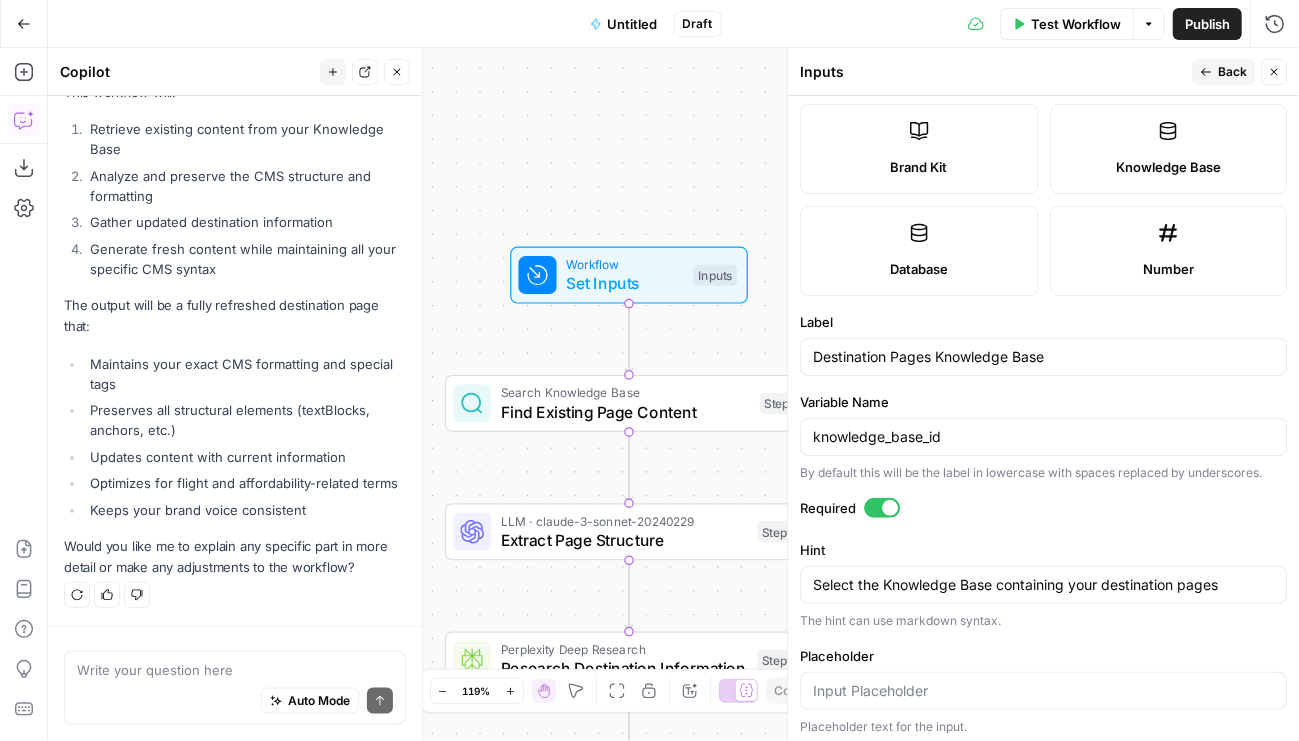 click 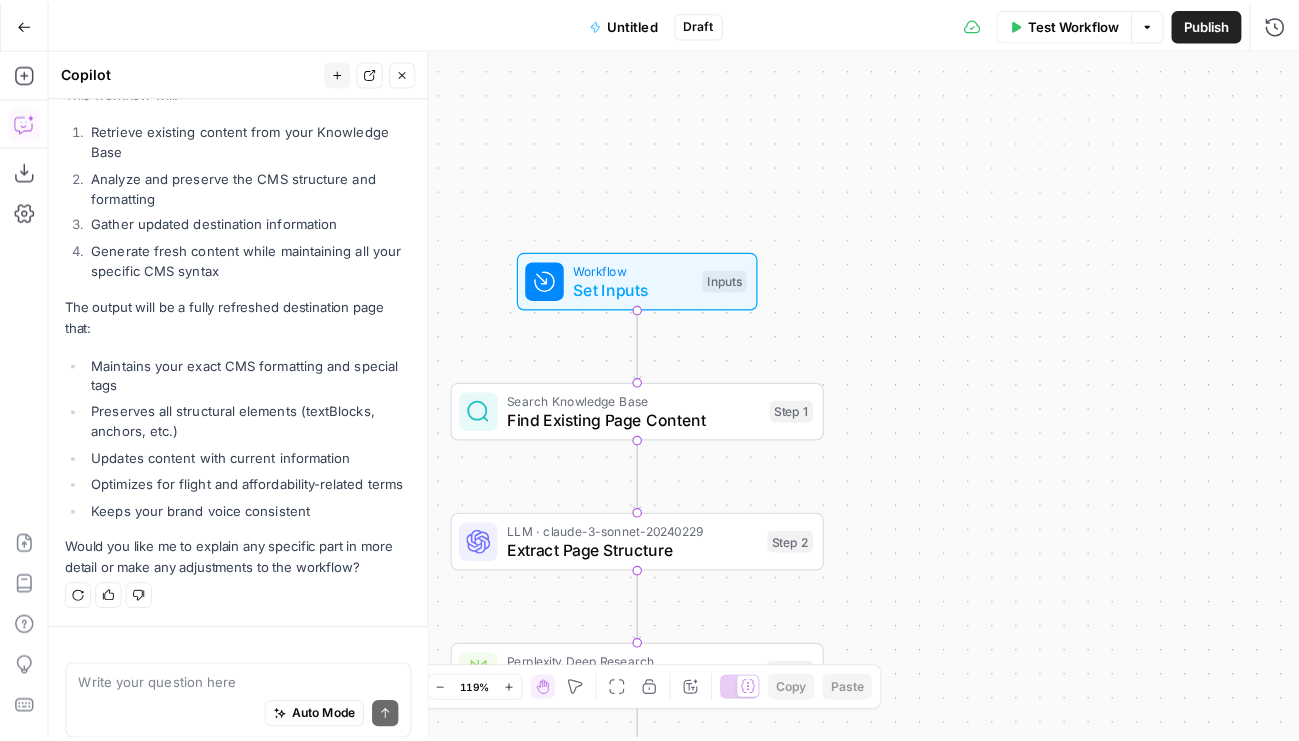 scroll, scrollTop: 8862, scrollLeft: 0, axis: vertical 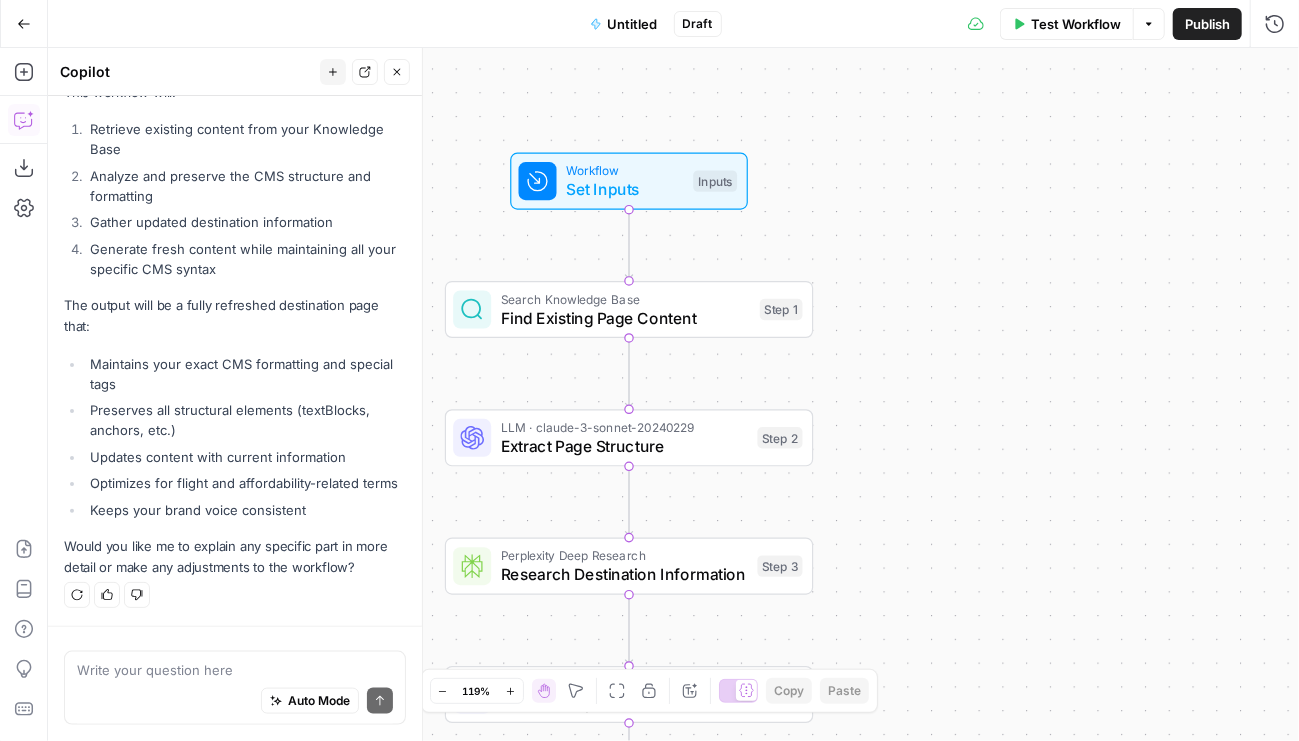 click on "Find Existing Page Content" at bounding box center (626, 318) 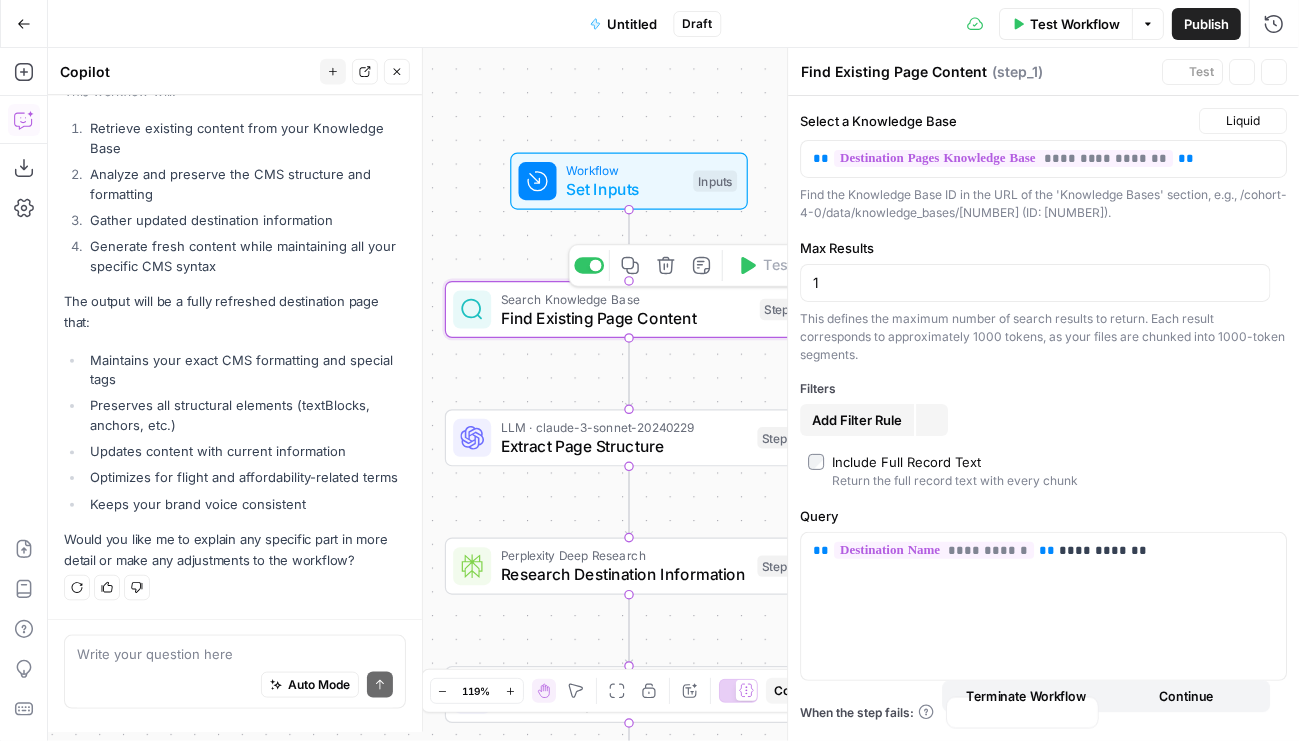 scroll, scrollTop: 8862, scrollLeft: 0, axis: vertical 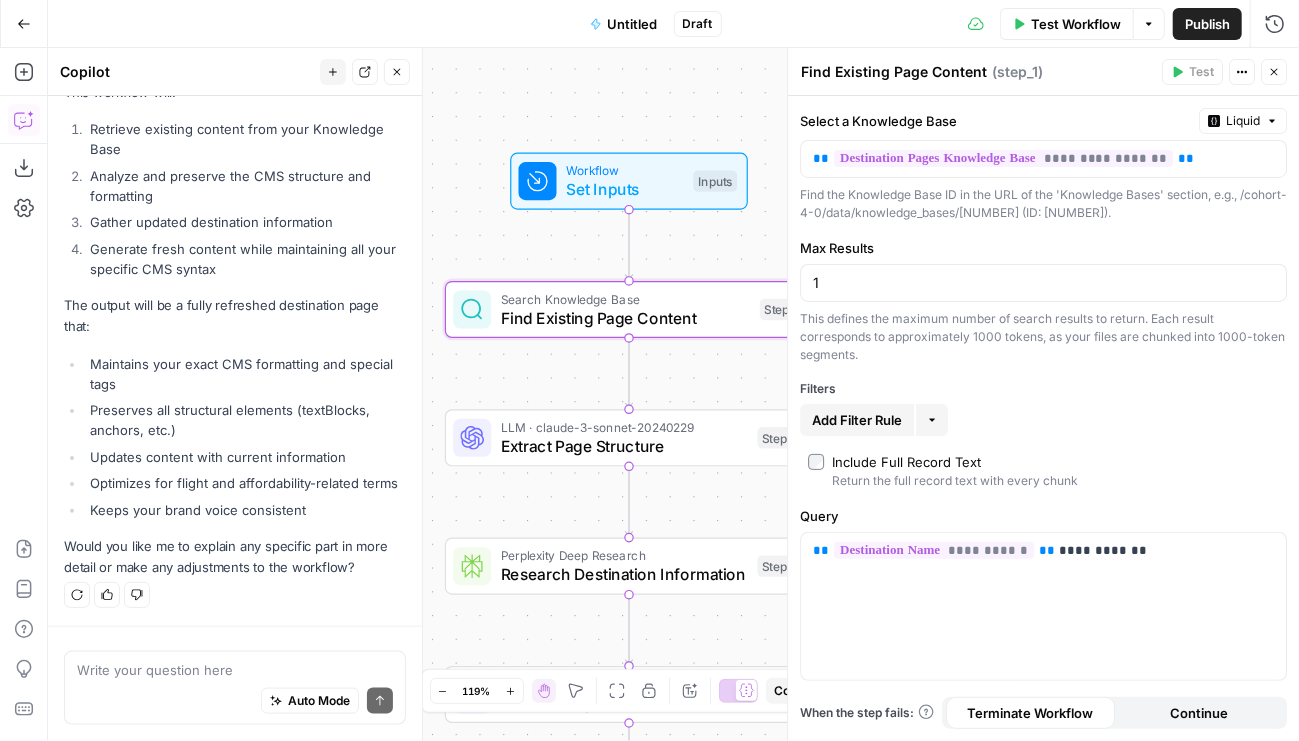 click on "Add Filter Rule" at bounding box center (857, 420) 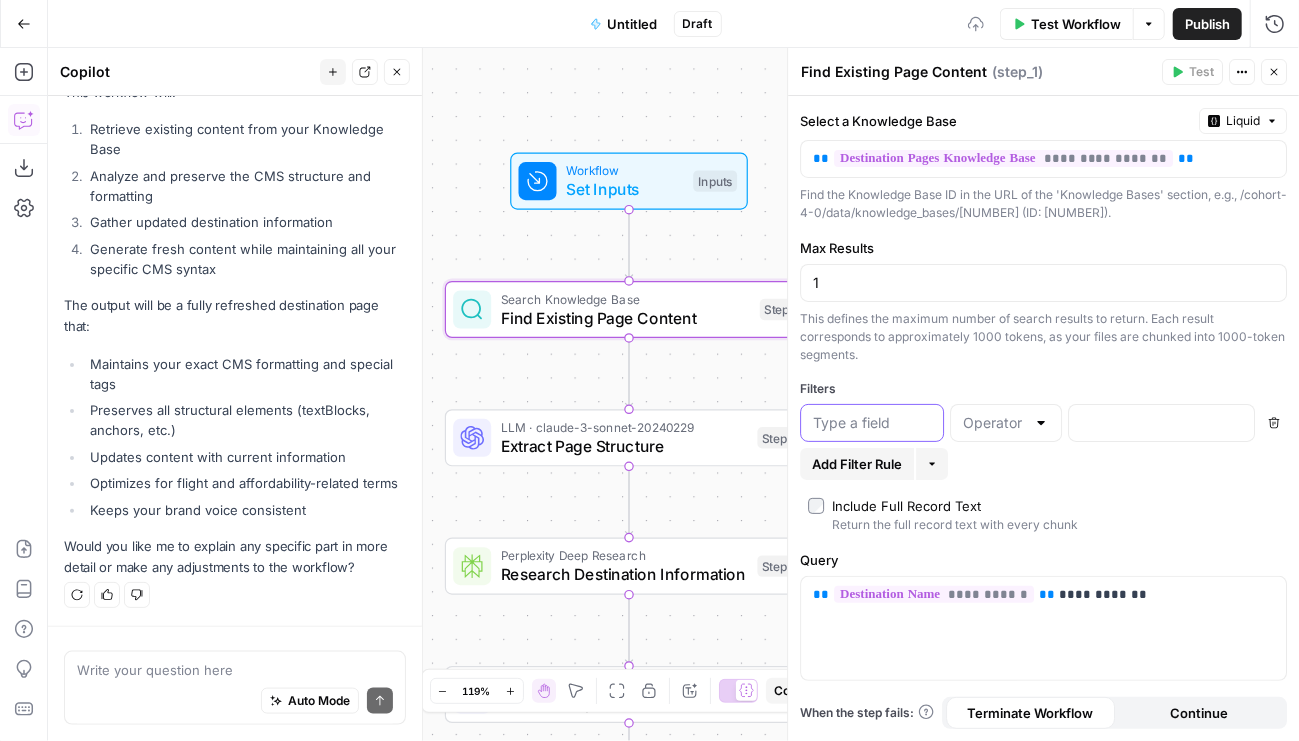 click at bounding box center (872, 423) 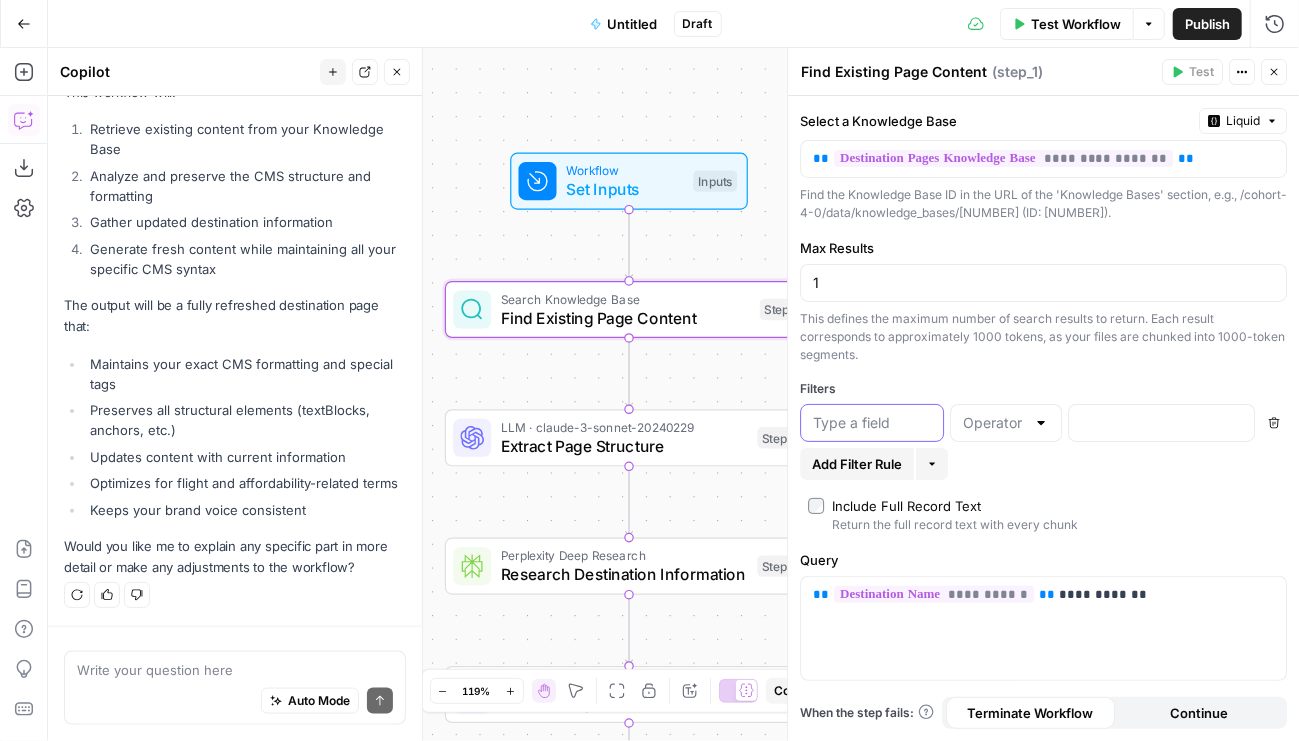 type on "/" 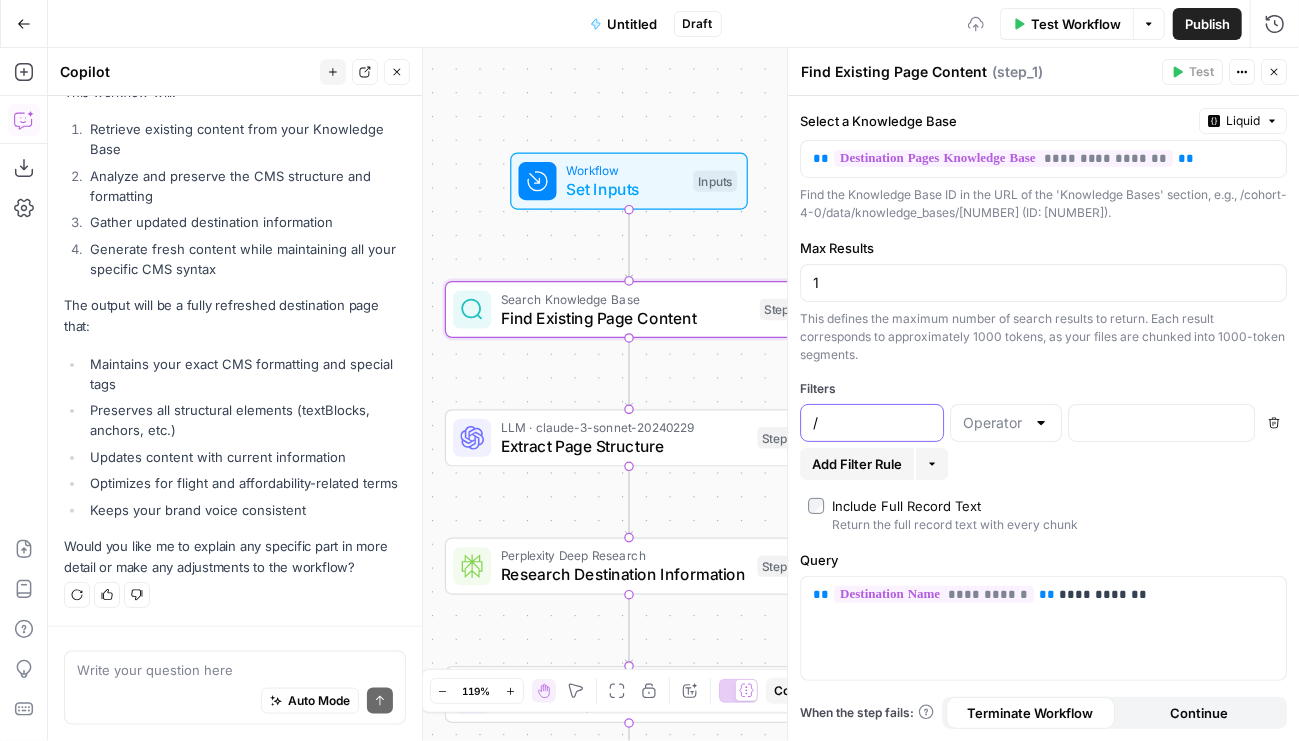 type 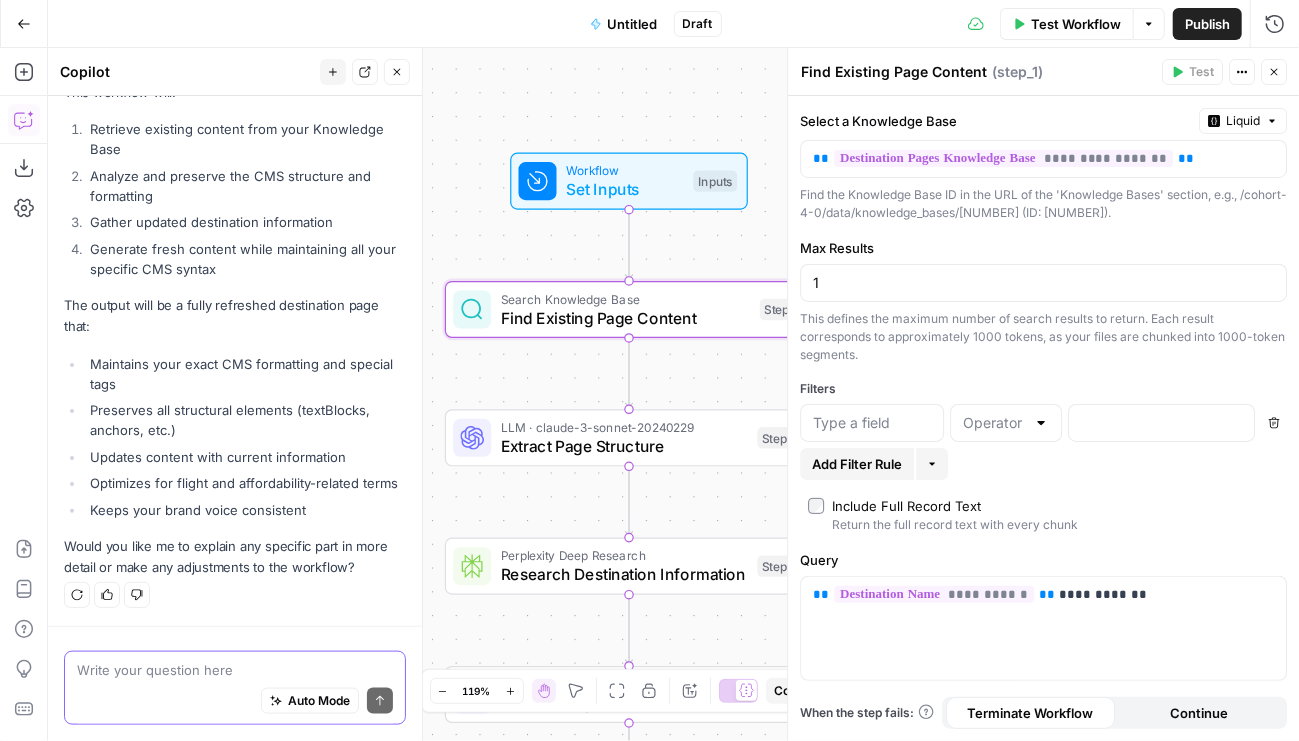 click at bounding box center (235, 670) 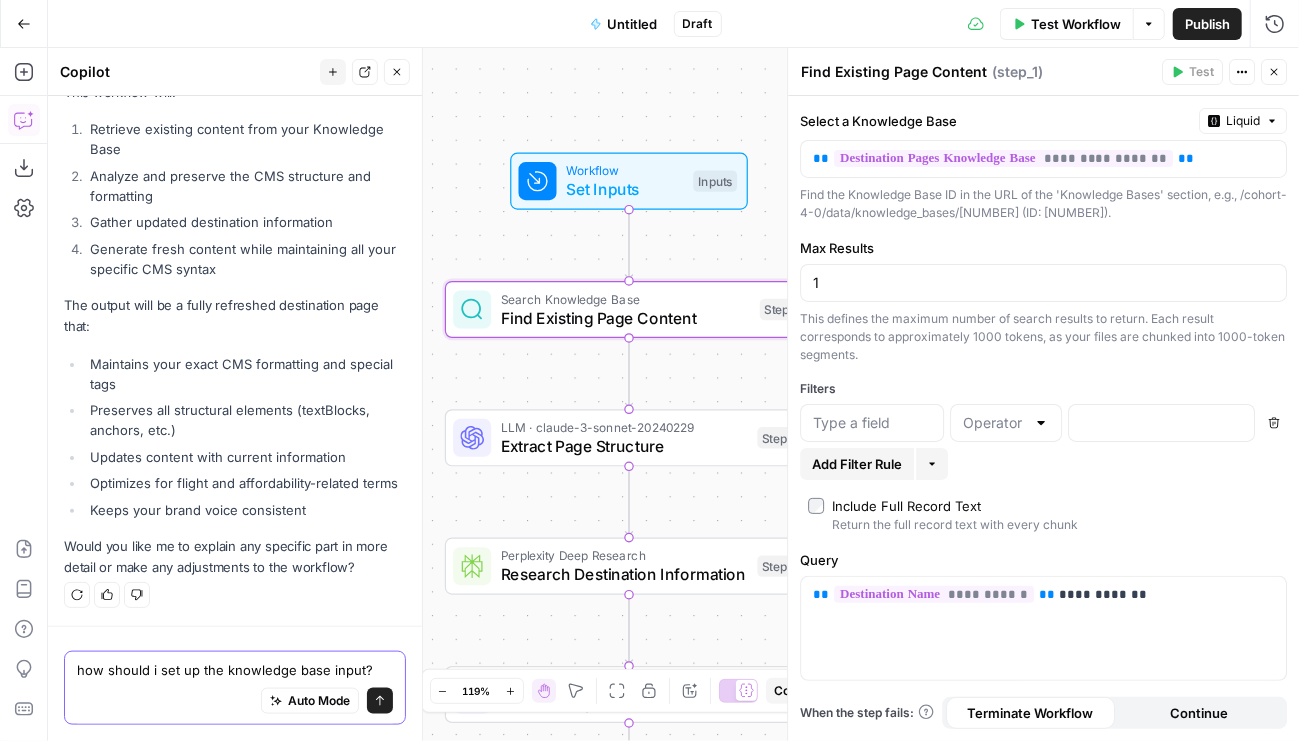 type on "how should i set up the knowledge base input?" 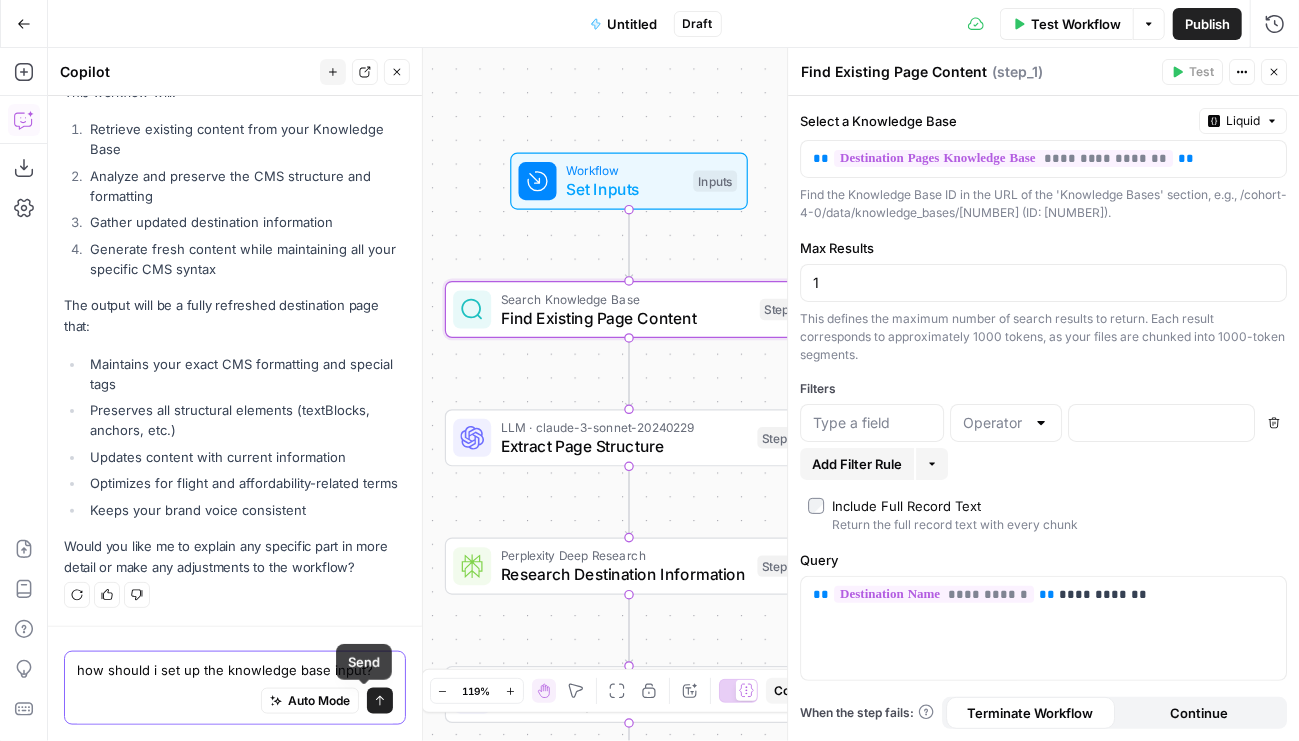 click 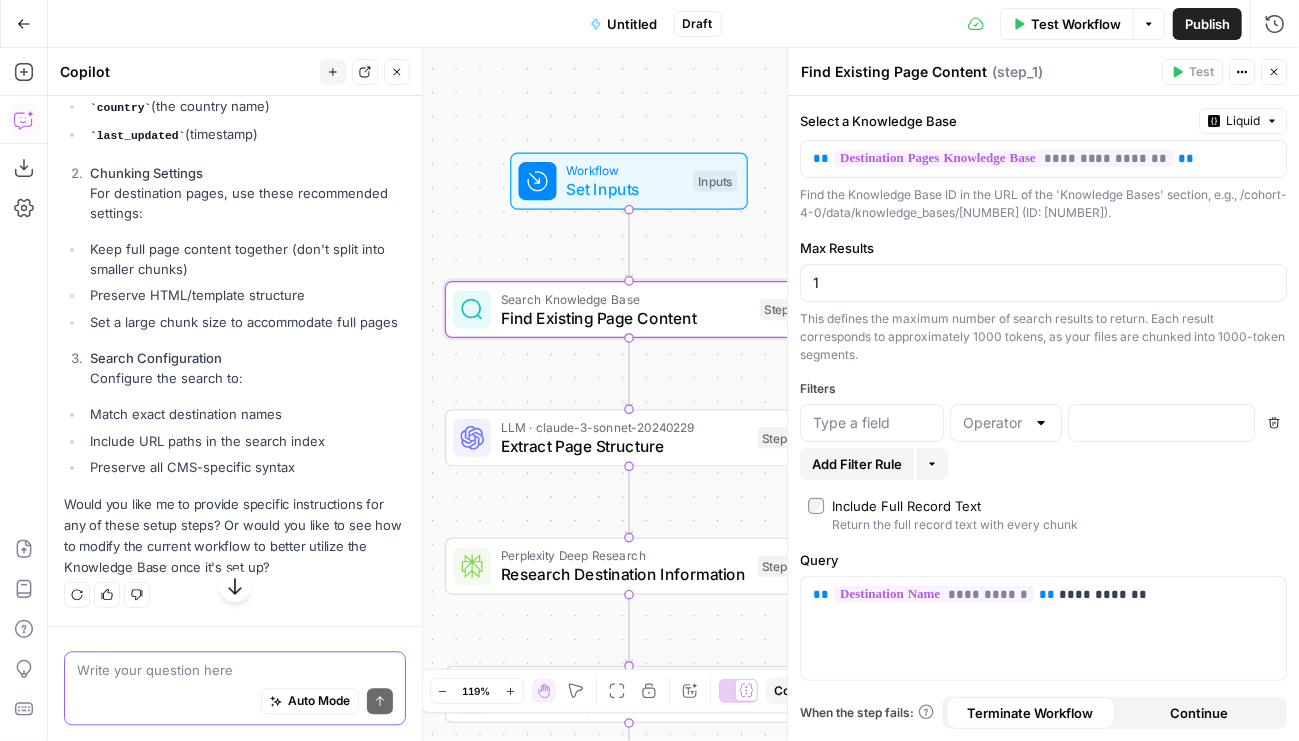 scroll, scrollTop: 10036, scrollLeft: 0, axis: vertical 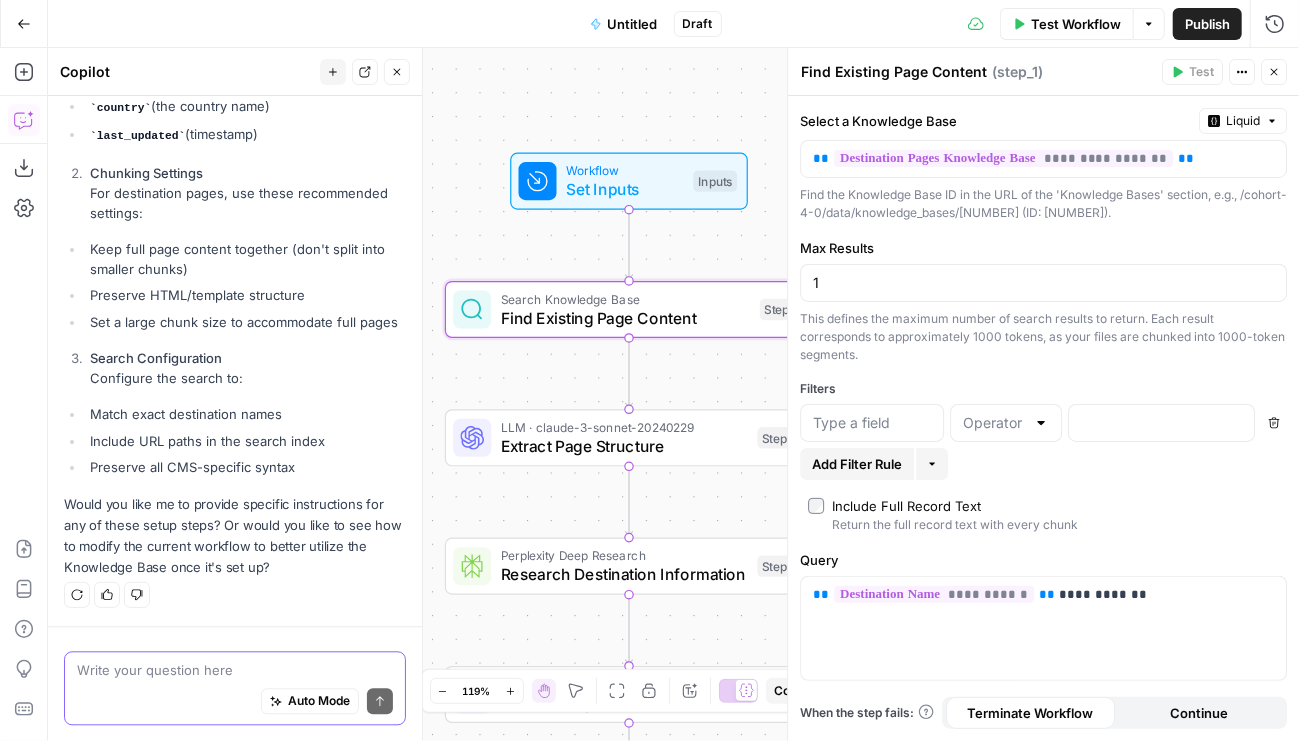 click at bounding box center (235, 670) 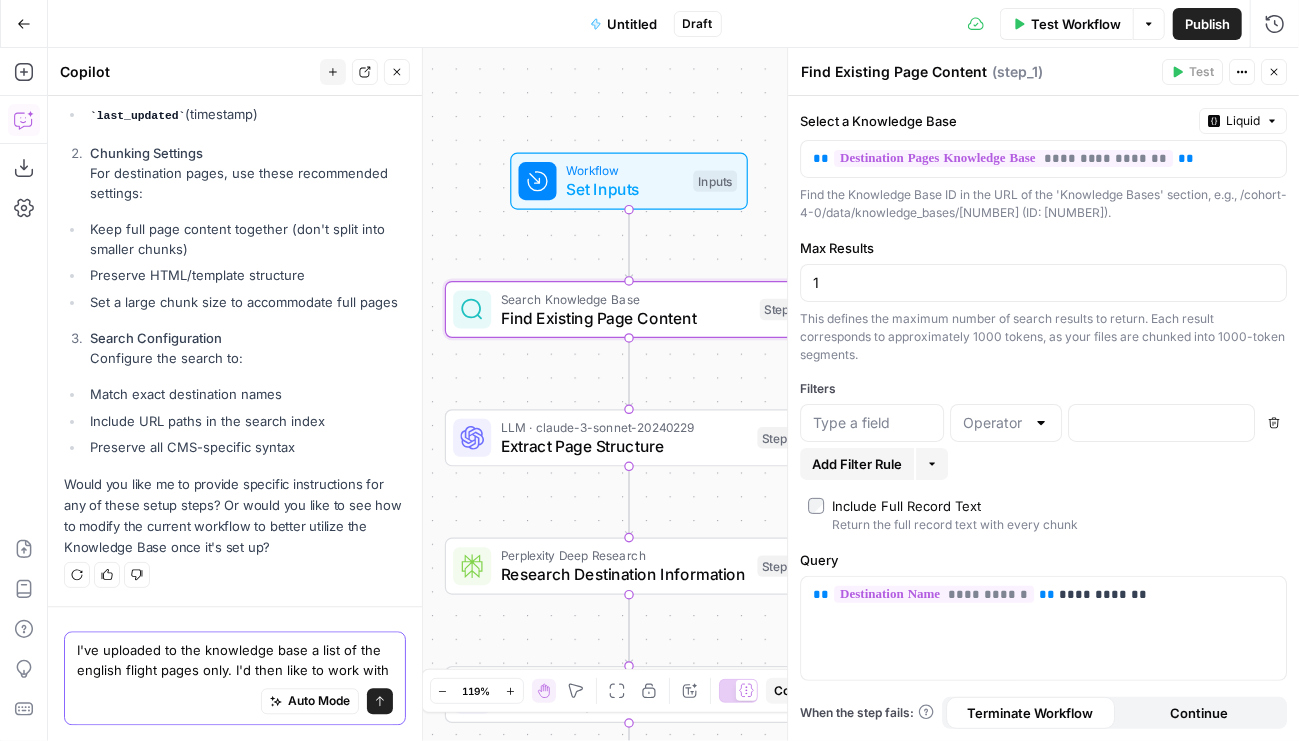 scroll, scrollTop: 10076, scrollLeft: 0, axis: vertical 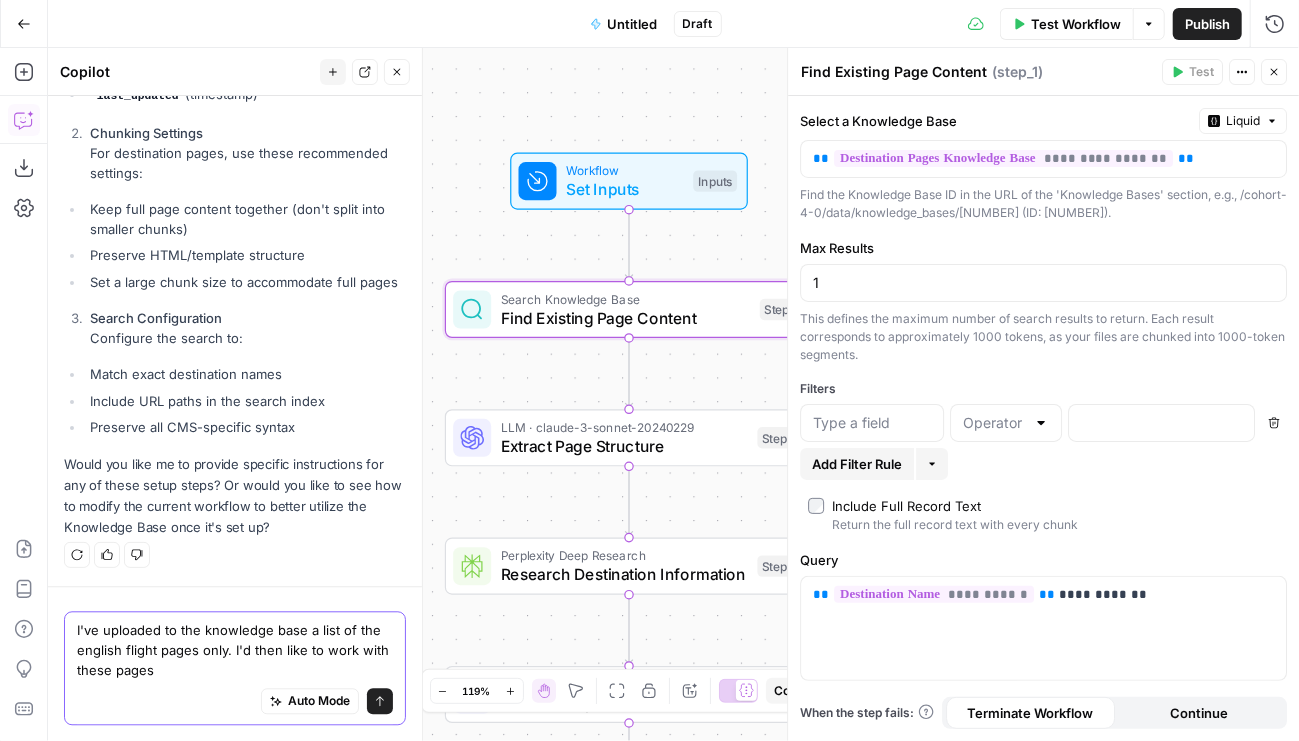 type on "I've uploaded to the knowledge base a list of the english flight pages only. I'd then like to work with these pages" 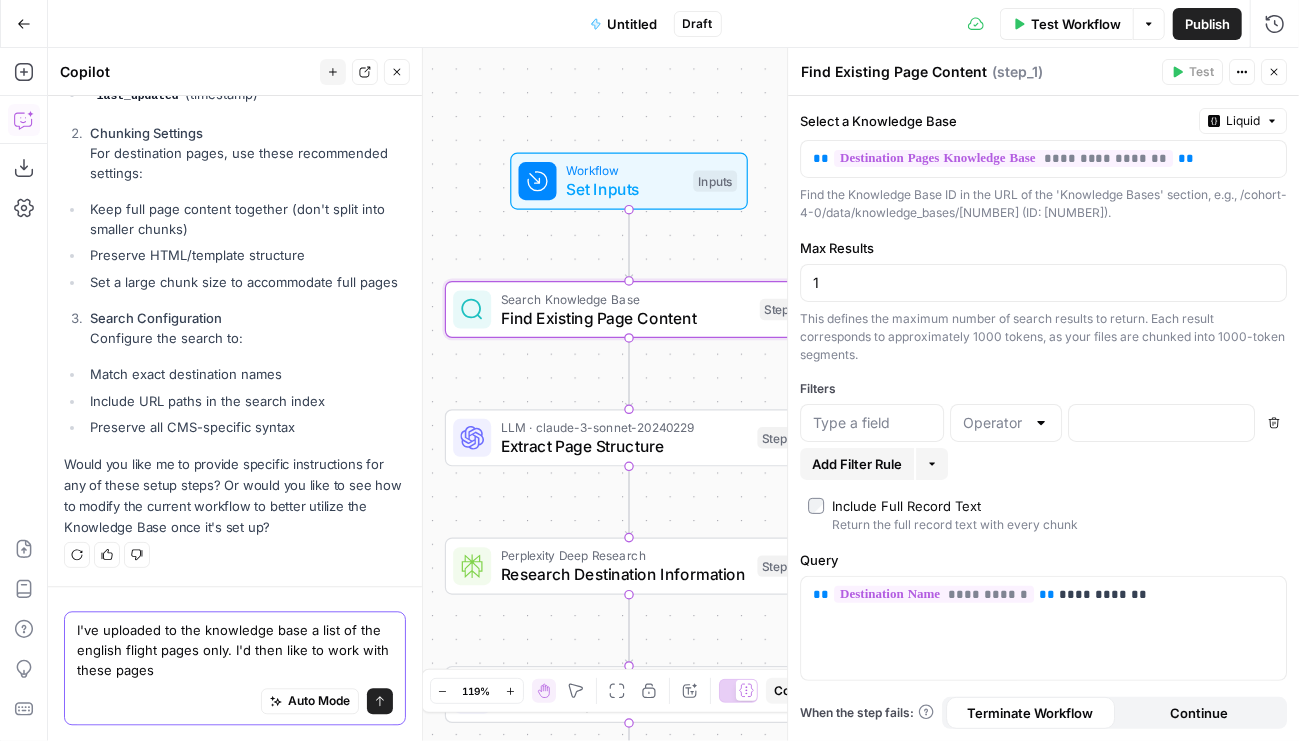 type 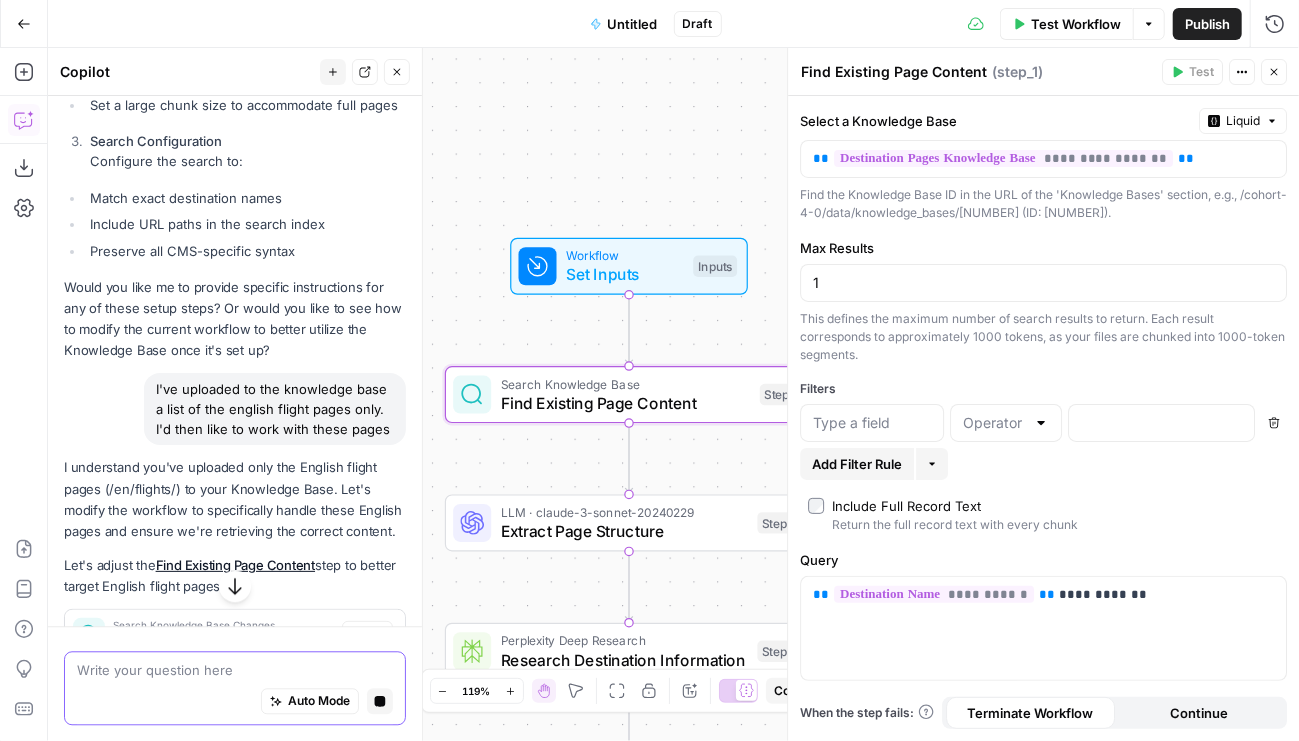 scroll, scrollTop: 10135, scrollLeft: 0, axis: vertical 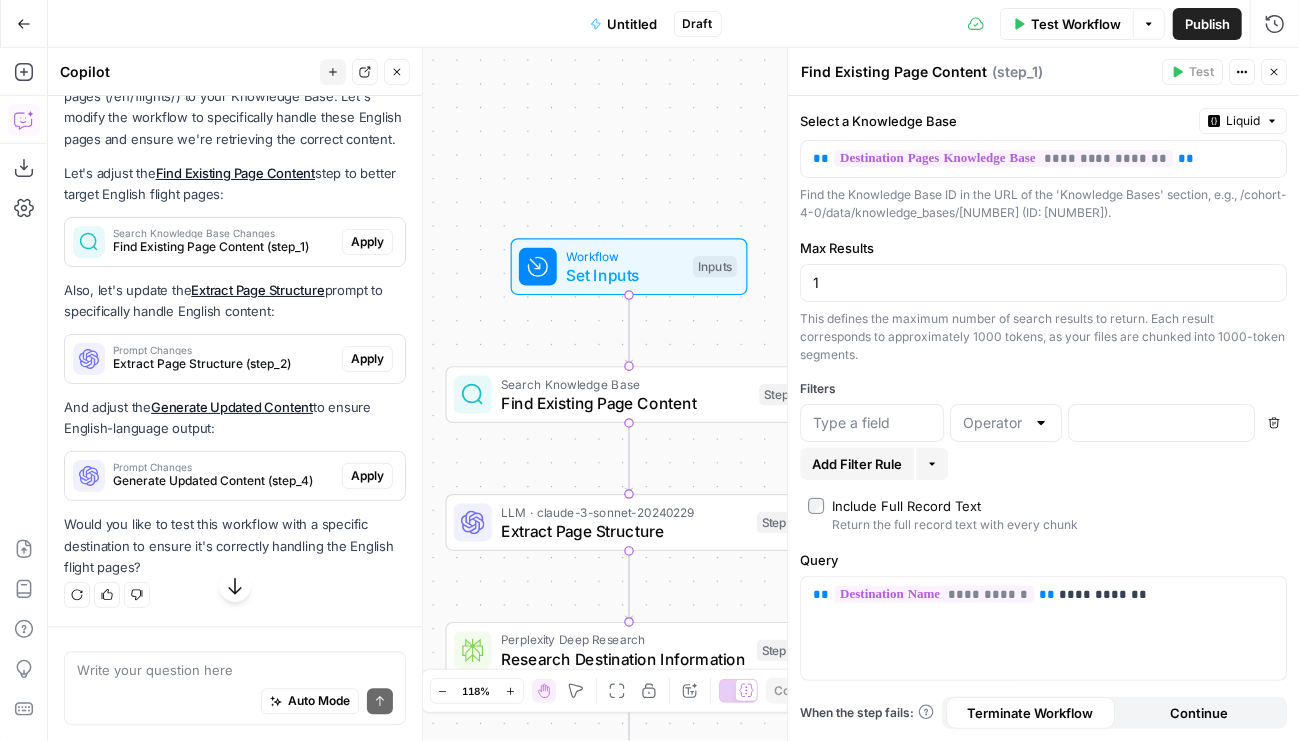 click 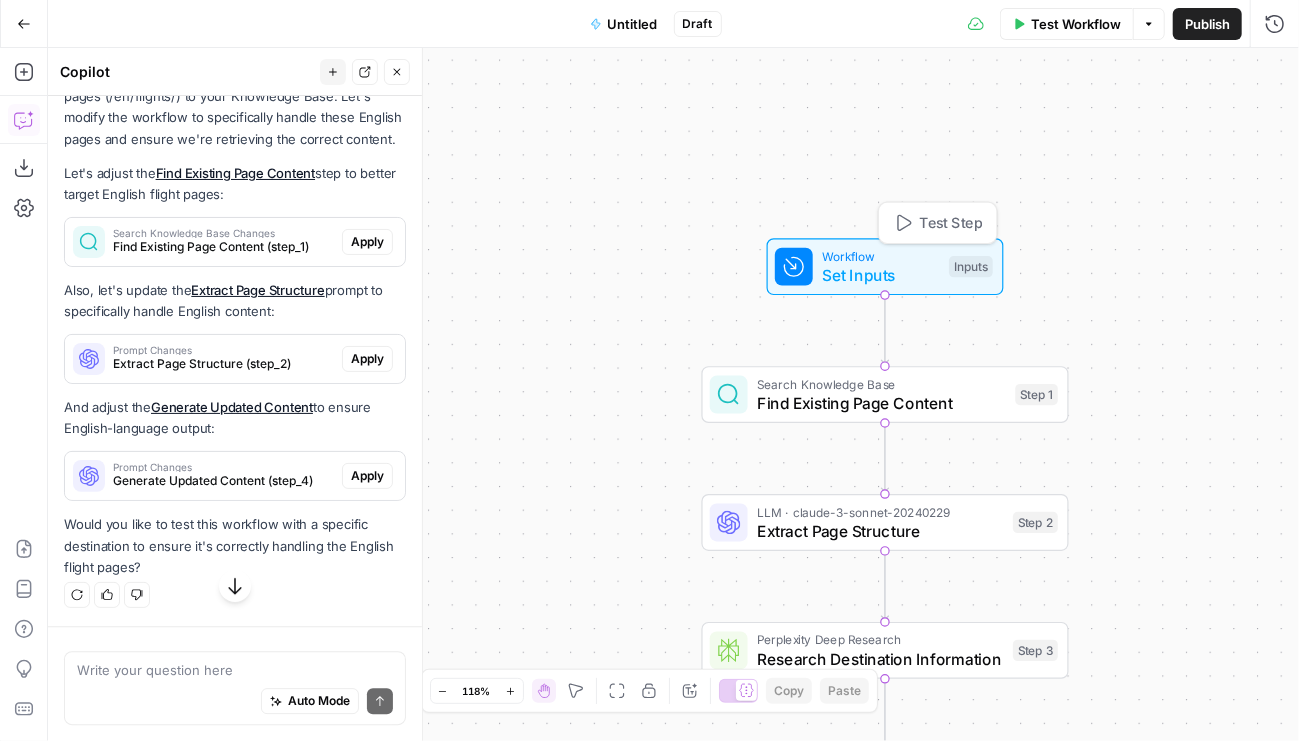 click on "Set Inputs" at bounding box center [880, 275] 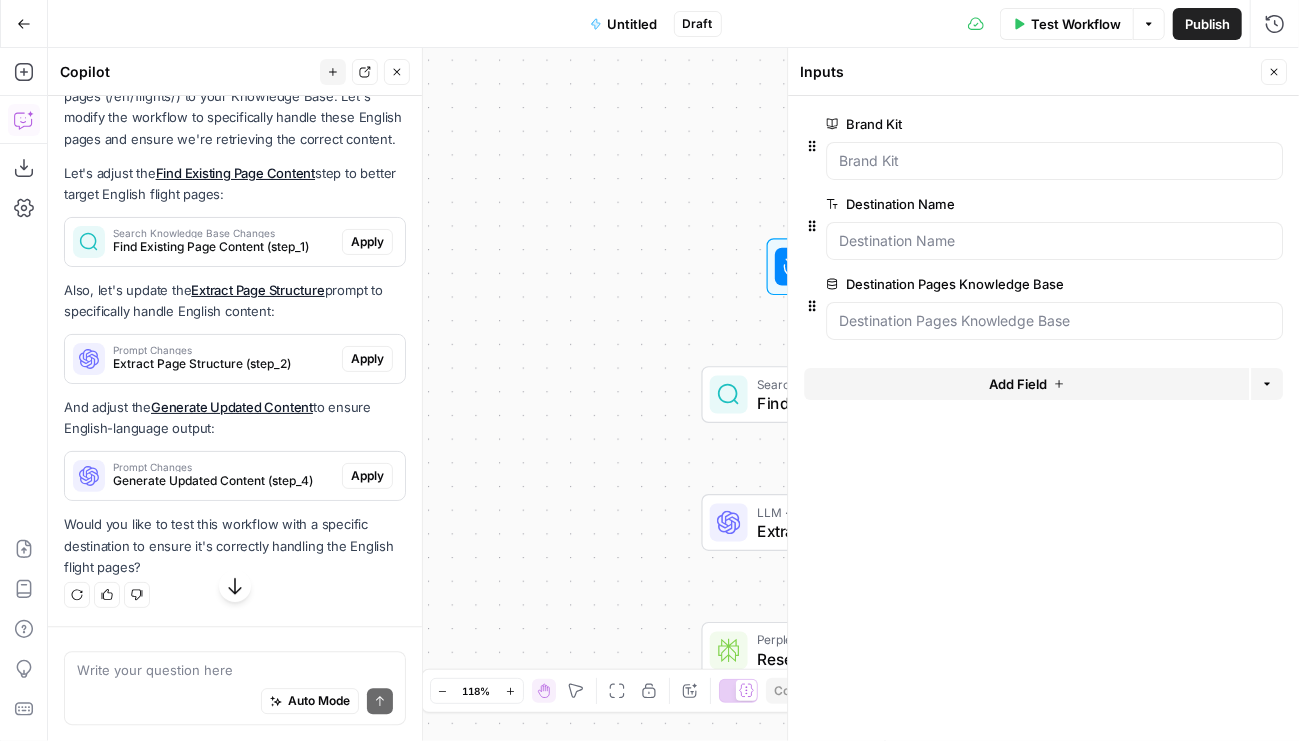 click on "Close" at bounding box center (1274, 72) 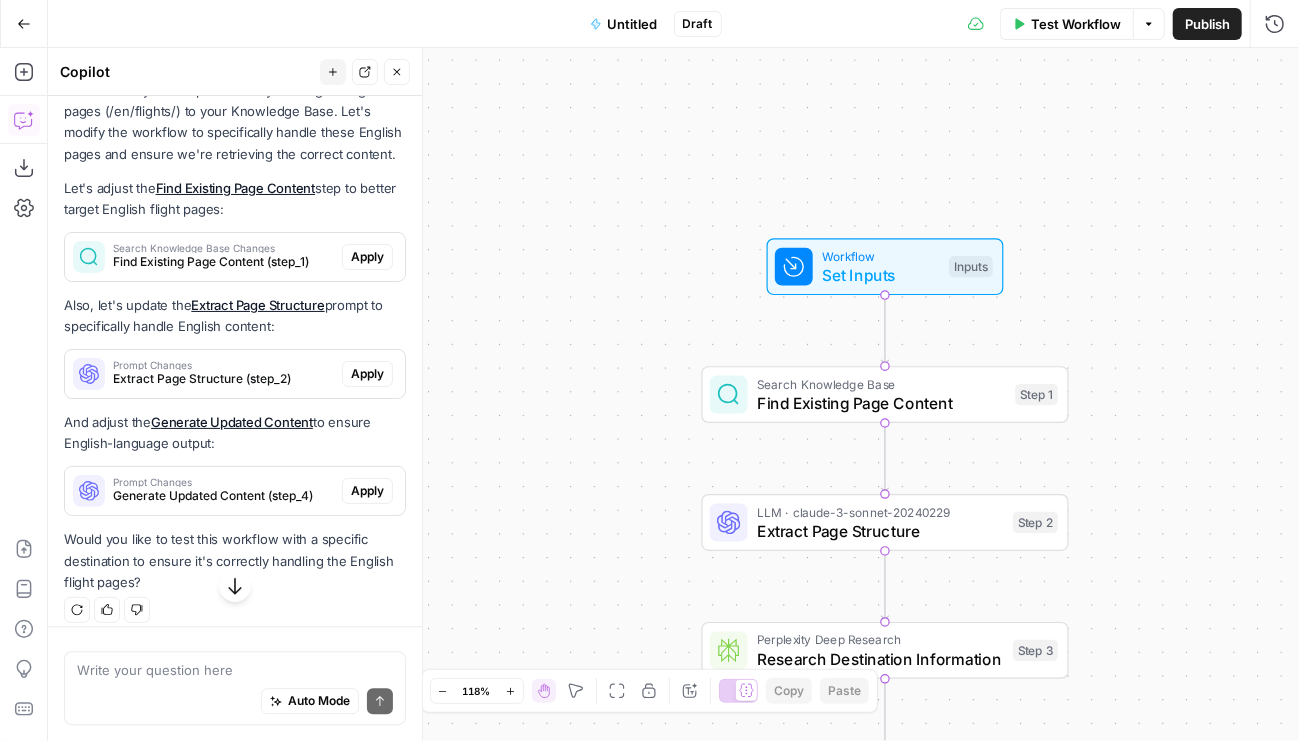 scroll, scrollTop: 10538, scrollLeft: 0, axis: vertical 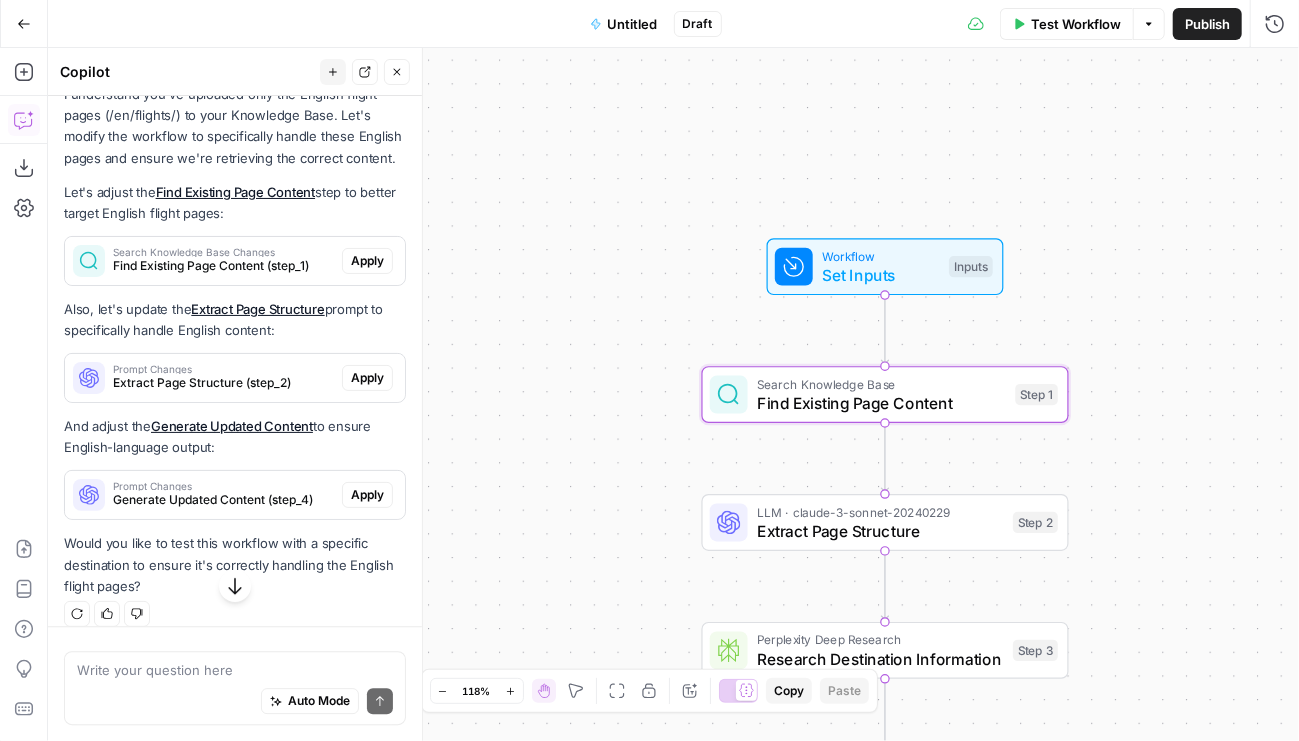 click on "Apply" at bounding box center [367, 261] 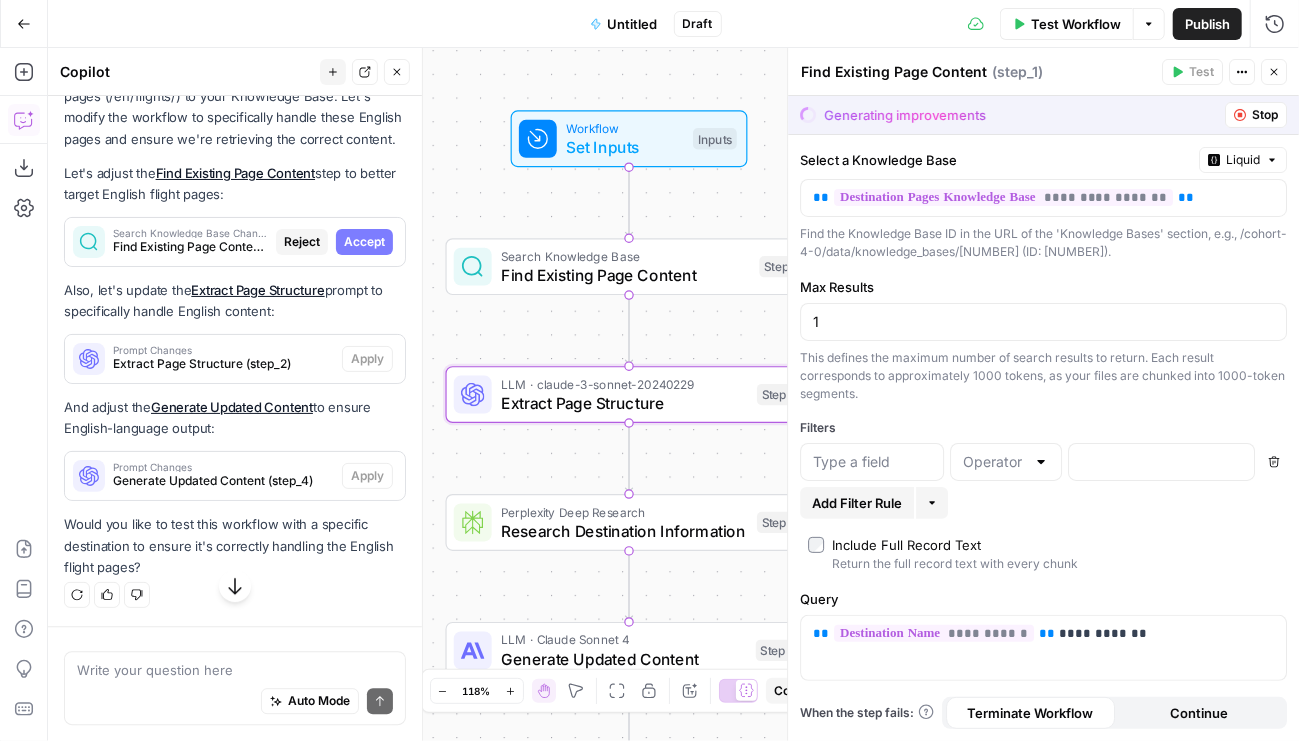 scroll, scrollTop: 10524, scrollLeft: 0, axis: vertical 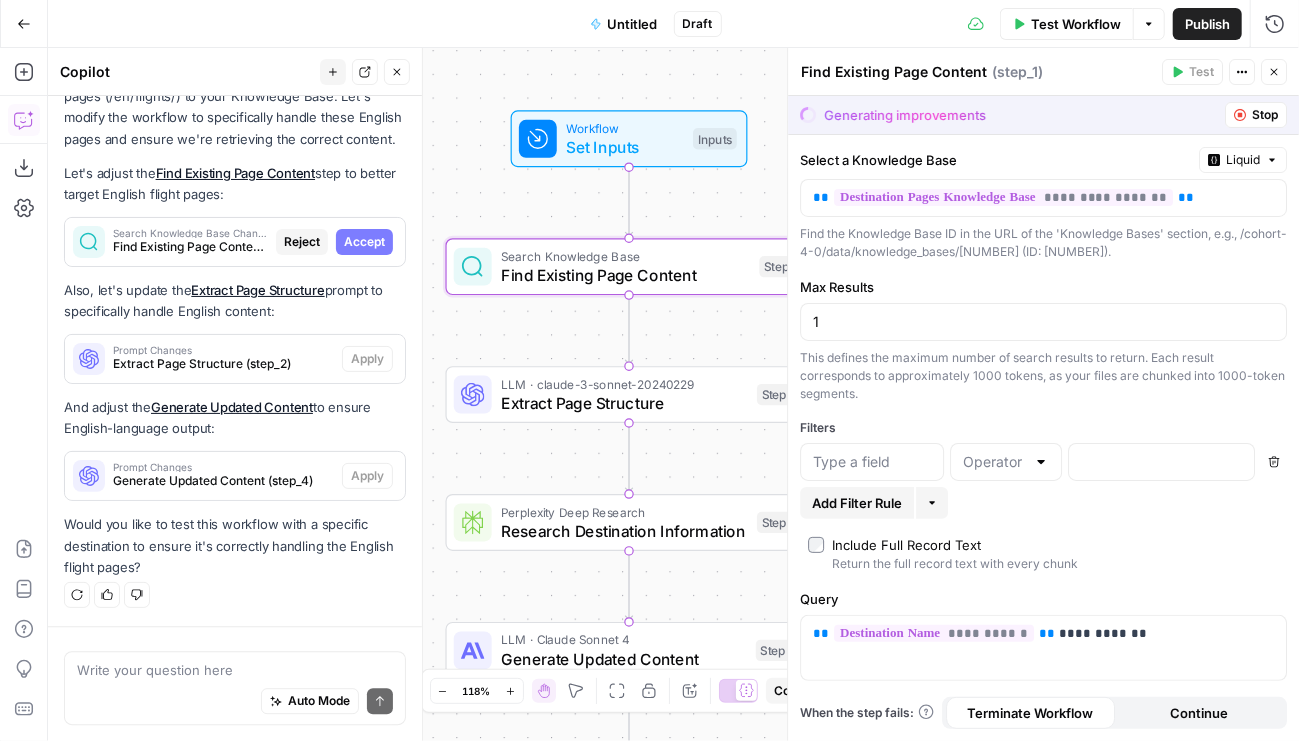 click on "Accept" at bounding box center [364, 242] 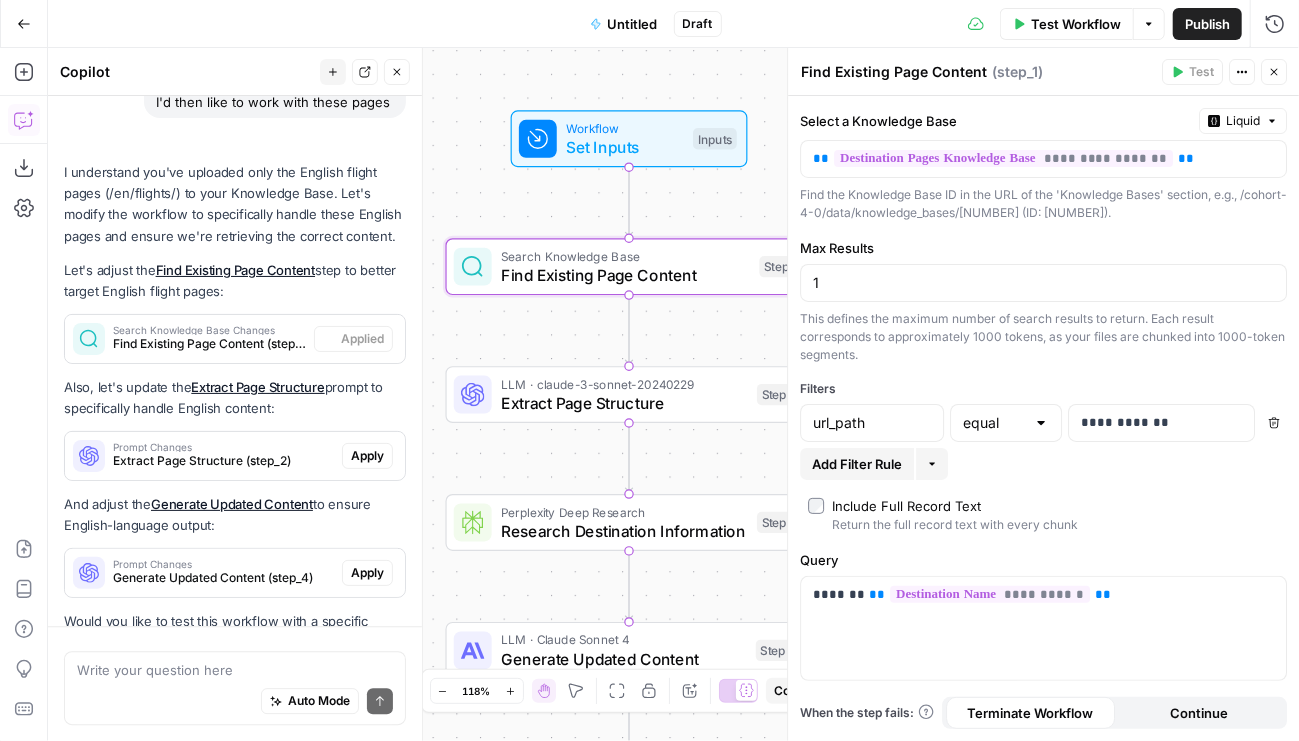 scroll, scrollTop: 10748, scrollLeft: 0, axis: vertical 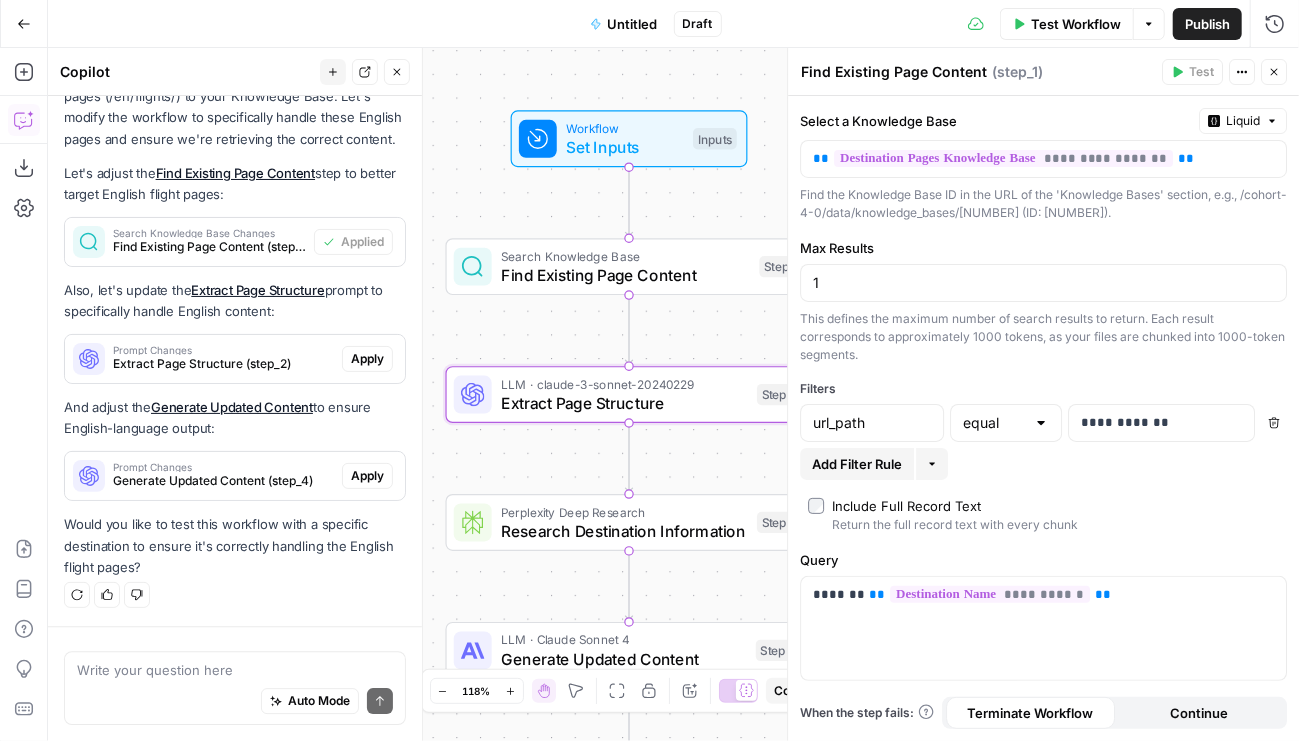 click on "Apply" at bounding box center [367, 359] 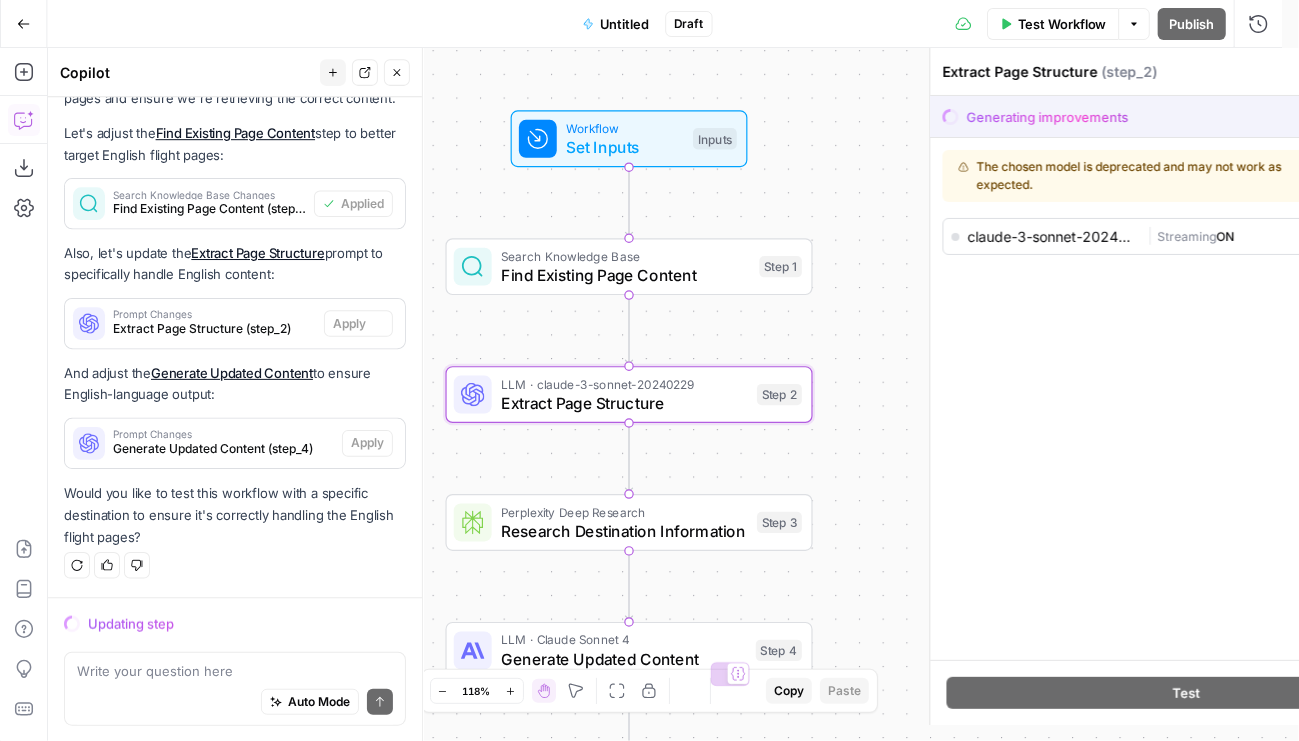 scroll, scrollTop: 10550, scrollLeft: 0, axis: vertical 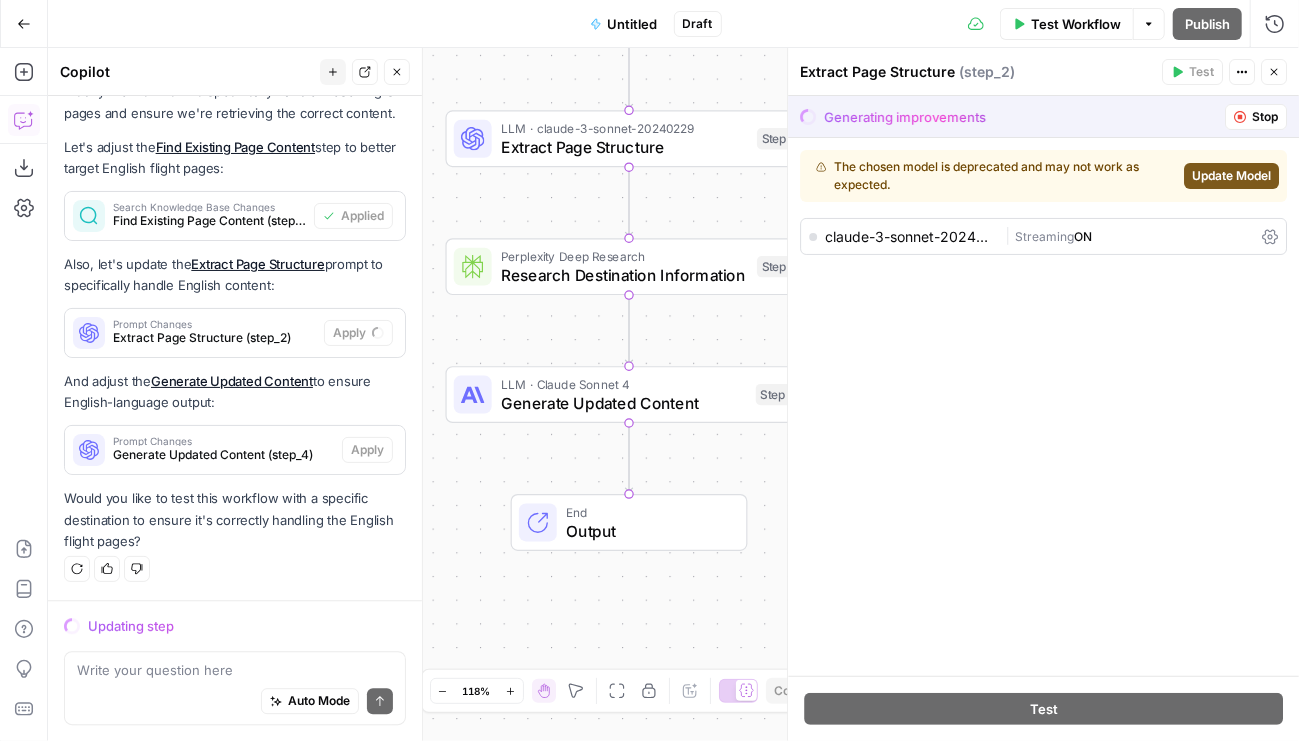 click 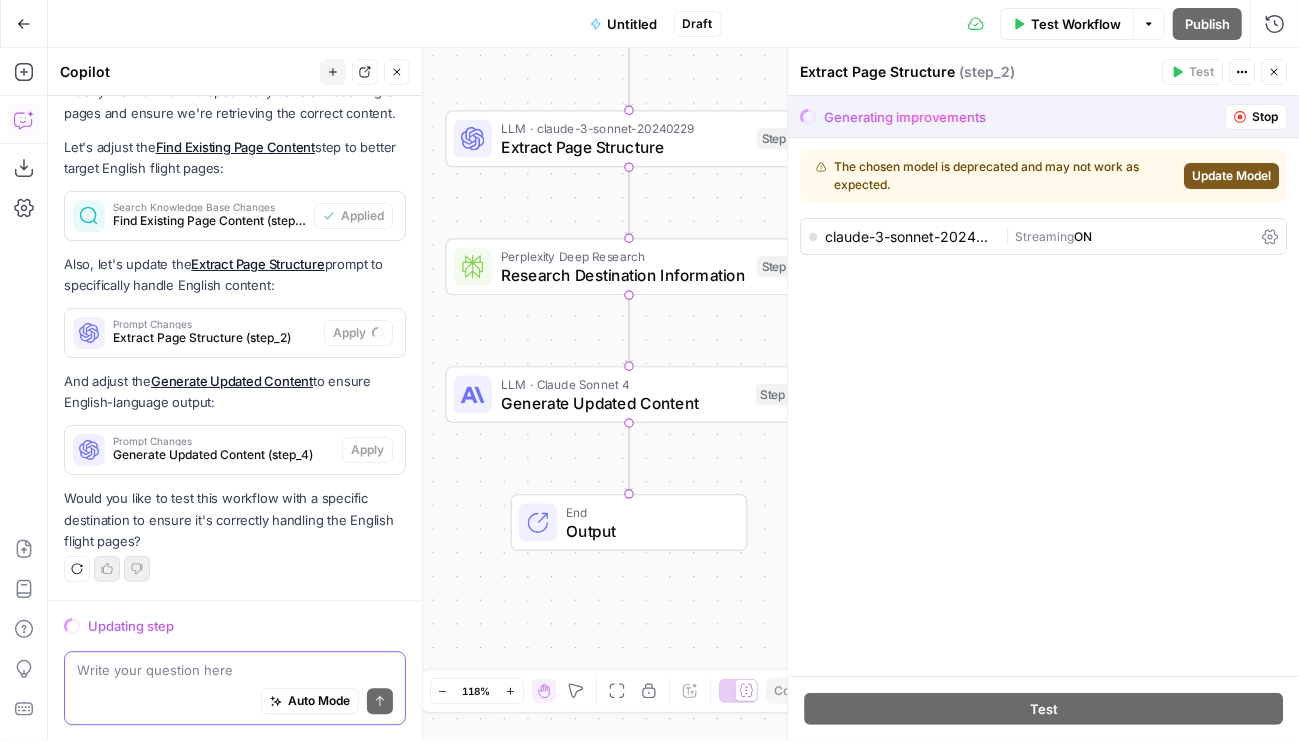 click at bounding box center [235, 670] 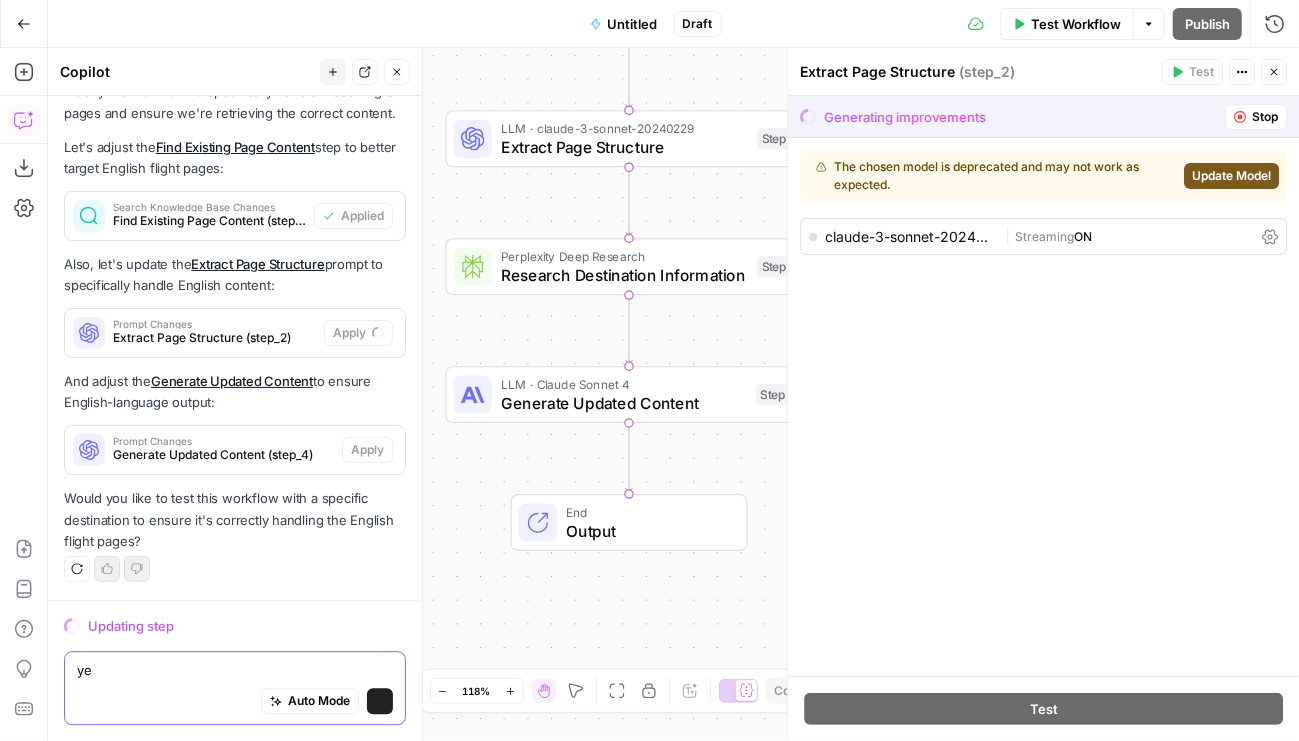 type on "yes" 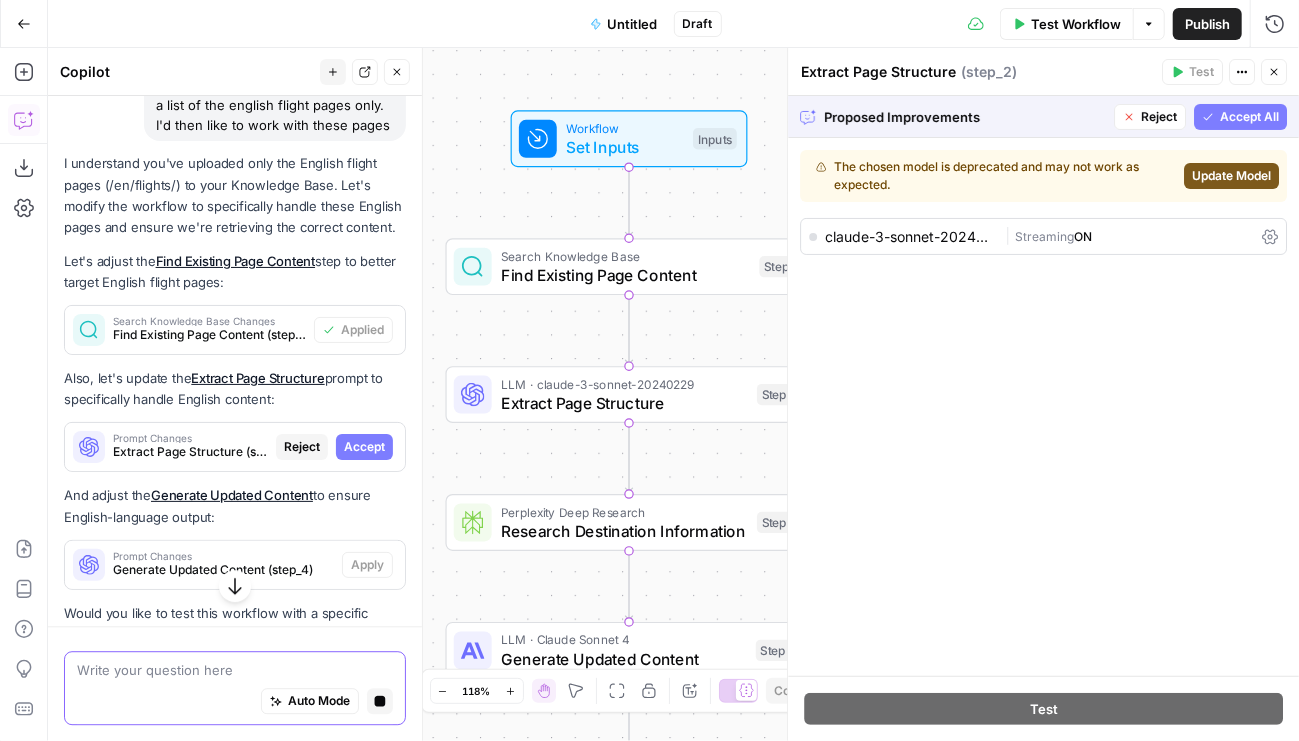scroll, scrollTop: 10308, scrollLeft: 0, axis: vertical 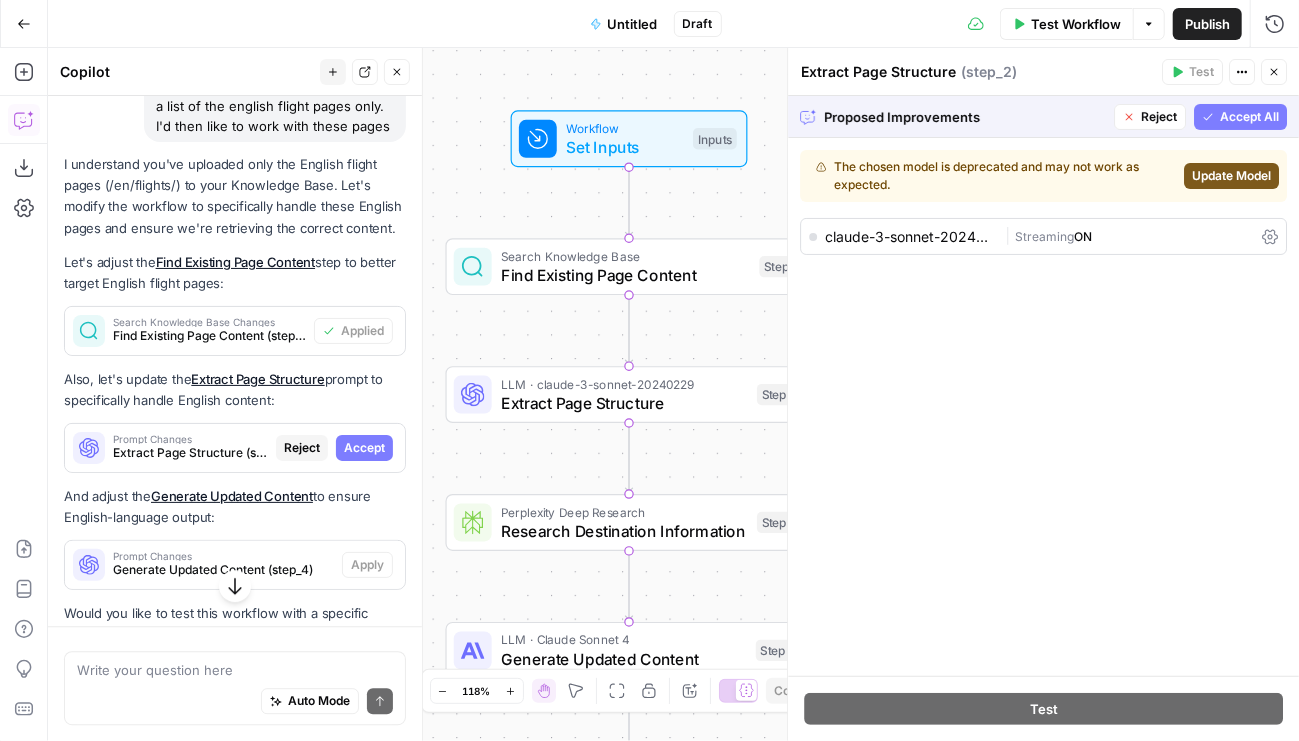 click on "Update Model" at bounding box center [1231, 176] 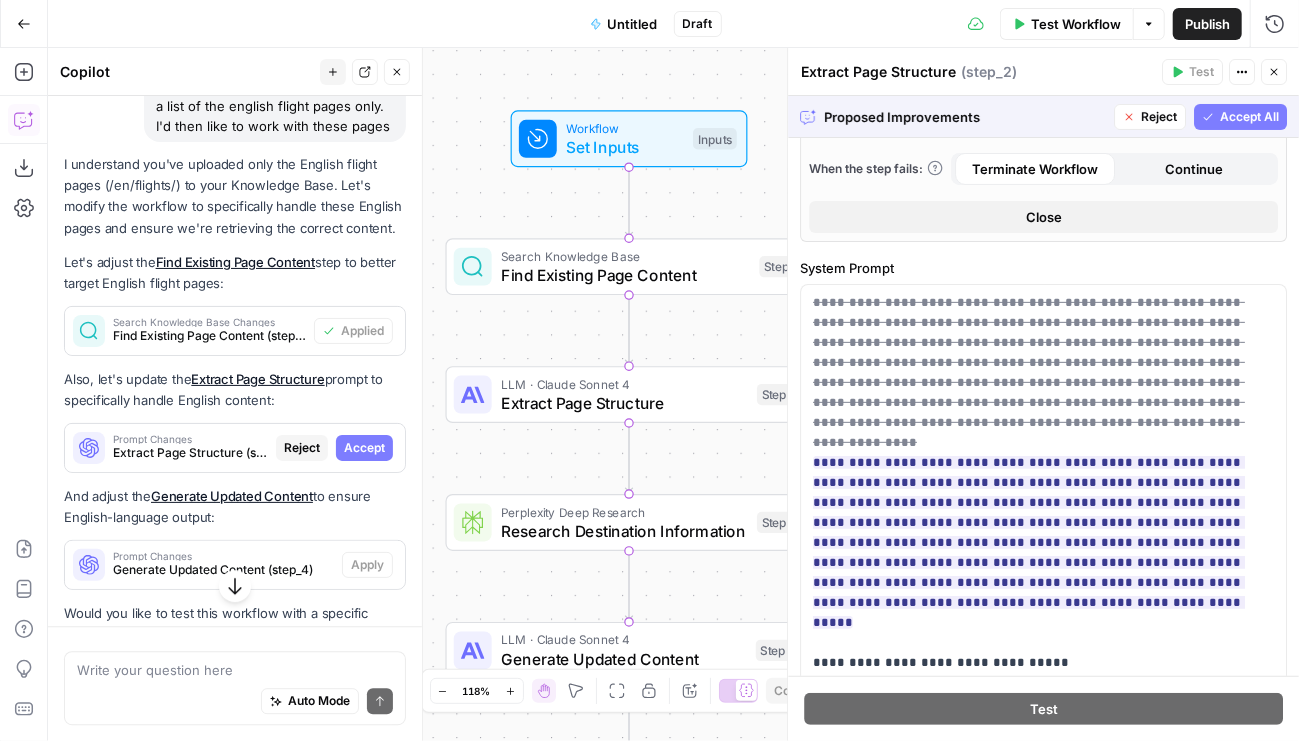 scroll, scrollTop: 413, scrollLeft: 0, axis: vertical 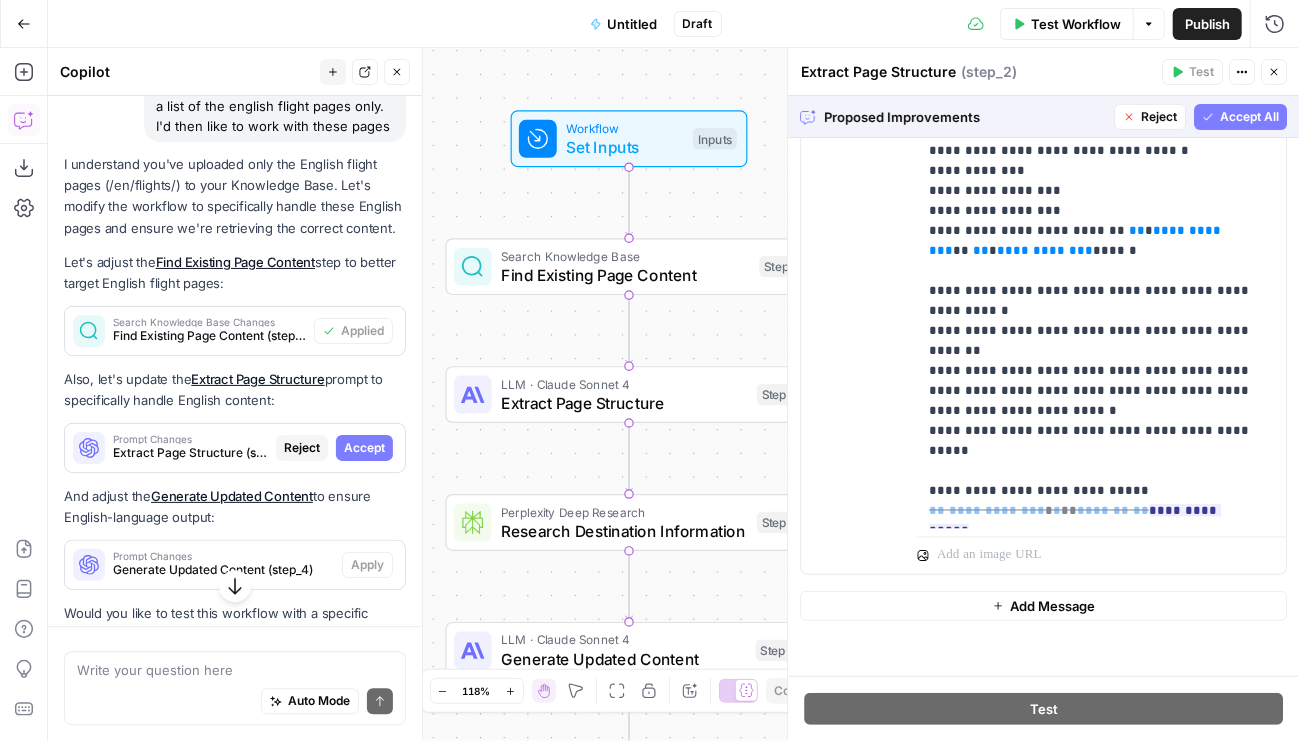 click on "Accept All" at bounding box center [1249, 117] 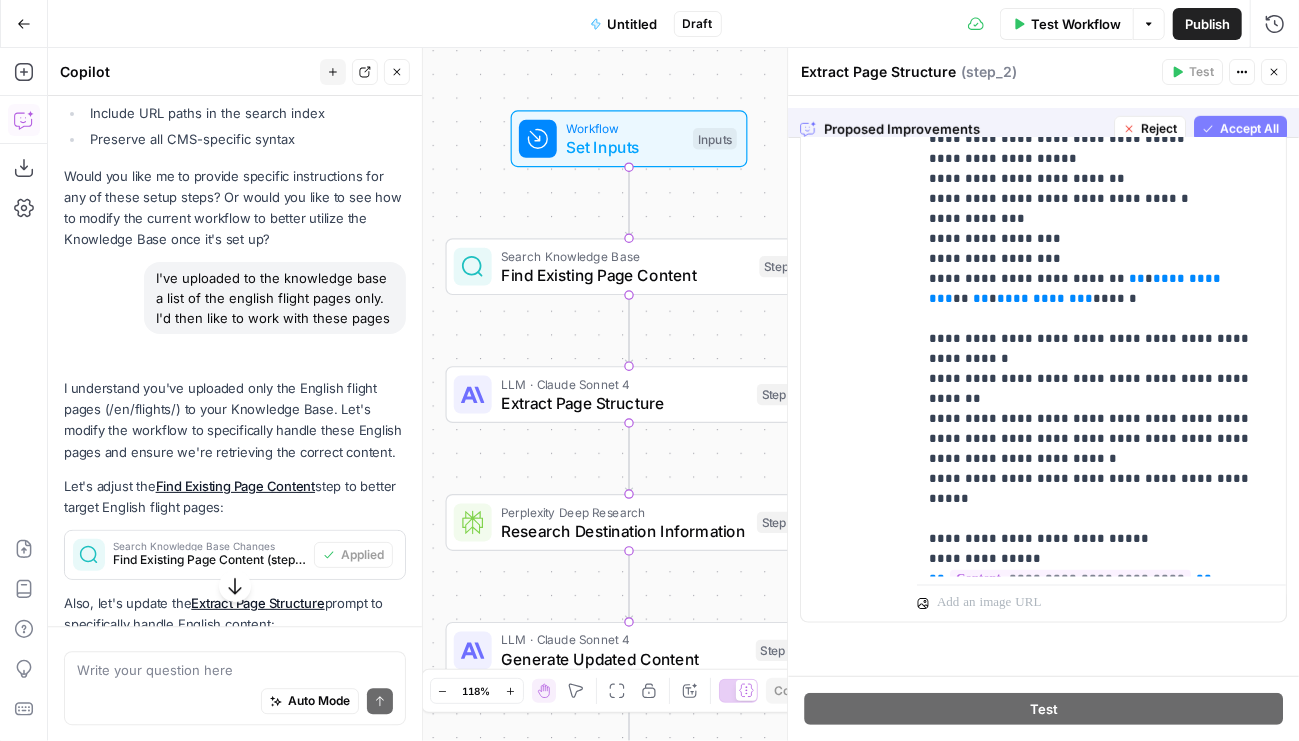 scroll, scrollTop: 10500, scrollLeft: 0, axis: vertical 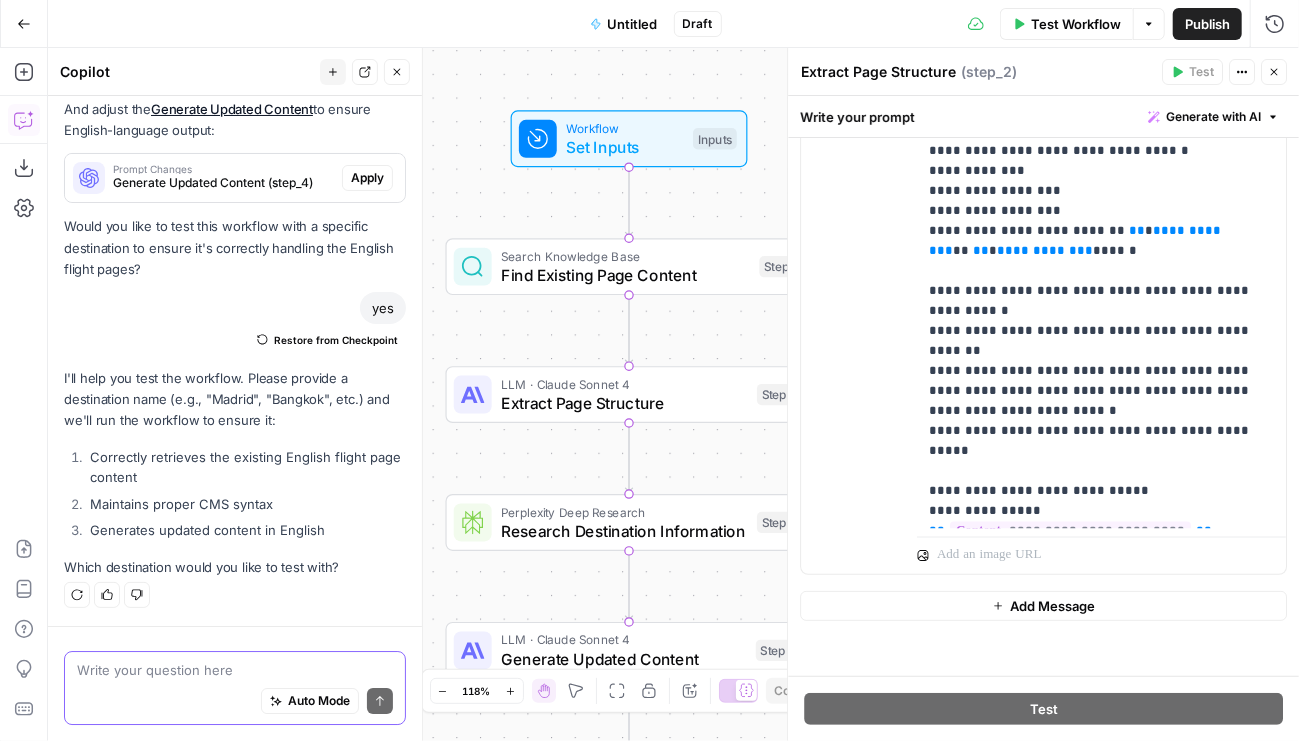 click at bounding box center (235, 670) 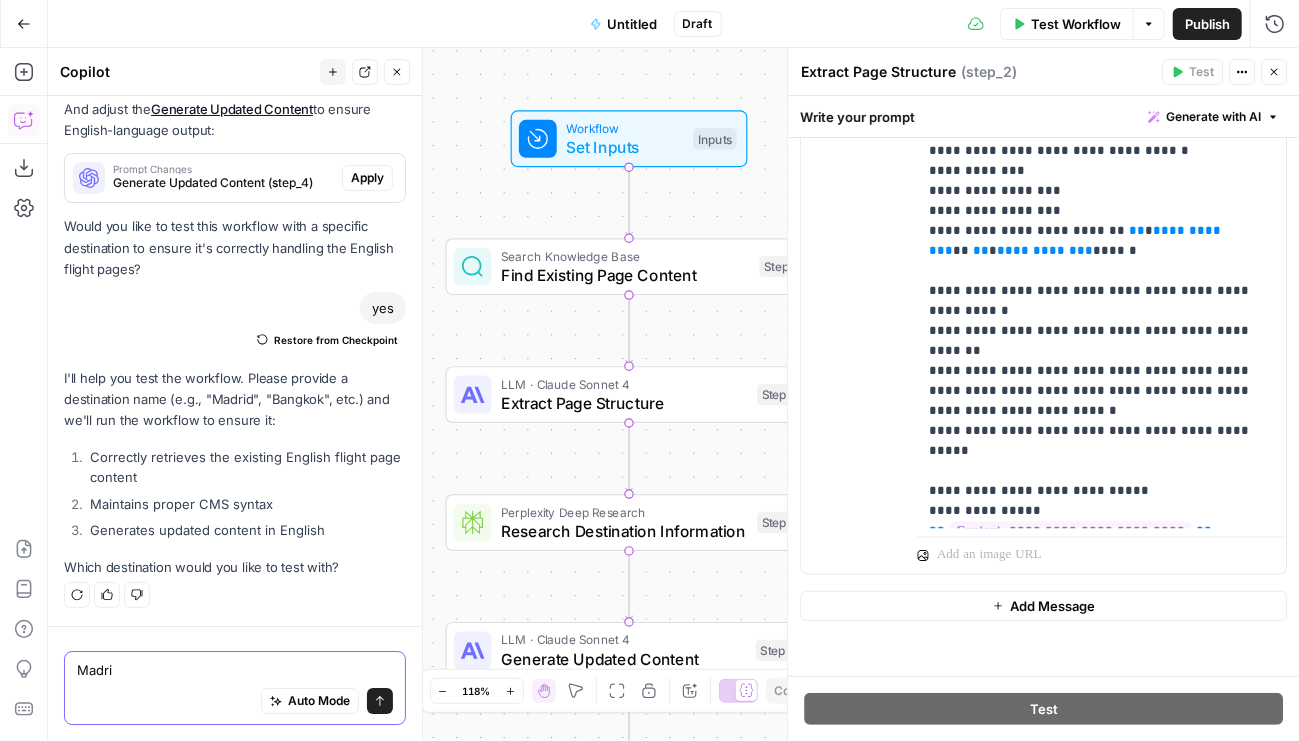 type on "Madrid" 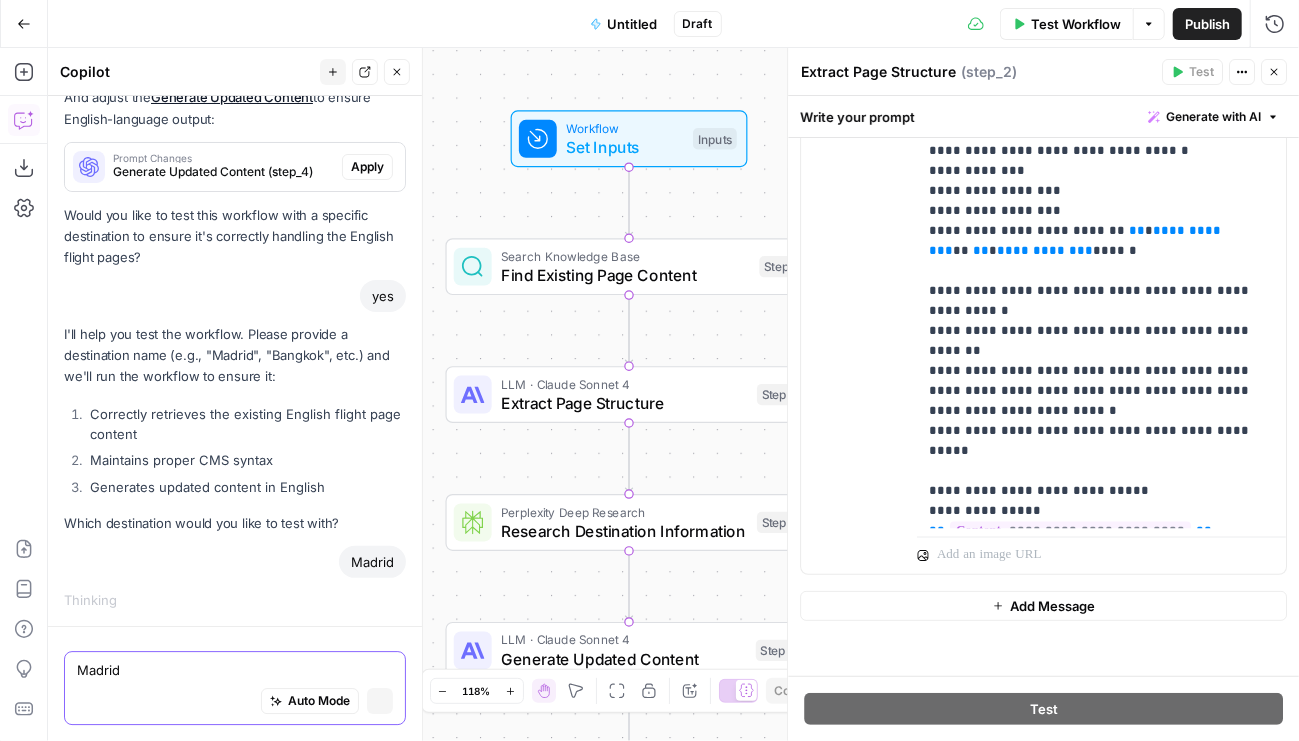type 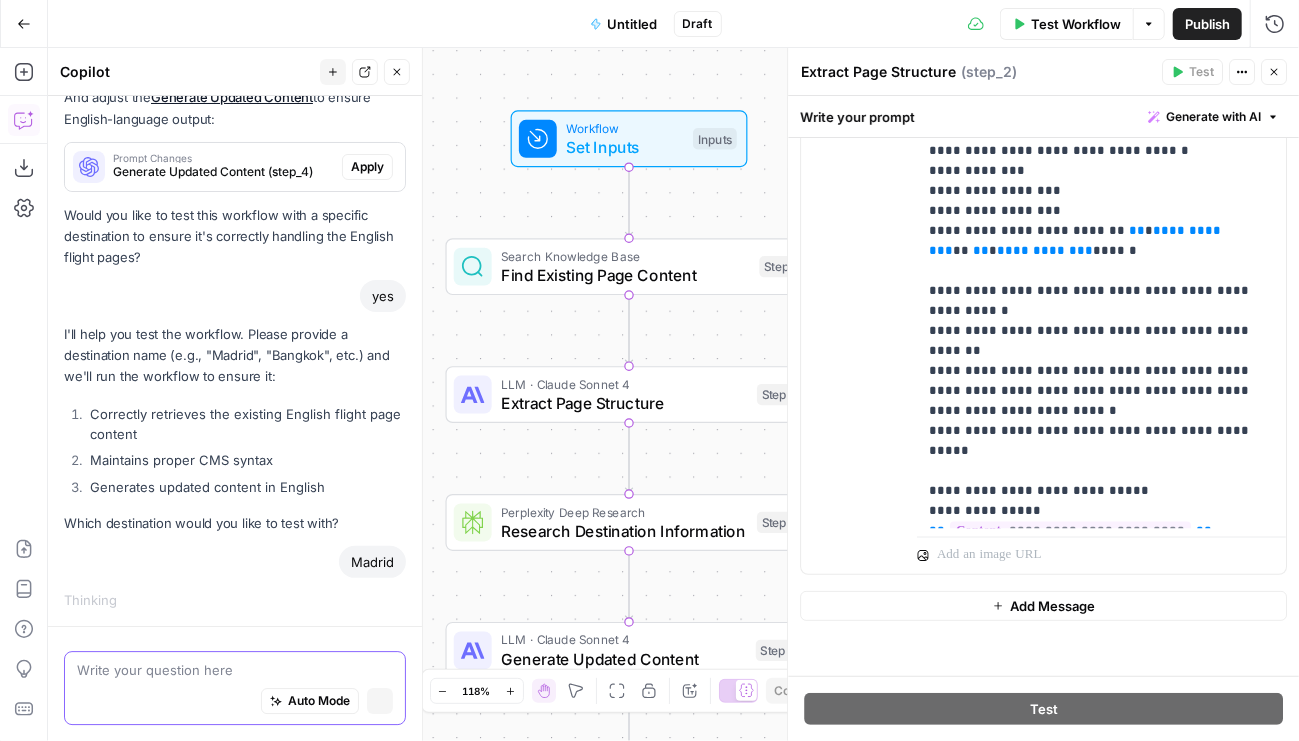 scroll, scrollTop: 10818, scrollLeft: 0, axis: vertical 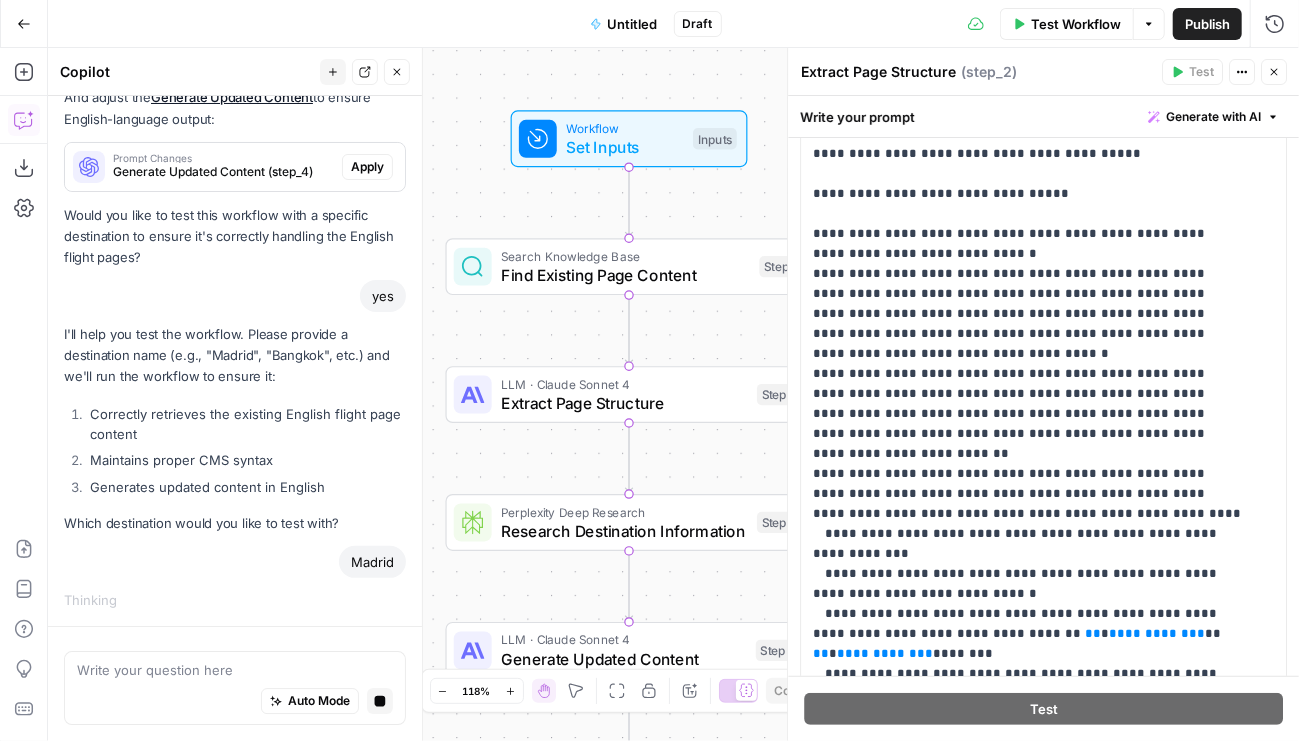 click 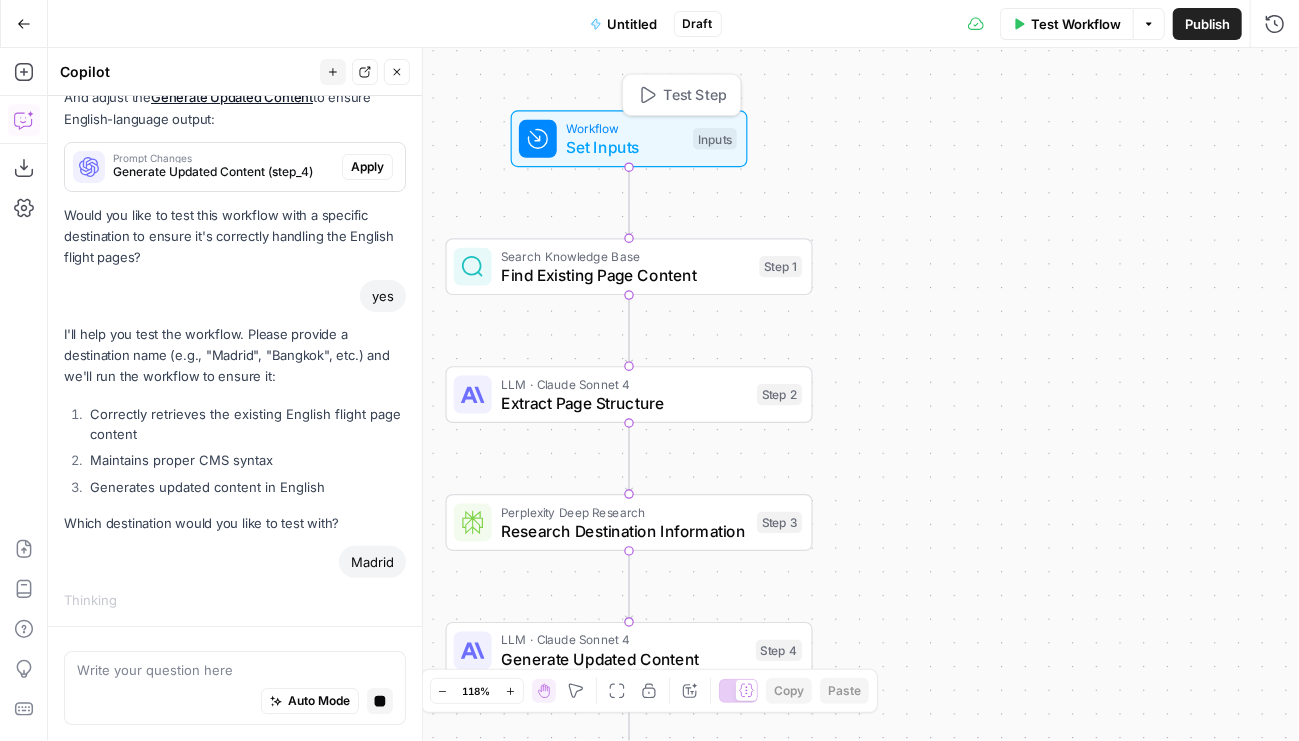 click on "Set Inputs" at bounding box center (624, 147) 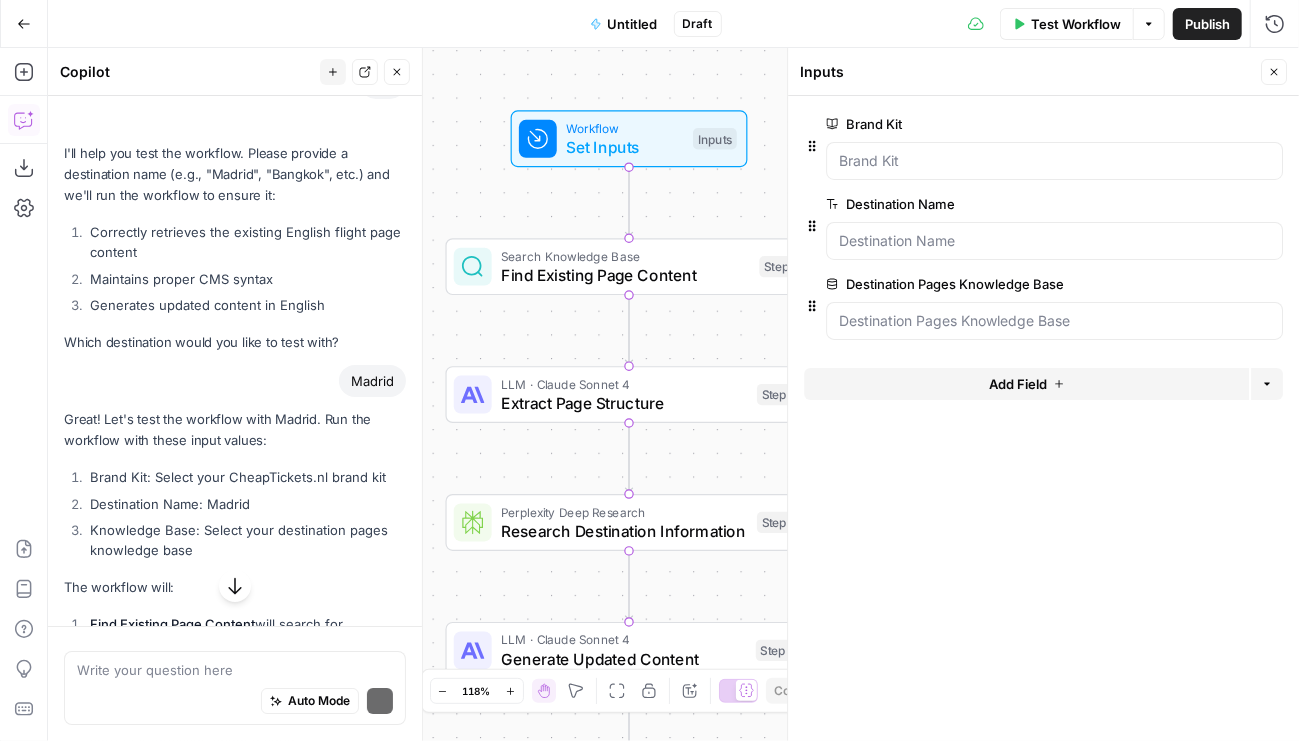 scroll, scrollTop: 11415, scrollLeft: 0, axis: vertical 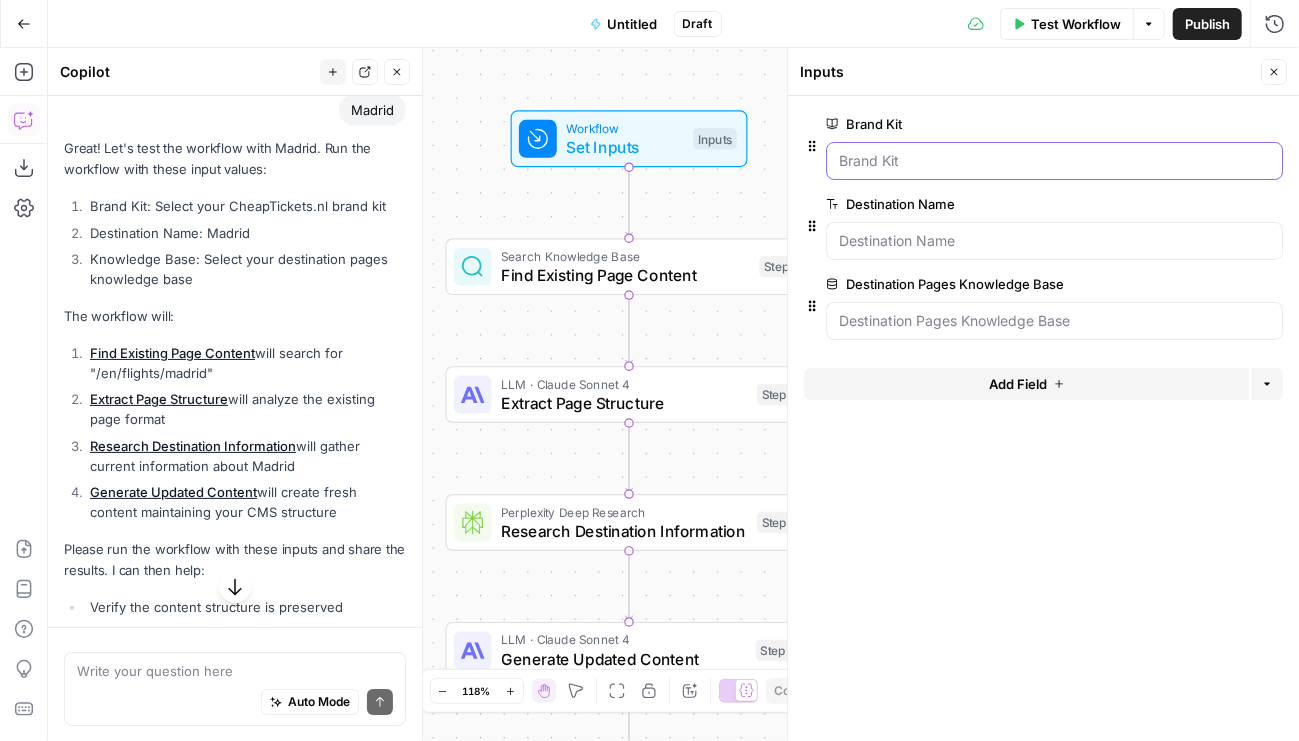 click on "Brand Kit" at bounding box center (1054, 161) 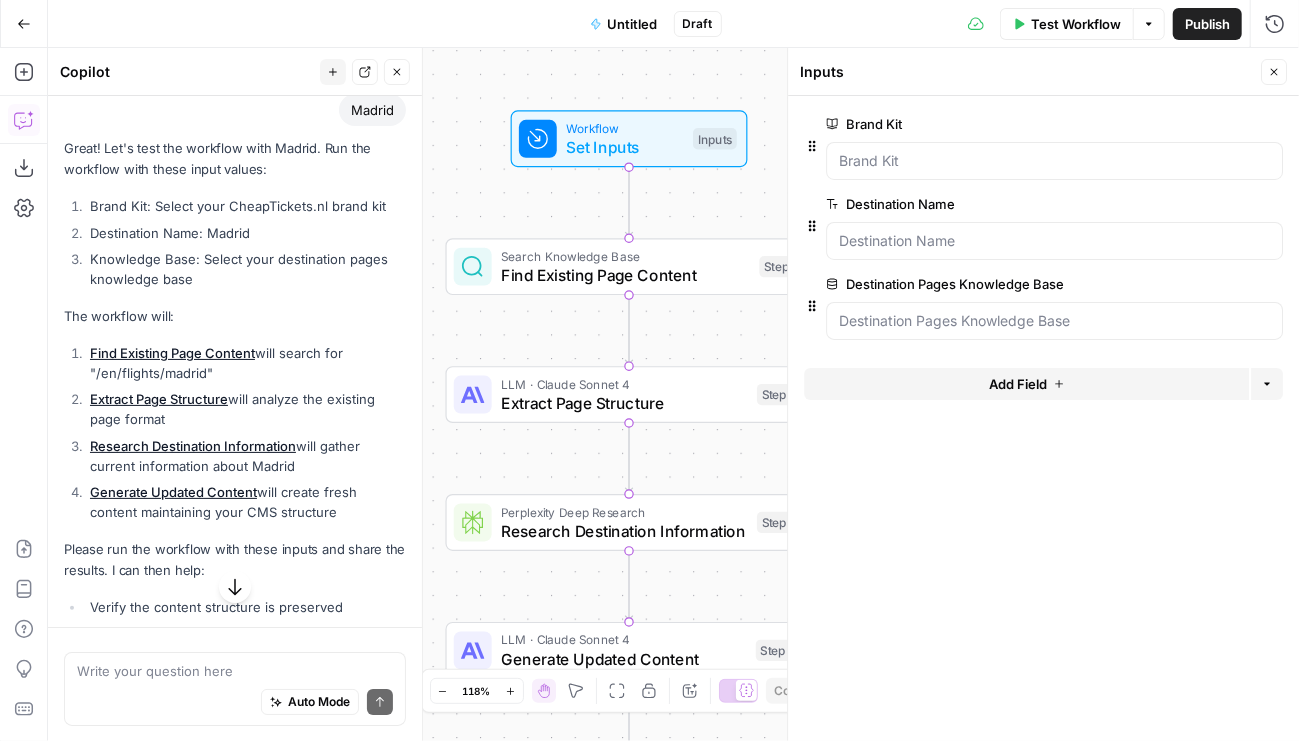 click on "edit field" at bounding box center [1208, 124] 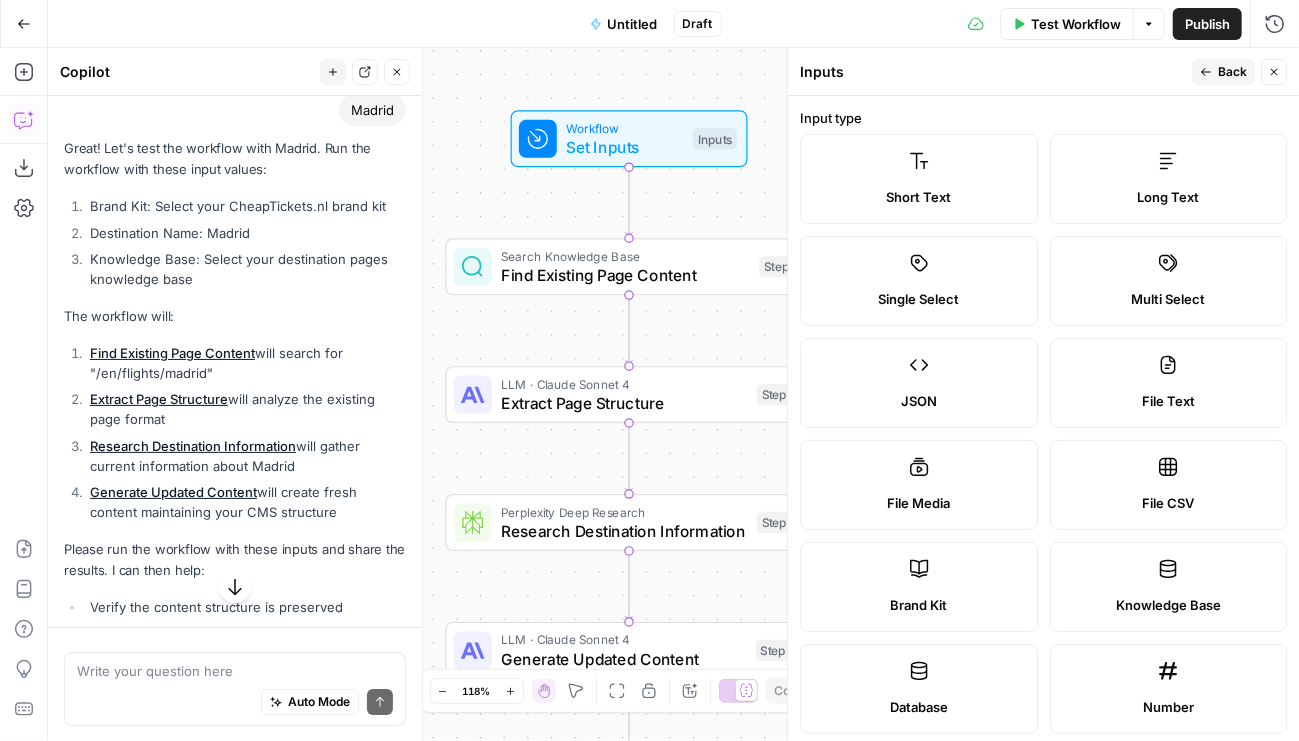 scroll, scrollTop: 333, scrollLeft: 0, axis: vertical 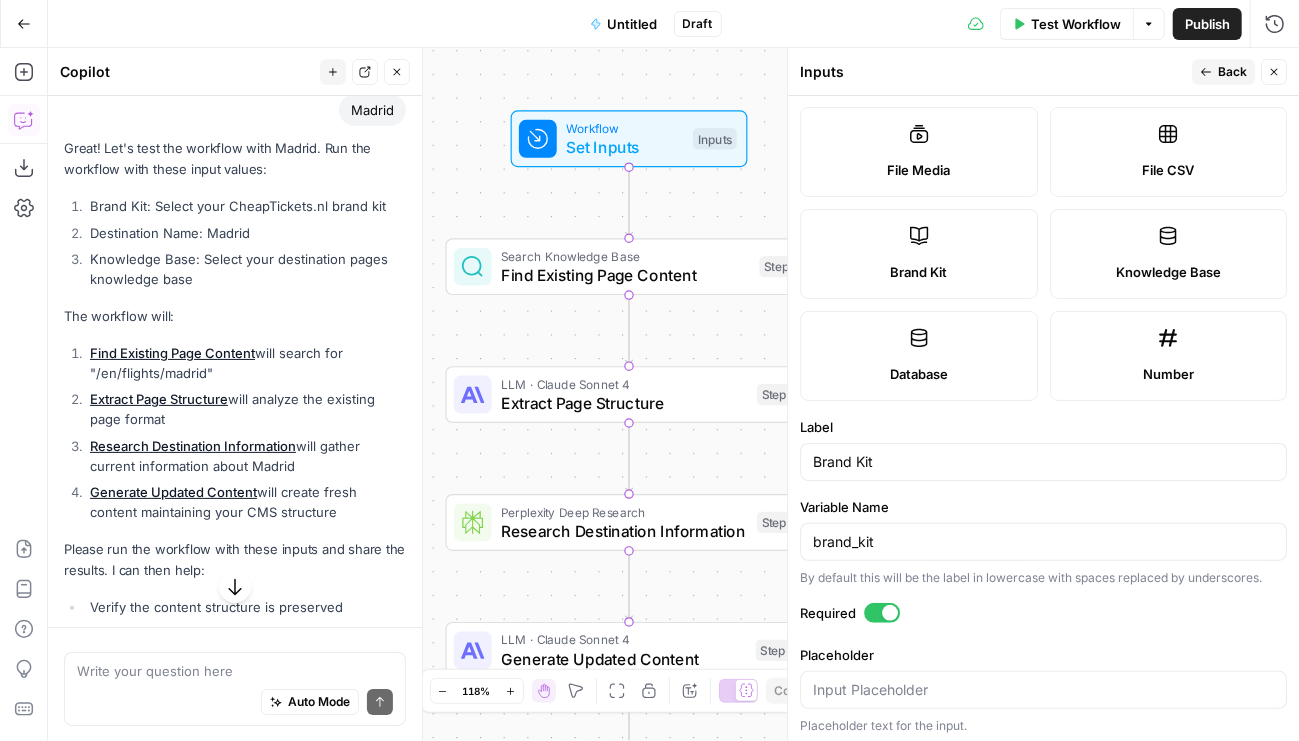 click 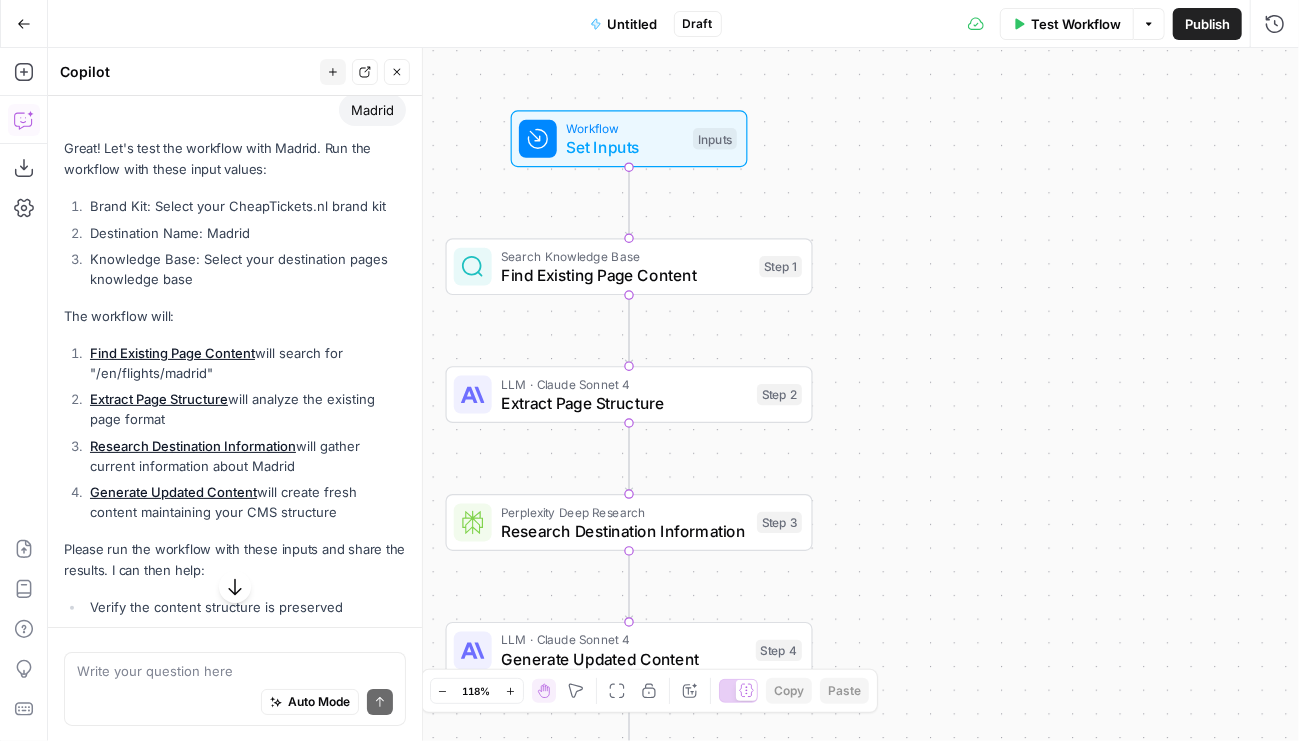 click on "Test Workflow" at bounding box center [1076, 24] 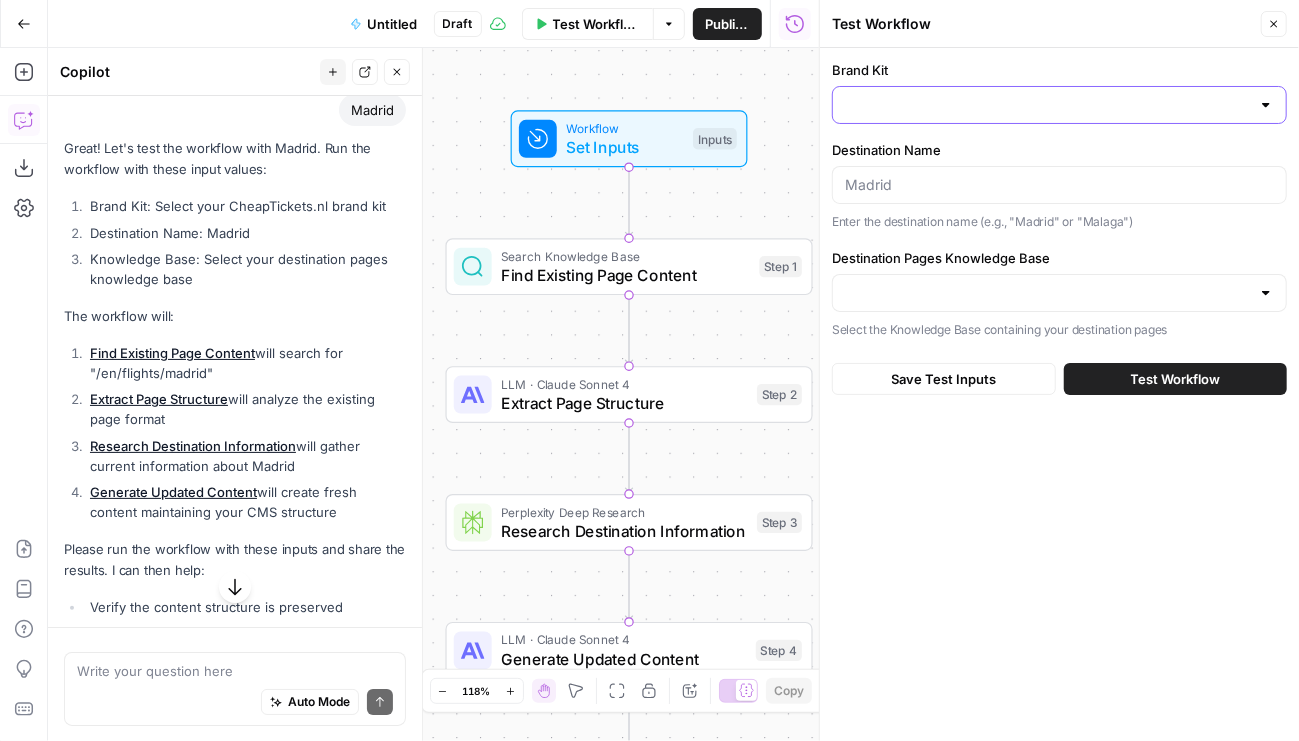 click on "Brand Kit" at bounding box center (1047, 105) 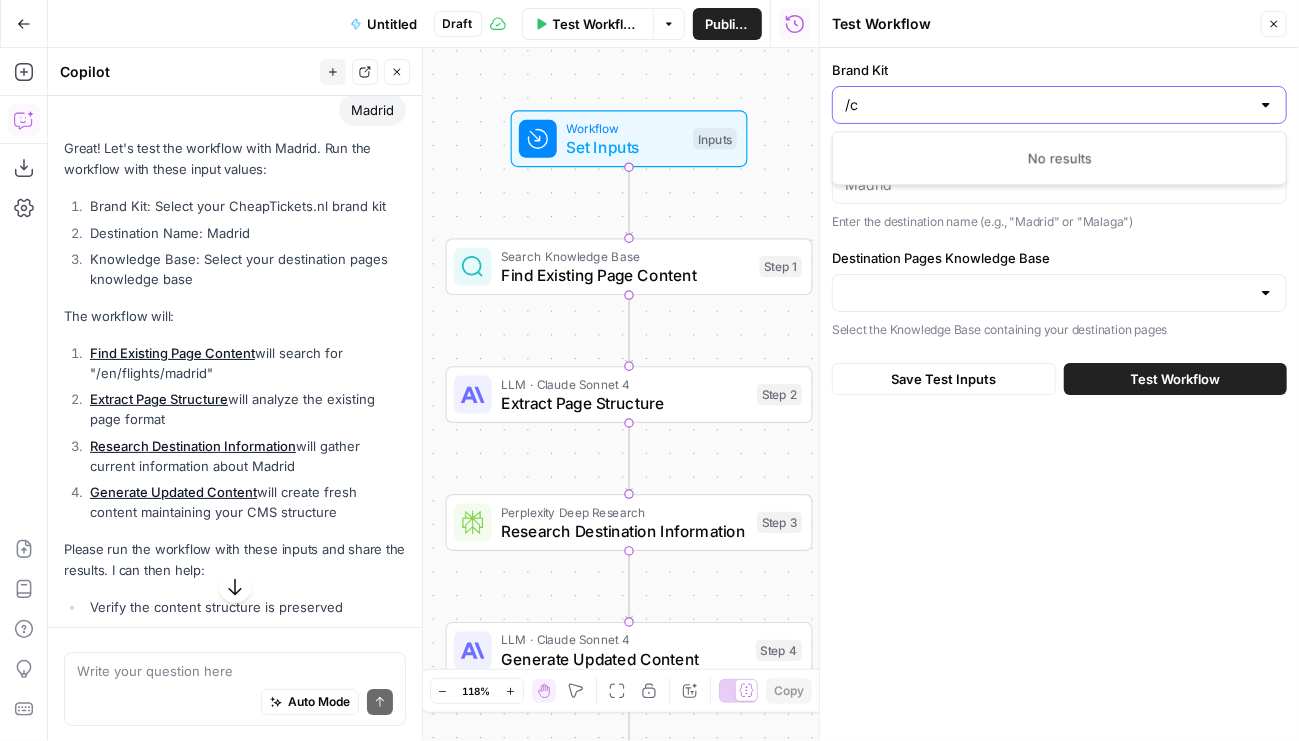 type on "/" 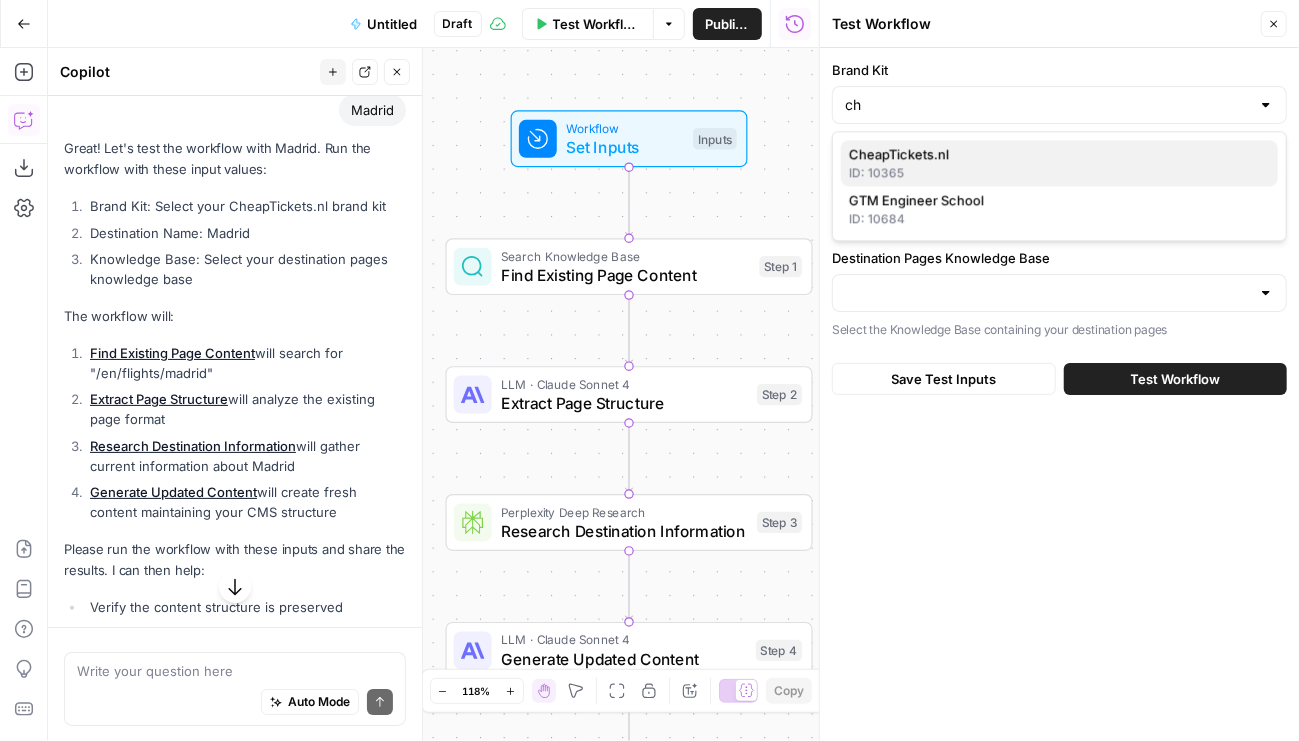 click on "CheapTickets.nl ID: 10365" at bounding box center (1059, 163) 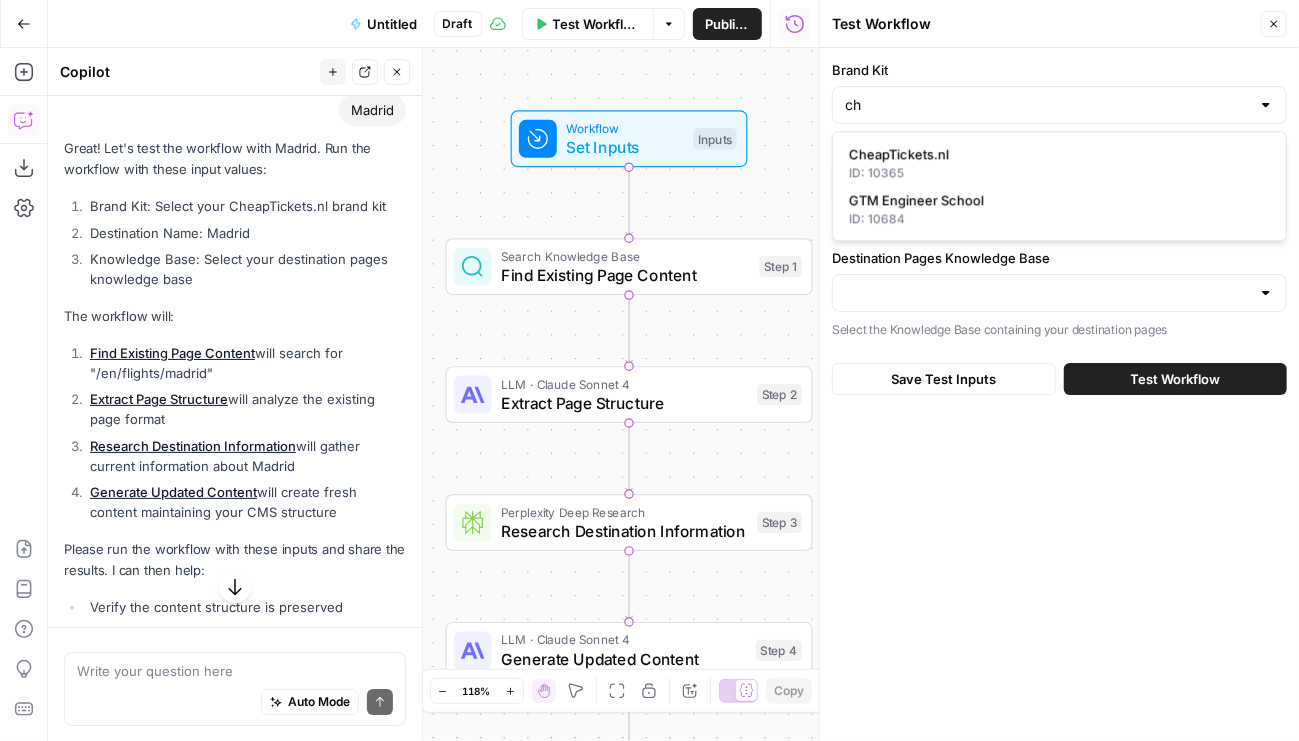 type on "CheapTickets.nl" 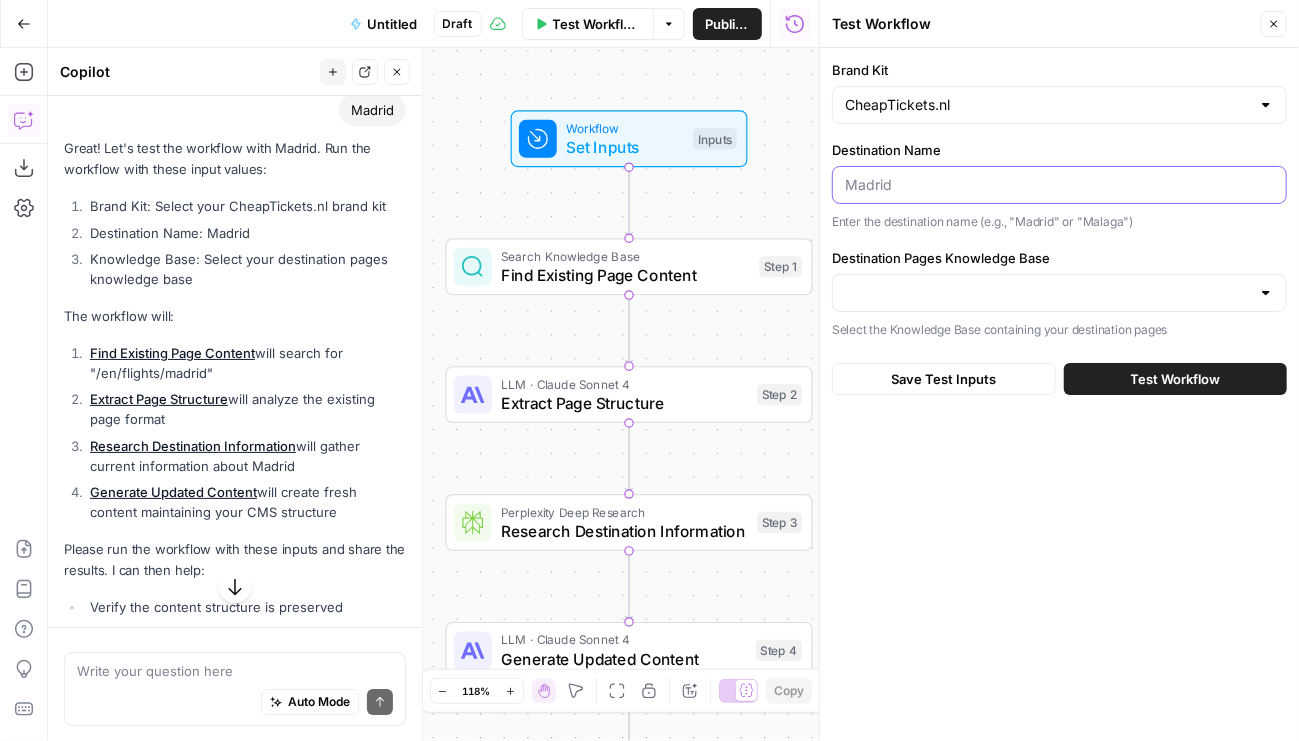 click on "Destination Name" at bounding box center (1059, 185) 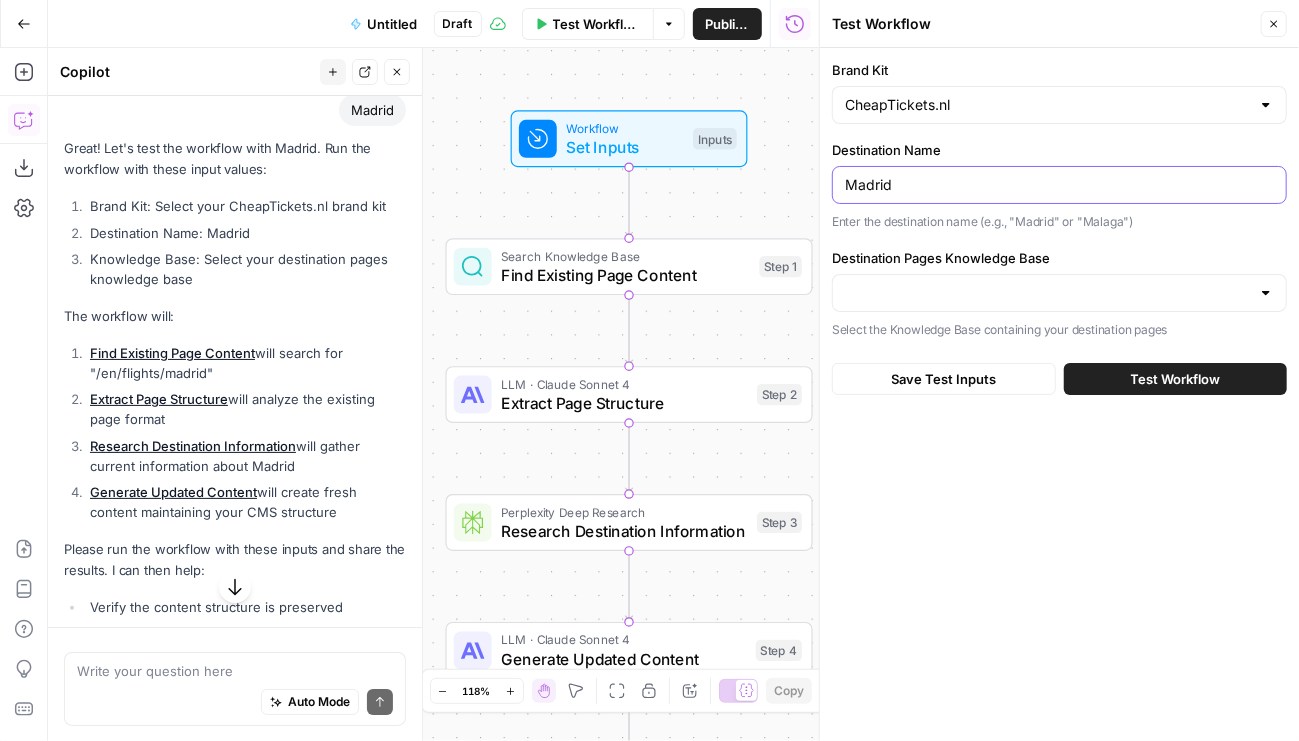 type on "Madrid" 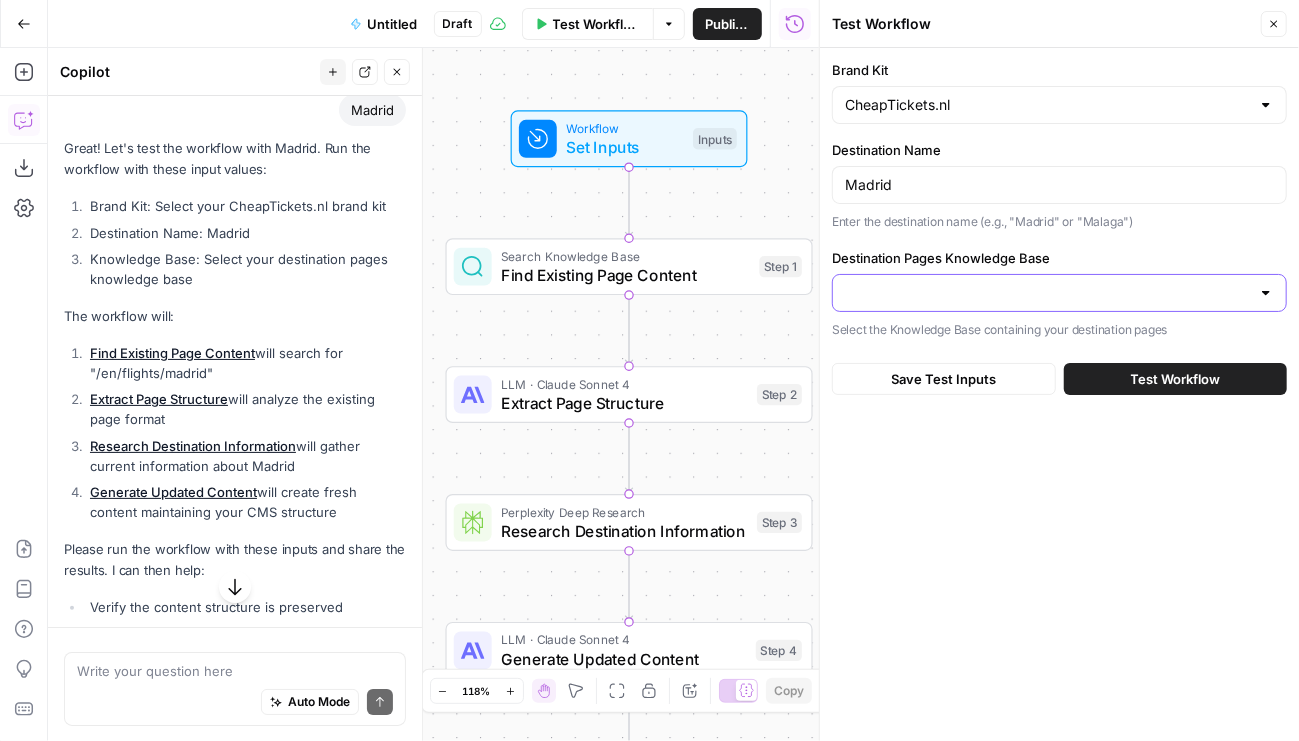 click on "Destination Pages Knowledge Base" at bounding box center [1047, 293] 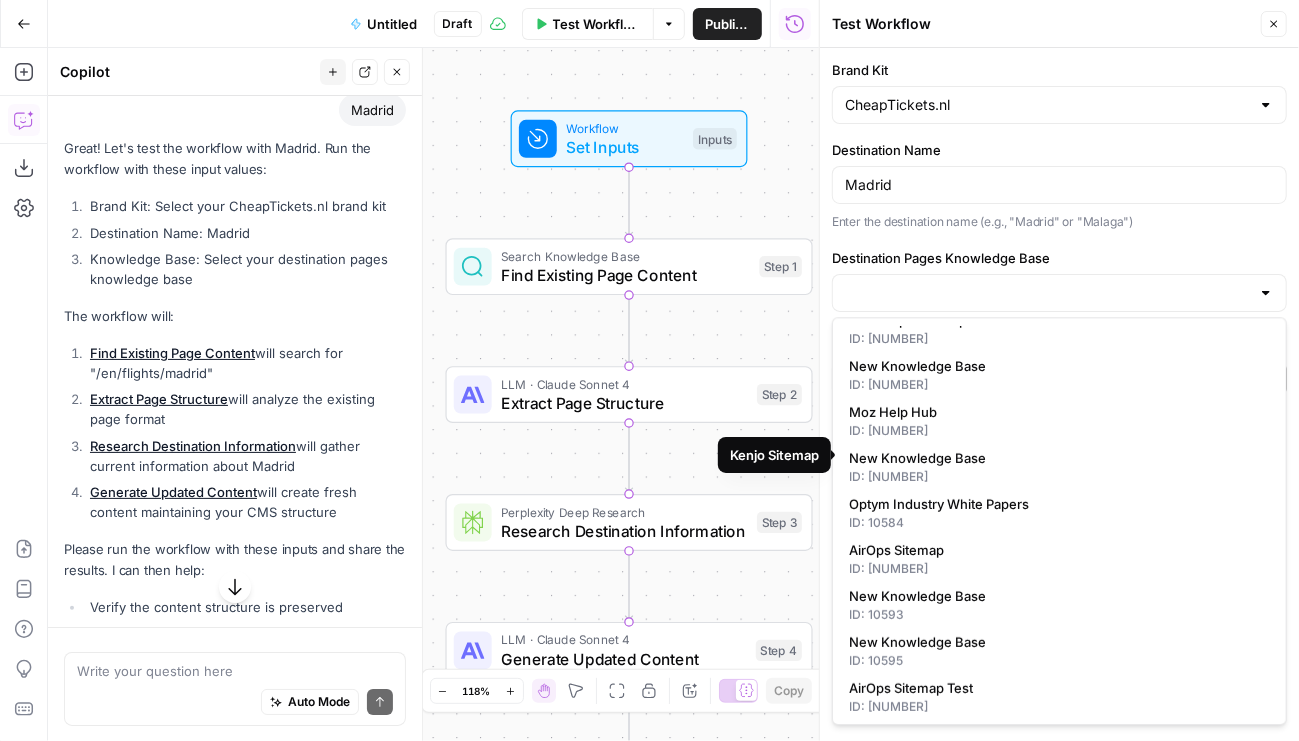 scroll, scrollTop: 219, scrollLeft: 0, axis: vertical 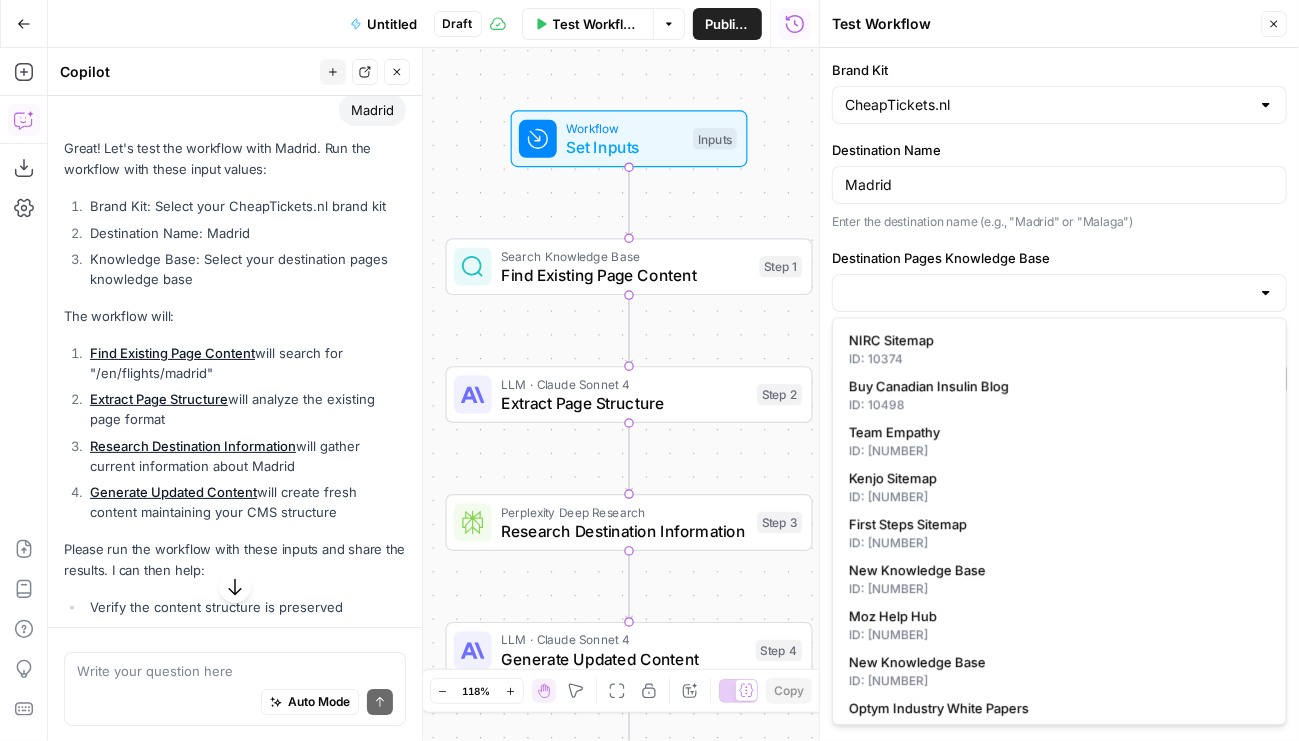 click on "Destination Pages Knowledge Base" at bounding box center [1059, 258] 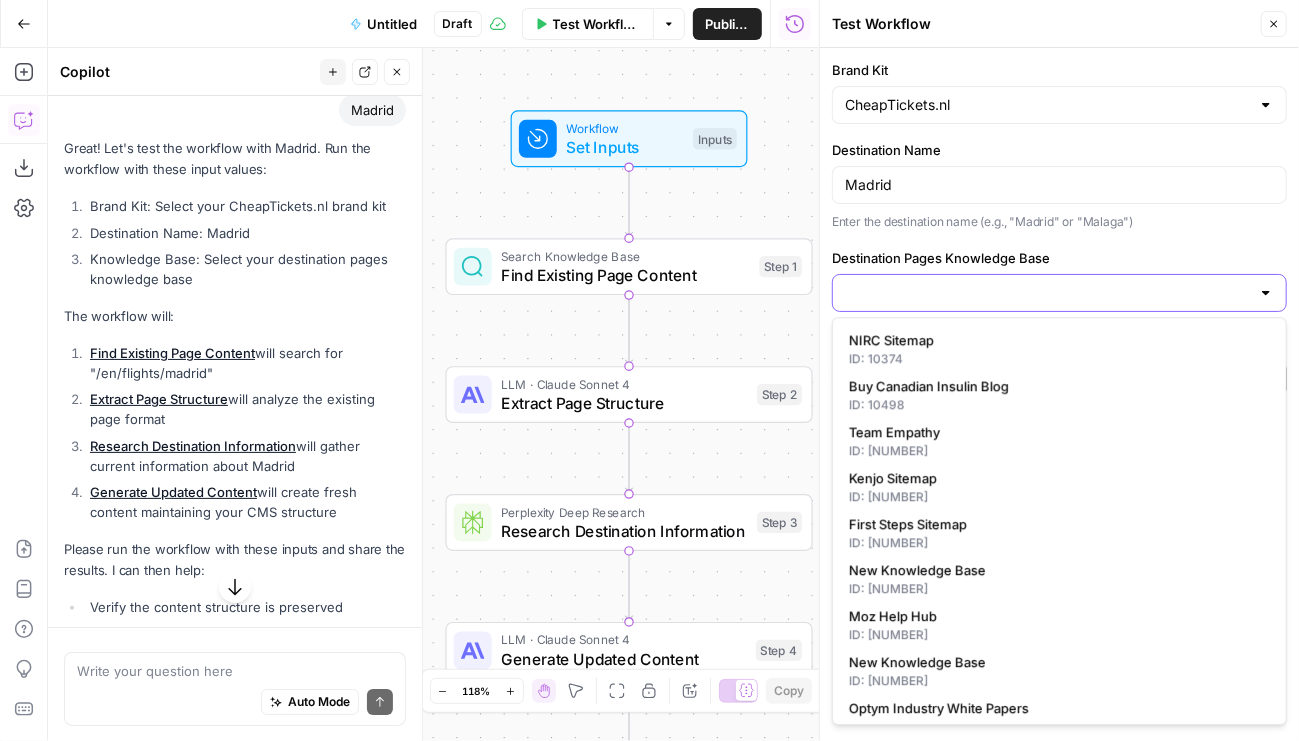 click on "Destination Pages Knowledge Base" at bounding box center [1047, 293] 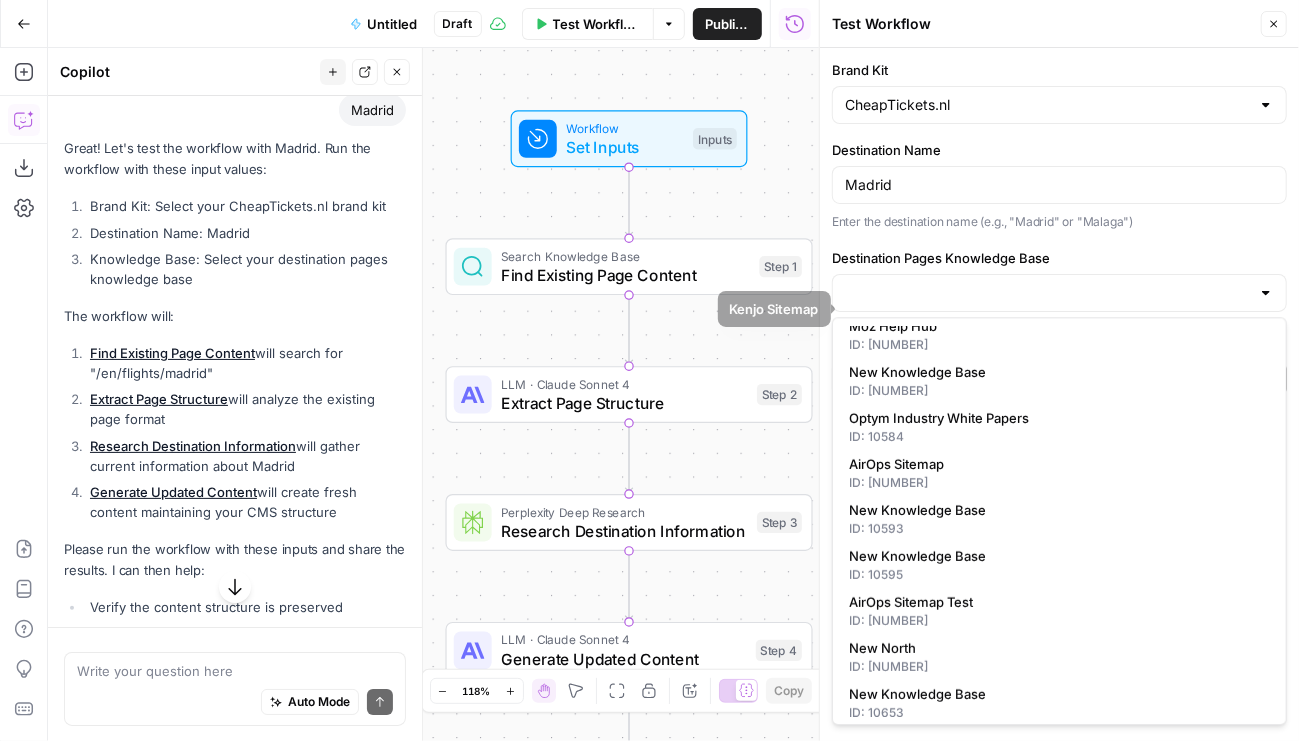 scroll, scrollTop: 0, scrollLeft: 0, axis: both 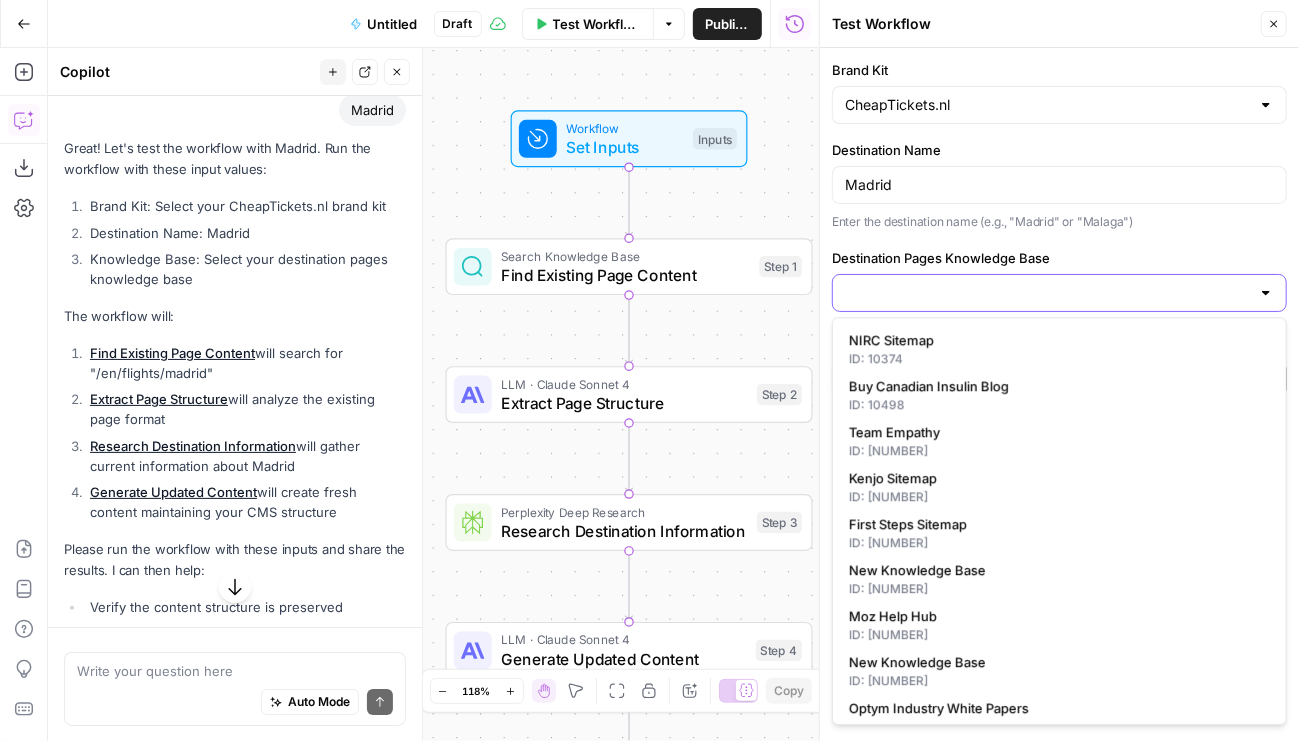 click on "Destination Pages Knowledge Base" at bounding box center [1047, 293] 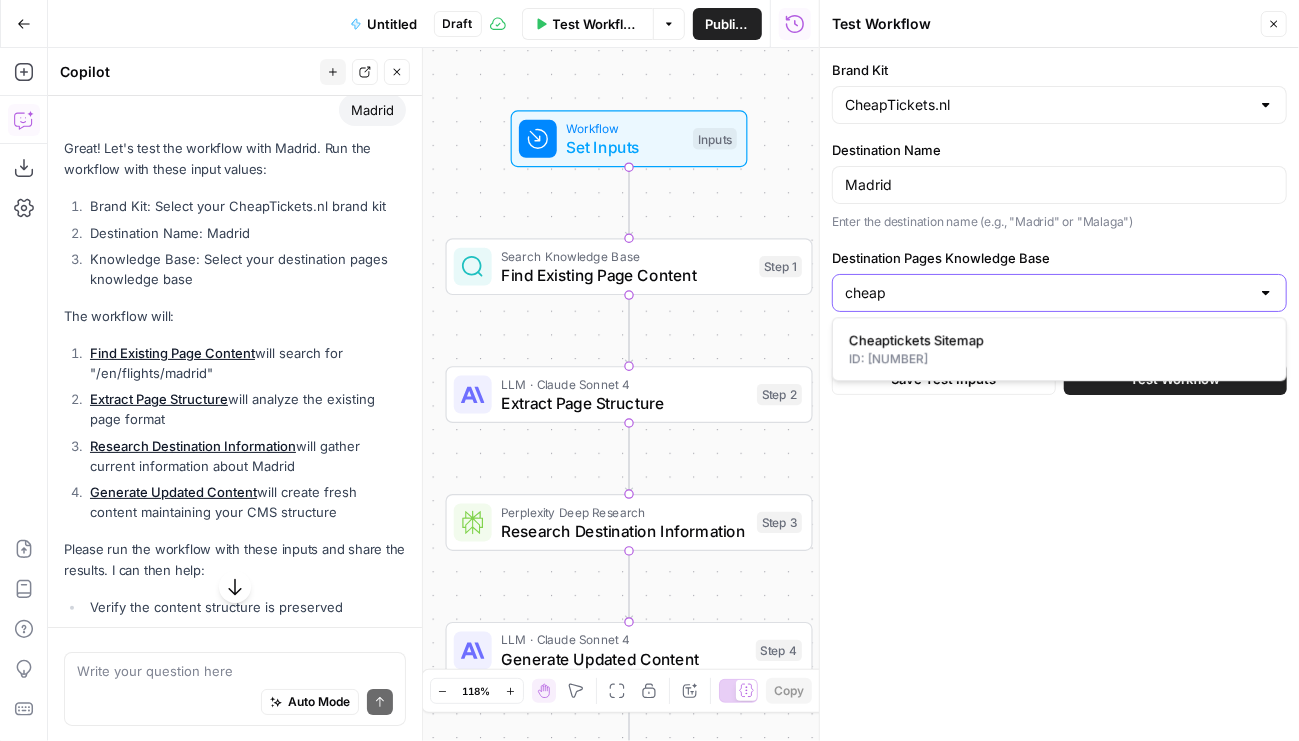 type on "cheap" 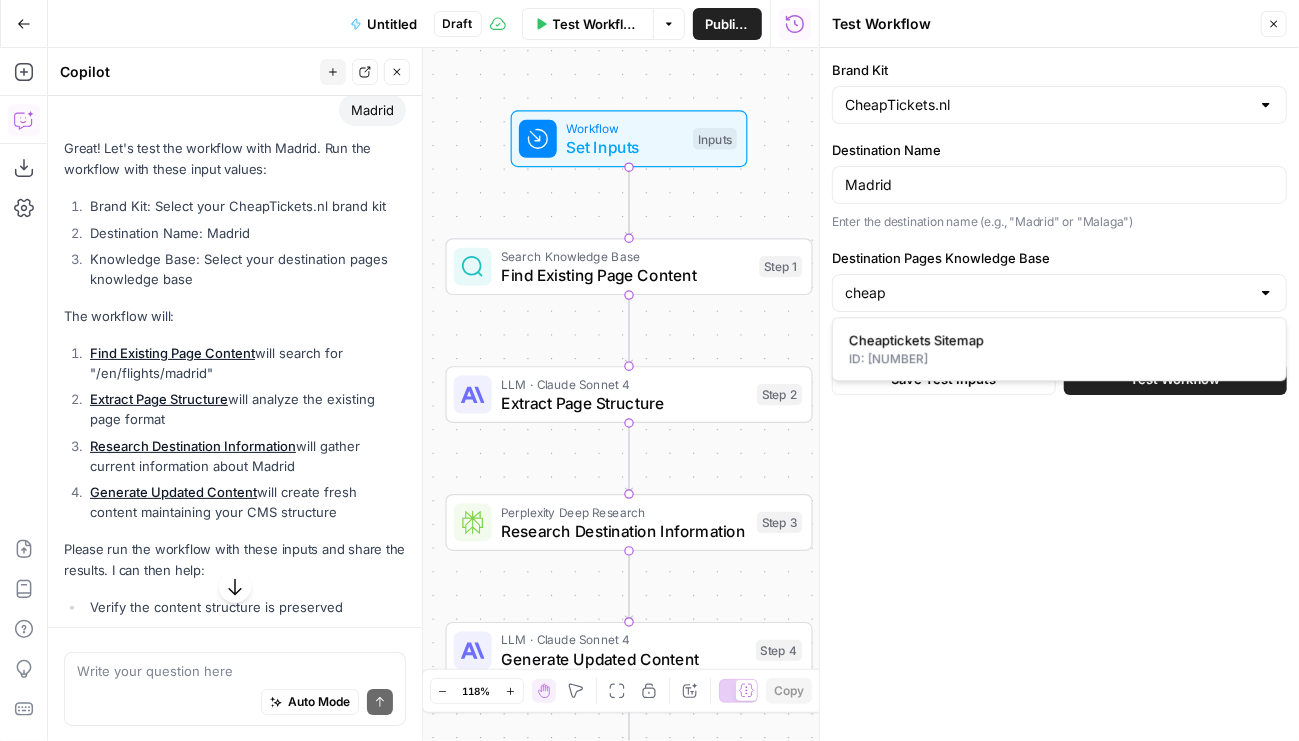 click at bounding box center (1266, 293) 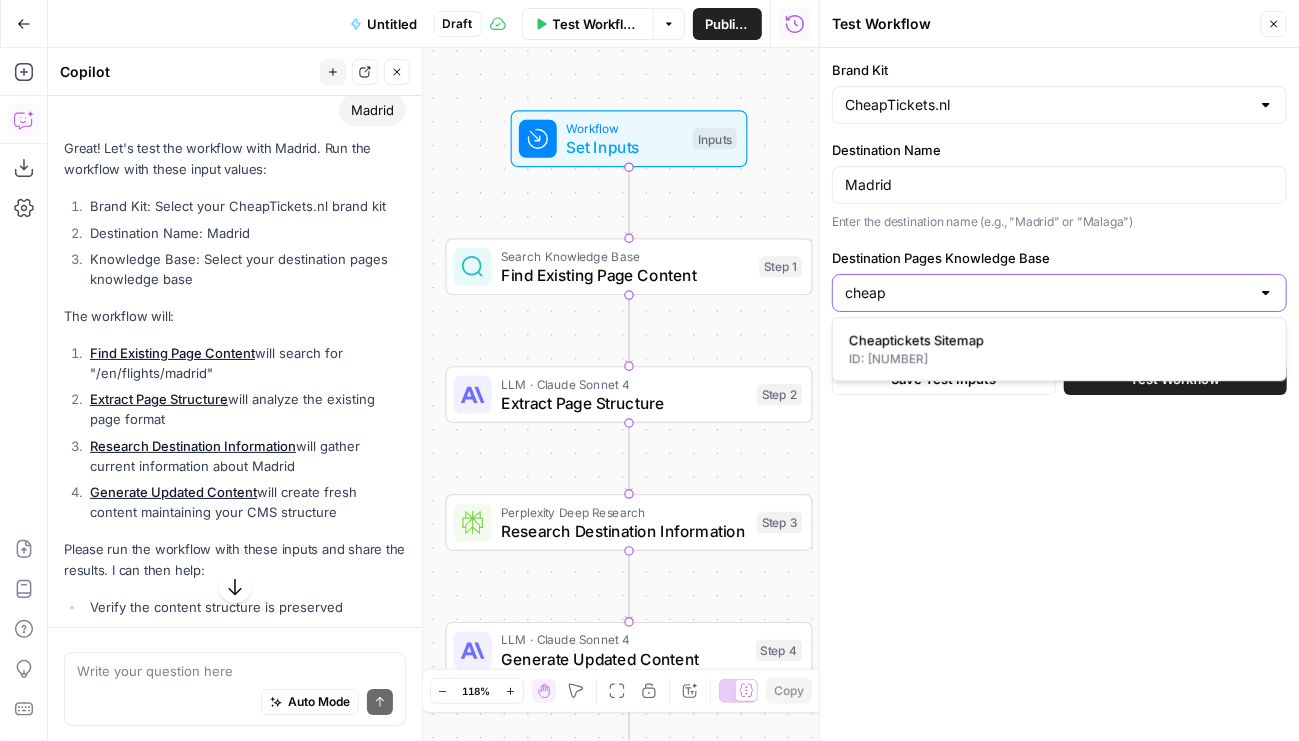 type 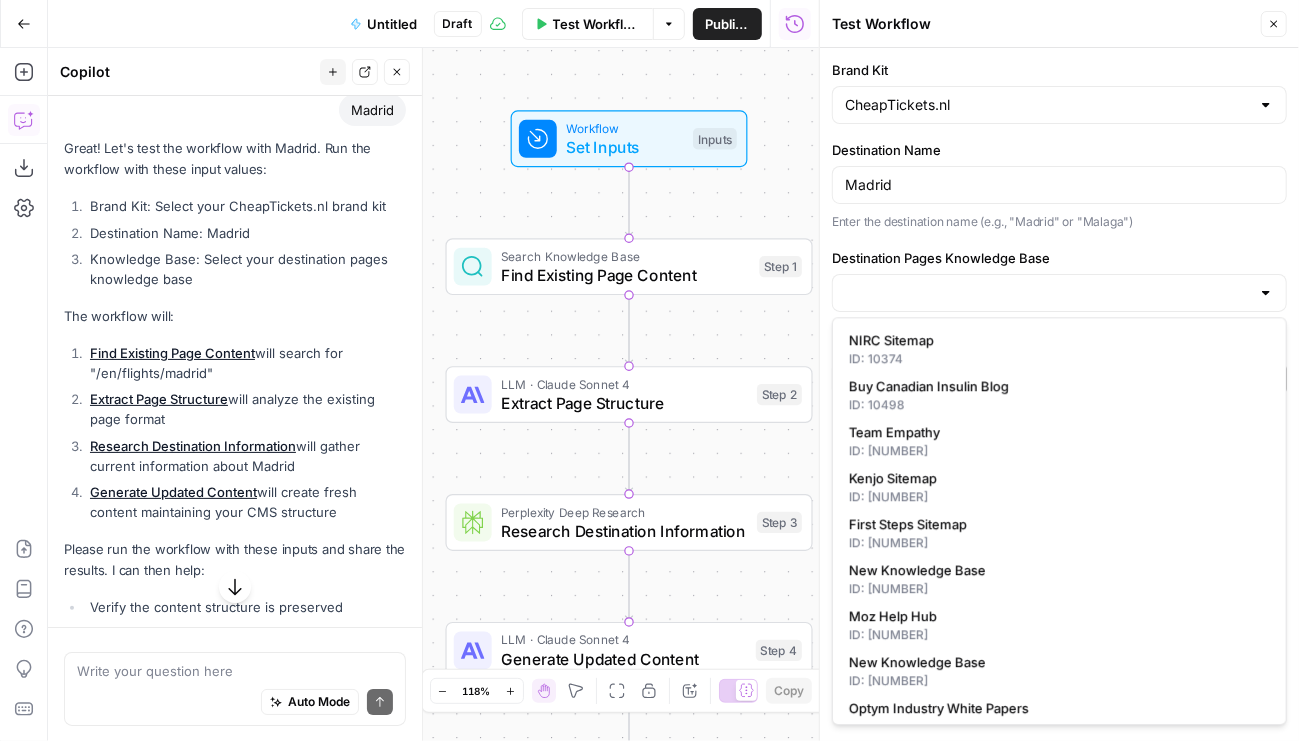 click on "Test Workflow Close" at bounding box center [1059, 24] 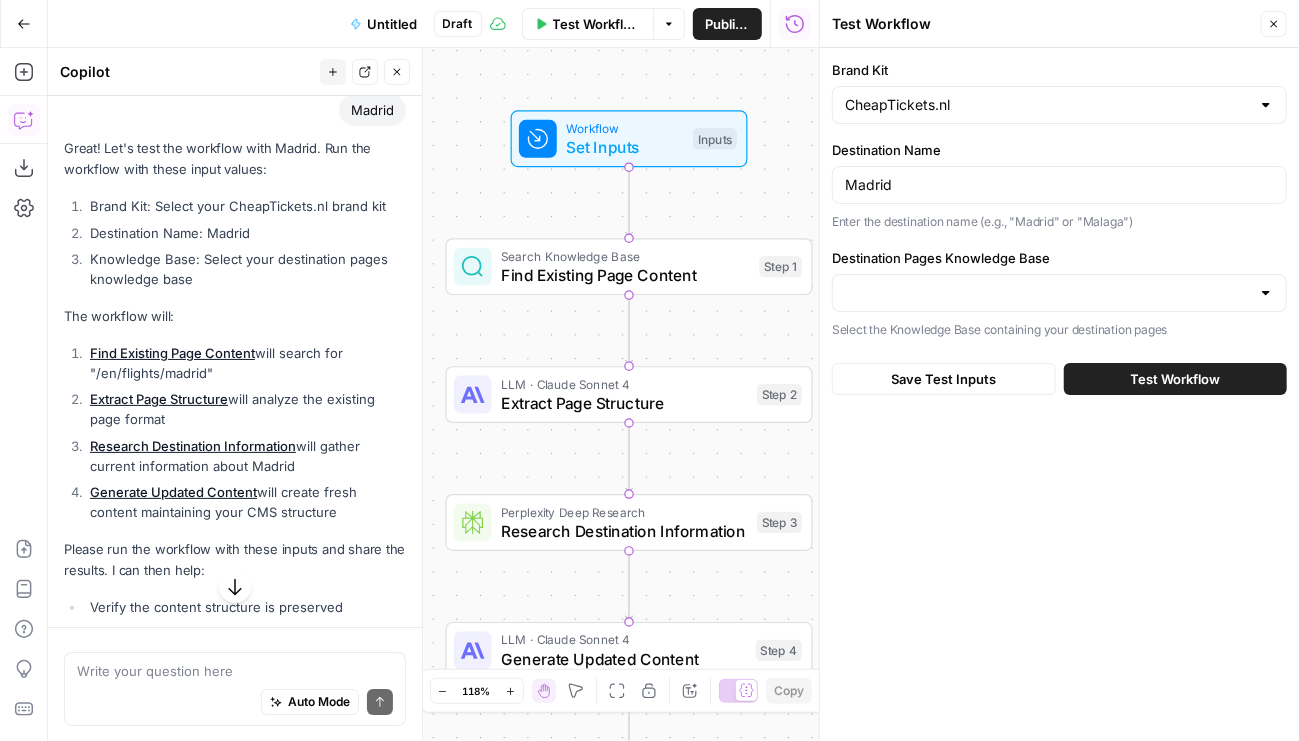 click 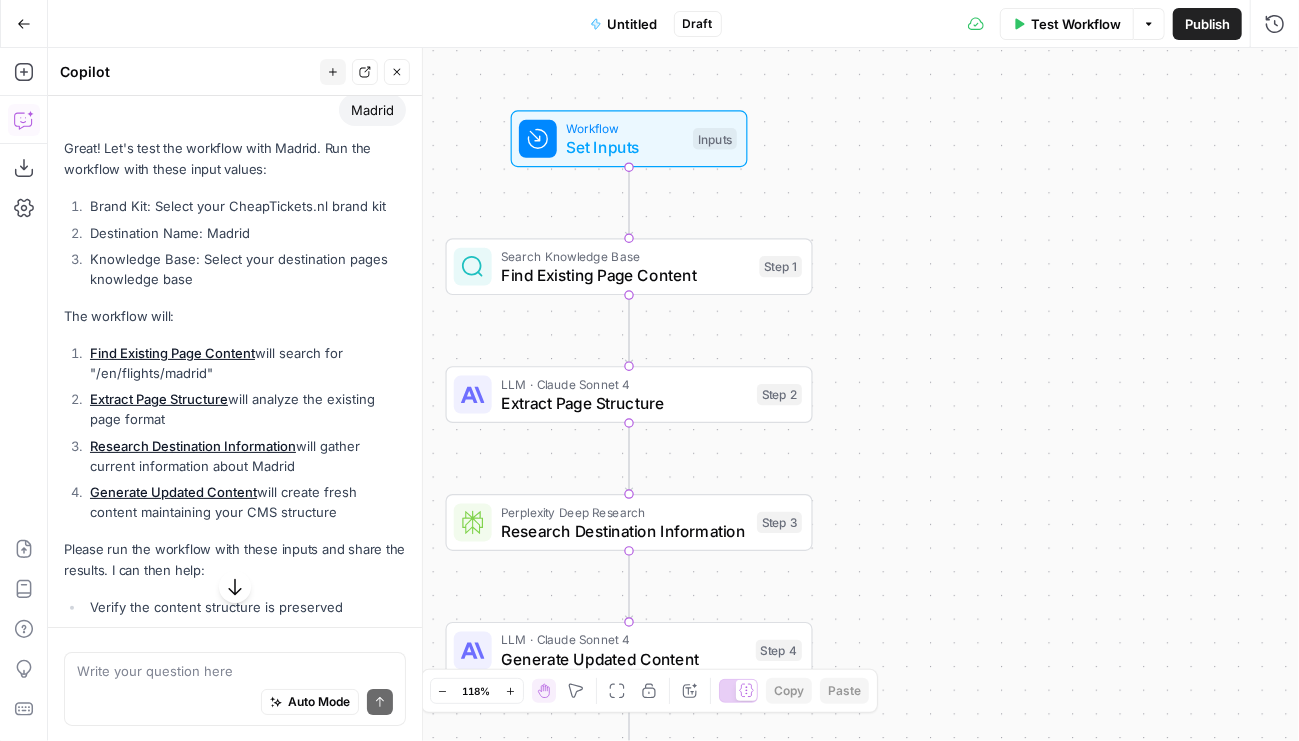click on "Test Workflow" at bounding box center [1076, 24] 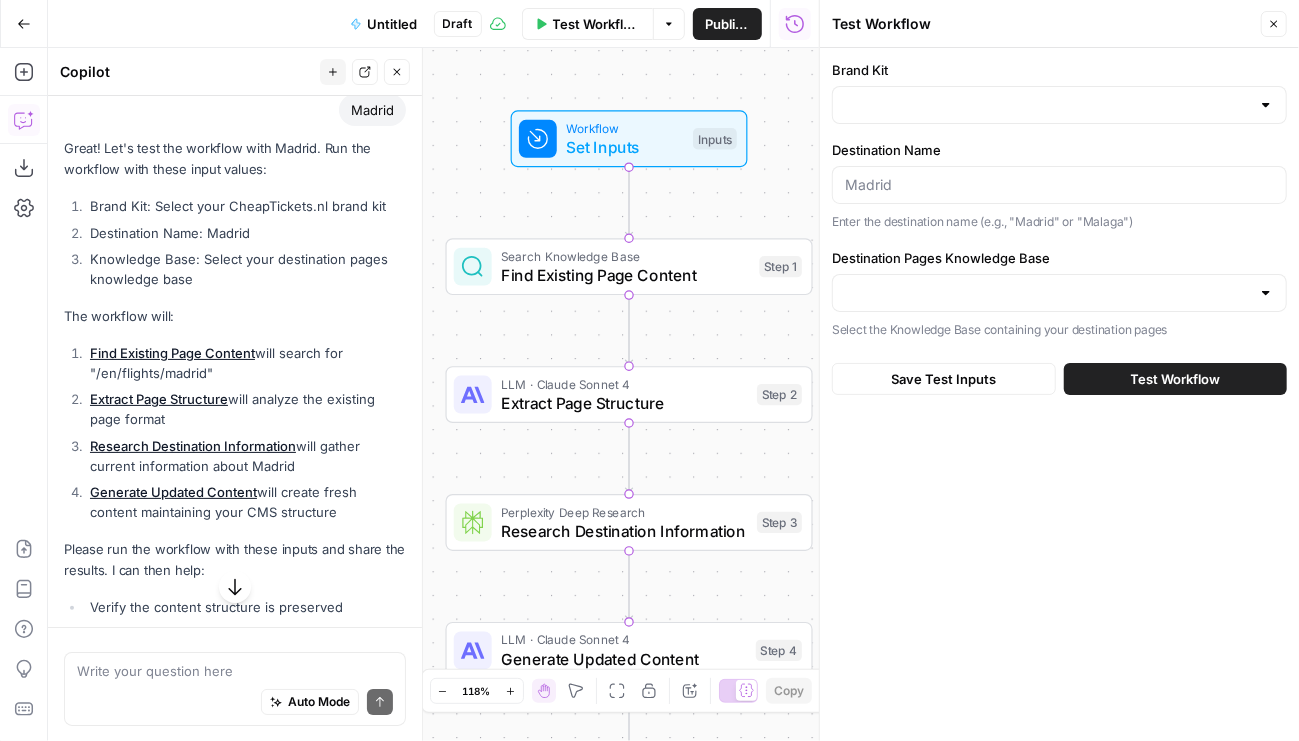 click at bounding box center [1059, 105] 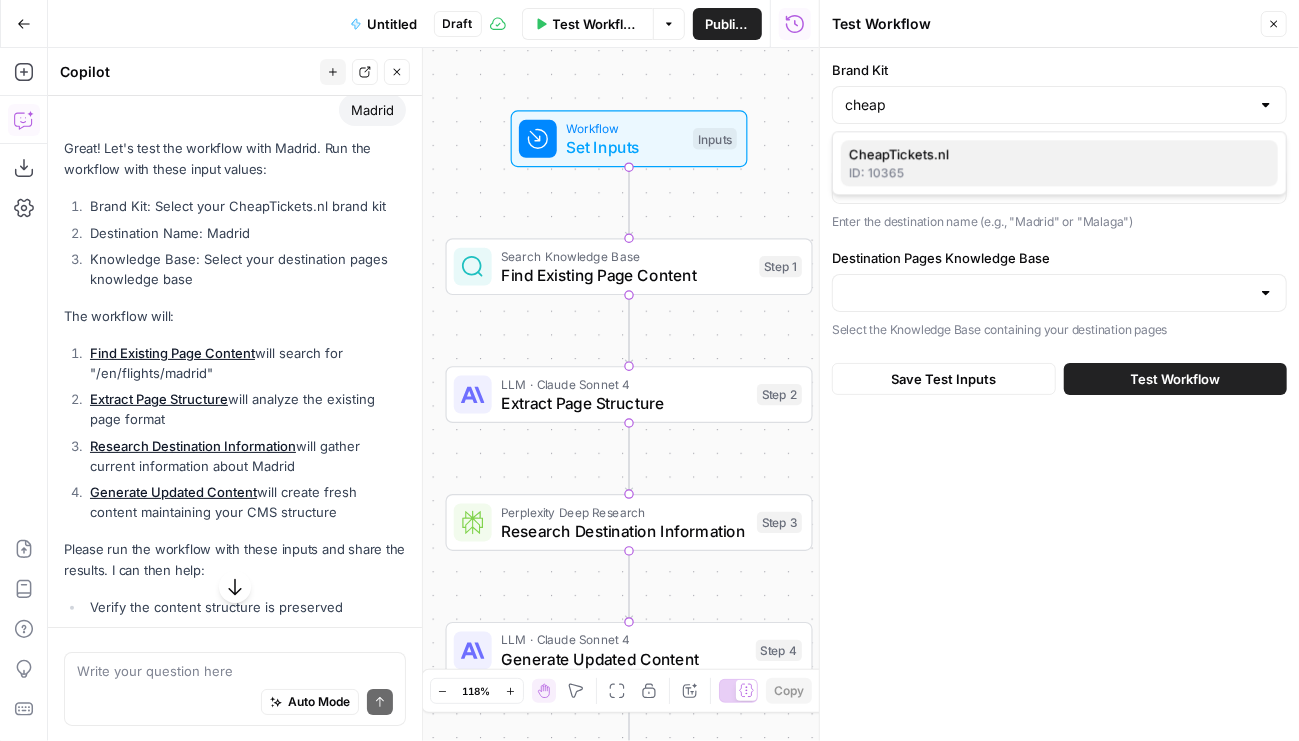 click on "CheapTickets.nl ID: 10365" at bounding box center [1059, 163] 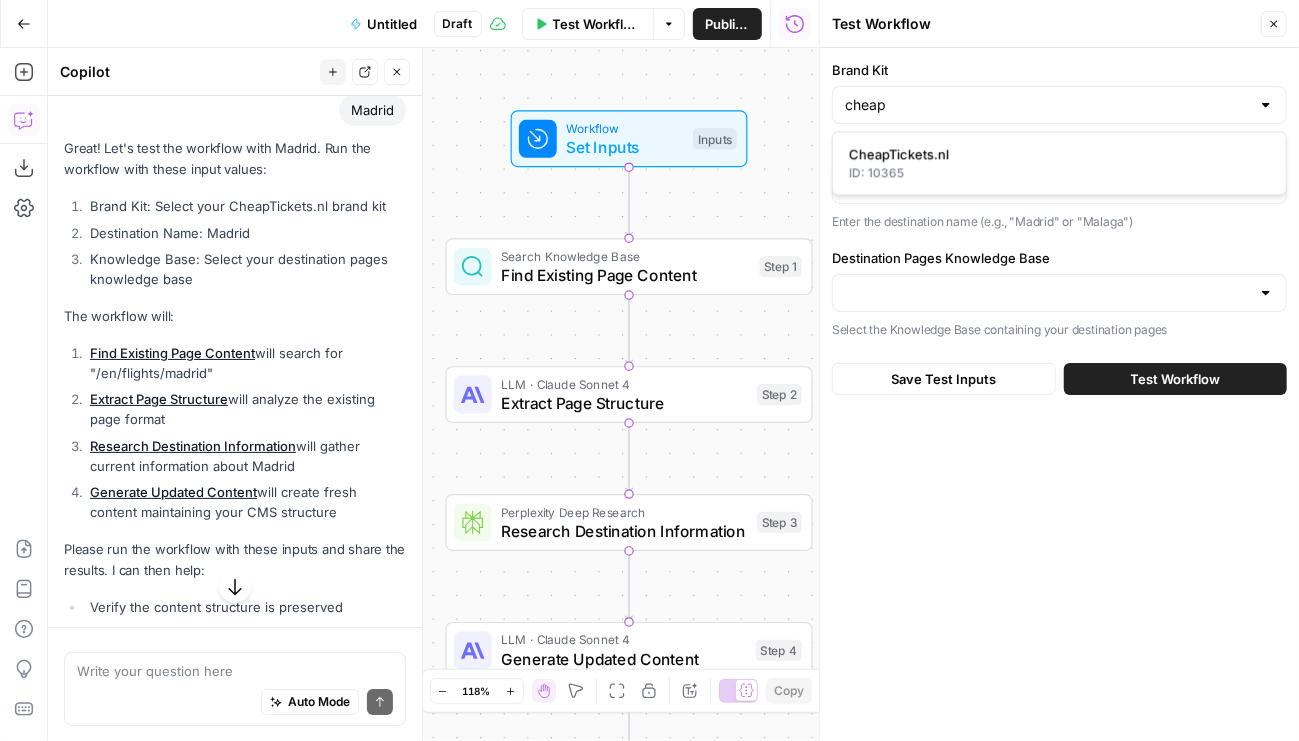 type on "CheapTickets.nl" 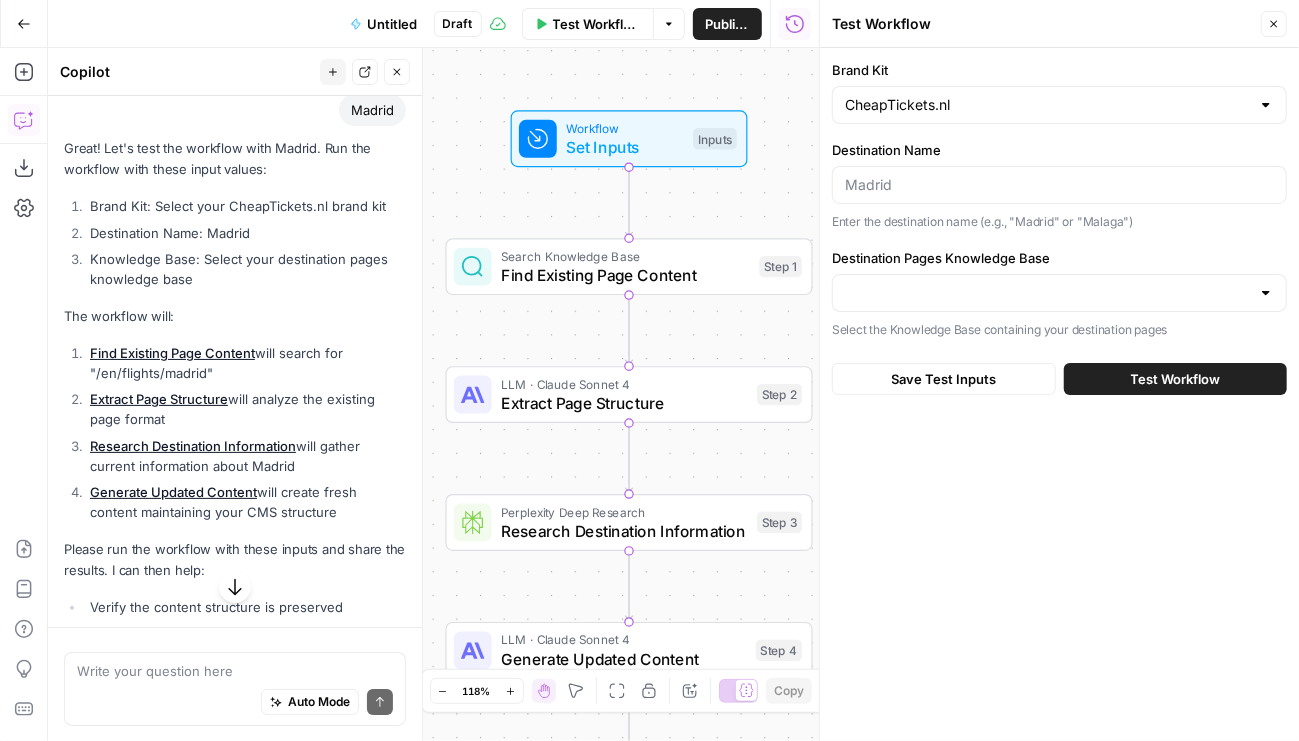 click on "Destination Name Enter the destination name (e.g., "Madrid" or "Malaga")" at bounding box center (1059, 186) 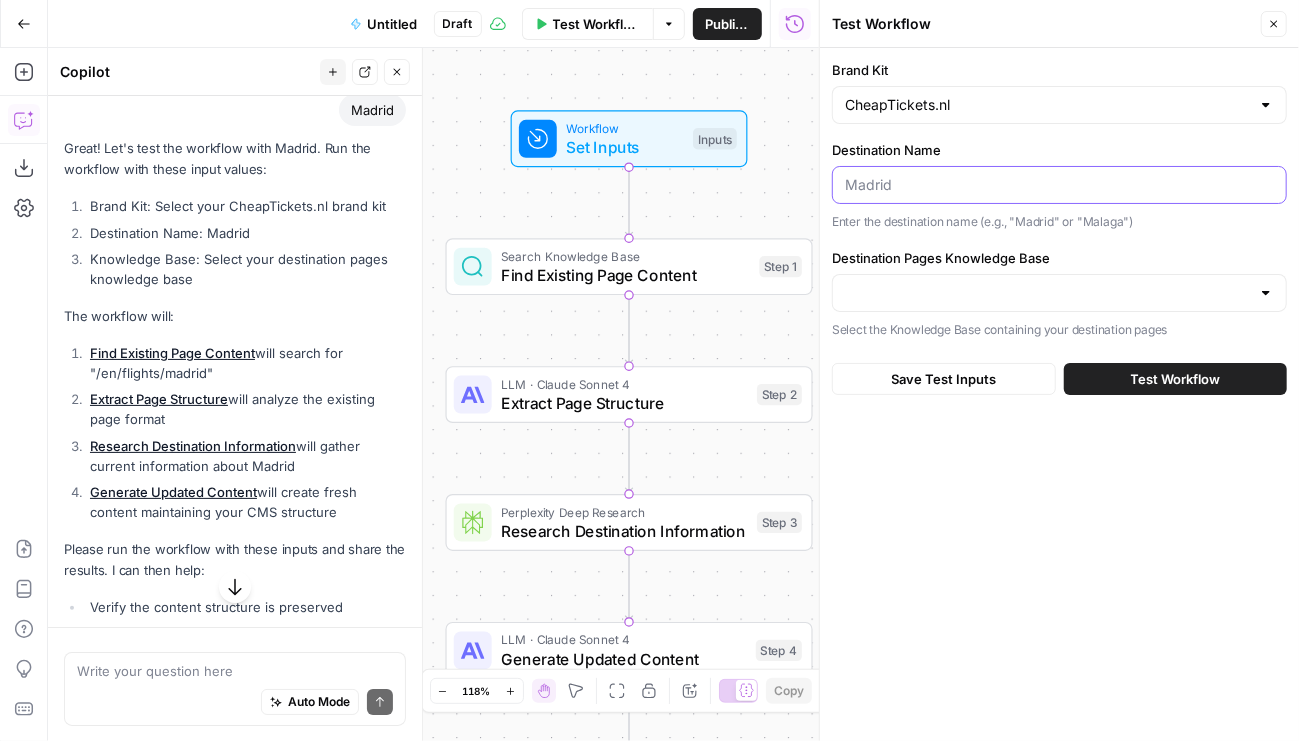 click on "Destination Name" at bounding box center (1059, 185) 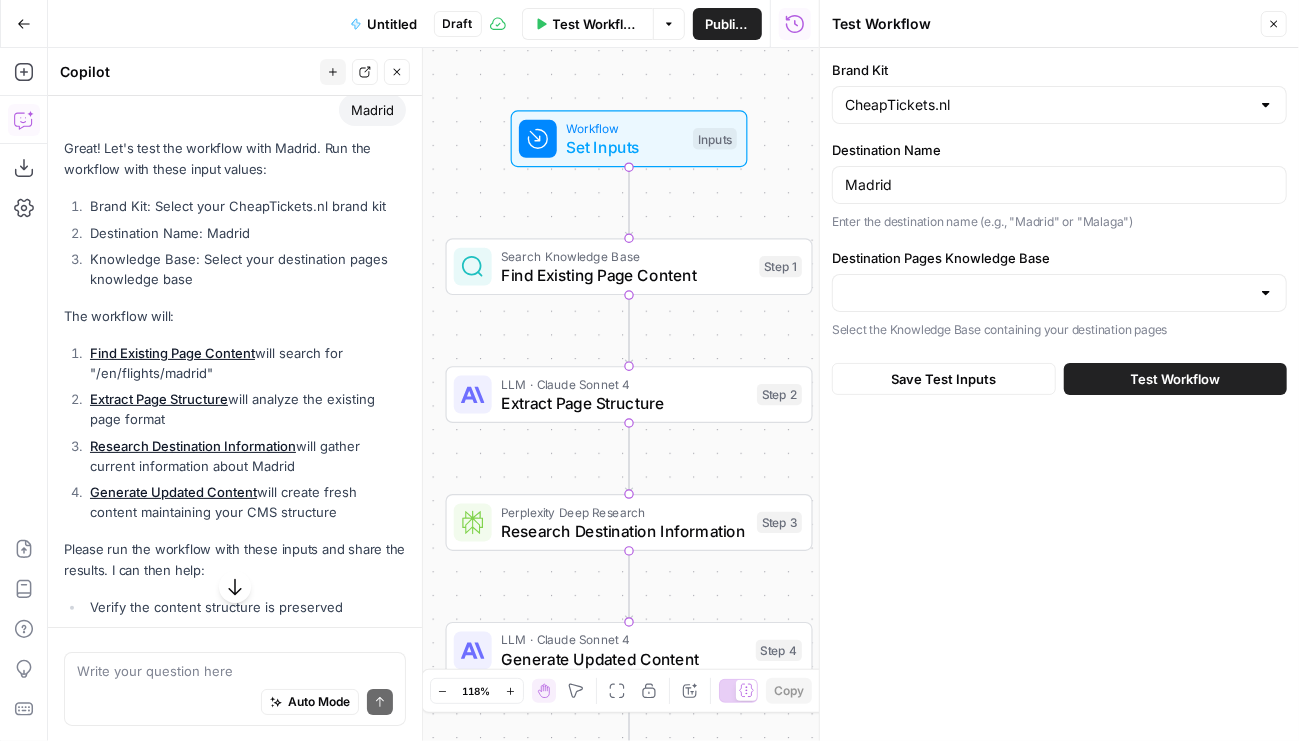 click at bounding box center [1059, 293] 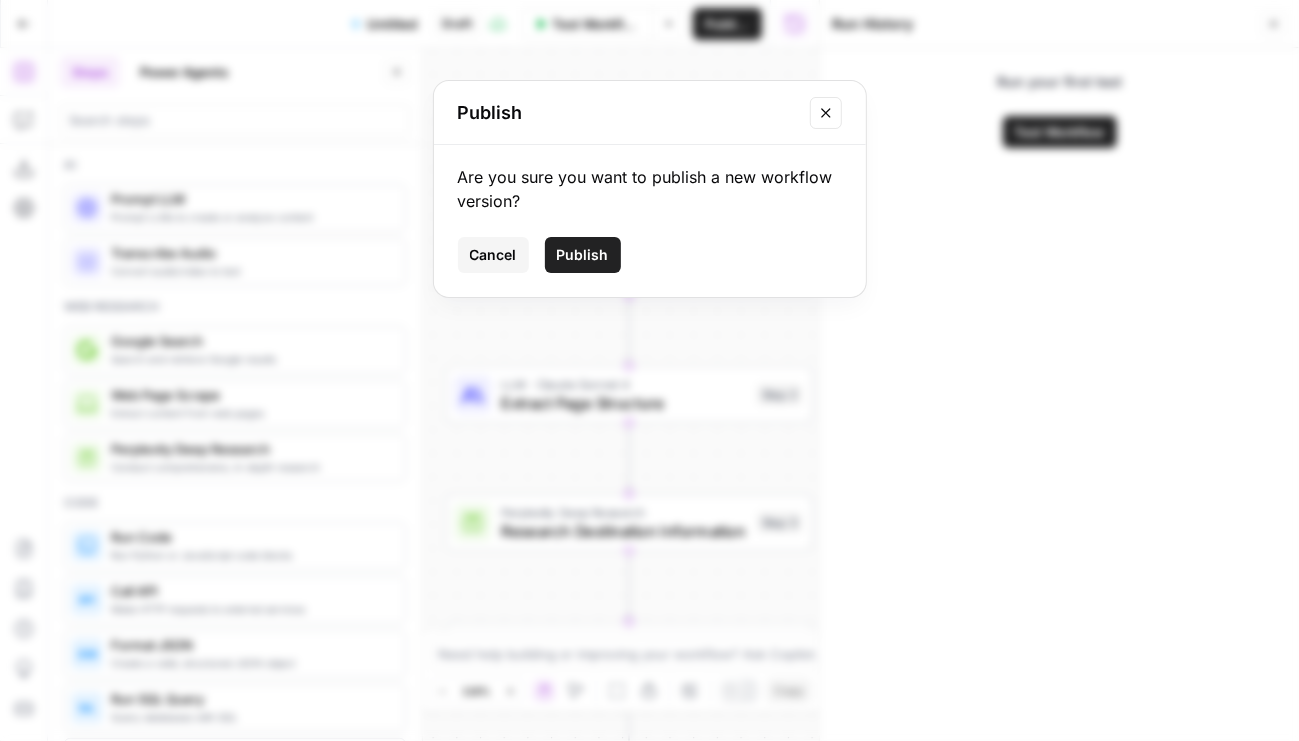 click on "Cancel" at bounding box center (493, 255) 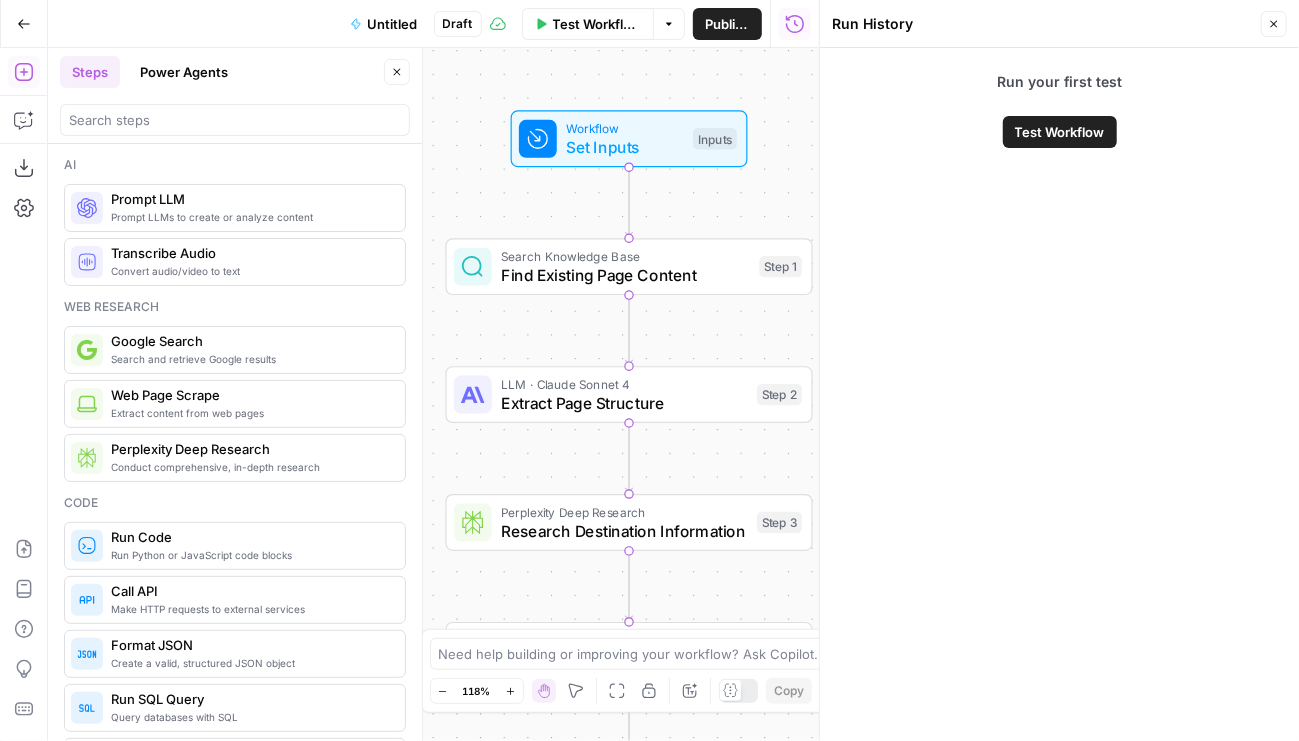 click 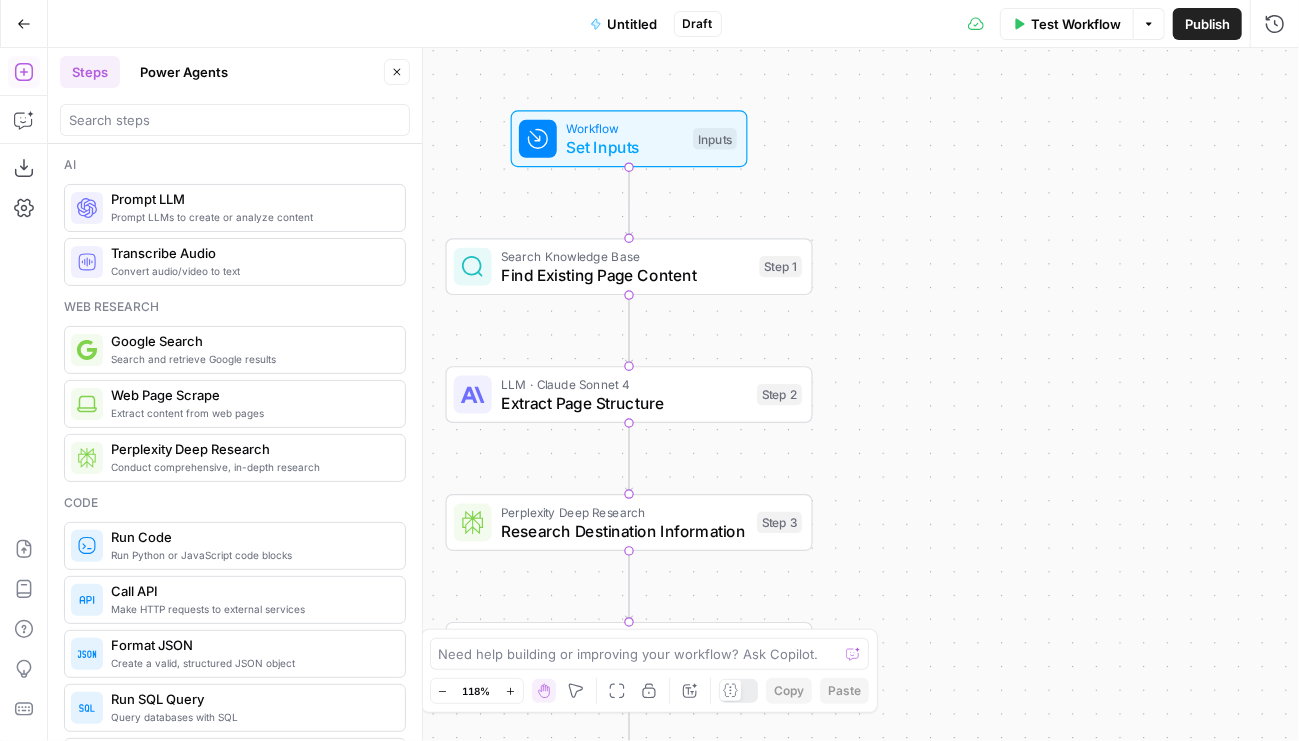 click on "Test Workflow" at bounding box center (1067, 24) 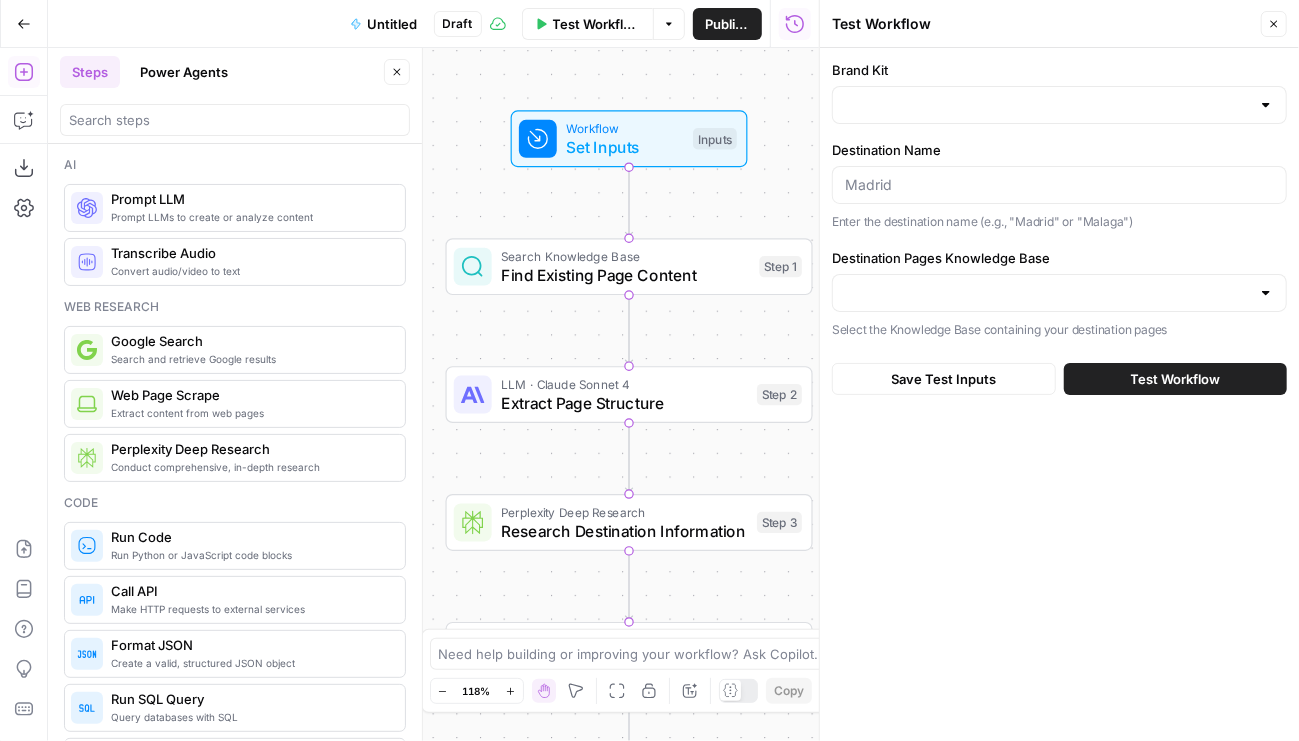 click at bounding box center [1059, 105] 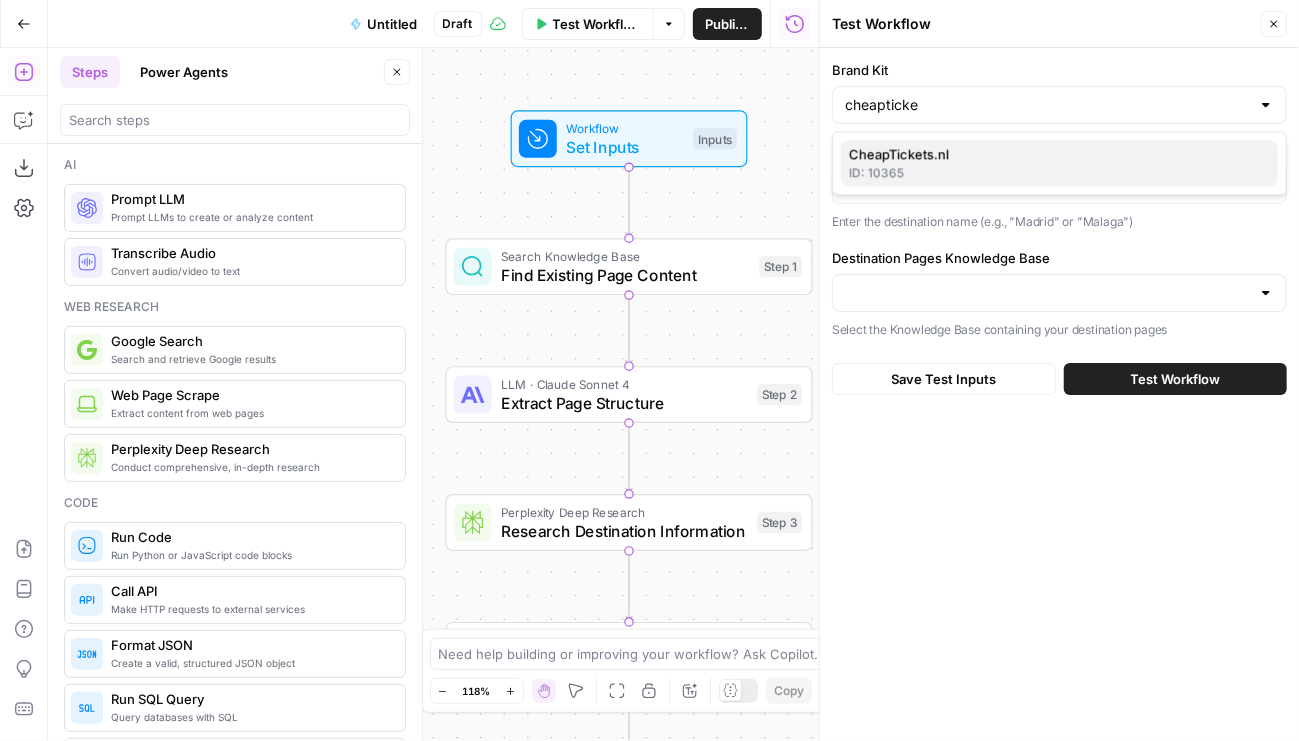 click on "CheapTickets.nl" at bounding box center [1055, 154] 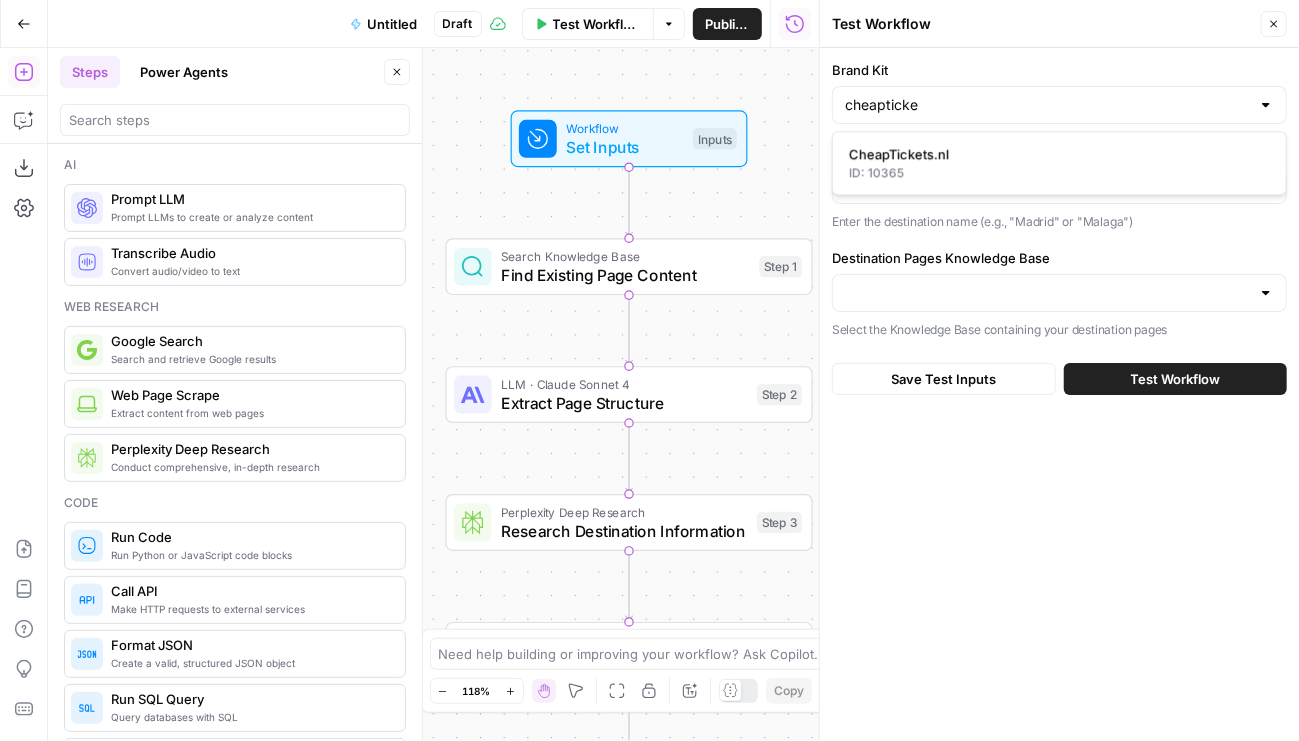 type on "CheapTickets.nl" 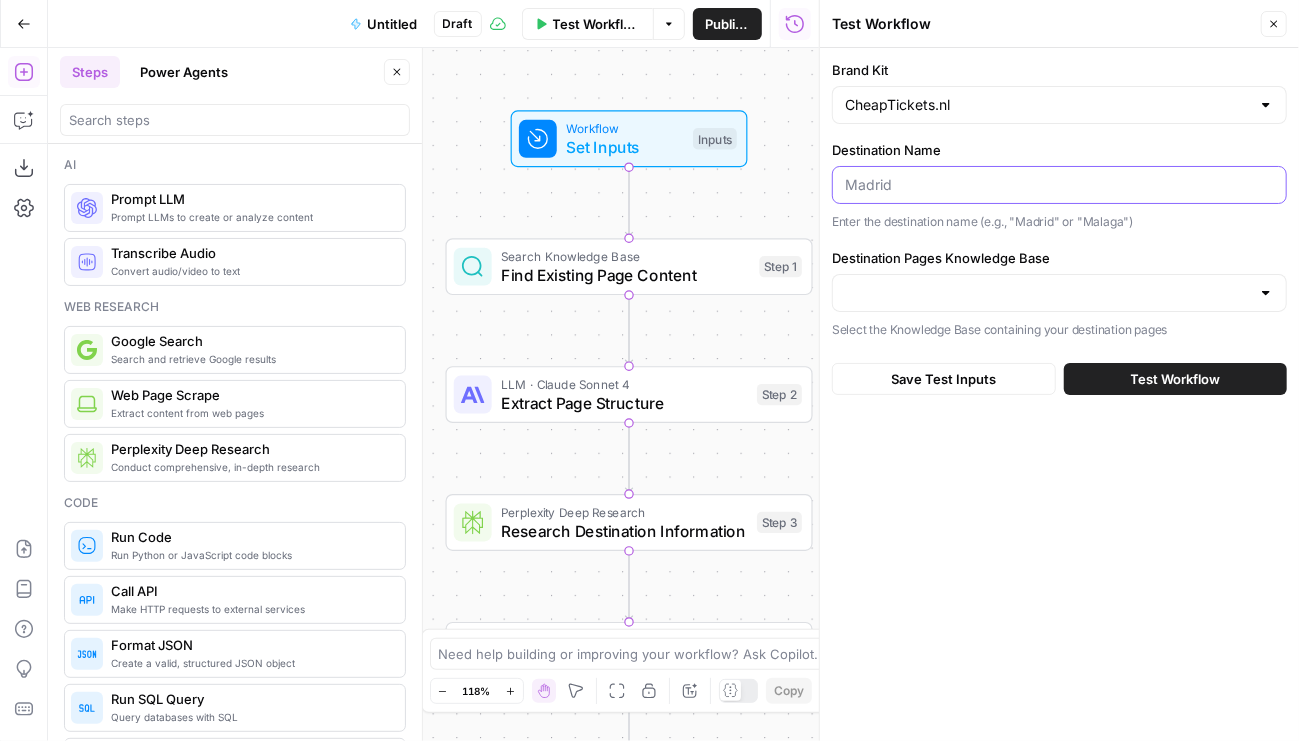 click on "Destination Name" at bounding box center [1059, 185] 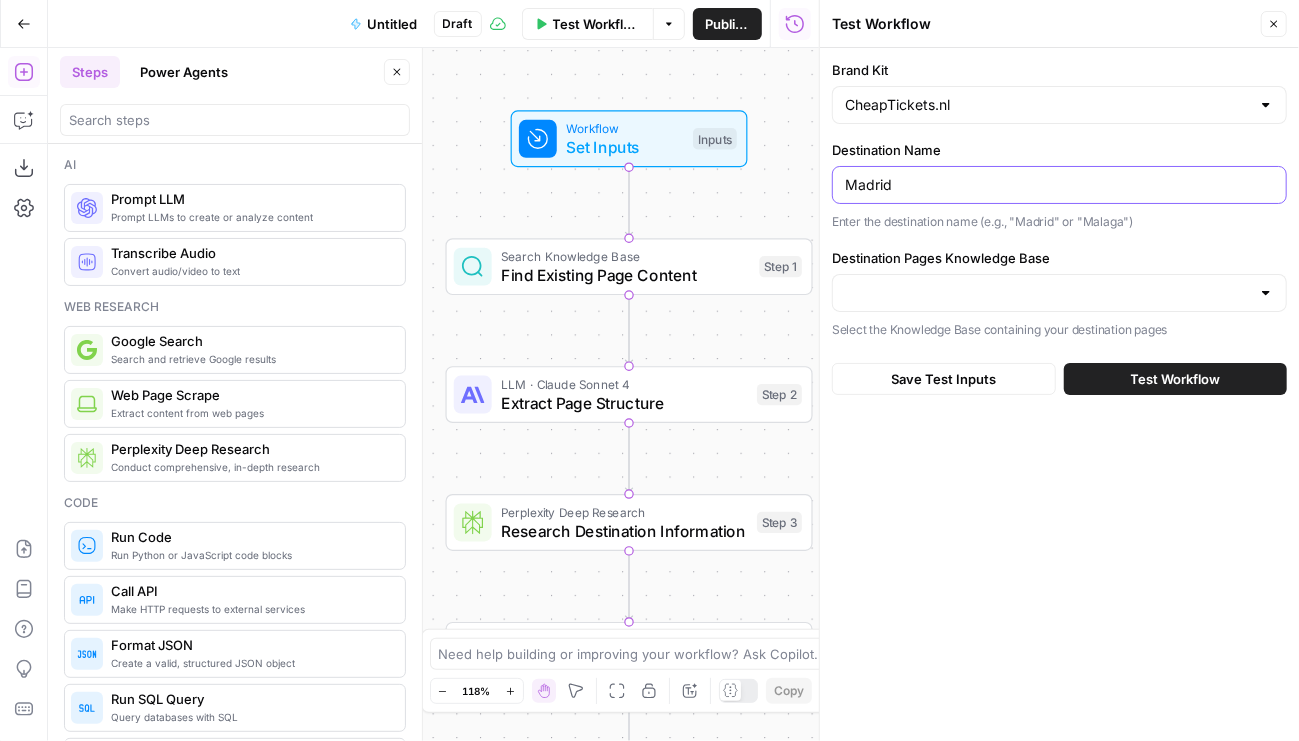 type on "Madrid" 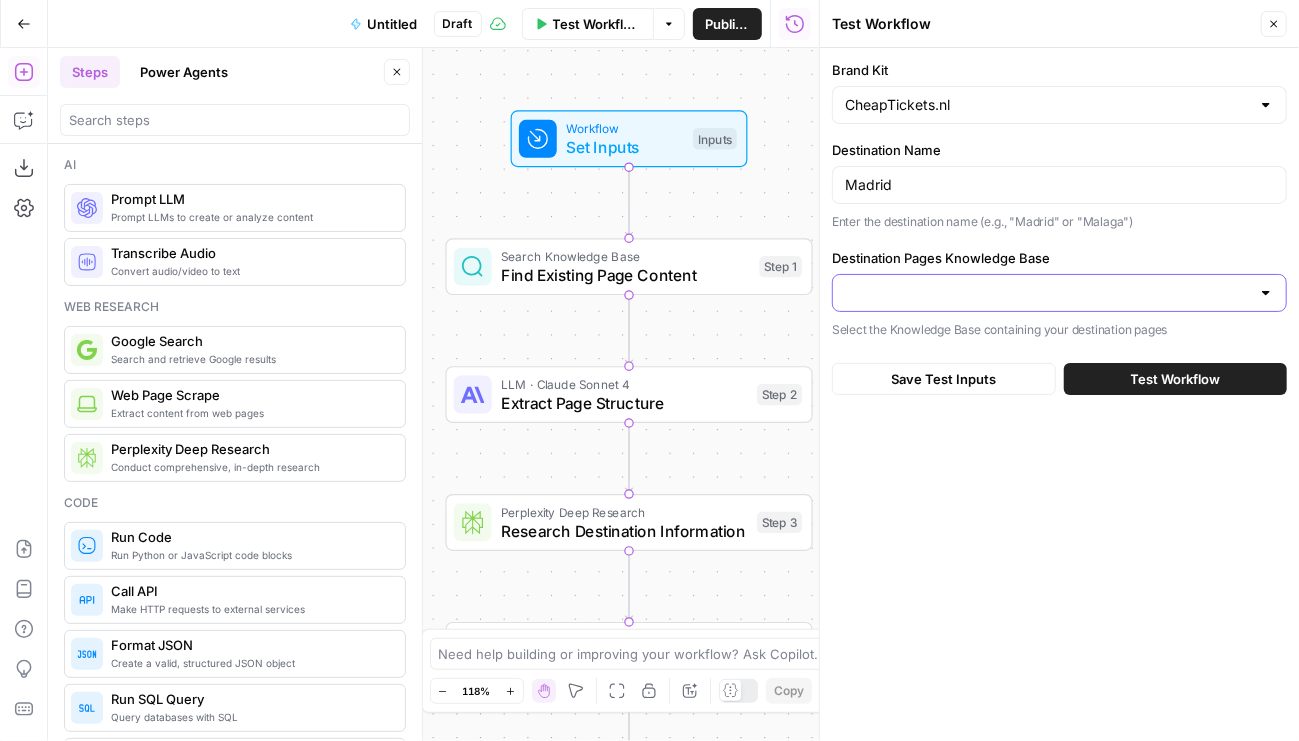 click on "Destination Pages Knowledge Base" at bounding box center (1047, 293) 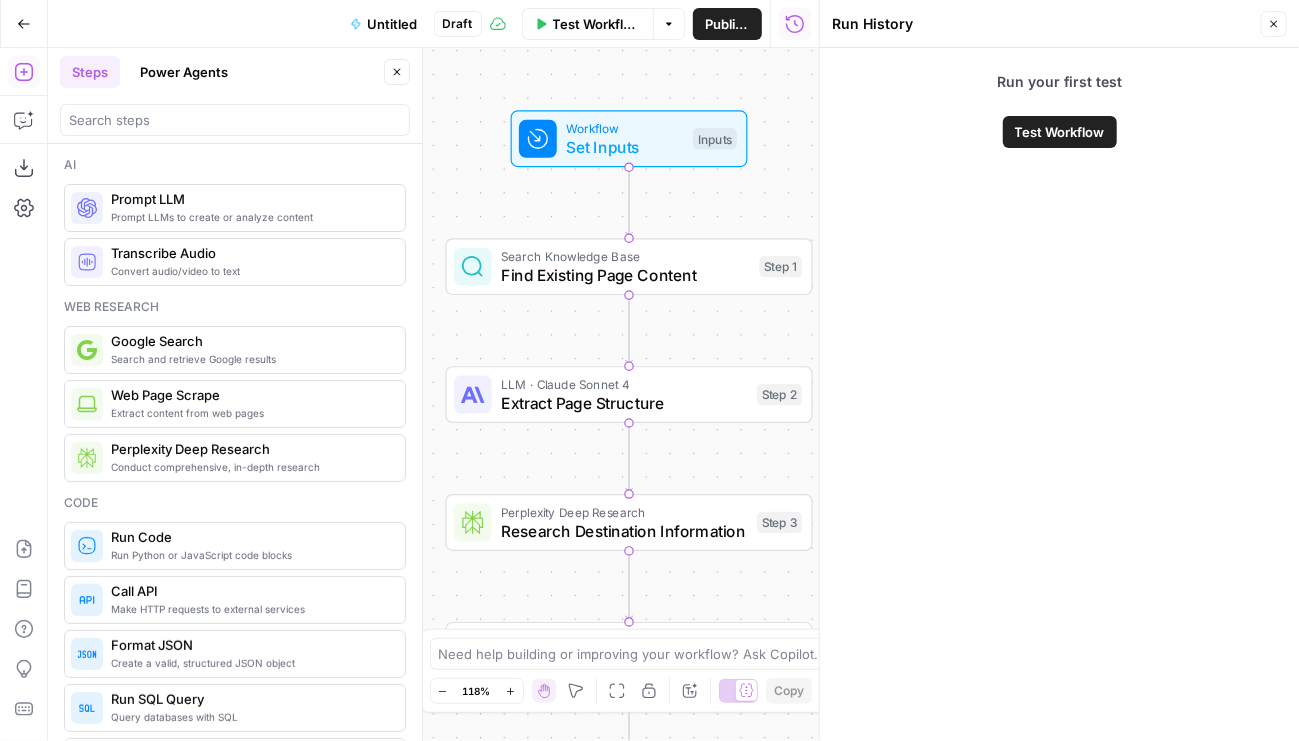 click 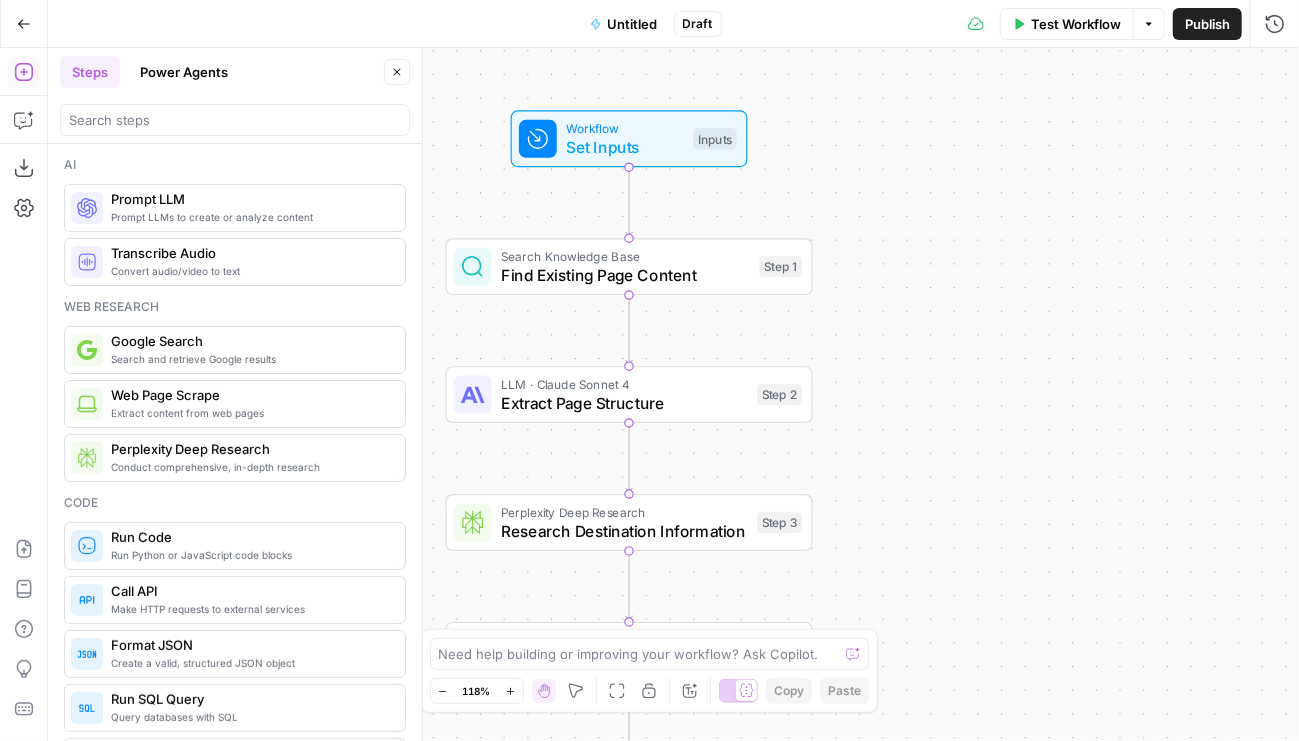 click on "Test Workflow" at bounding box center [1076, 24] 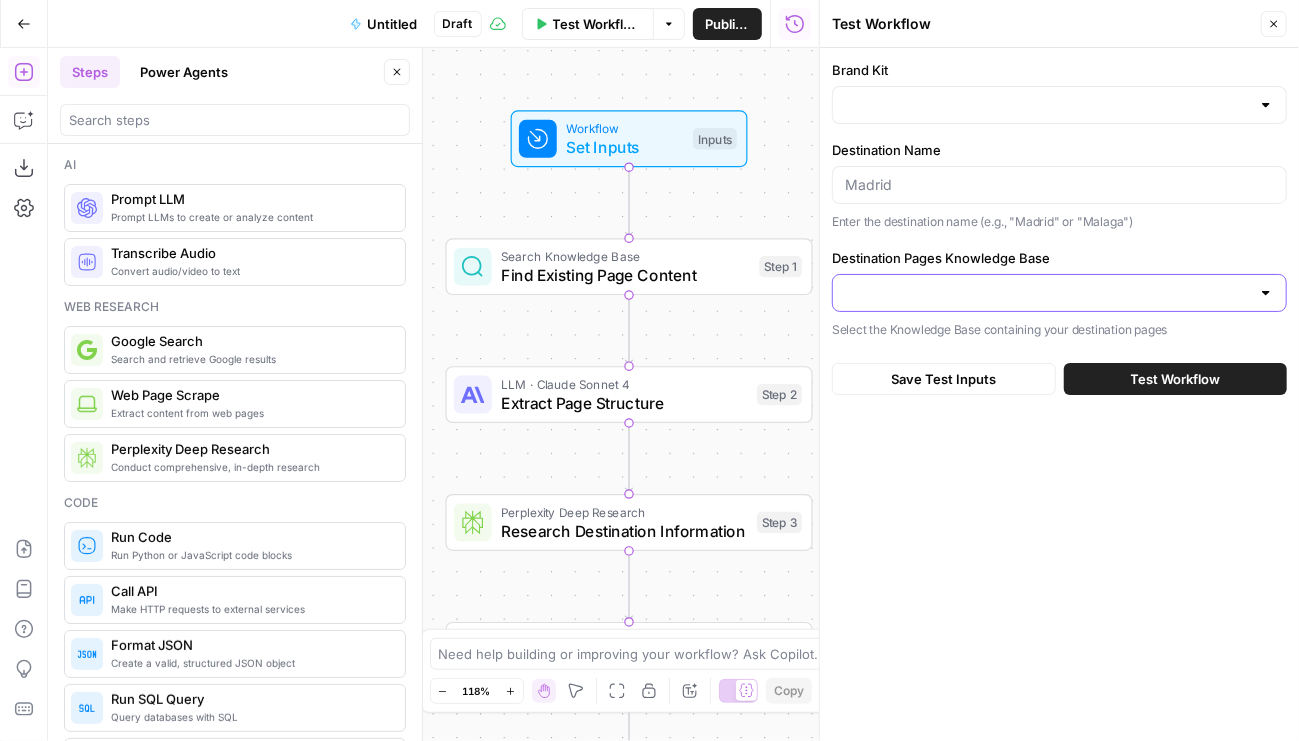 click on "Destination Pages Knowledge Base" at bounding box center [1047, 293] 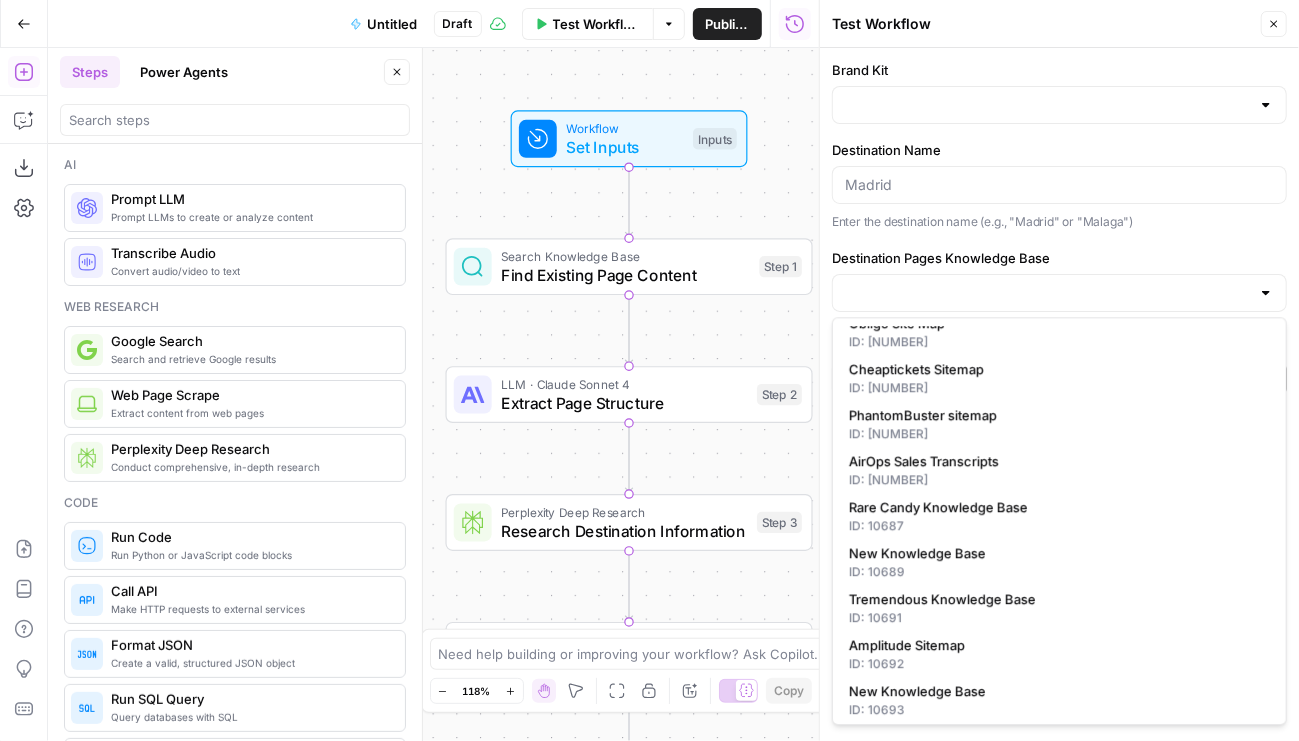 scroll, scrollTop: 1081, scrollLeft: 0, axis: vertical 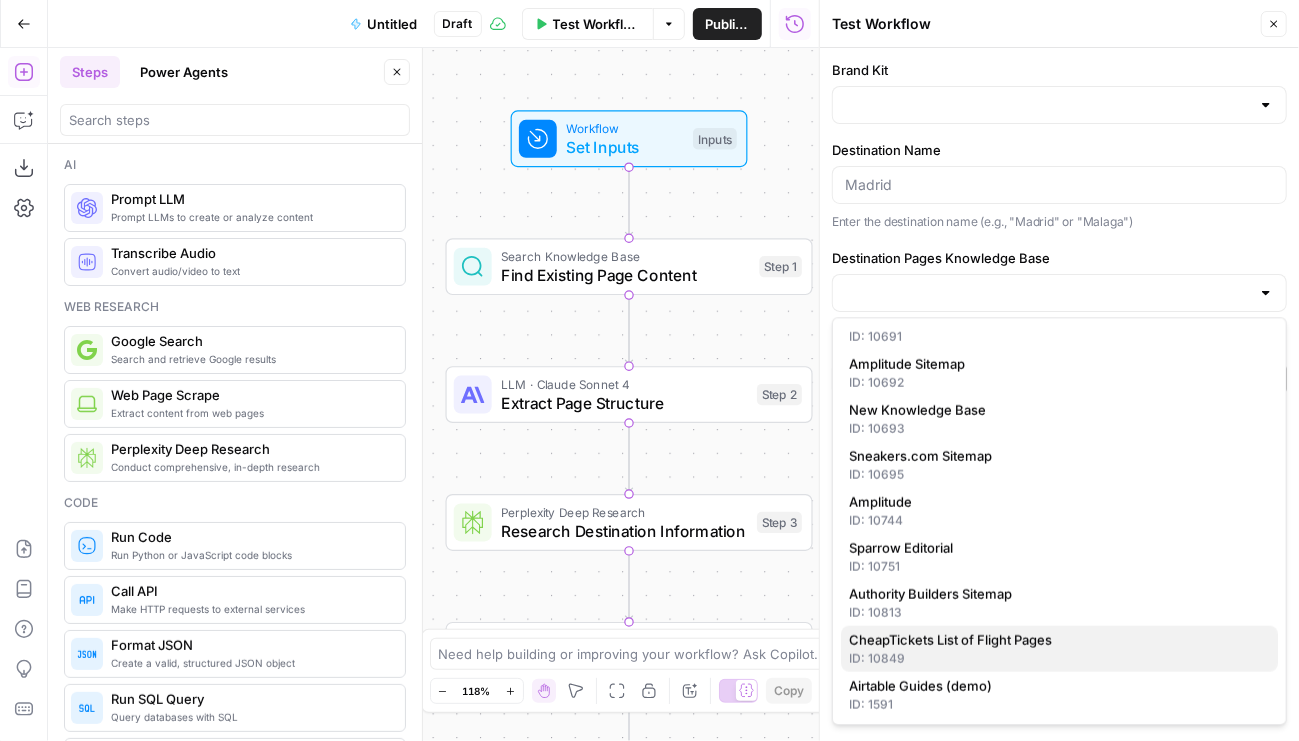 click on "CheapTickets List of Flight Pages" at bounding box center (1055, 639) 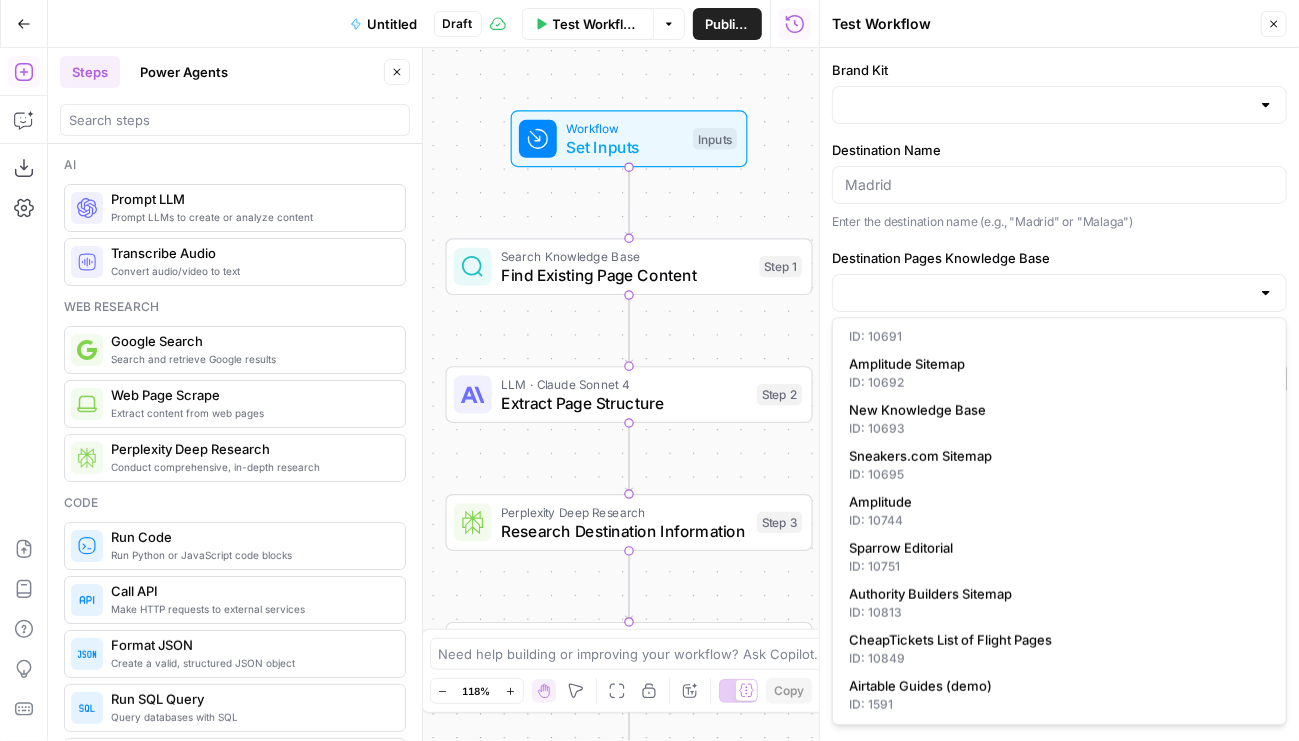 type on "CheapTickets List of Flight Pages" 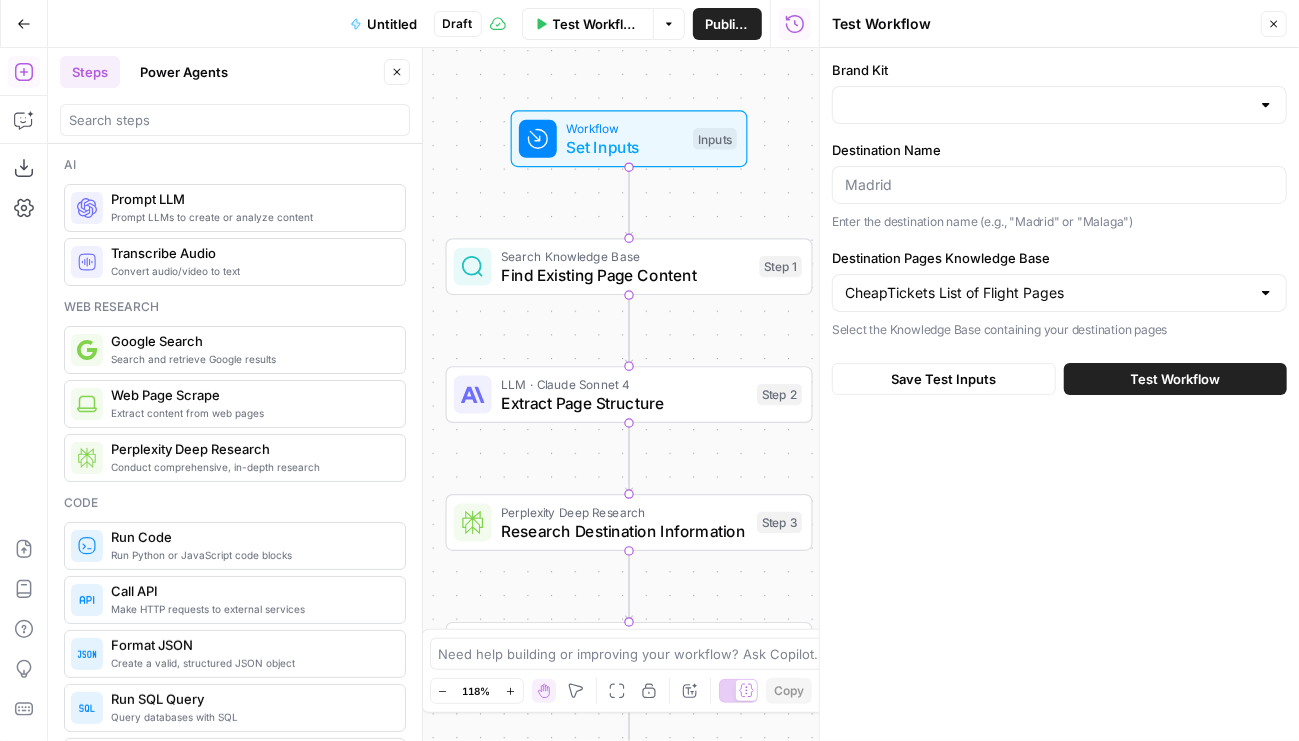 click at bounding box center (1059, 185) 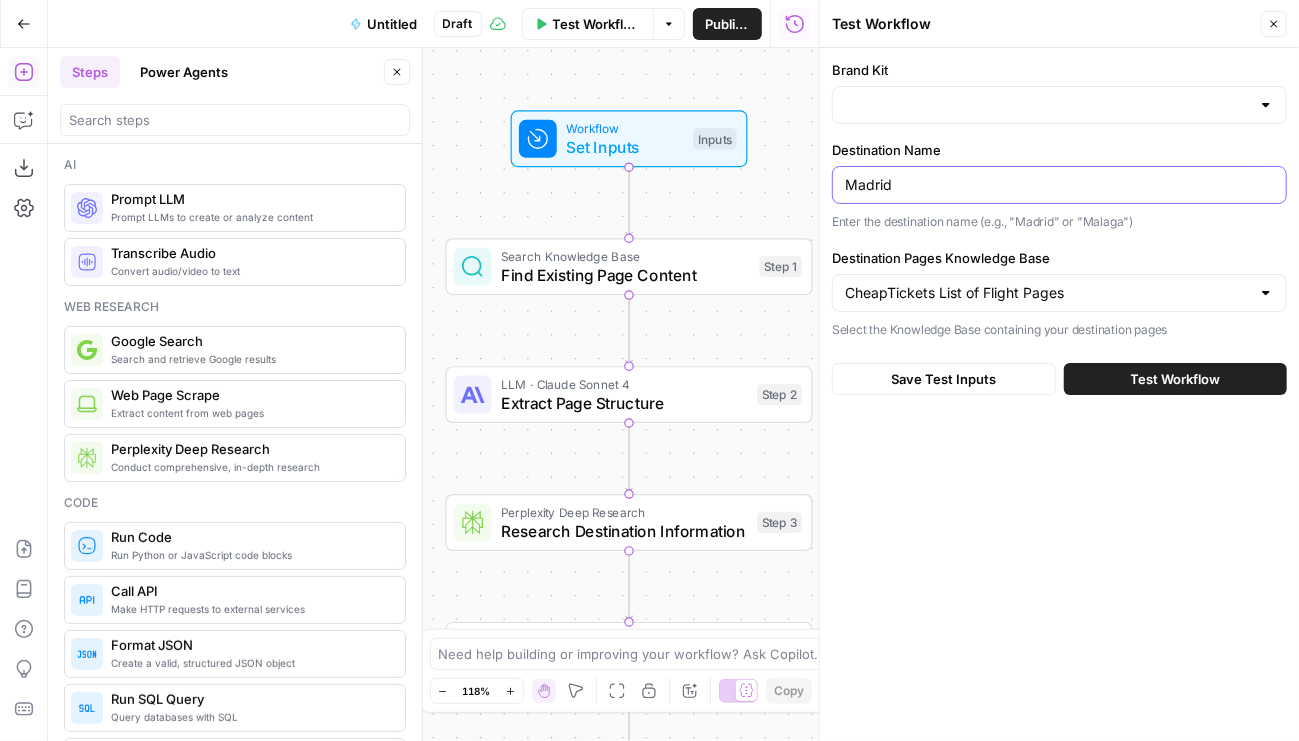 type on "Madrid" 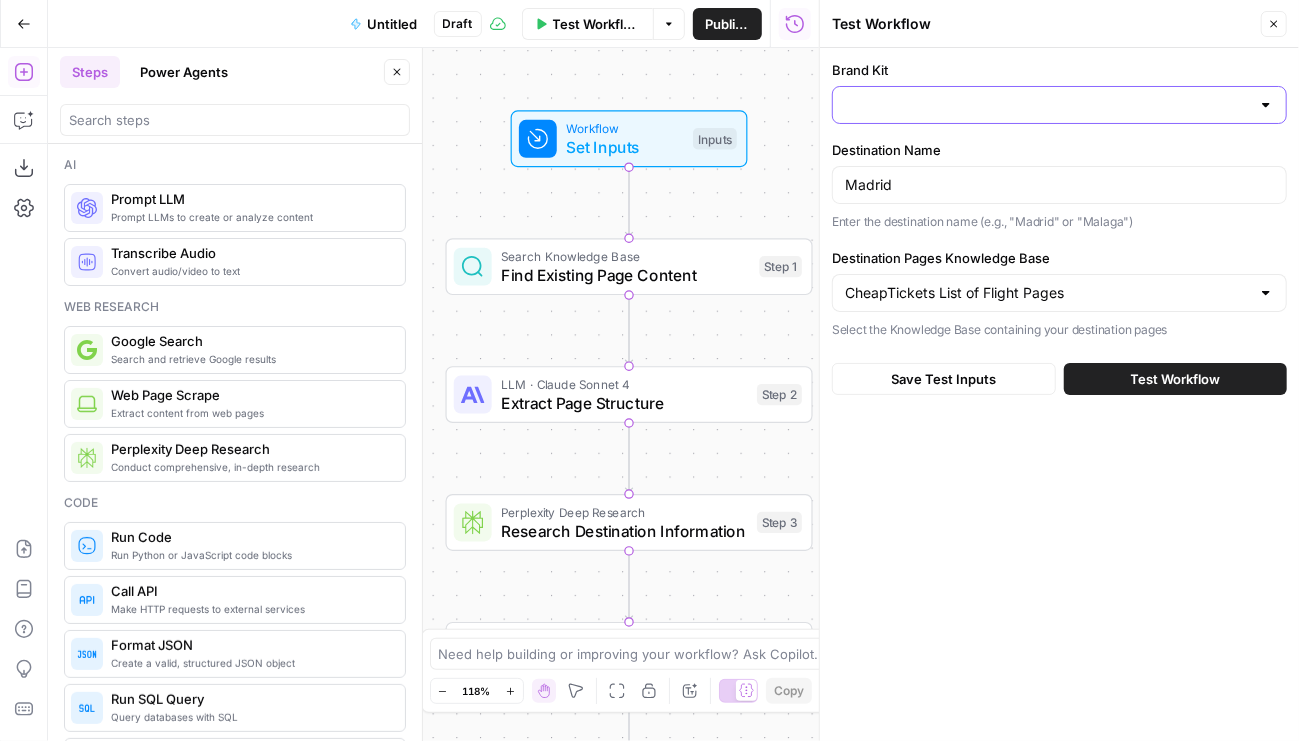 click on "Brand Kit" at bounding box center [1047, 105] 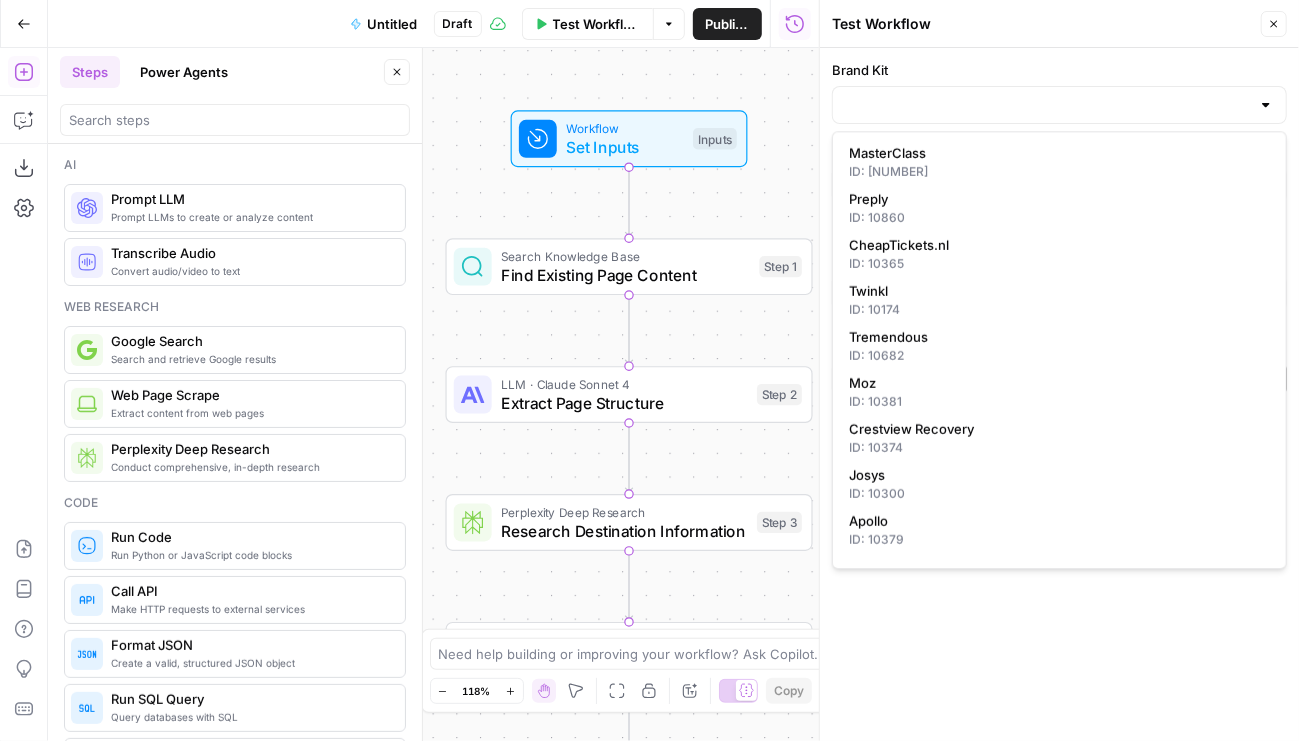 scroll, scrollTop: 598, scrollLeft: 0, axis: vertical 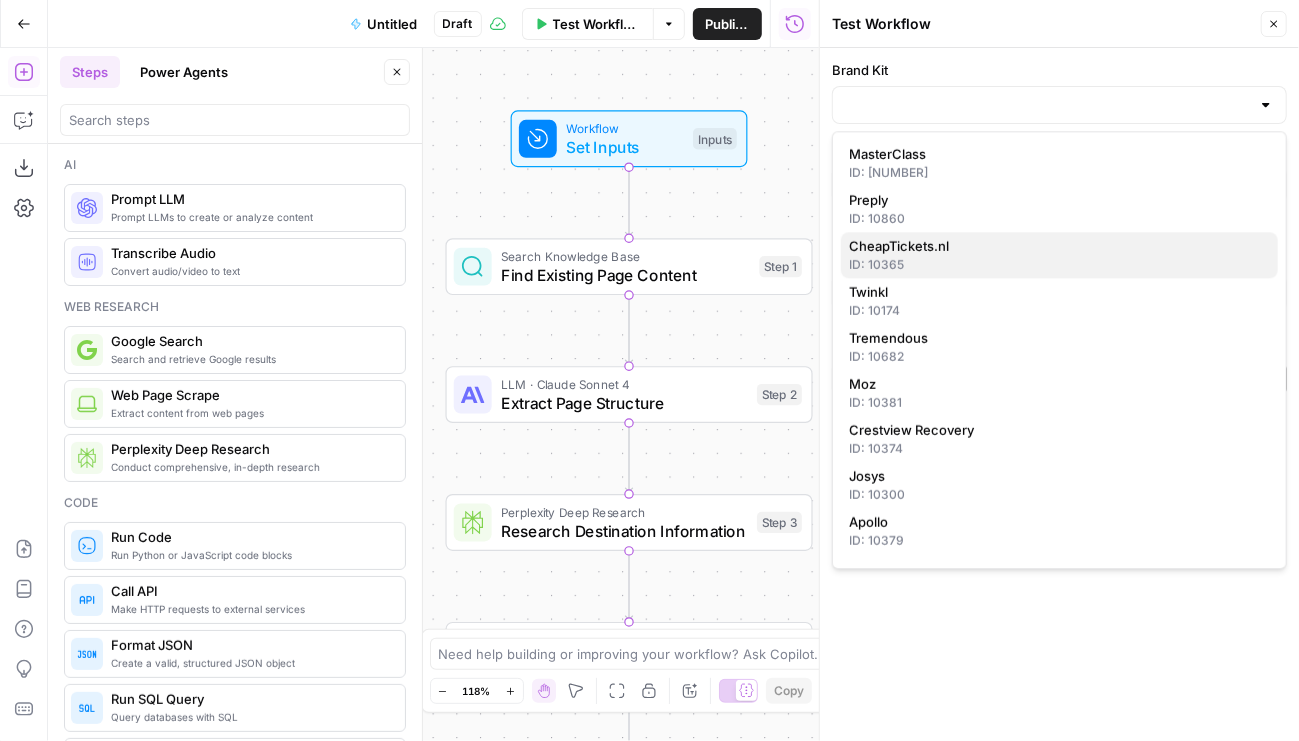 click on "CheapTickets.nl" at bounding box center [1055, 246] 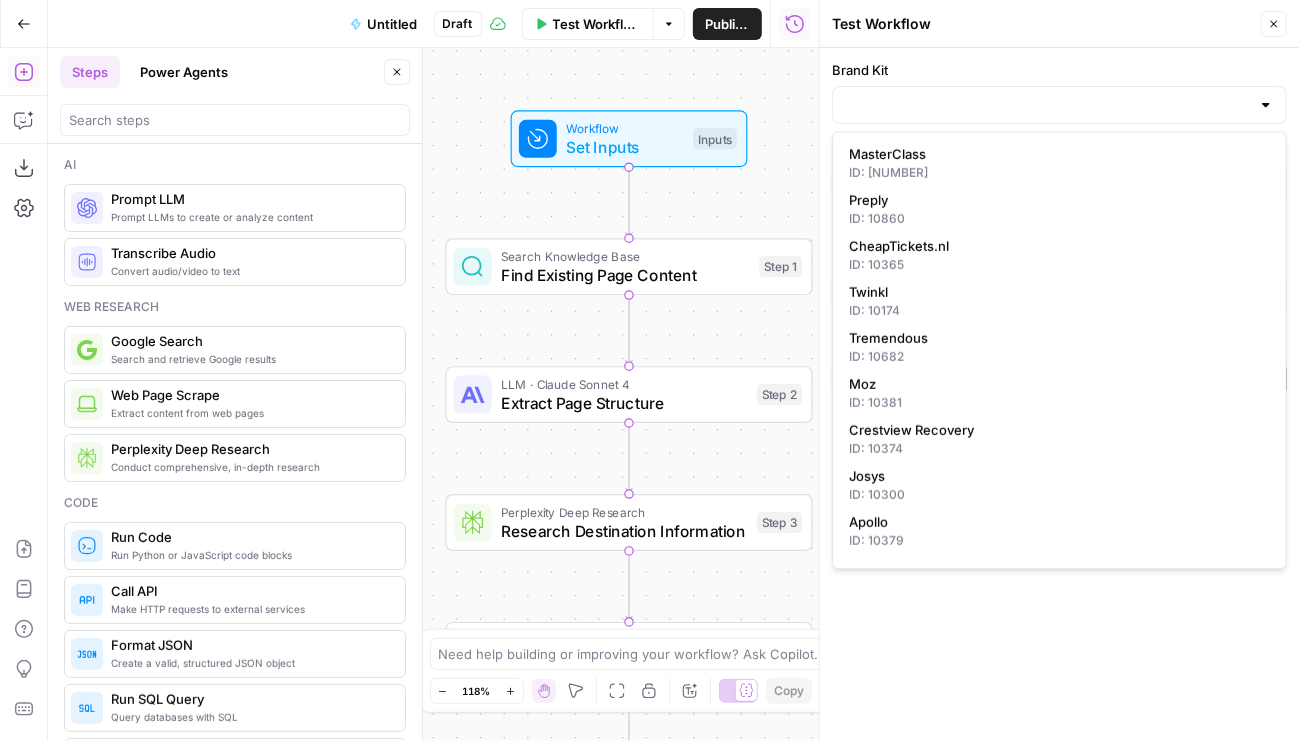 type on "CheapTickets.nl" 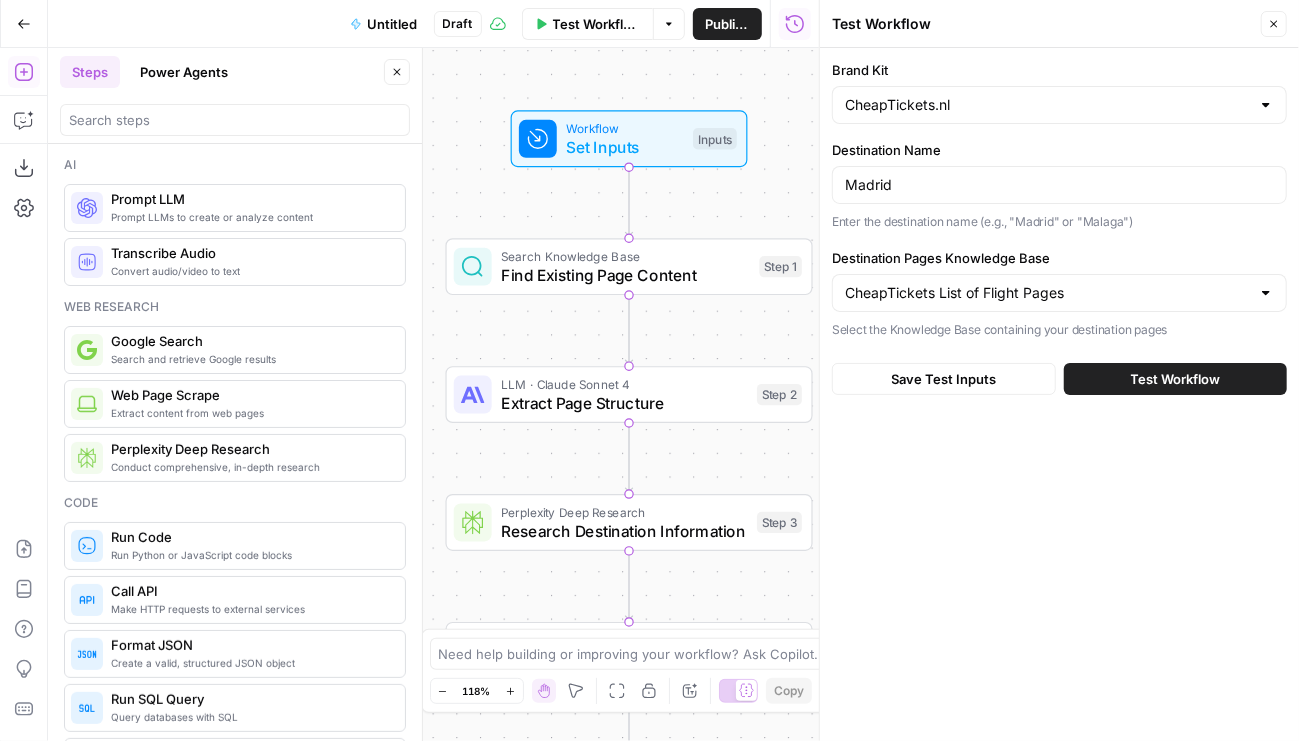 click on "Brand Kit CheapTickets.nl Destination Name Madrid Enter the destination name (e.g., "Madrid" or "Malaga") Destination Pages Knowledge Base CheapTickets List of Flight Pages Select the Knowledge Base containing your destination pages Save Test Inputs Test Workflow" at bounding box center [1059, 394] 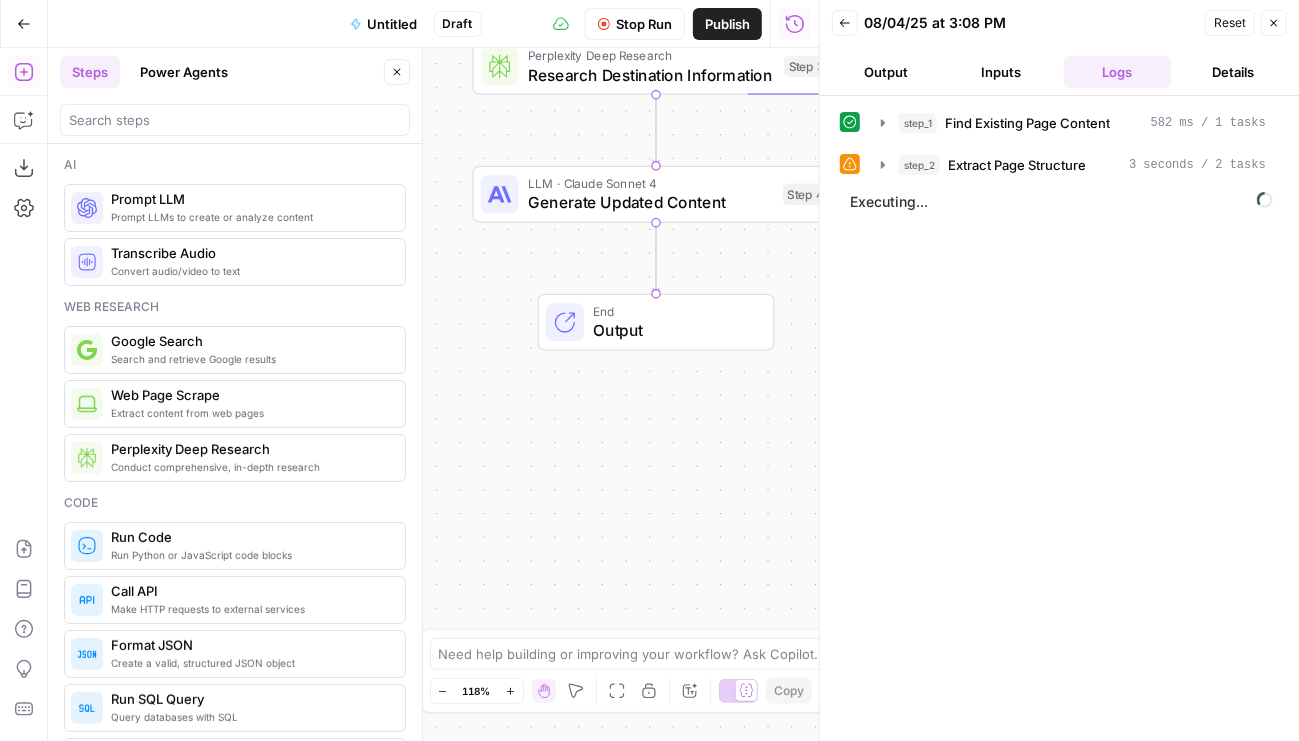 click on "Inputs" at bounding box center [1002, 72] 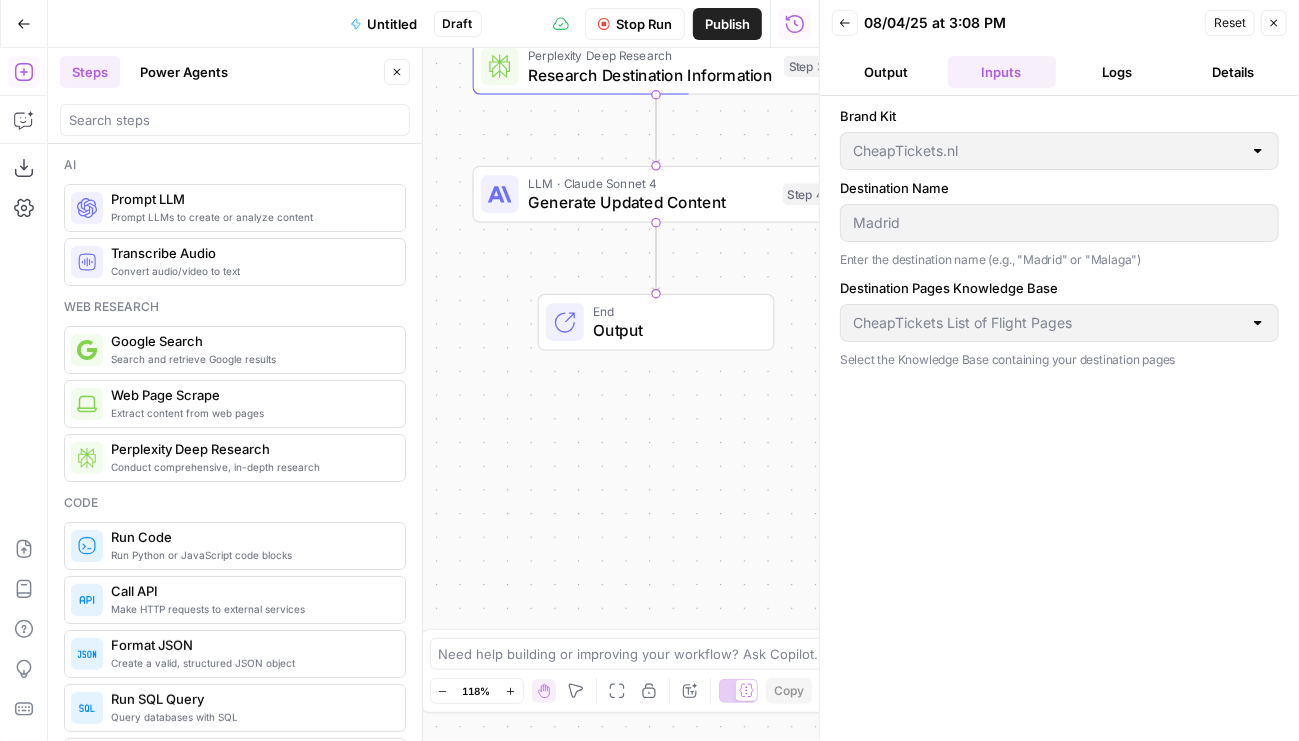 click on "Logs" at bounding box center [1118, 72] 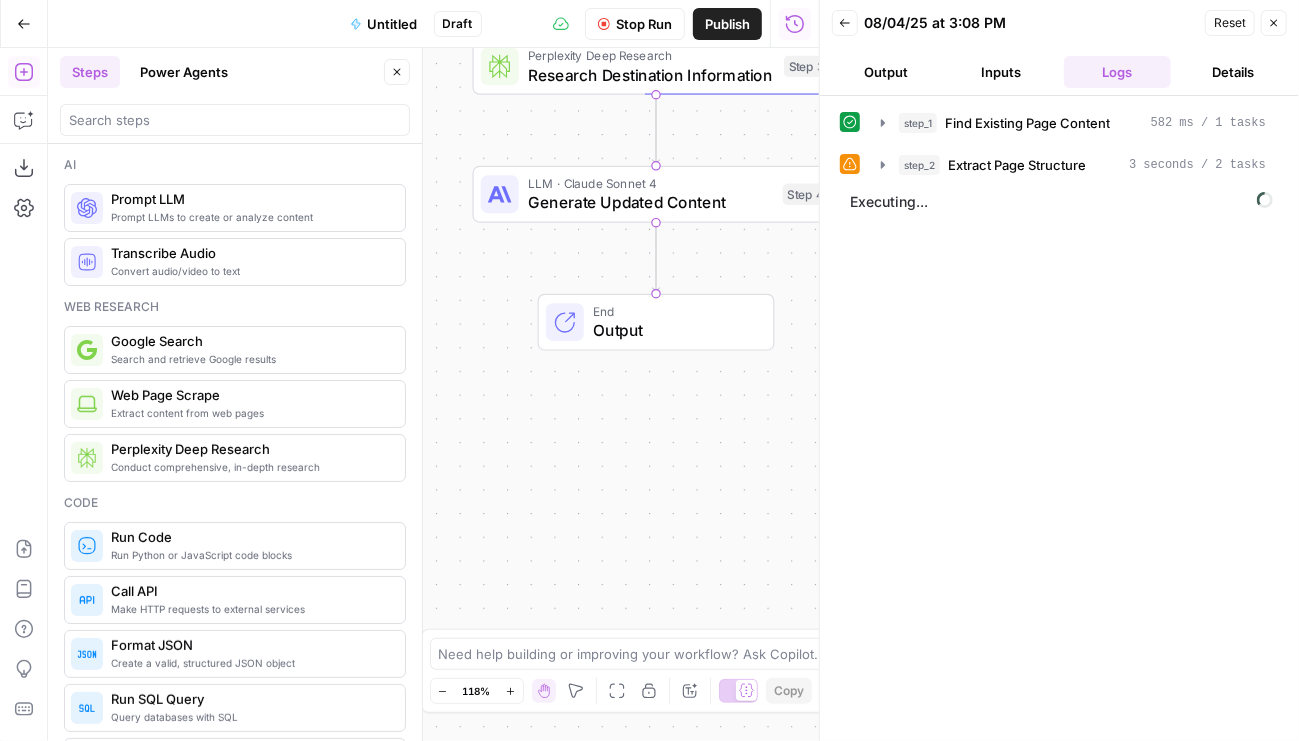 click 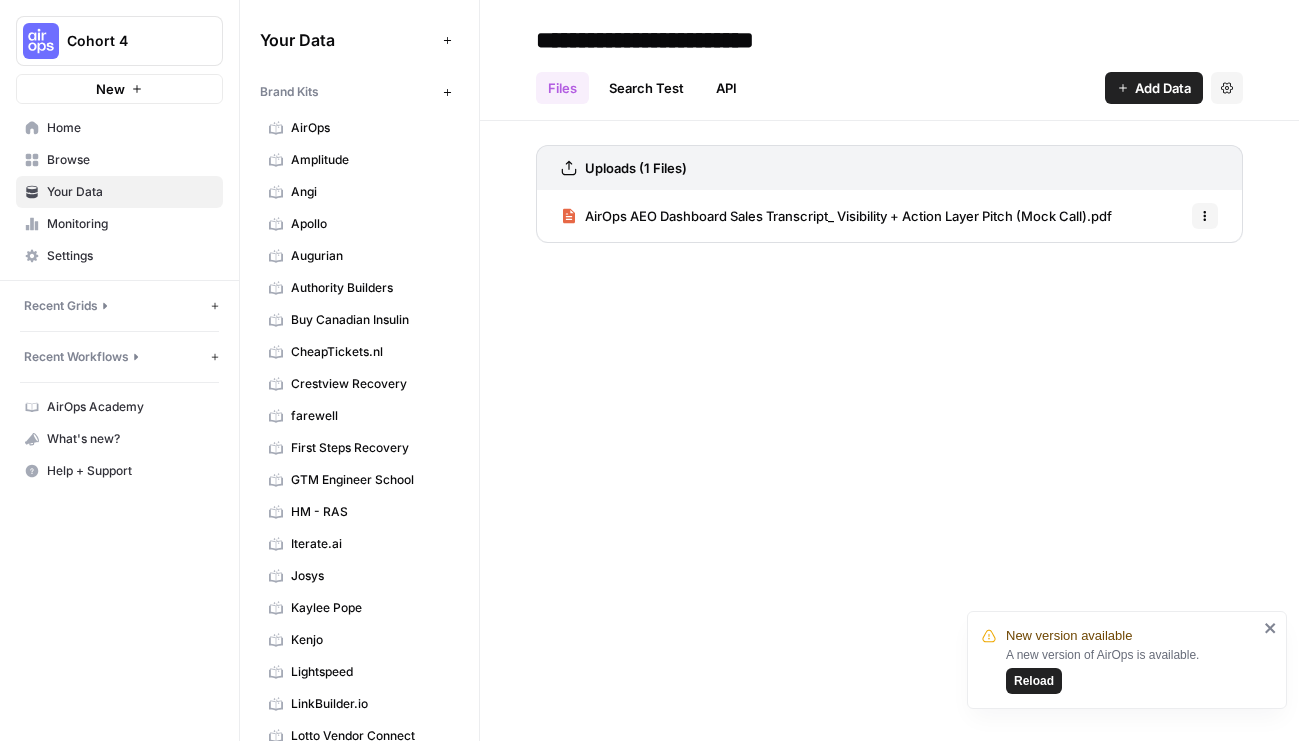 scroll, scrollTop: 0, scrollLeft: 0, axis: both 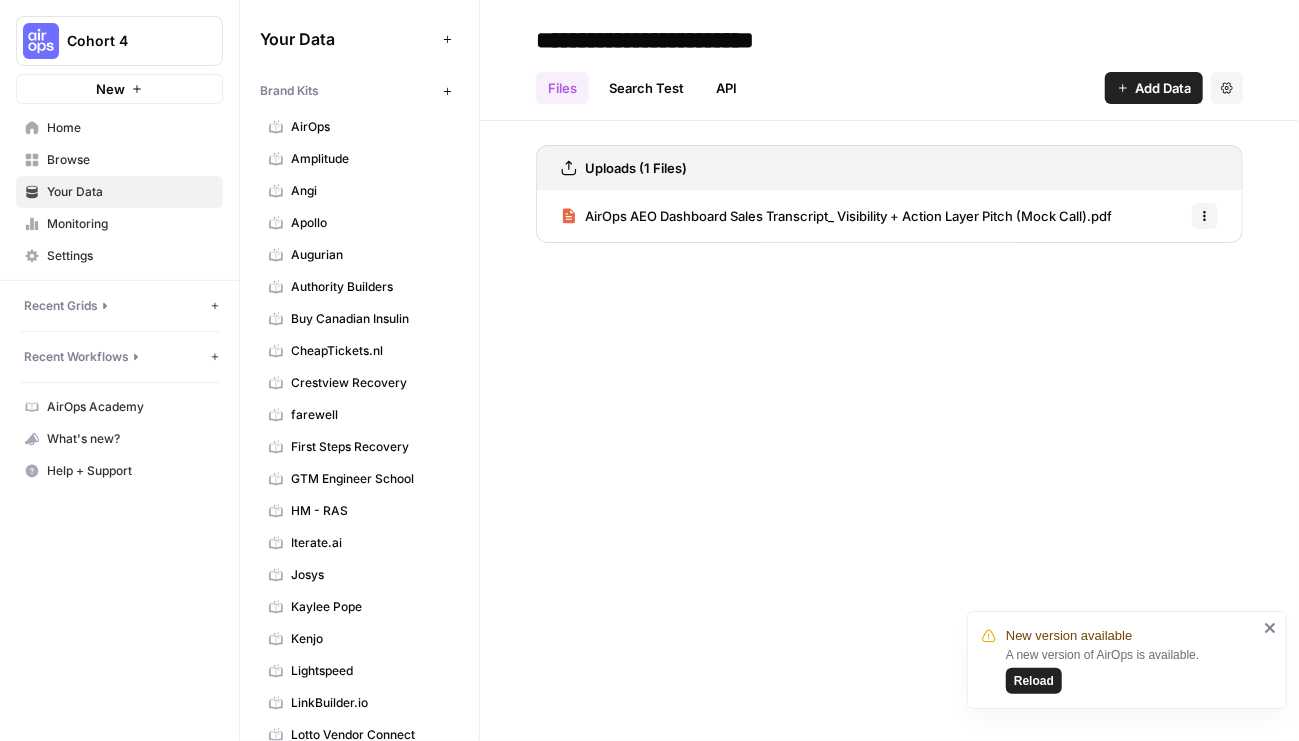 click on "Browse" at bounding box center [130, 160] 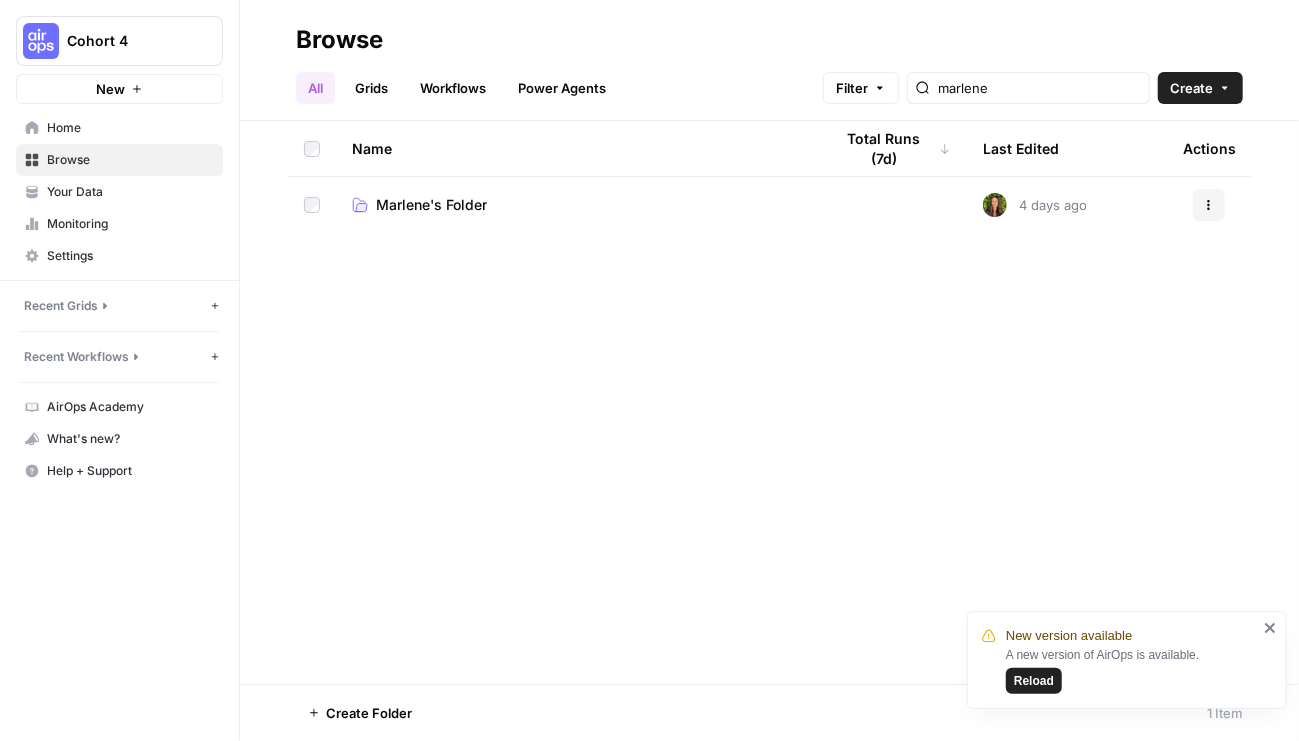 click on "Marlene's Folder" at bounding box center (576, 205) 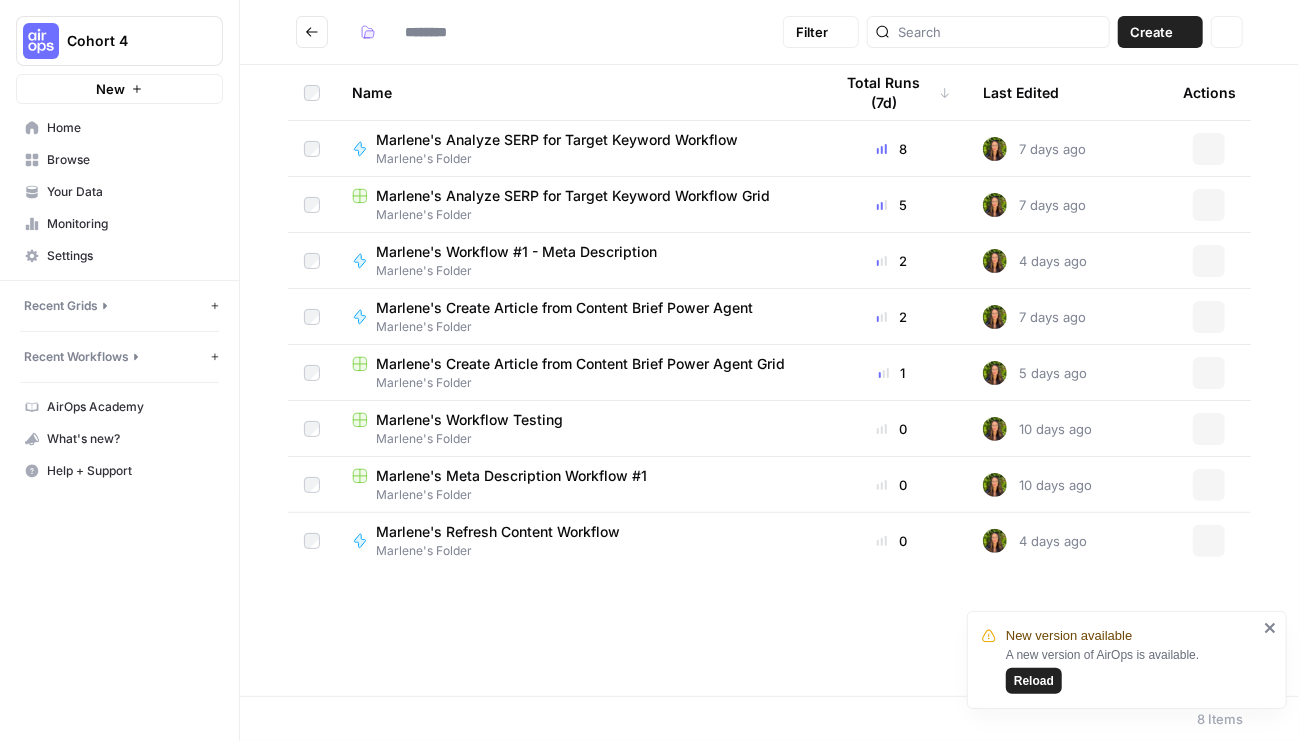 type on "**********" 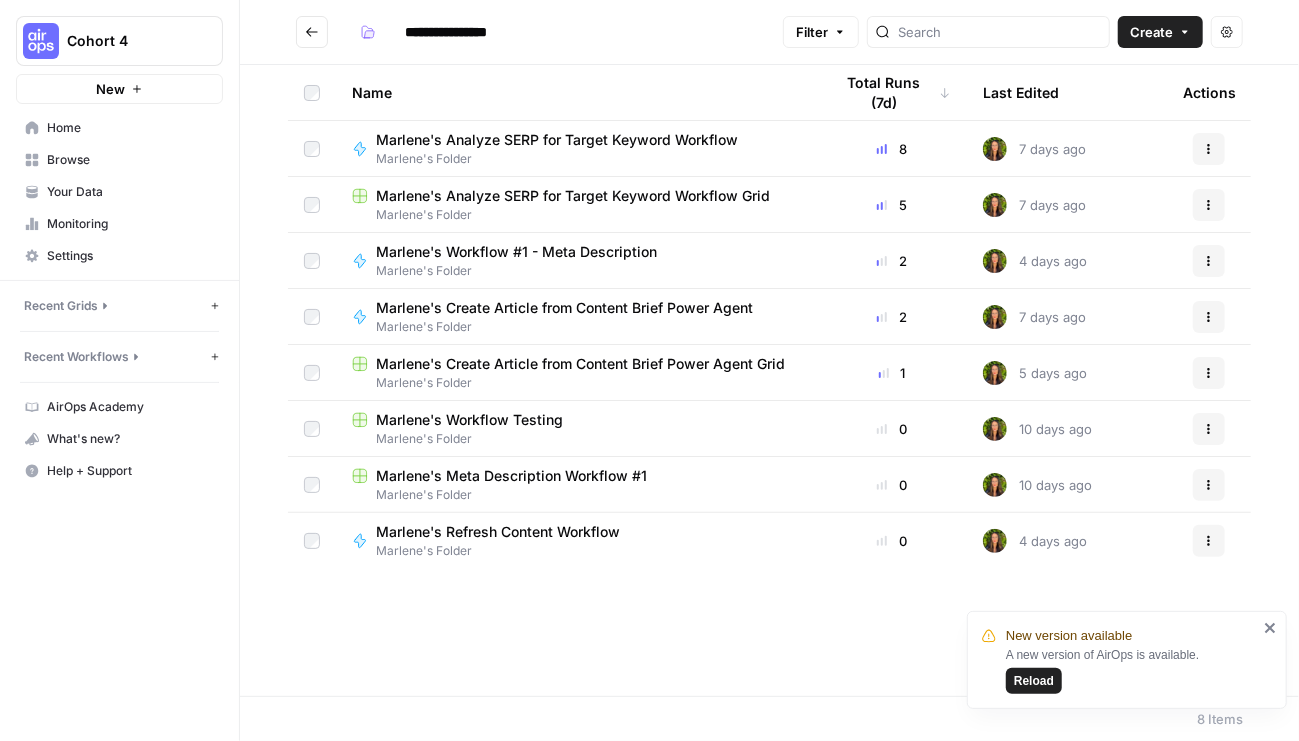 click on "Marlene's Folder" at bounding box center [565, 159] 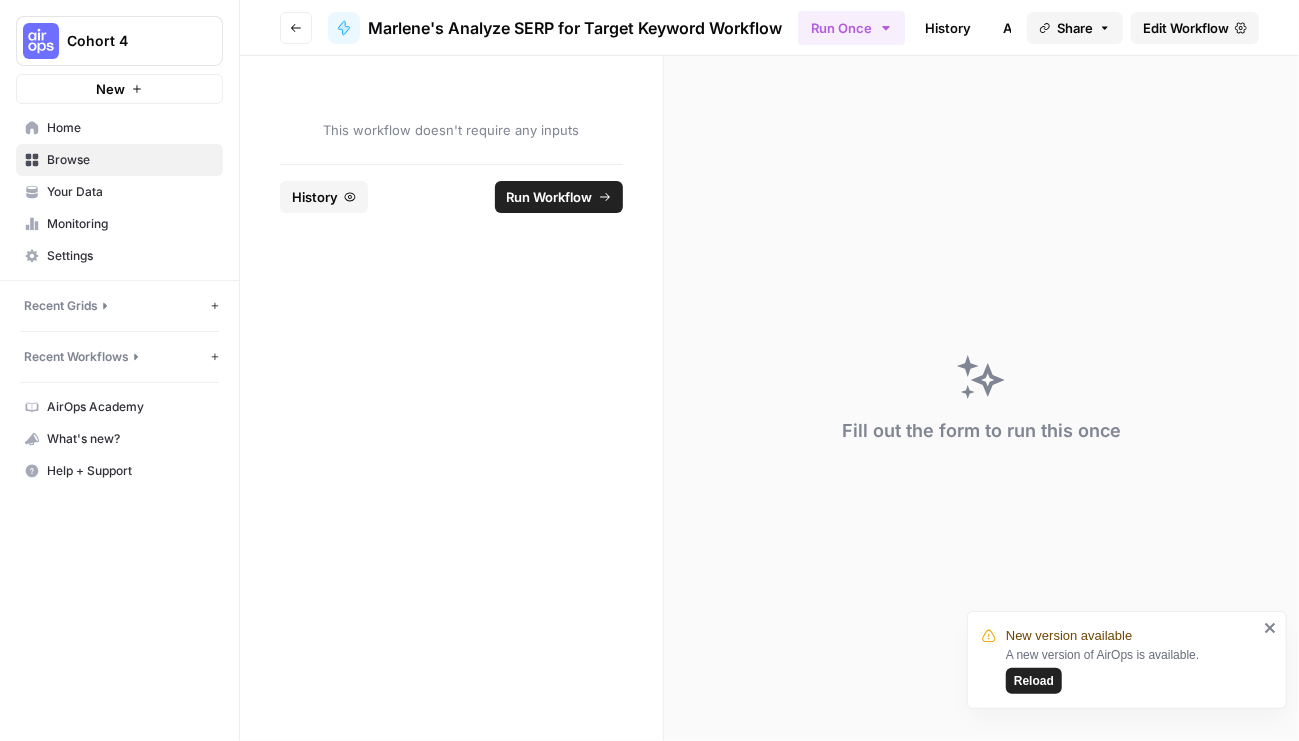 click on "Run Workflow" at bounding box center [550, 197] 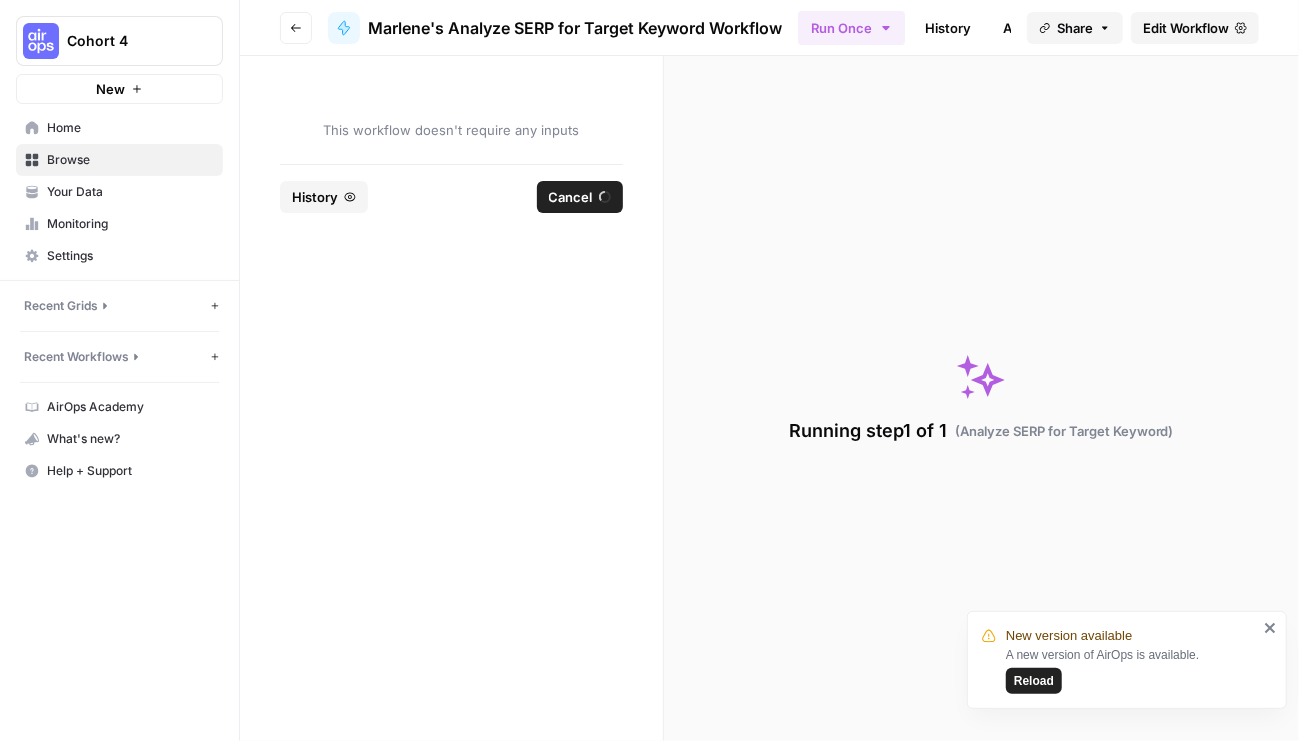 click on "Edit Workflow" at bounding box center (1186, 28) 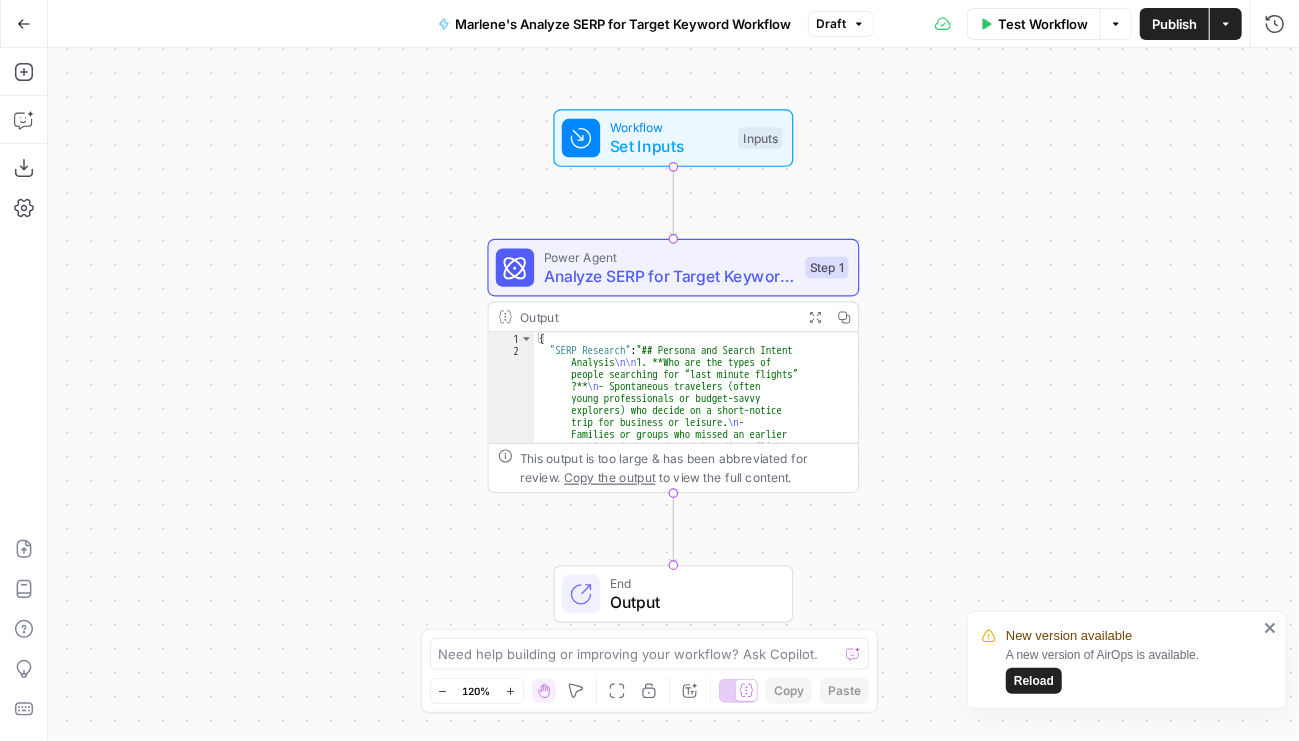 click on "Go Back" at bounding box center [24, 24] 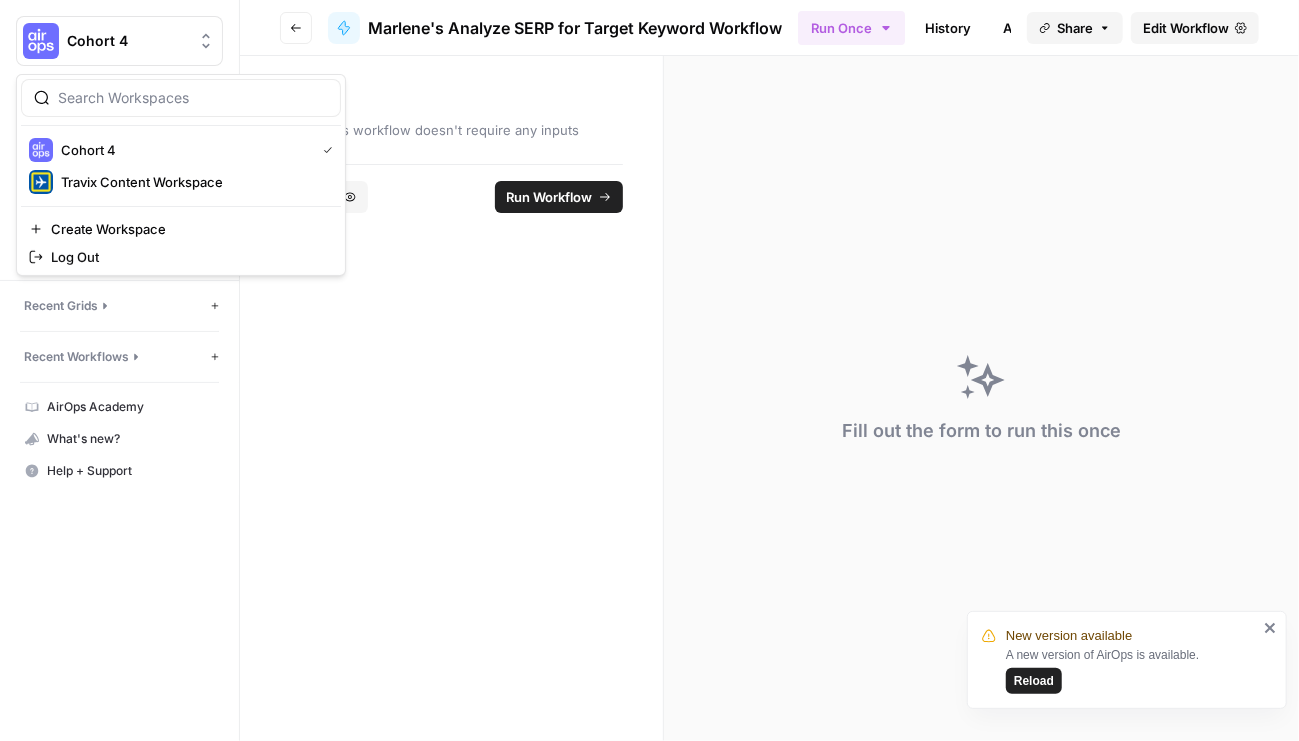 click on "Cohort 4" at bounding box center [119, 41] 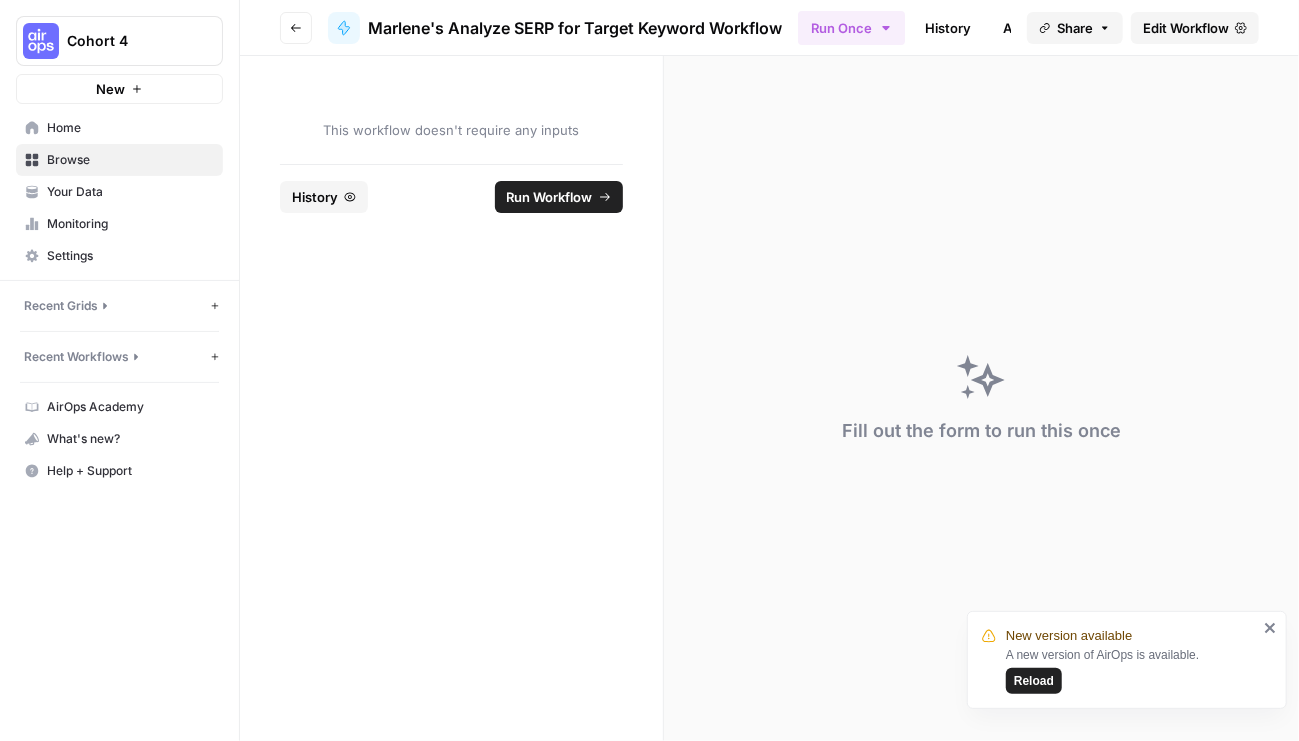 click on "Your Data" at bounding box center (119, 192) 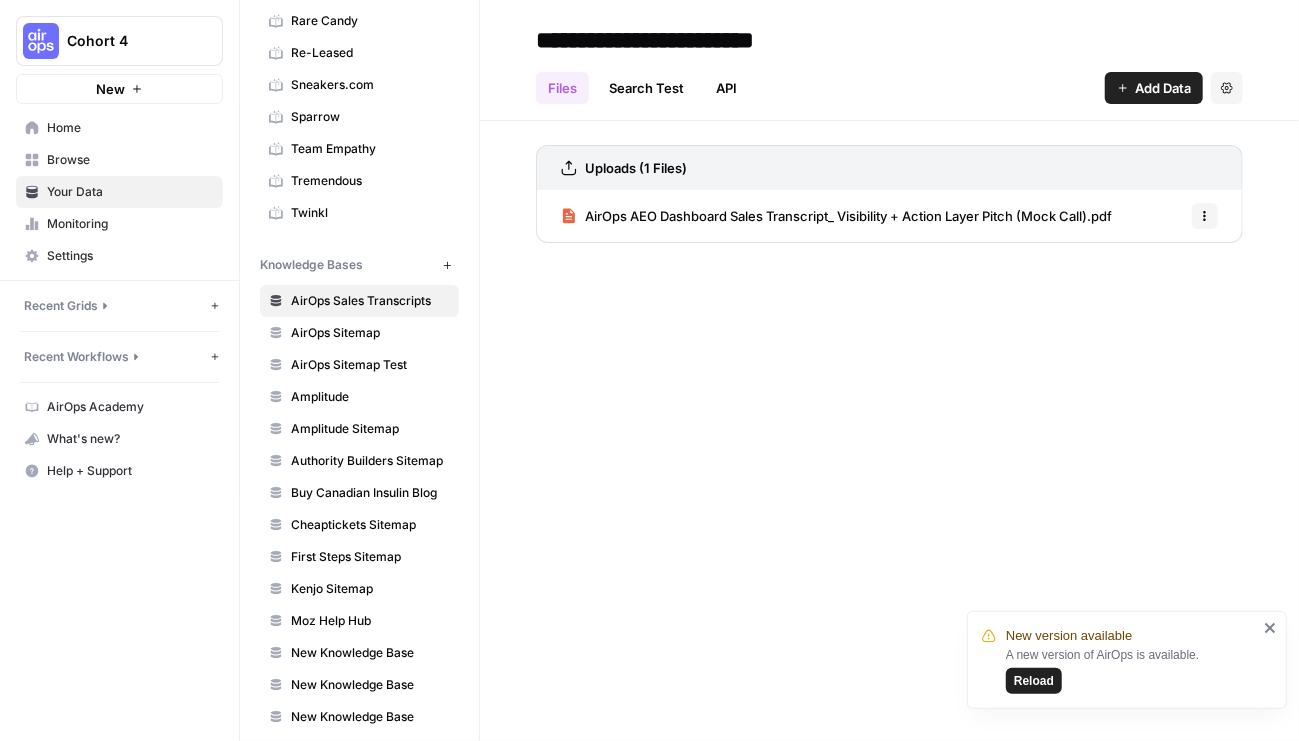 scroll, scrollTop: 1108, scrollLeft: 0, axis: vertical 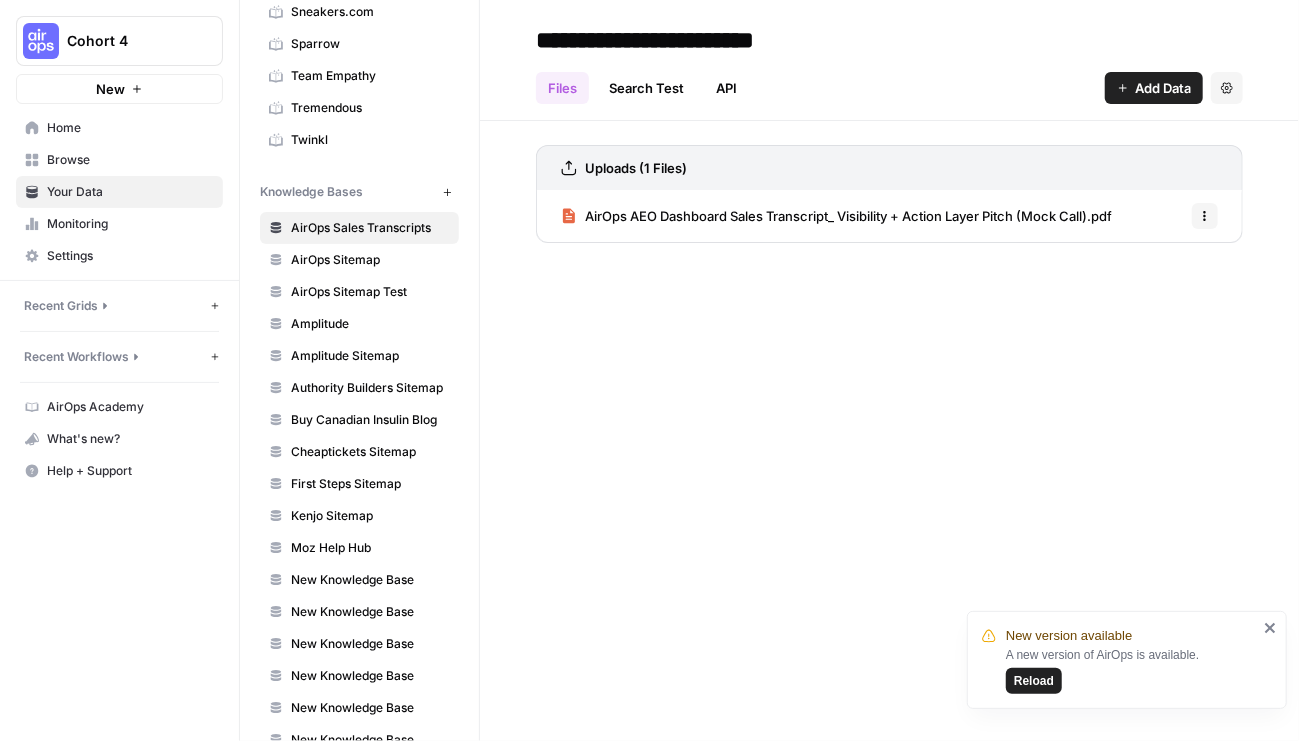 click 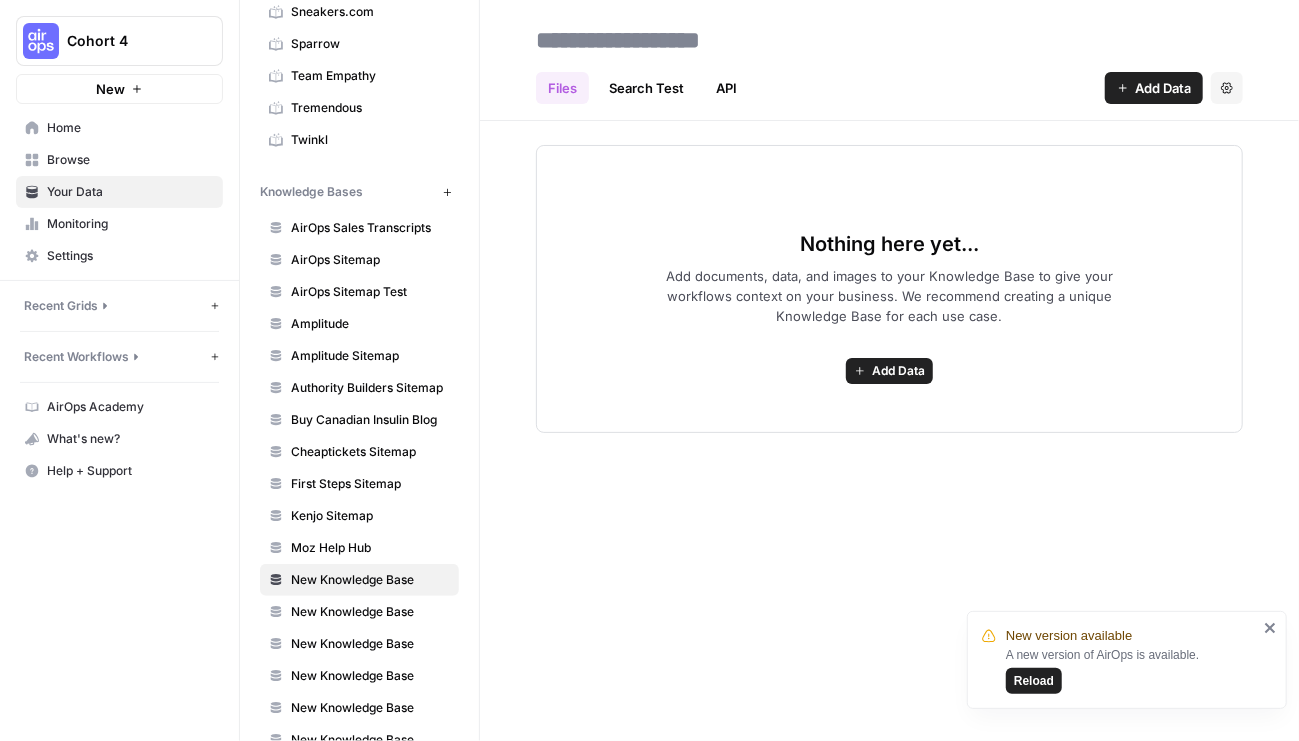 click on "Add Data" at bounding box center [1154, 88] 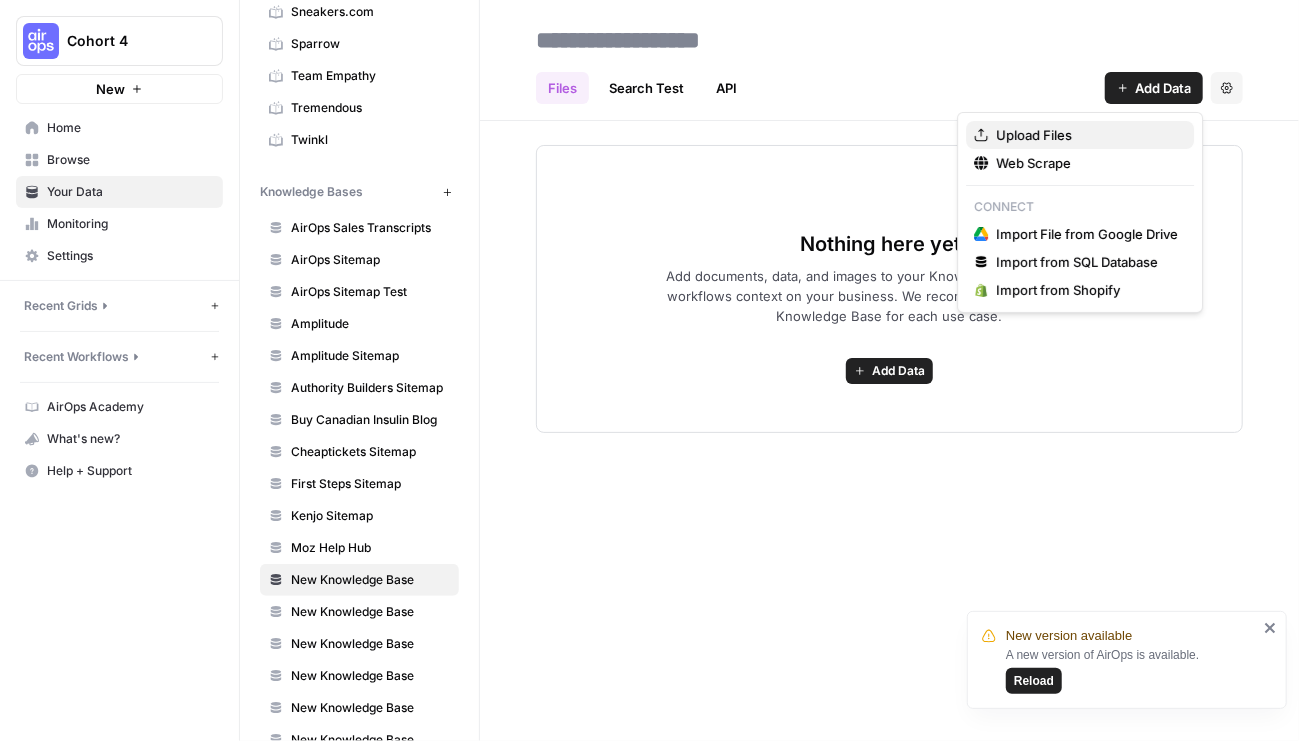 click on "Upload Files" at bounding box center [1087, 135] 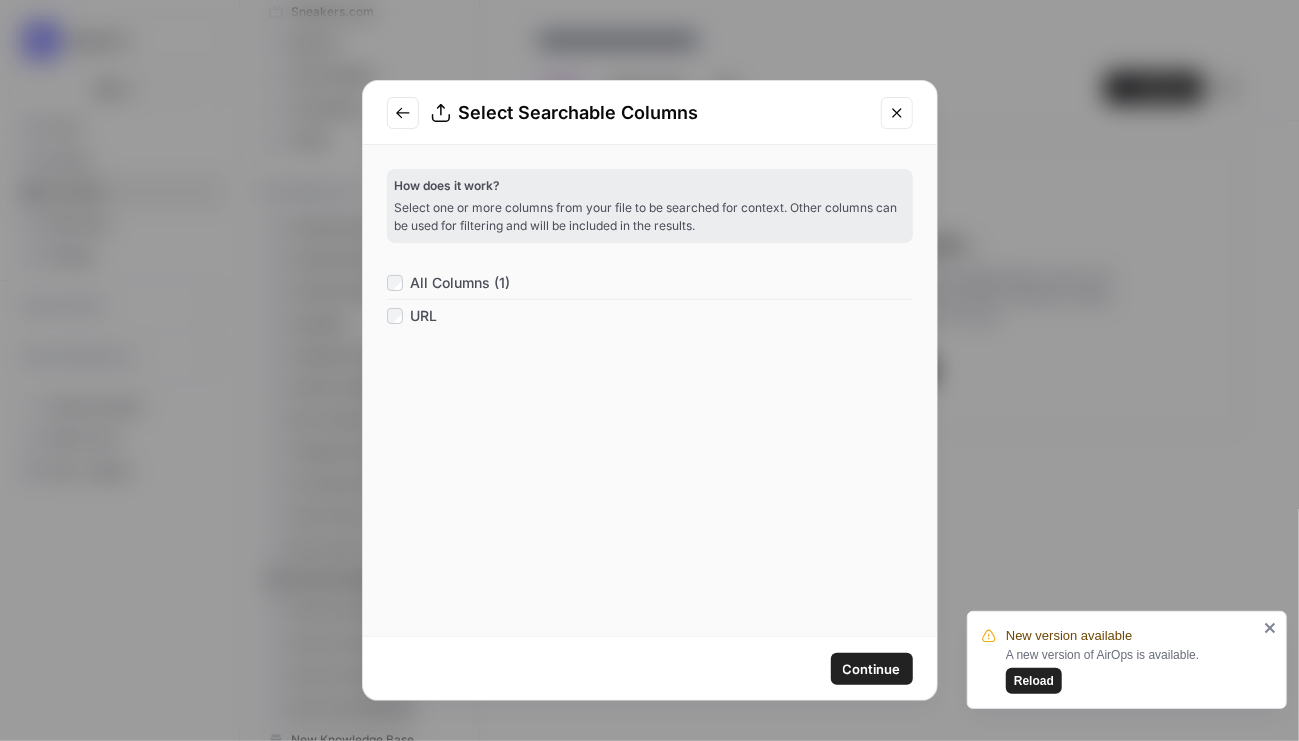 click on "Continue" at bounding box center (872, 669) 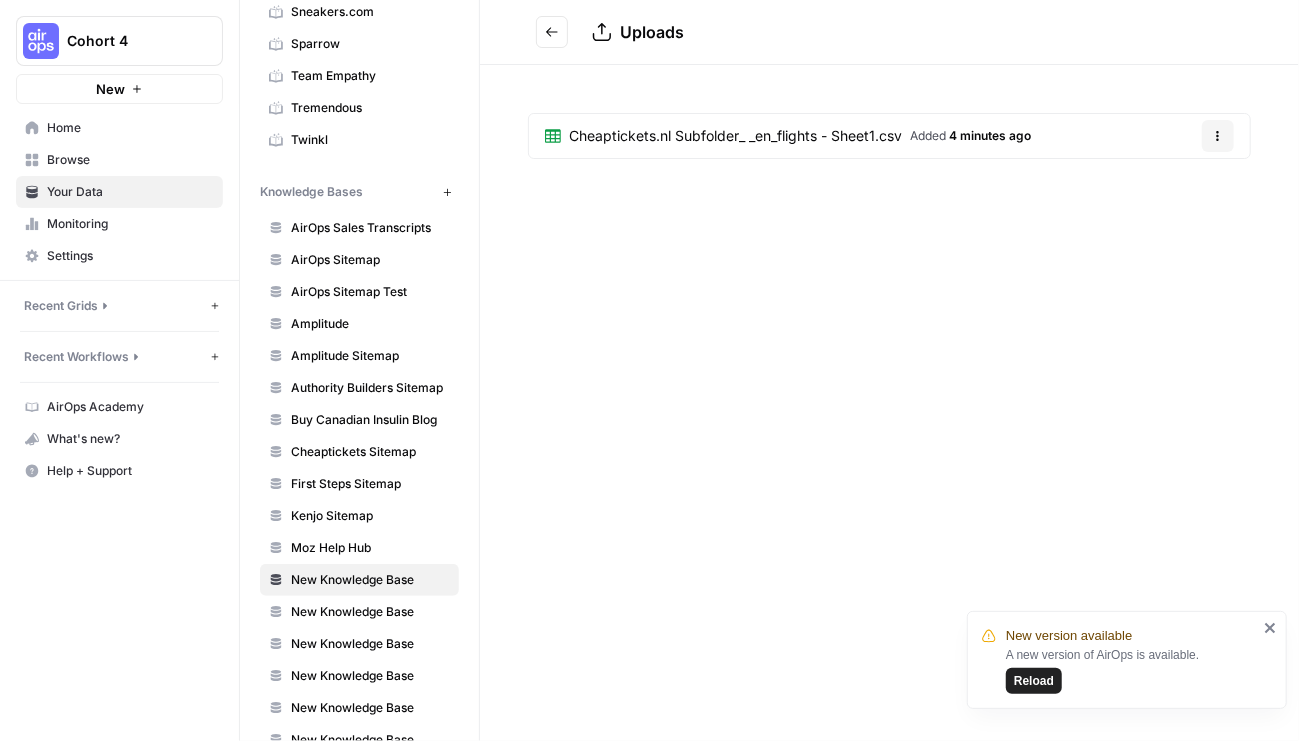 click 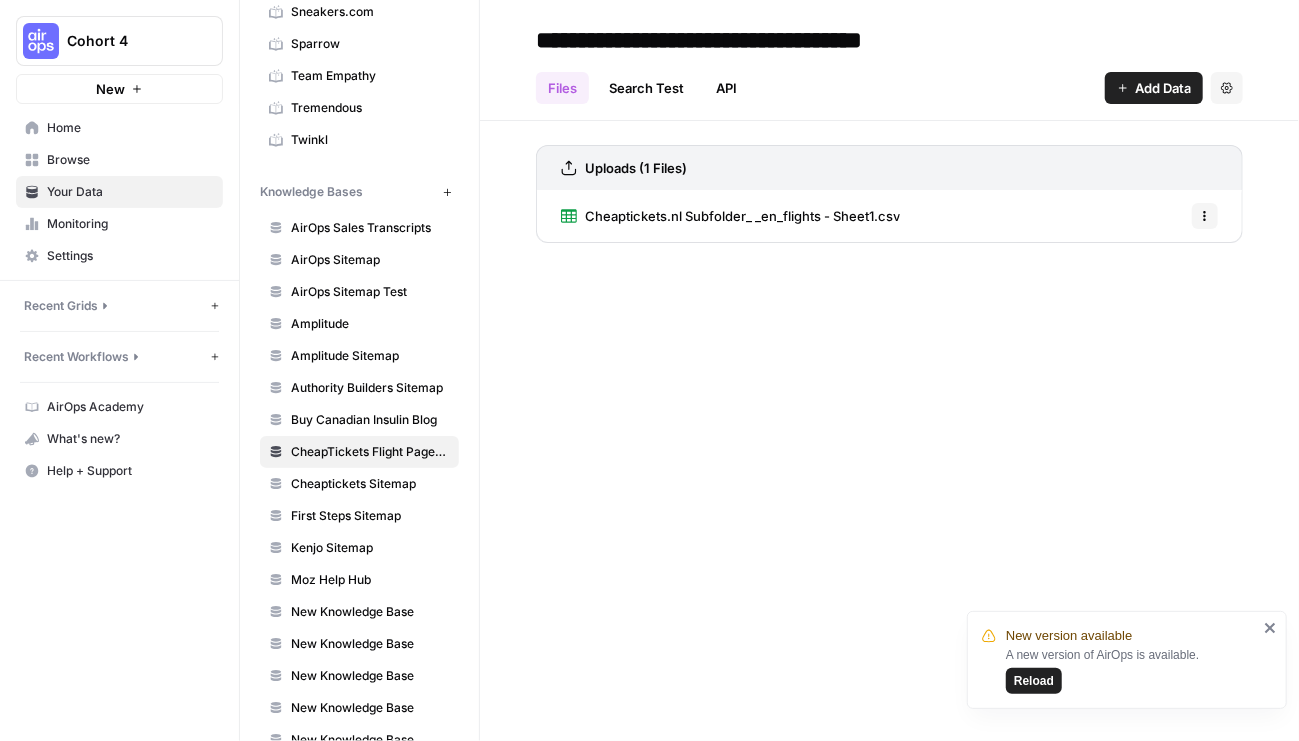 click on "**********" at bounding box center [753, 40] 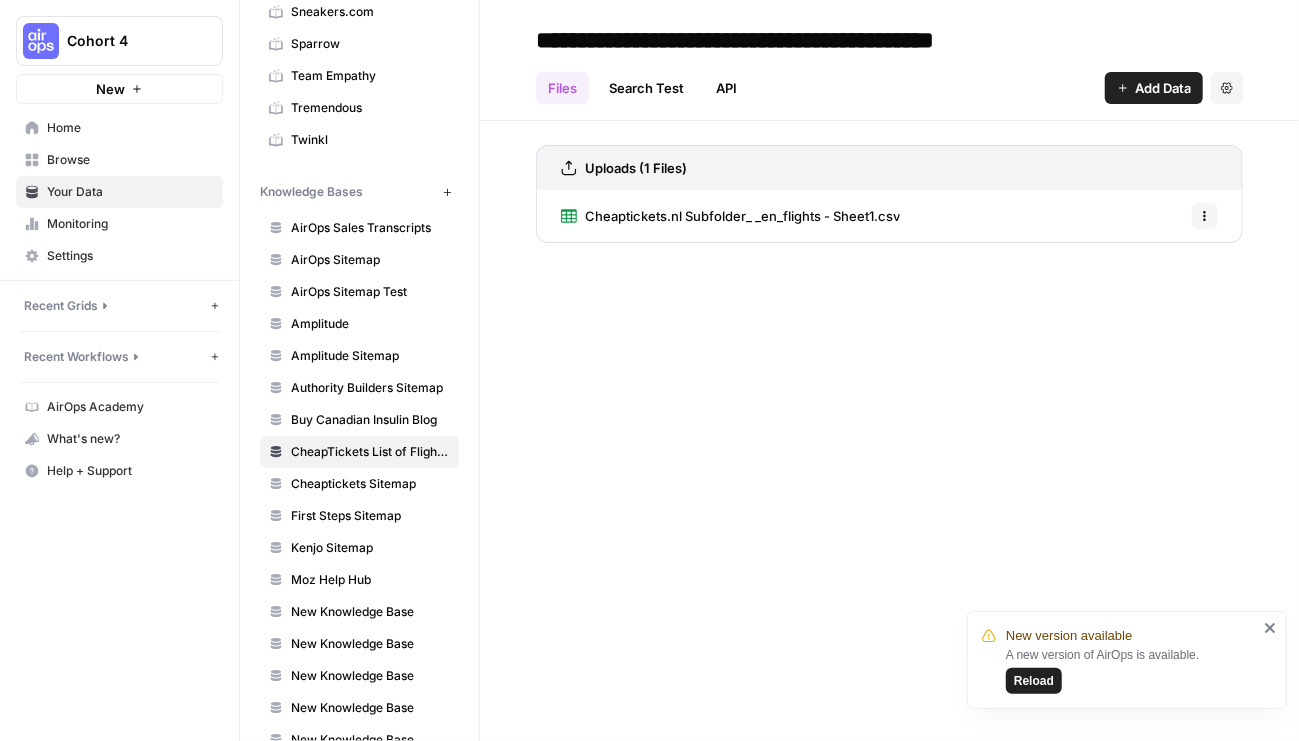 drag, startPoint x: 930, startPoint y: 41, endPoint x: 1289, endPoint y: 99, distance: 363.65506 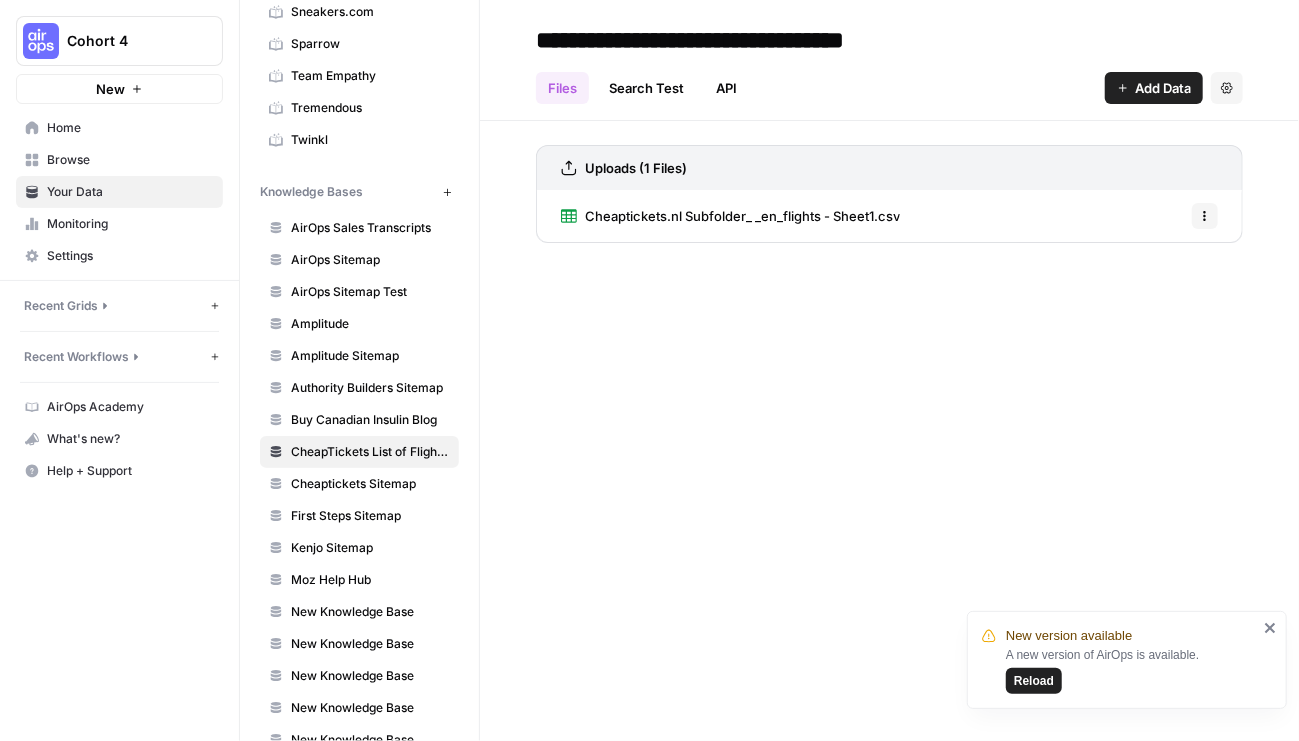 type on "**********" 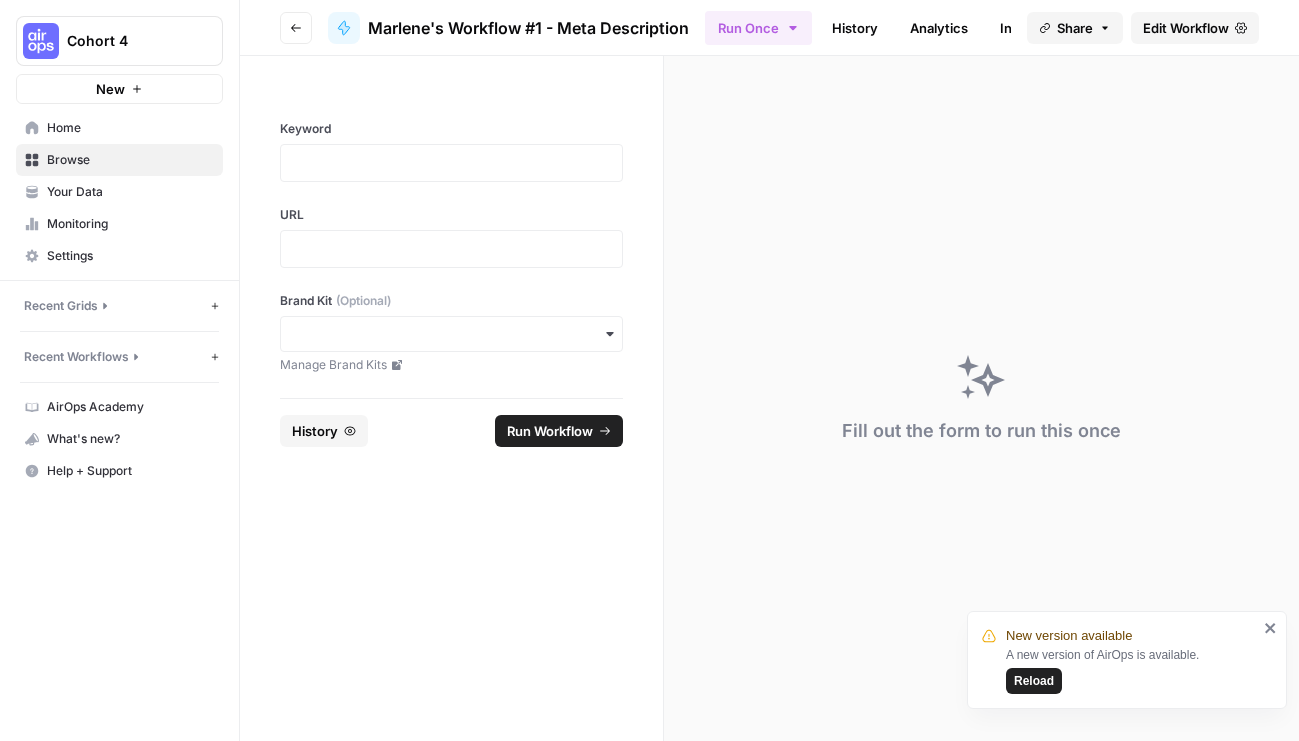 scroll, scrollTop: 0, scrollLeft: 0, axis: both 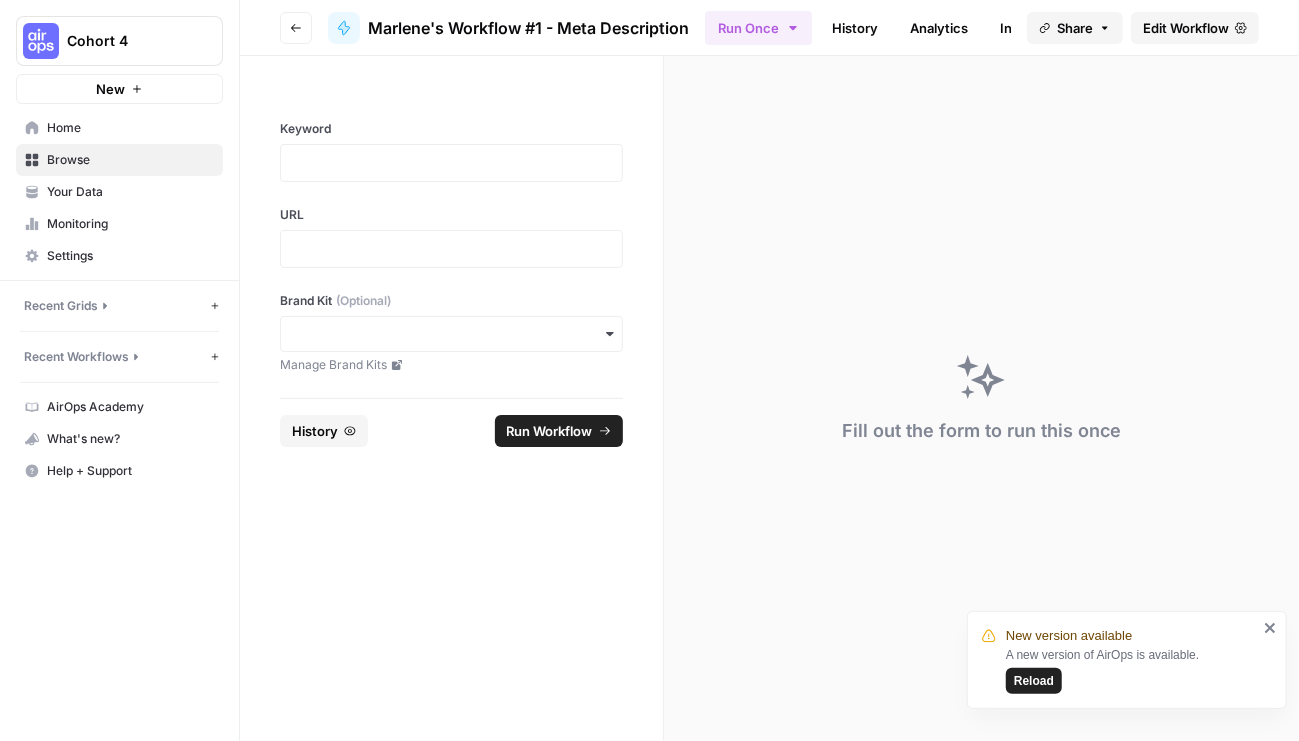click 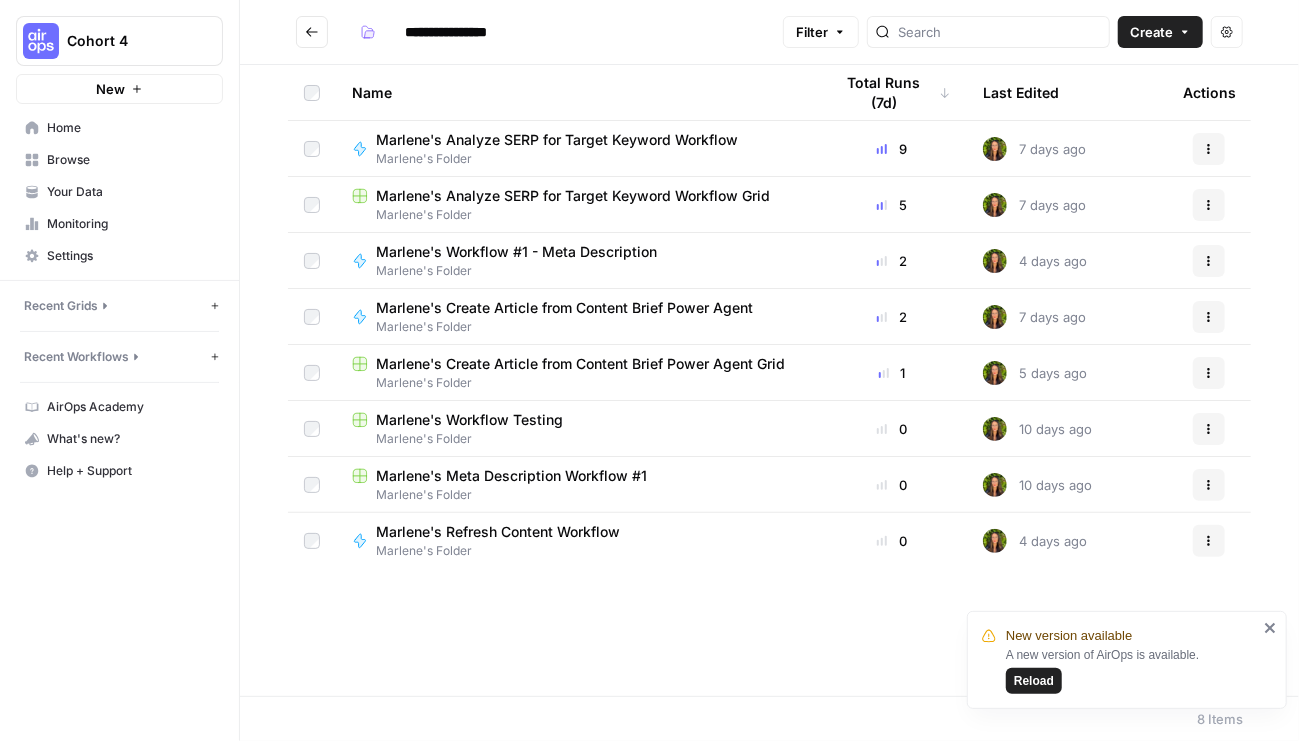 click on "Your Data" at bounding box center [130, 192] 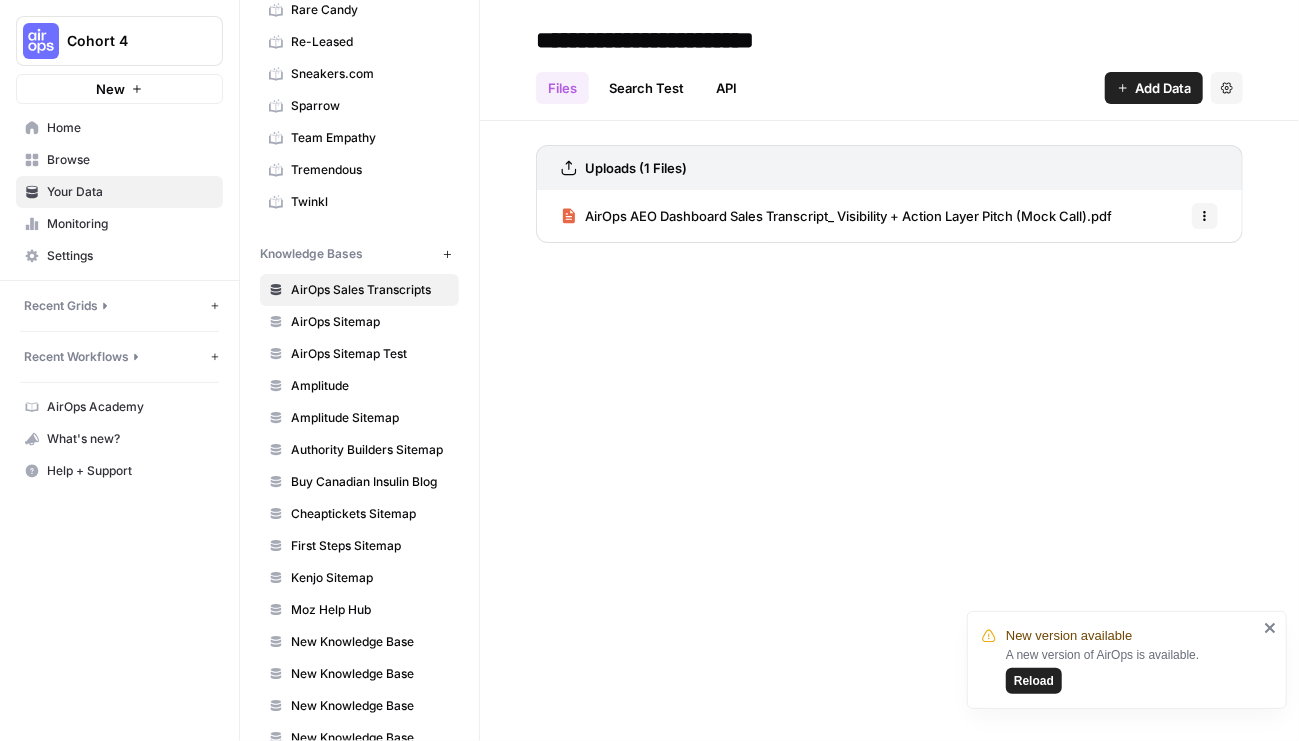 scroll, scrollTop: 1047, scrollLeft: 0, axis: vertical 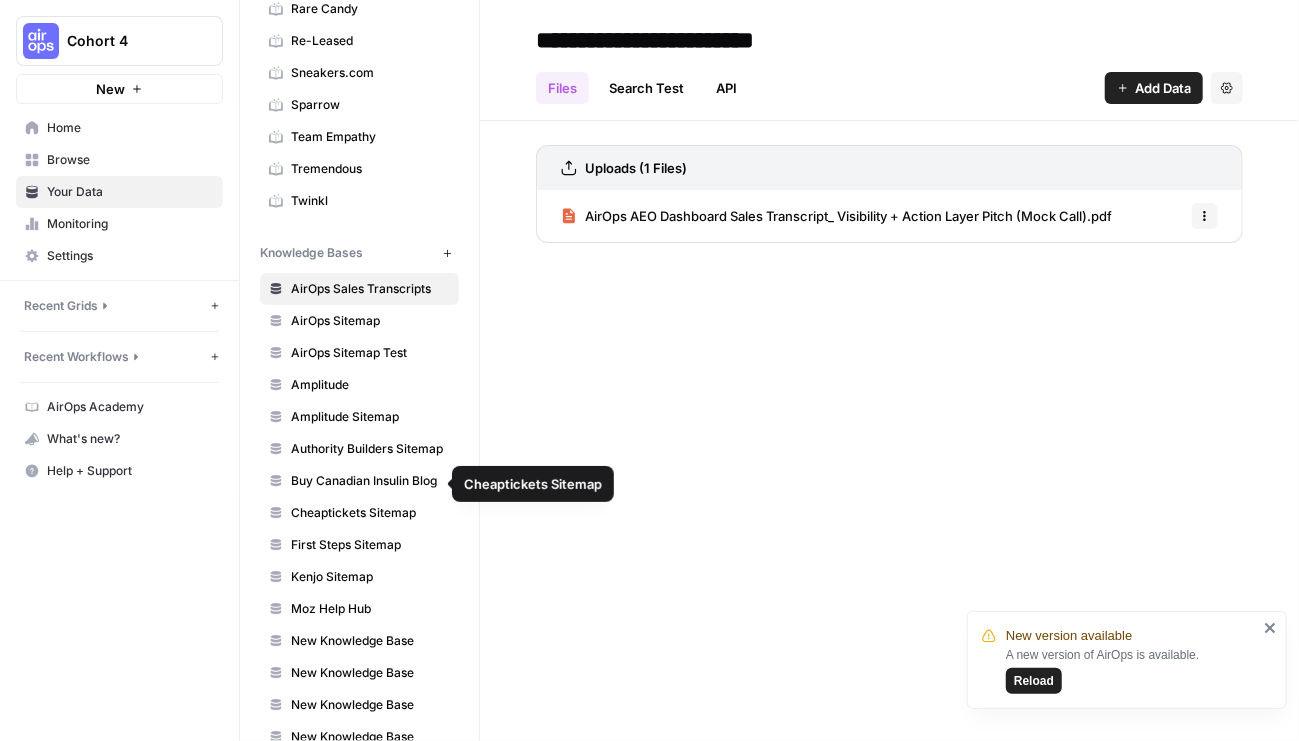 click on "Cheaptickets Sitemap" at bounding box center (359, 513) 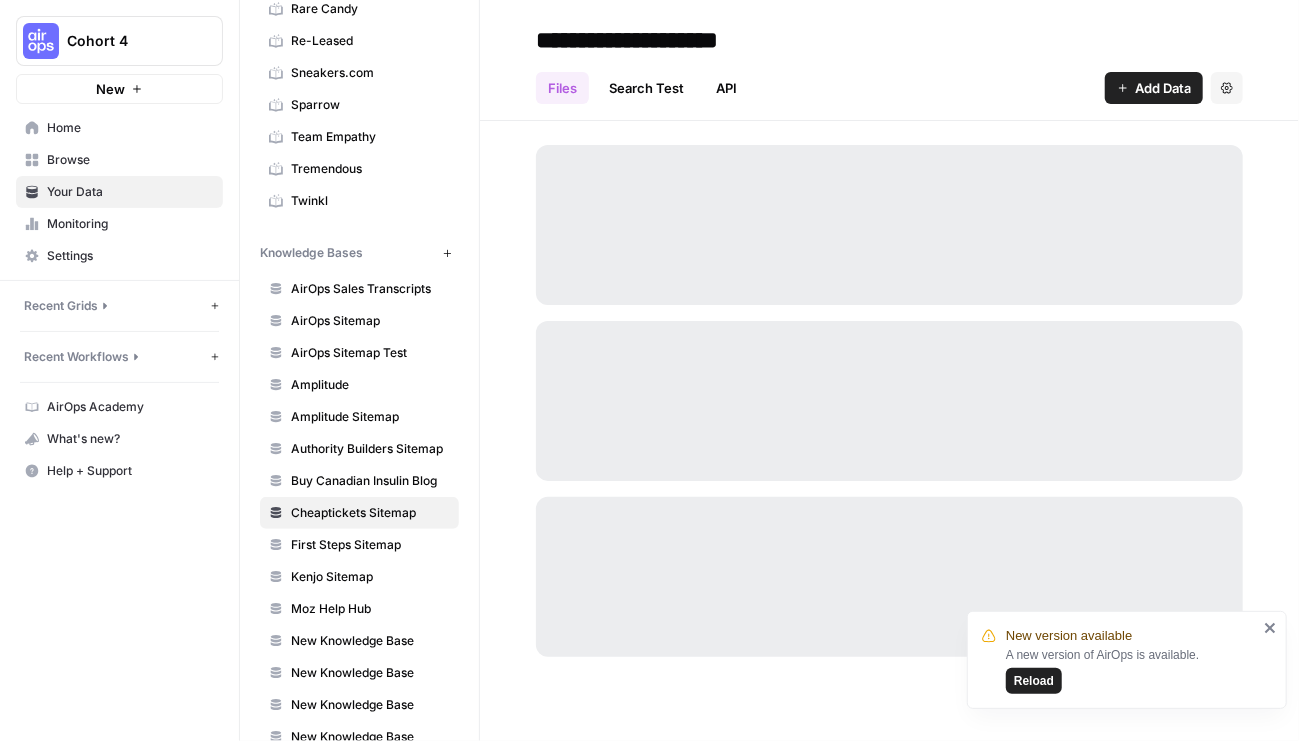 click on "Search Test" at bounding box center [646, 88] 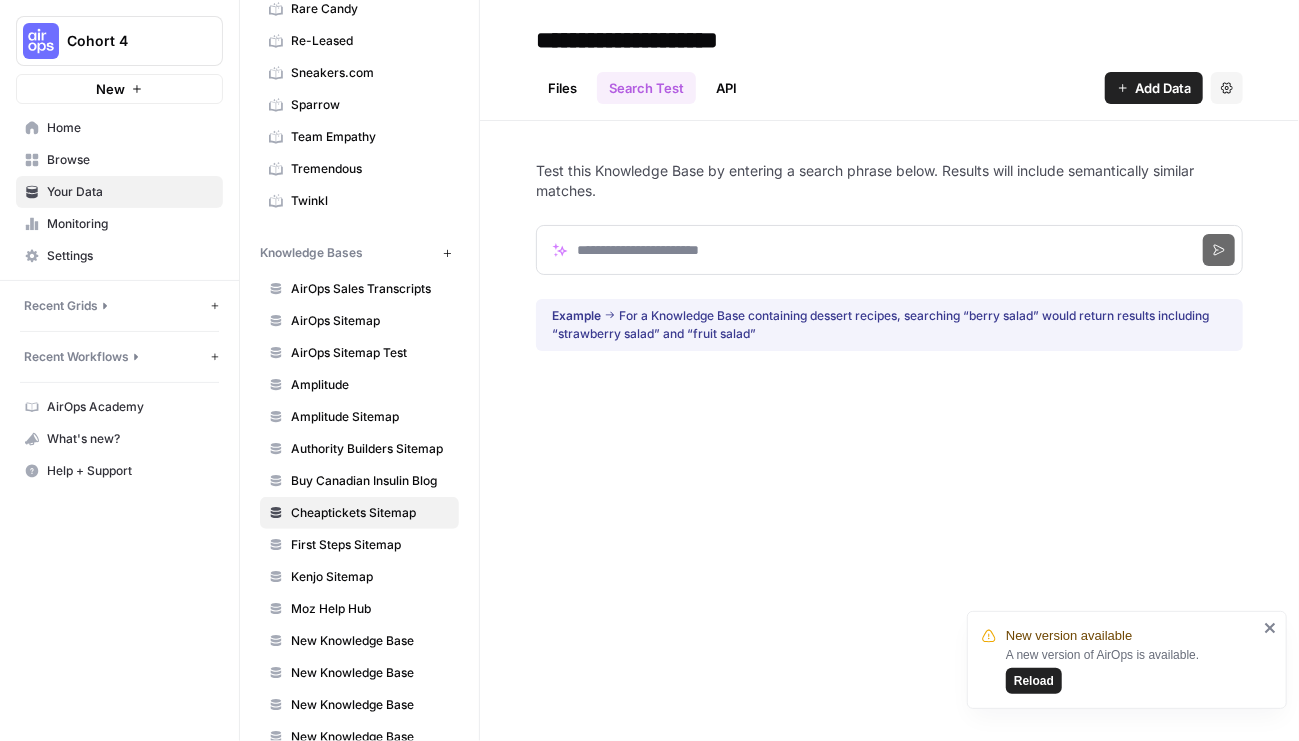 click on "Files" at bounding box center [562, 88] 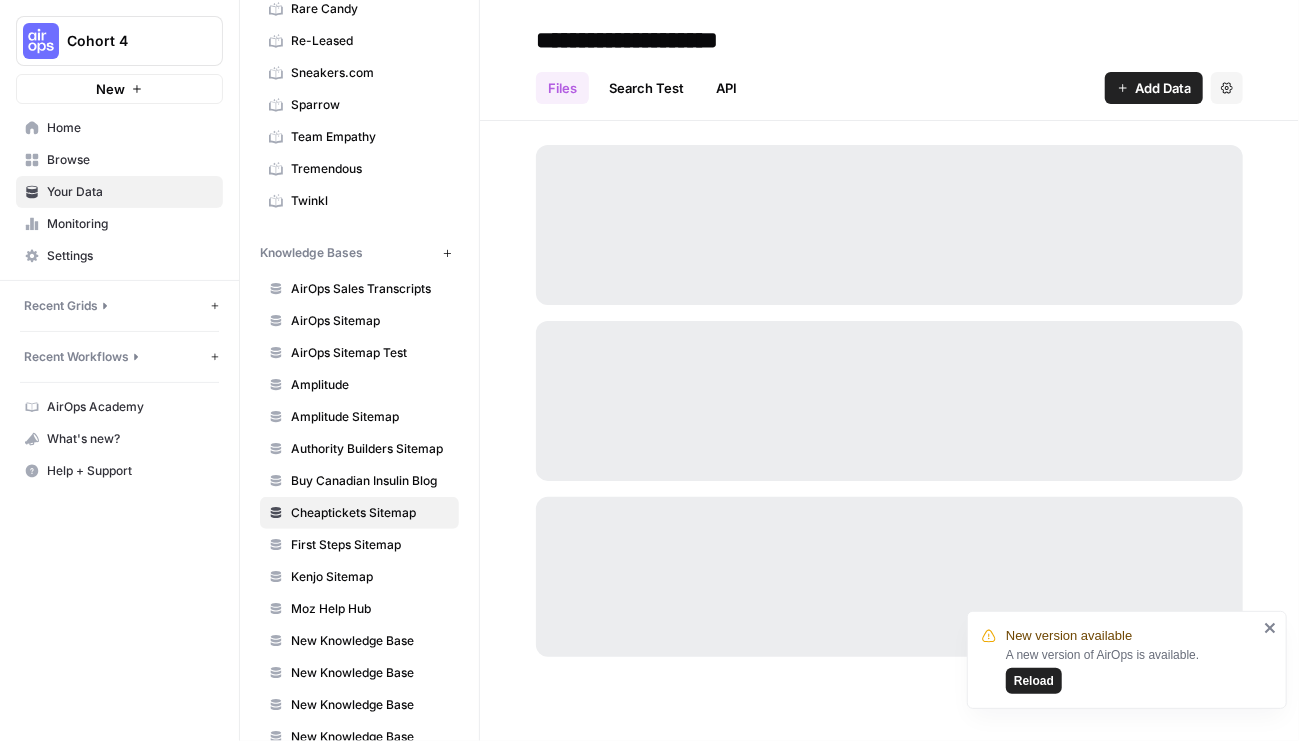 click on "API" at bounding box center [726, 88] 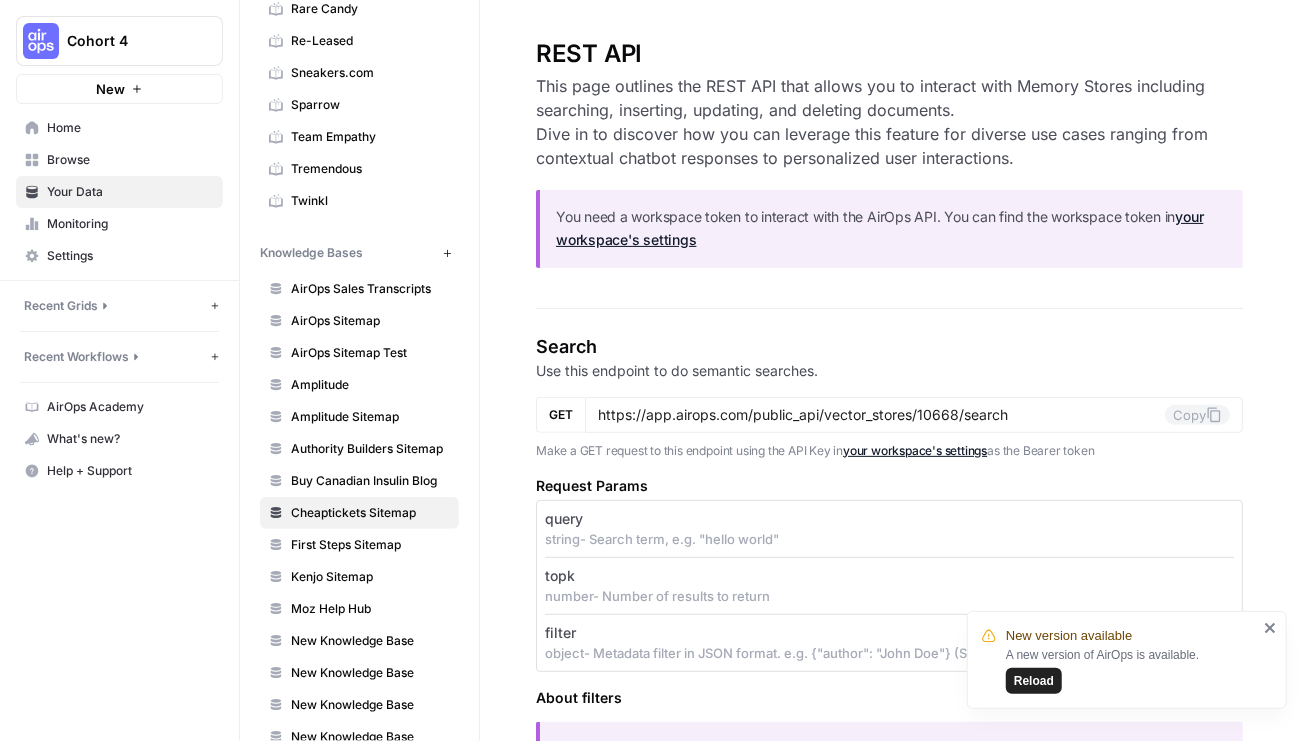 scroll, scrollTop: 0, scrollLeft: 0, axis: both 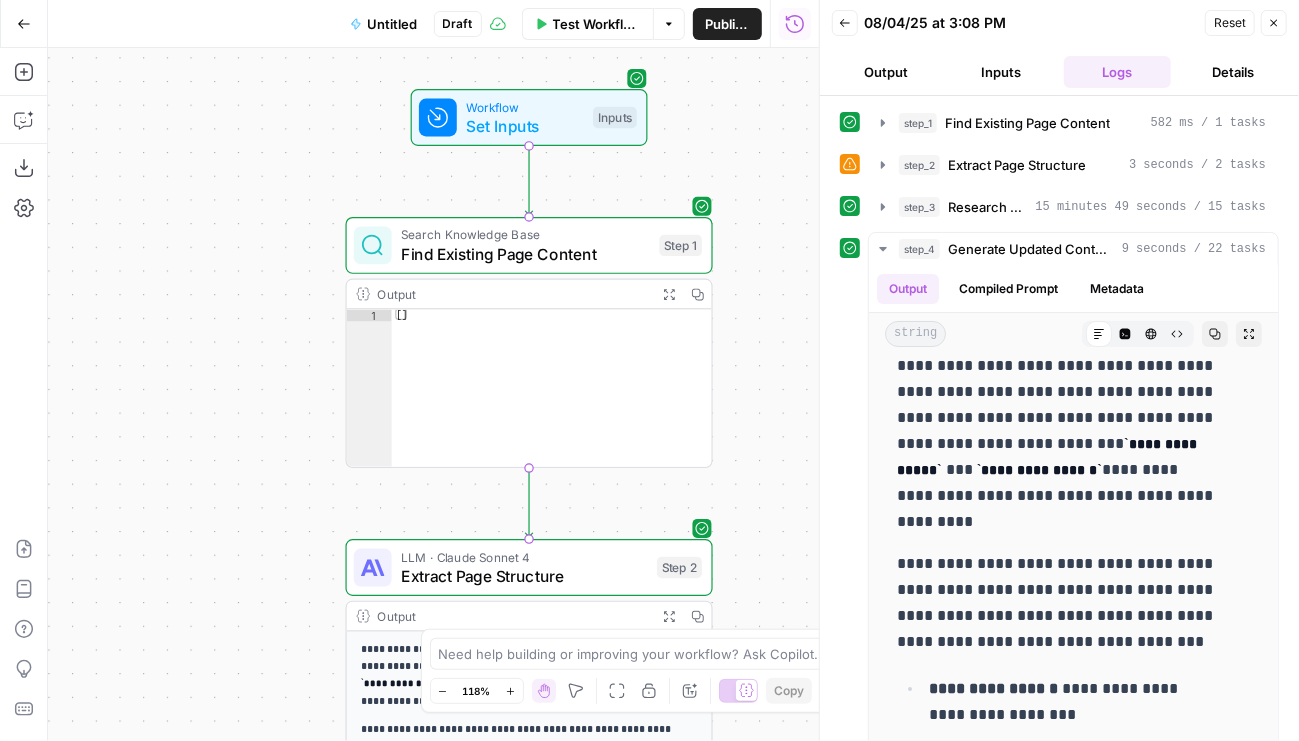 click on "Inputs" at bounding box center [1002, 72] 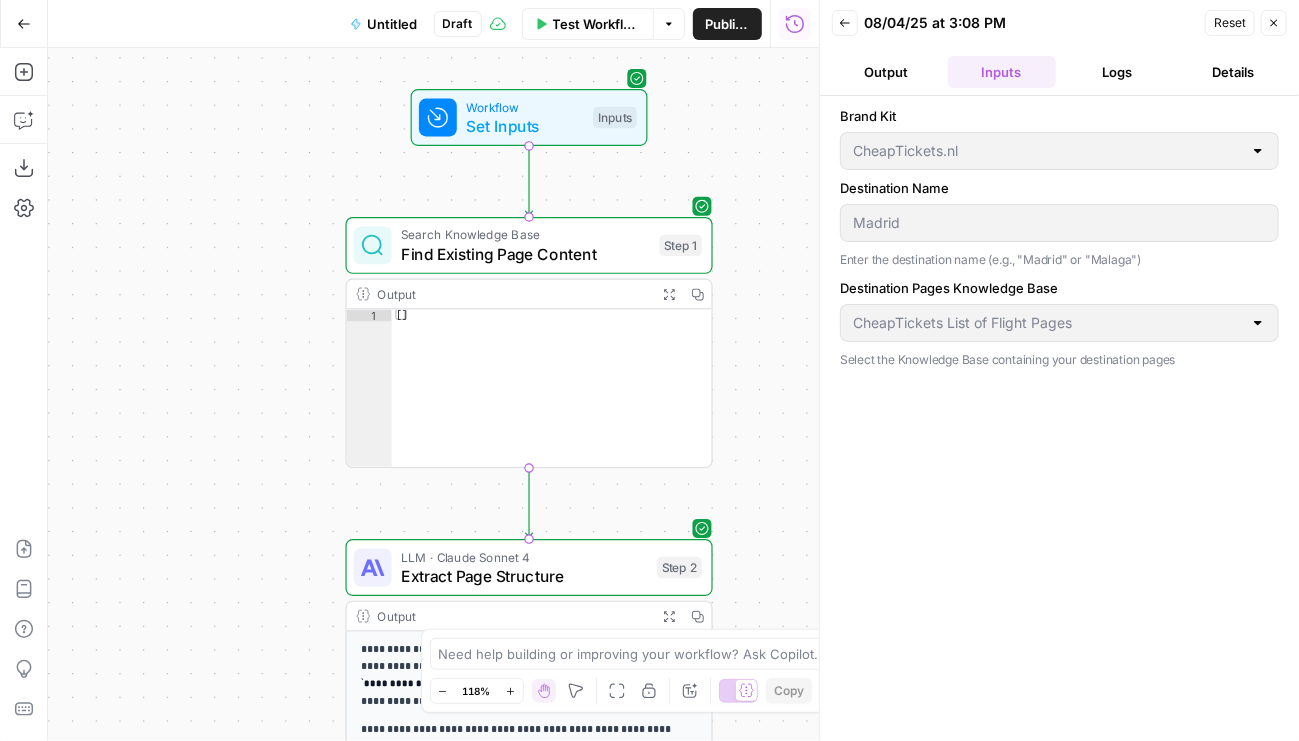 click on "Output" at bounding box center [886, 72] 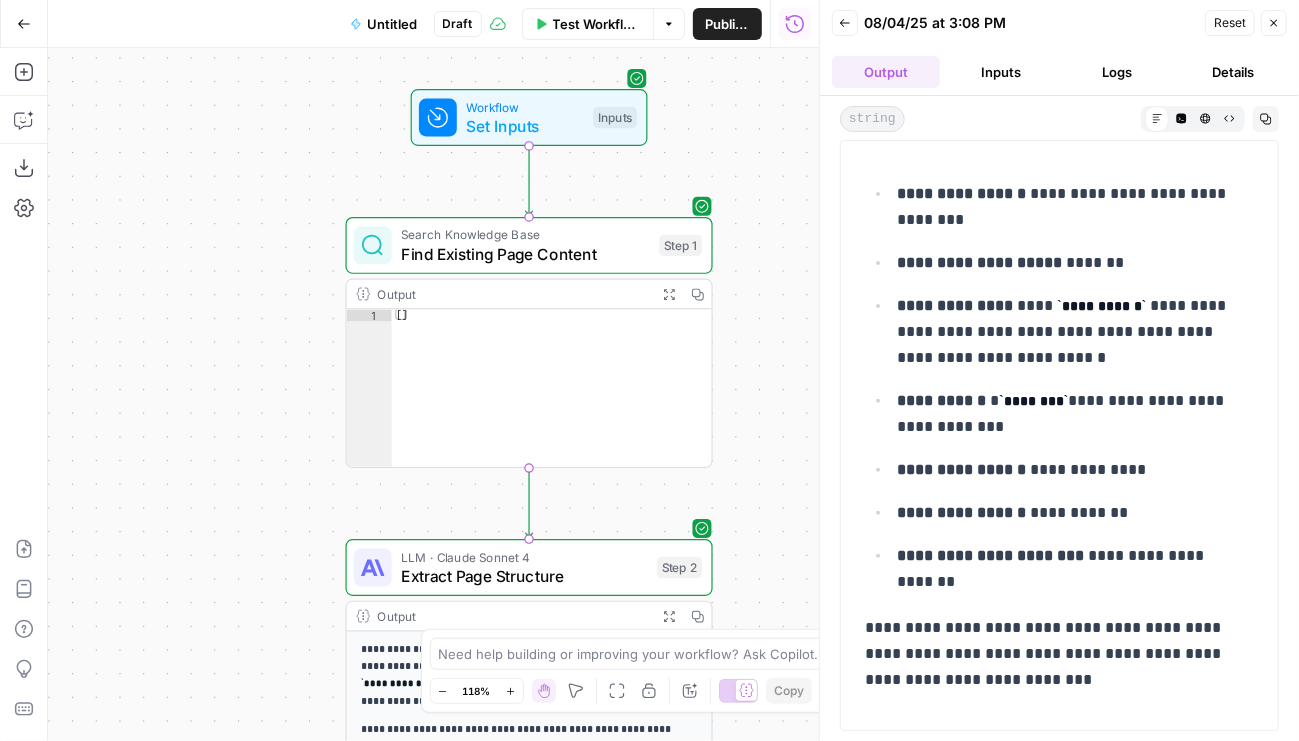 click on "**********" at bounding box center (1067, 470) 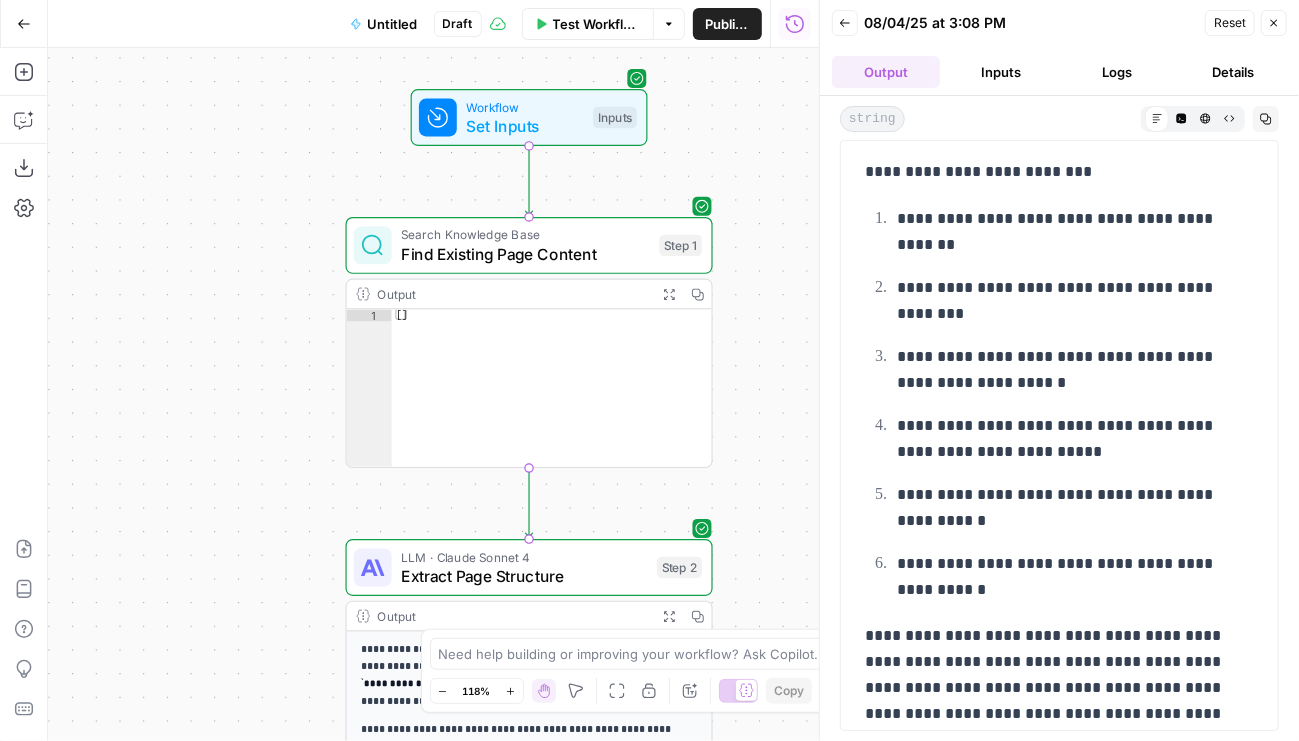scroll, scrollTop: 783, scrollLeft: 0, axis: vertical 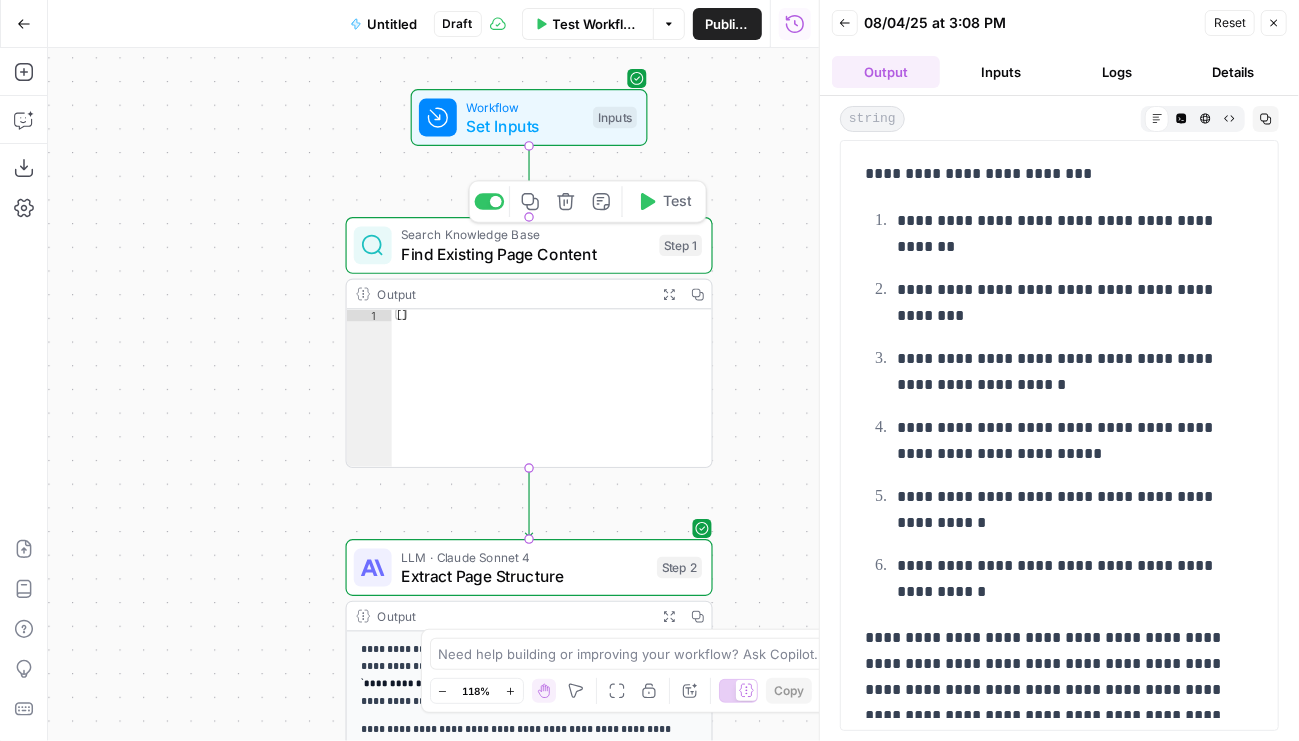 click on "Find Existing Page Content" at bounding box center (525, 254) 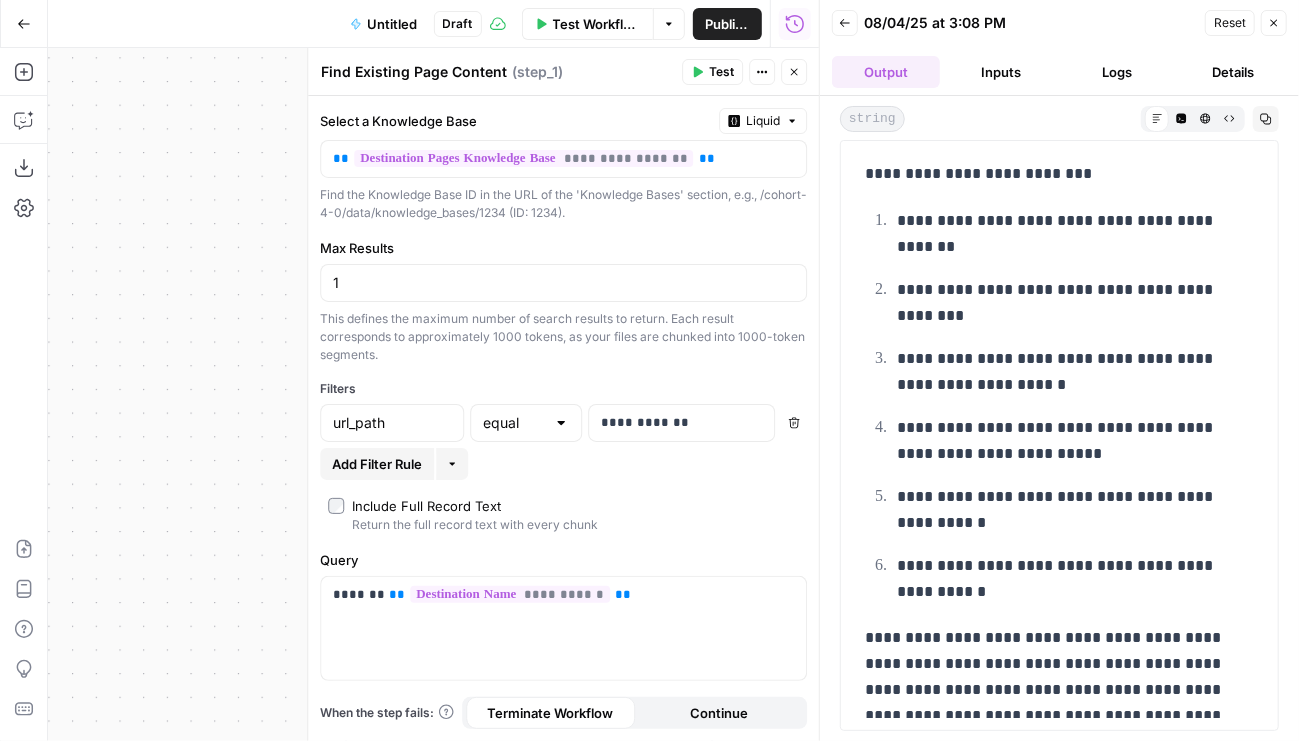 click 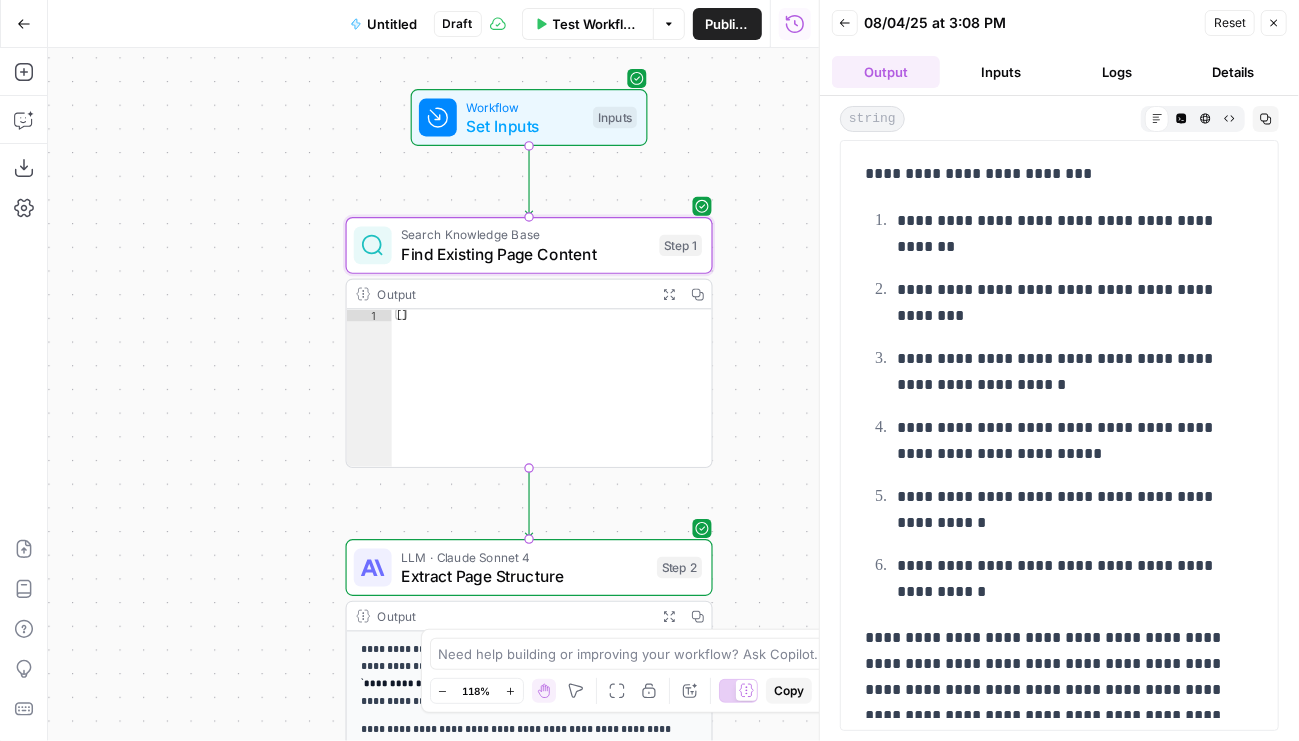 scroll, scrollTop: 822, scrollLeft: 0, axis: vertical 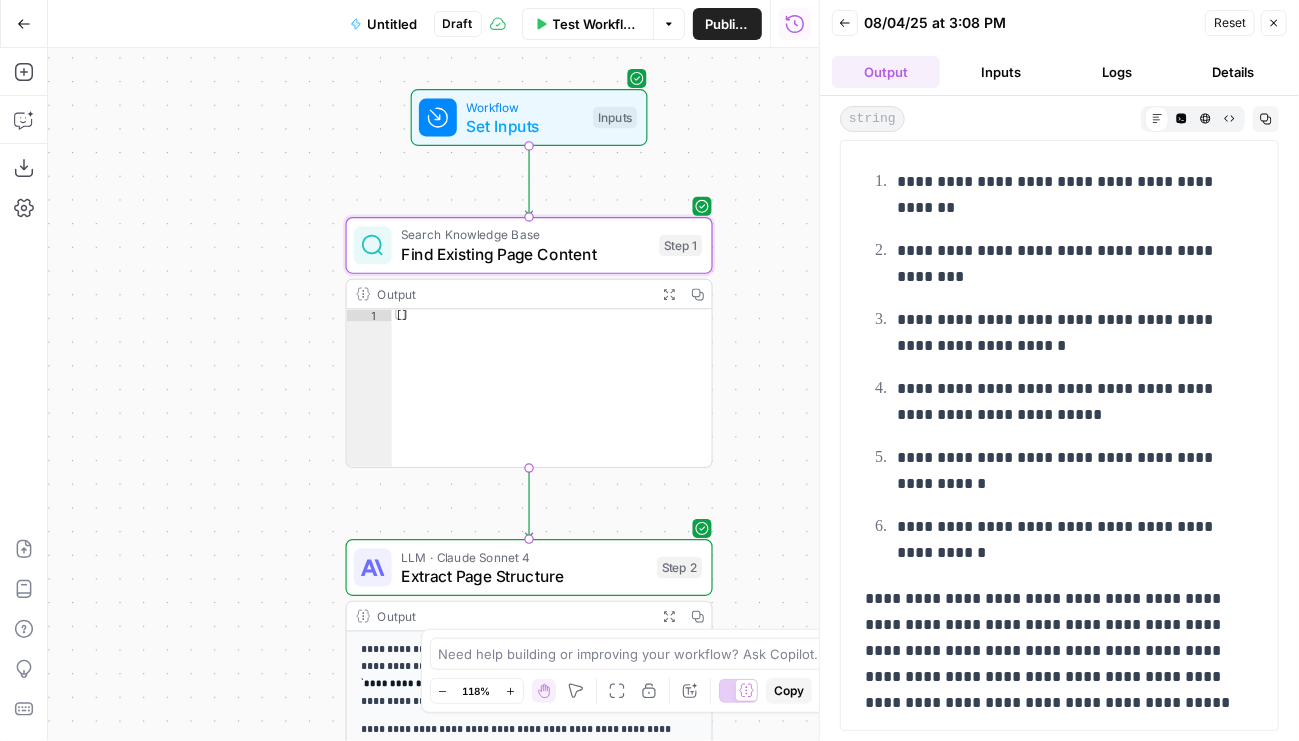 click on "**********" at bounding box center [1051, 651] 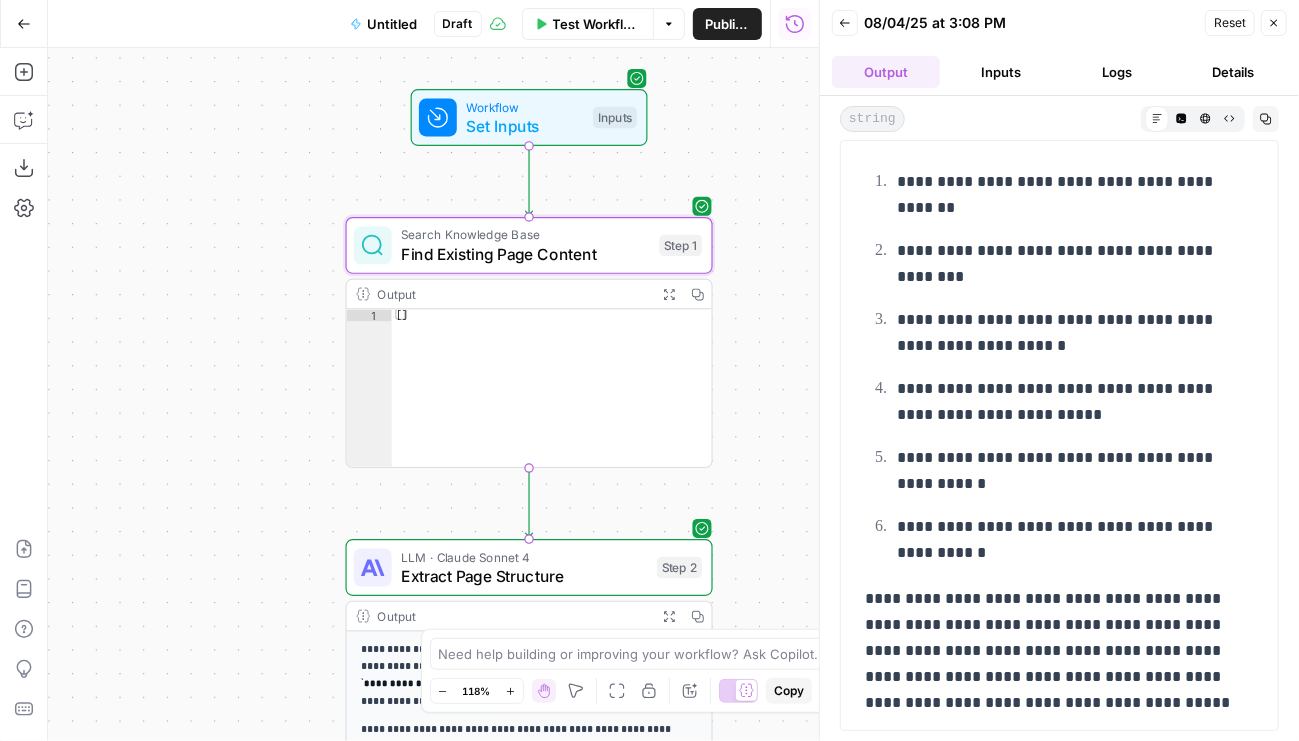click on "Logs" at bounding box center (1118, 72) 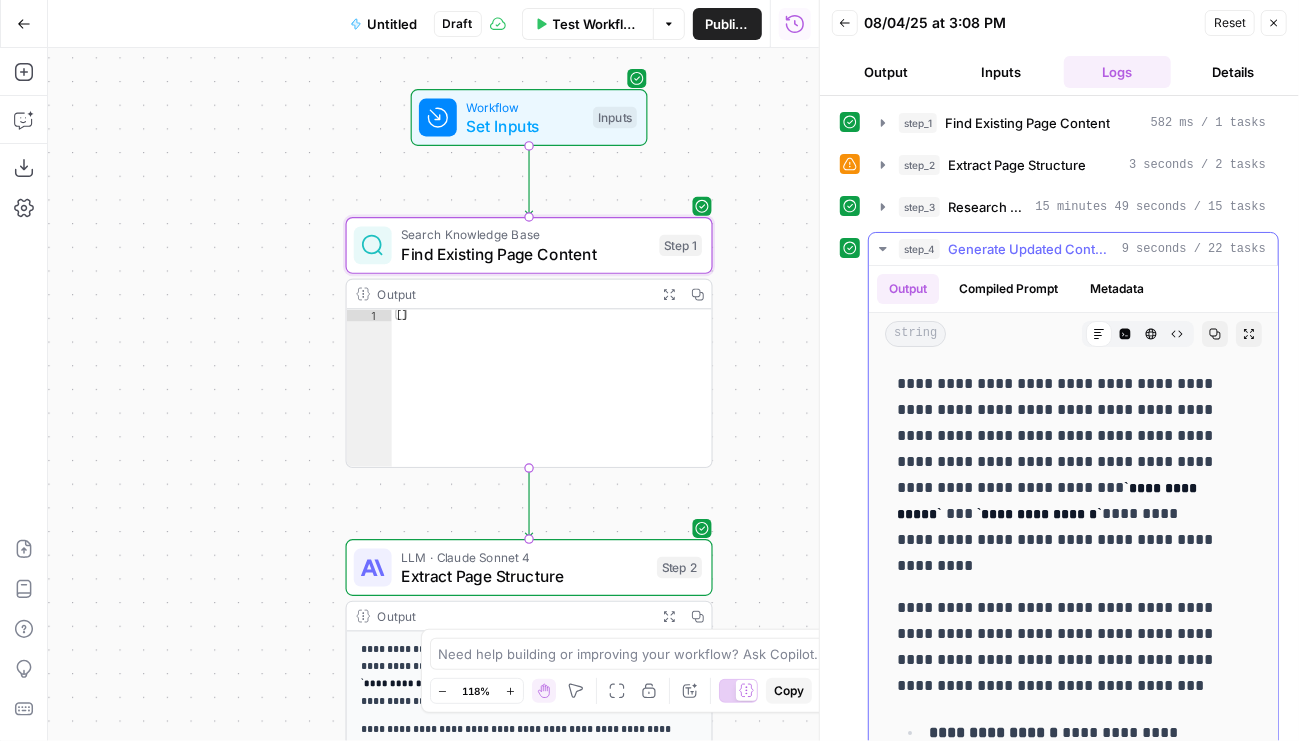 click on "Output Compiled Prompt Metadata" at bounding box center (1073, 289) 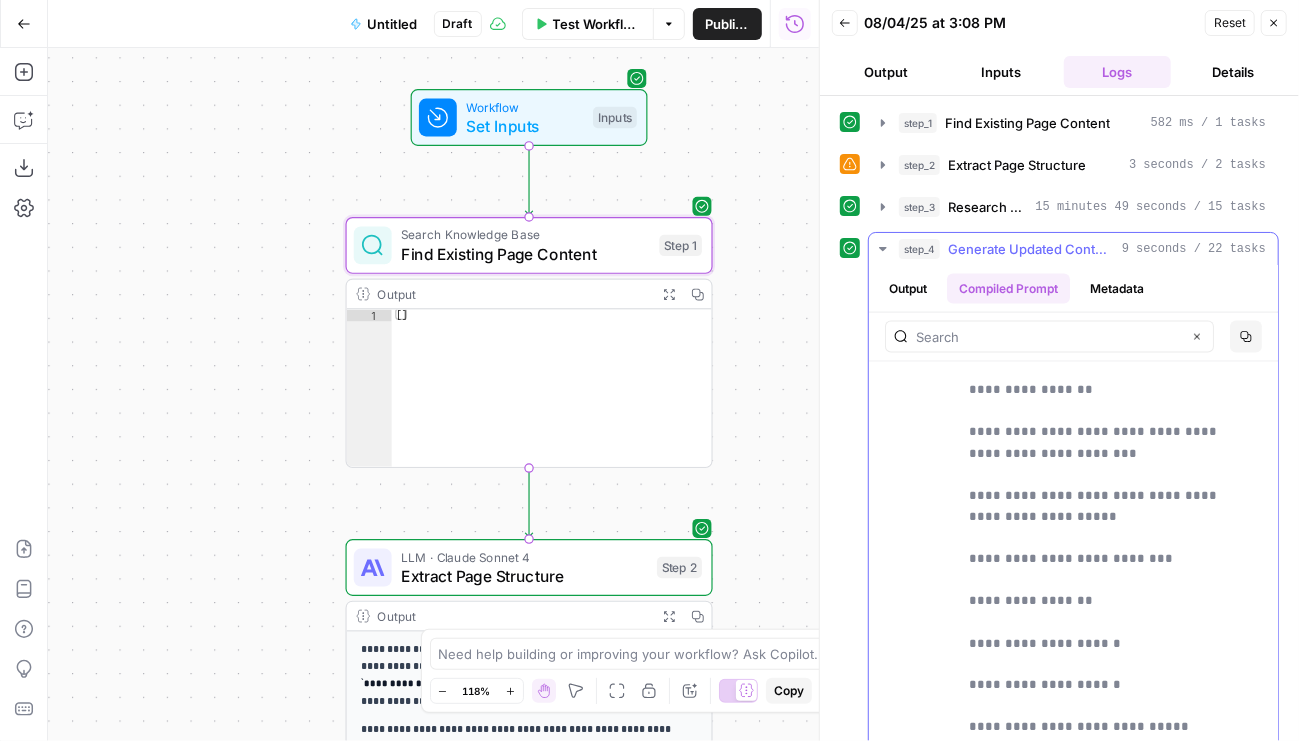 scroll, scrollTop: 1564, scrollLeft: 0, axis: vertical 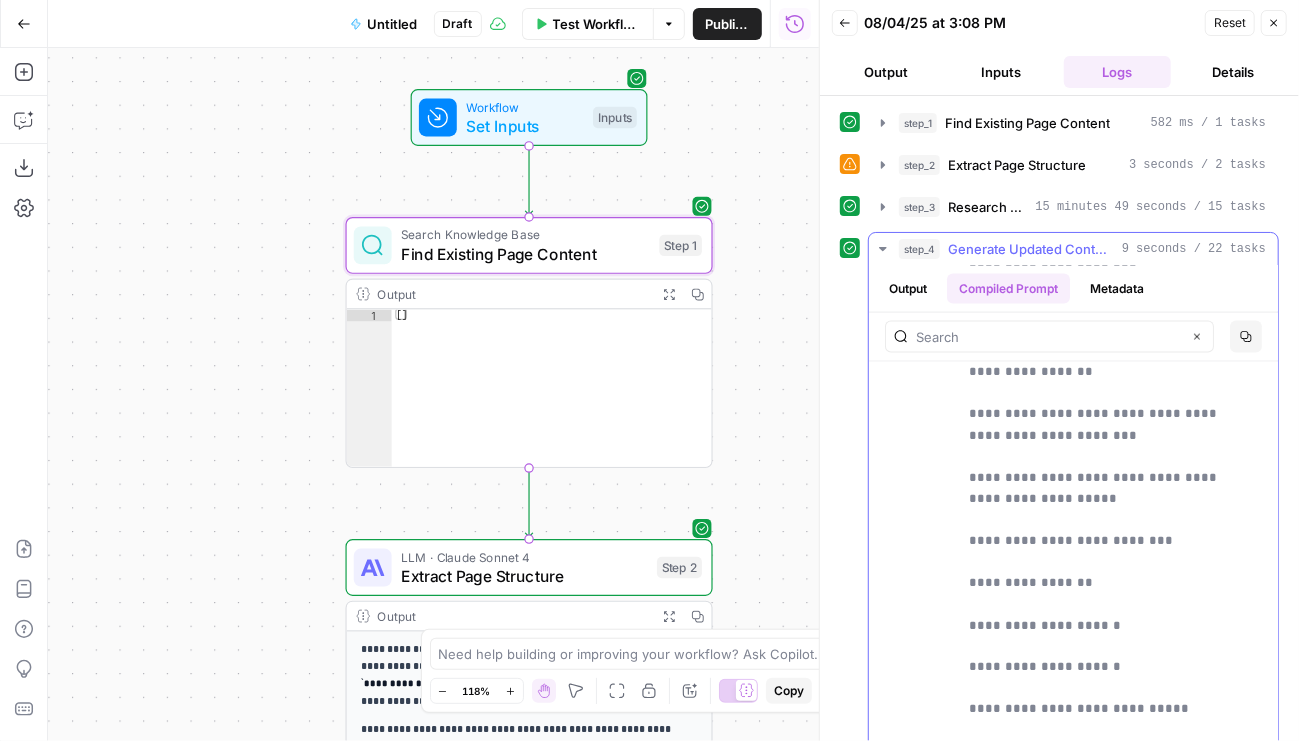 click on "Metadata" at bounding box center (1117, 289) 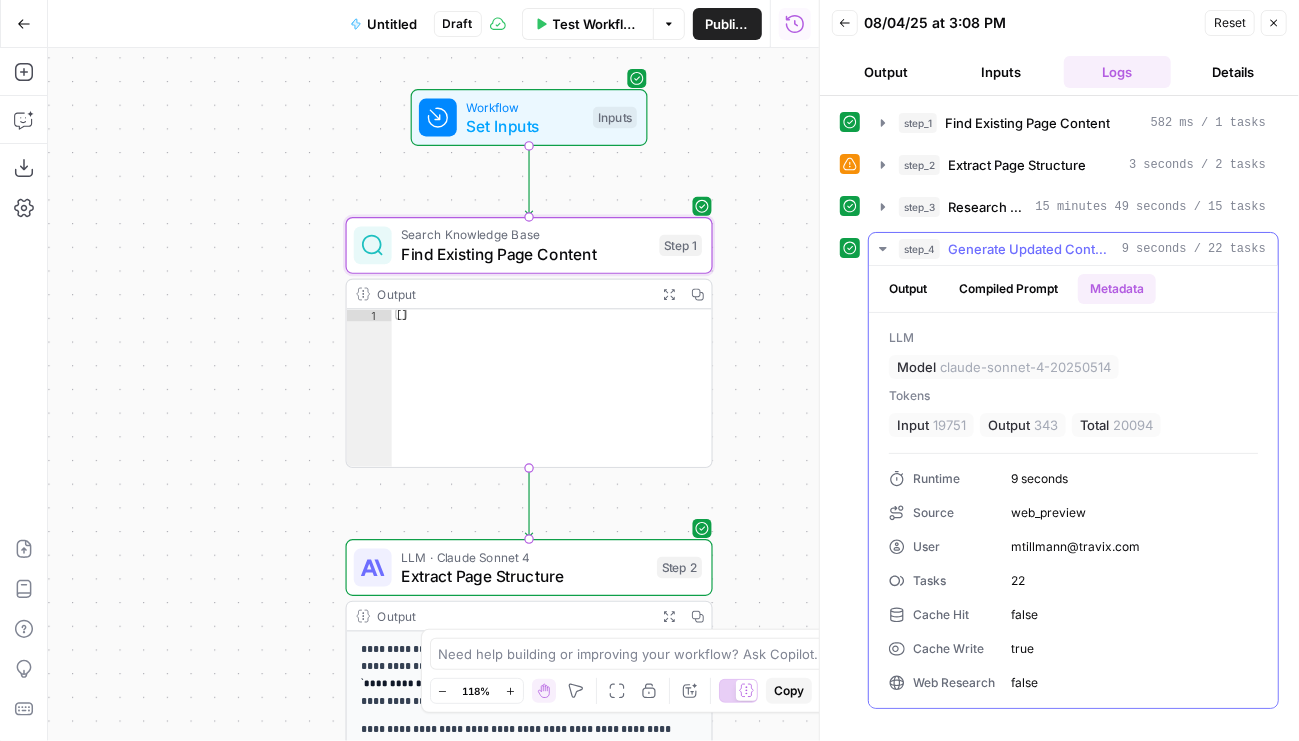 click on "Output" at bounding box center (908, 289) 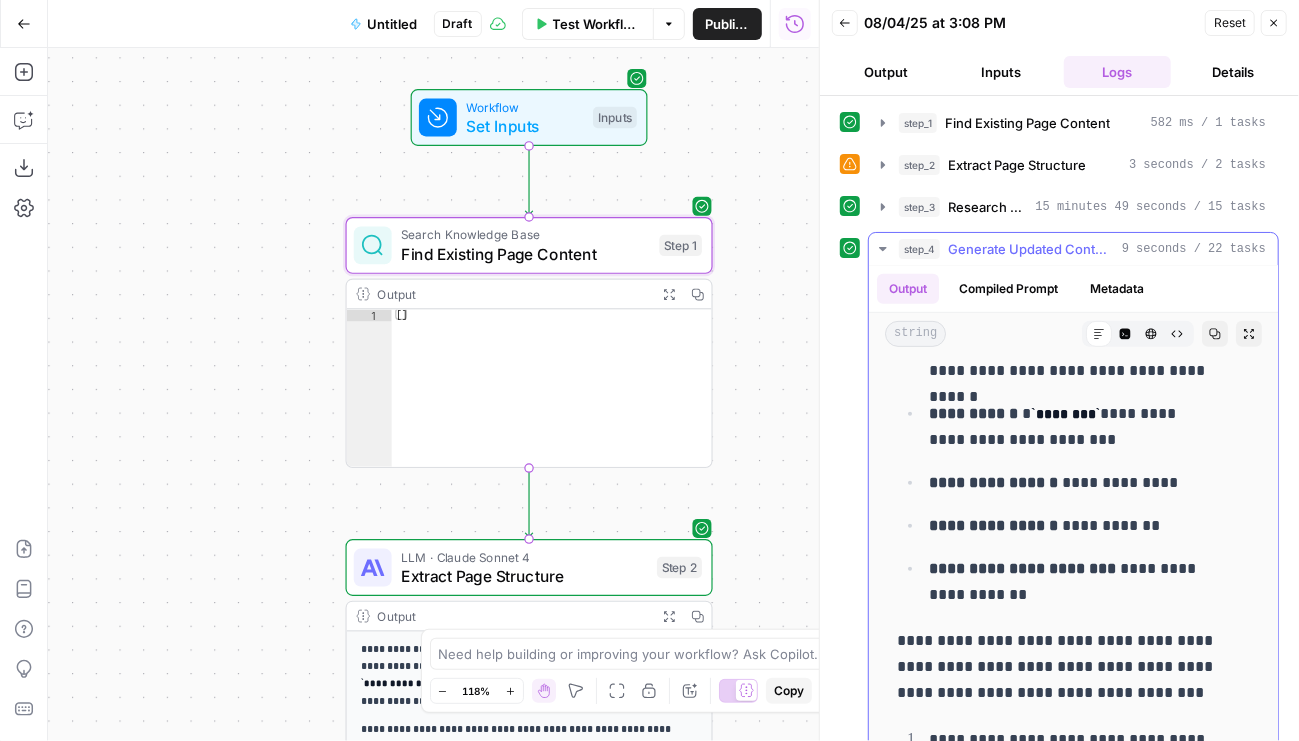 scroll, scrollTop: 1071, scrollLeft: 0, axis: vertical 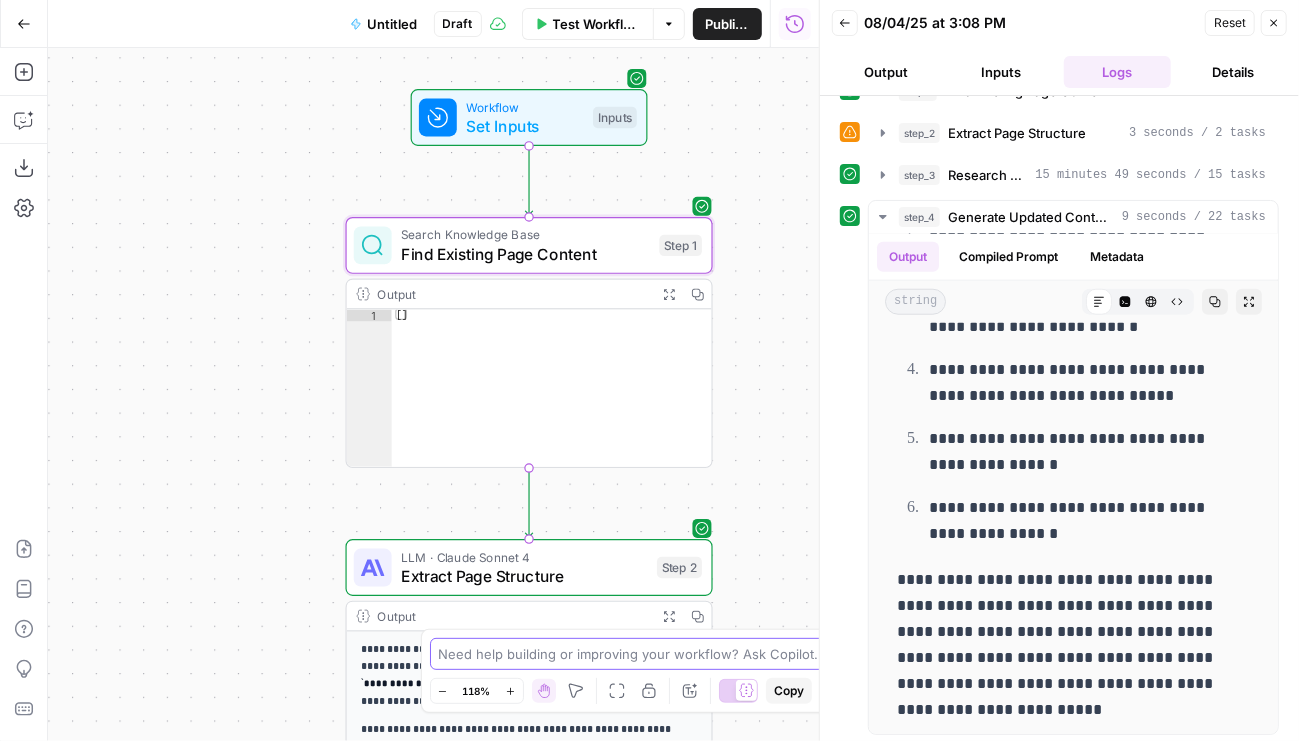 click at bounding box center (639, 654) 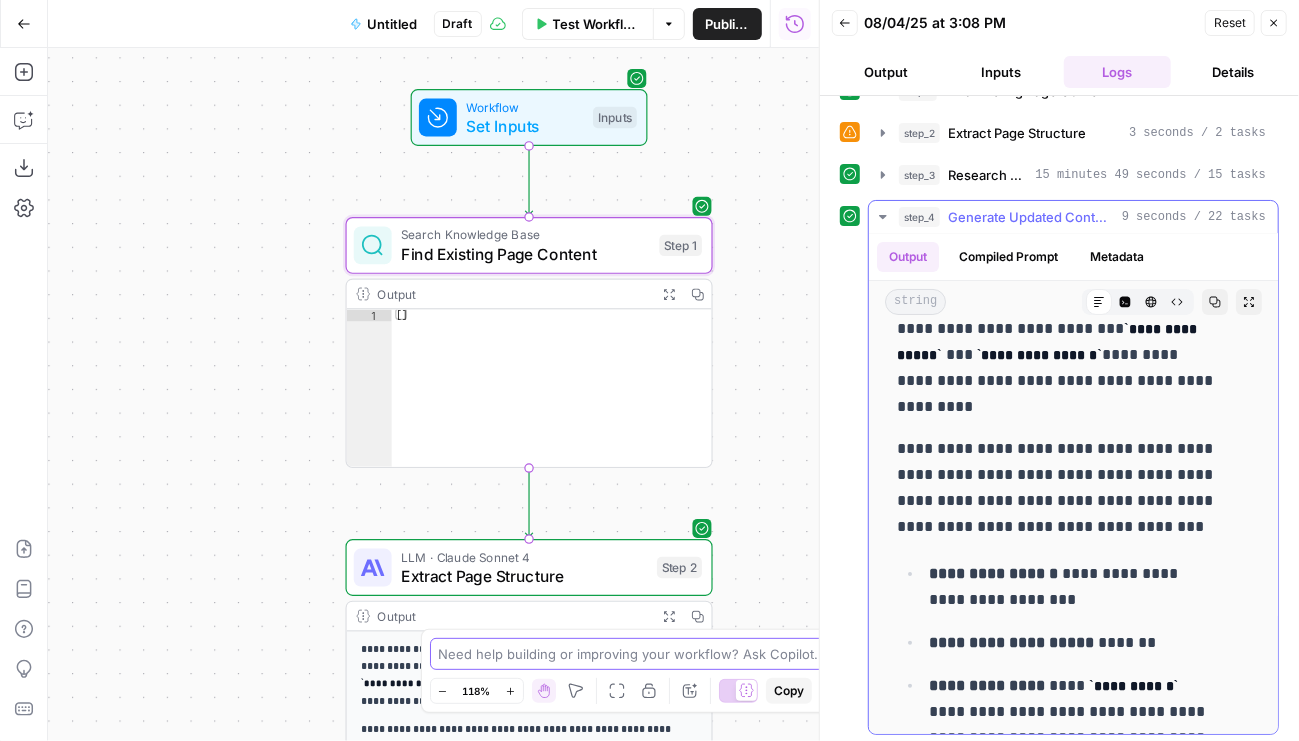 scroll, scrollTop: 0, scrollLeft: 0, axis: both 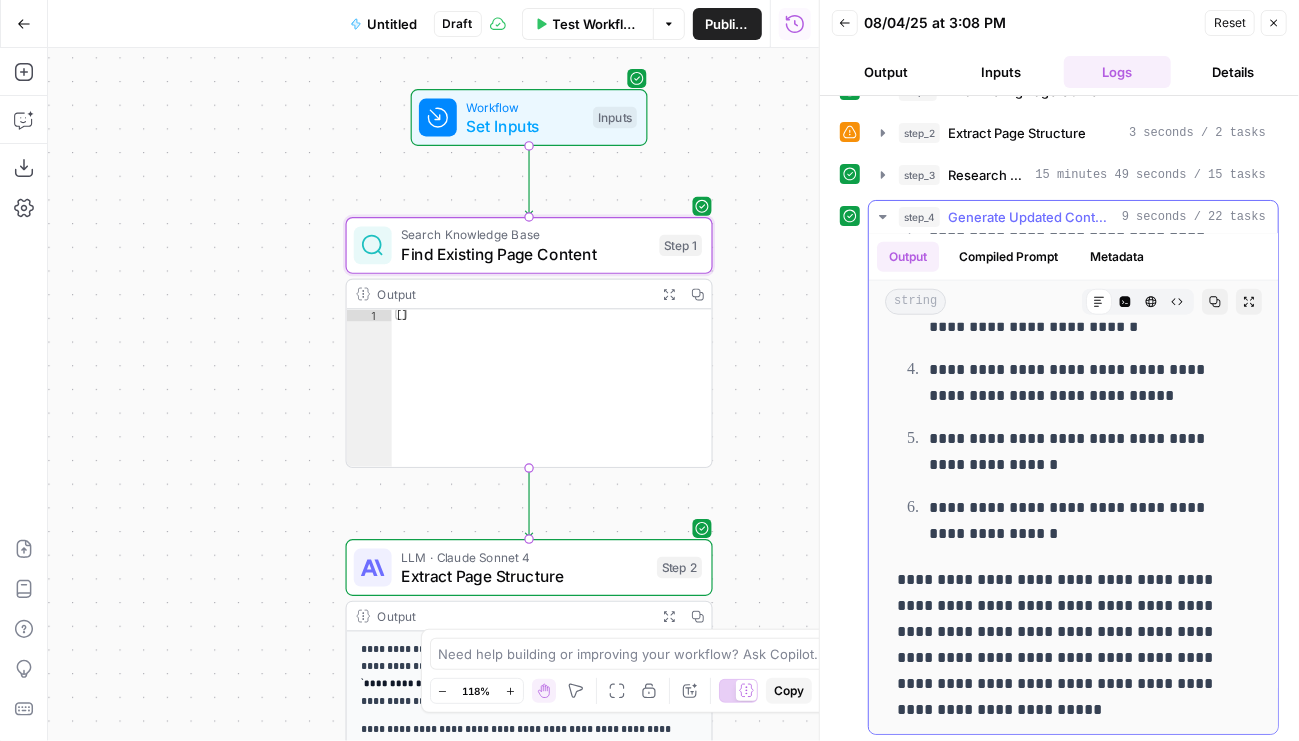 drag, startPoint x: 896, startPoint y: 349, endPoint x: 1234, endPoint y: 696, distance: 484.40994 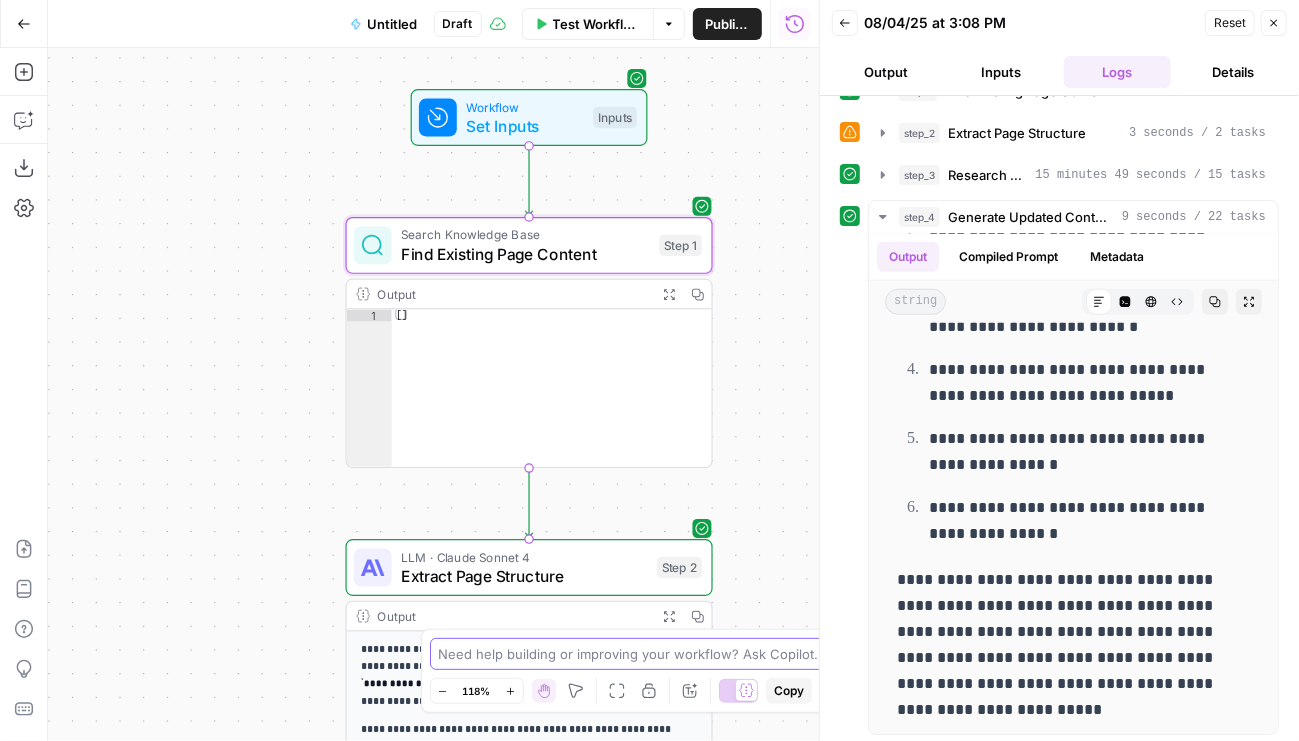 click at bounding box center [639, 654] 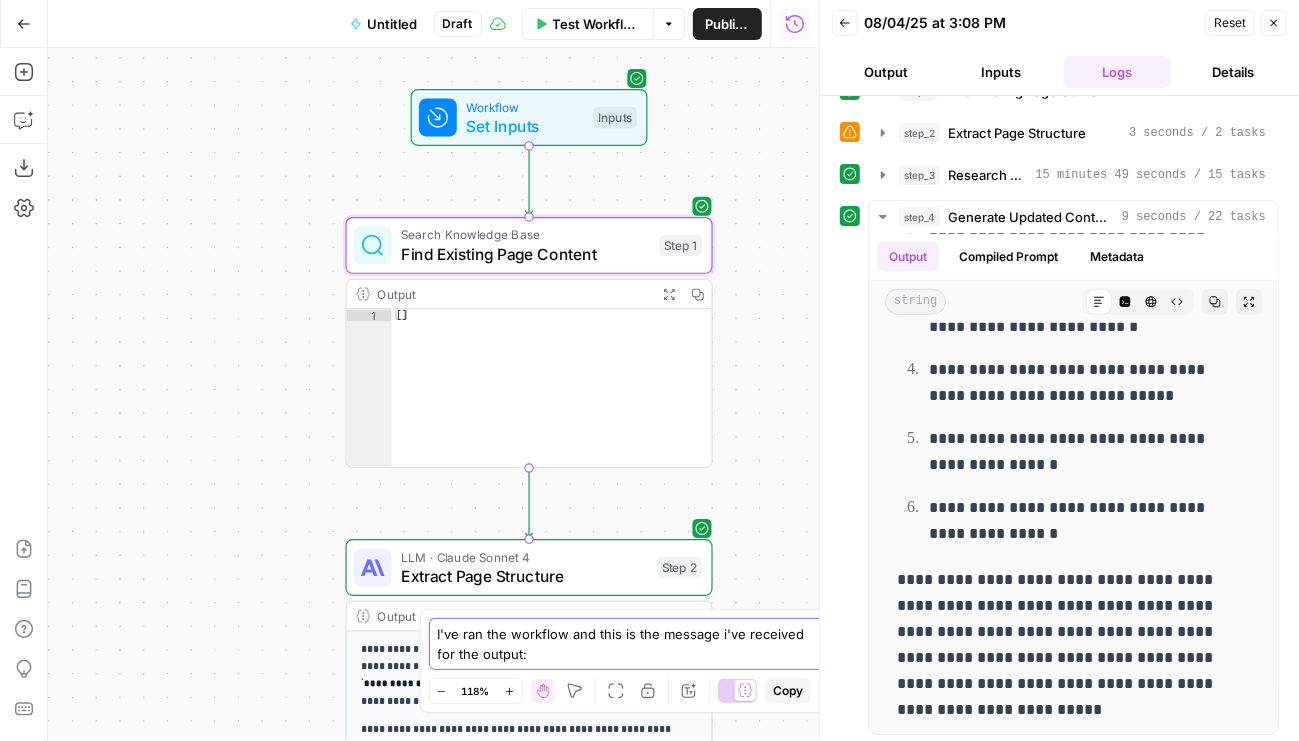 paste on "I understand you'd like me to create updated content for a Madrid destination page, but I notice that the existing page structure you've provided appears to contain only placeholder tags (<step-1-output> and </step-1-output>) without the actual CMS structure and formatting elements.
To properly update the destination page while maintaining the exact CMS structure as requested, I would need the complete existing page content that includes:
Meta information (title, navTitle, metaTags, etc.)
Header configuration details
Content blocks with <textBlock> tags and their size configurations (e.g., size="h1", size="h2", size="body")
Anchor tags (<anchor>) for internal and external links
Image references and placements
Table structures if any exist
Special formatting tags or CMS-specific syntax
Once you provide the actual destination page structure with all the CMS tags and formatting elements, I'll be able to:
Preserve the exact CMS structure and formatting
Update only the content w..." 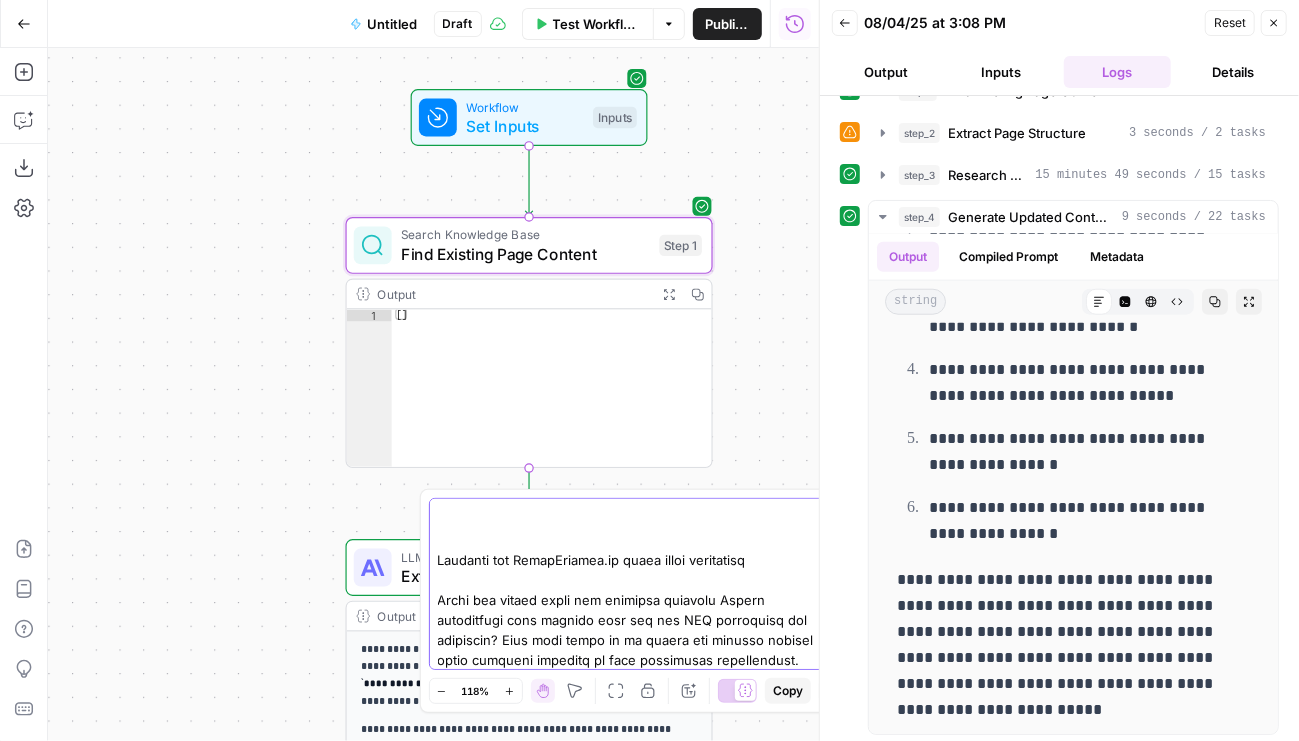 scroll, scrollTop: 1399, scrollLeft: 0, axis: vertical 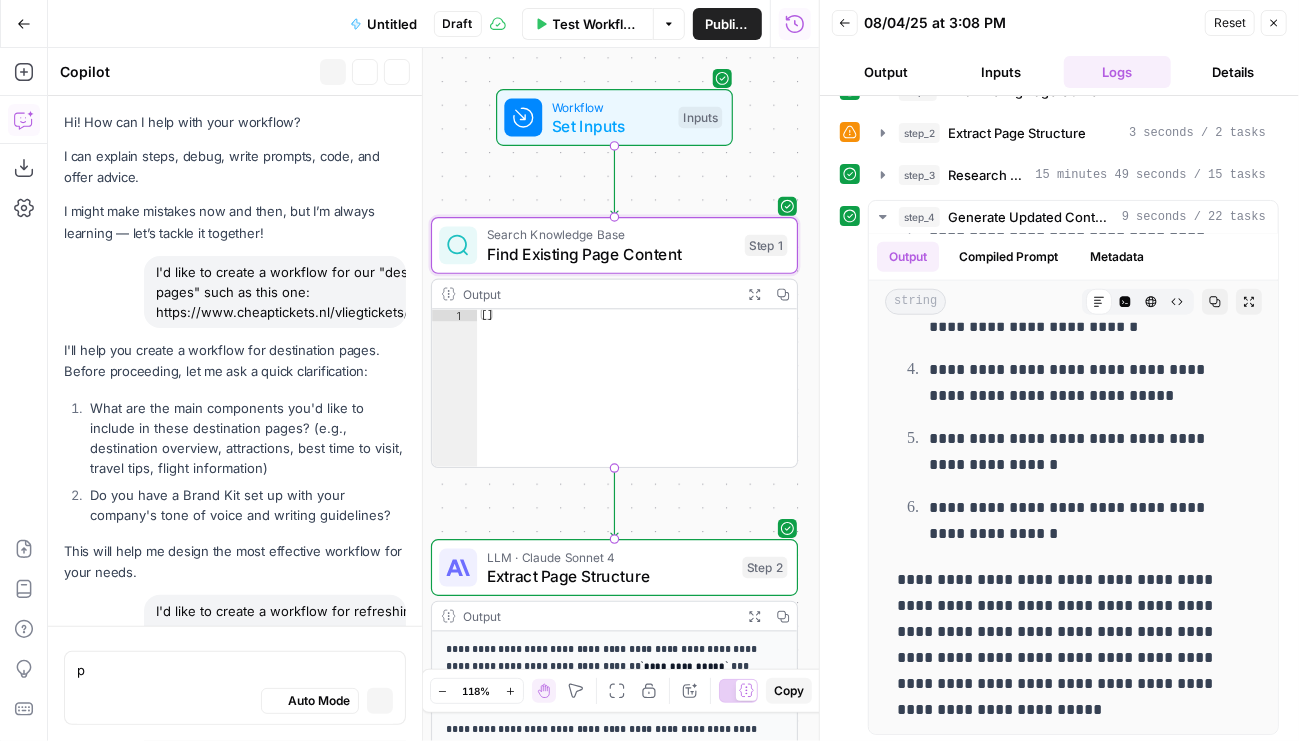 type 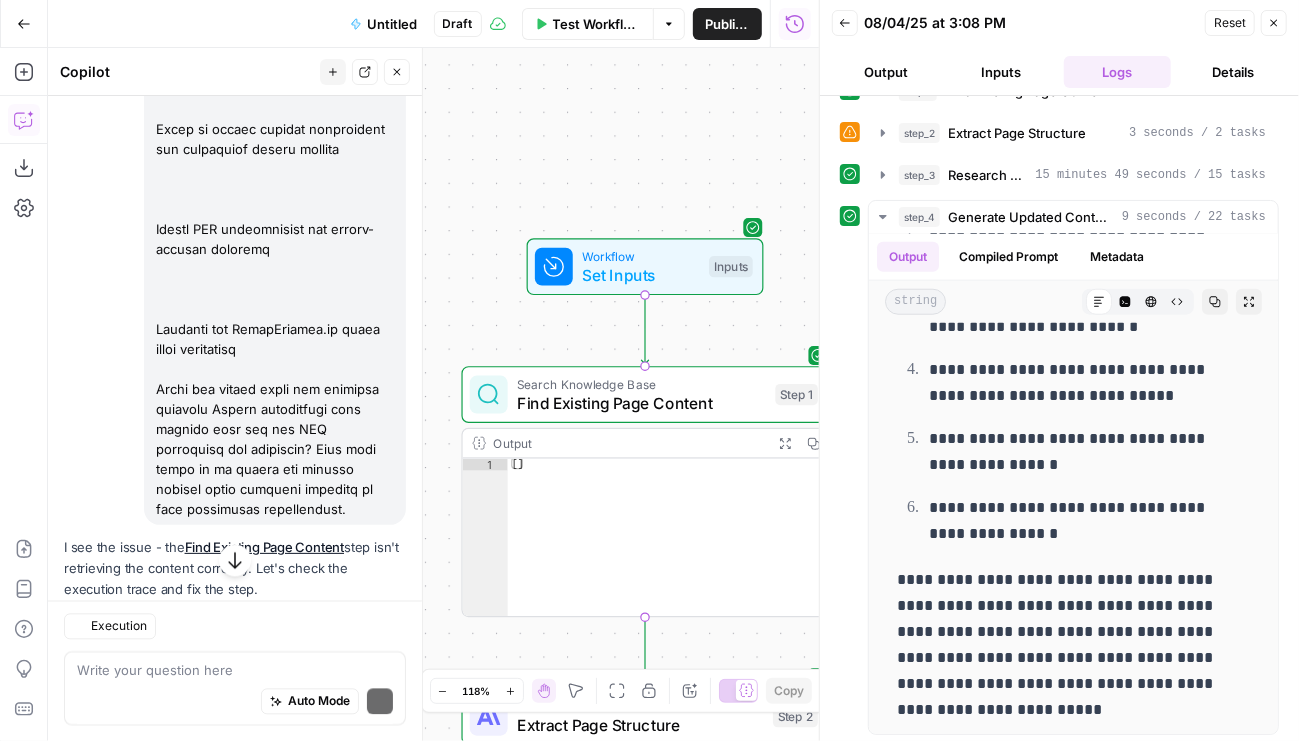 scroll, scrollTop: 13895, scrollLeft: 0, axis: vertical 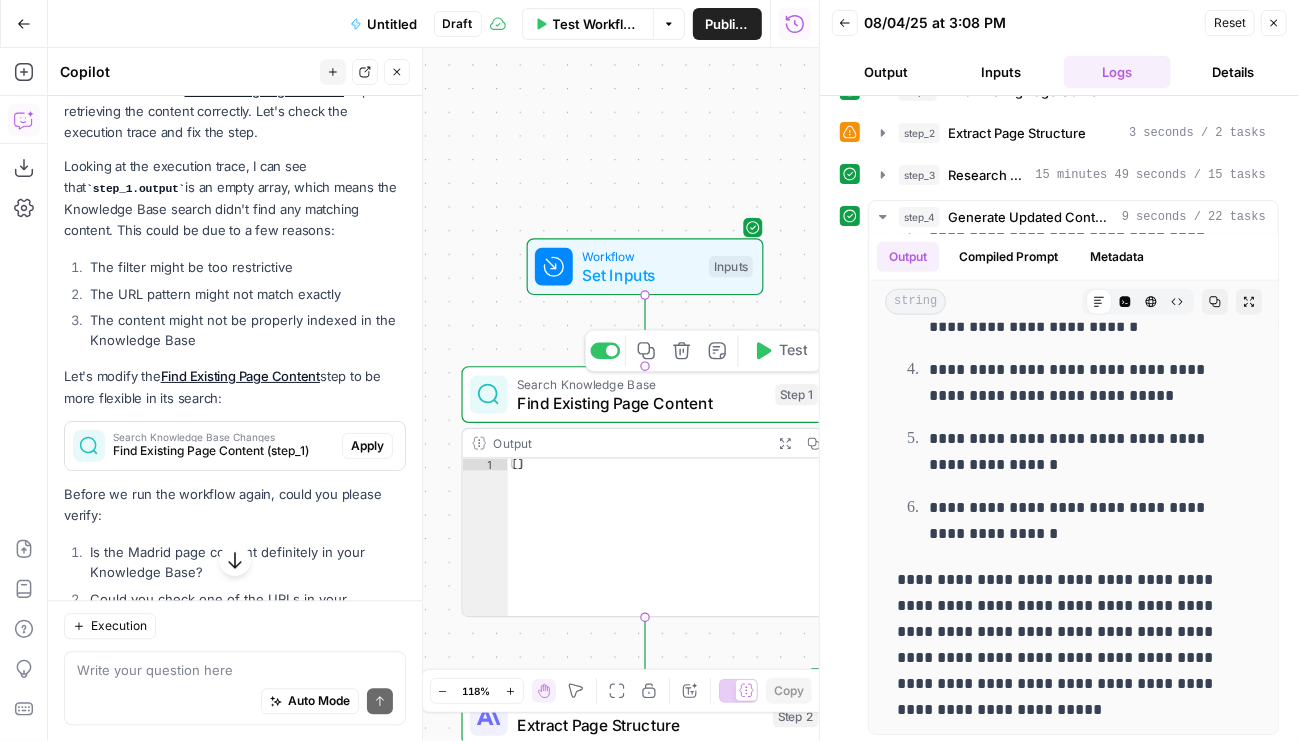 click on "Find Existing Page Content" at bounding box center [641, 403] 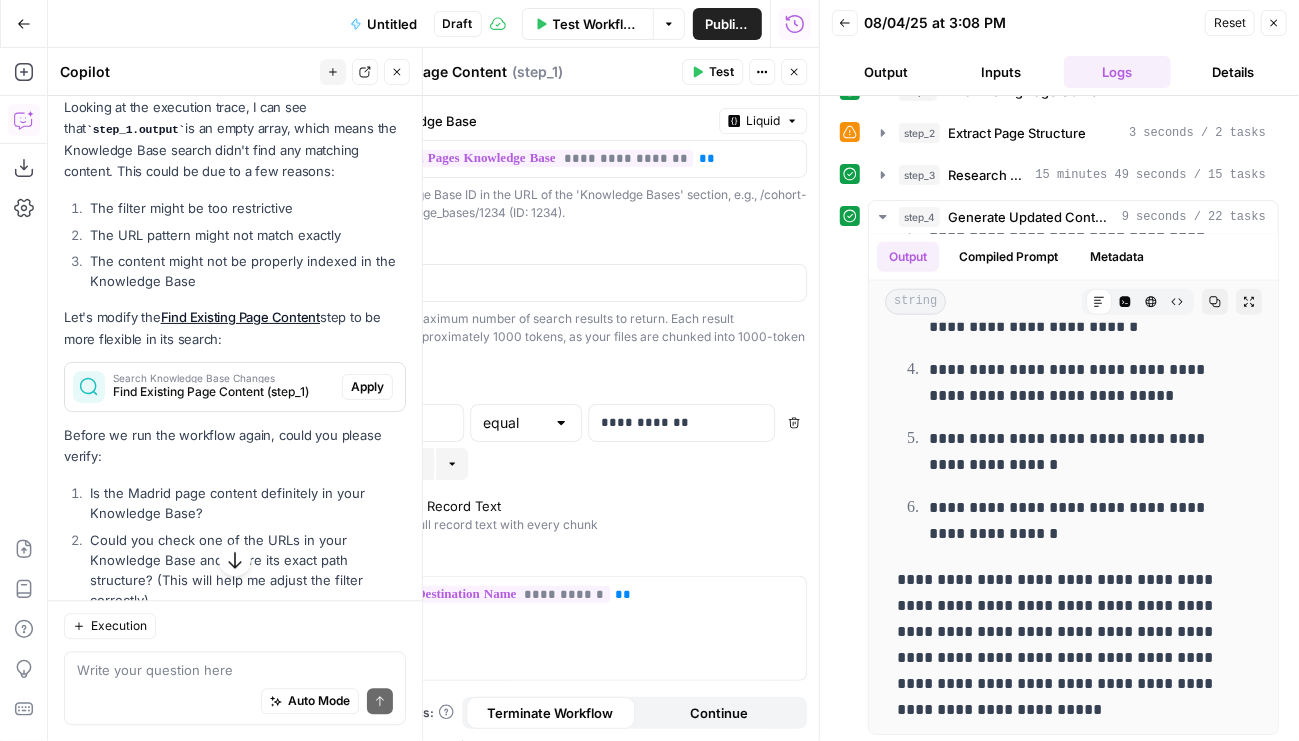 scroll, scrollTop: 14145, scrollLeft: 0, axis: vertical 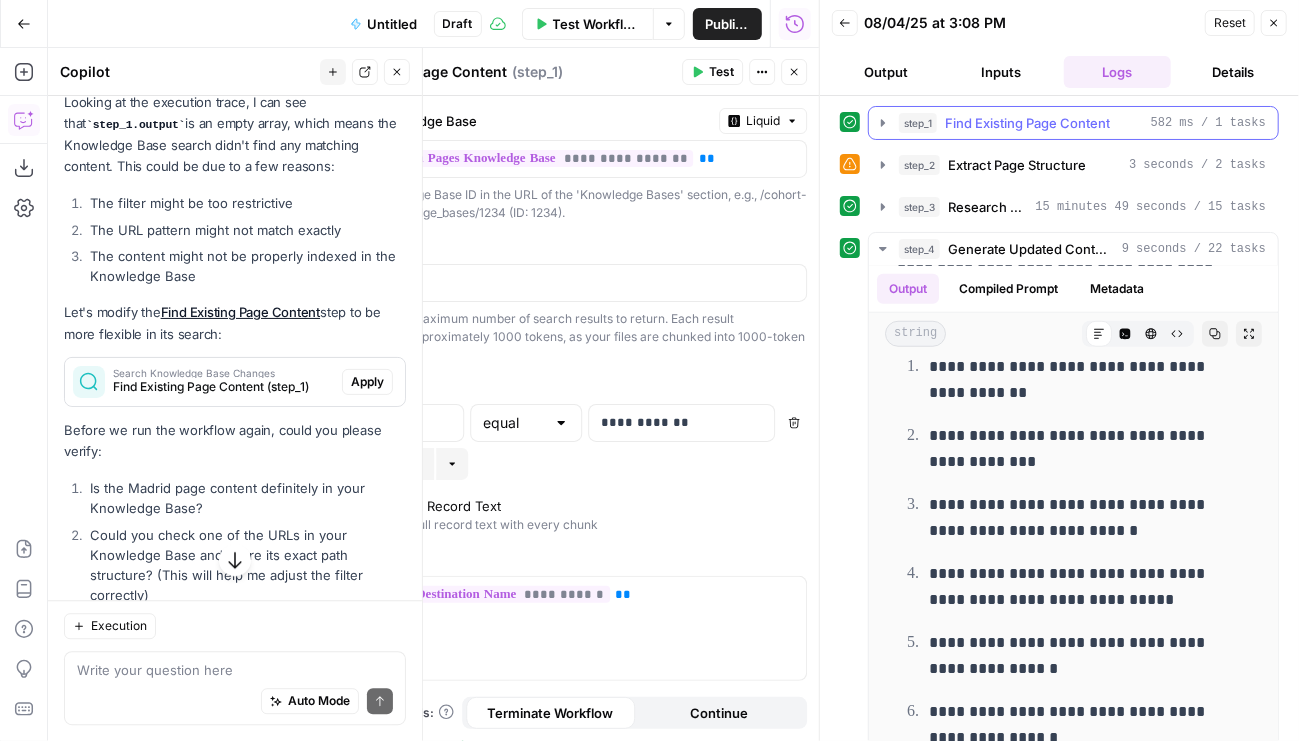 click on "Find Existing Page Content" at bounding box center (1027, 123) 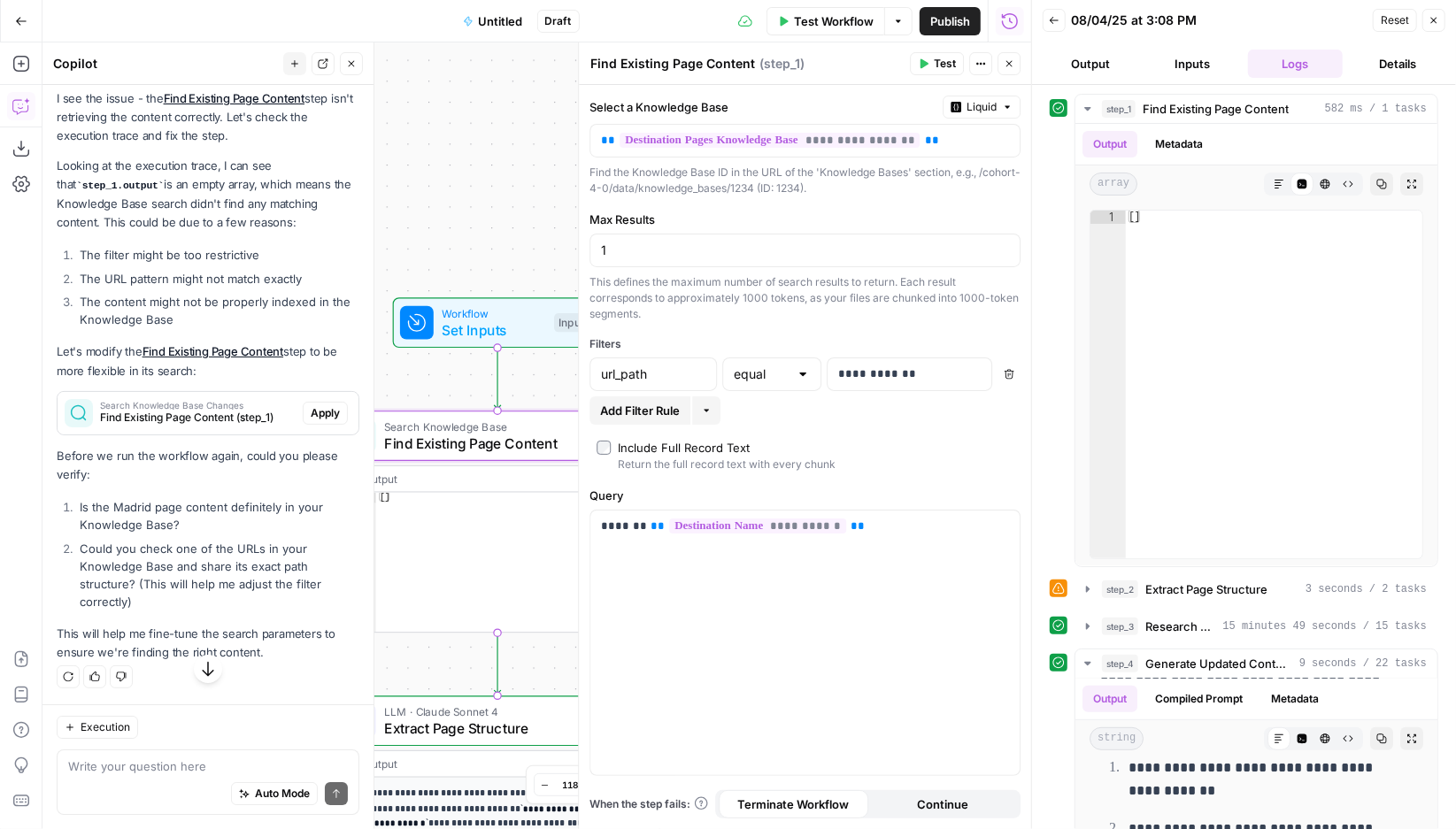 click on "Apply" at bounding box center (325, 413) 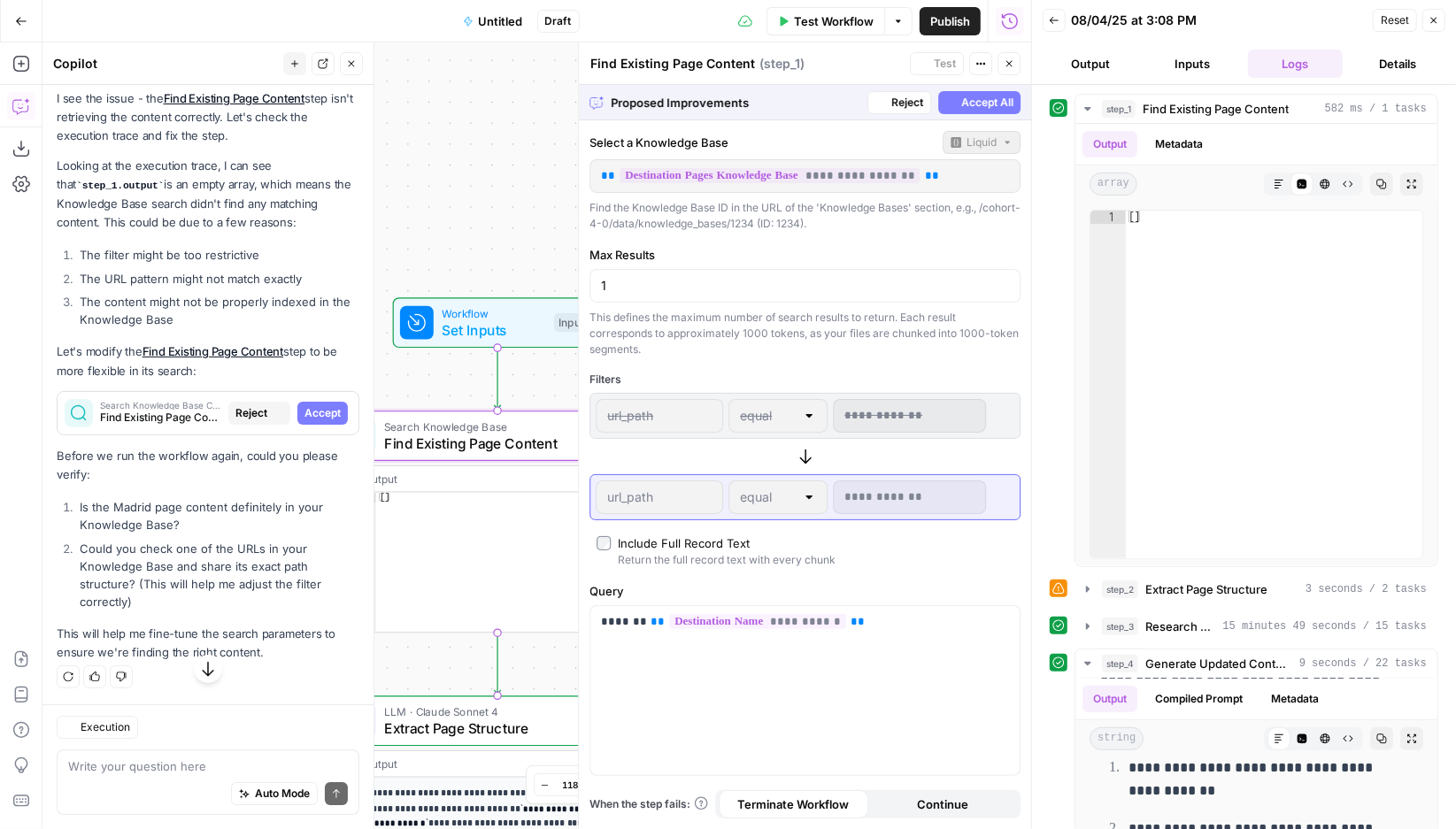 scroll, scrollTop: 12288, scrollLeft: 0, axis: vertical 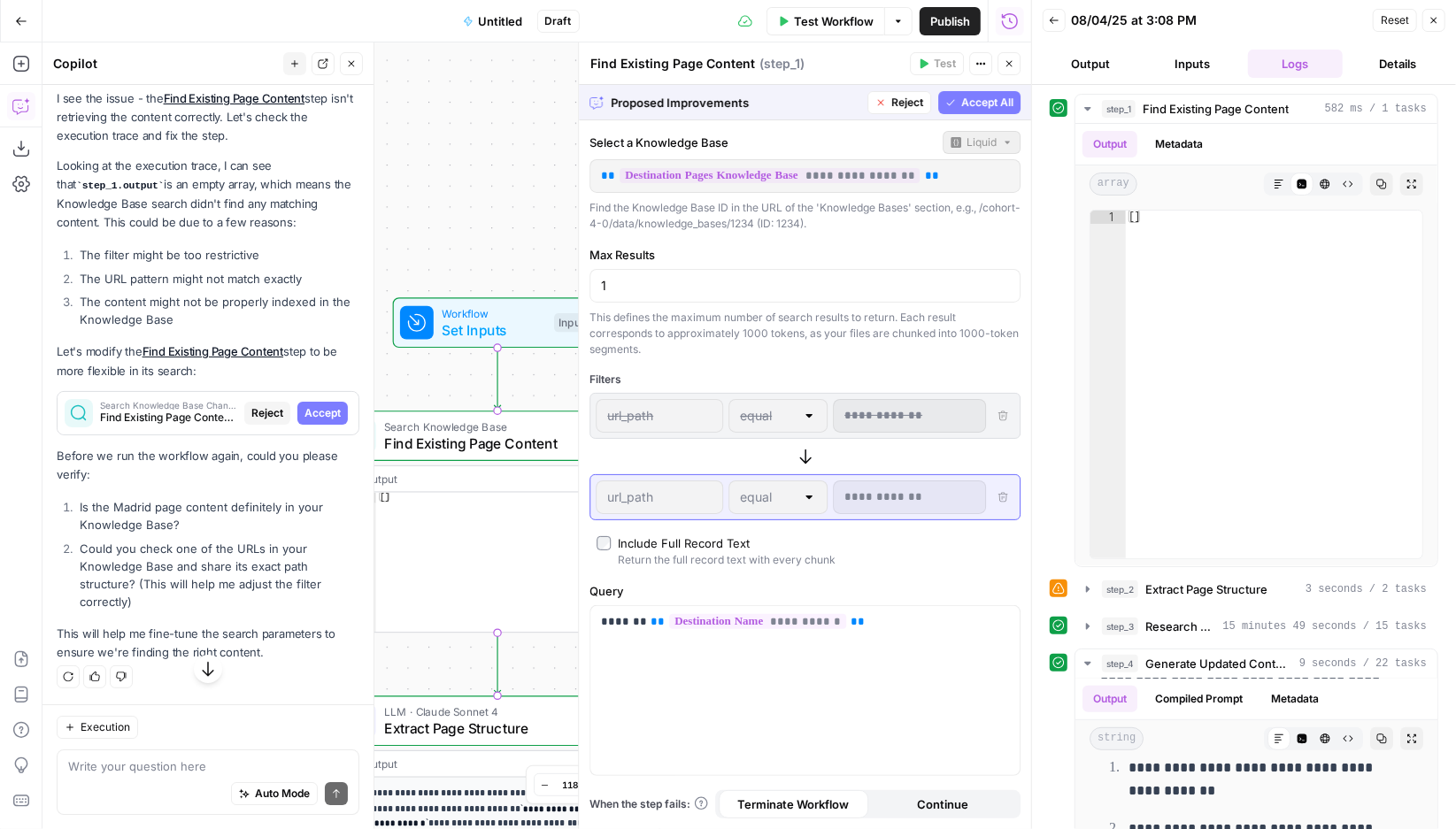 click on "Accept All" at bounding box center [987, 103] 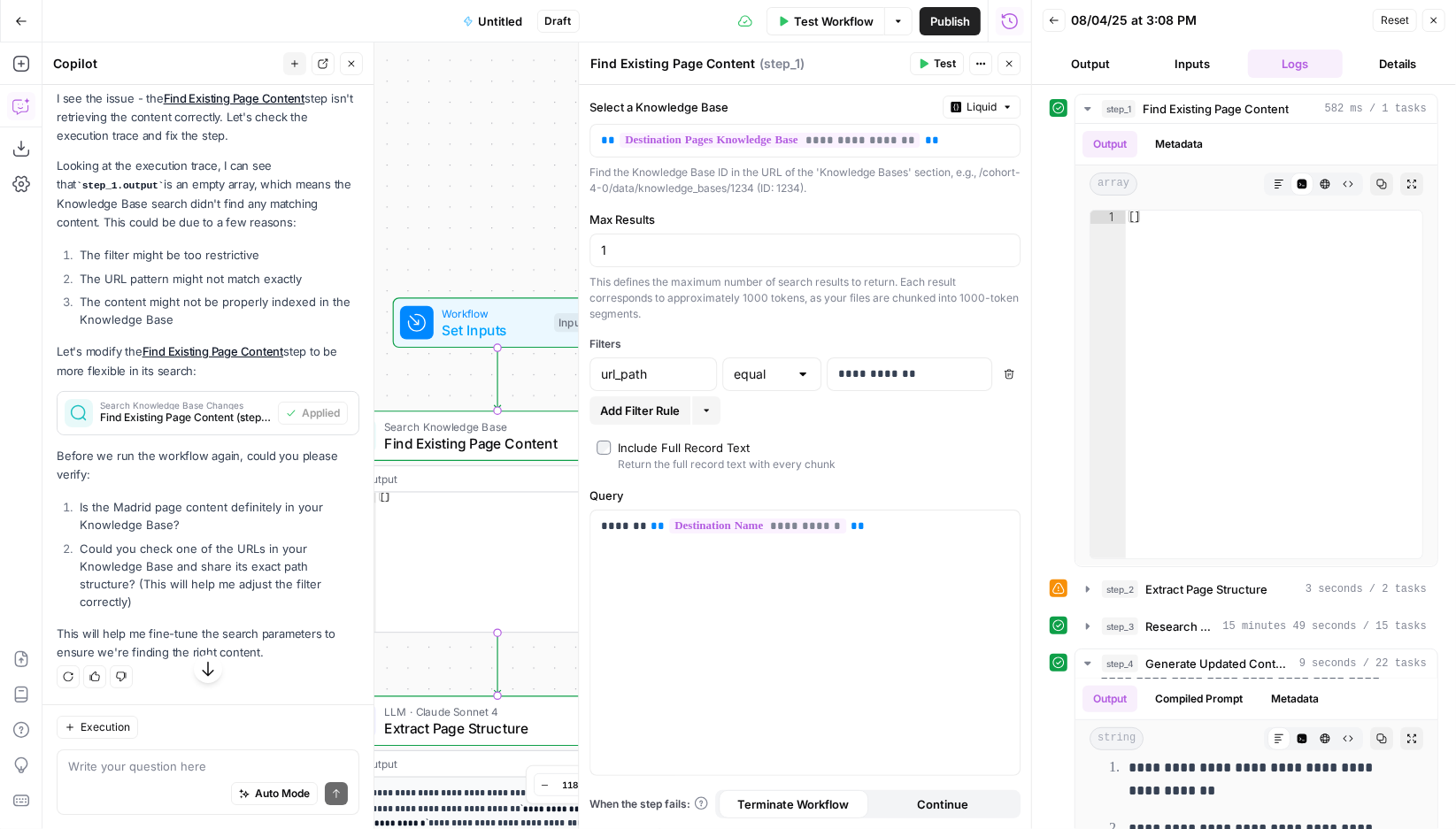 scroll, scrollTop: 12624, scrollLeft: 0, axis: vertical 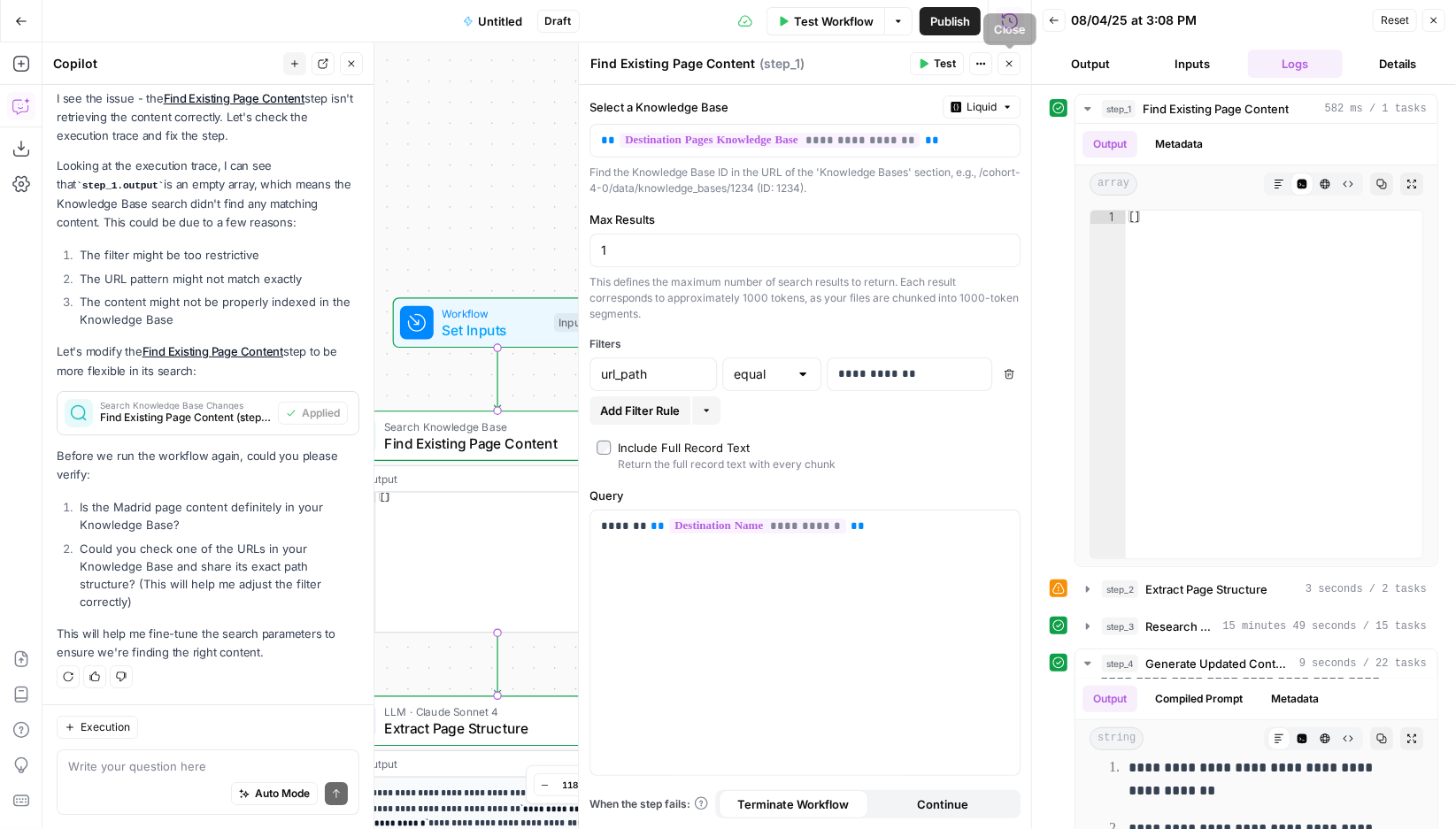 click 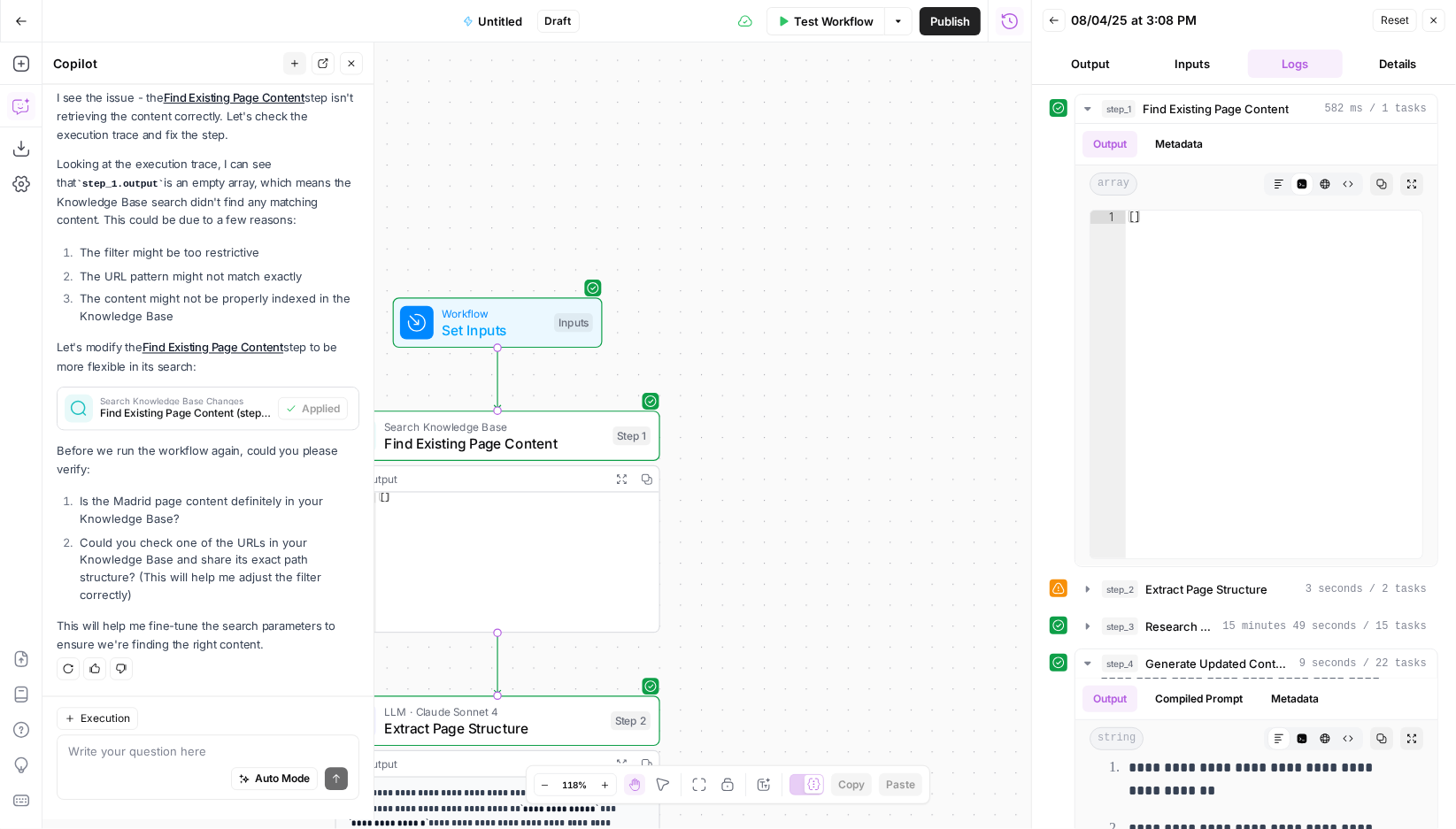 scroll, scrollTop: 12624, scrollLeft: 0, axis: vertical 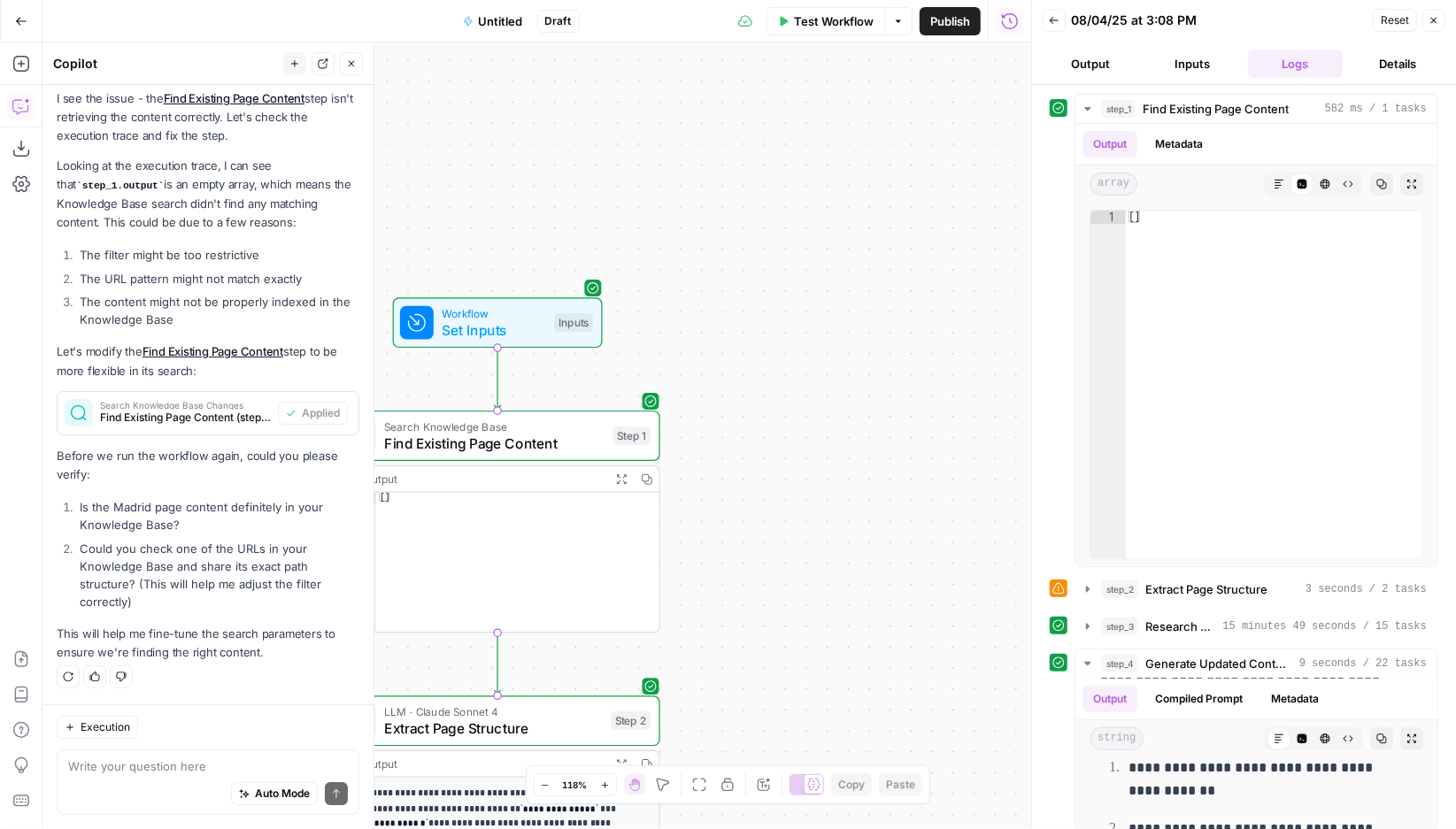 click on "Close" at bounding box center [1434, 20] 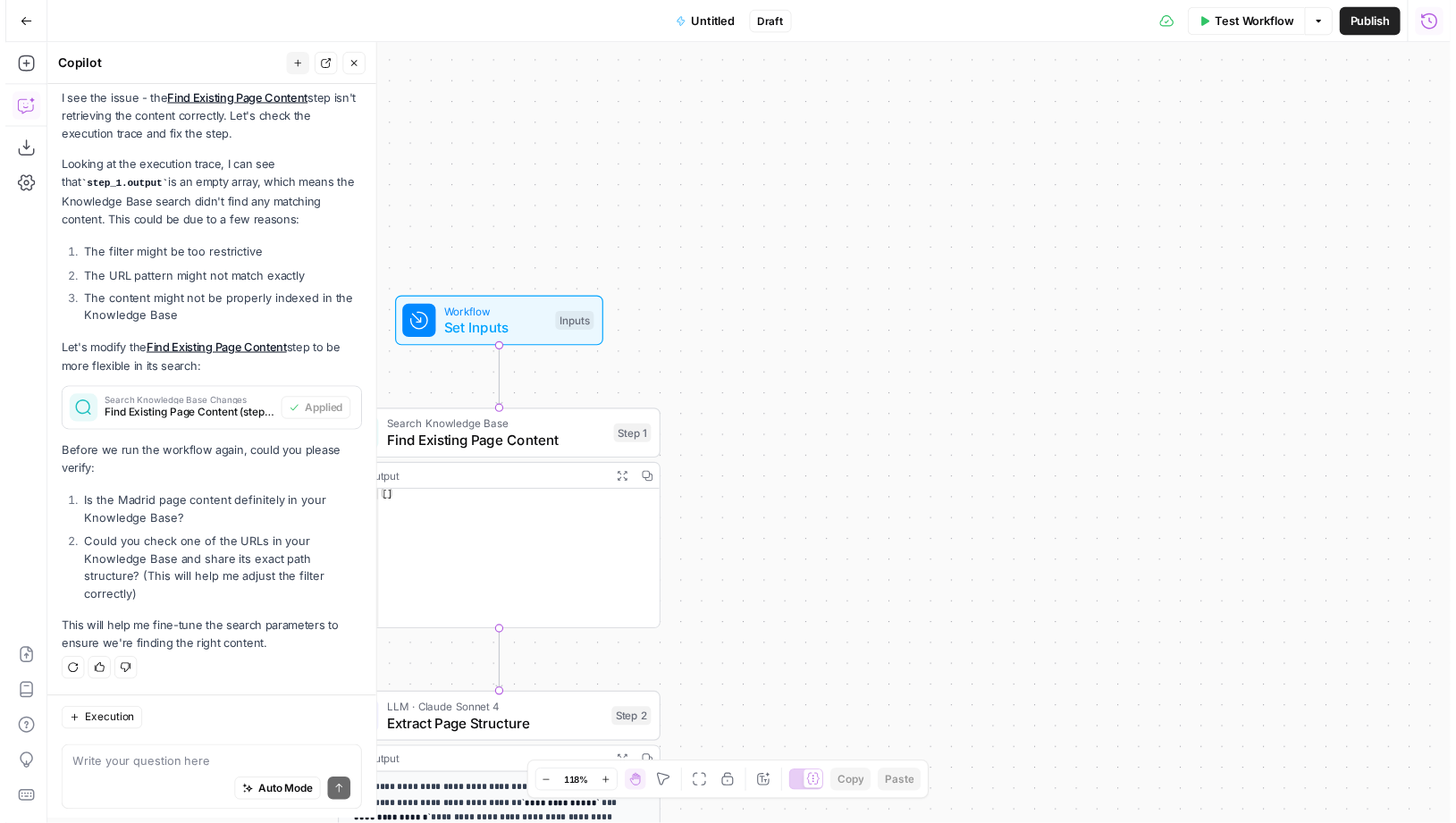 scroll, scrollTop: 12751, scrollLeft: 0, axis: vertical 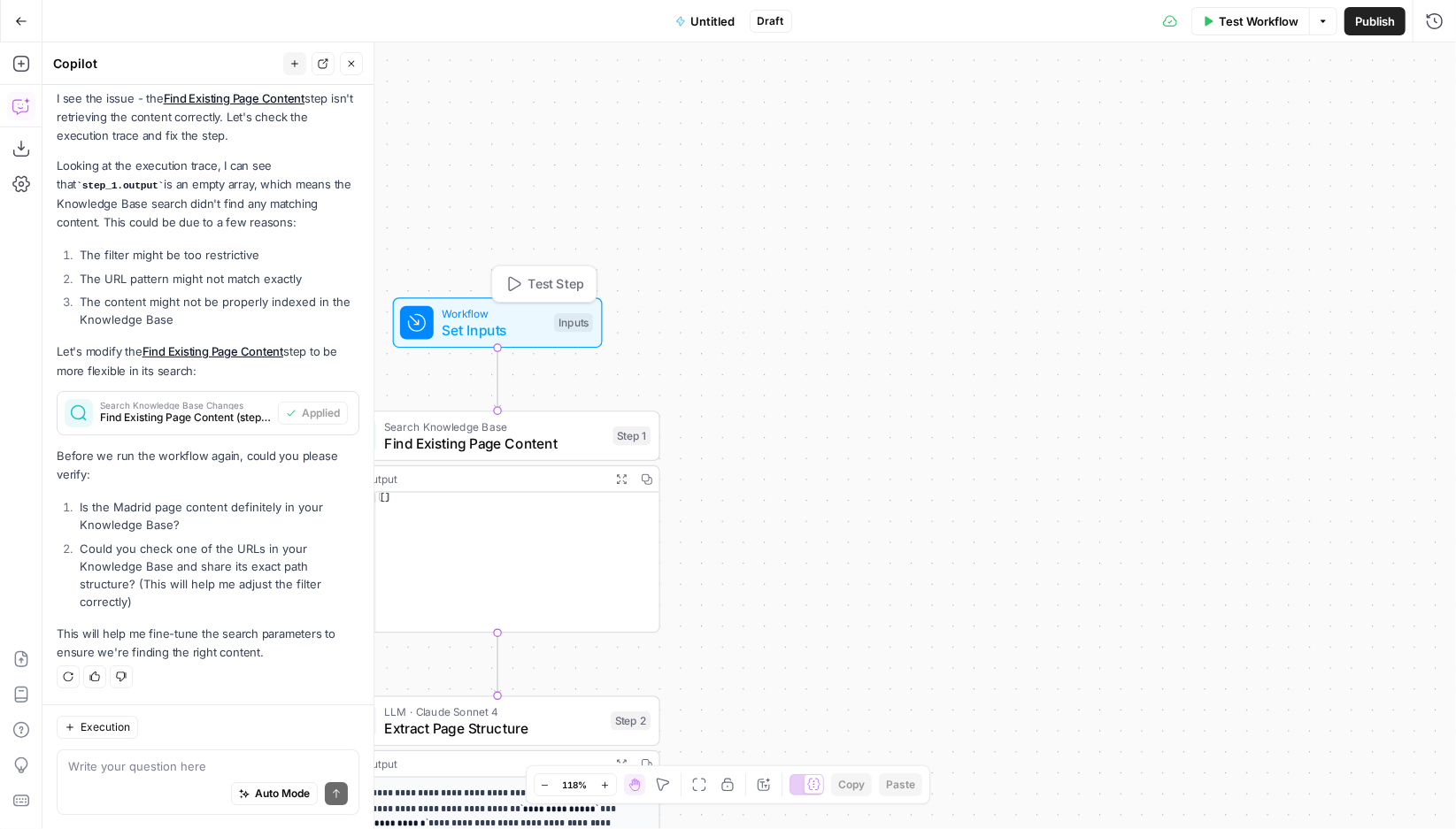 click on "Set Inputs" at bounding box center [493, 330] 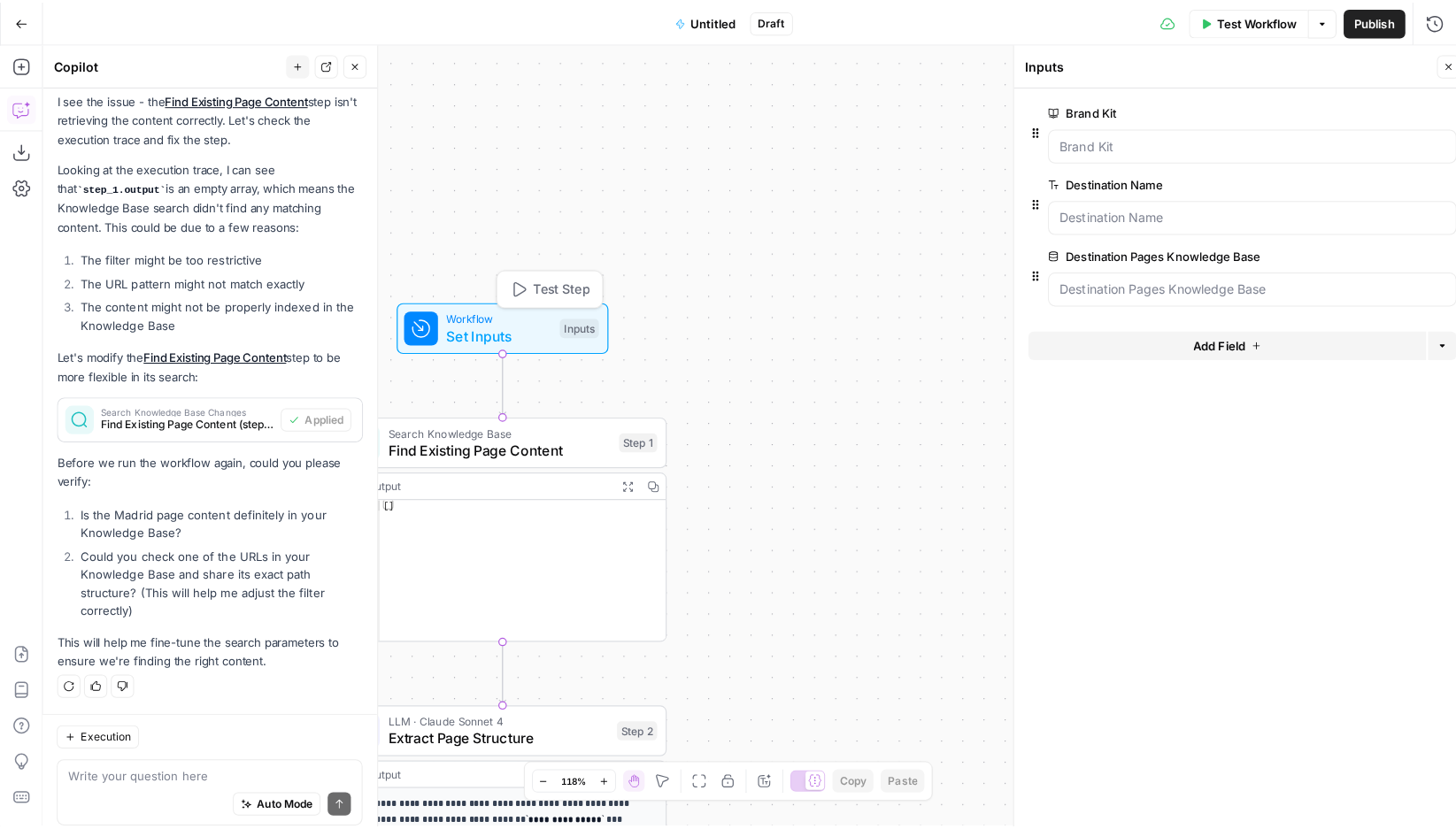scroll, scrollTop: 12624, scrollLeft: 0, axis: vertical 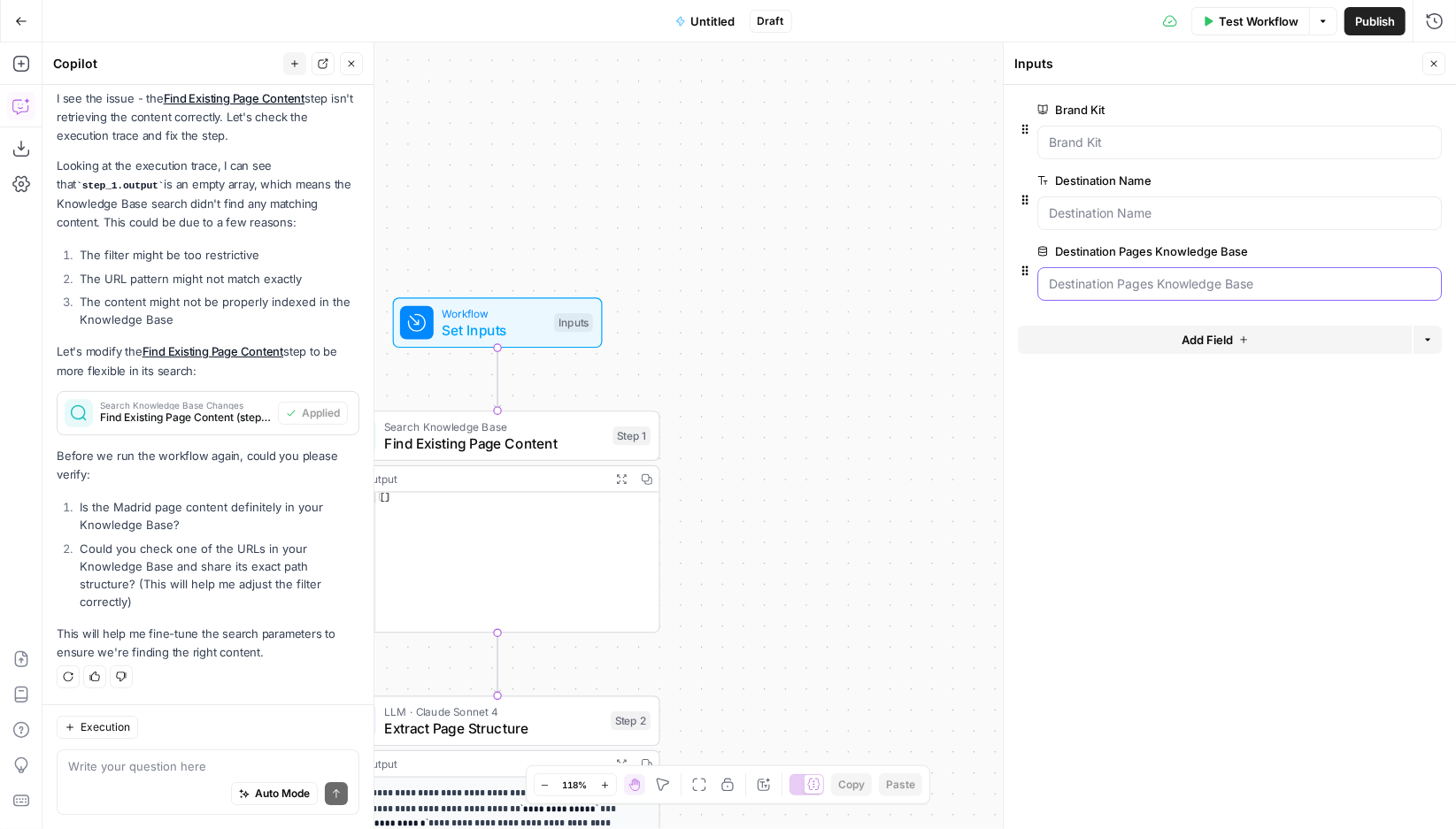 click on "Destination Pages Knowledge Base" at bounding box center [1239, 284] 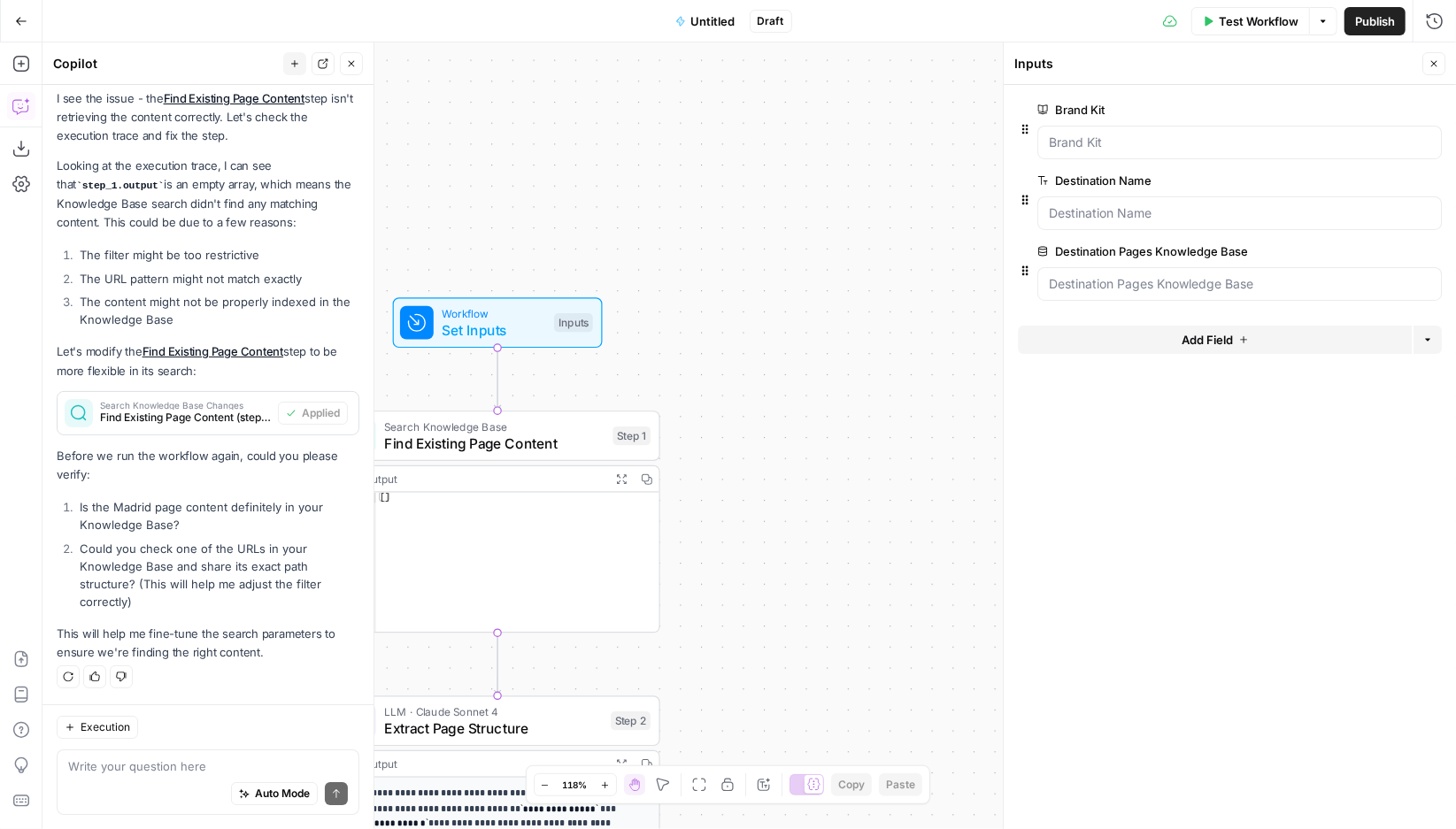 click on "Test Workflow" at bounding box center (1251, 21) 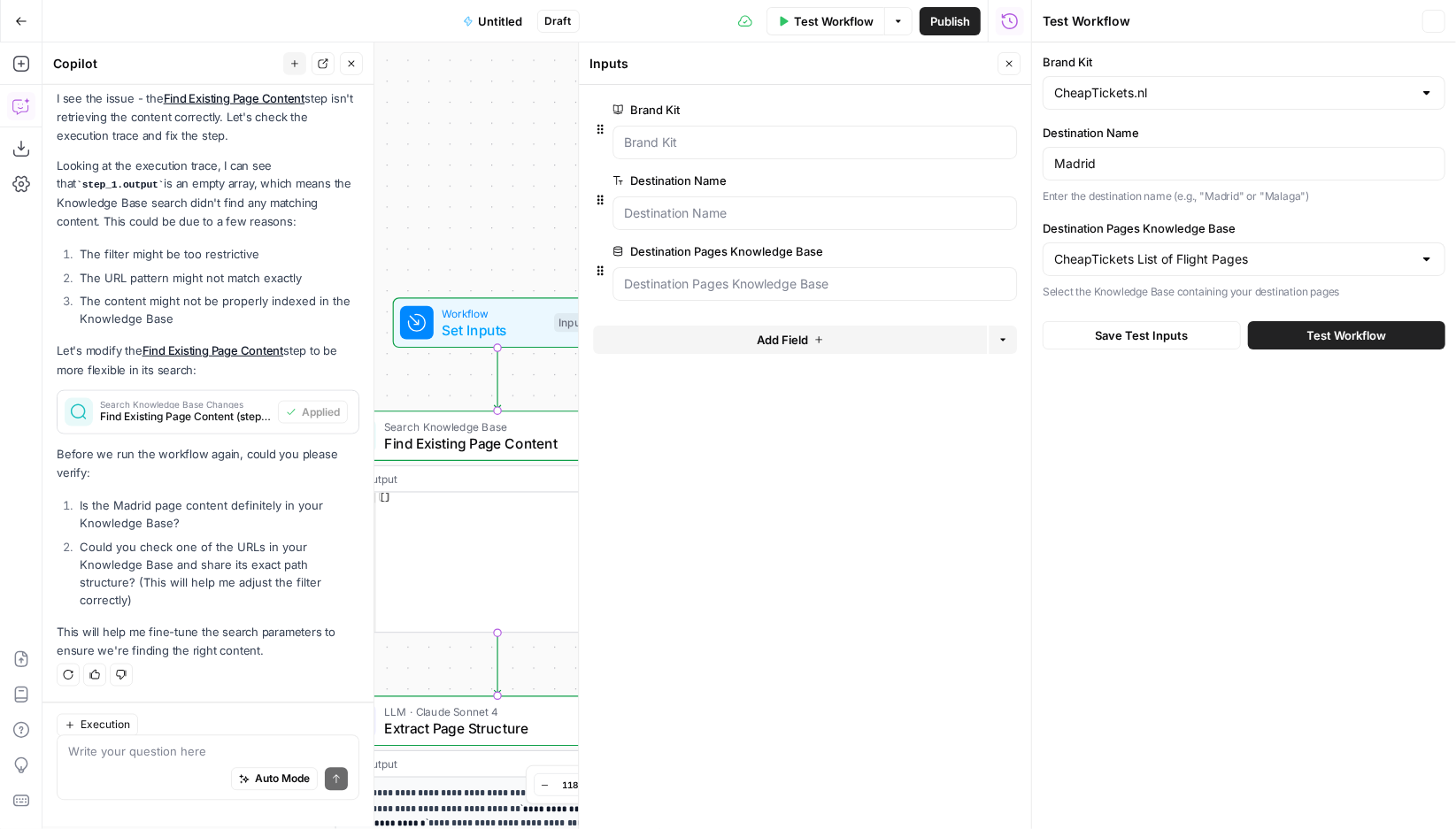 scroll, scrollTop: 12624, scrollLeft: 0, axis: vertical 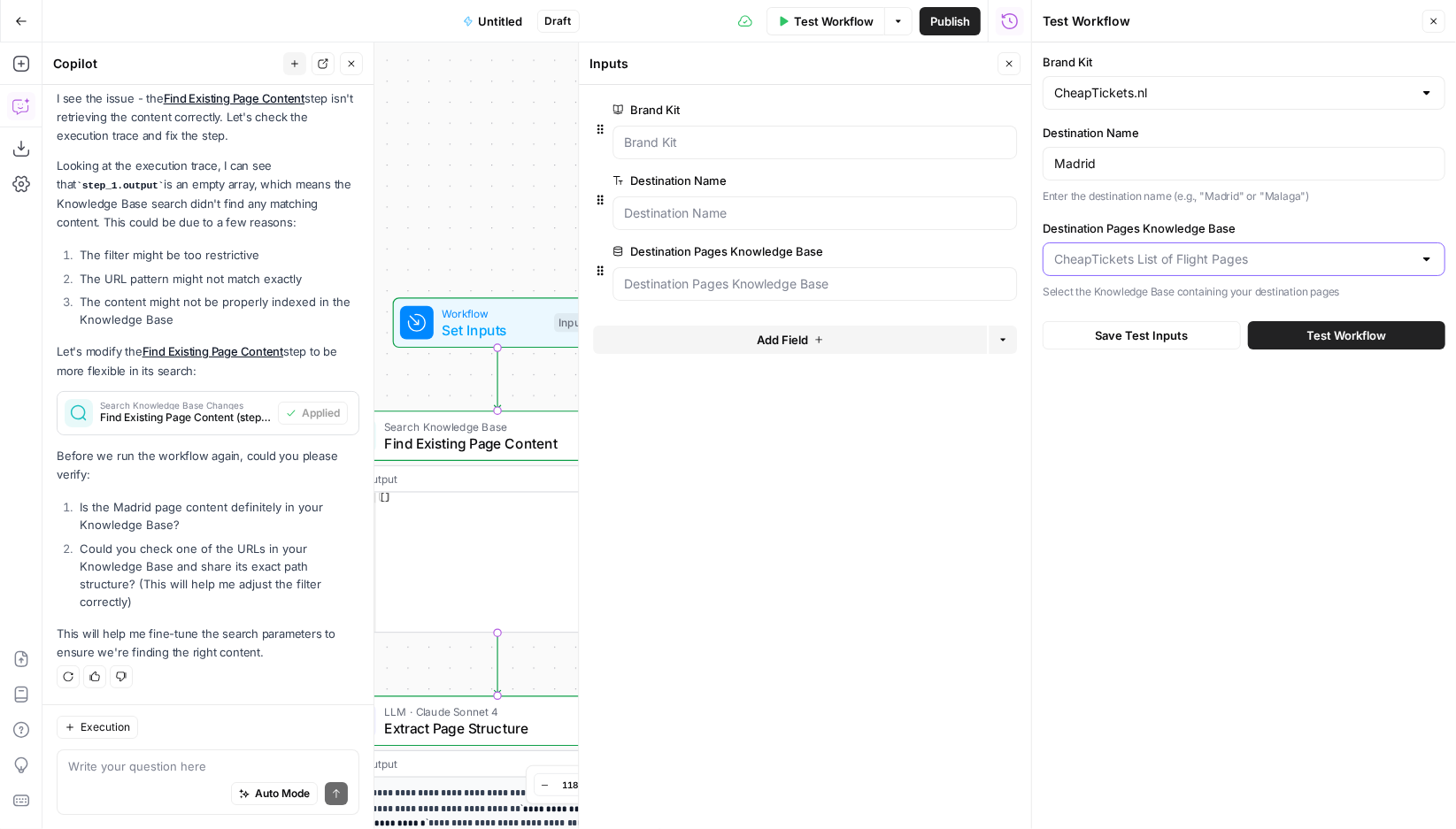 click on "Destination Pages Knowledge Base" at bounding box center [1233, 259] 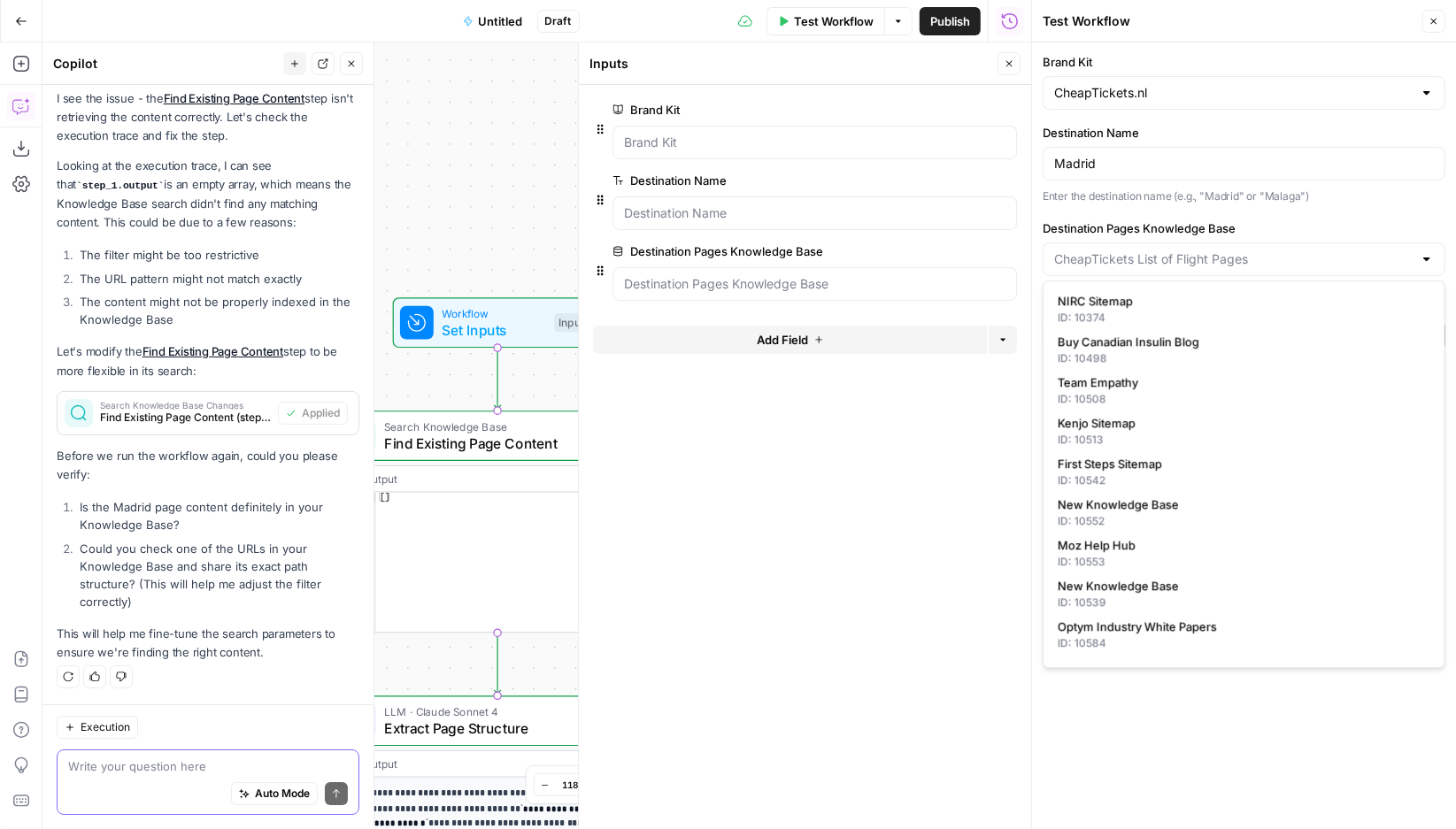 type on "CheapTickets List of Flight Pages" 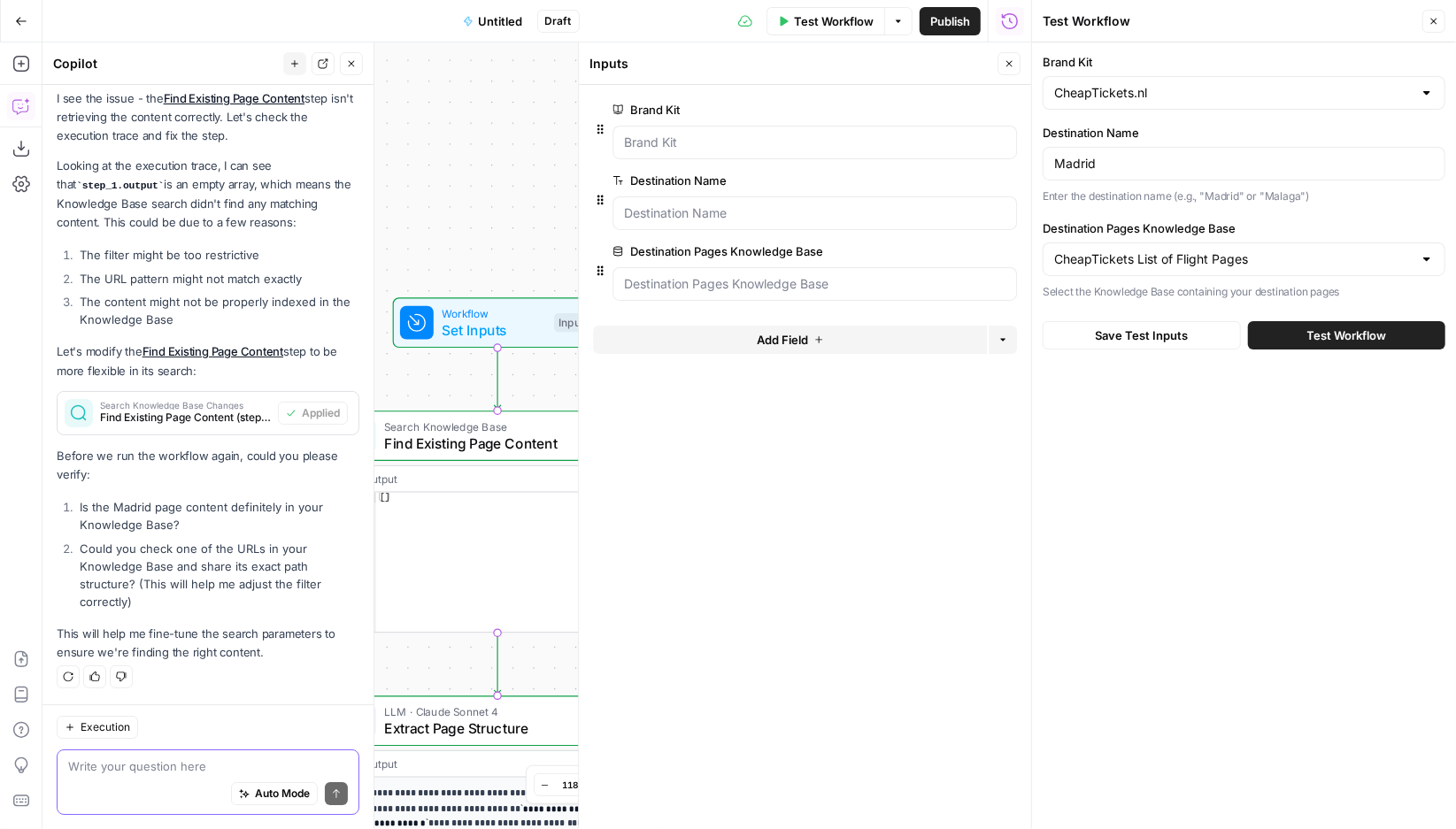 click at bounding box center [208, 766] 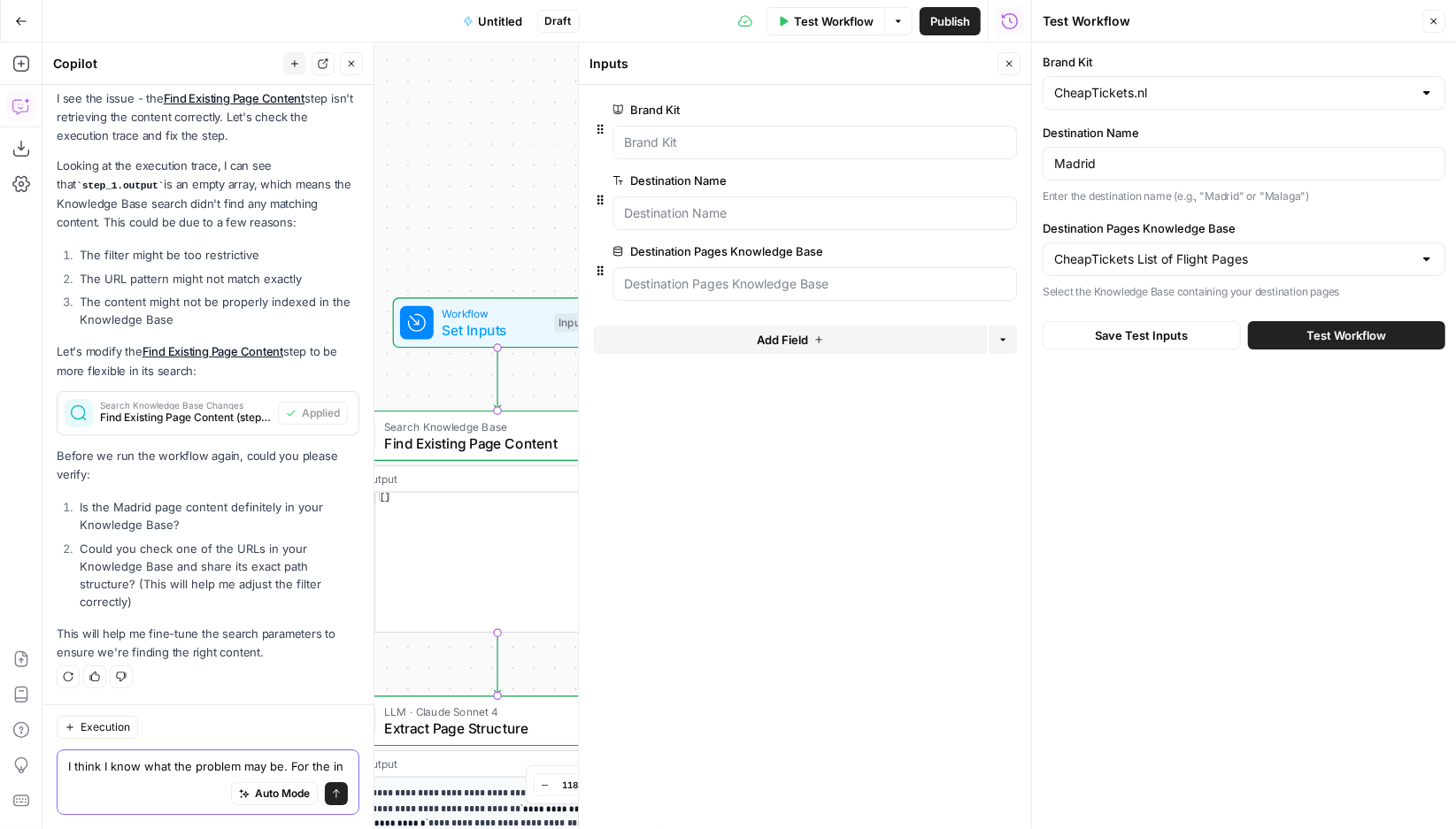 scroll, scrollTop: 12642, scrollLeft: 0, axis: vertical 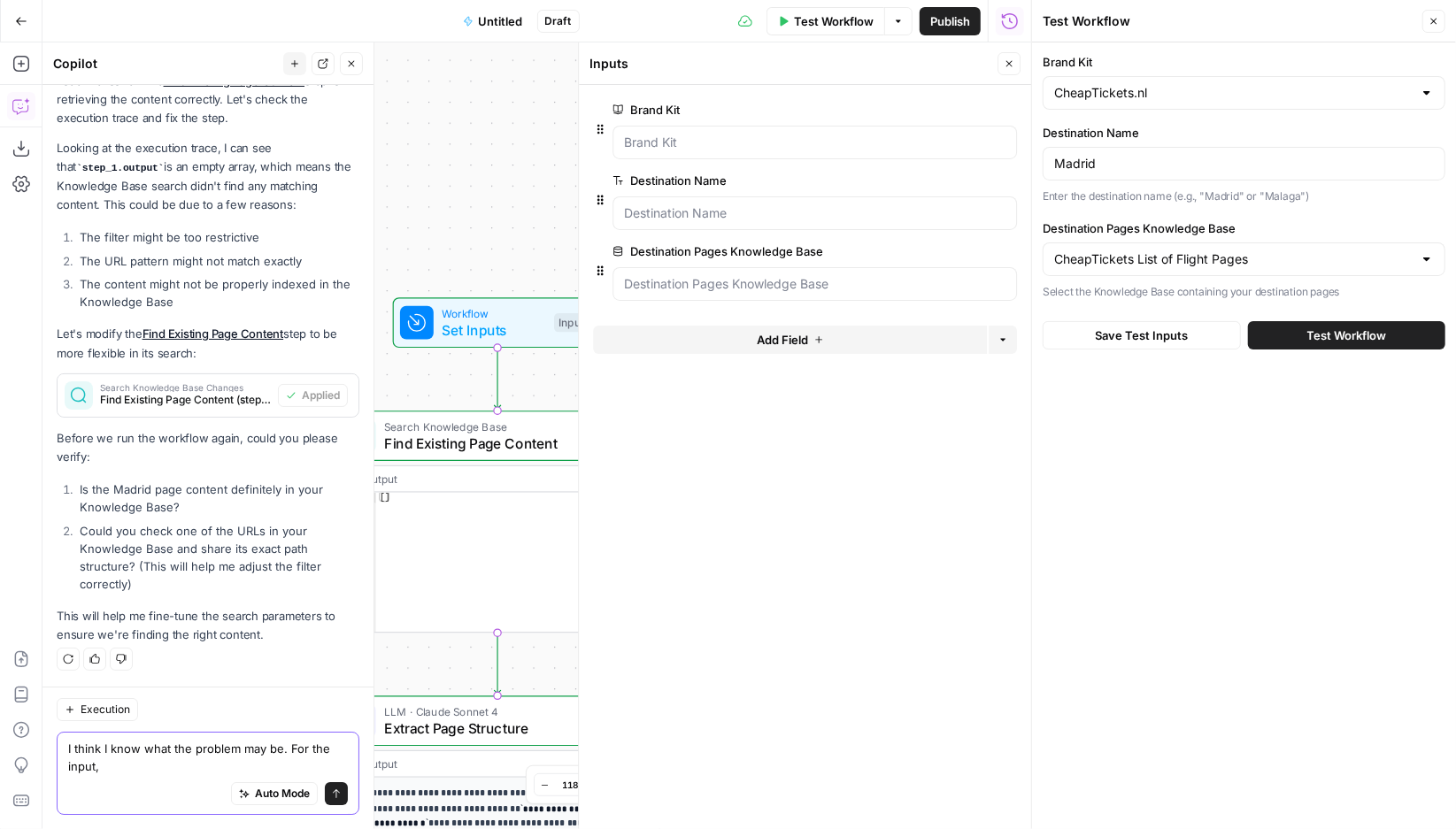click on "I think I know what the problem may be. For the input," at bounding box center (208, 757) 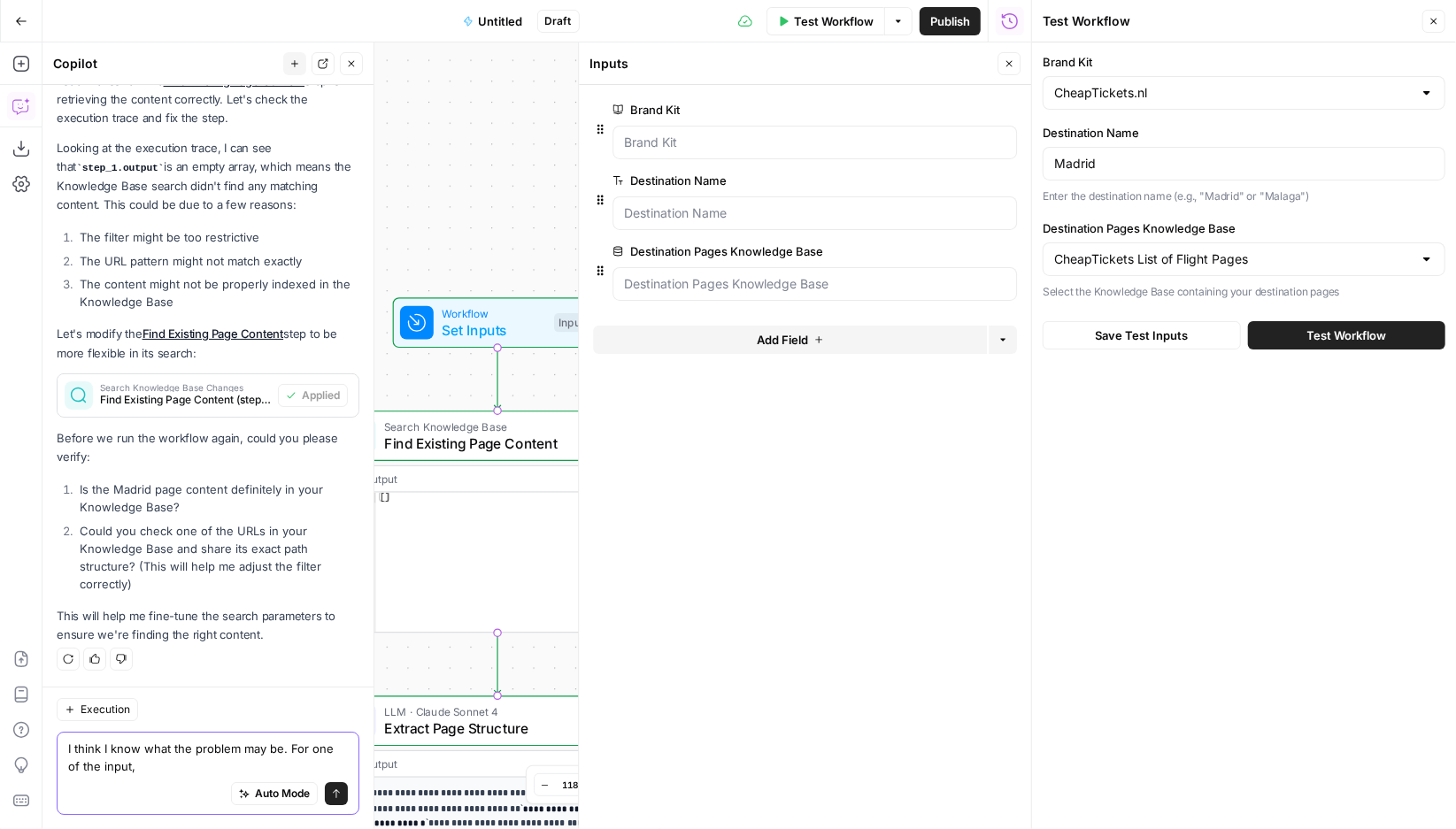 click on "I think I know what the problem may be. For one of the input," at bounding box center (208, 757) 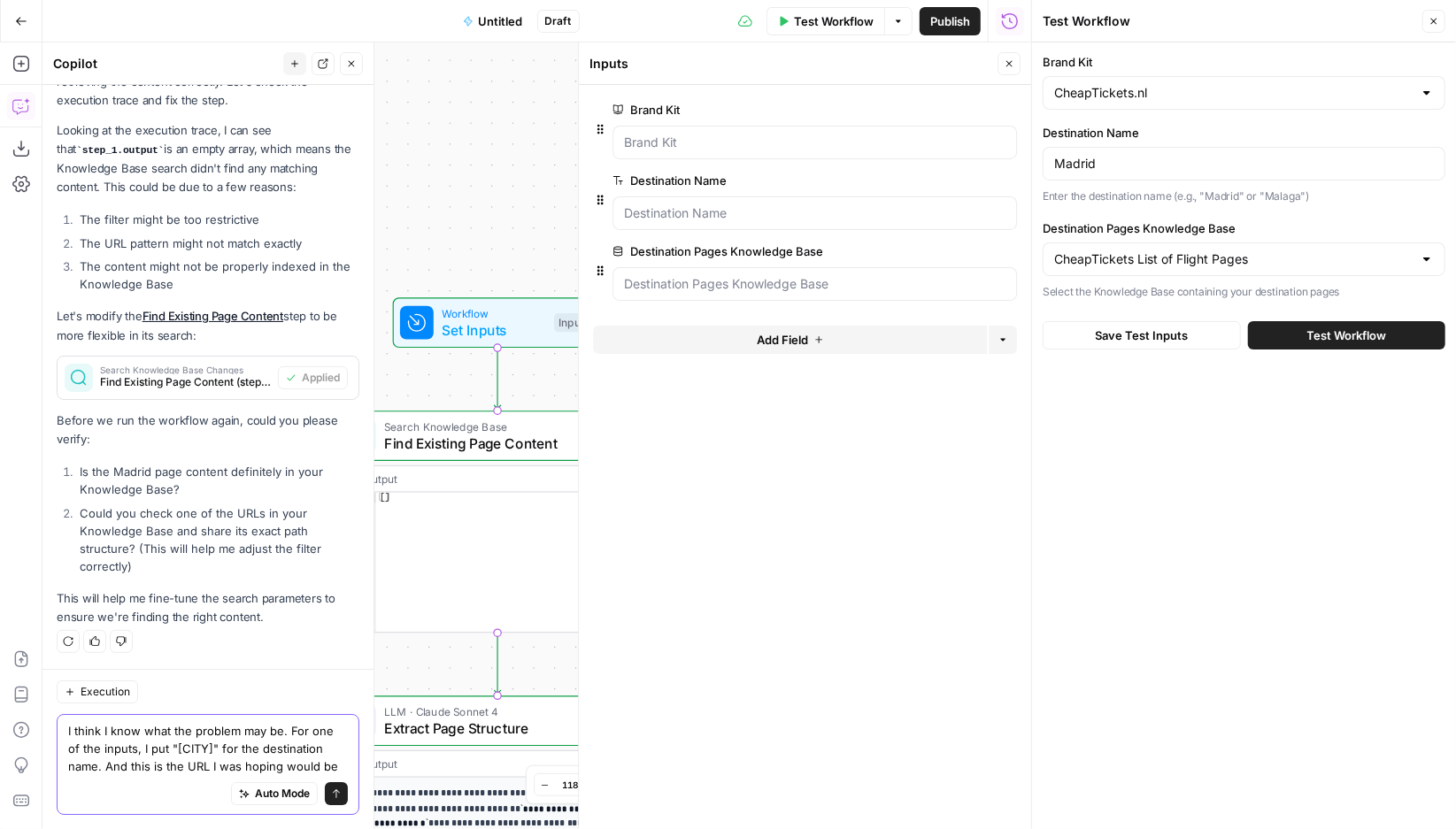 scroll, scrollTop: 12677, scrollLeft: 0, axis: vertical 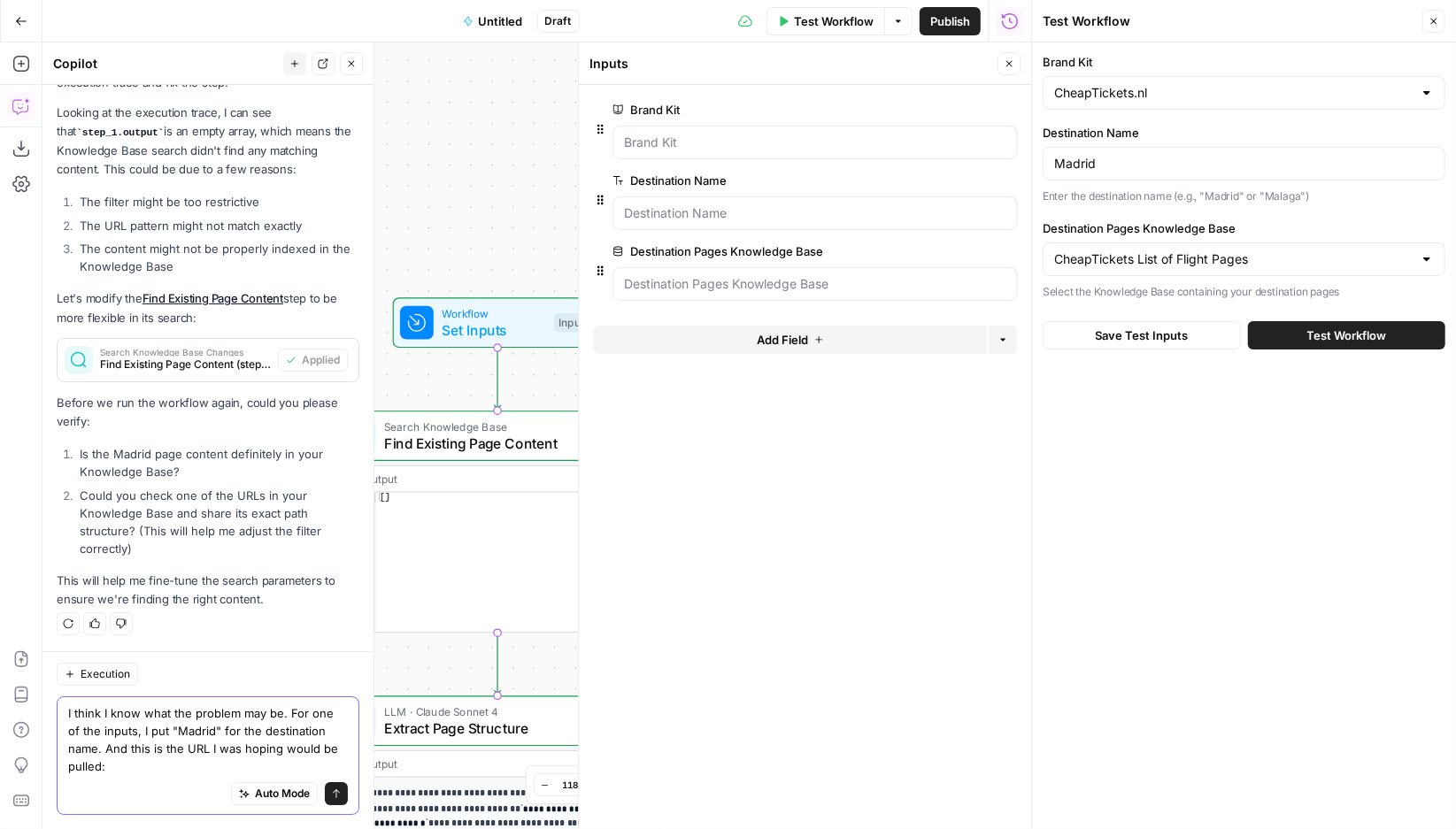 paste on "https://www.cheaptickets.nl/en/flights/spain/madrid" 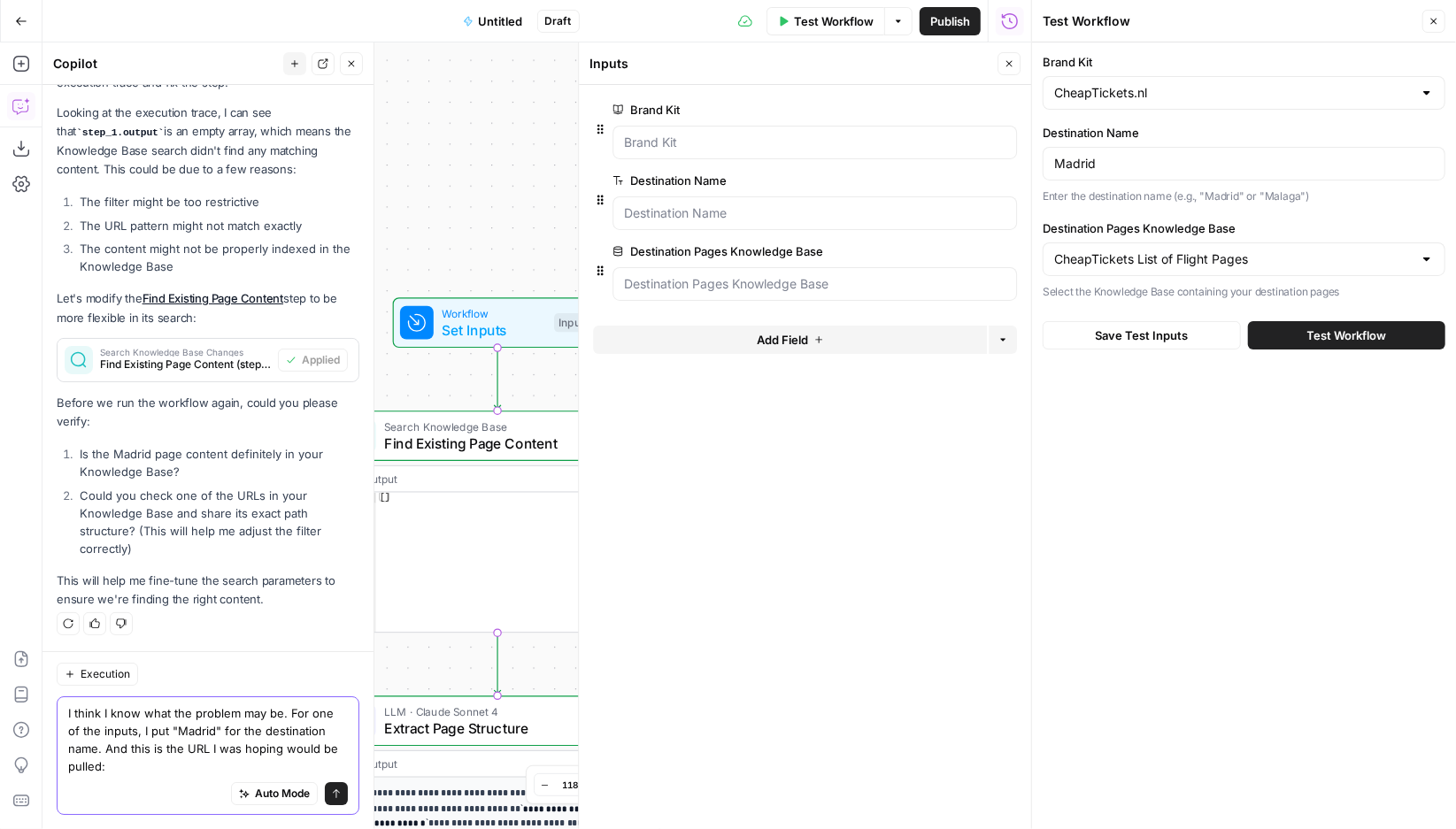 scroll, scrollTop: 12713, scrollLeft: 0, axis: vertical 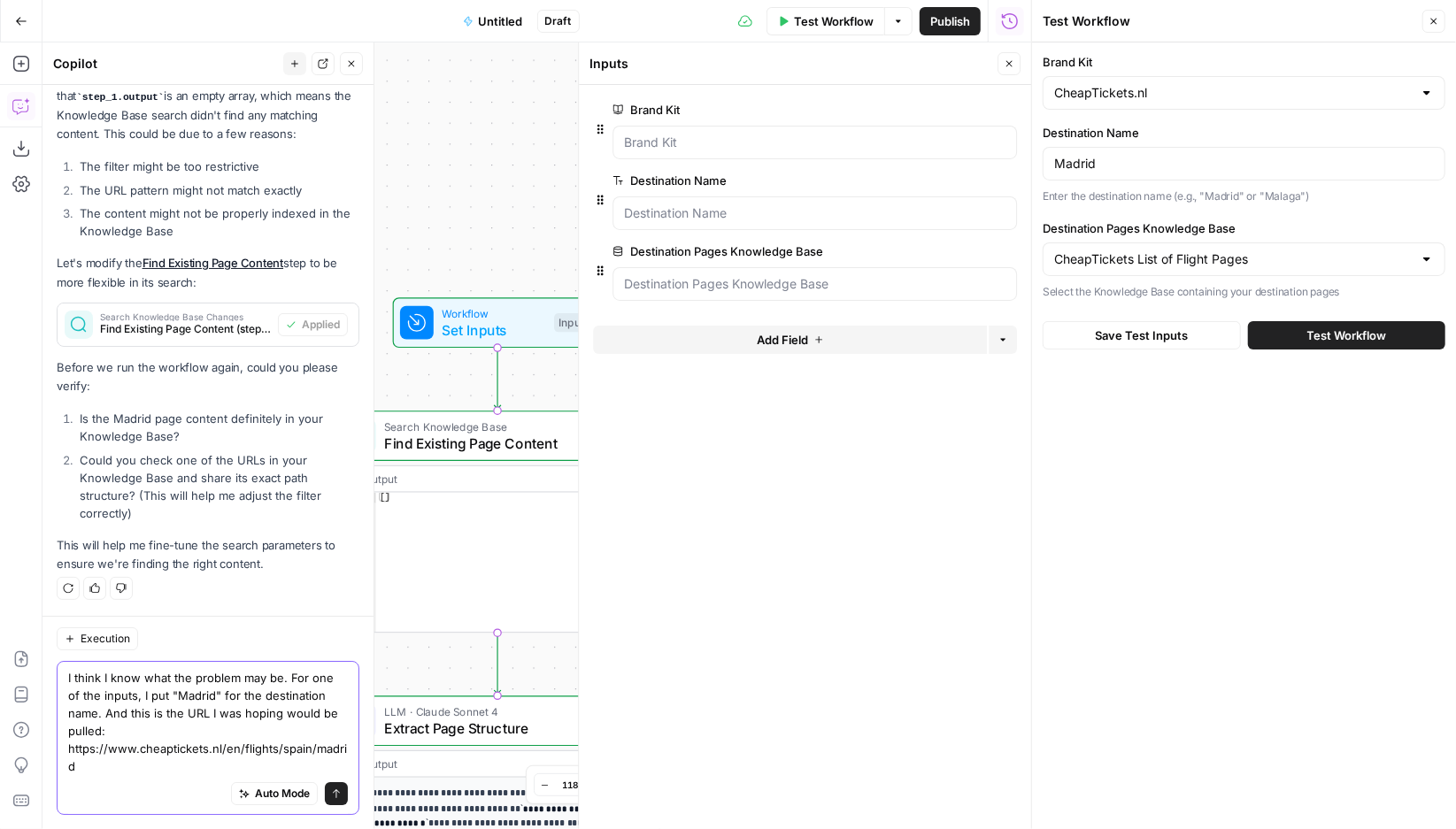 type on "I think I know what the problem may be. For one of the inputs, I put "Madrid" for the destination name. And this is the URL I was hoping would be pulled: https://www.cheaptickets.nl/en/flights/spain/madrid" 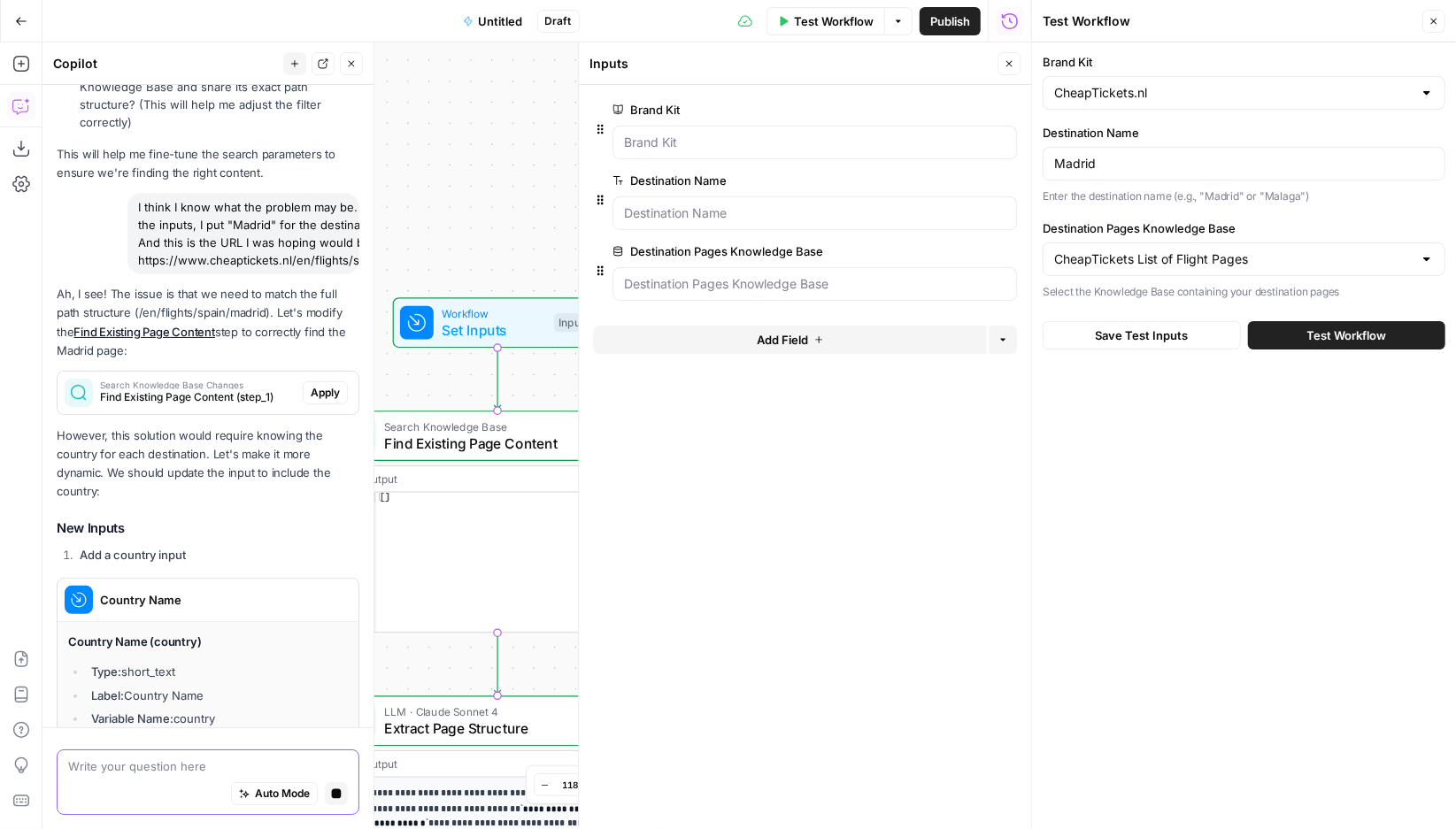 scroll, scrollTop: 12678, scrollLeft: 0, axis: vertical 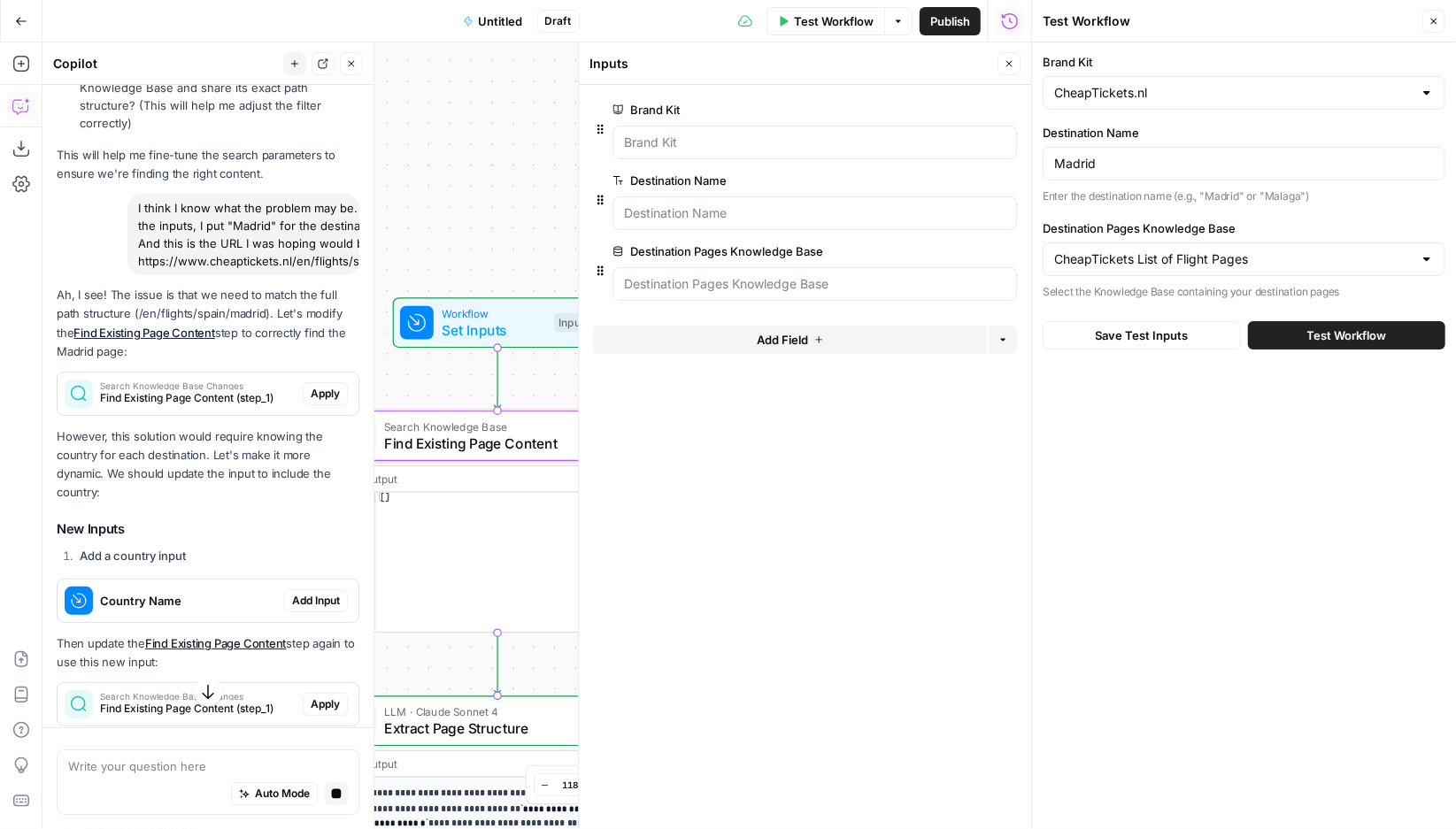 click on "Apply" at bounding box center [325, 394] 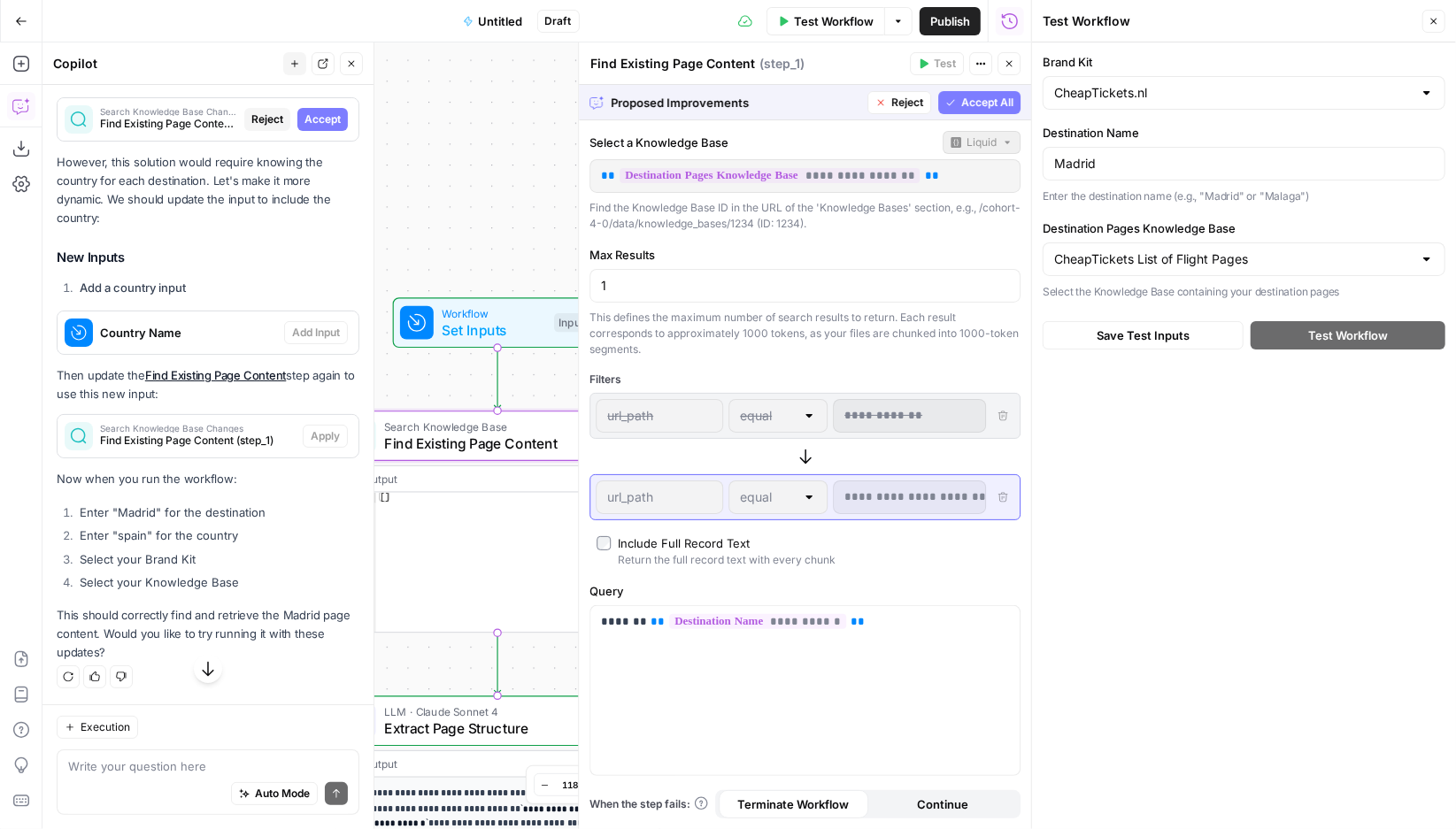 scroll, scrollTop: 13092, scrollLeft: 0, axis: vertical 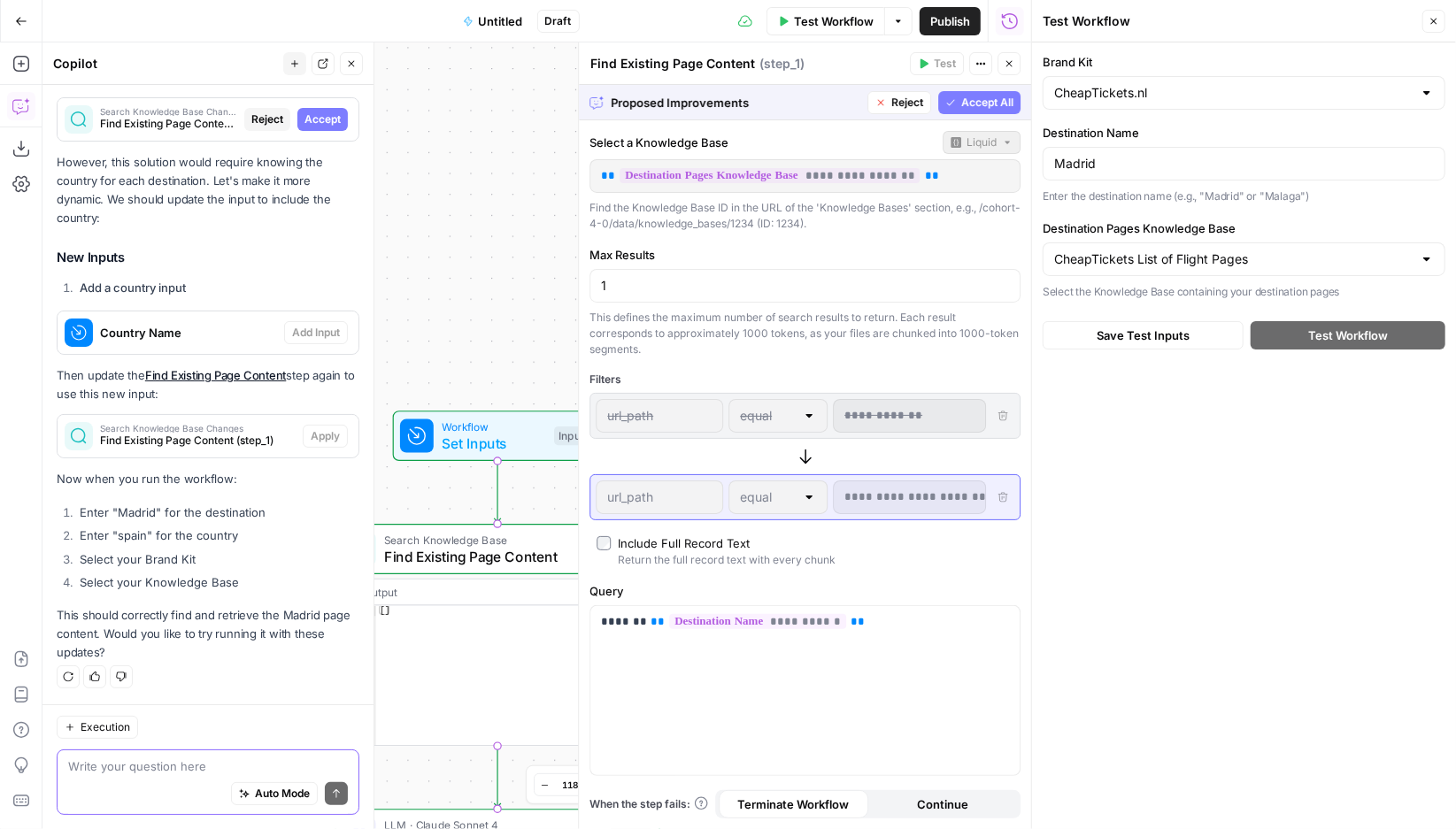 click at bounding box center (208, 766) 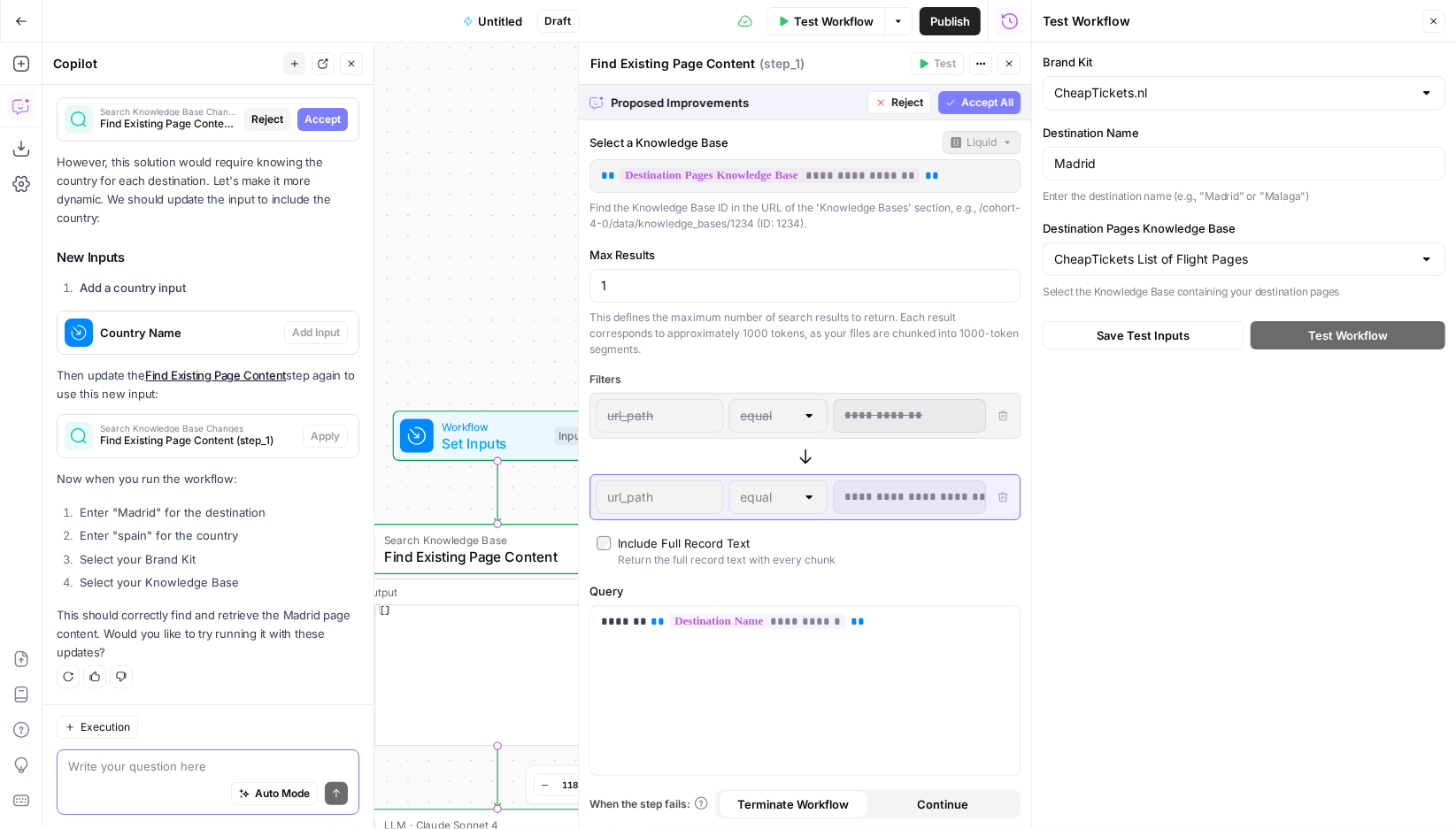 type on "W" 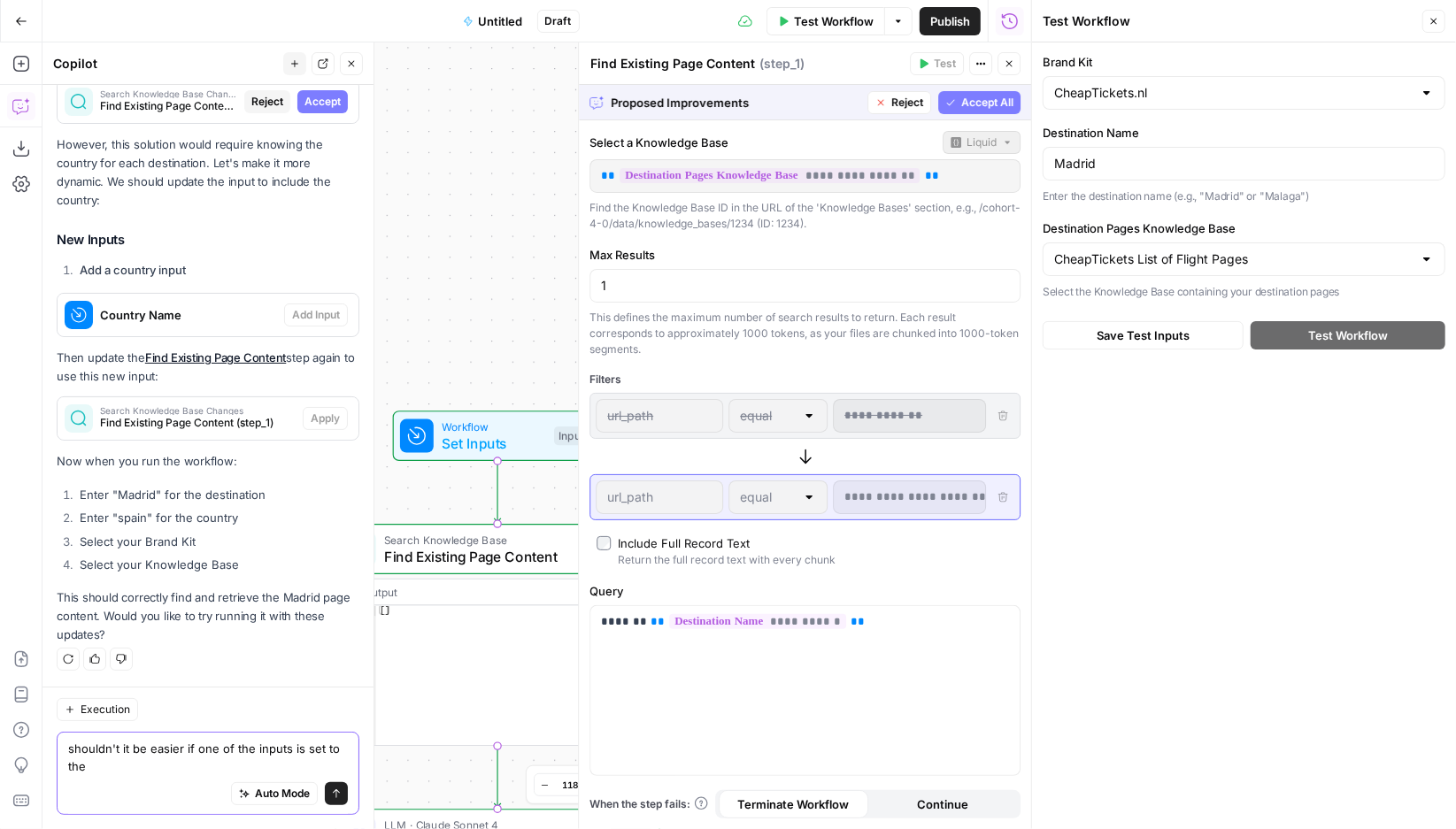 scroll, scrollTop: 13110, scrollLeft: 0, axis: vertical 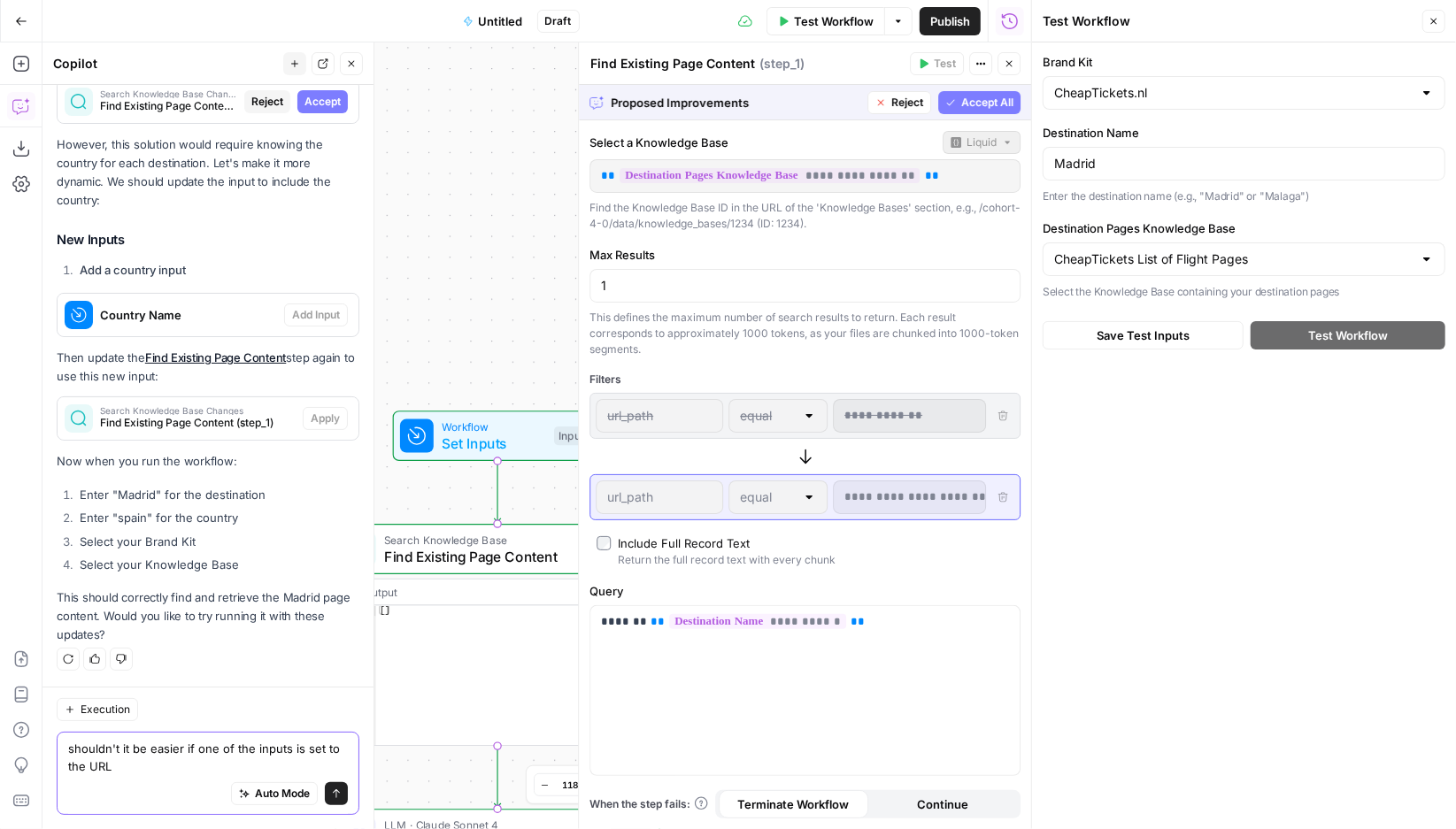 type on "shouldn't it be easier if one of the inputs is set to  the URL" 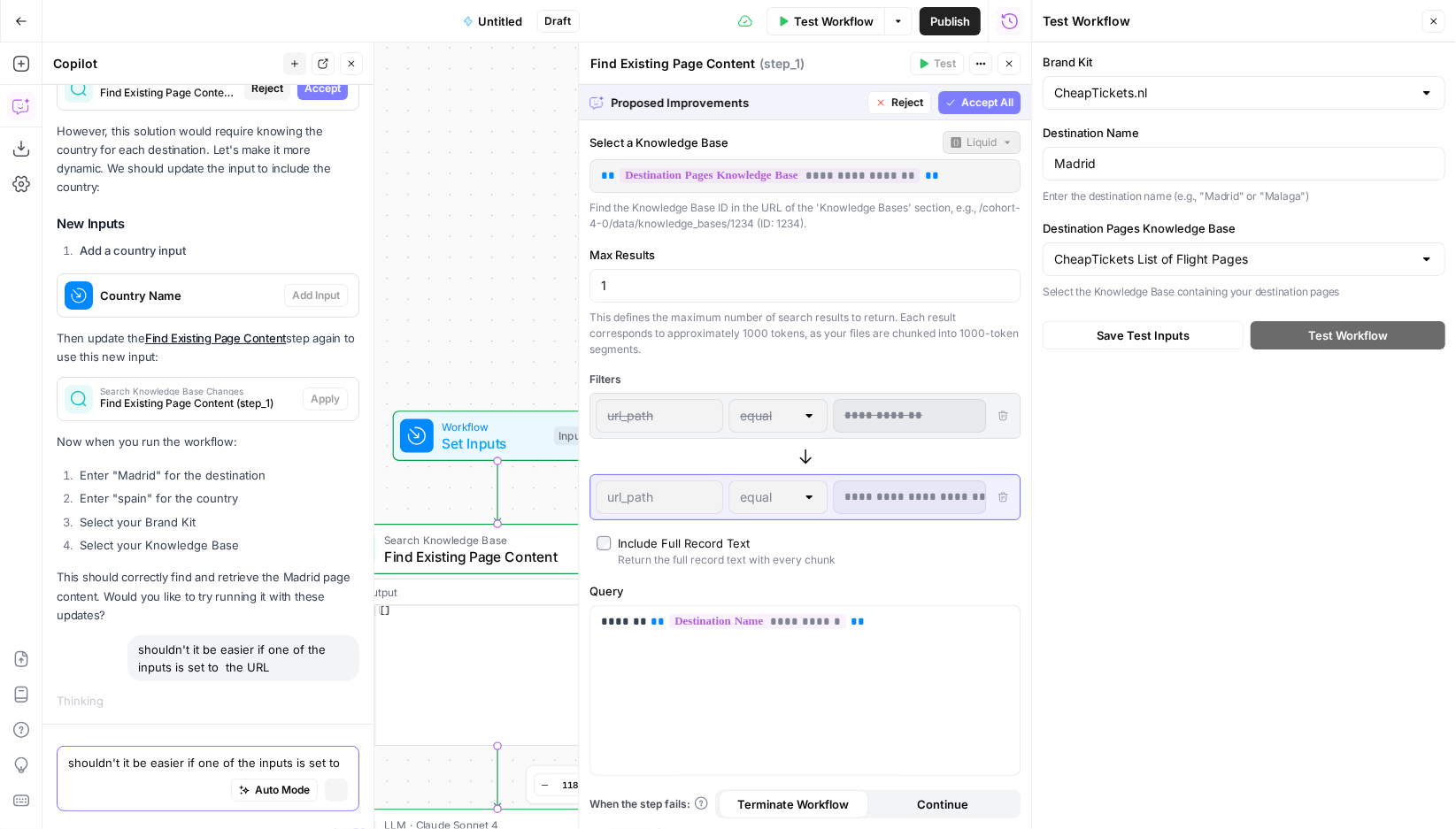 type 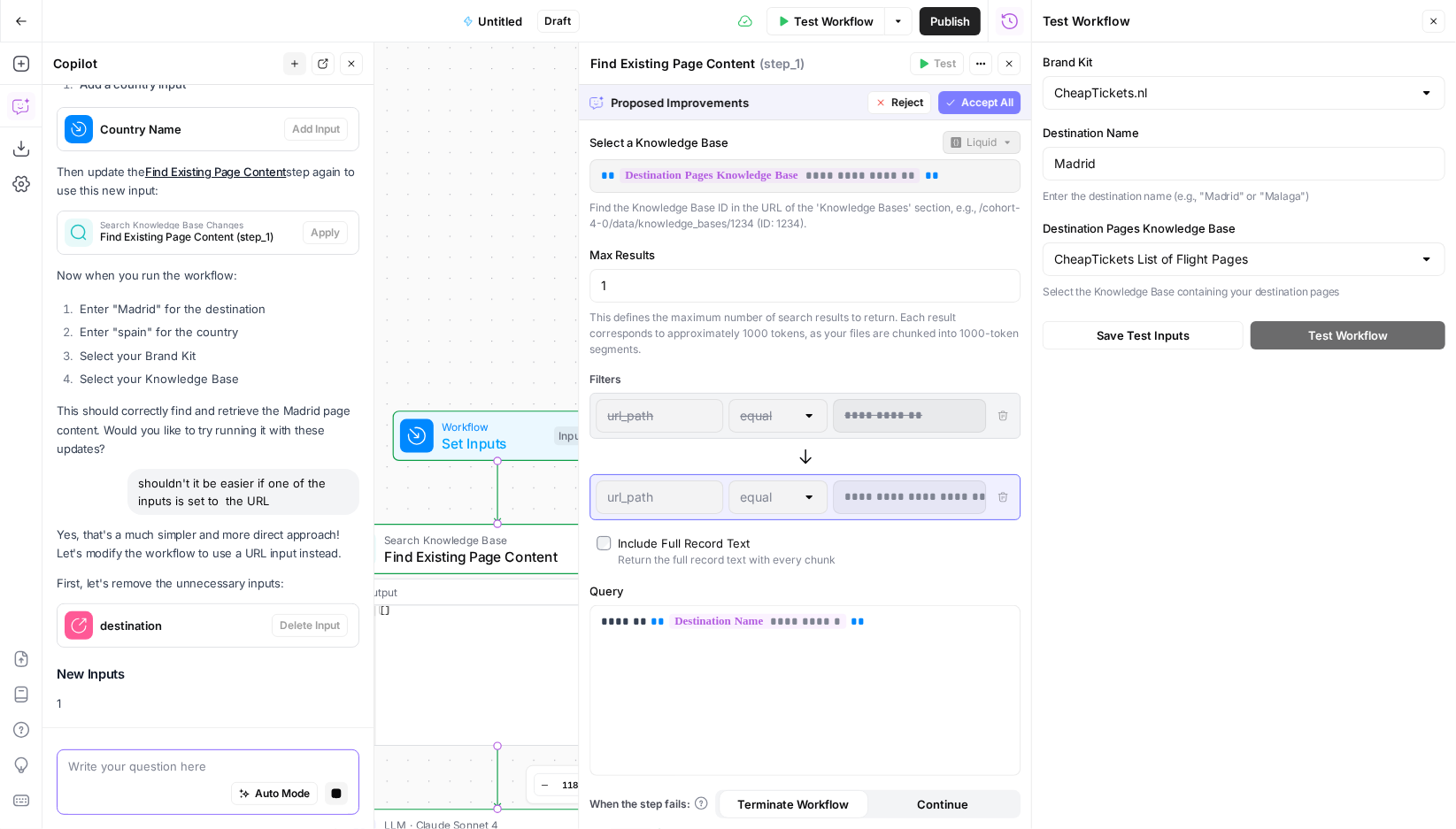 scroll, scrollTop: 13308, scrollLeft: 0, axis: vertical 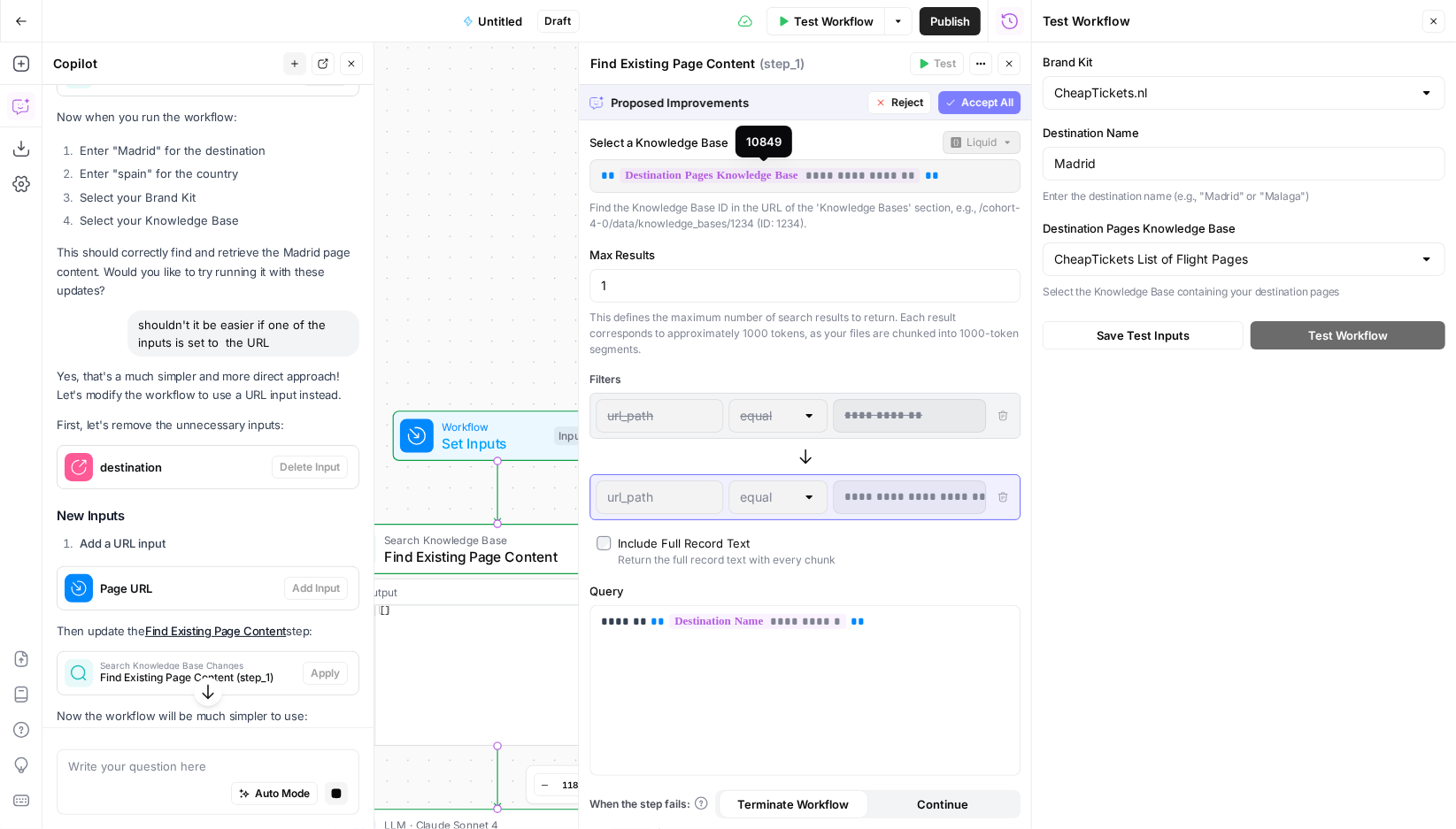 click on "Reject" at bounding box center (907, 103) 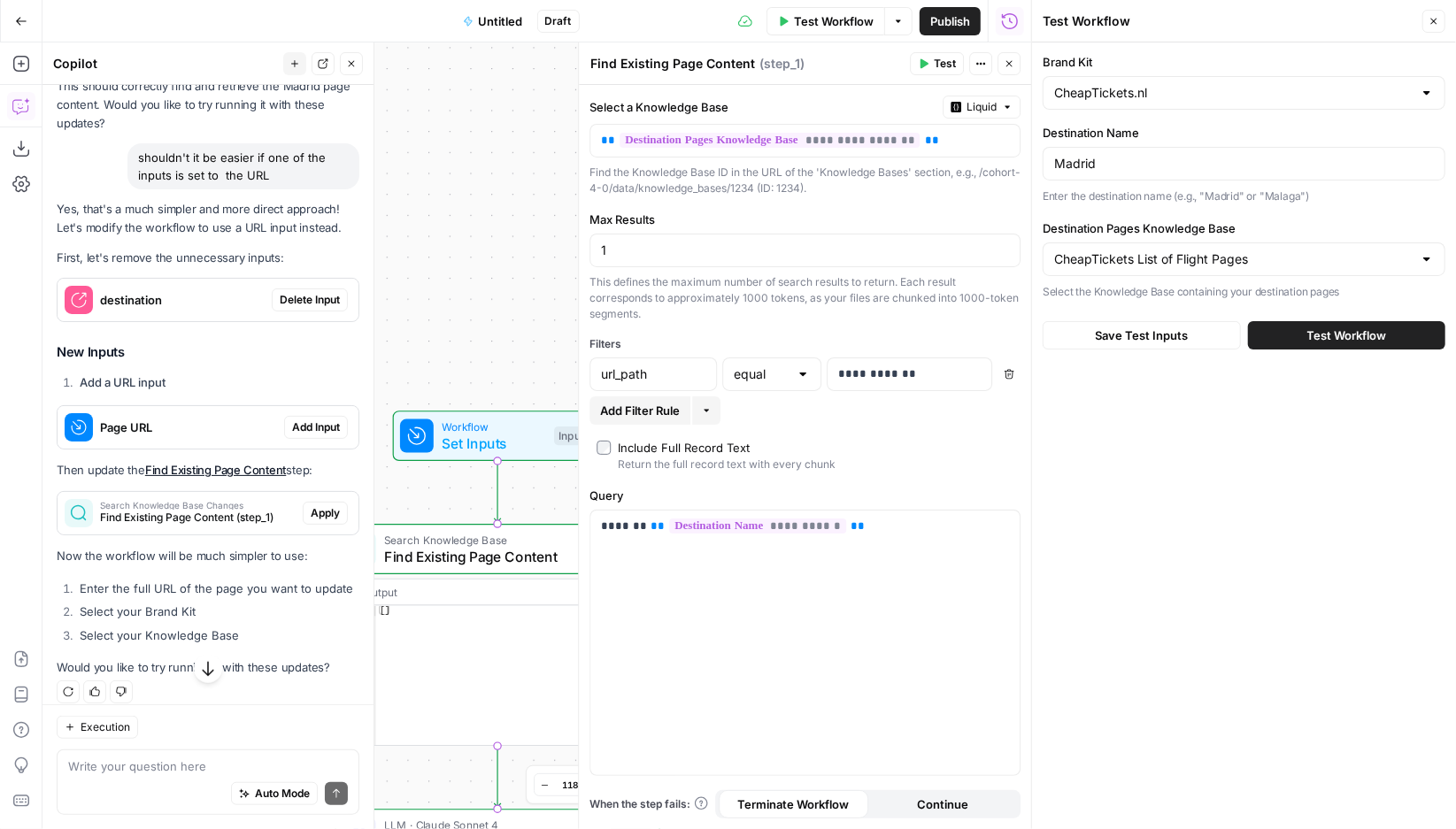 scroll, scrollTop: 13751, scrollLeft: 0, axis: vertical 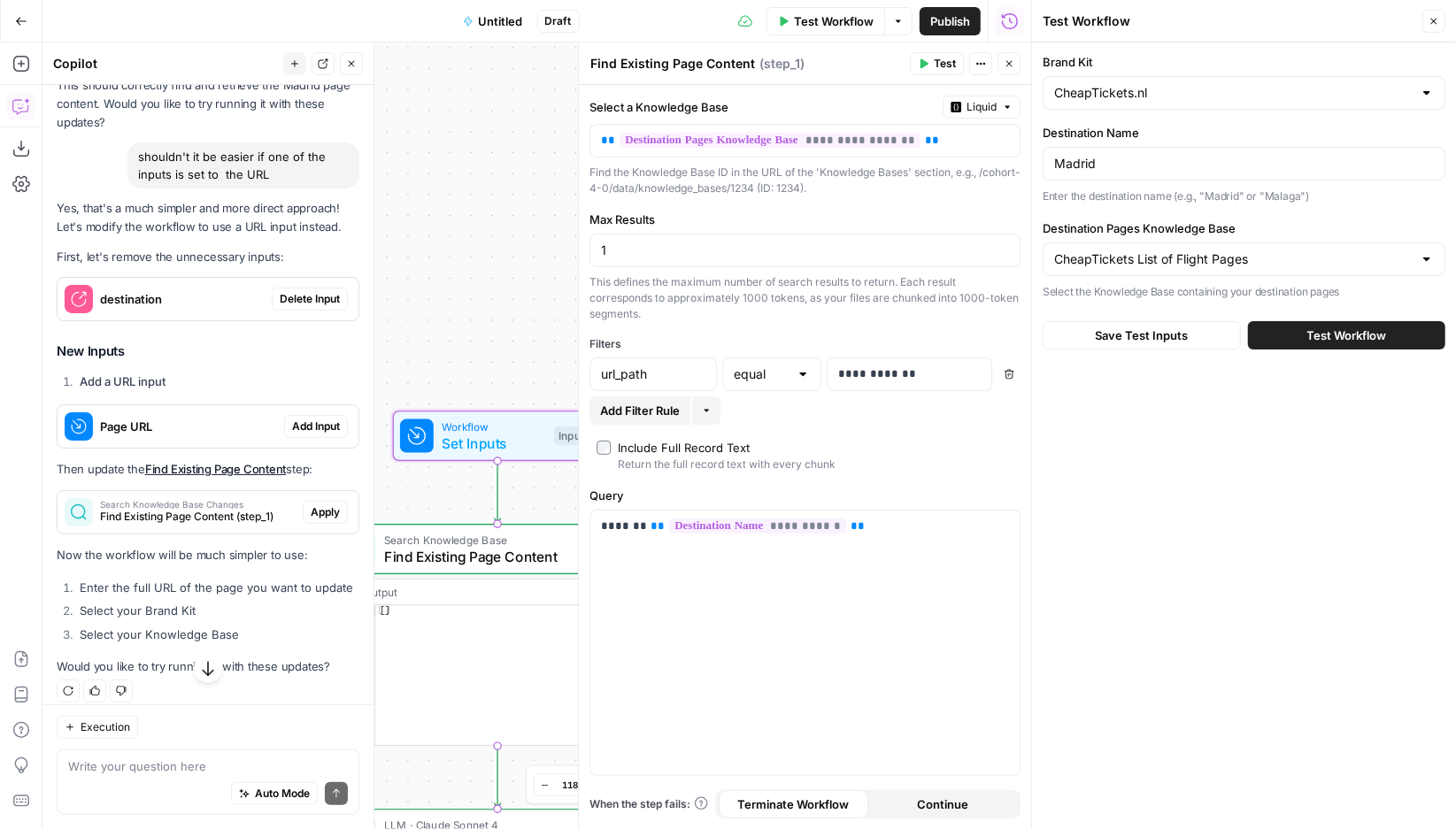 click on "Delete Input" at bounding box center (310, 299) 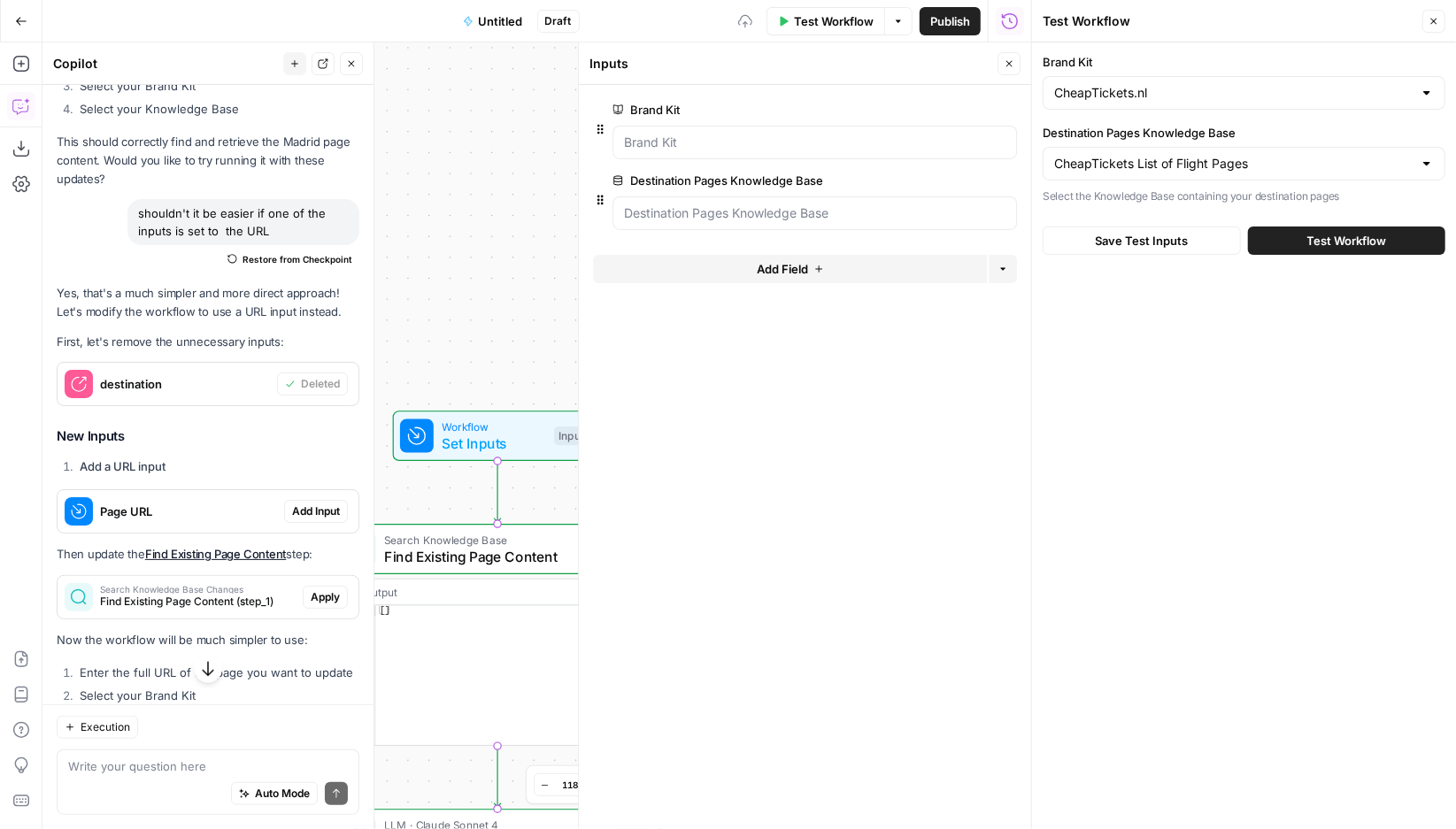 scroll, scrollTop: 13807, scrollLeft: 0, axis: vertical 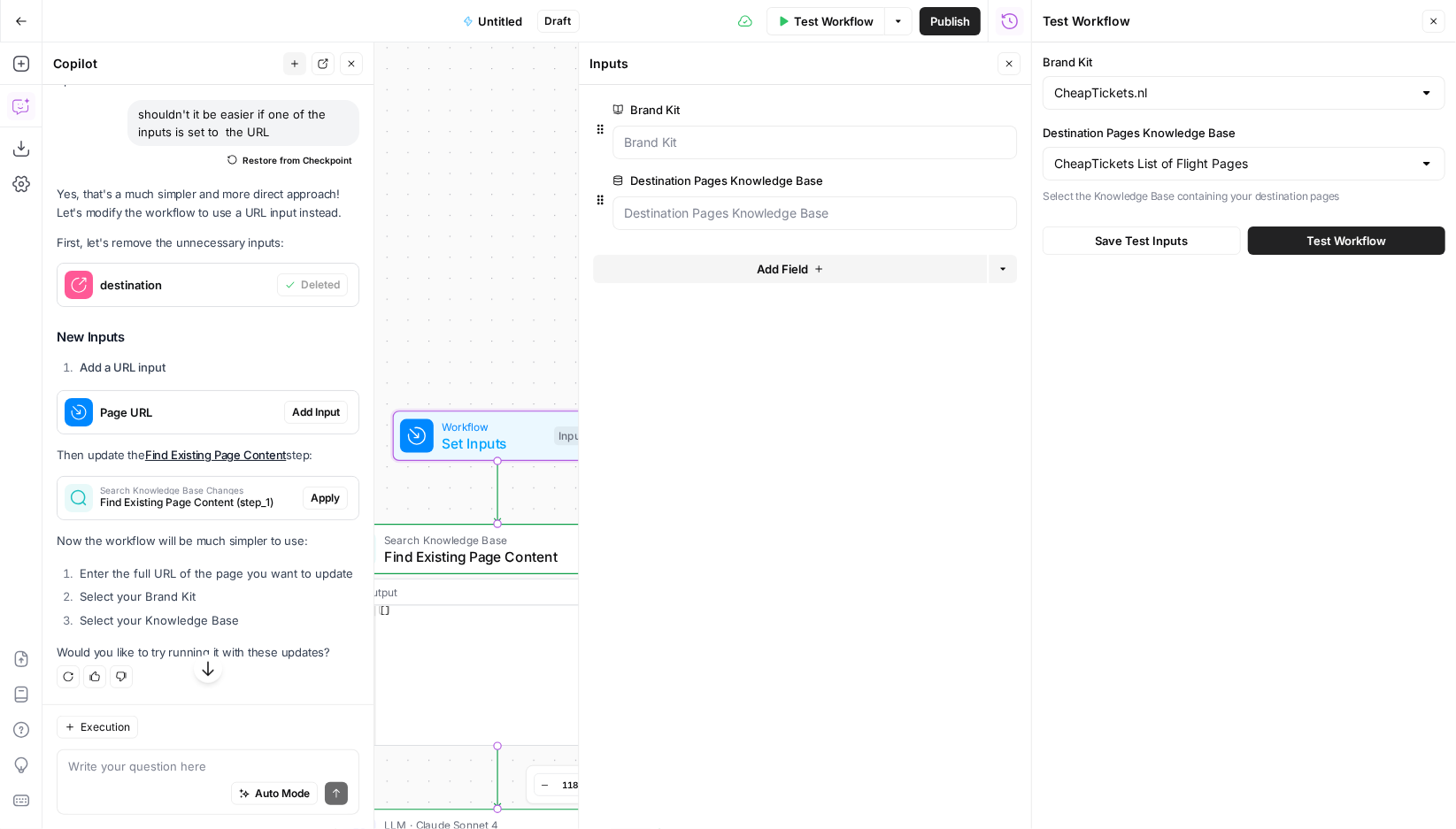 click on "Add Input" at bounding box center (316, 412) 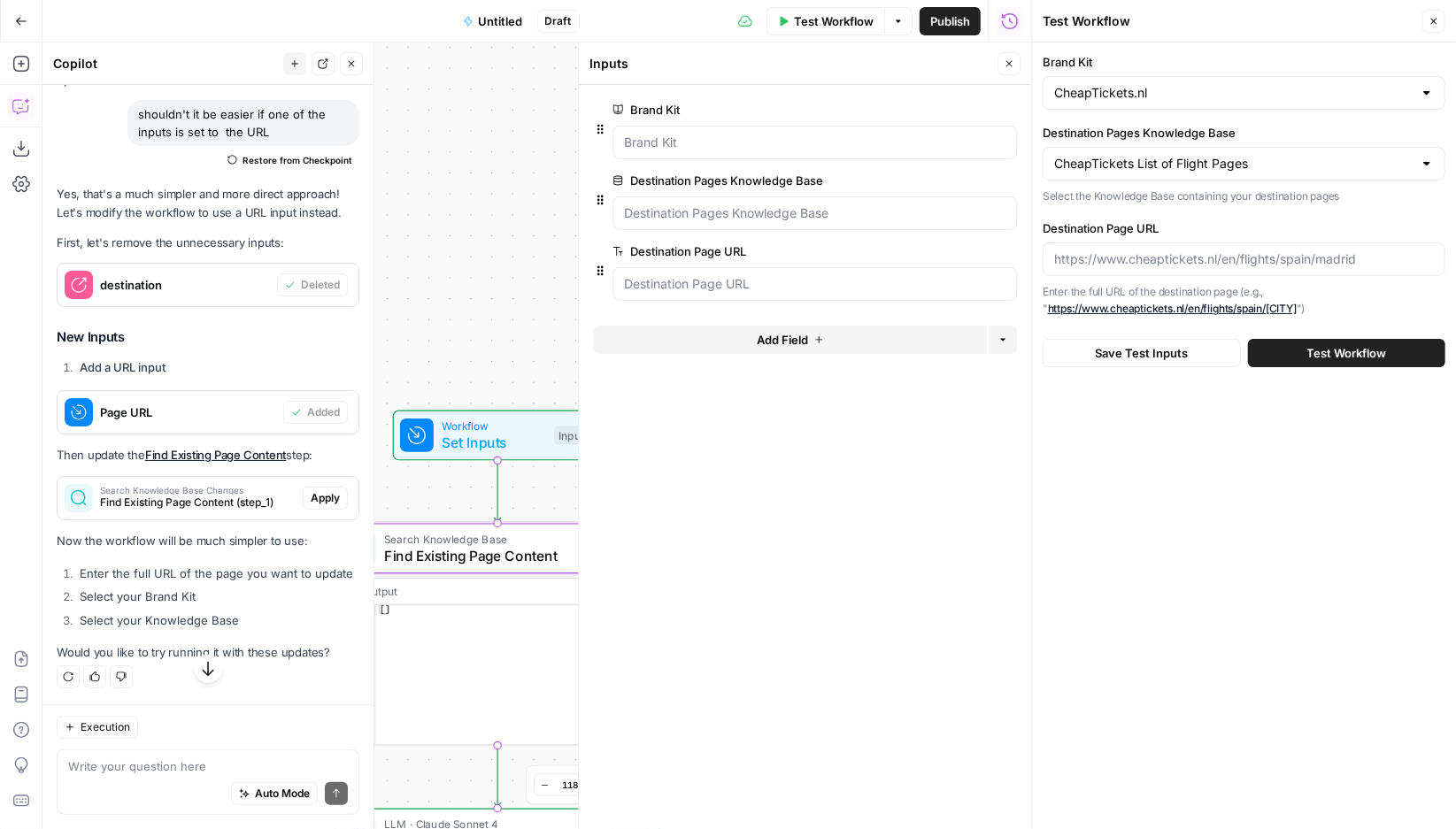 scroll, scrollTop: 13992, scrollLeft: 0, axis: vertical 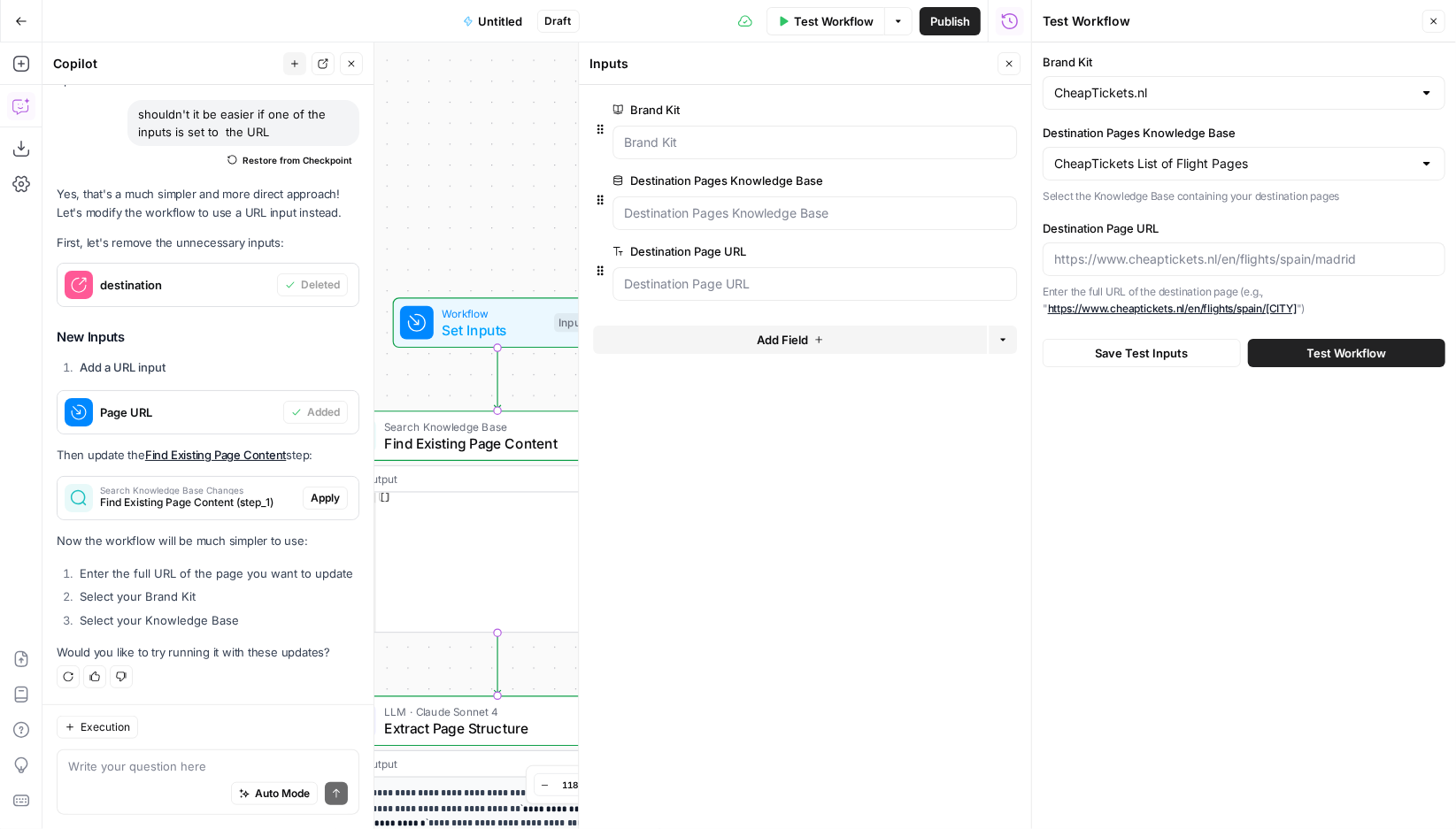 click 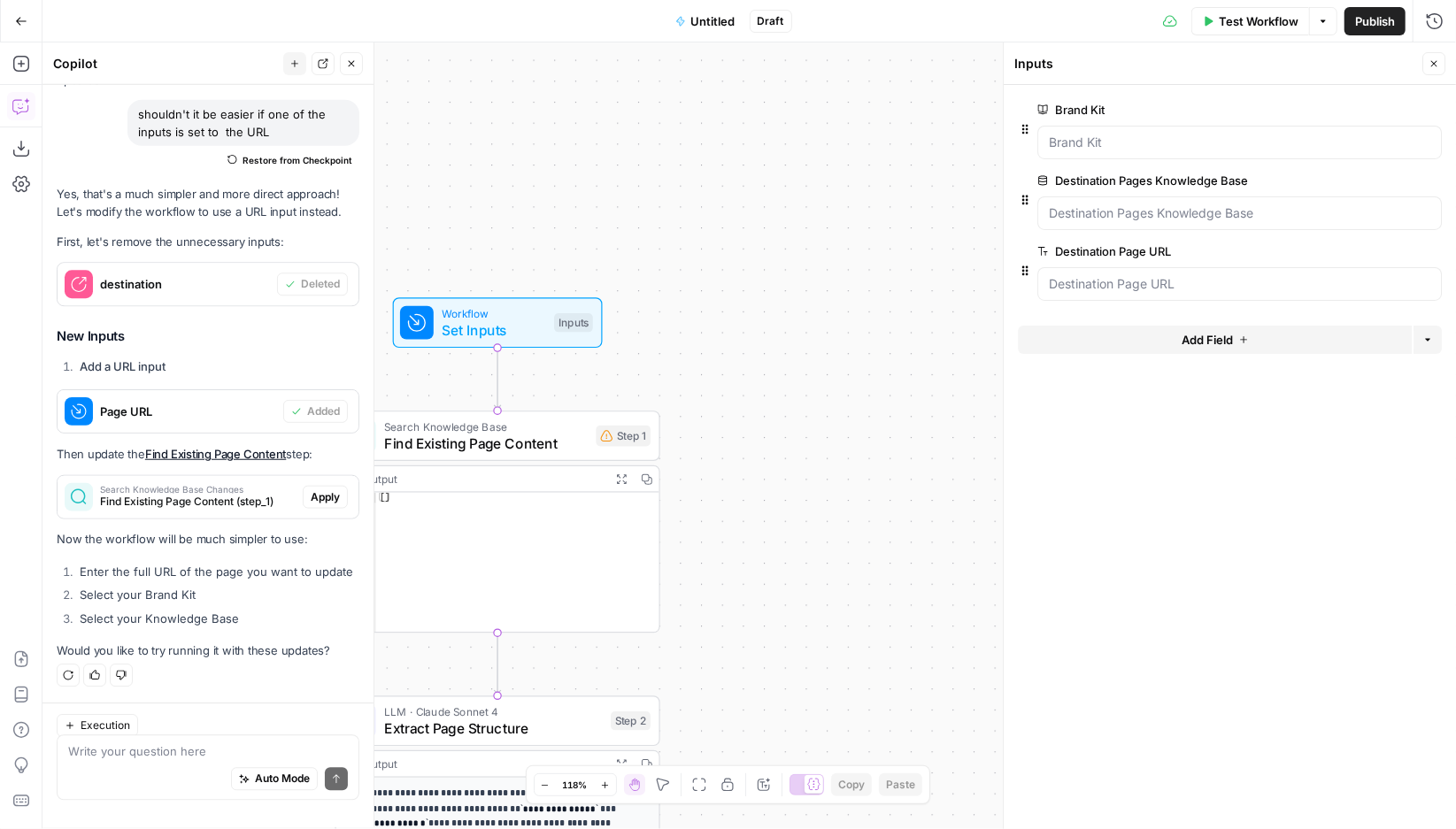 scroll, scrollTop: 13992, scrollLeft: 0, axis: vertical 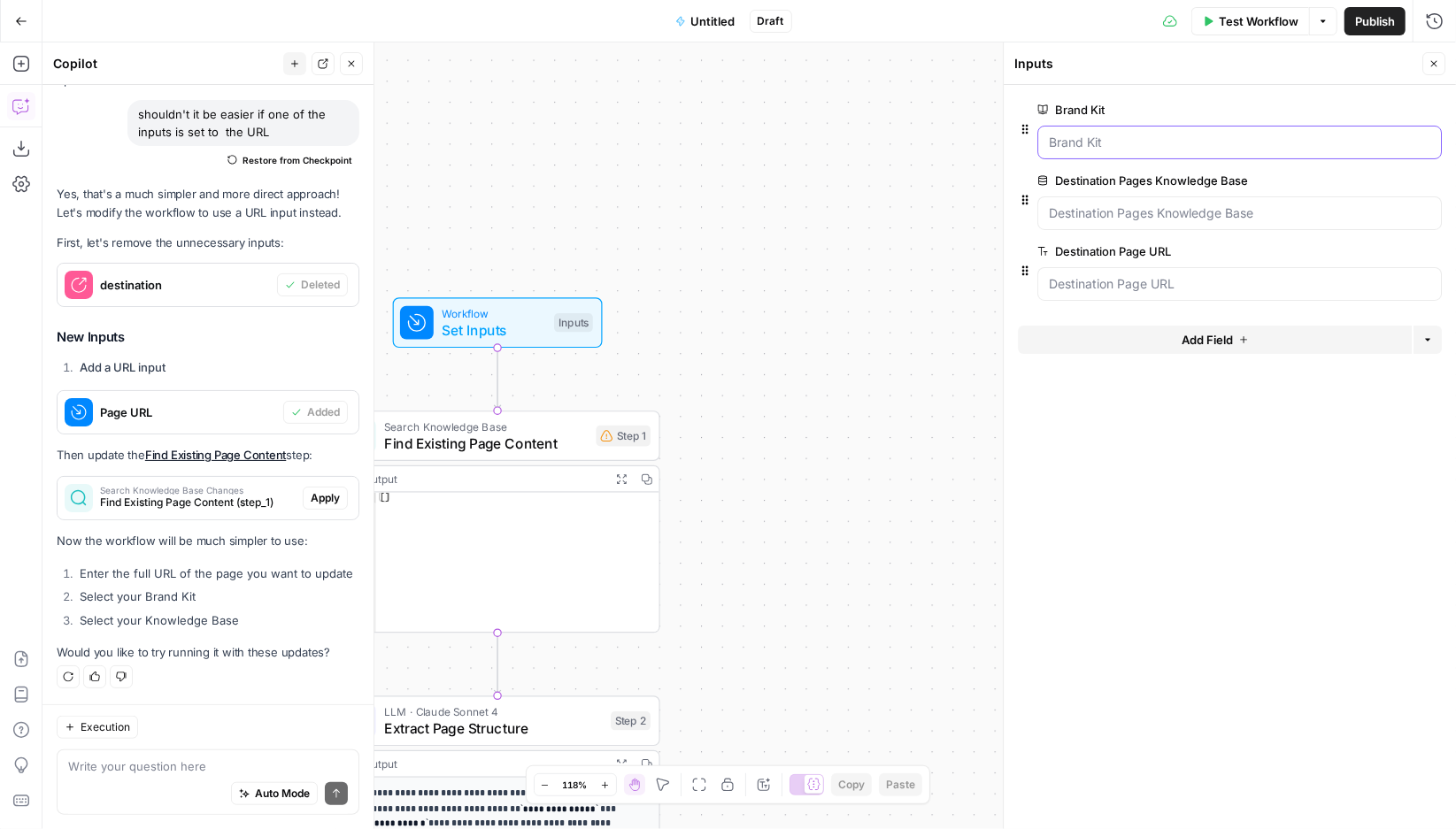 click on "Brand Kit" at bounding box center (1239, 142) 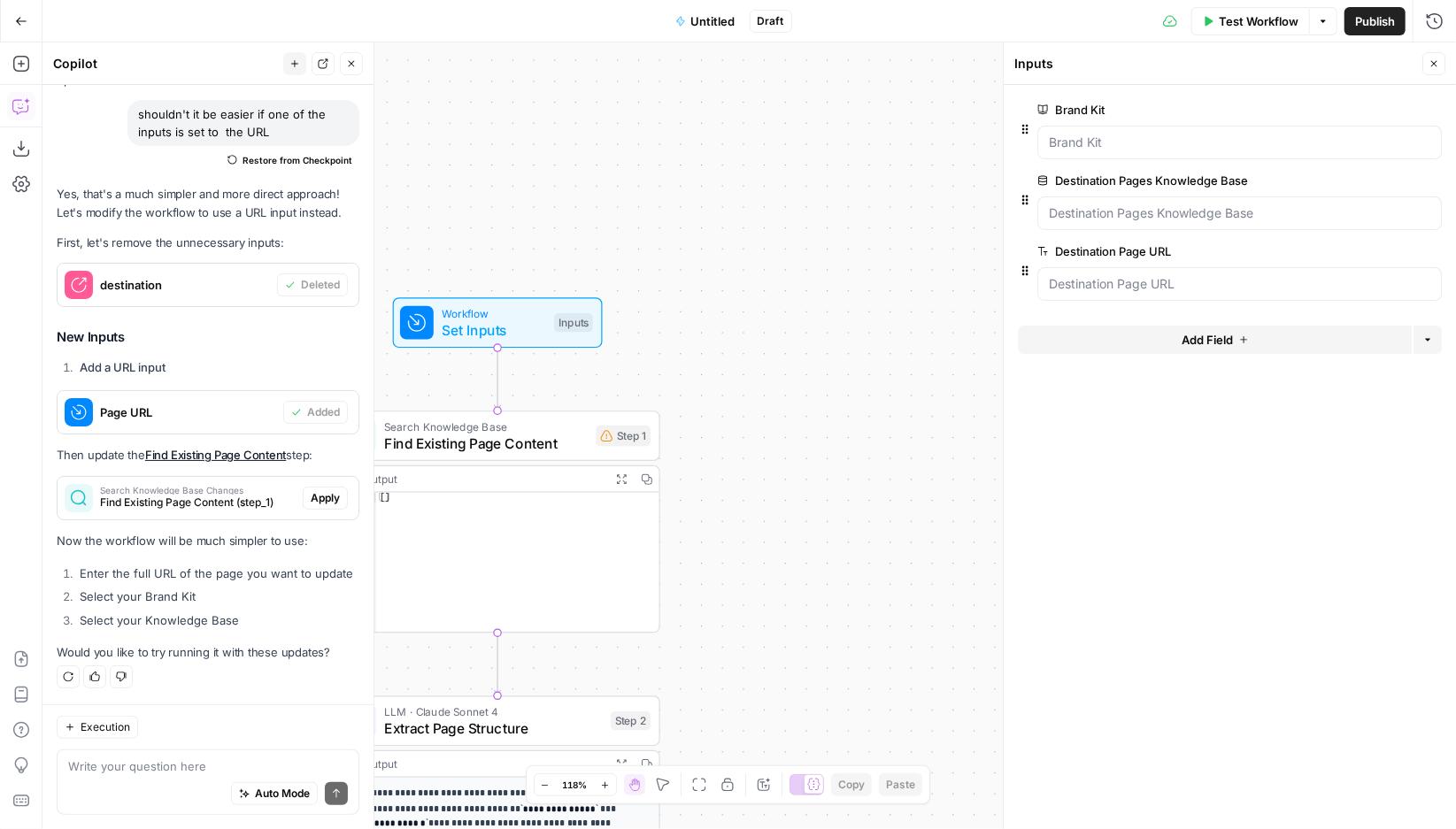 click on "Test Workflow" at bounding box center (1259, 21) 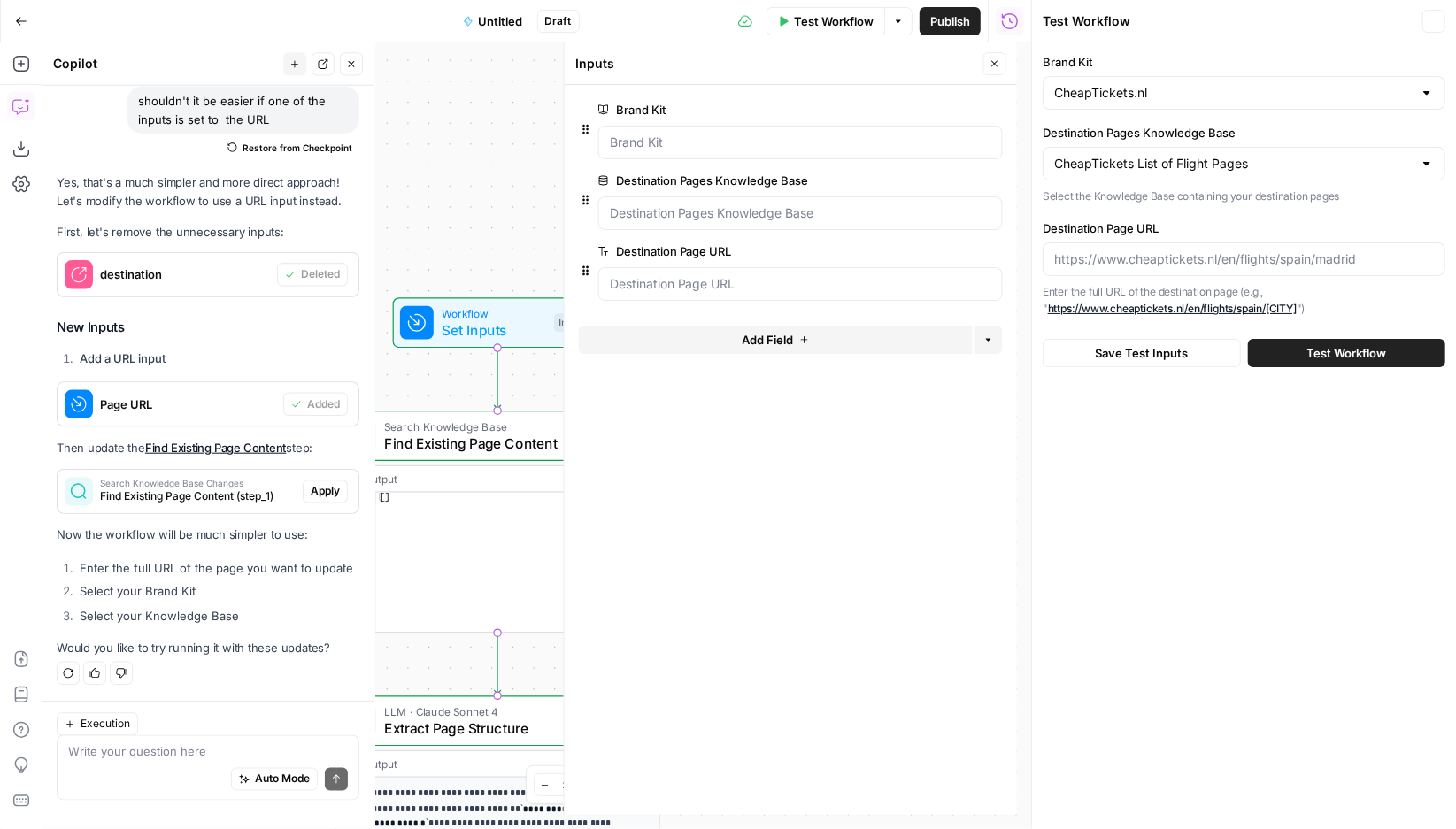 scroll, scrollTop: 13992, scrollLeft: 0, axis: vertical 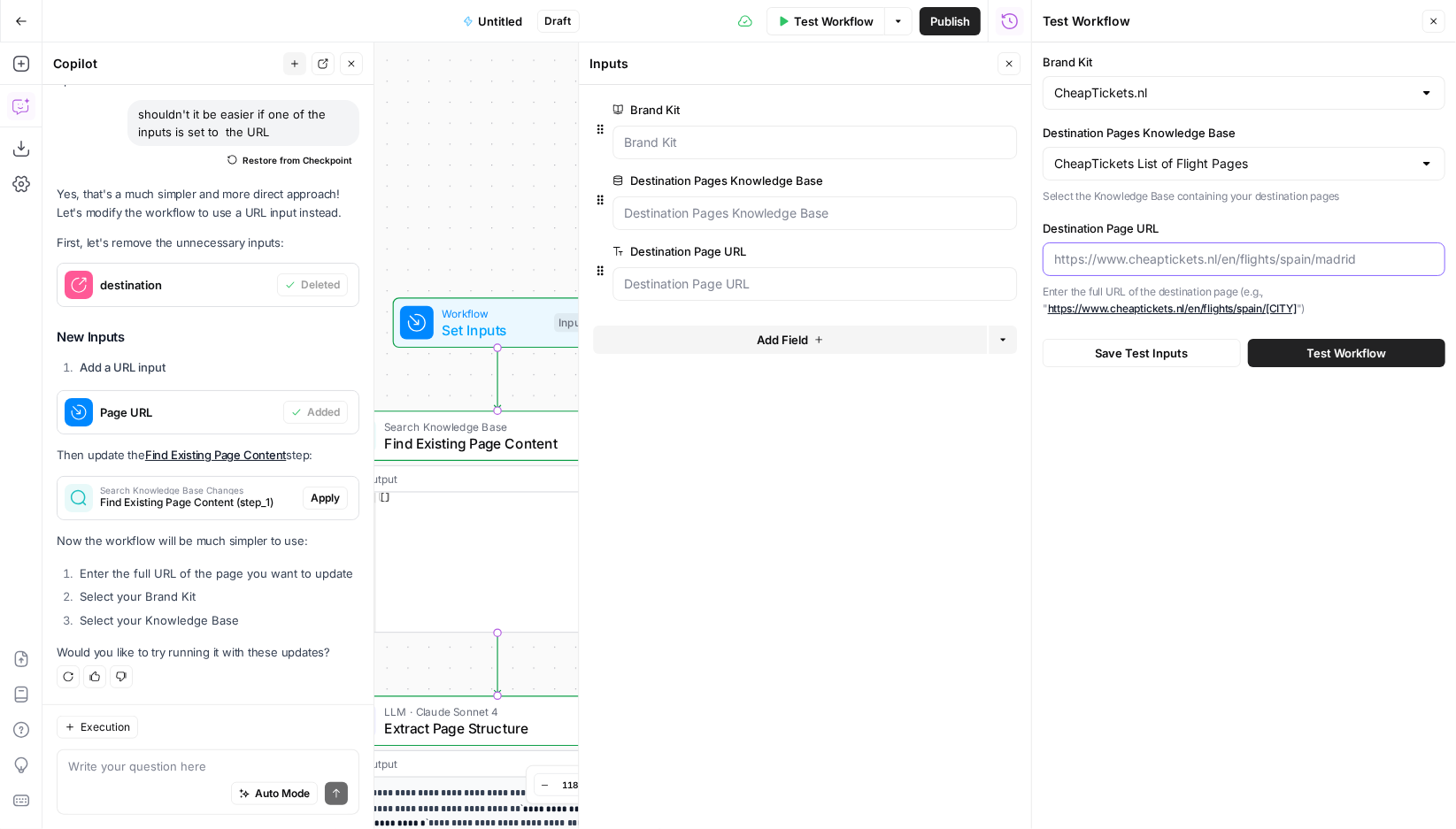 click on "Destination Page URL" at bounding box center (1244, 259) 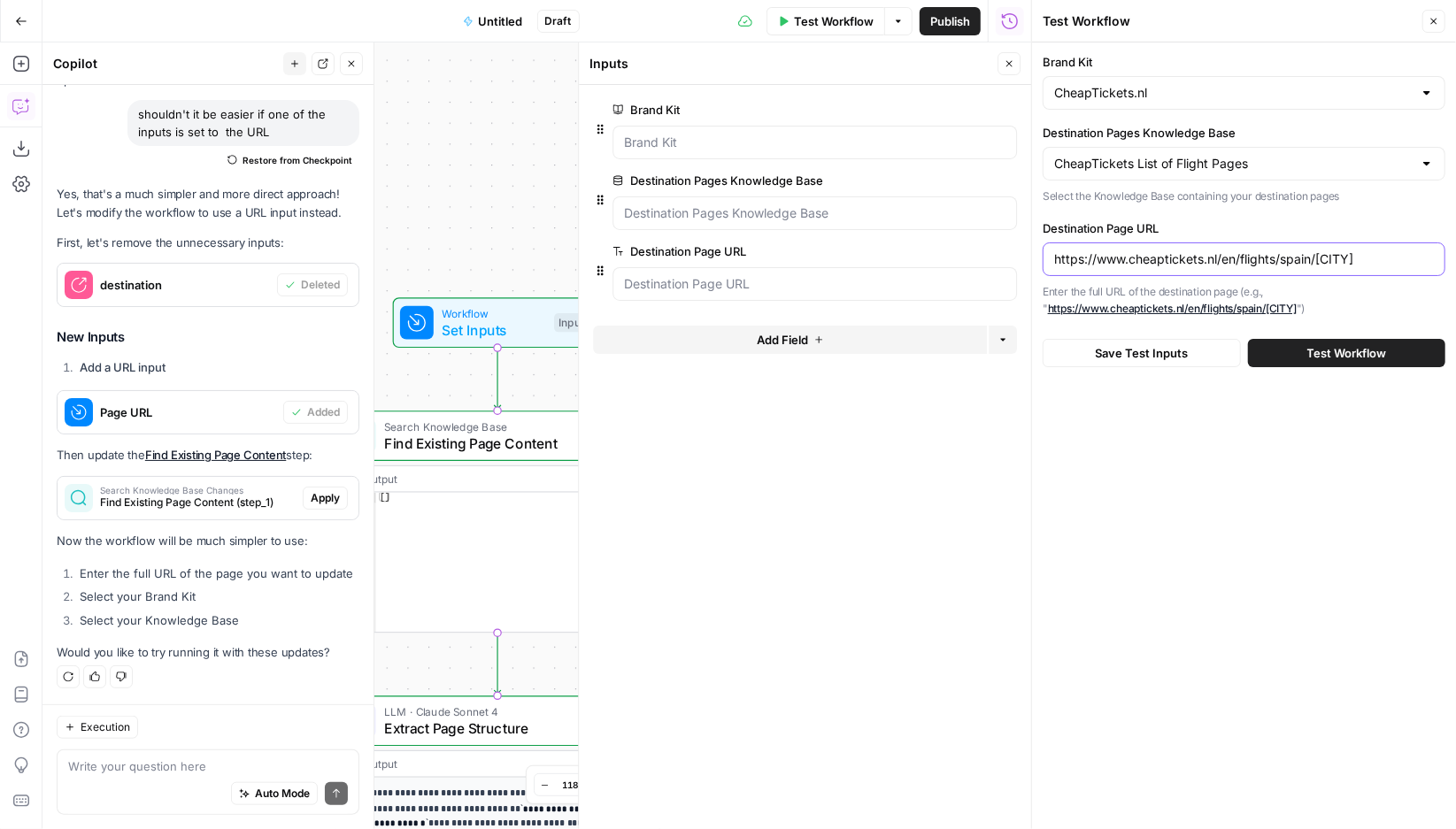 type on "https://www.cheaptickets.nl/en/flights/spain/madrid" 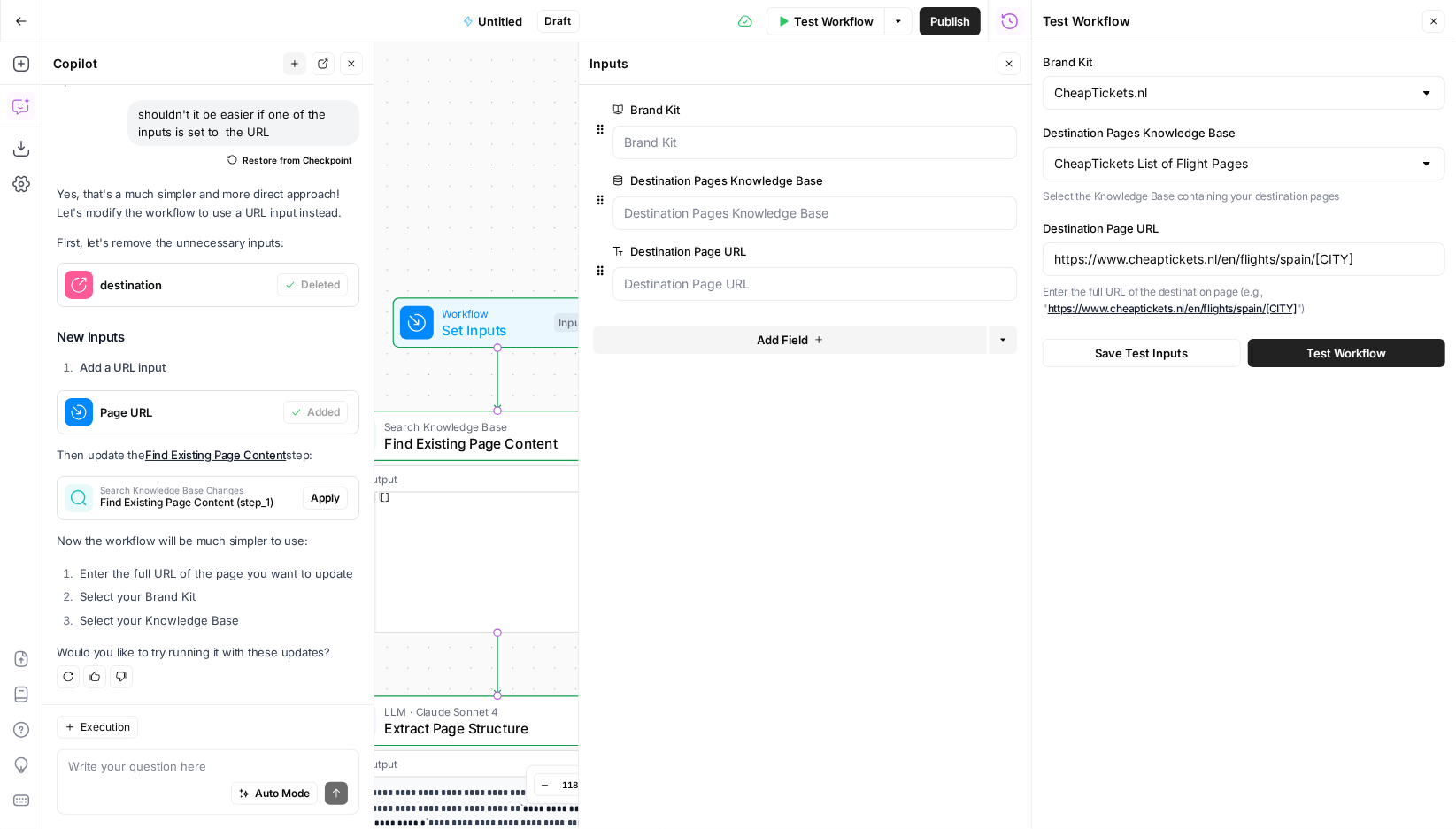 click on "Test Workflow" at bounding box center (1347, 353) 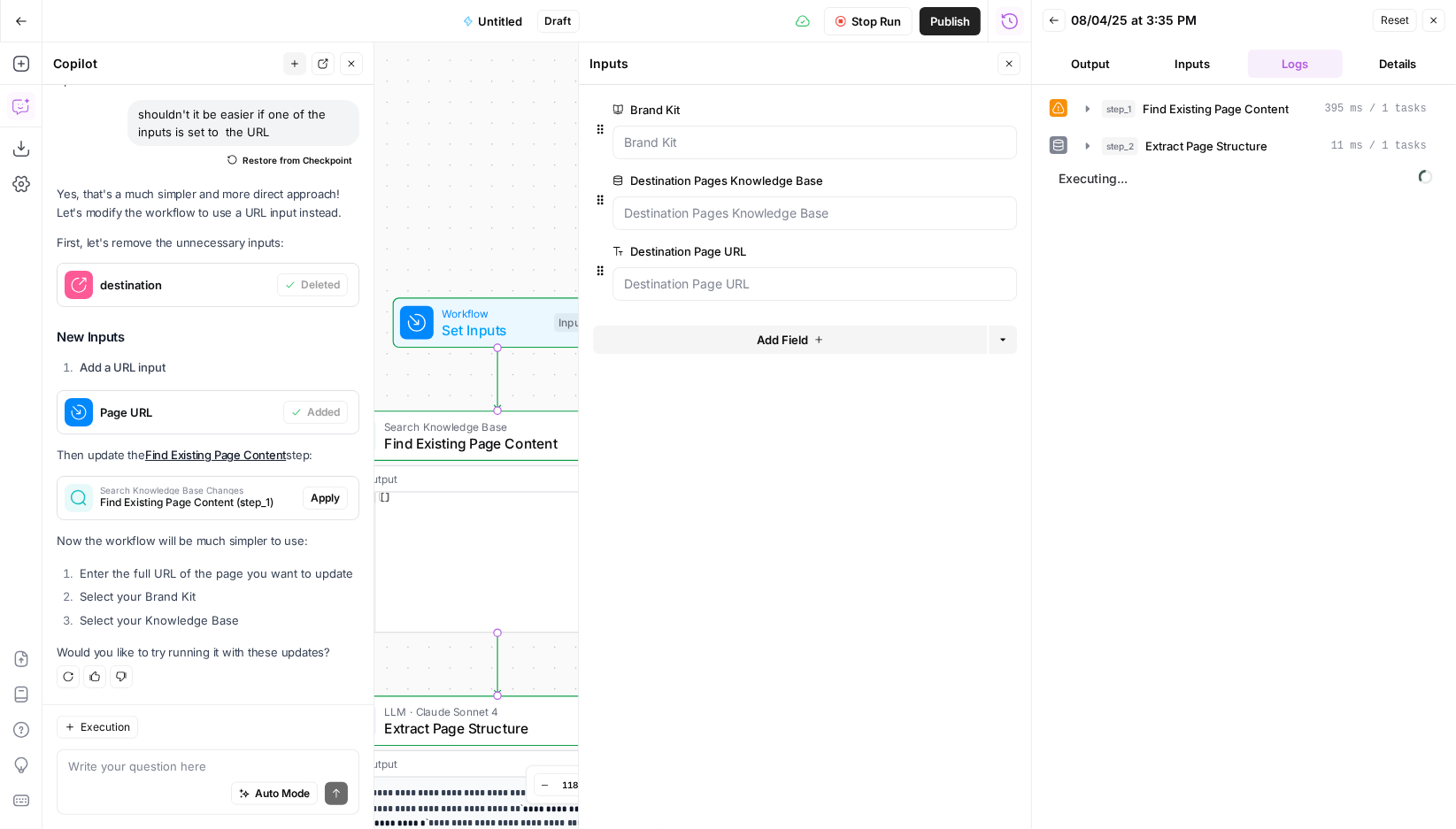 click 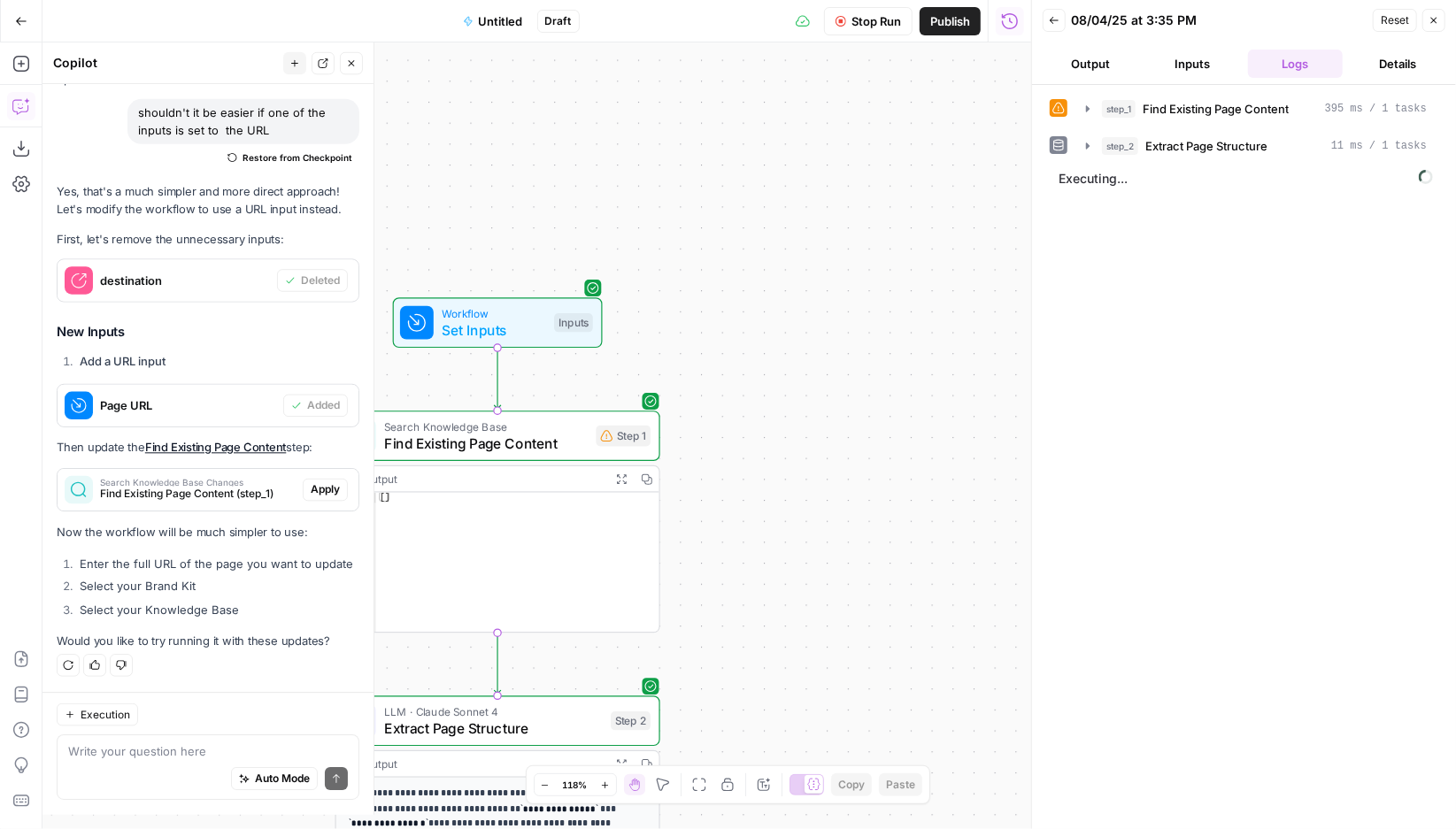 scroll, scrollTop: 13992, scrollLeft: 0, axis: vertical 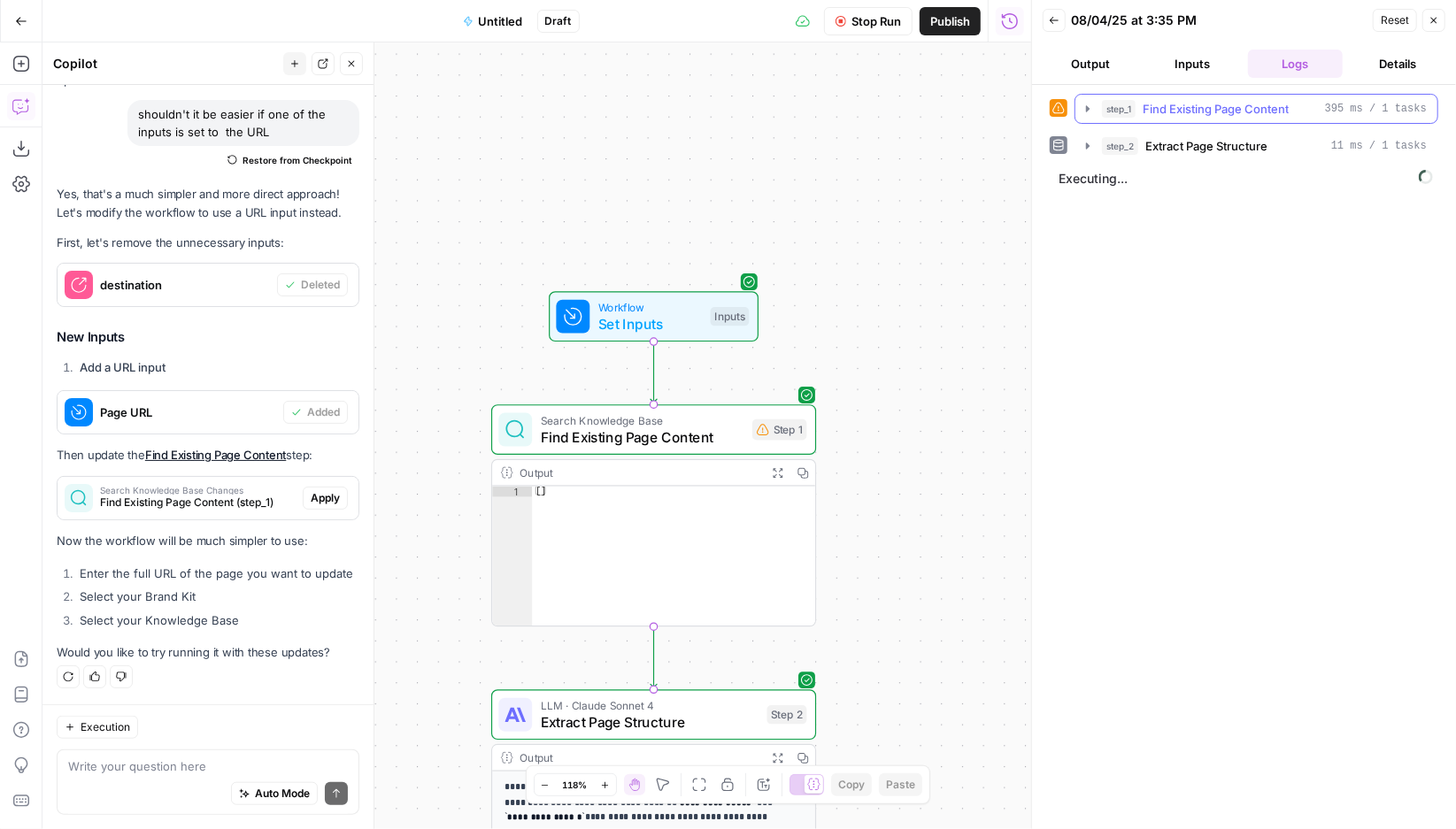 click on "Find Existing Page Content" at bounding box center [1215, 109] 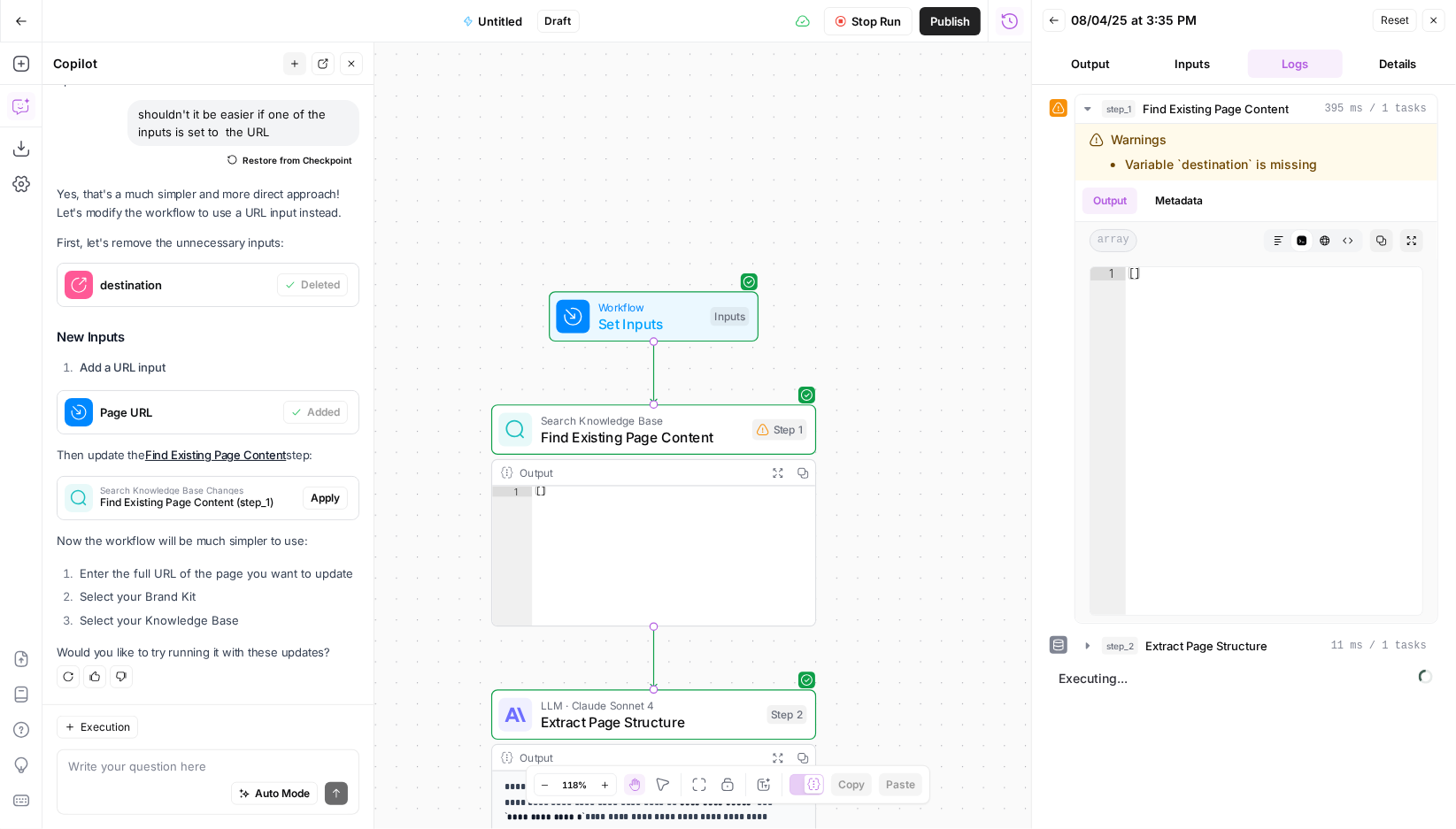 click on "Inputs" at bounding box center (1193, 64) 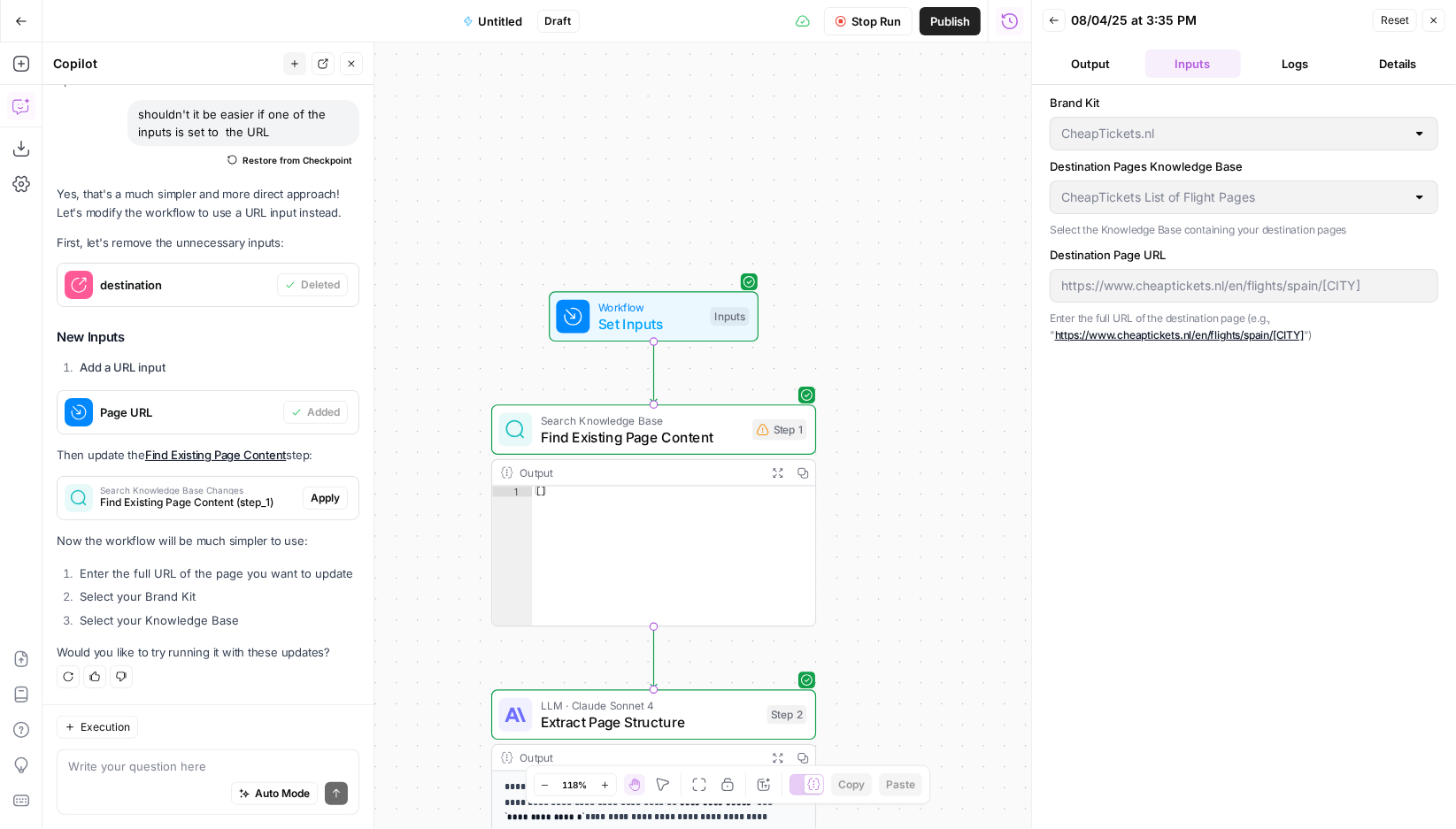 click on "Logs" at bounding box center (1296, 64) 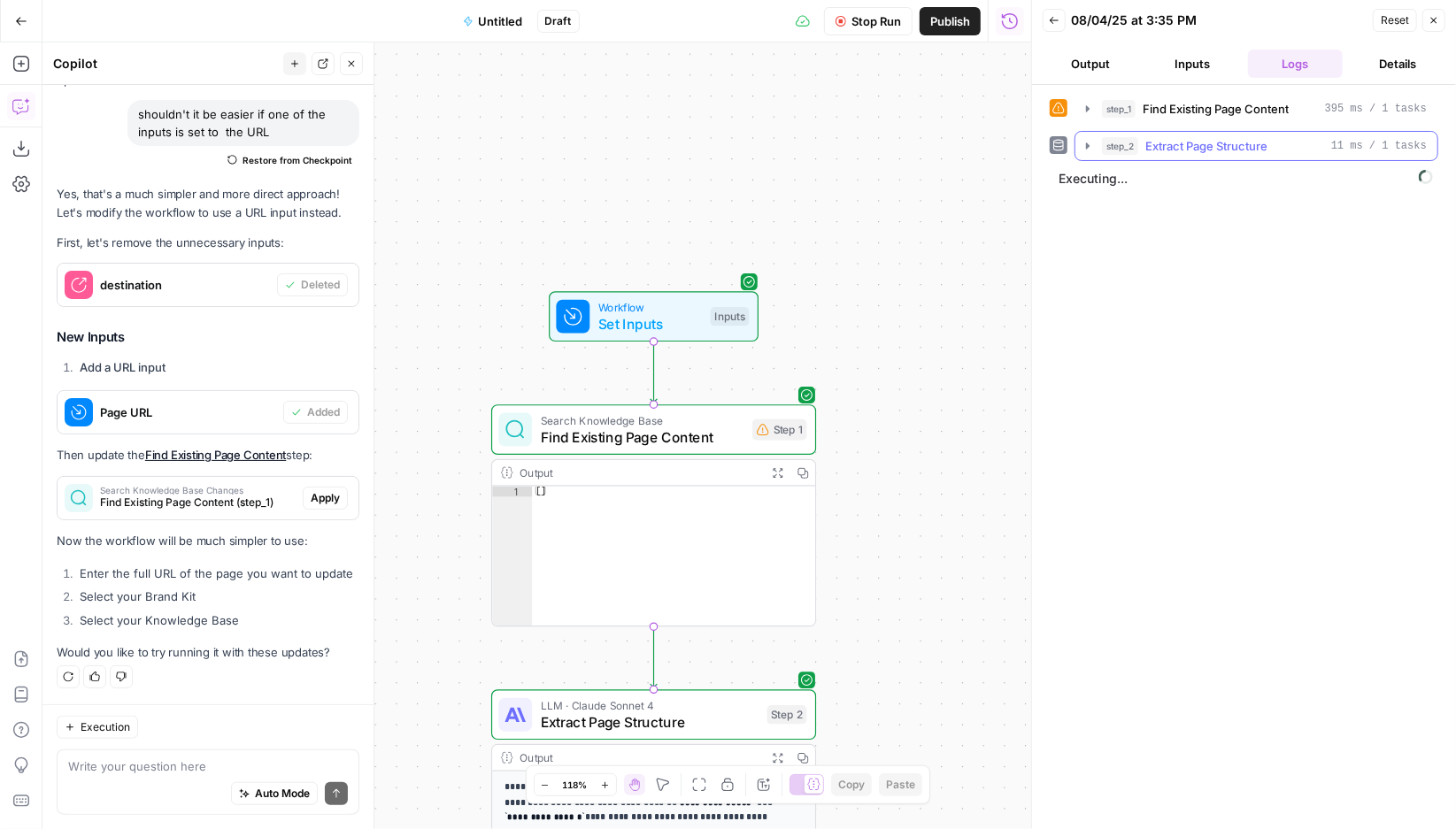 click on "Extract Page Structure" at bounding box center (1206, 146) 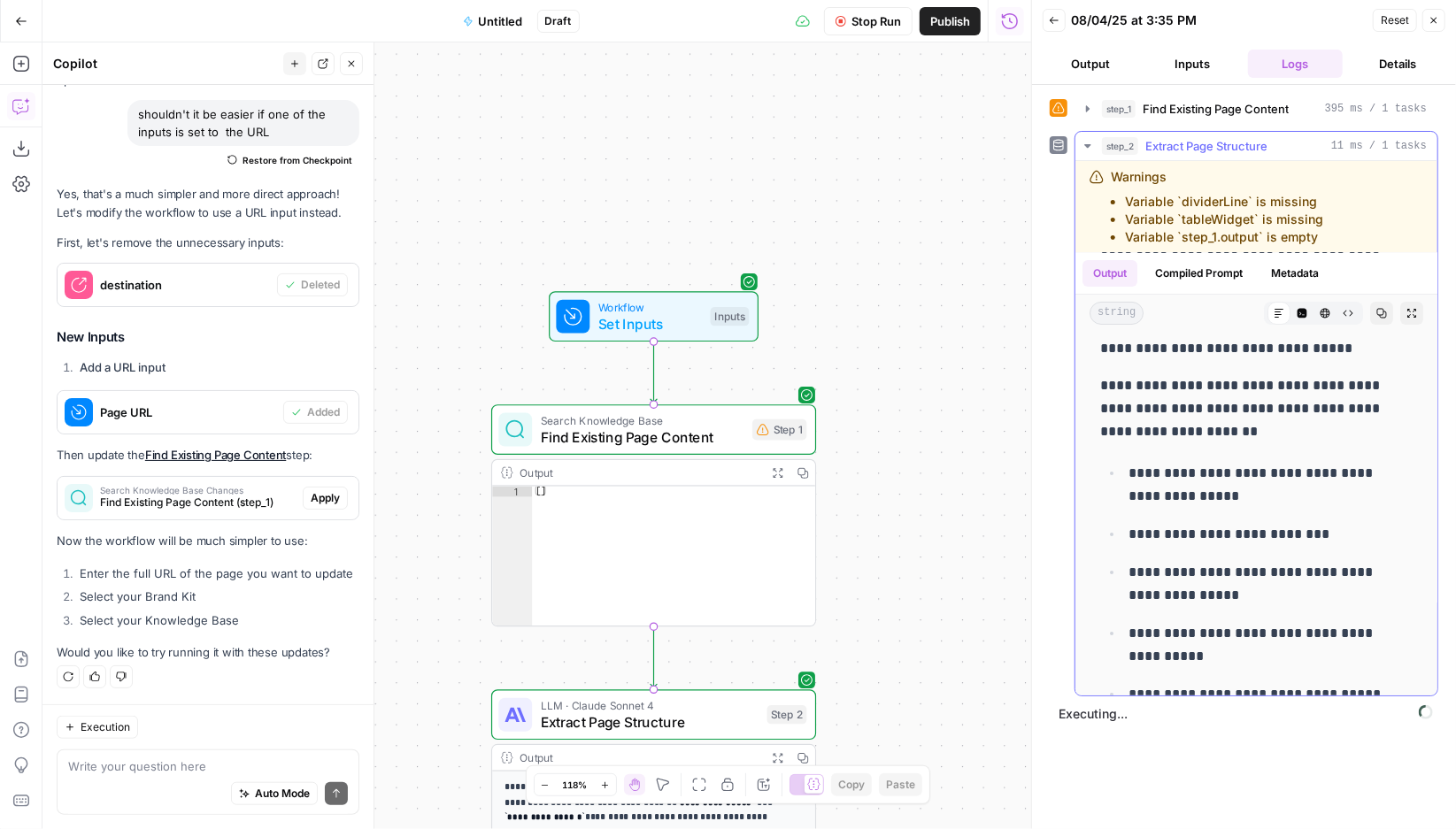 scroll, scrollTop: 73, scrollLeft: 0, axis: vertical 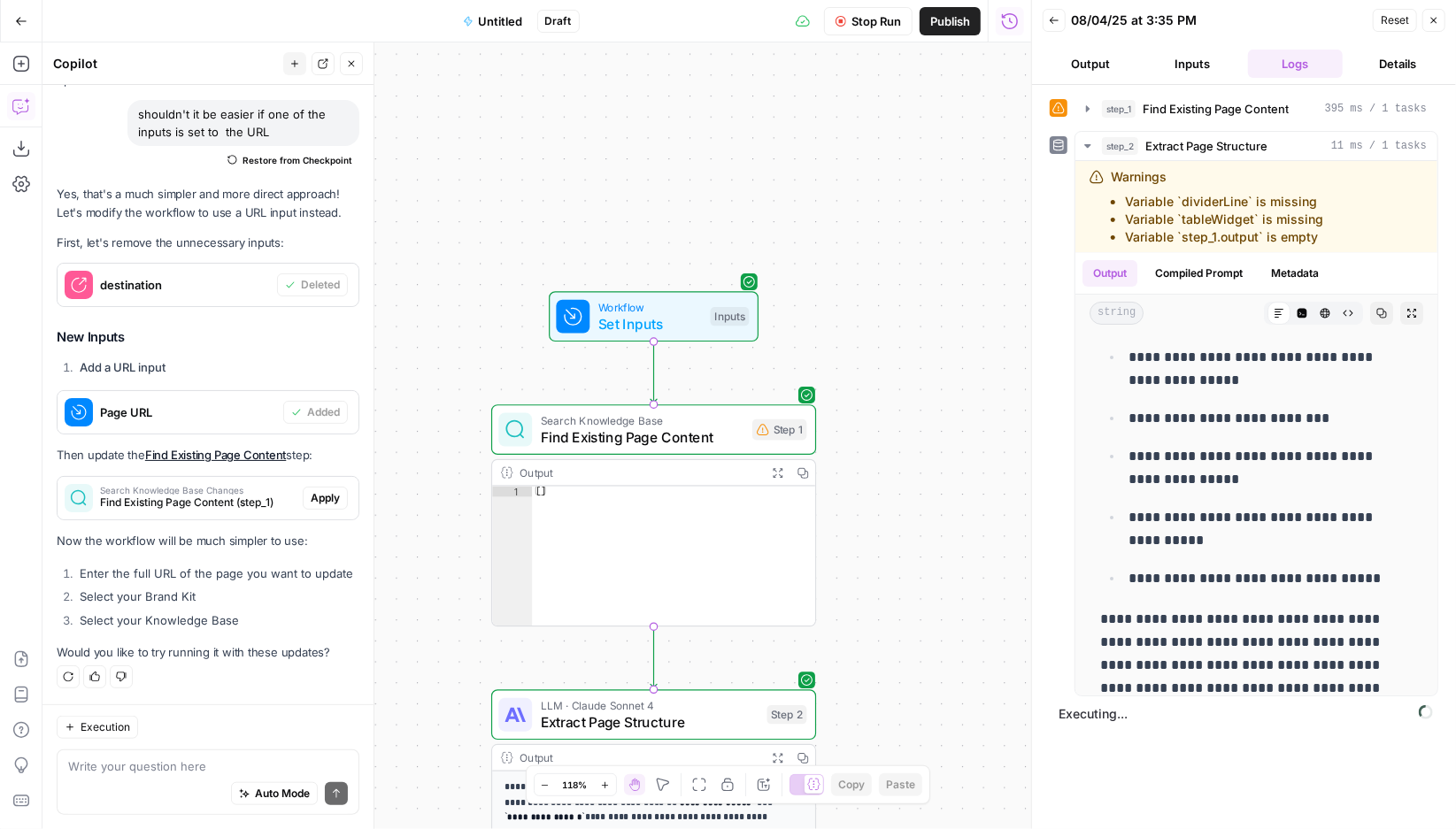 click 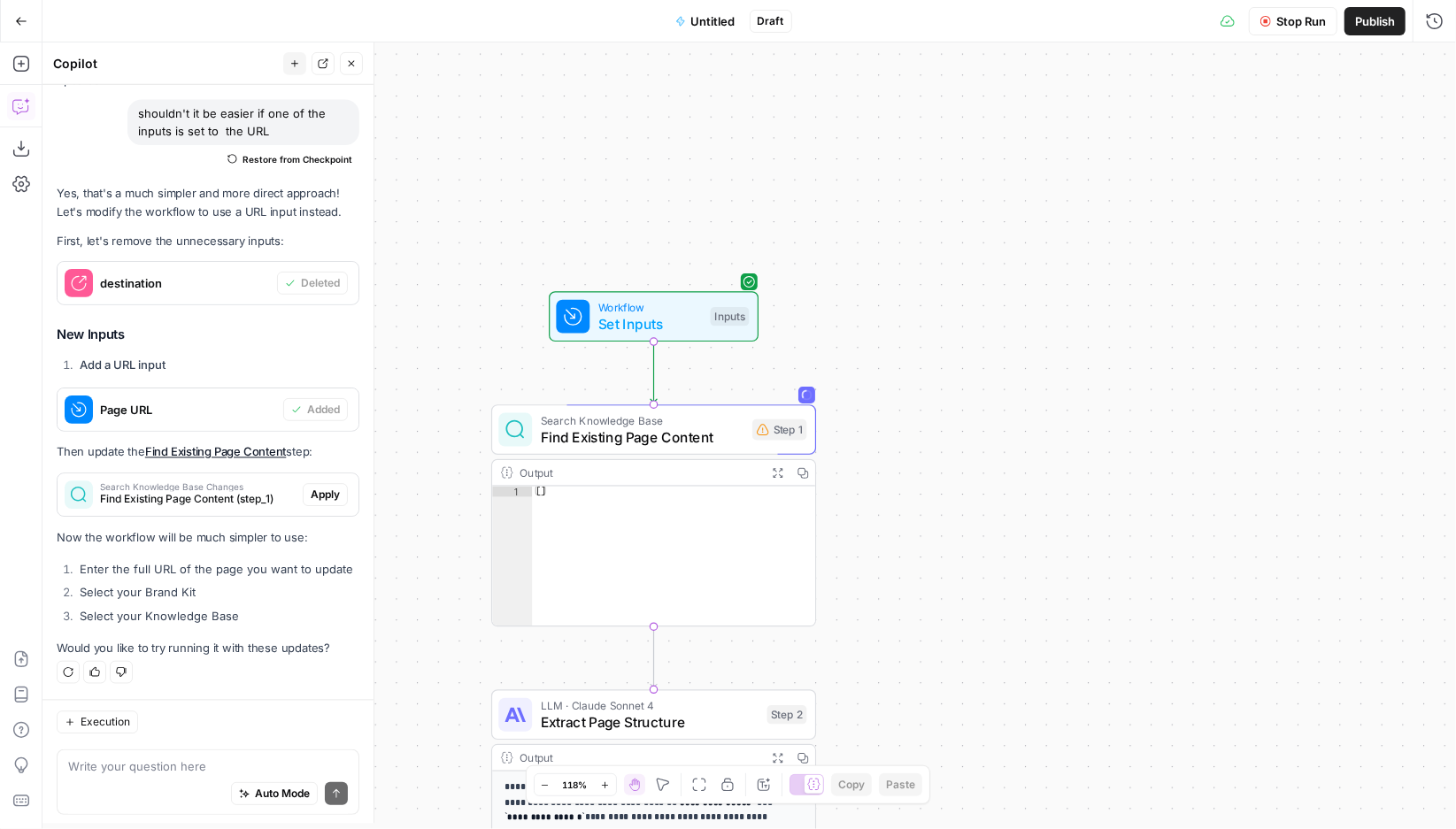 scroll, scrollTop: 13992, scrollLeft: 0, axis: vertical 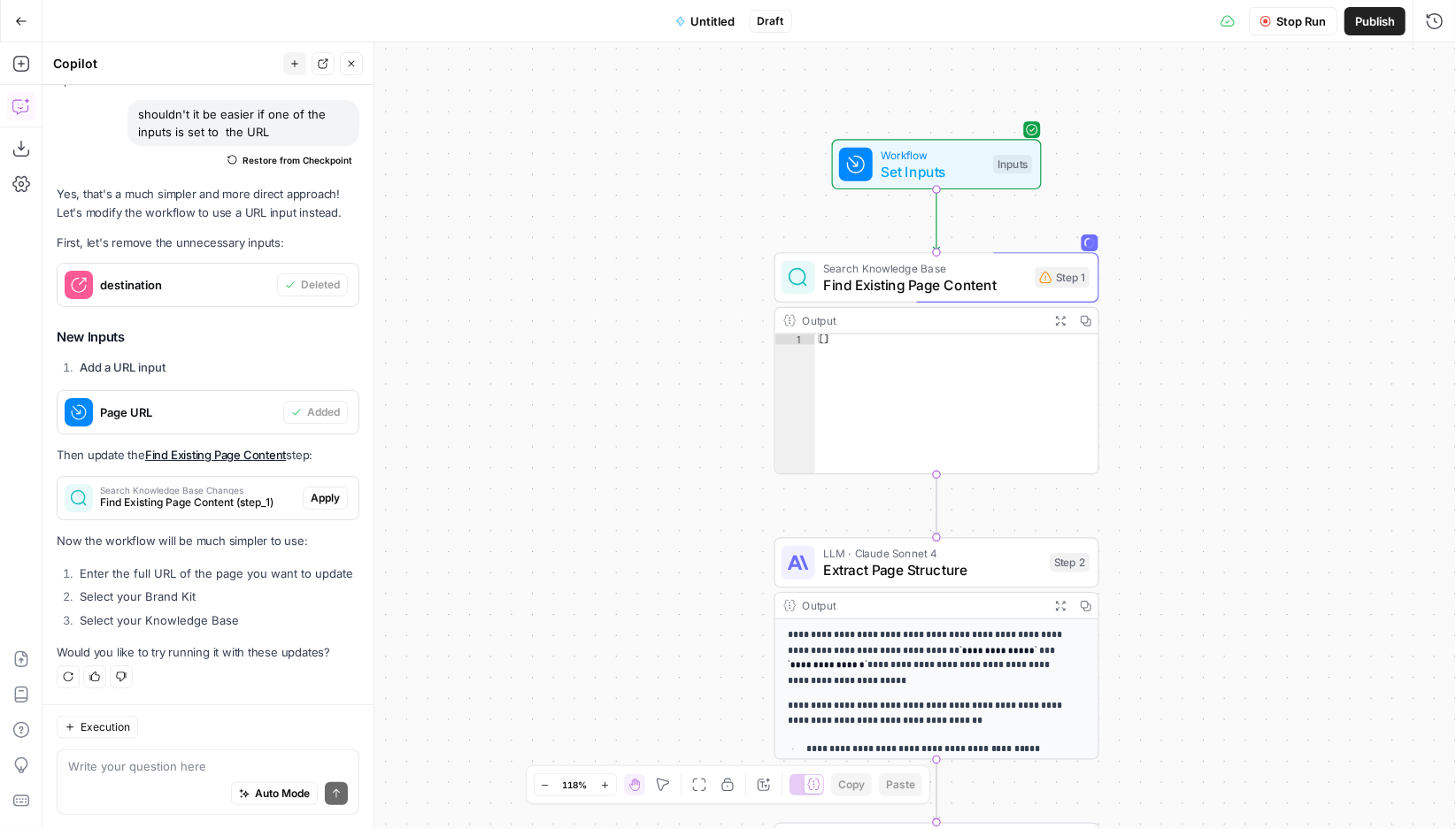click 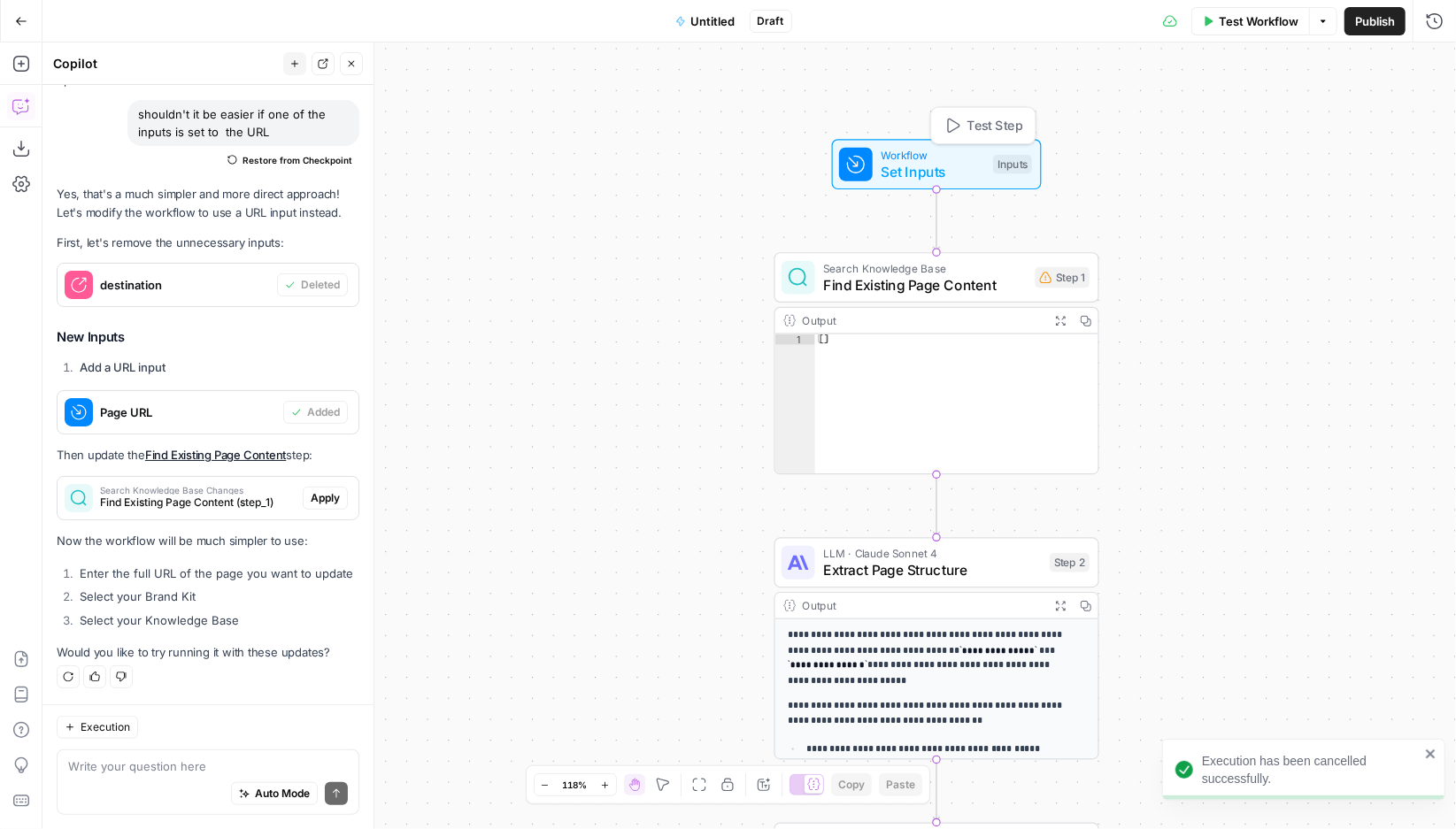 click on "Set Inputs" at bounding box center [932, 172] 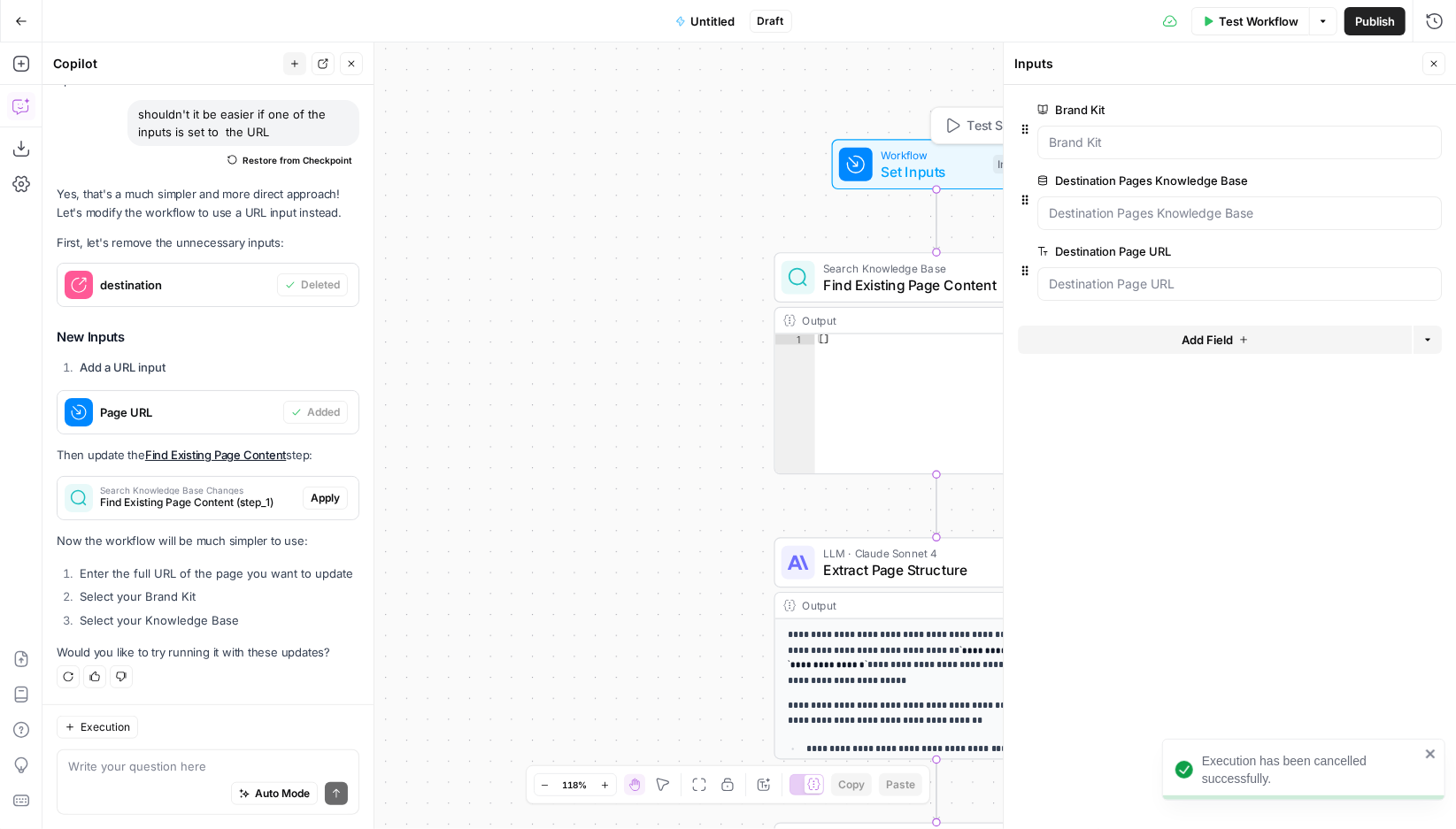 scroll, scrollTop: 13992, scrollLeft: 0, axis: vertical 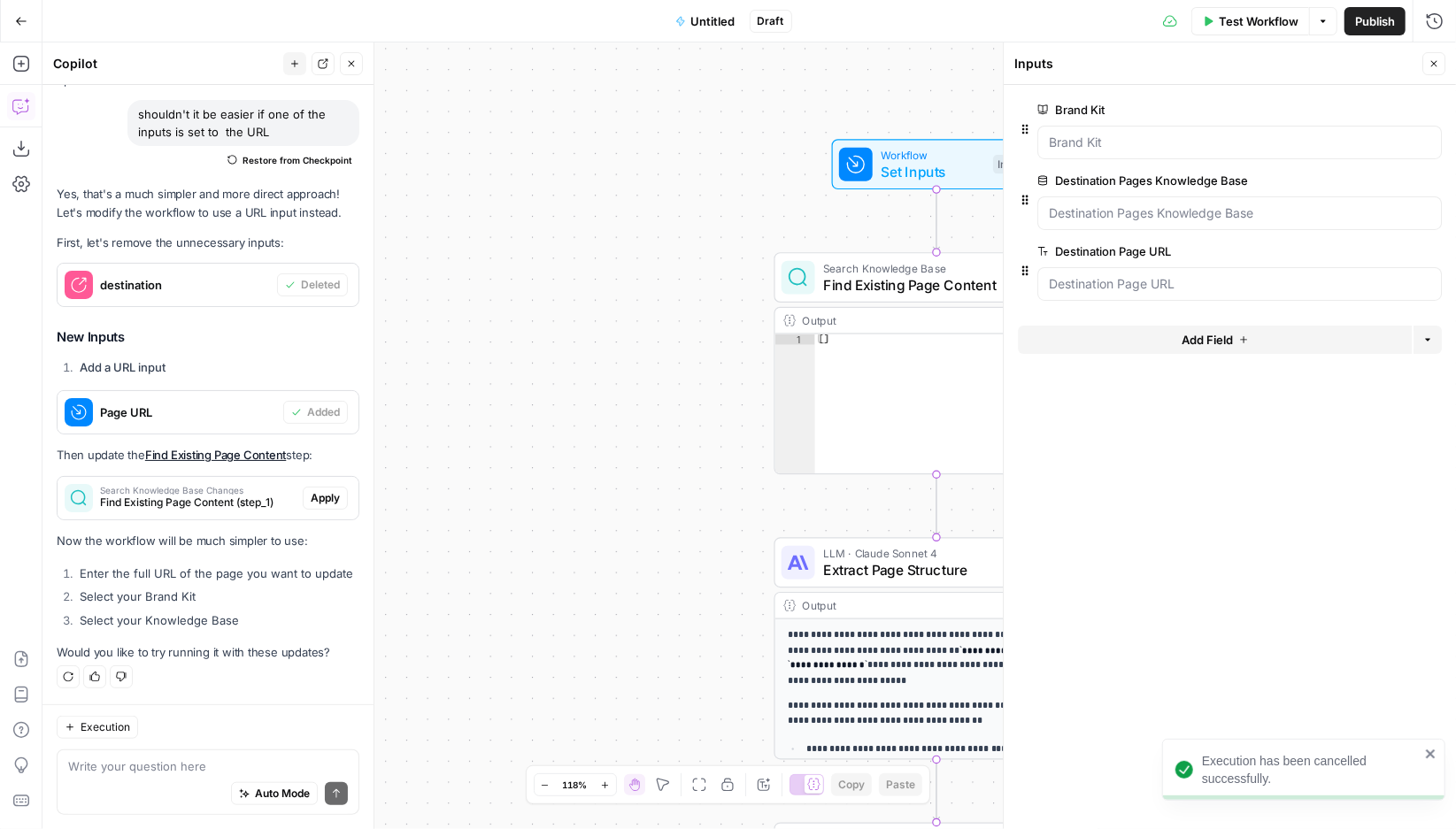 click 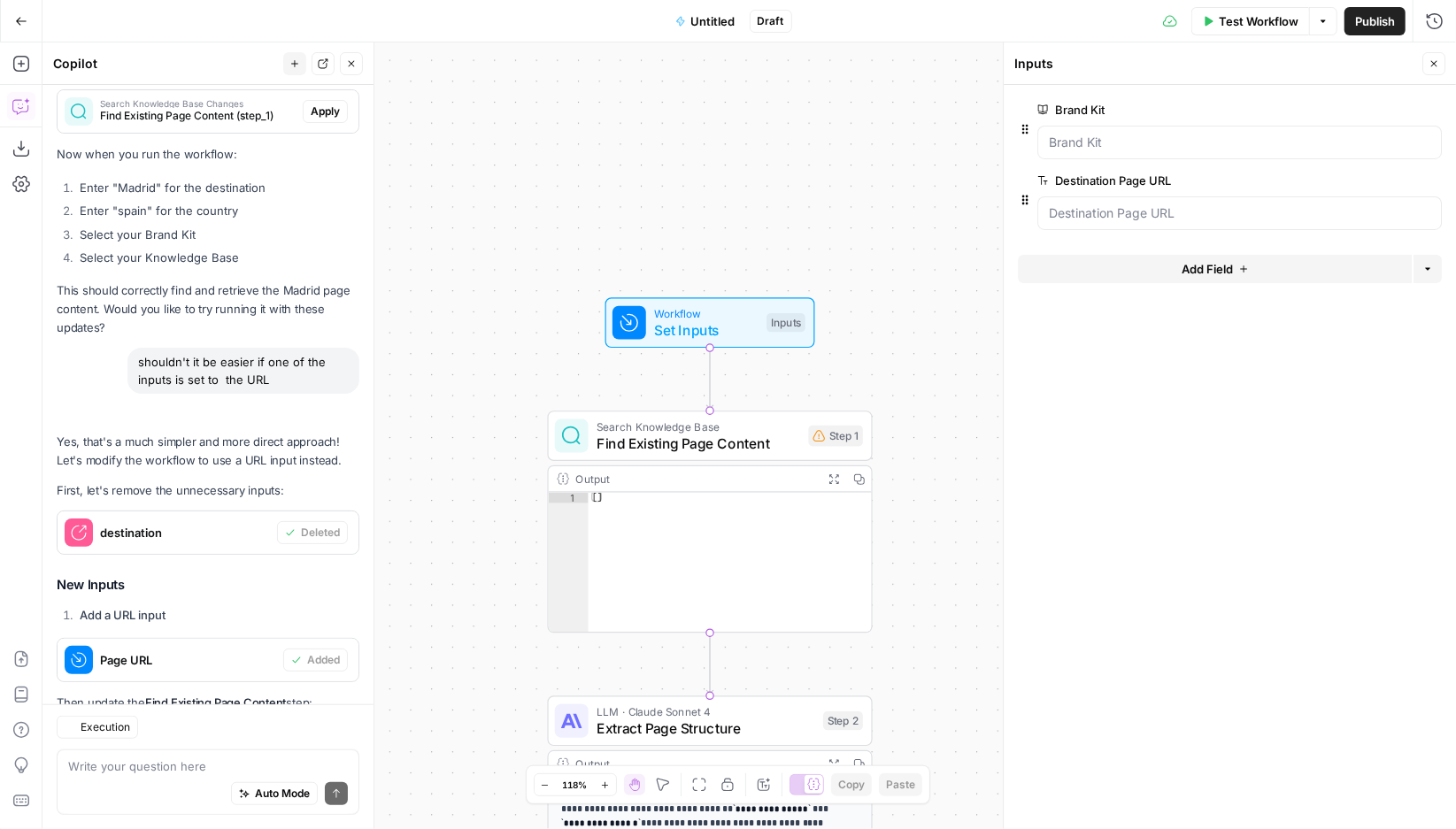 scroll, scrollTop: 13992, scrollLeft: 0, axis: vertical 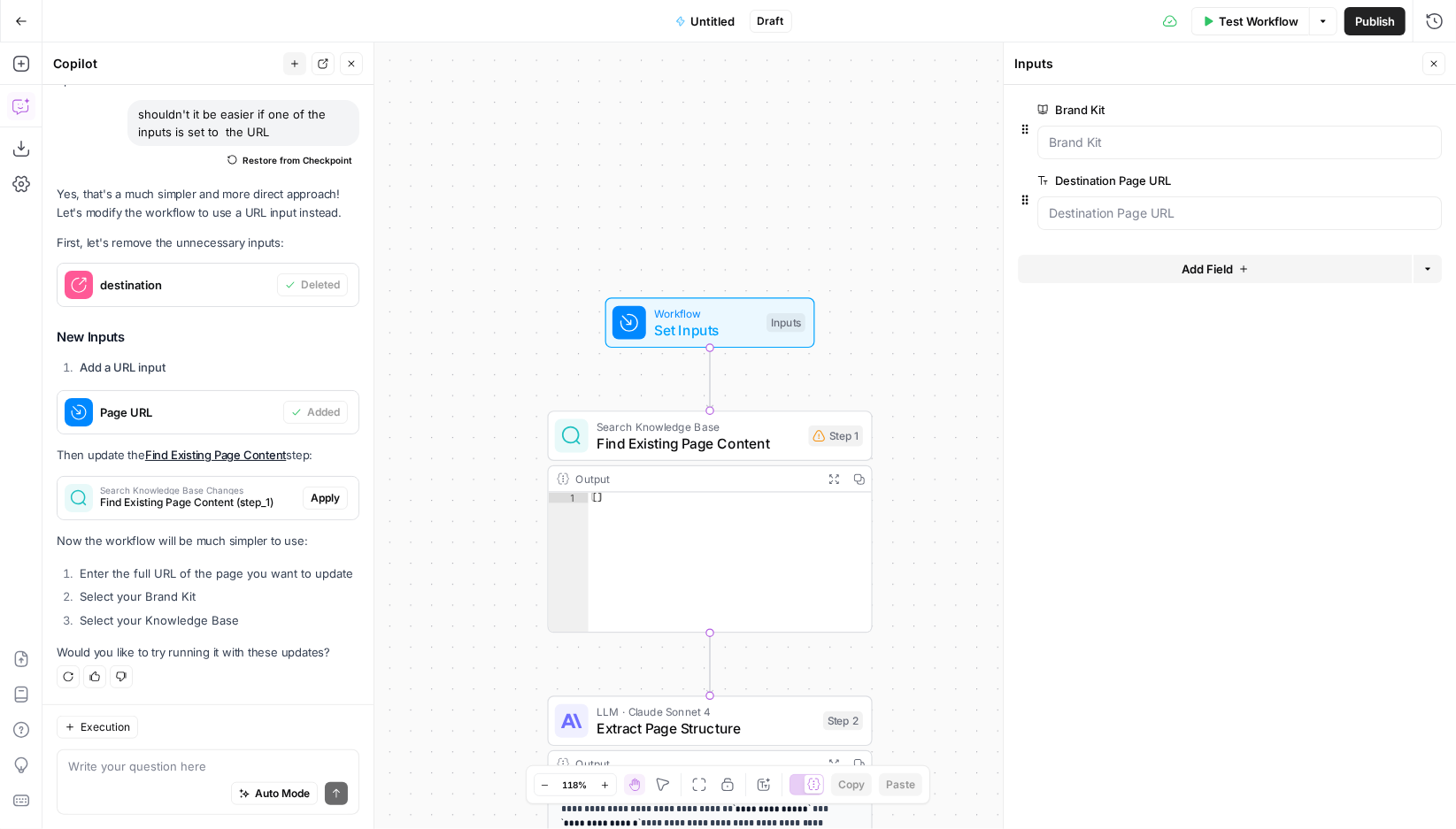 click at bounding box center [1239, 213] 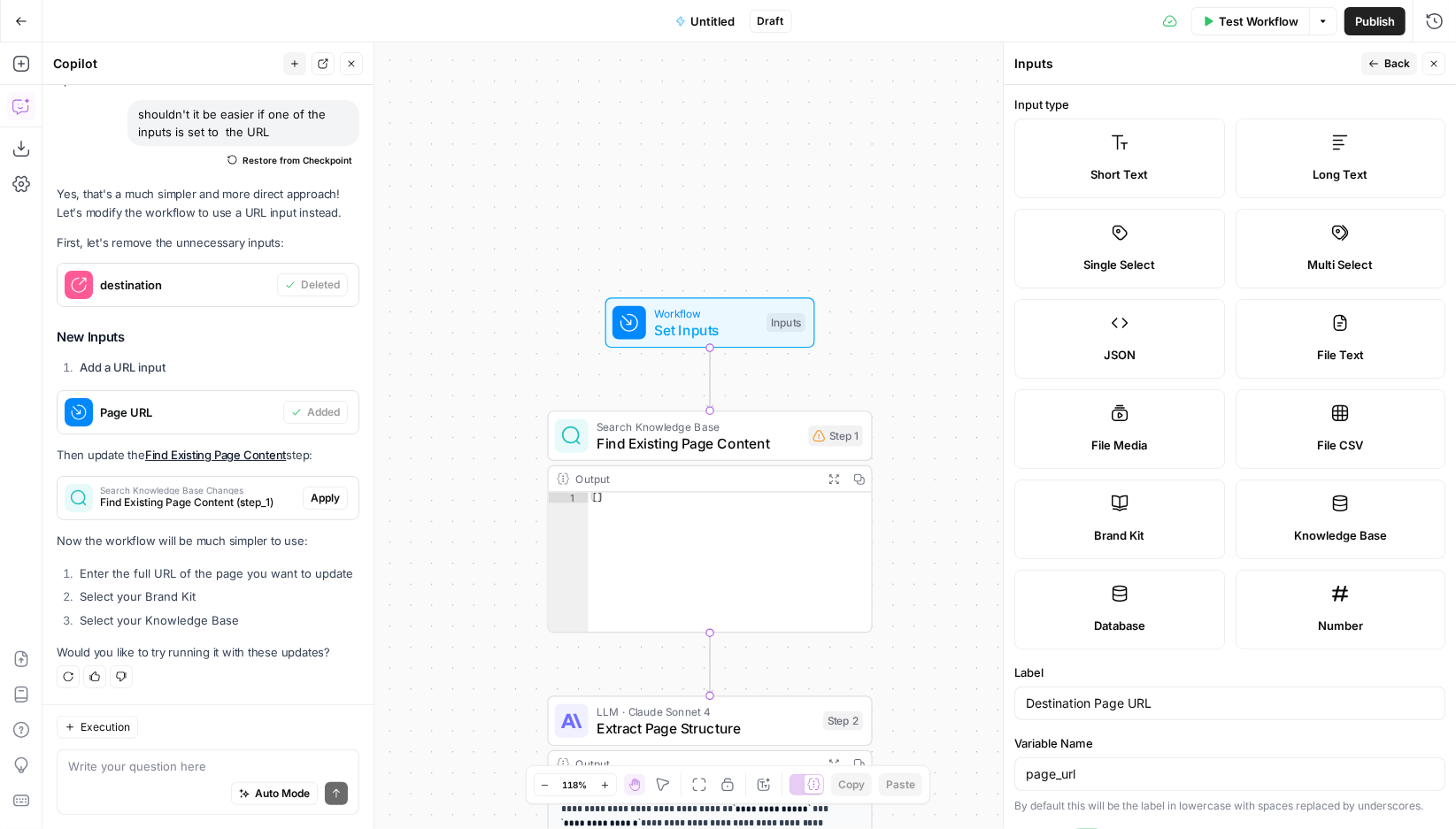 click on "Long Text" at bounding box center [1341, 158] 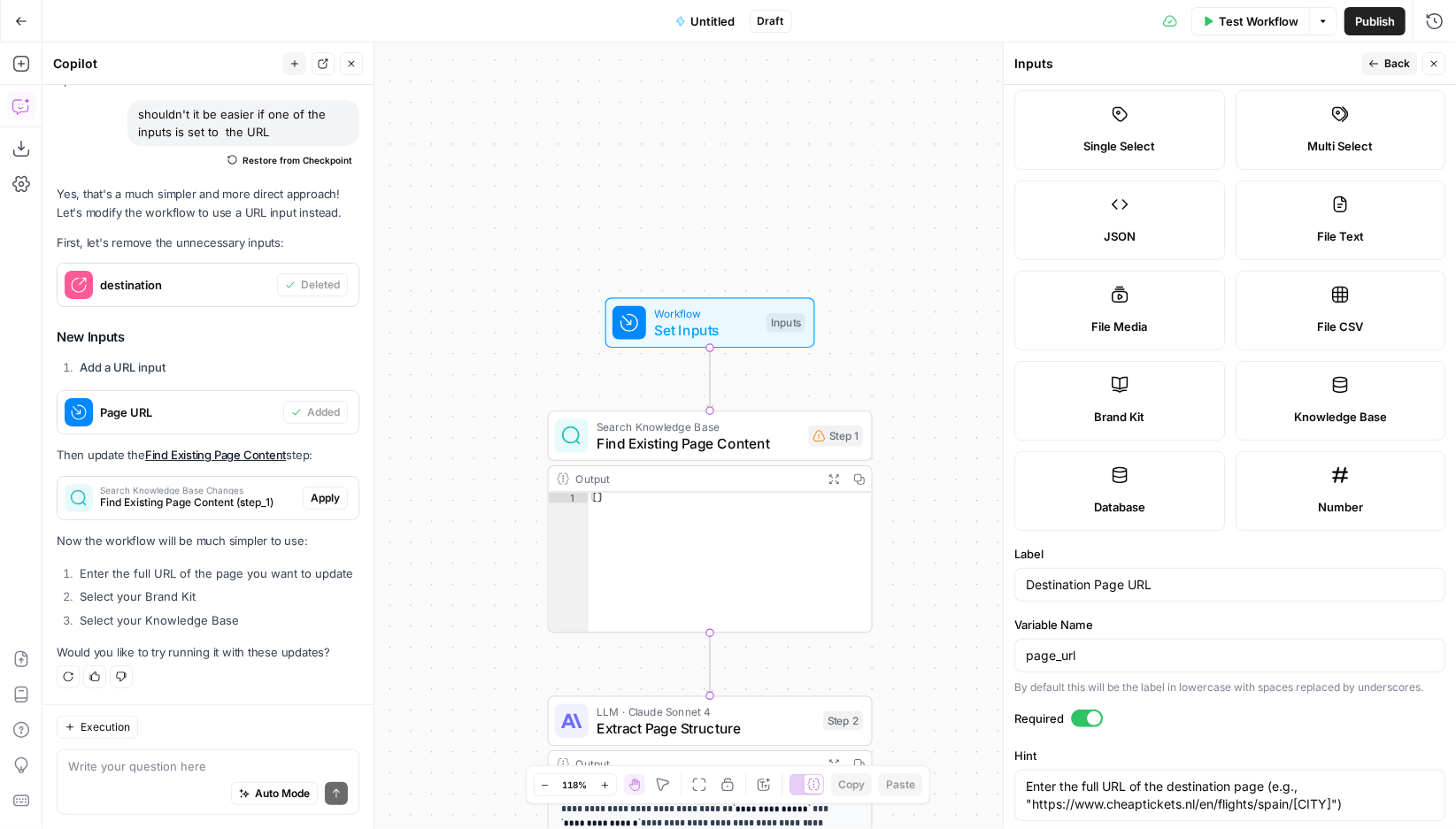 scroll, scrollTop: 117, scrollLeft: 0, axis: vertical 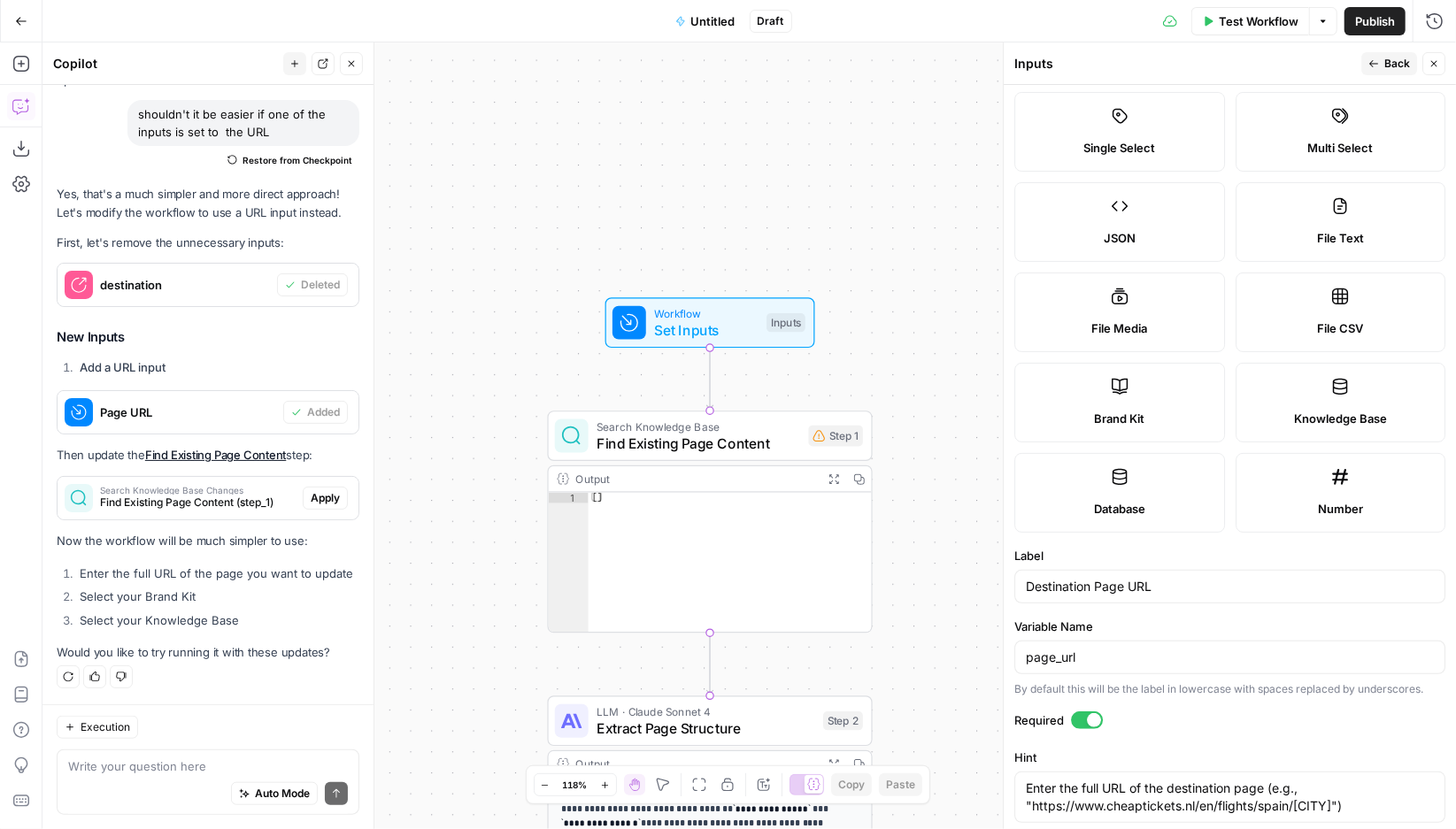 click on "Auto Mode Send" at bounding box center (208, 794) 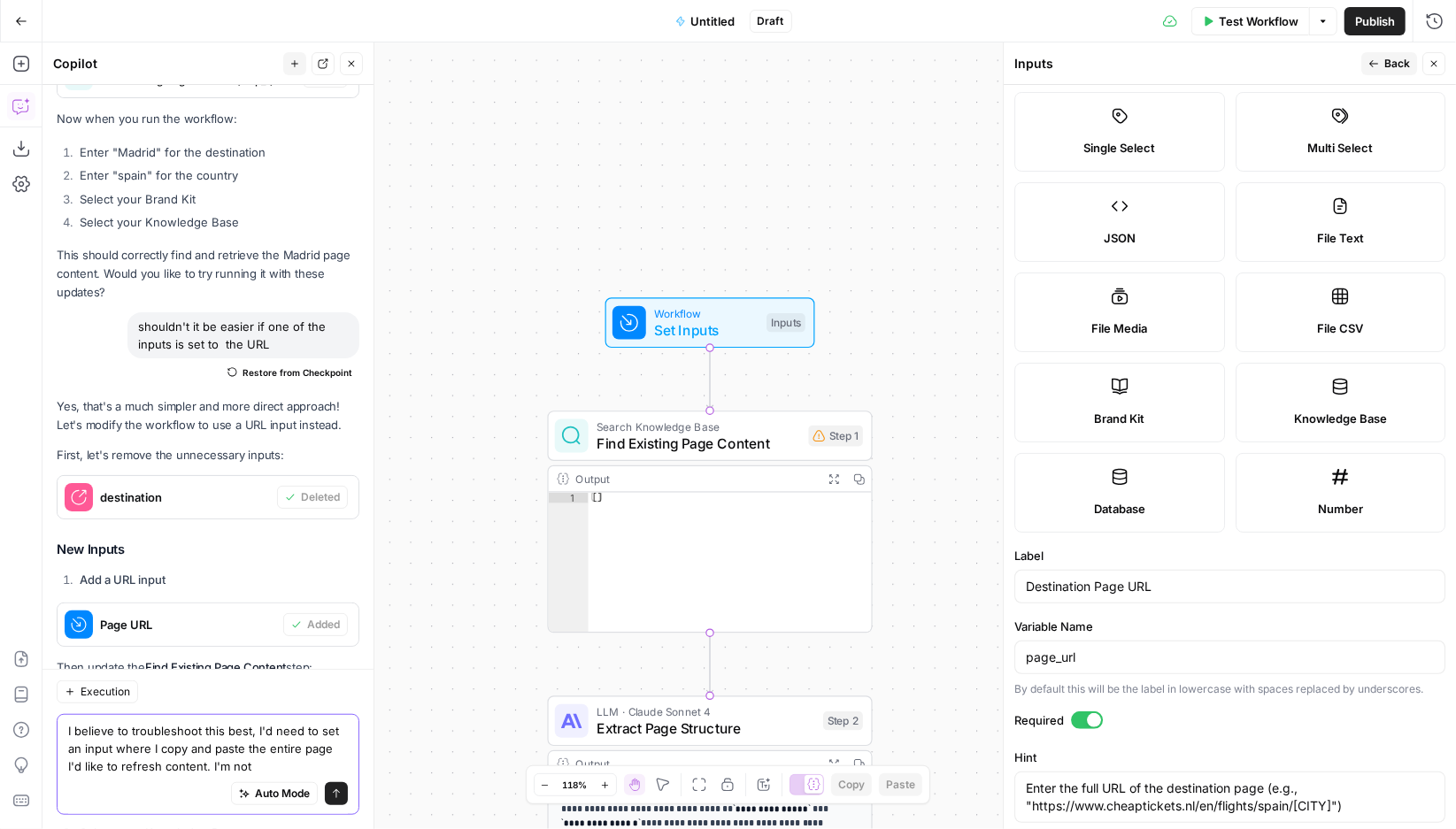 scroll, scrollTop: 14028, scrollLeft: 0, axis: vertical 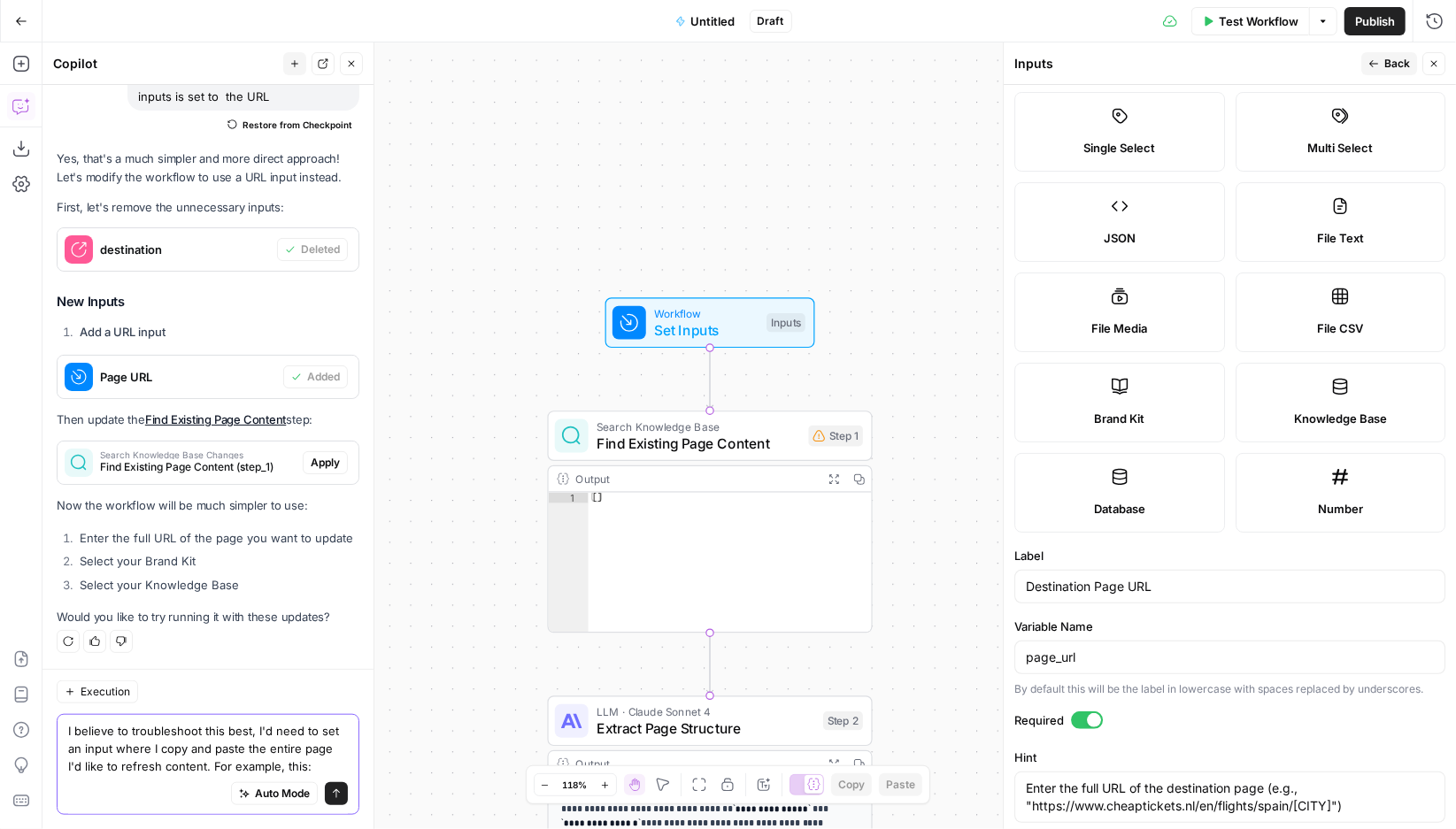 paste on "---
title: "Cheap flights to Madrid | CheapTickets.nl"
navTitle: "About Madrid"
navOrder: "1"
metaTags:
description: "Looking for great deals for flights to Madrid? CheapTickets.nl offers you the best fares and an unparalleled booking experience."
keywords: ""
---
# Flights to Madrid
**Madrid**, the capital city of Spain, has a colourful history and a rich and vibrant culture.  Since 1561, the city has been the political base of the country and home to the monarchy, and in the years following Charles III, it started to transform into a deserving capital city. Due to the presence of the monarchy, the city was often the origin of any uprisings or complaints from the civilian population. The country went through a civil war from 1936-39, and the city was the base for the Republicans. There was an industrial boom from 1959 to the early 1970s and the influx of workers meant the city expanded significantly to accommodate them and since then it has become one of the world's major capital cities. Like any ..." 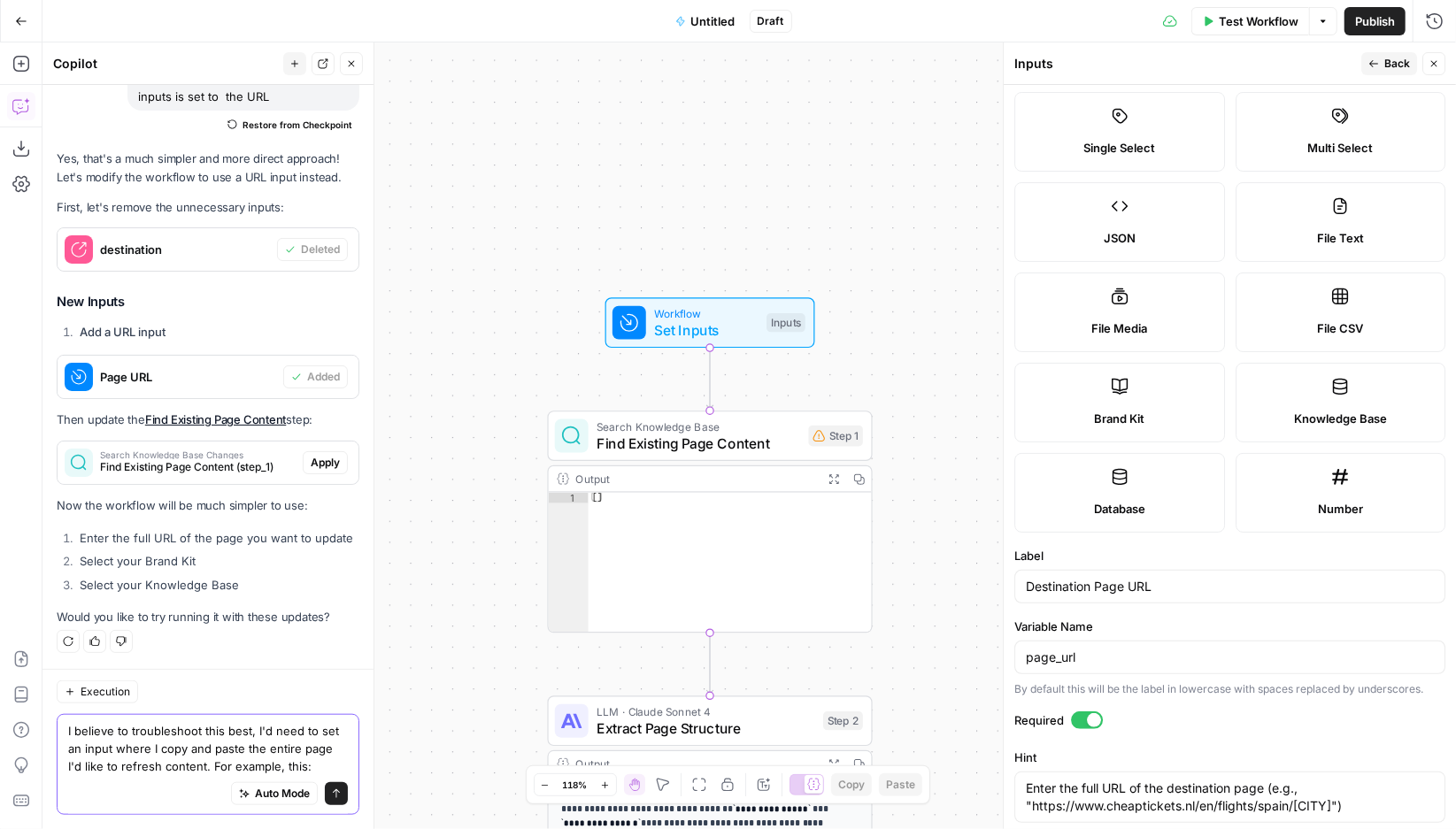 type on "I believe to troubleshoot this best, I'd need to set an input where I copy and paste the entire page I'd like to refresh content. For example, this: ---
title: "Cheap flights to Madrid | CheapTickets.nl"
navTitle: "About Madrid"
navOrder: "1"
metaTags:
description: "Looking for great deals for flights to Madrid? CheapTickets.nl offers you the best fares and an unparalleled booking experience."
keywords: ""
---
# Flights to Madrid
**Madrid**, the capital city of Spain, has a colourful history and a rich and vibrant culture.  Since 1561, the city has been the political base of the country and home to the monarchy, and in the years following Charles III, it started to transform into a deserving capital city. Due to the presence of the monarchy, the city was often the origin of any uprisings or complaints from the civilian population. The country went through a civil war from 1936-39, and the city was the base for the Republicans. There was an industrial boom from 1959 to the early 1970s and the influx..." 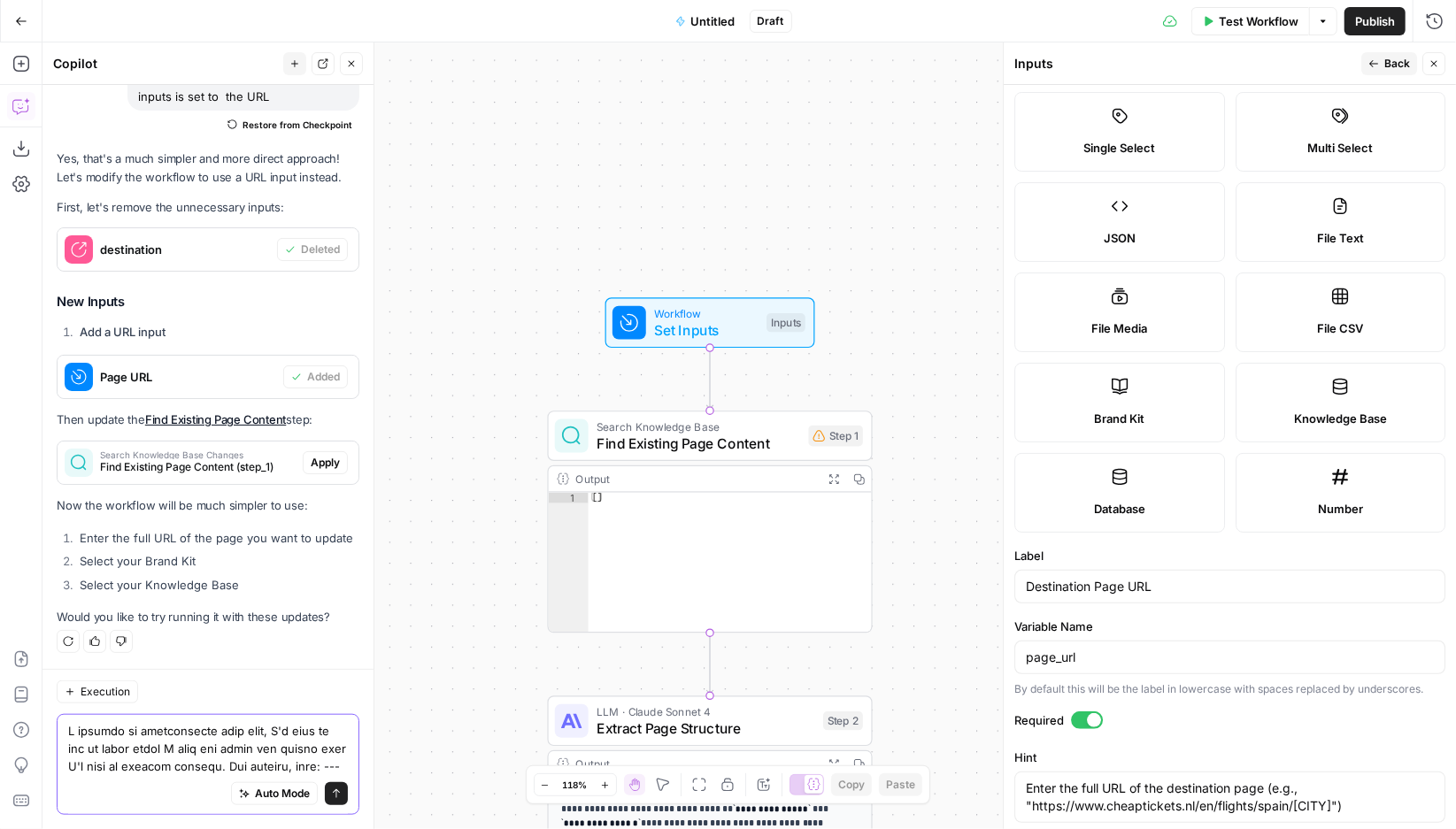 scroll, scrollTop: 14209, scrollLeft: 0, axis: vertical 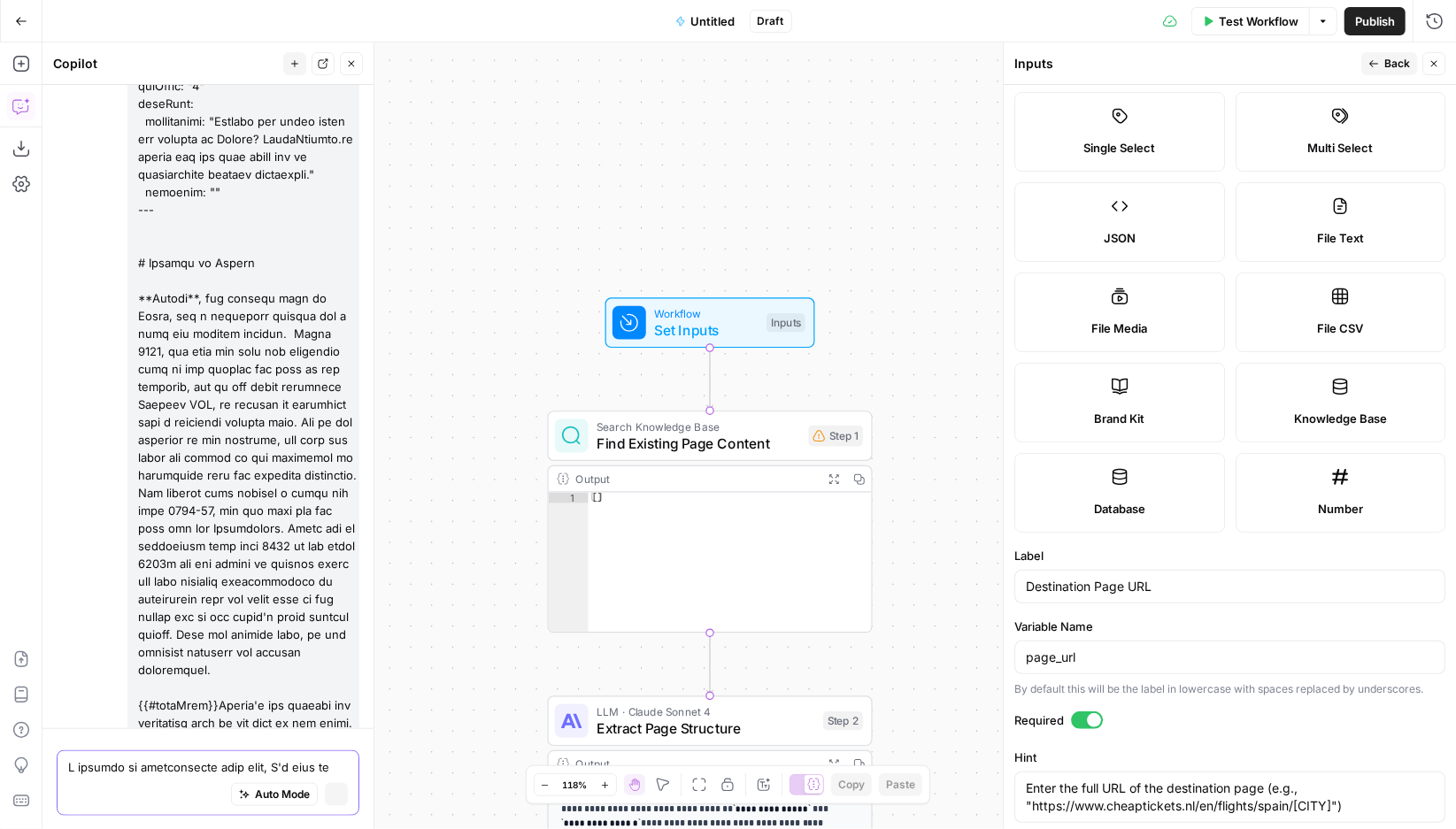 type 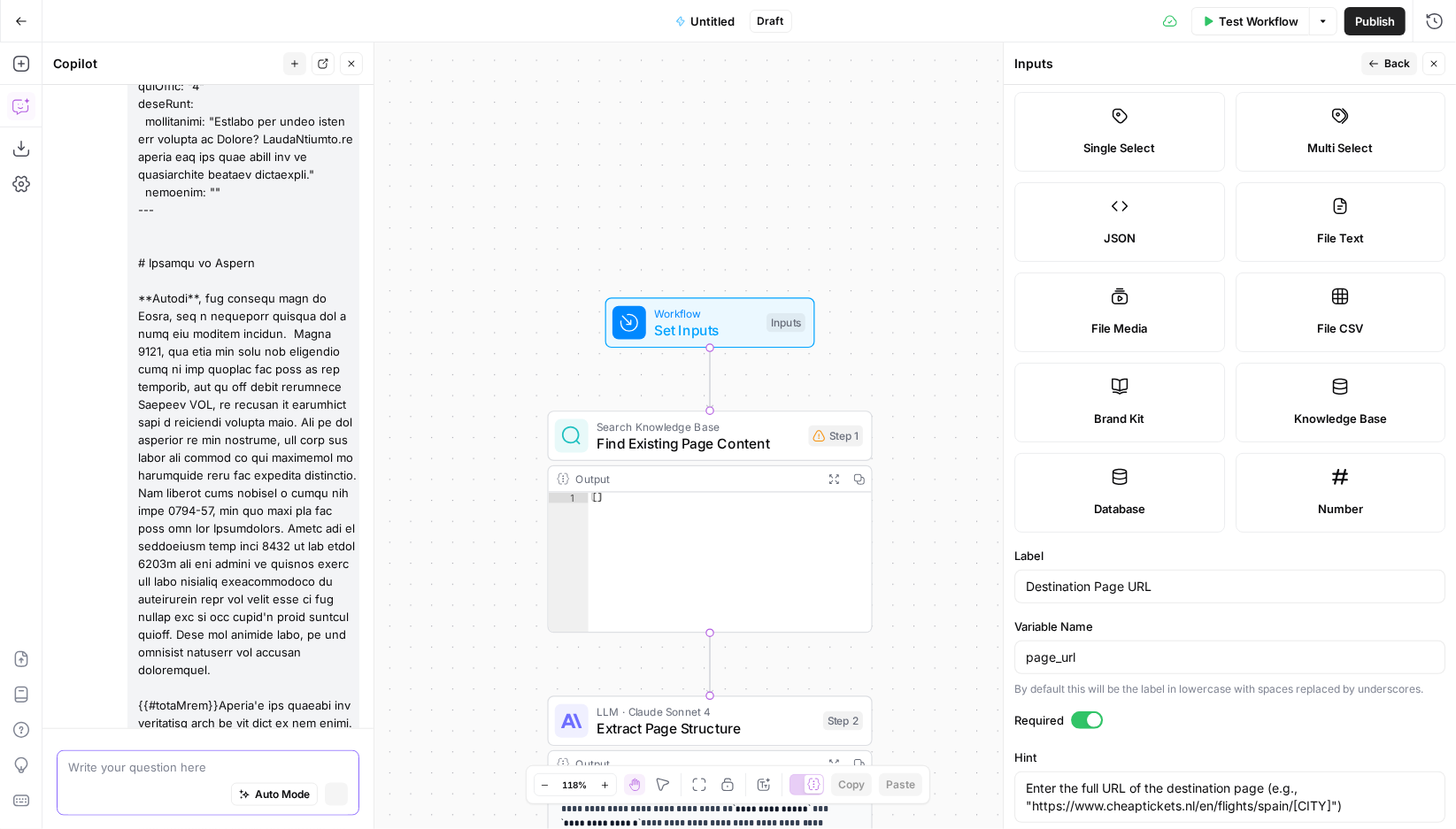 scroll, scrollTop: 16863, scrollLeft: 0, axis: vertical 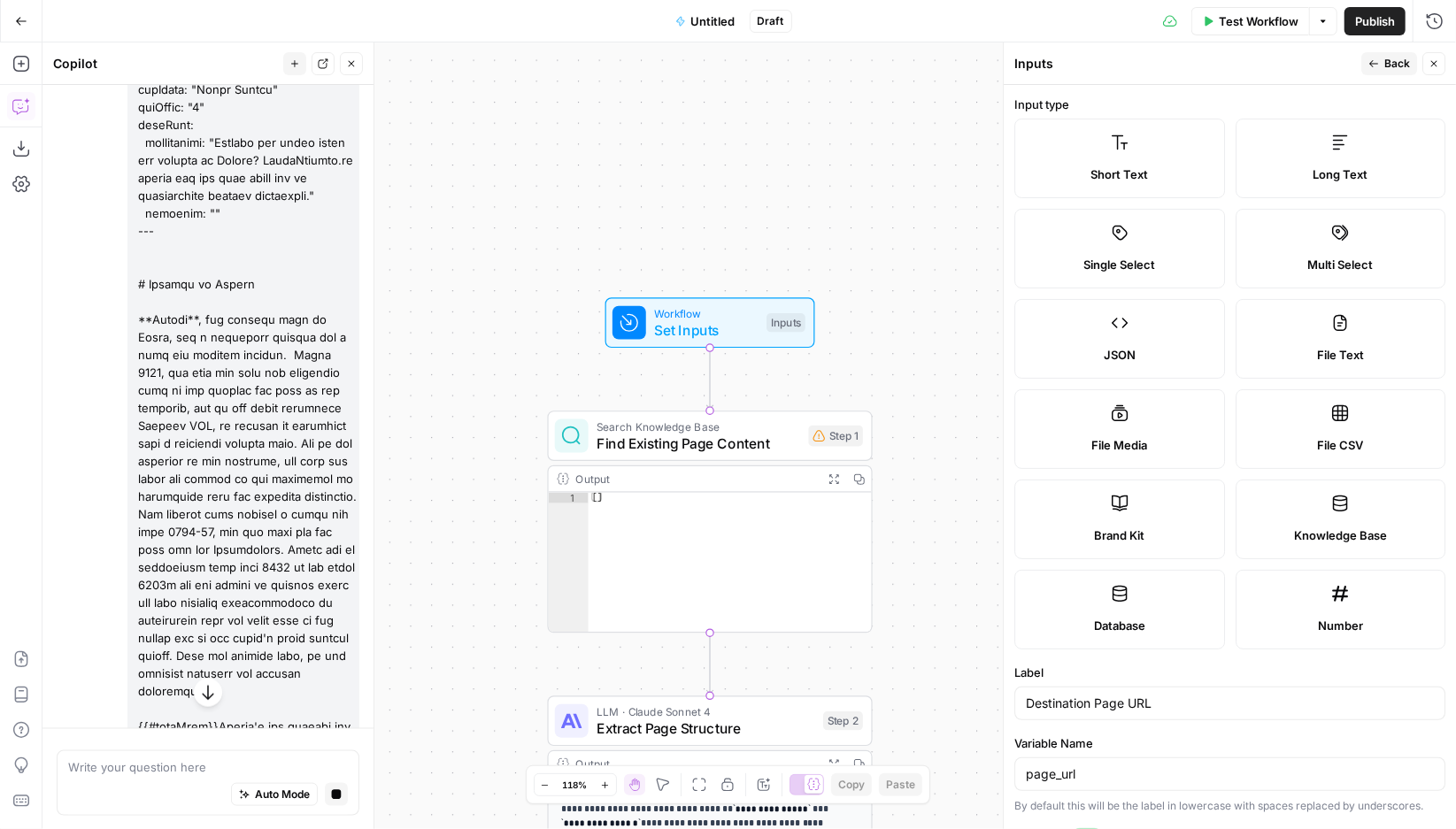 click 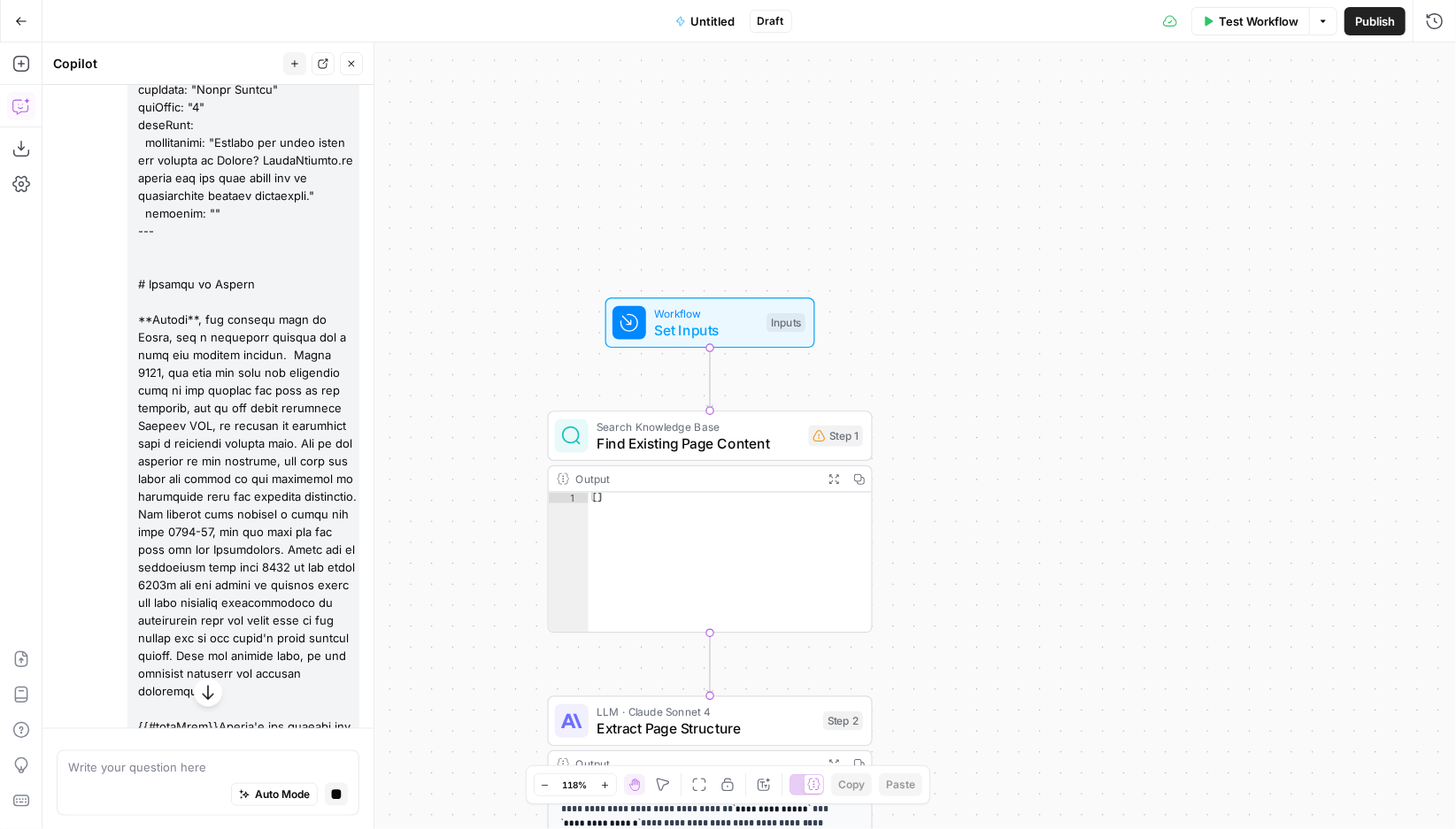 click on "Workflow" at bounding box center [705, 313] 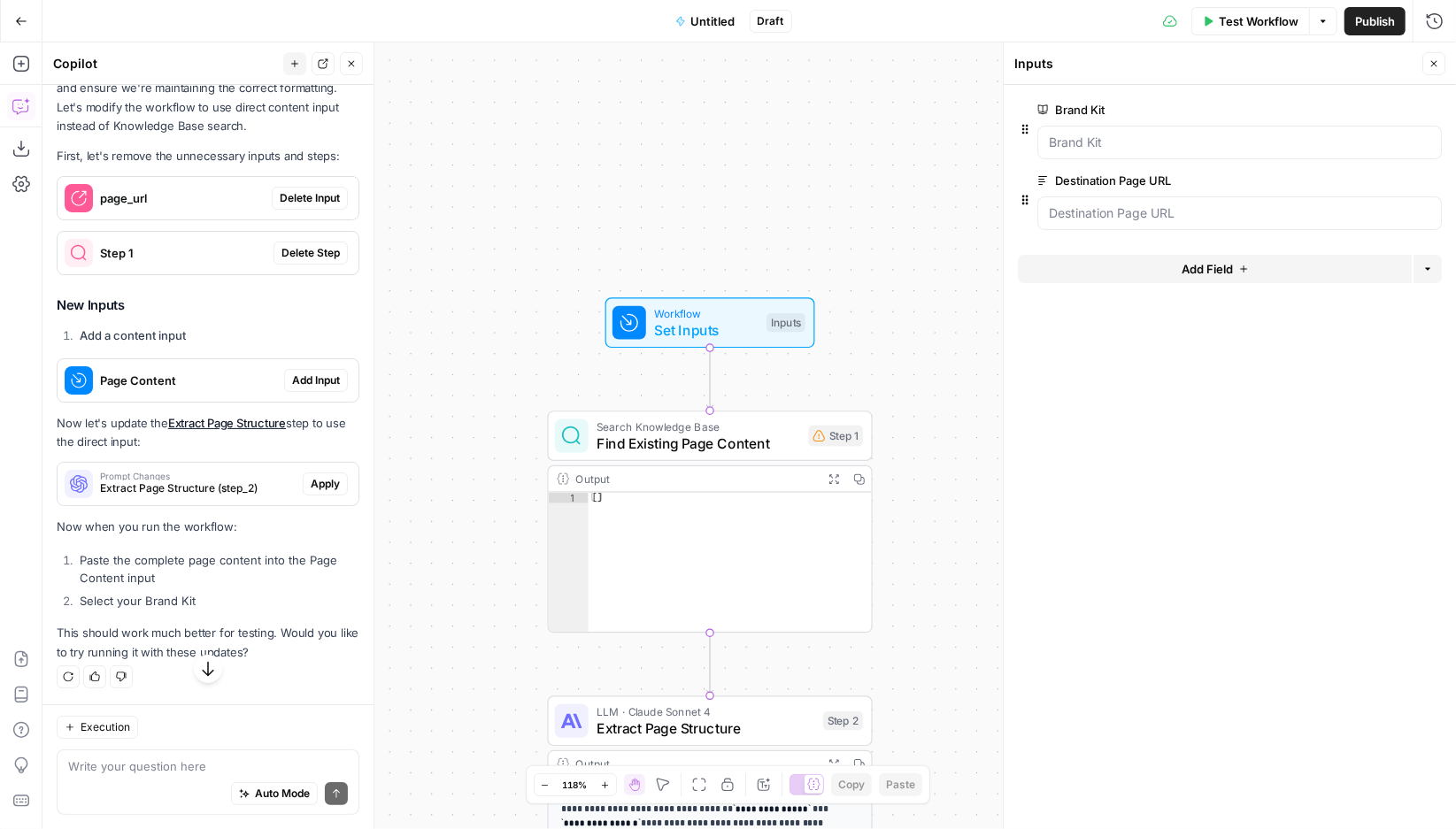 scroll, scrollTop: 17553, scrollLeft: 0, axis: vertical 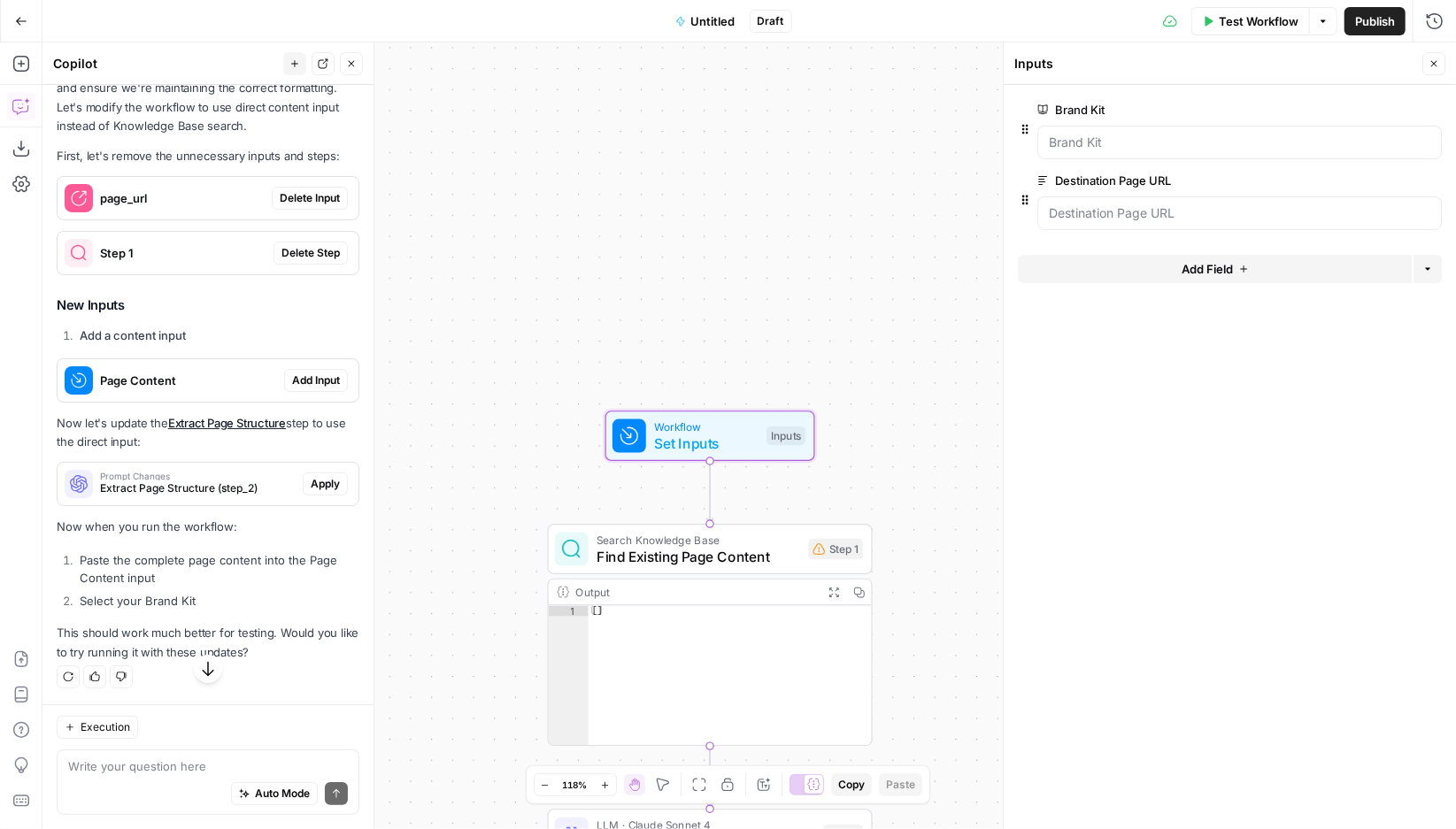 click on "Delete Input" at bounding box center (310, 198) 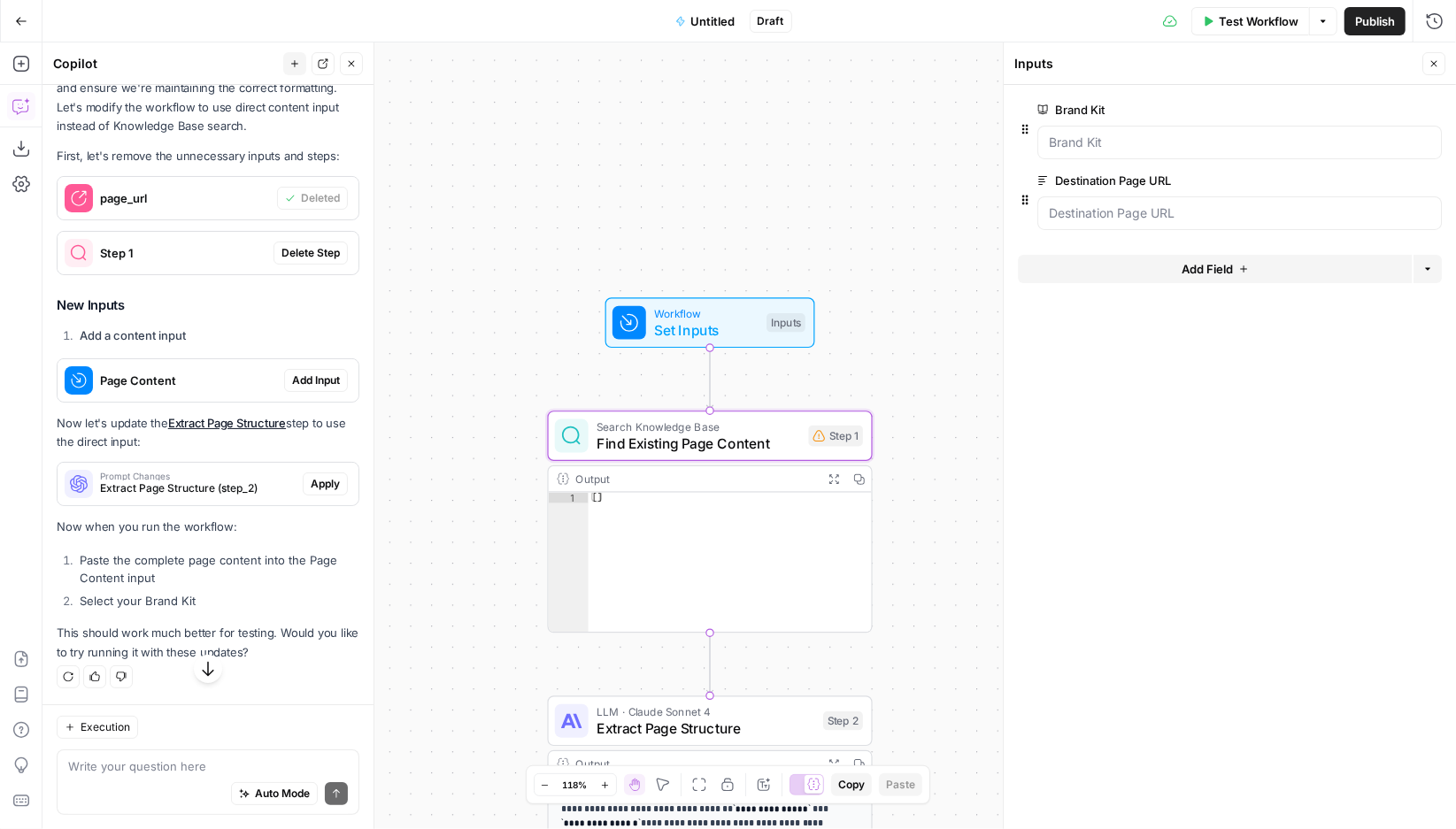 click on "Delete Step" at bounding box center [311, 253] 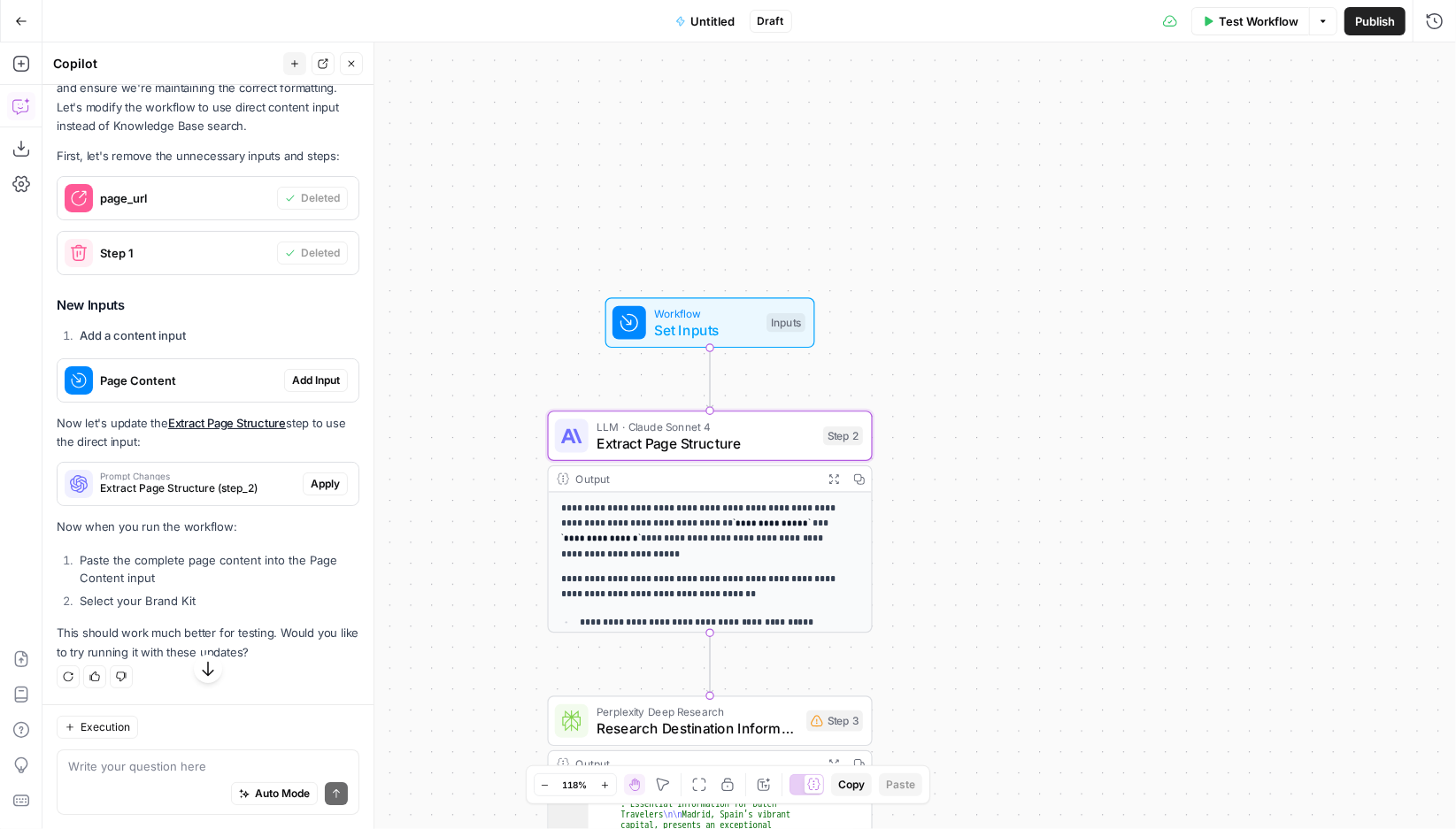 scroll, scrollTop: 17642, scrollLeft: 0, axis: vertical 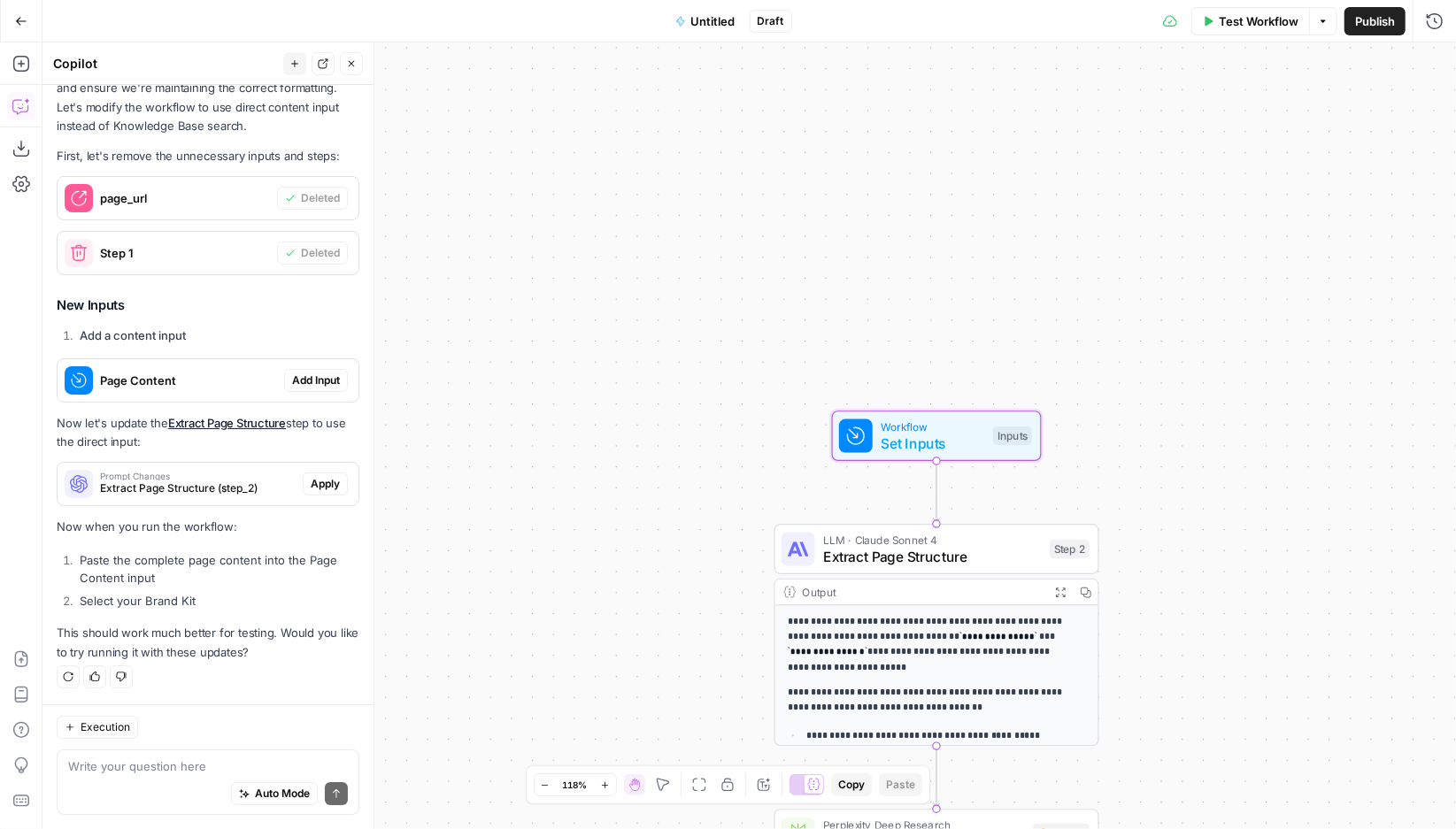 click on "Add Input" at bounding box center (316, 380) 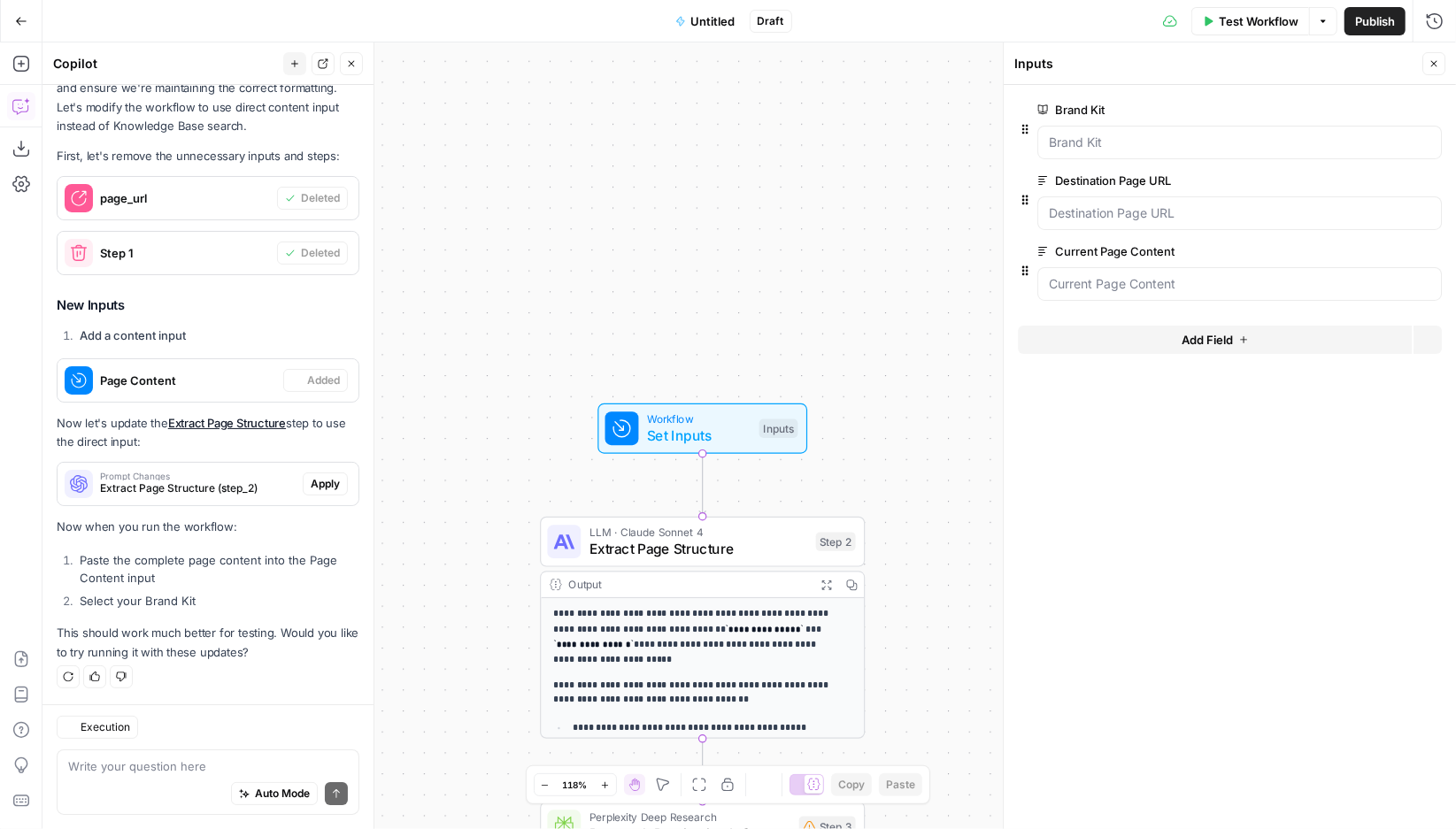 scroll, scrollTop: 17642, scrollLeft: 0, axis: vertical 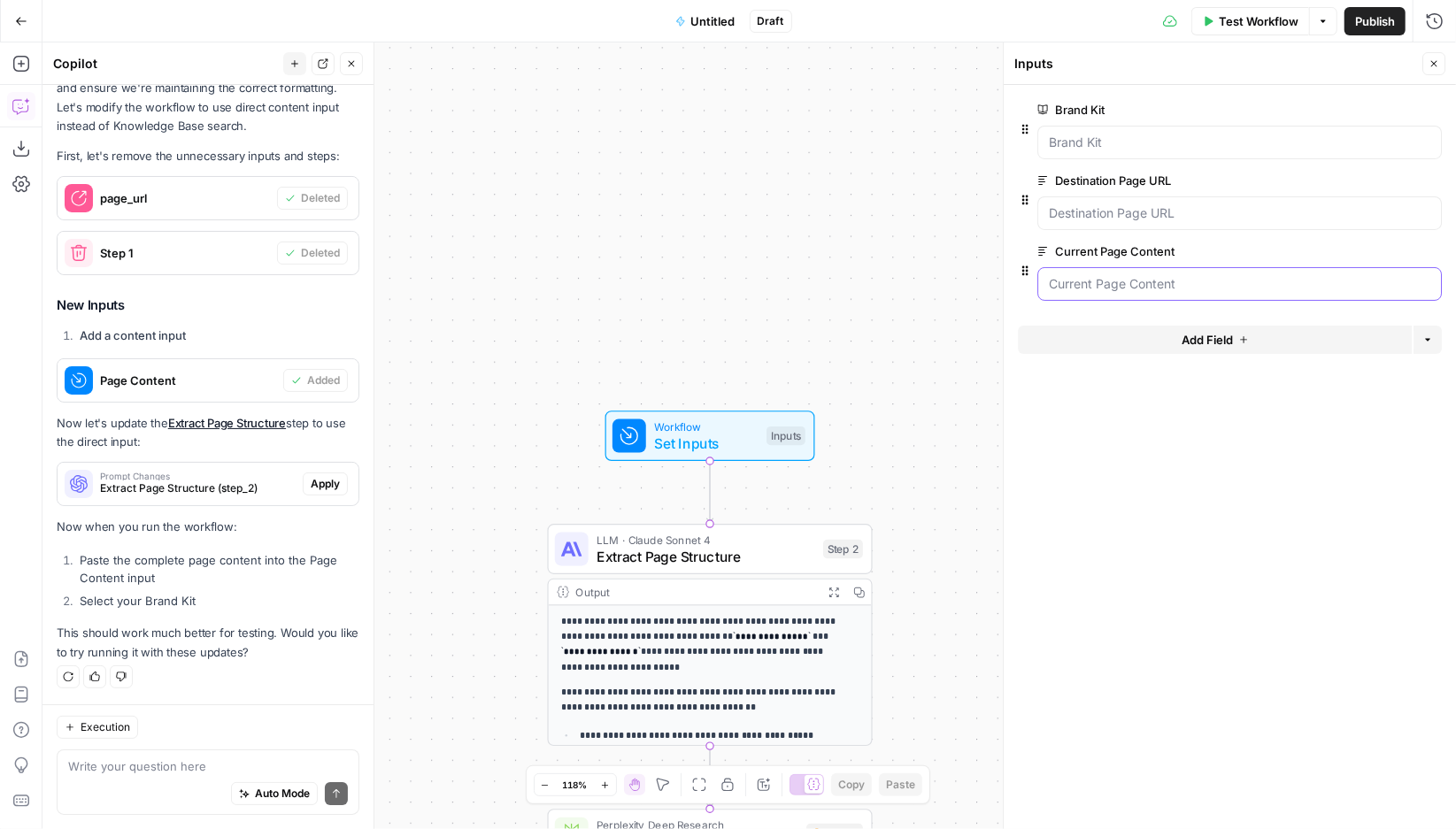 click on "Current Page Content" at bounding box center [1239, 284] 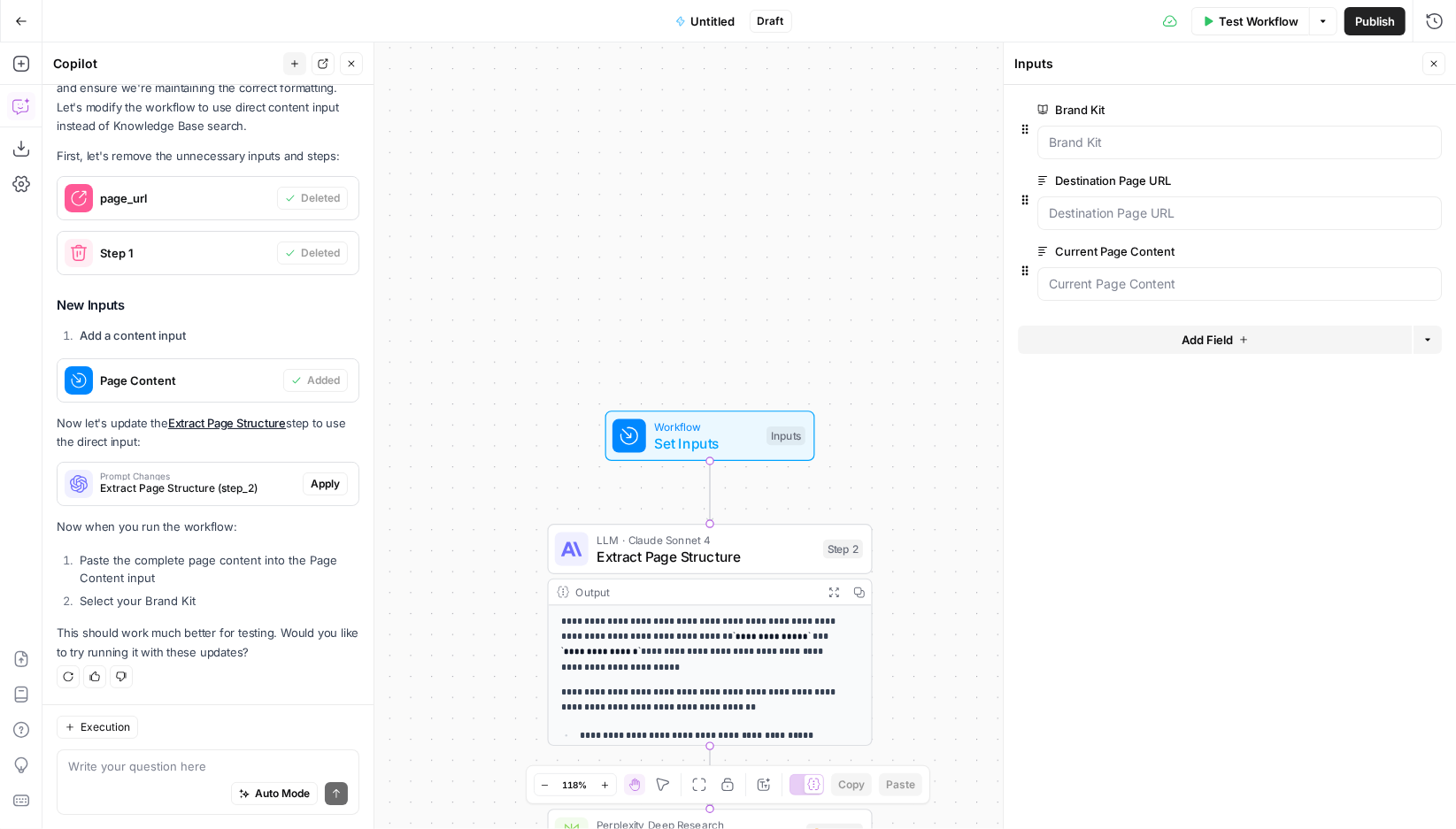 click at bounding box center (1239, 284) 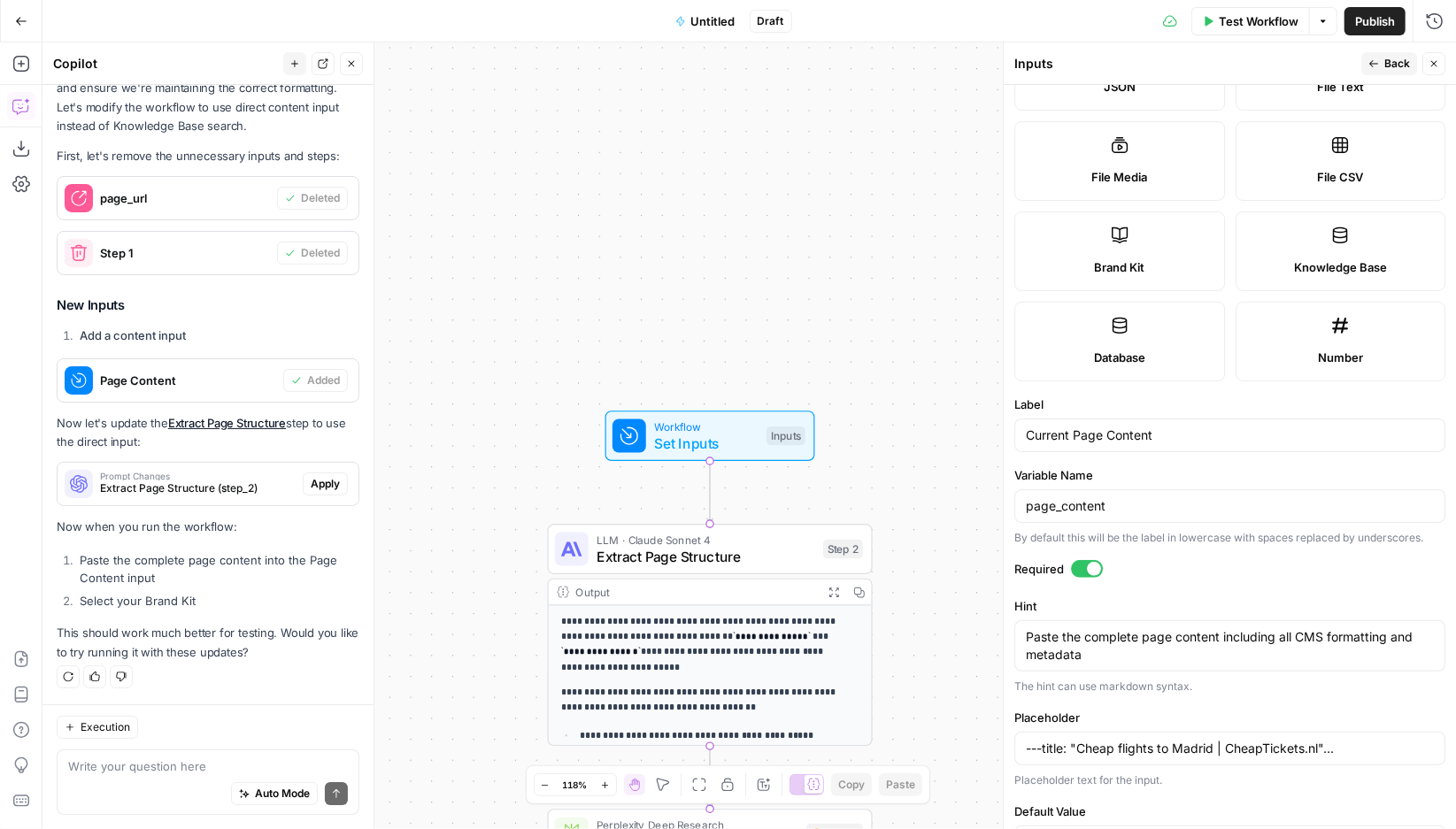 scroll, scrollTop: 363, scrollLeft: 0, axis: vertical 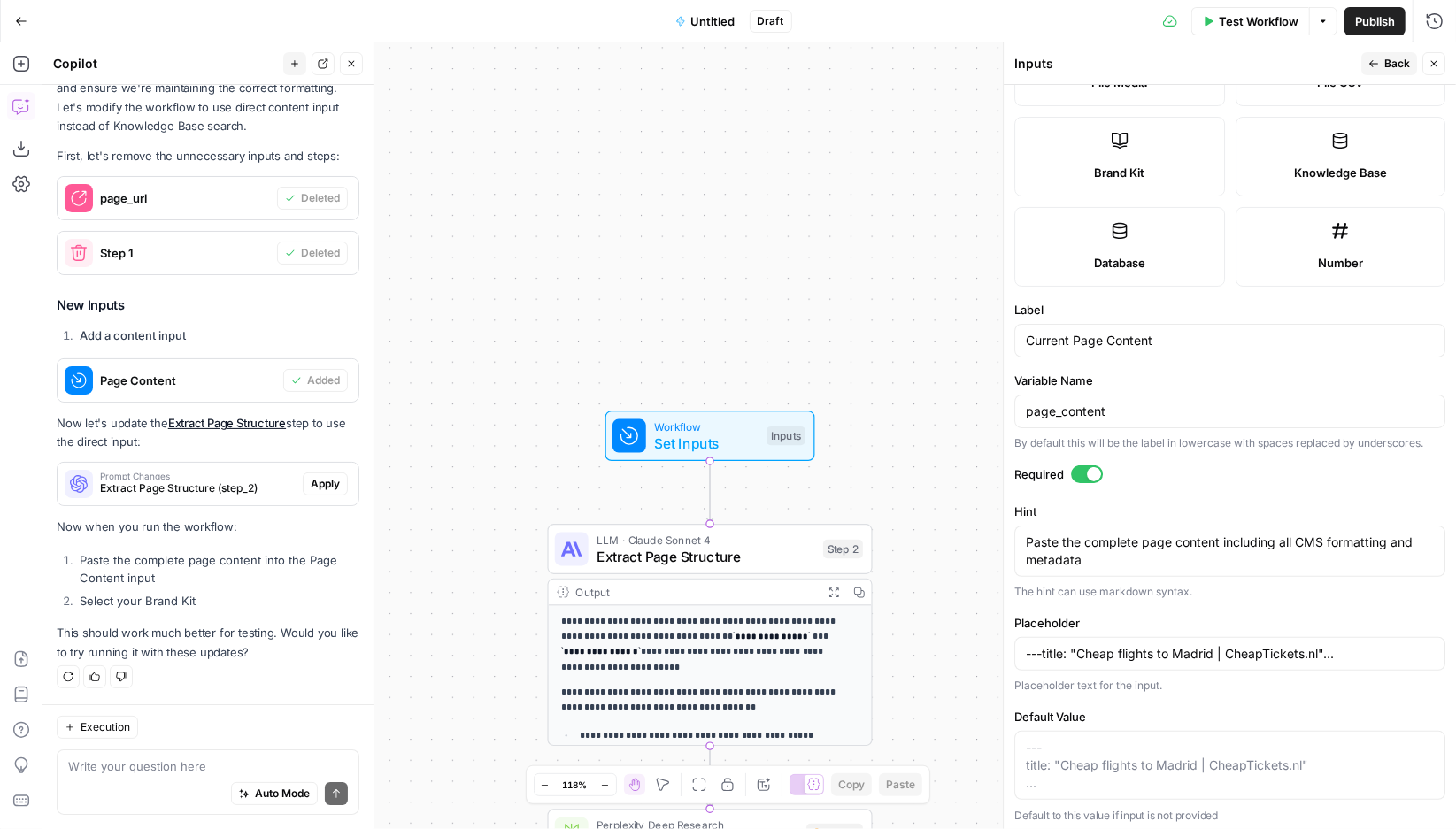 click 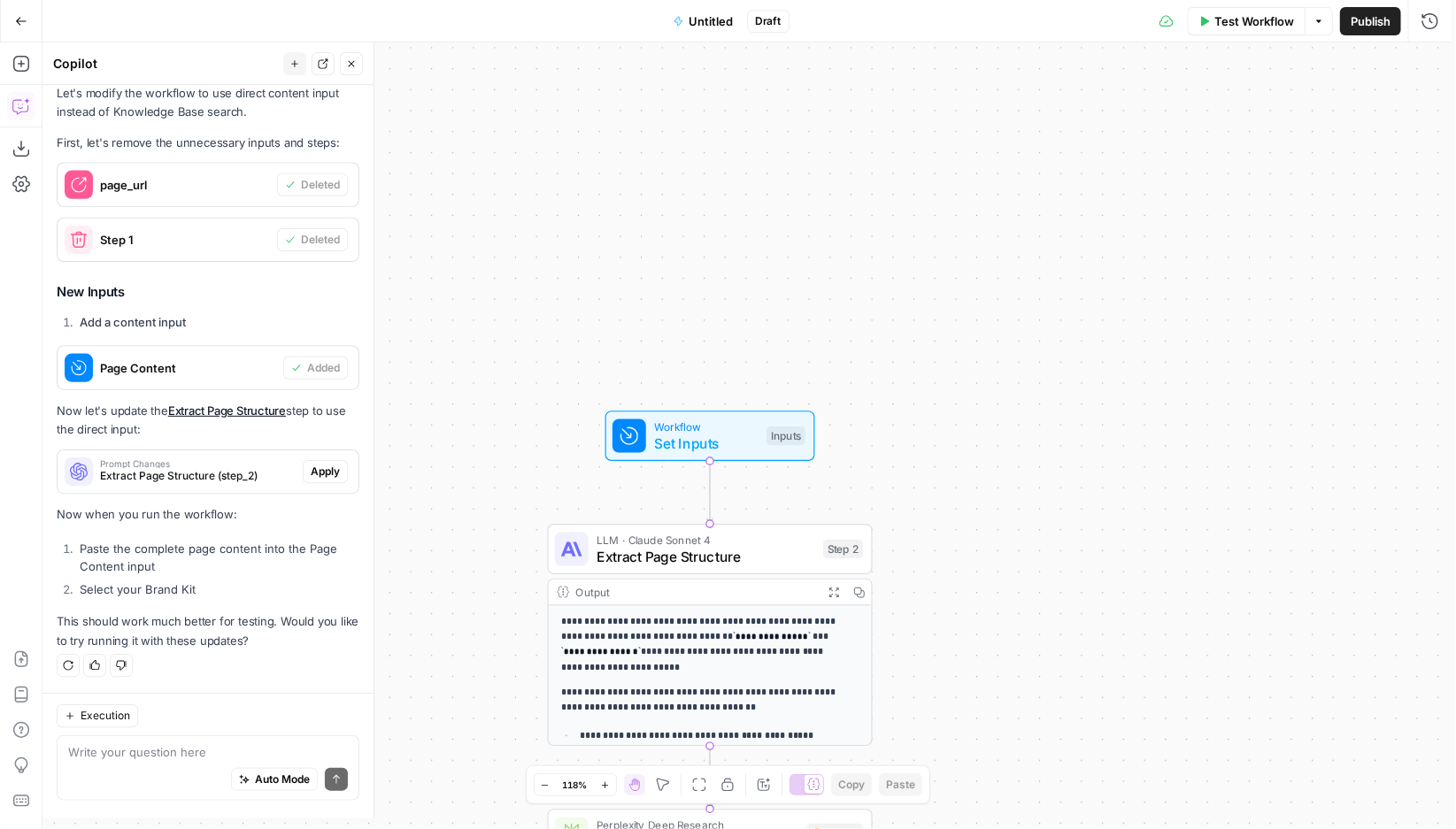 scroll, scrollTop: 17642, scrollLeft: 0, axis: vertical 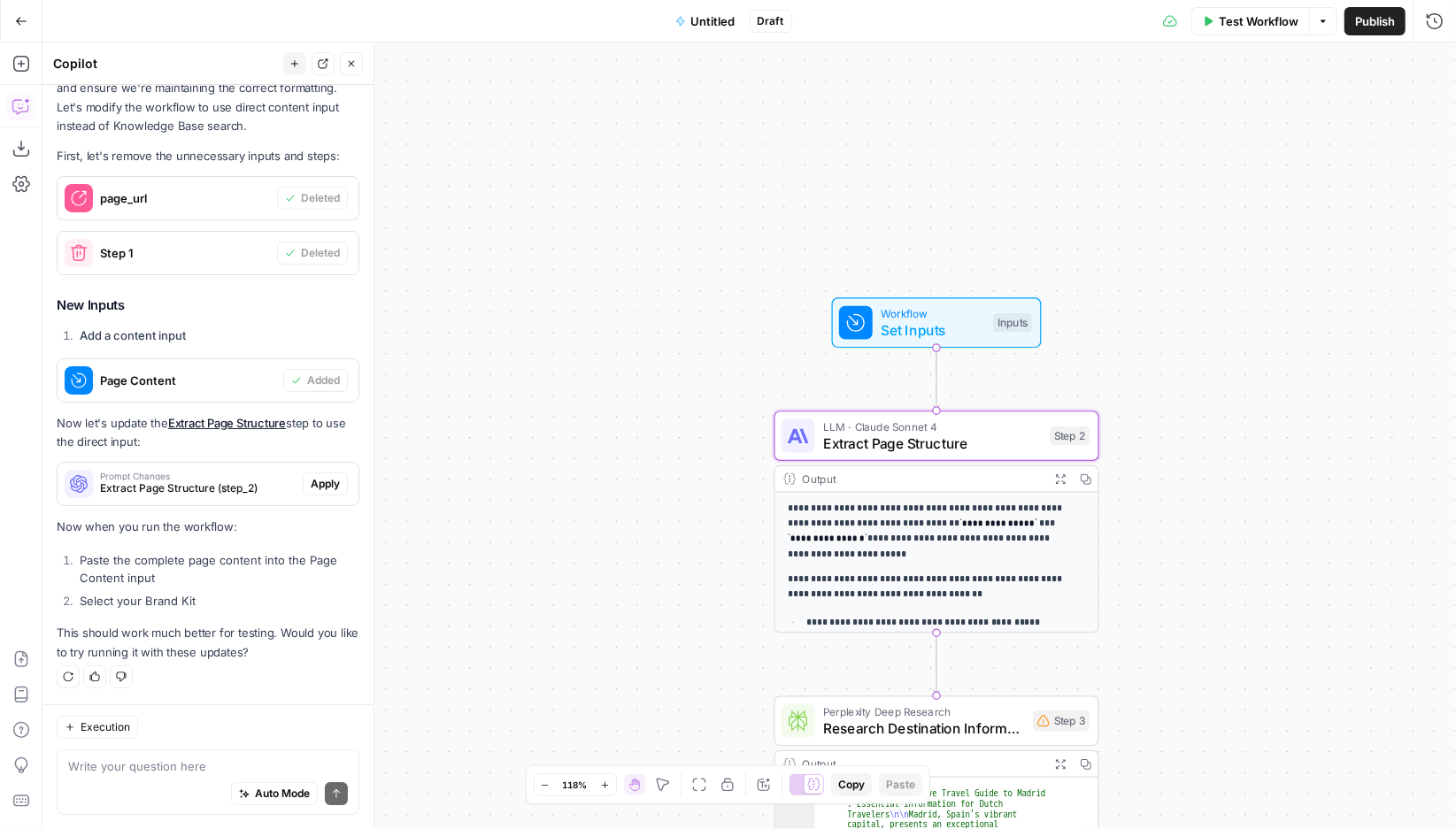 click on "Apply" at bounding box center [325, 484] 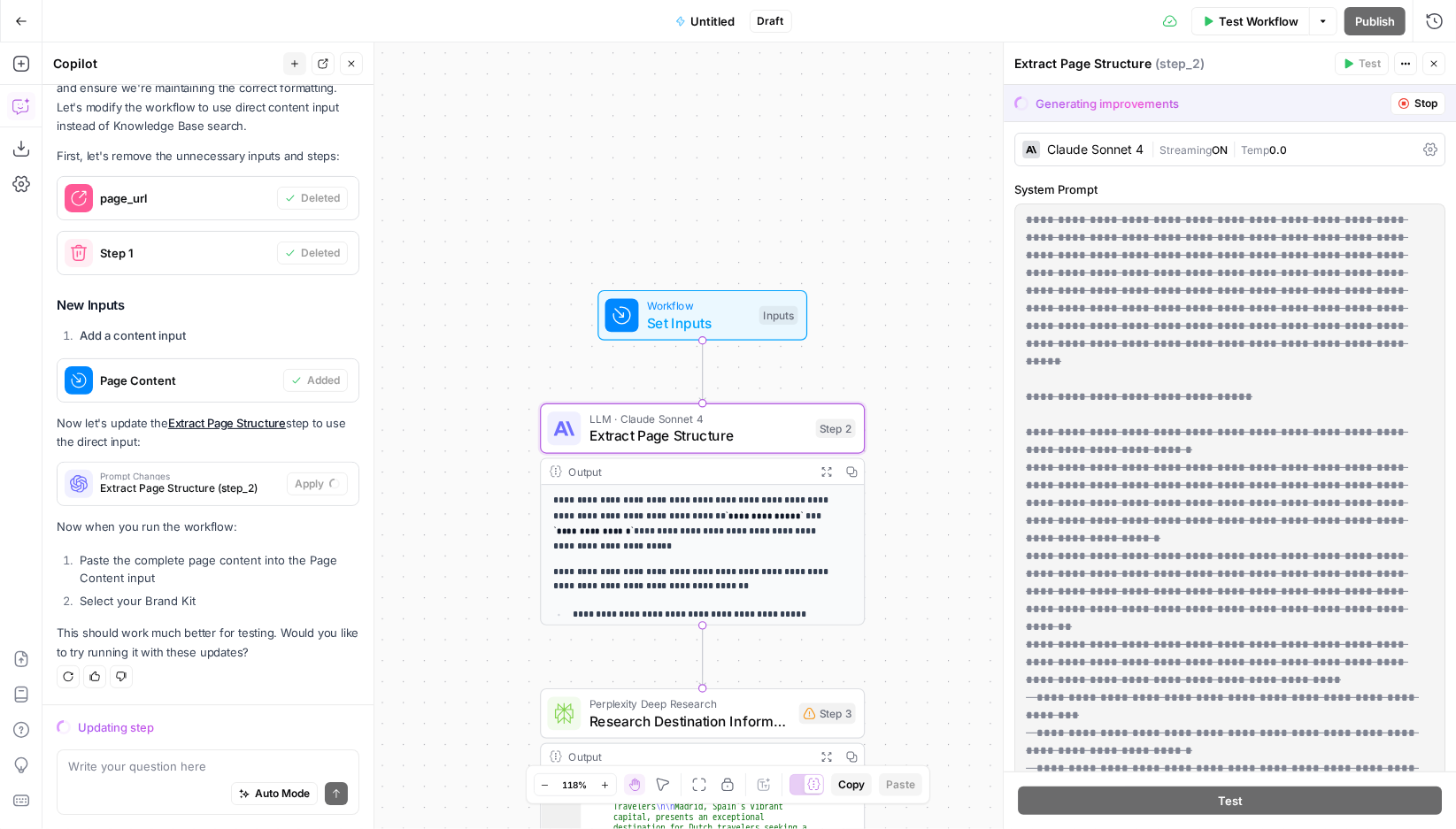 scroll, scrollTop: 17274, scrollLeft: 0, axis: vertical 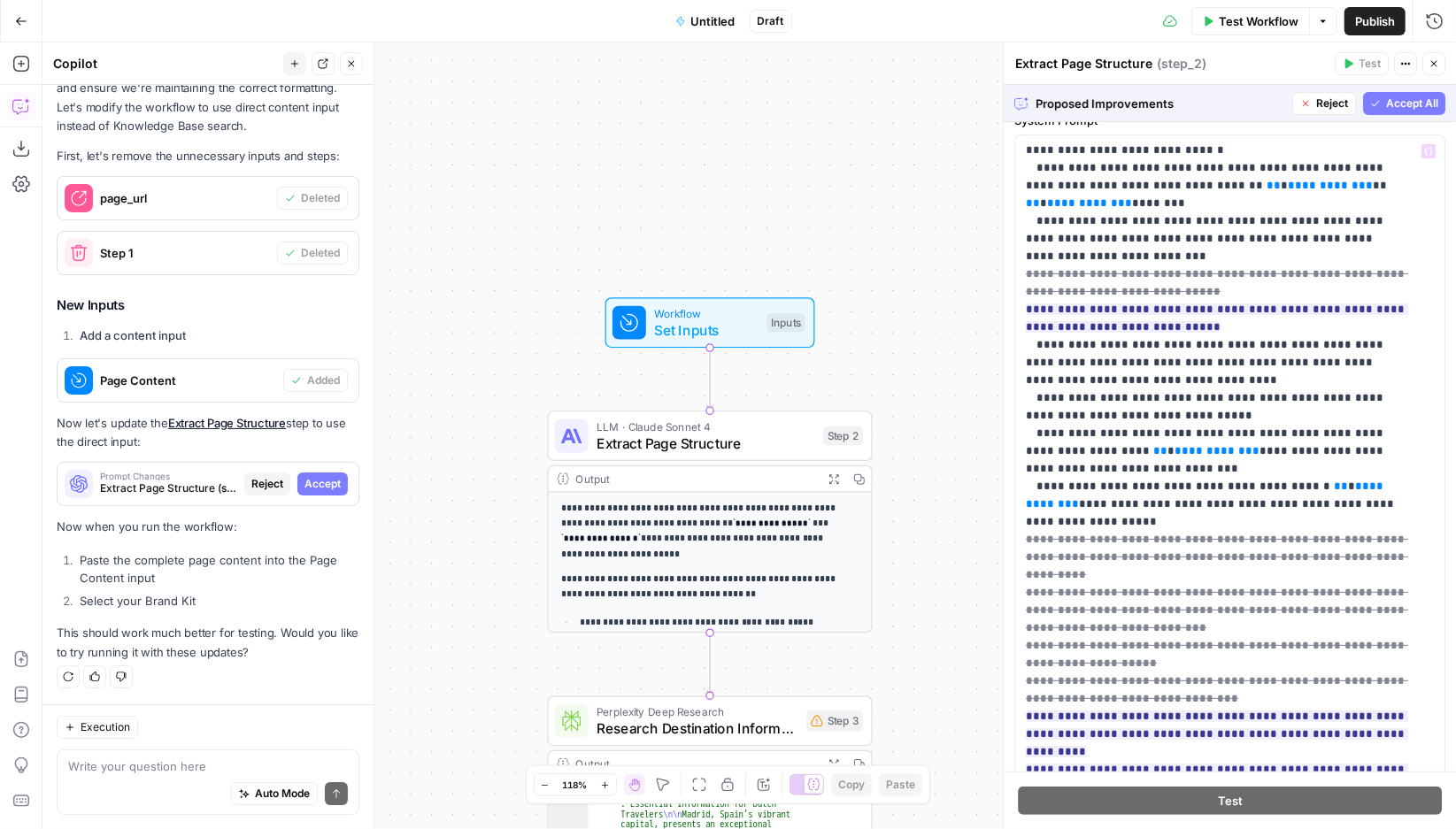 click on "Accept All" at bounding box center (1412, 104) 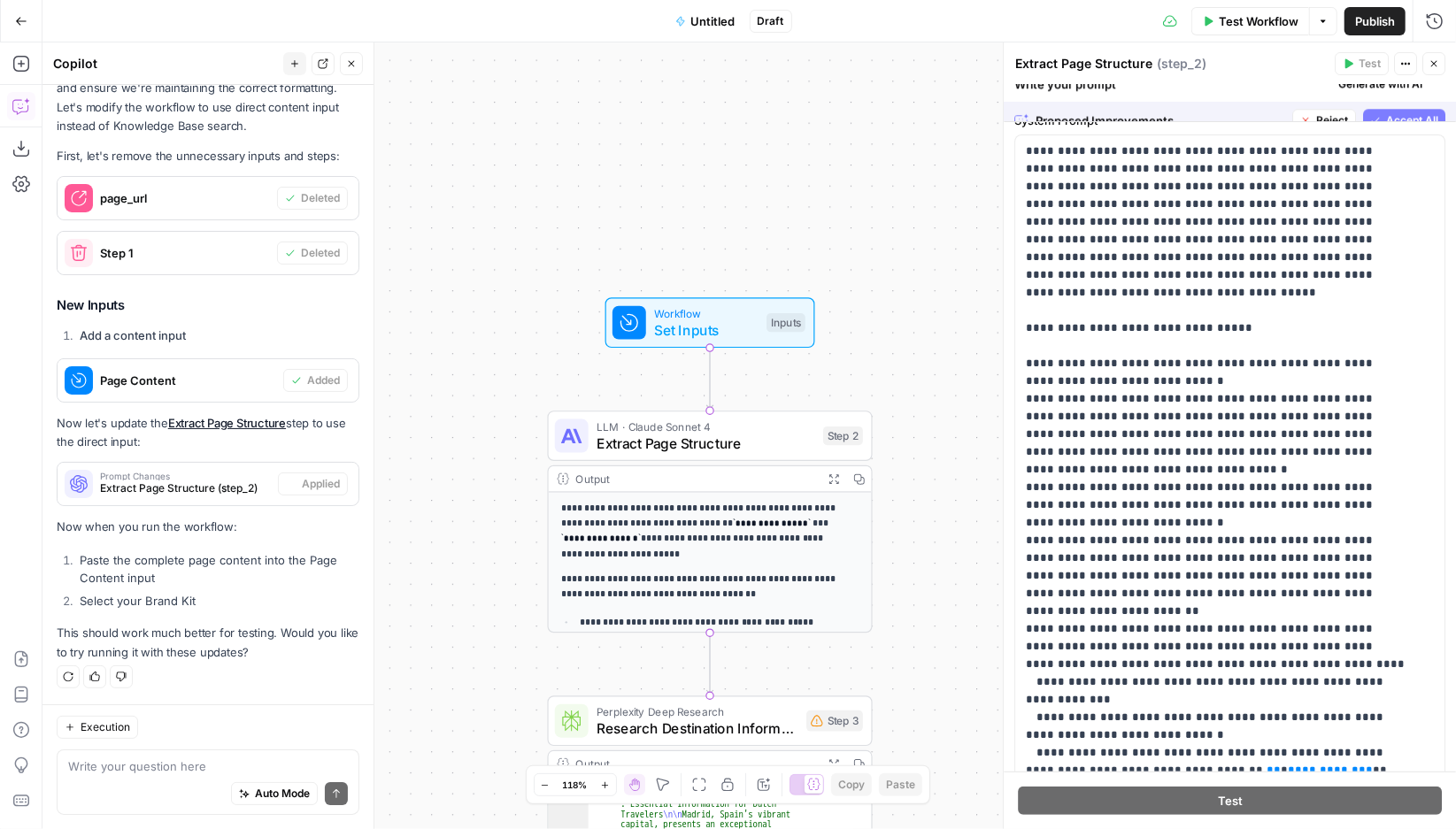 scroll, scrollTop: 17642, scrollLeft: 0, axis: vertical 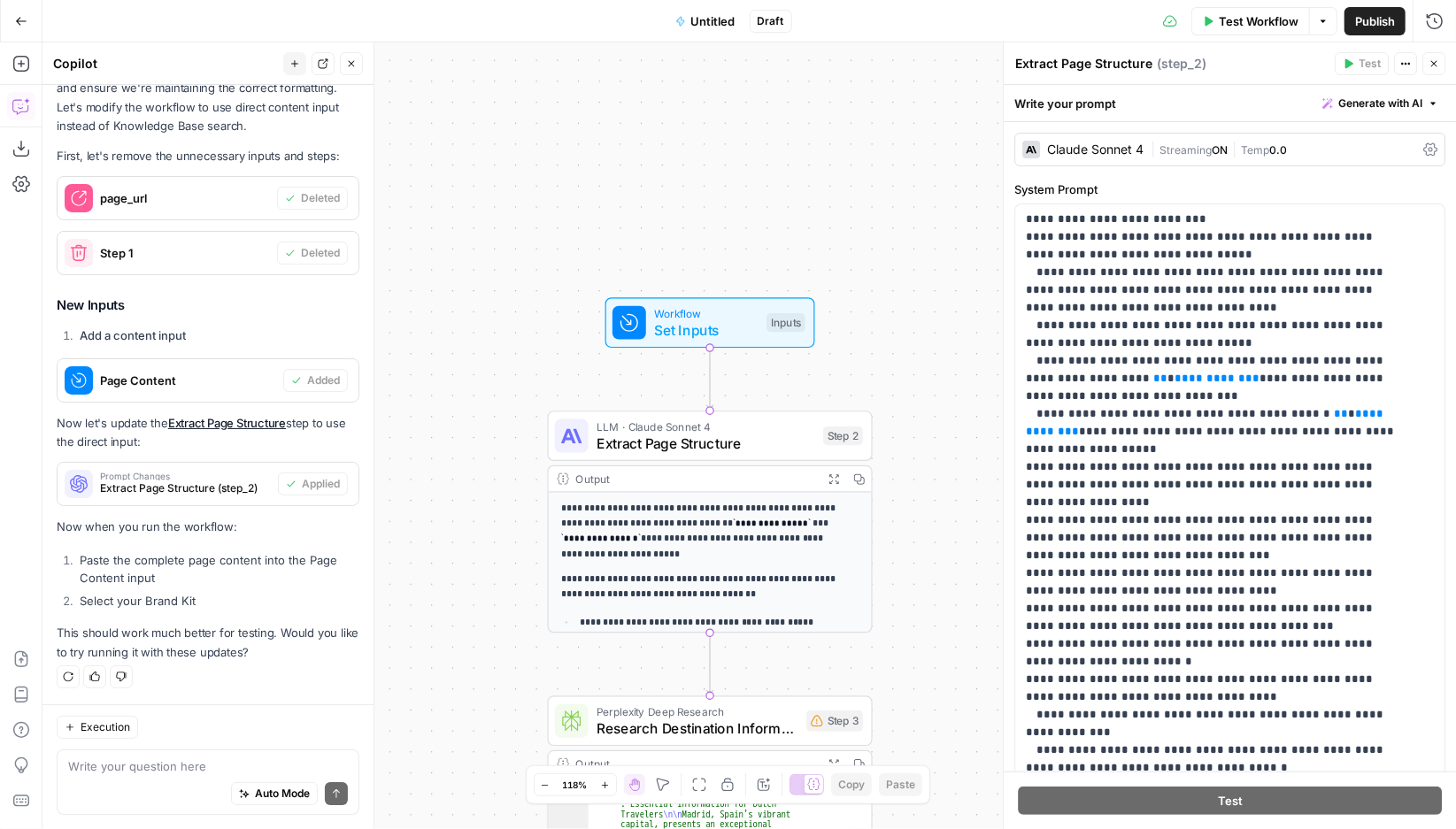 click 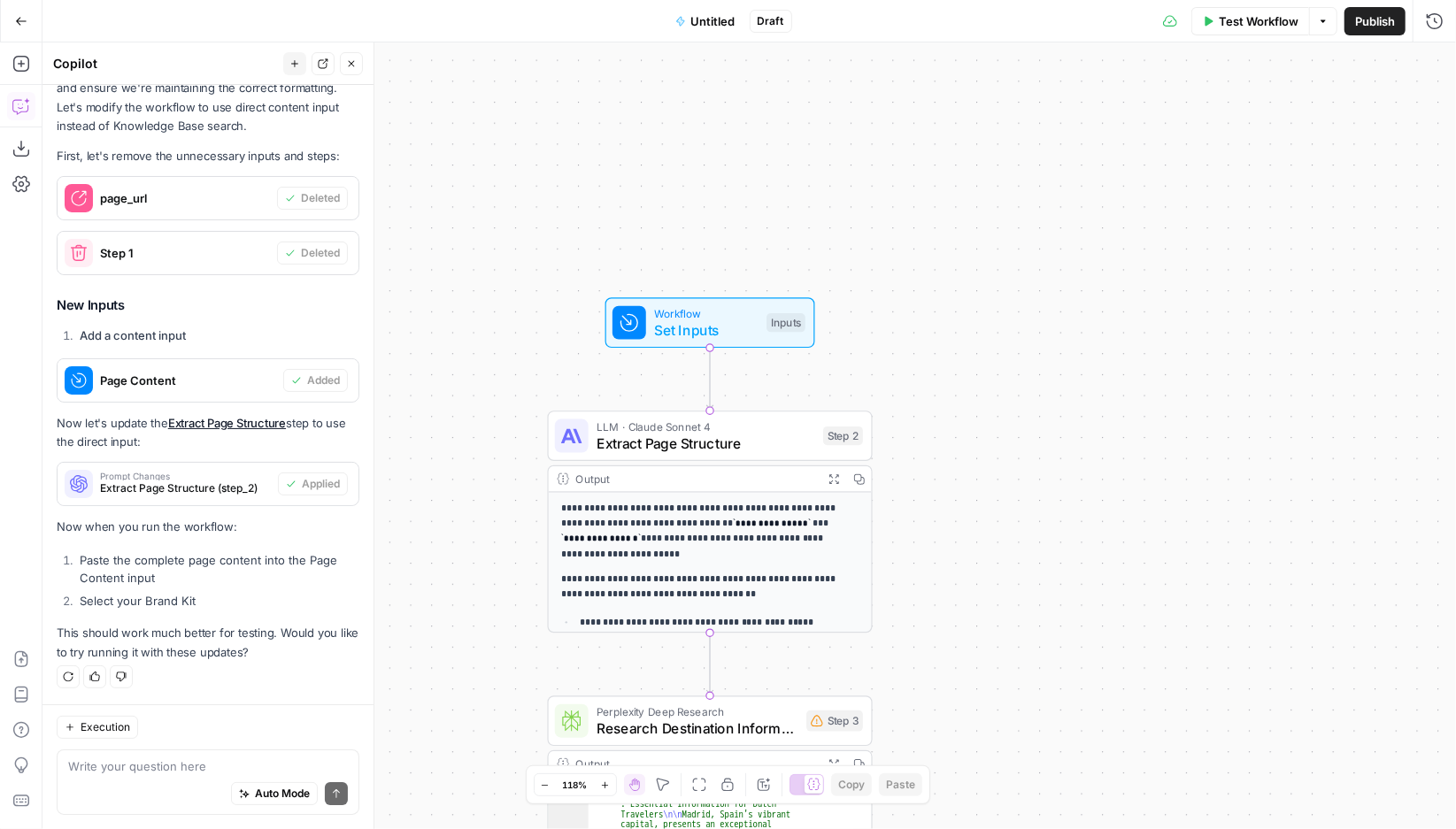 scroll, scrollTop: 17642, scrollLeft: 0, axis: vertical 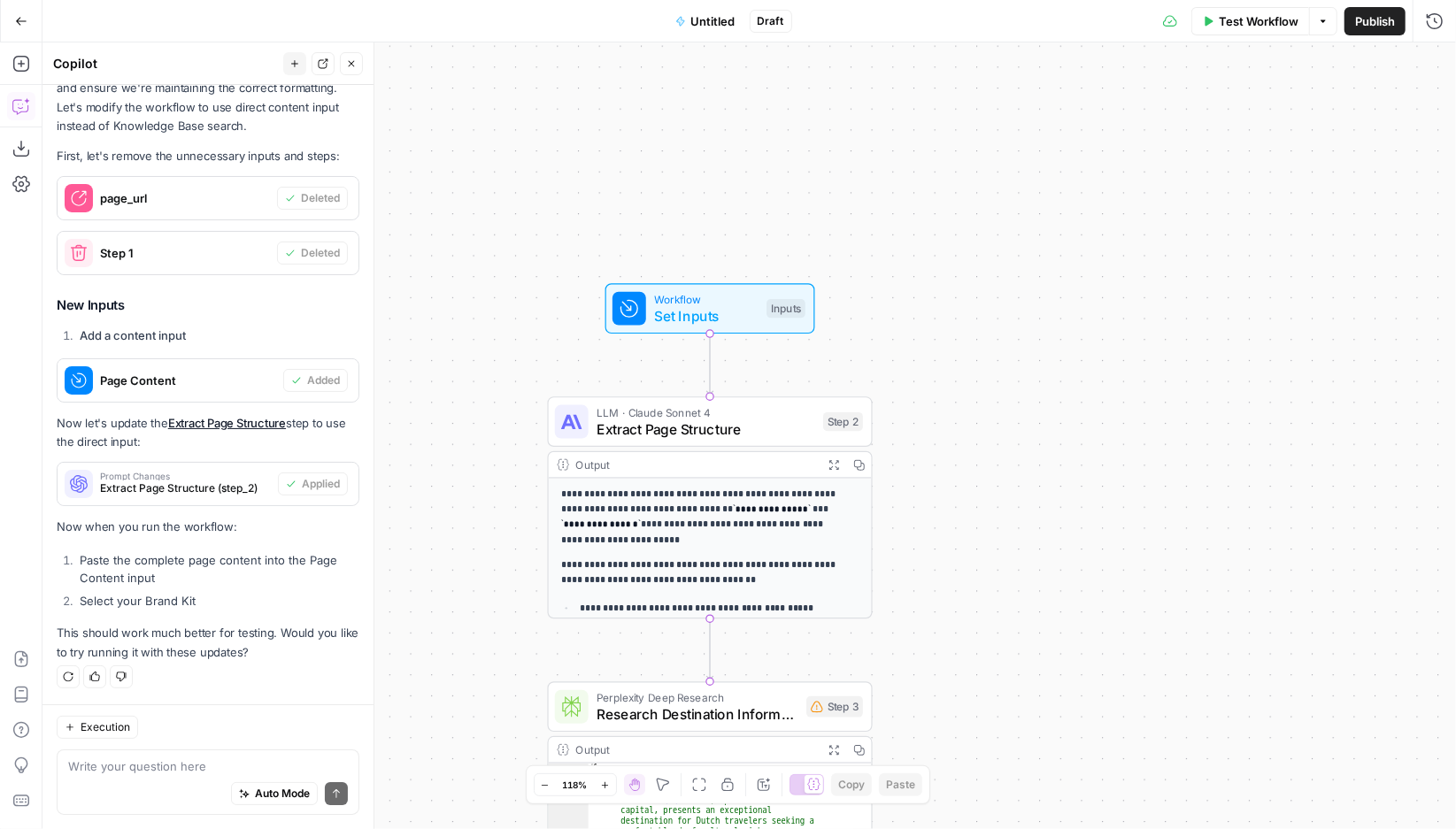 click on "Test Workflow" at bounding box center (1250, 21) 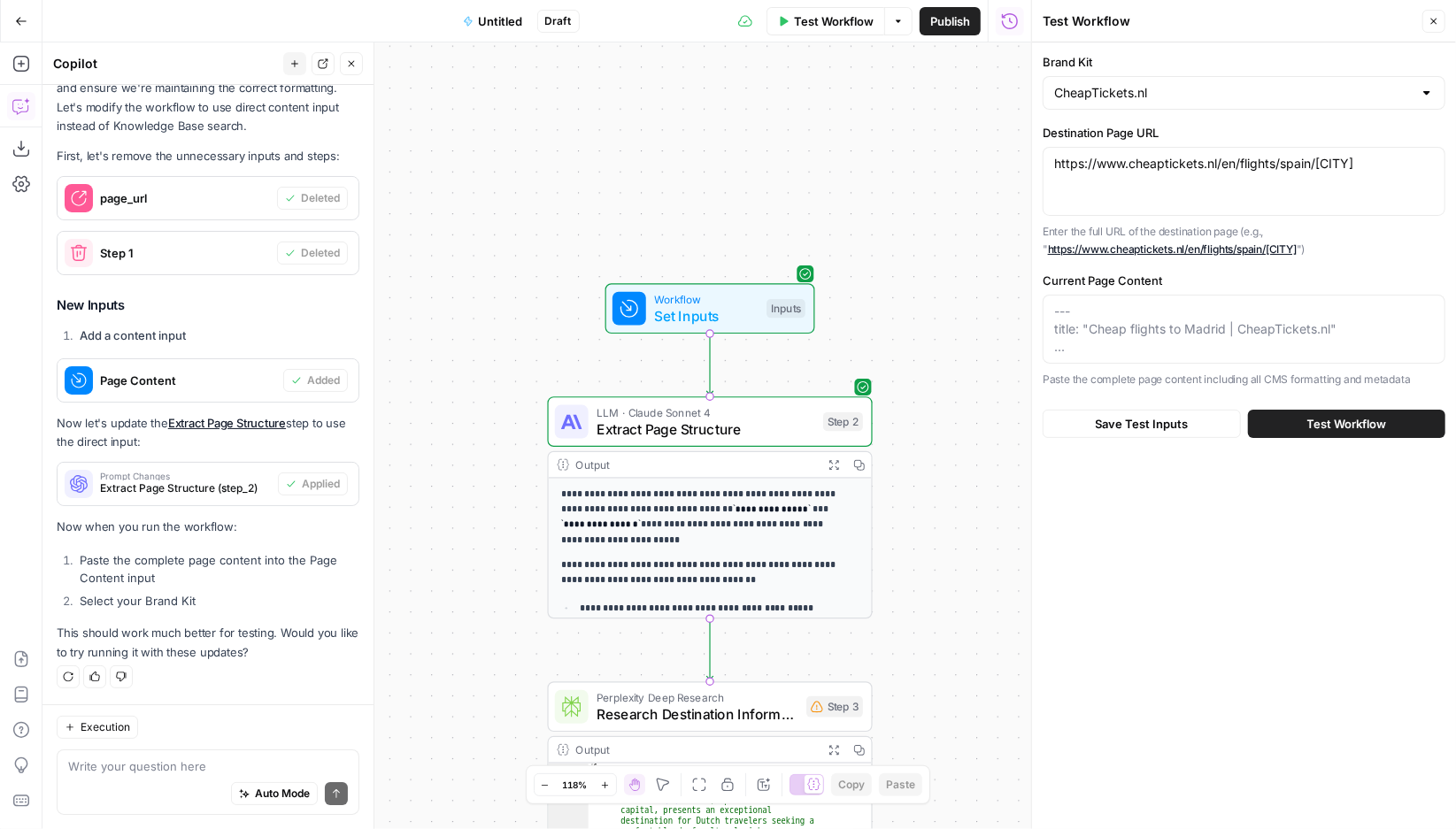 scroll, scrollTop: 17642, scrollLeft: 0, axis: vertical 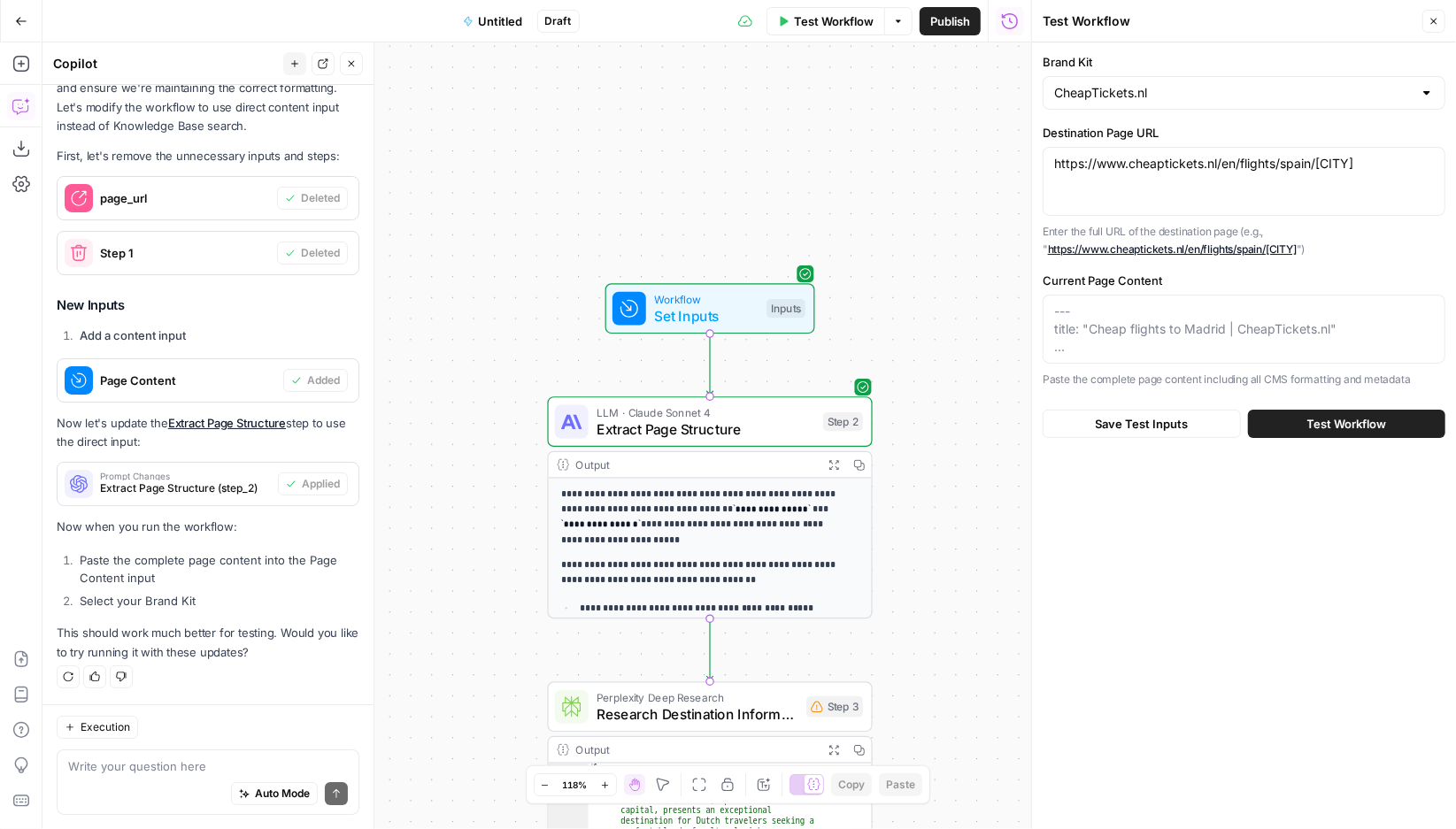 click on "https://www.cheaptickets.nl/en/flights/spain/madrid https://www.cheaptickets.nl/en/flights/spain/madrid" at bounding box center (1244, 181) 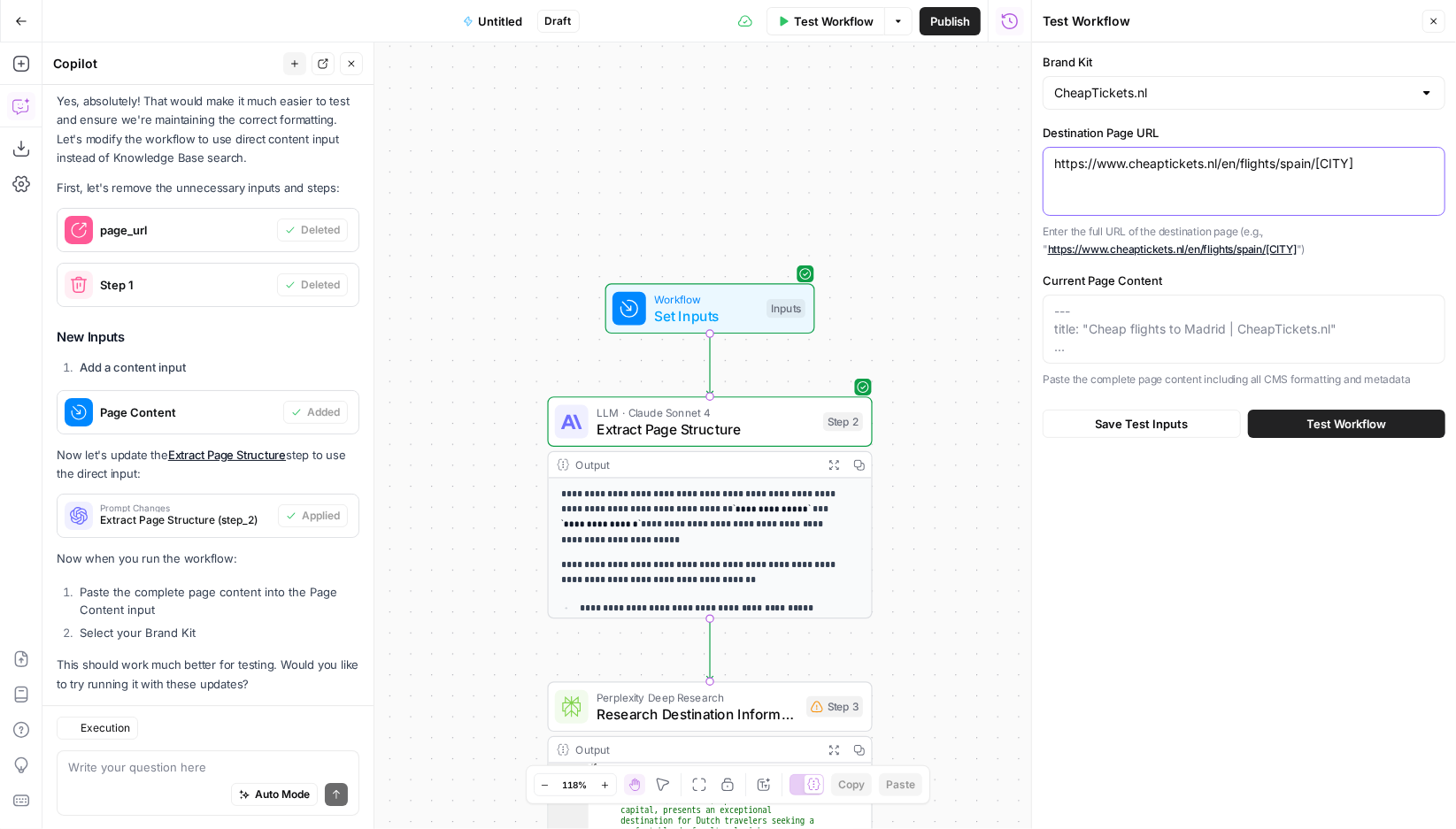 scroll, scrollTop: 17642, scrollLeft: 0, axis: vertical 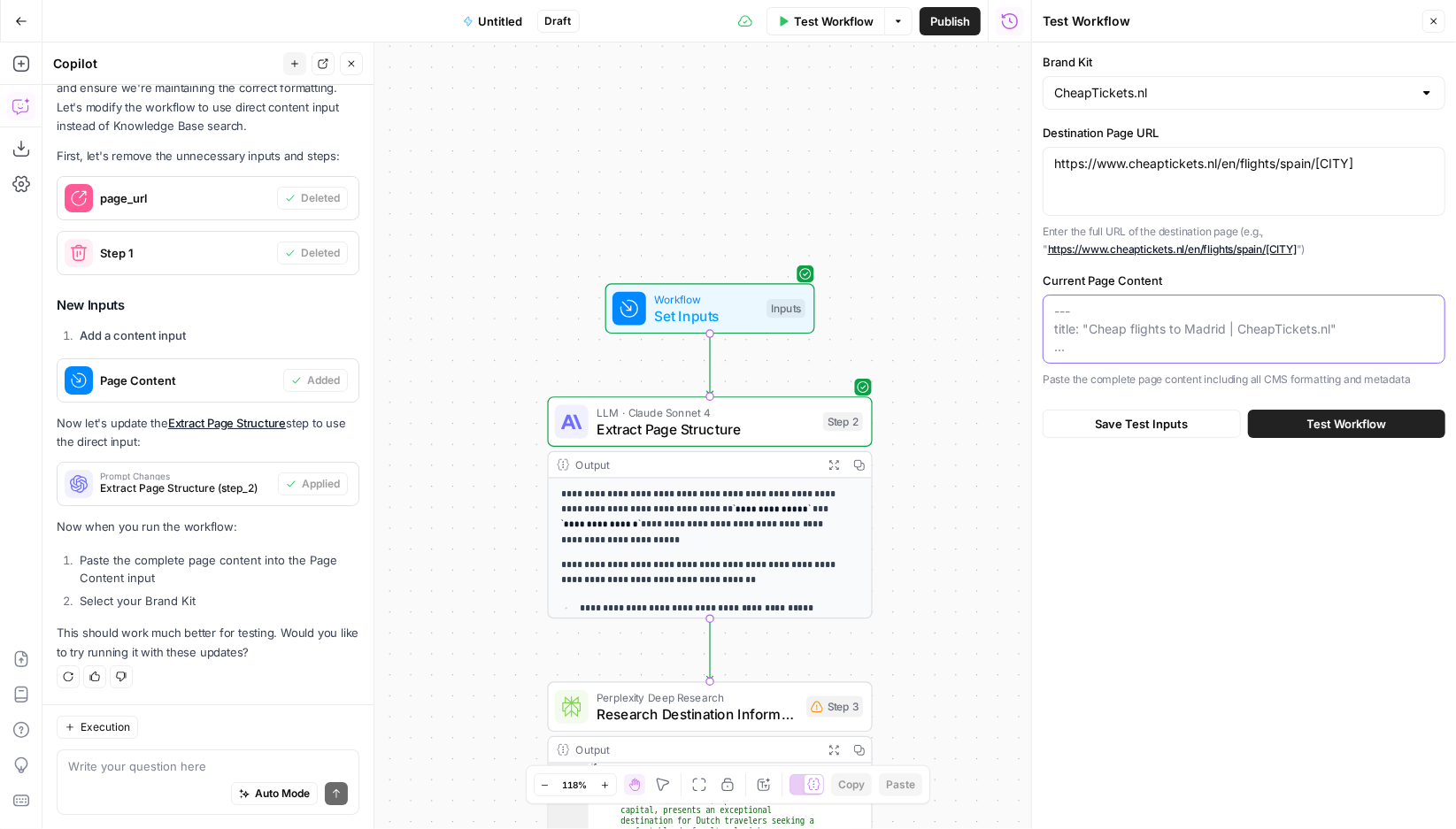 click on "Current Page Content" at bounding box center [1244, 329] 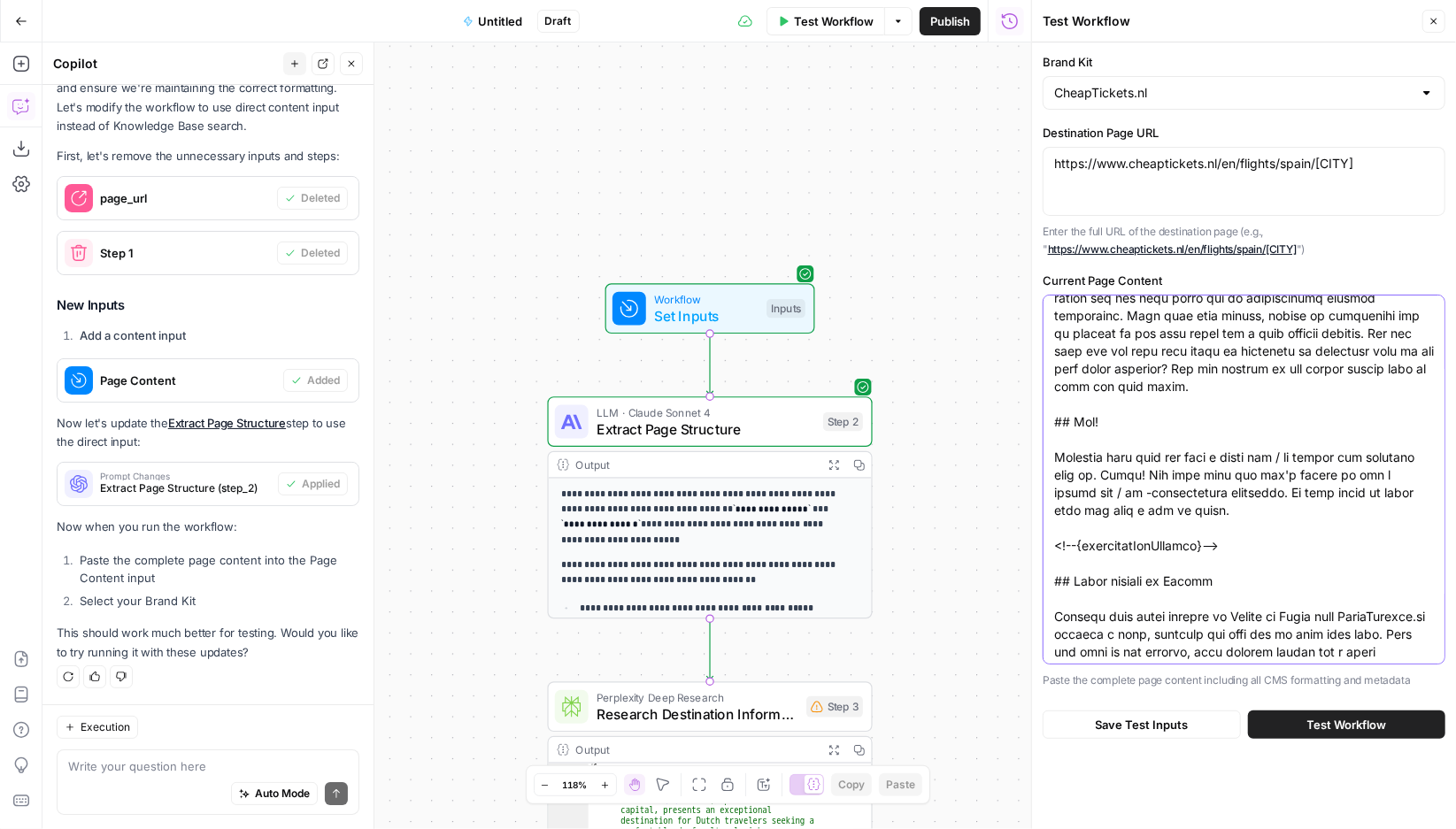 scroll, scrollTop: 1645, scrollLeft: 0, axis: vertical 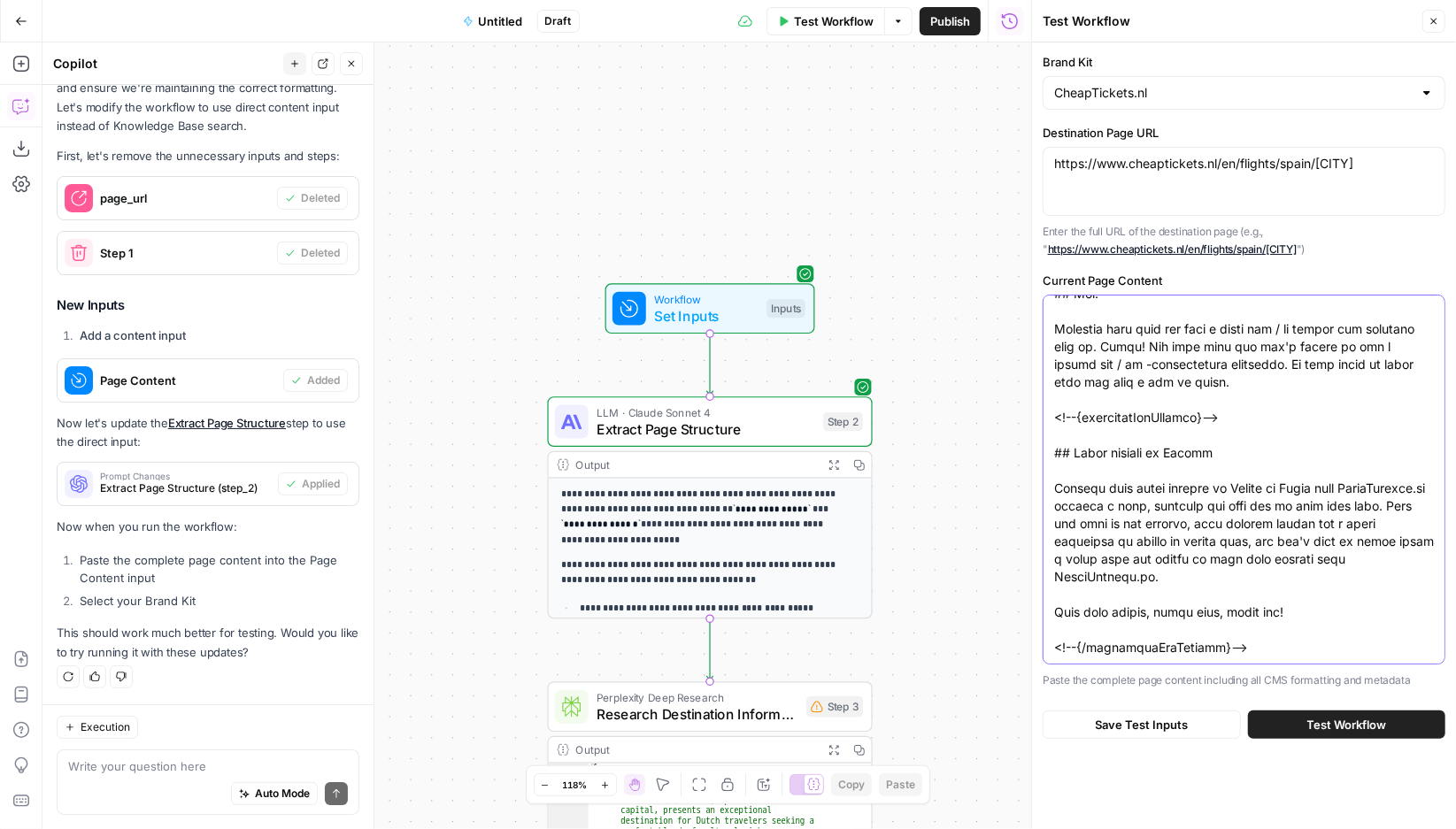 type on "---
title: "Cheap flights to Madrid | CheapTickets.nl"
navTitle: "About Madrid"
navOrder: "1"
metaTags:
description: "Looking for great deals for flights to Madrid? CheapTickets.nl offers you the best fares and an unparalleled booking experience."
keywords: ""
---
# Flights to Madrid
**Madrid**, the capital city of Spain, has a colourful history and a rich and vibrant culture.  Since 1561, the city has been the political base of the country and home to the monarchy, and in the years following Charles III, it started to transform into a deserving capital city. Due to the presence of the monarchy, the city was often the origin of any uprisings or complaints from the civilian population. The country went through a civil war from 1936-39, and the city was the base for the Republicans. There was an industrial boom from 1959 to the early 1970s and the influx of workers meant the city expanded significantly to accommodate them and since then it has become one of the world's major capital cities. Like any ..." 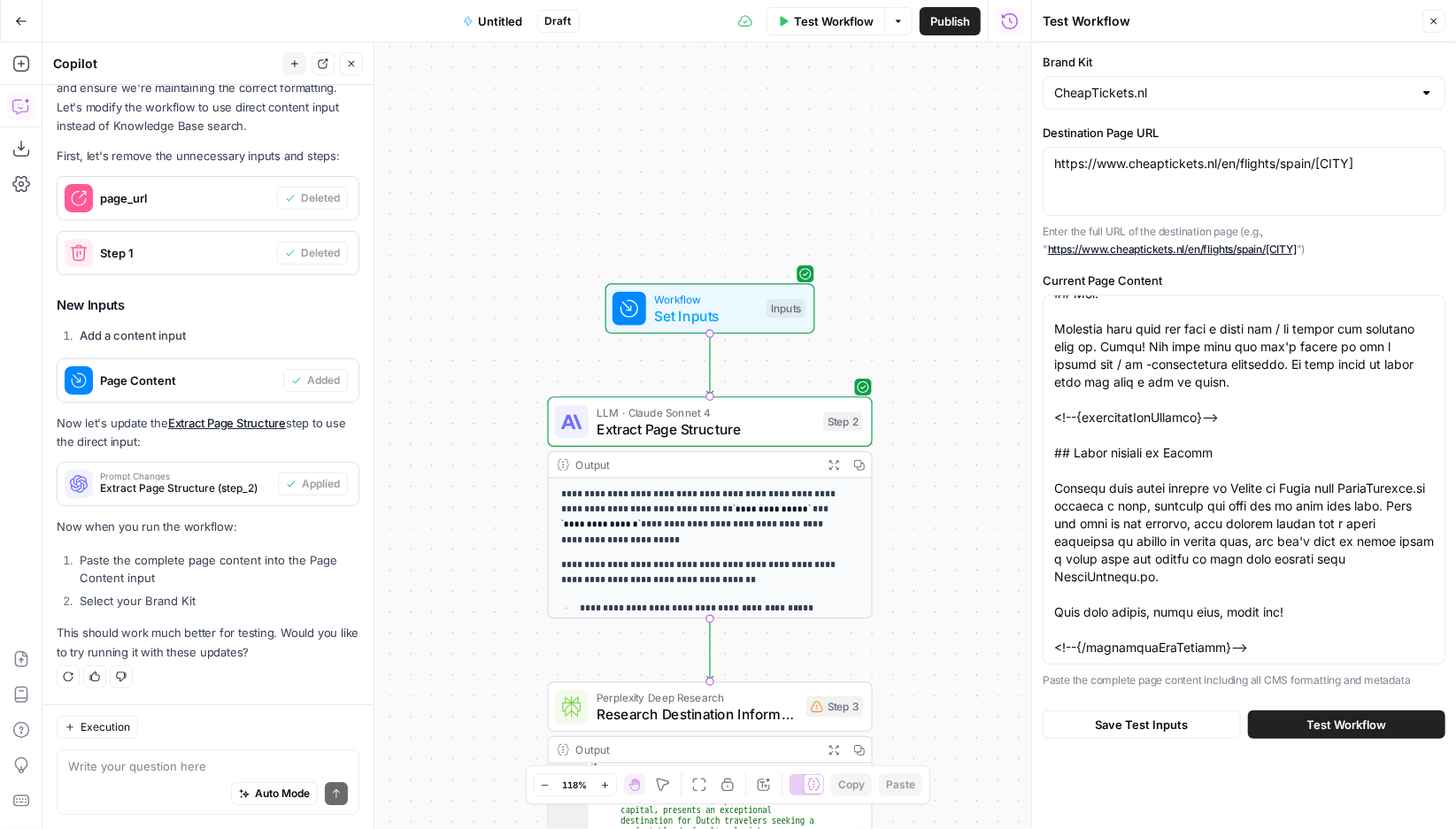 click on "Test Workflow" at bounding box center (1346, 725) 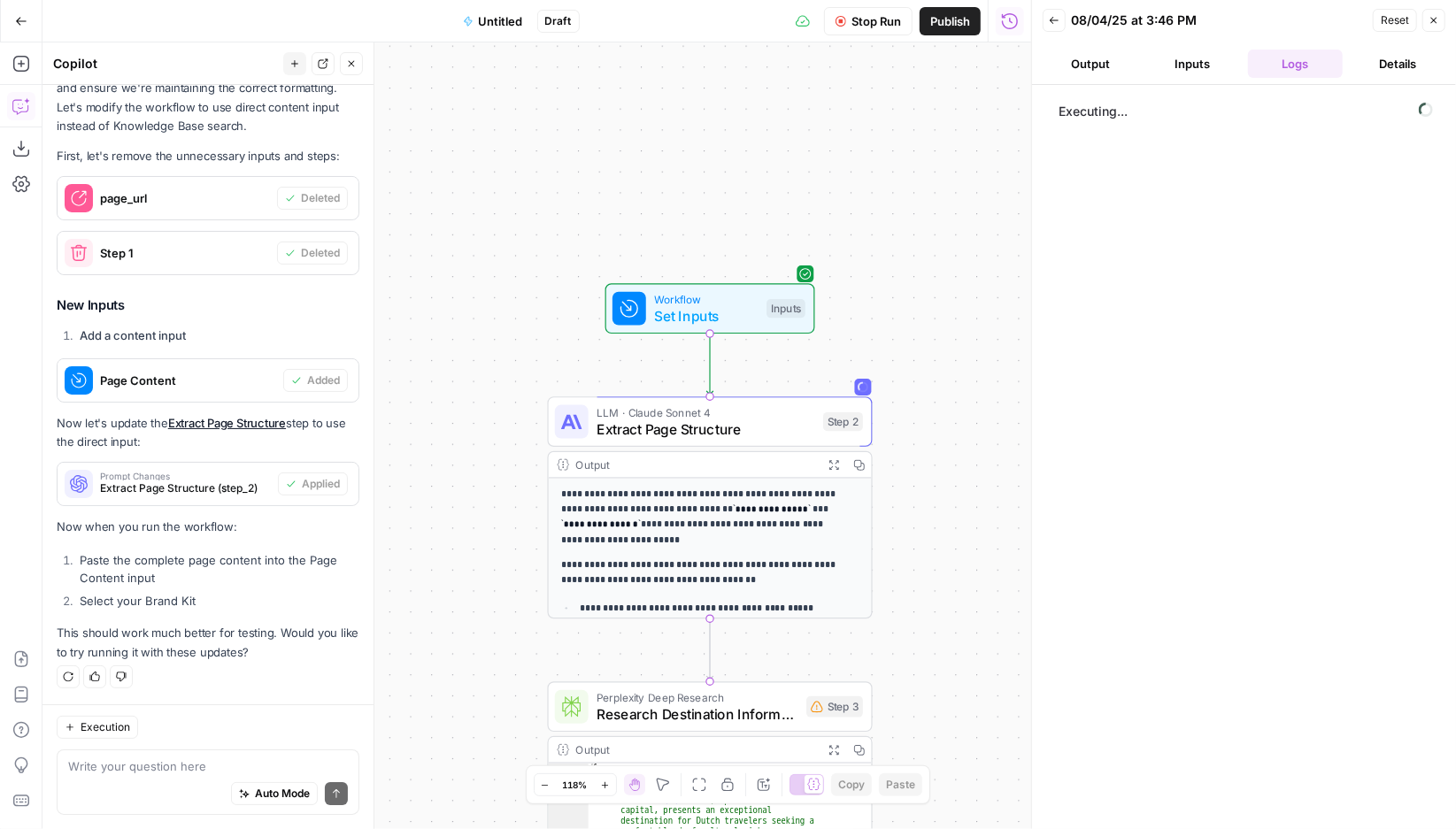 click on "Untitled" at bounding box center [501, 21] 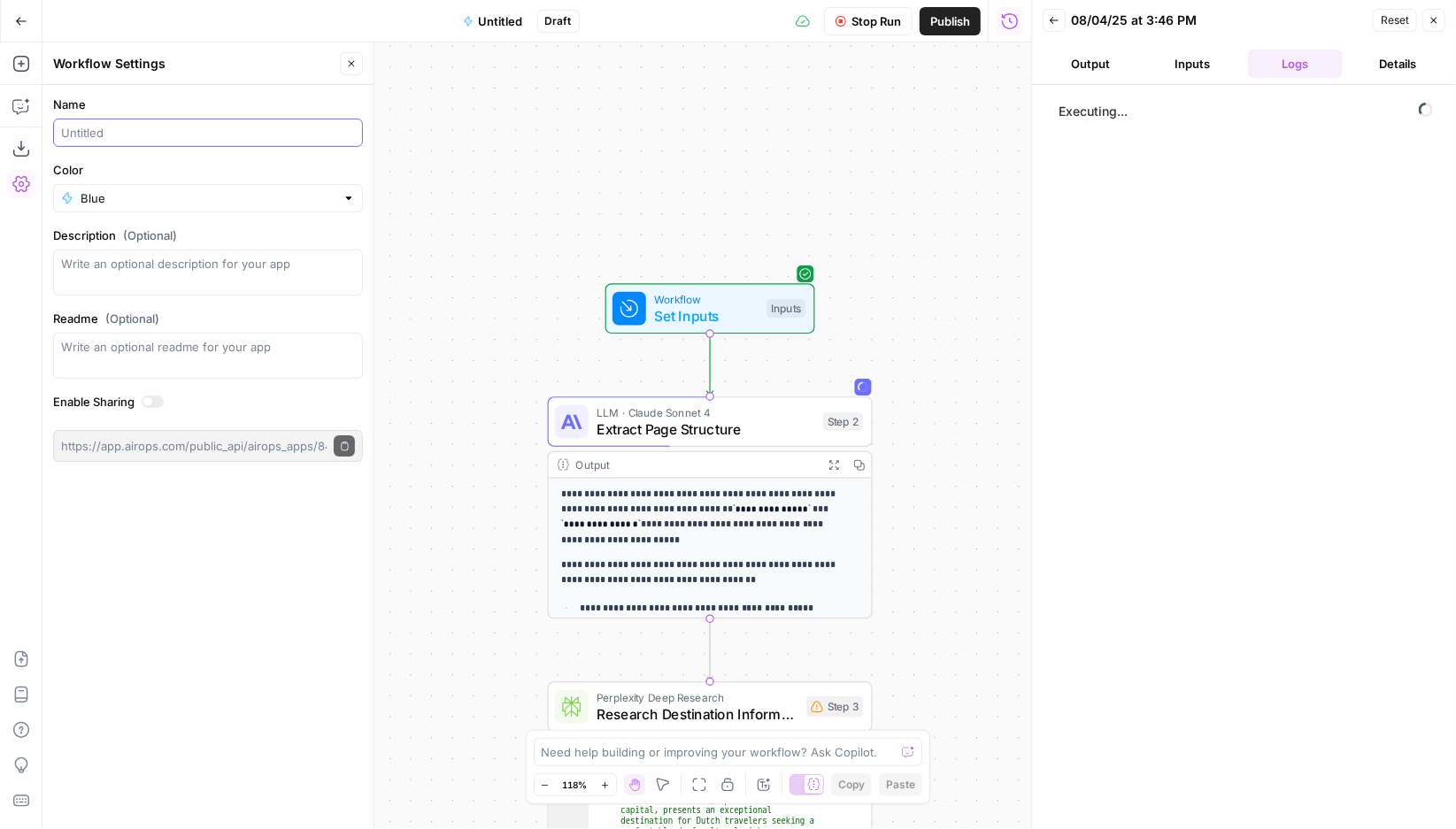 click on "Name" at bounding box center (208, 133) 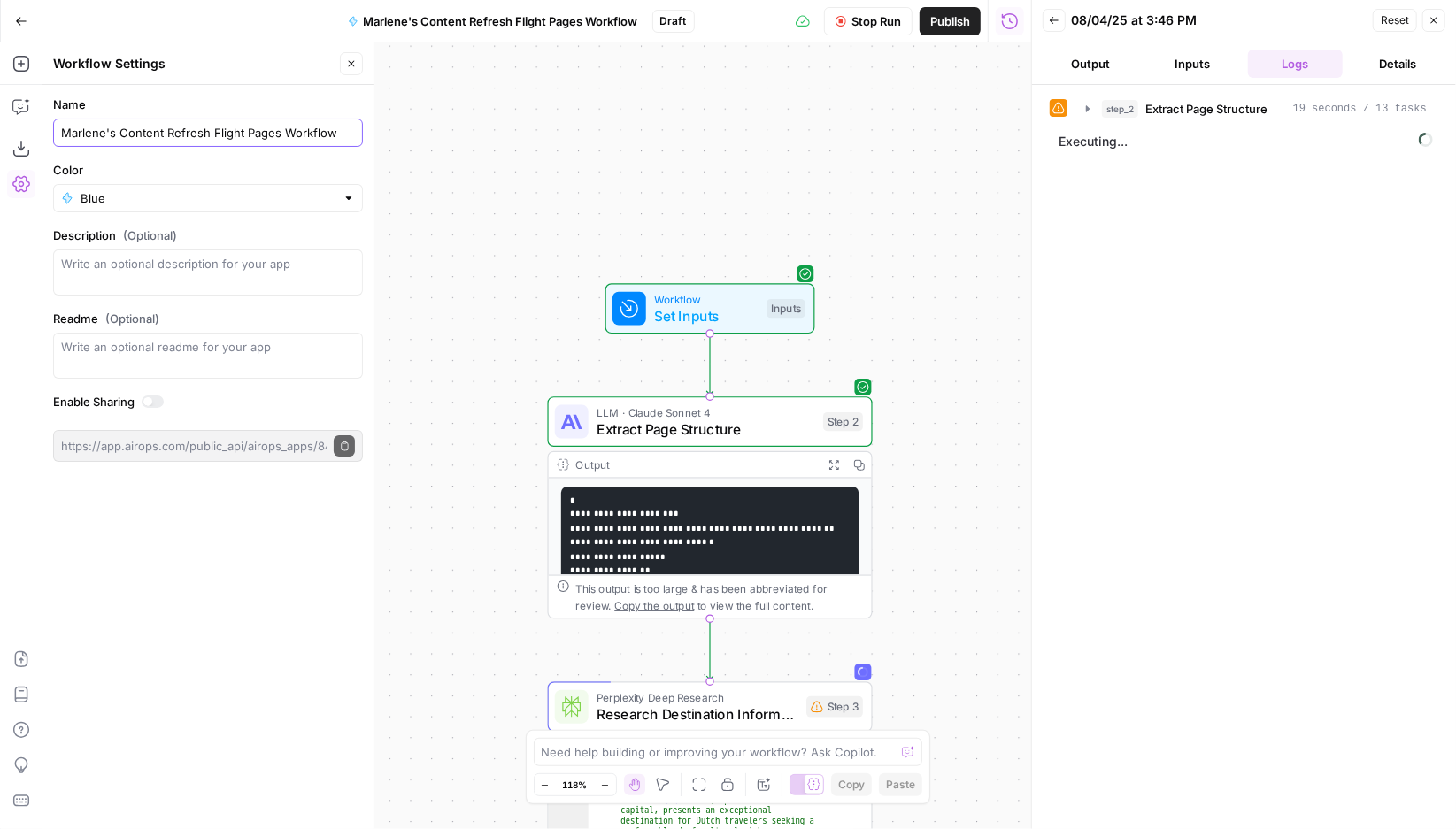 click on "Marlene's Content Refresh Flight Pages Workflow" at bounding box center [208, 133] 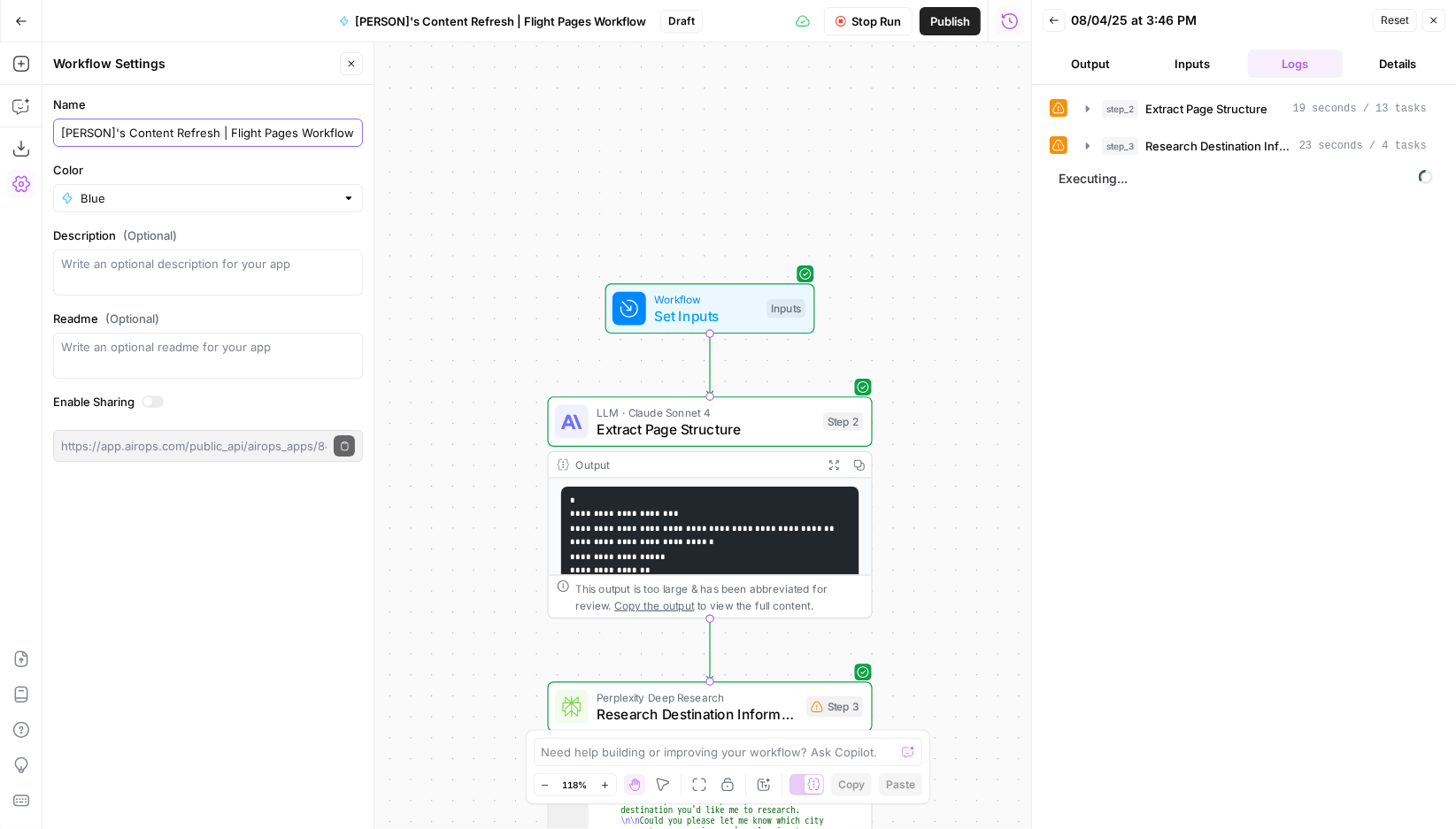 click on "Marlene's Content Refresh | Flight Pages Workflow" at bounding box center [208, 133] 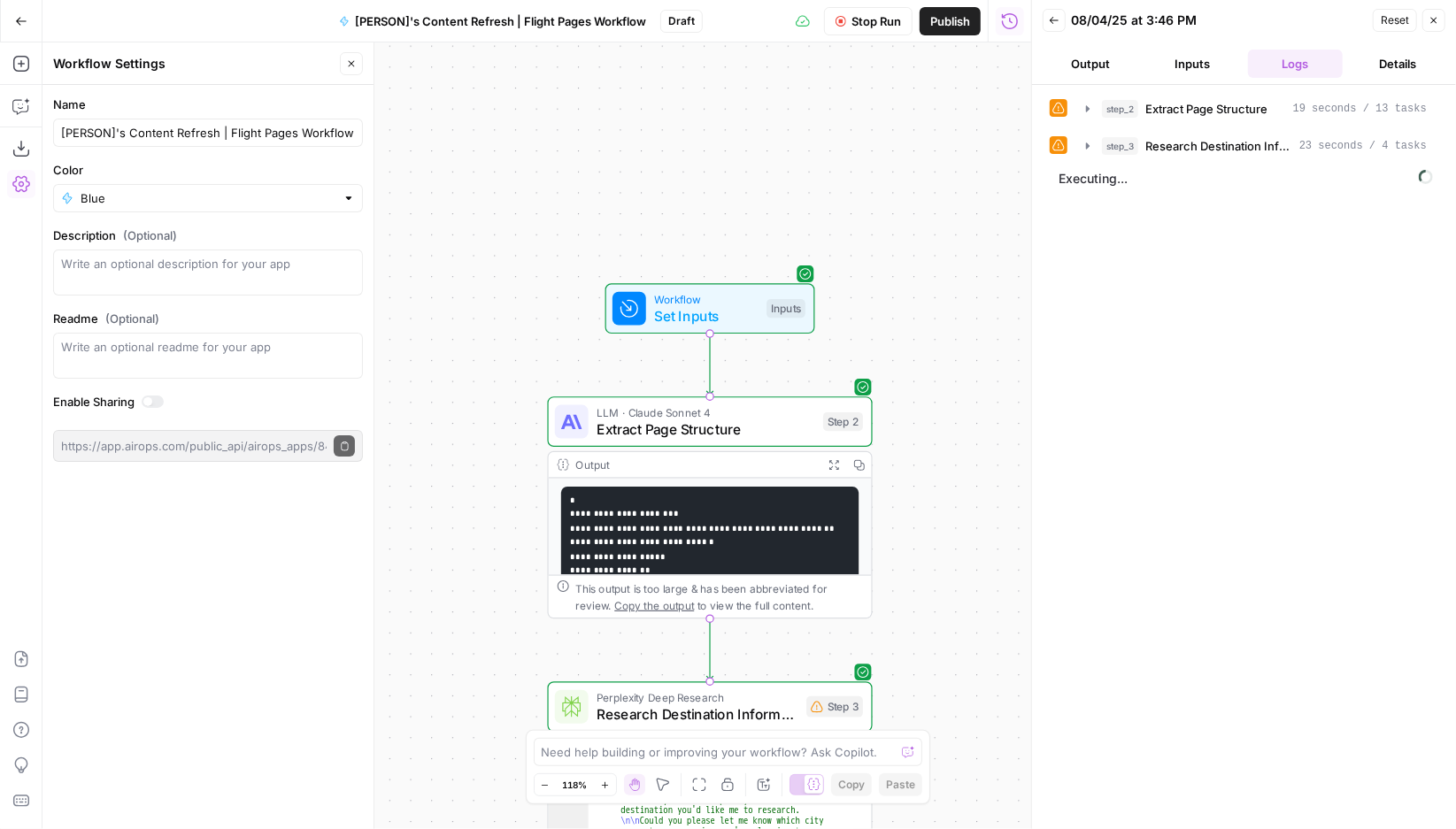 click on "Stop Run Publish Run History" at bounding box center [867, 20] 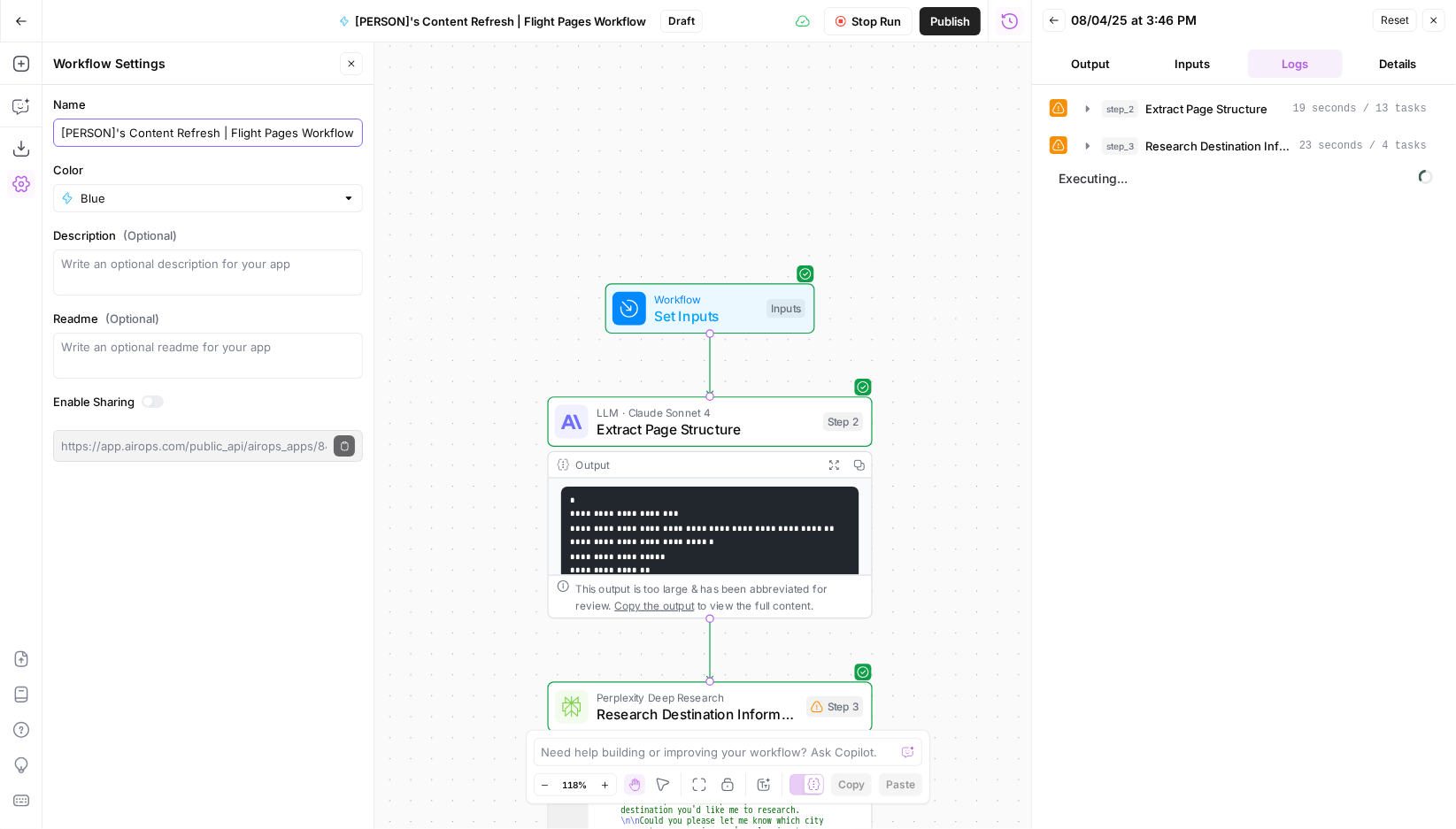 click on "Marlene's Content Refresh | Flight Pages Workflow" at bounding box center (208, 133) 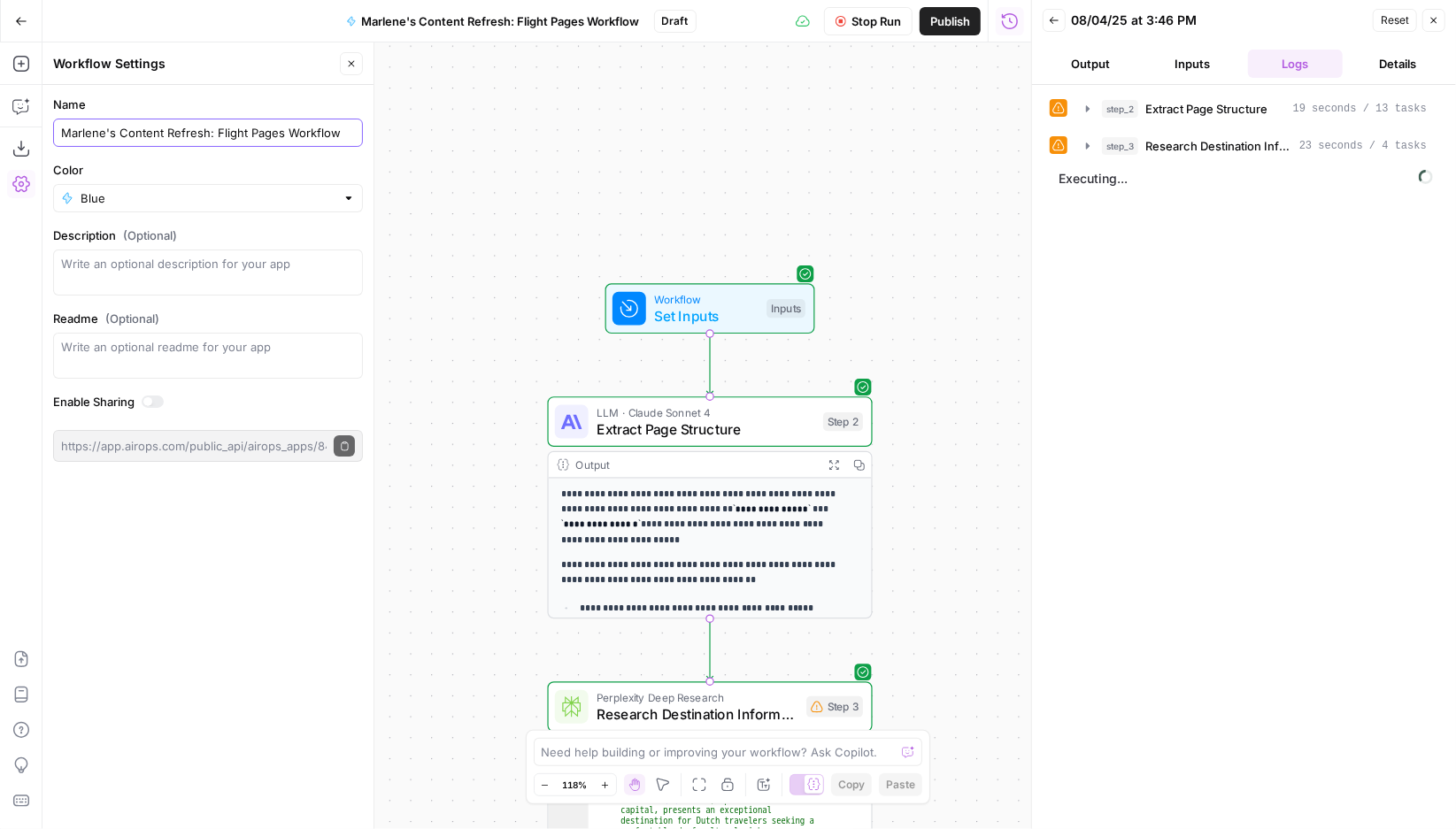 type on "Marlene's Content Refresh: Flight Pages Workflow" 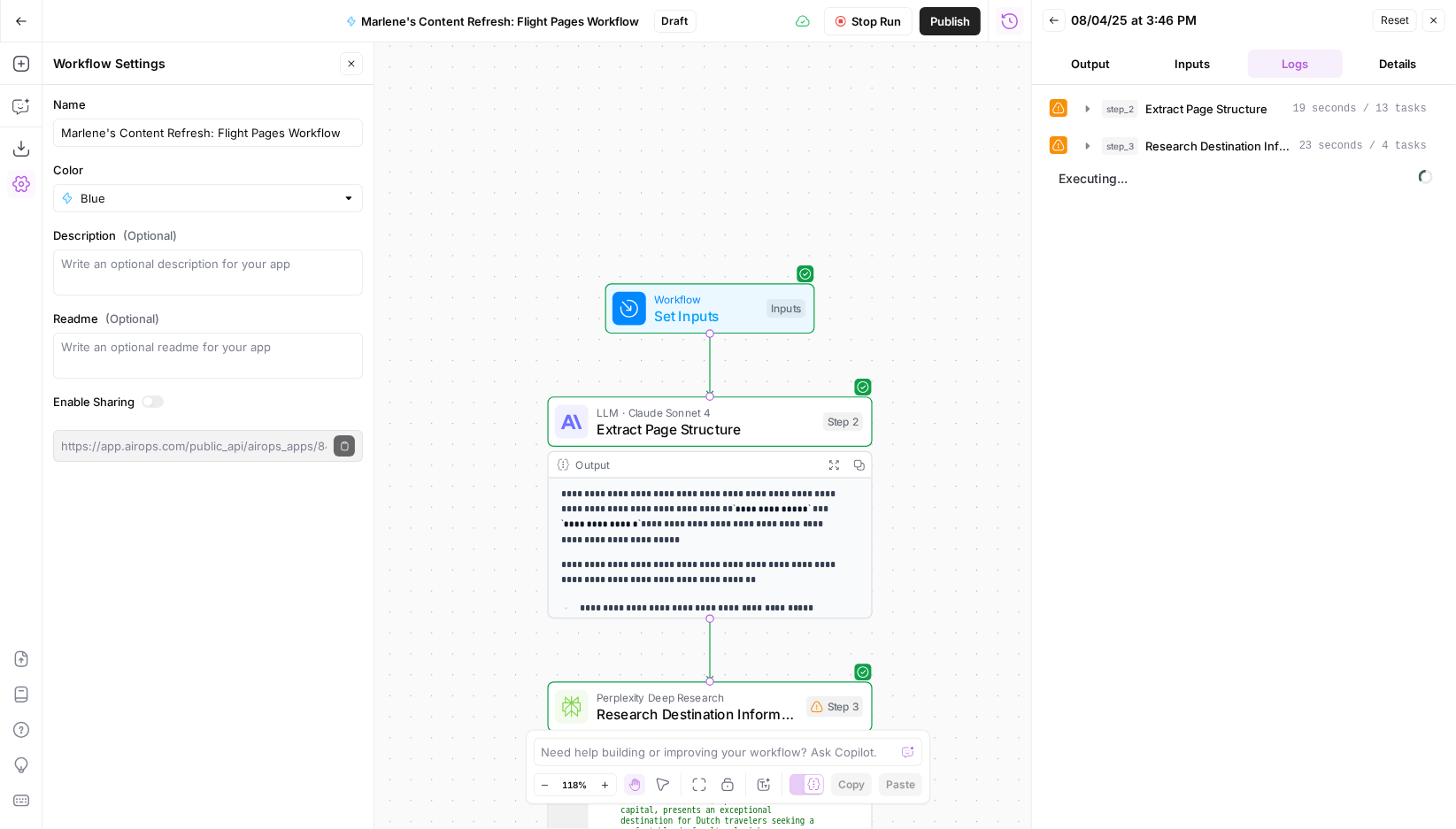click on "Close" at bounding box center [351, 64] 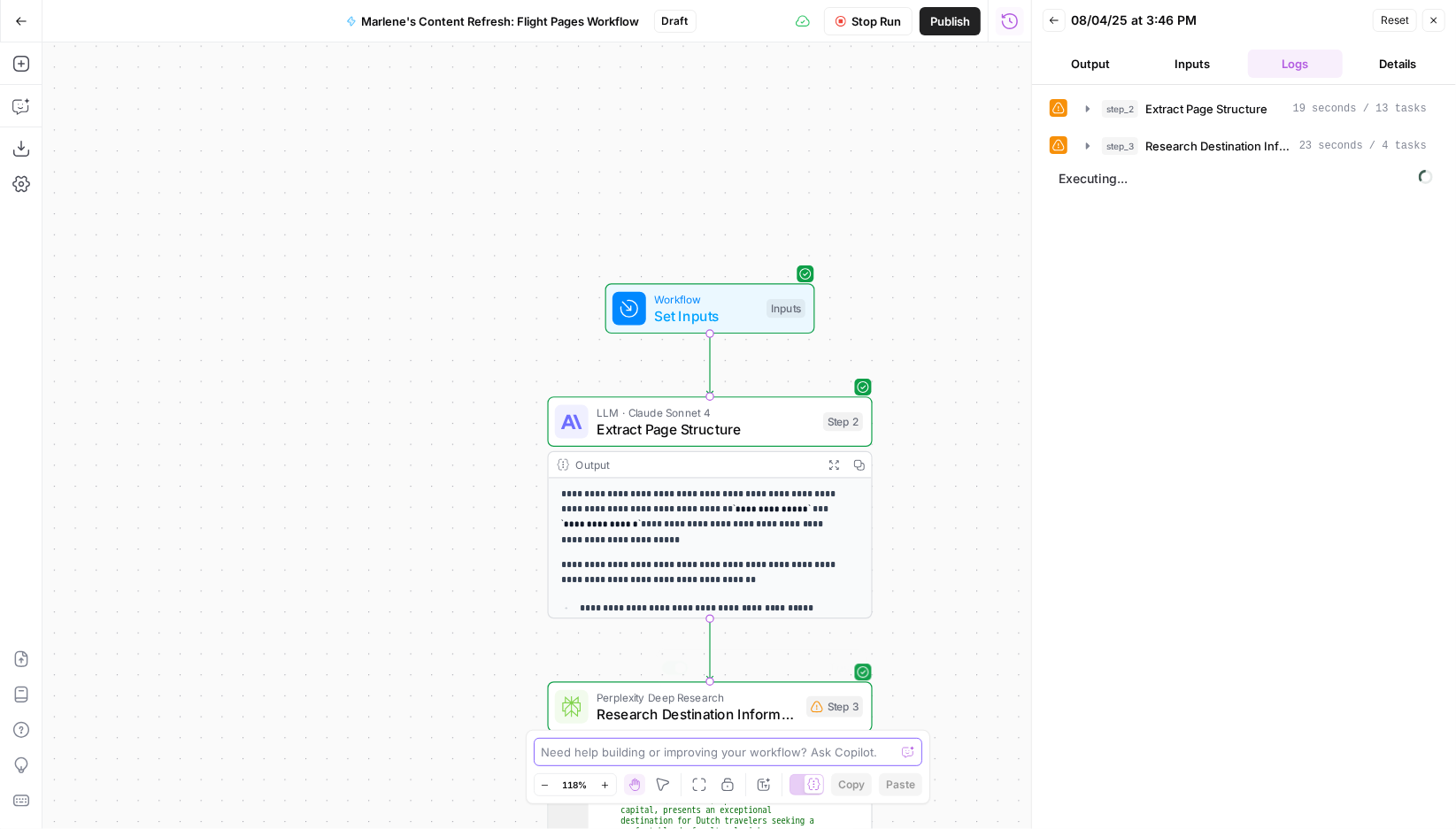 click at bounding box center (719, 752) 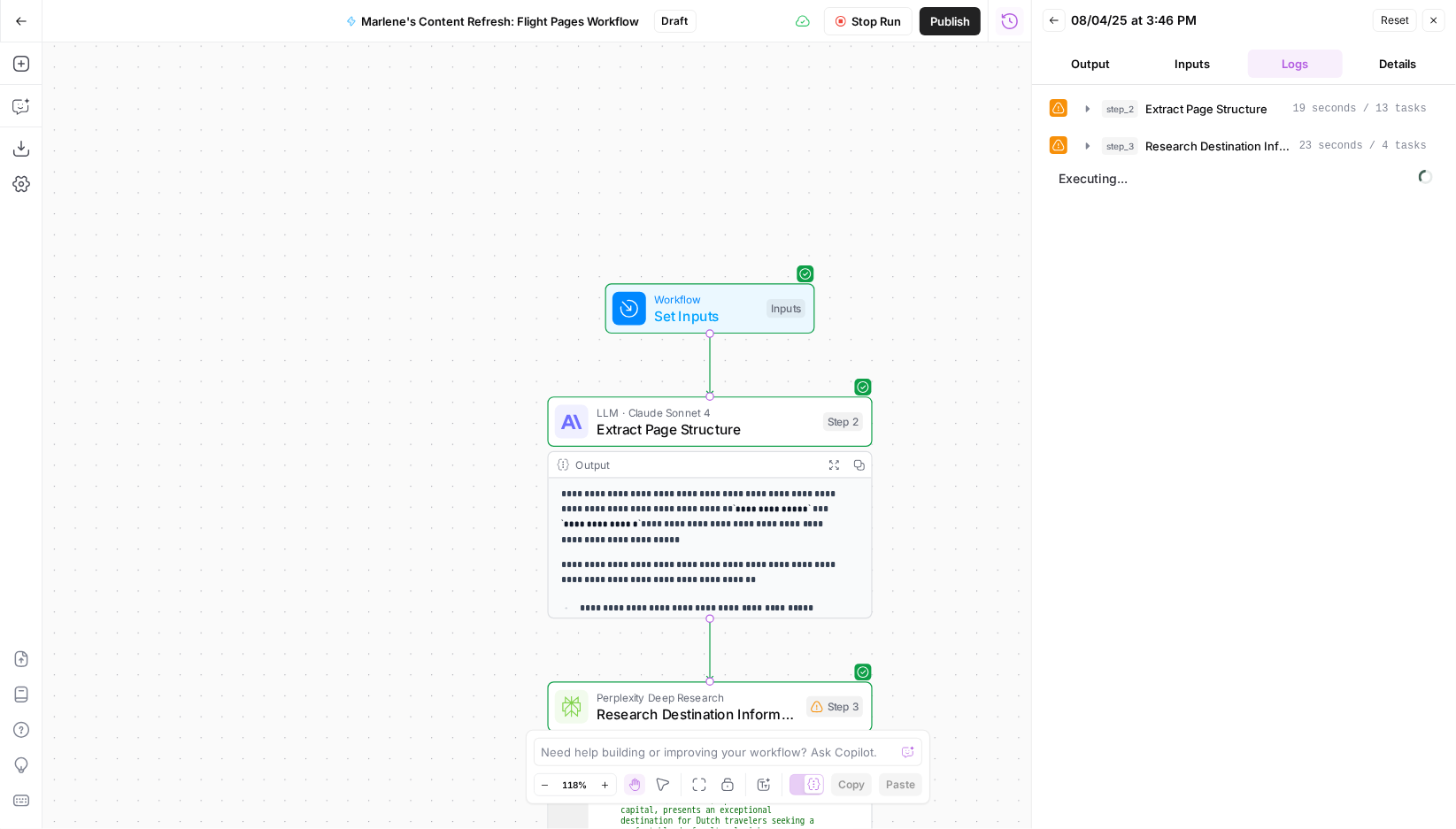 click on "step_2 Extract Page Structure 19 seconds / 13 tasks step_3 Research Destination Information 23 seconds / 4 tasks Executing..." at bounding box center (1244, 457) 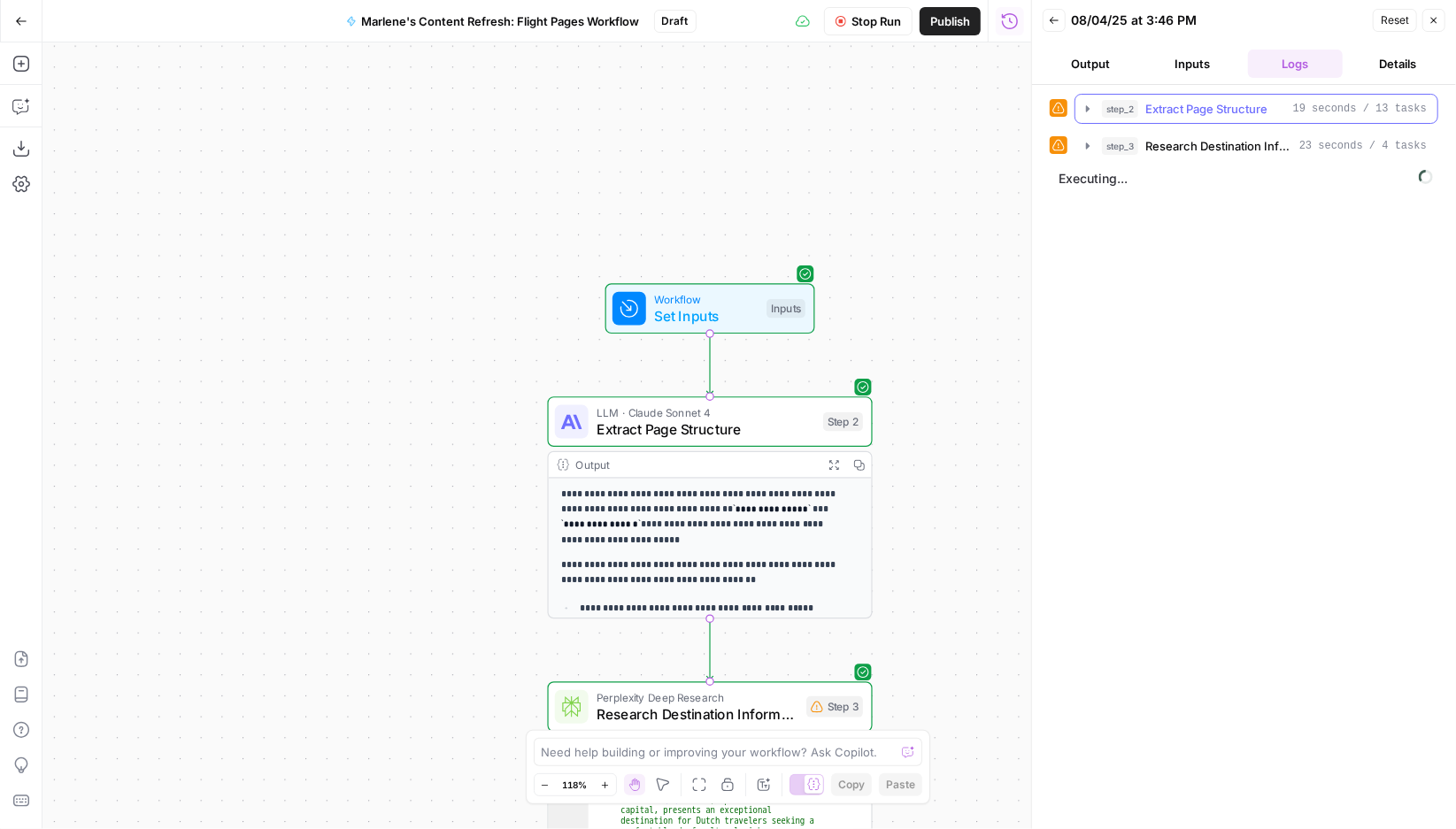 click on "Extract Page Structure" at bounding box center (1206, 109) 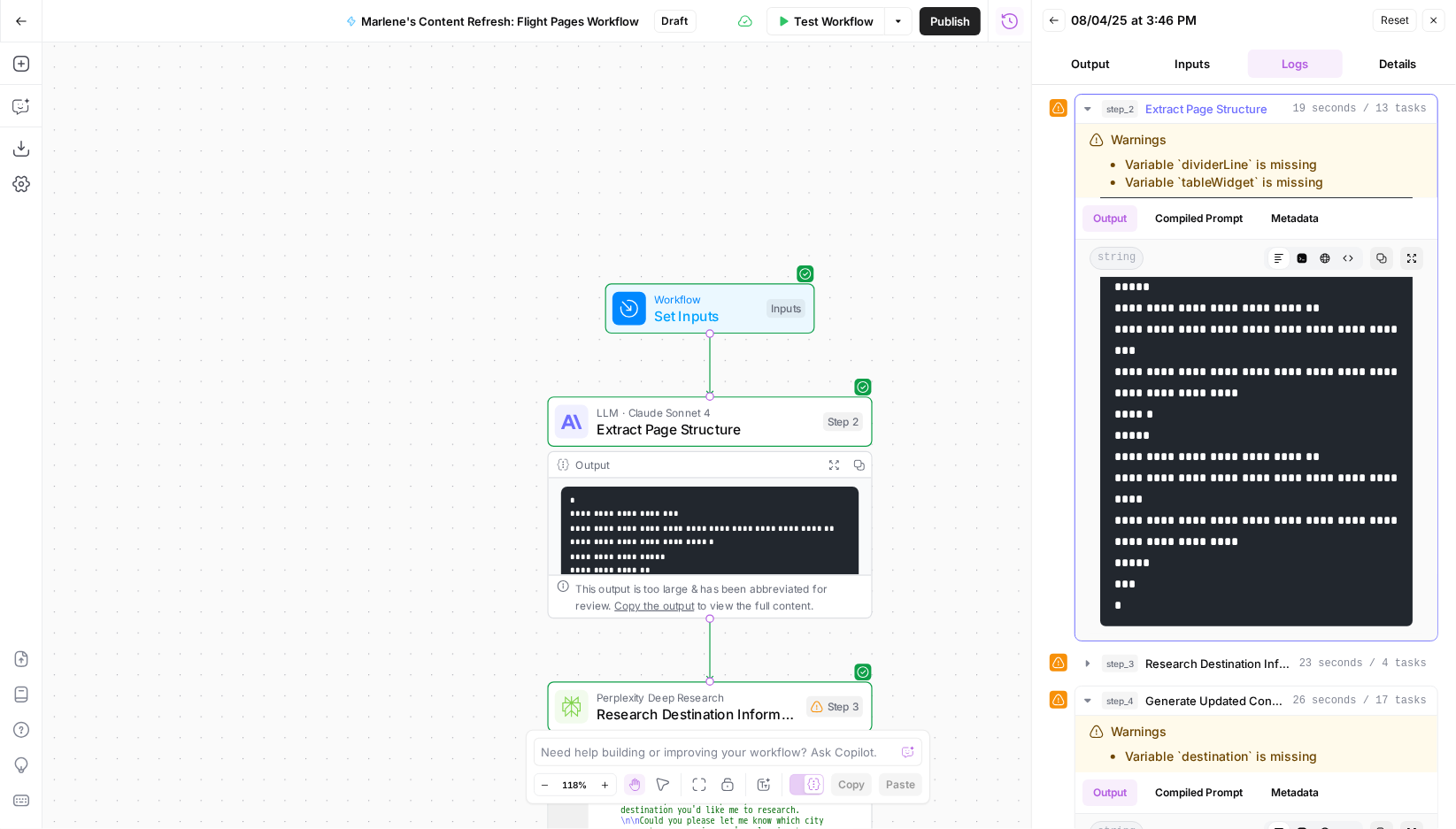 scroll, scrollTop: 5439, scrollLeft: 0, axis: vertical 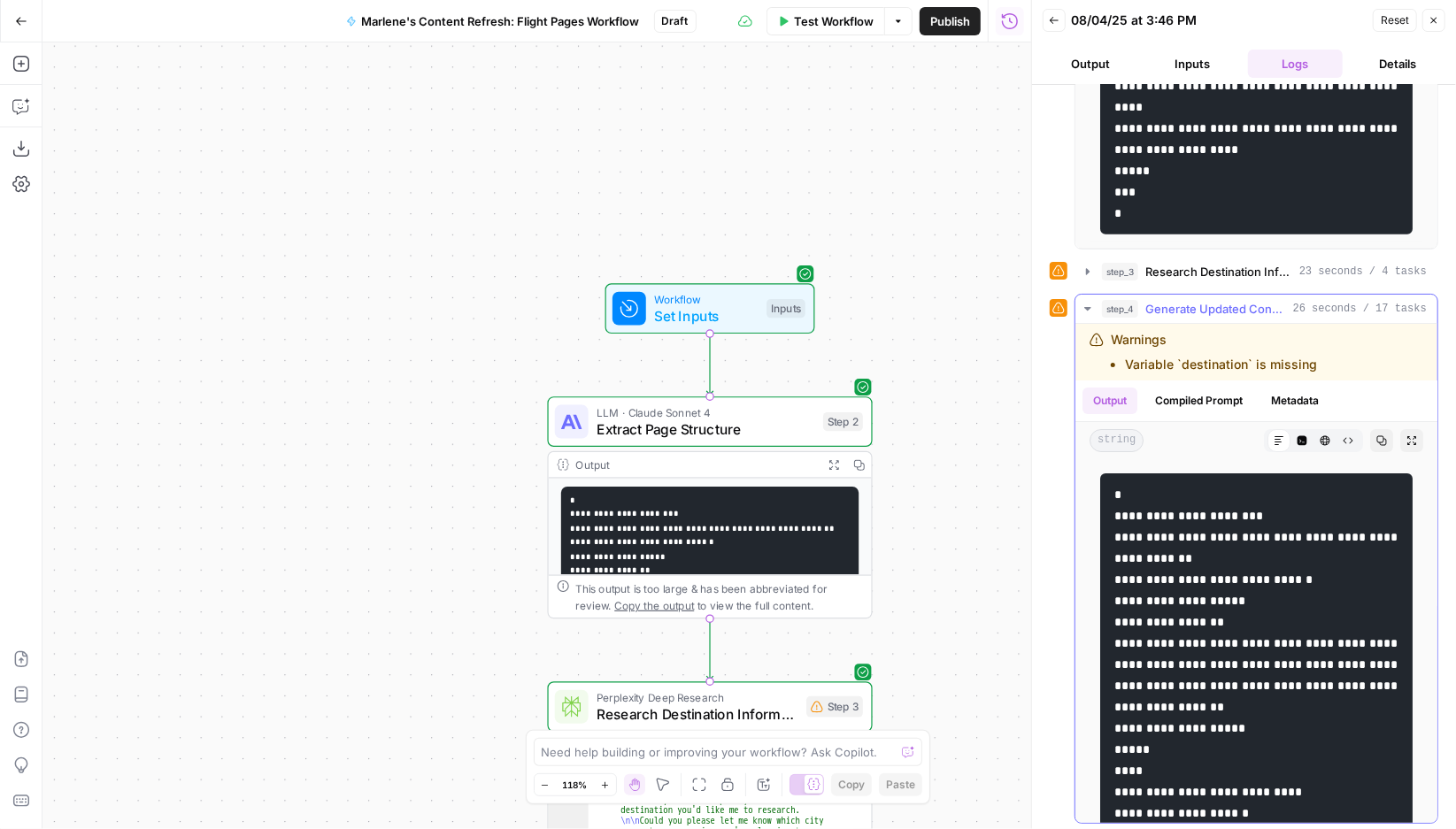 click at bounding box center [1256, 2894] 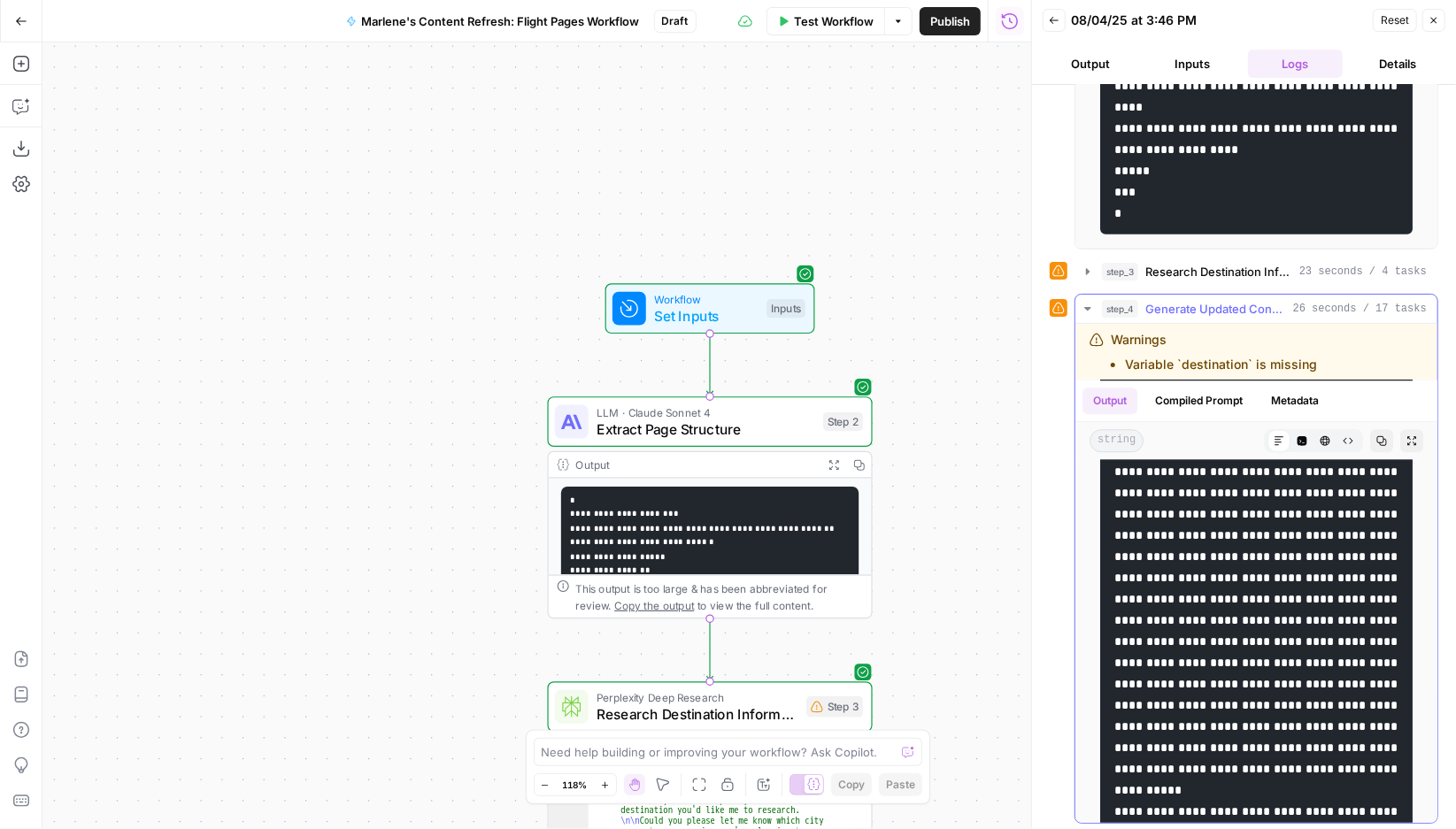 scroll, scrollTop: 3188, scrollLeft: 0, axis: vertical 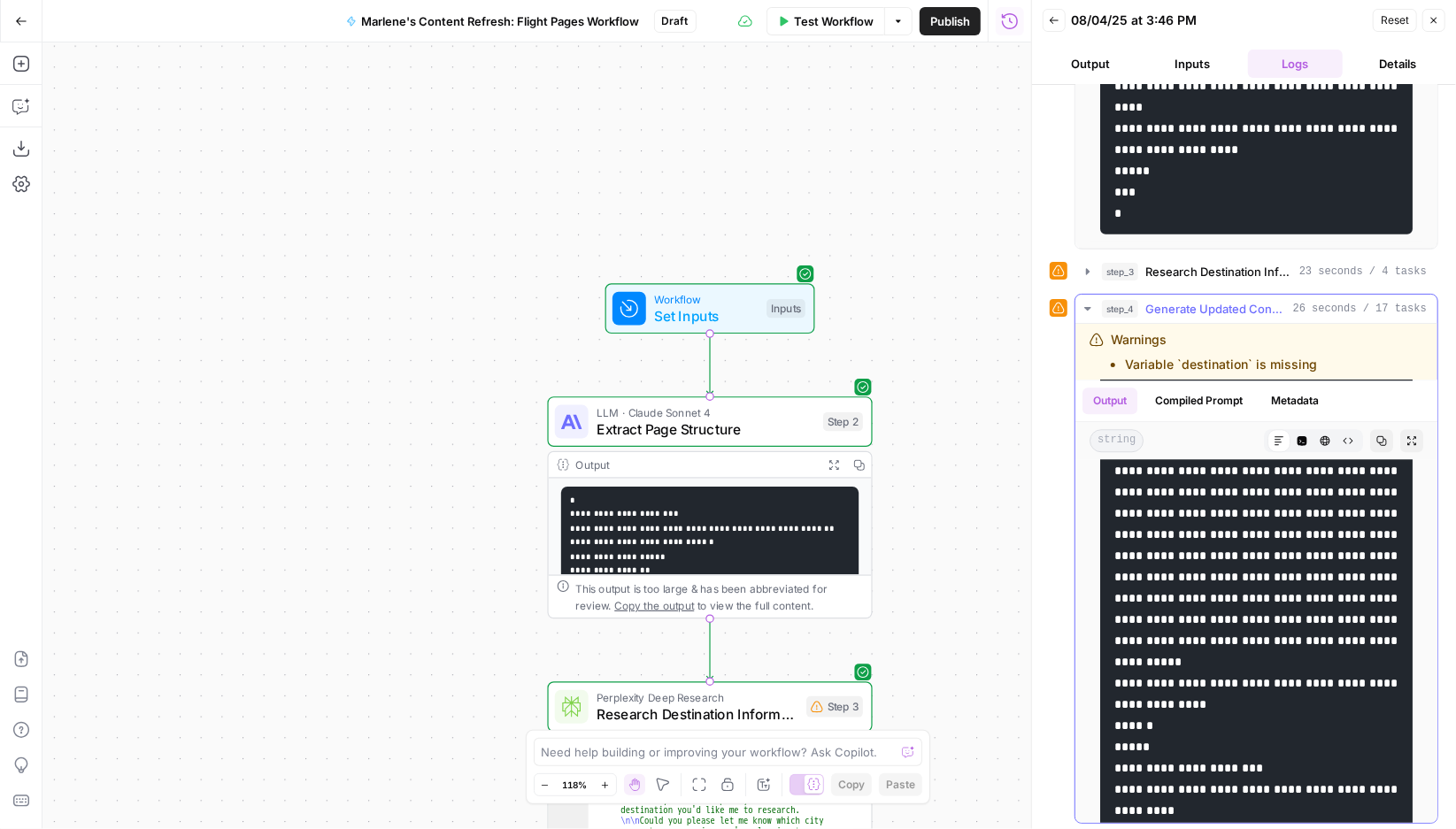 click on "step_4 Generate Updated Content 26 seconds / 17 tasks" at bounding box center [1256, 309] 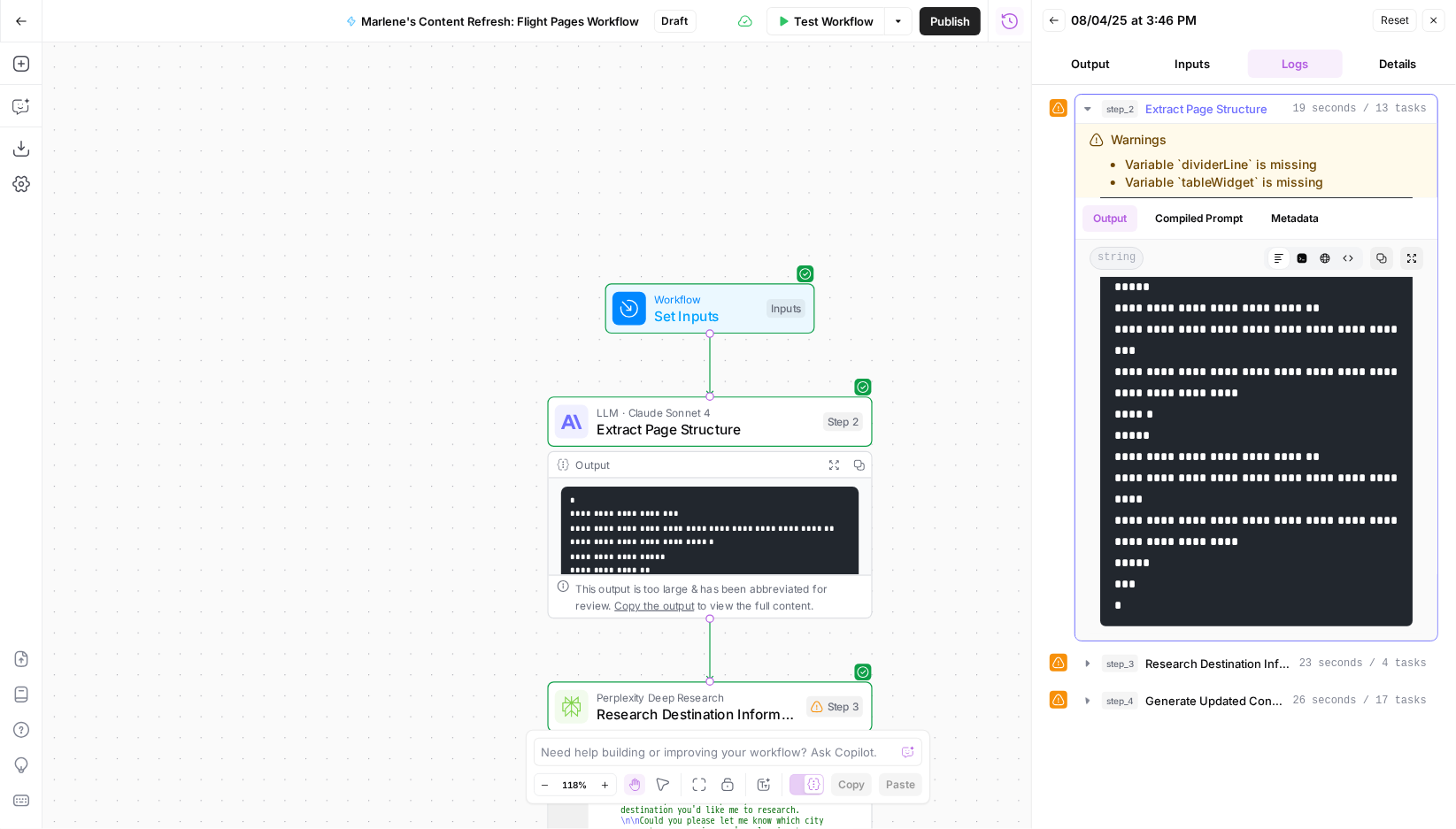 scroll, scrollTop: 0, scrollLeft: 0, axis: both 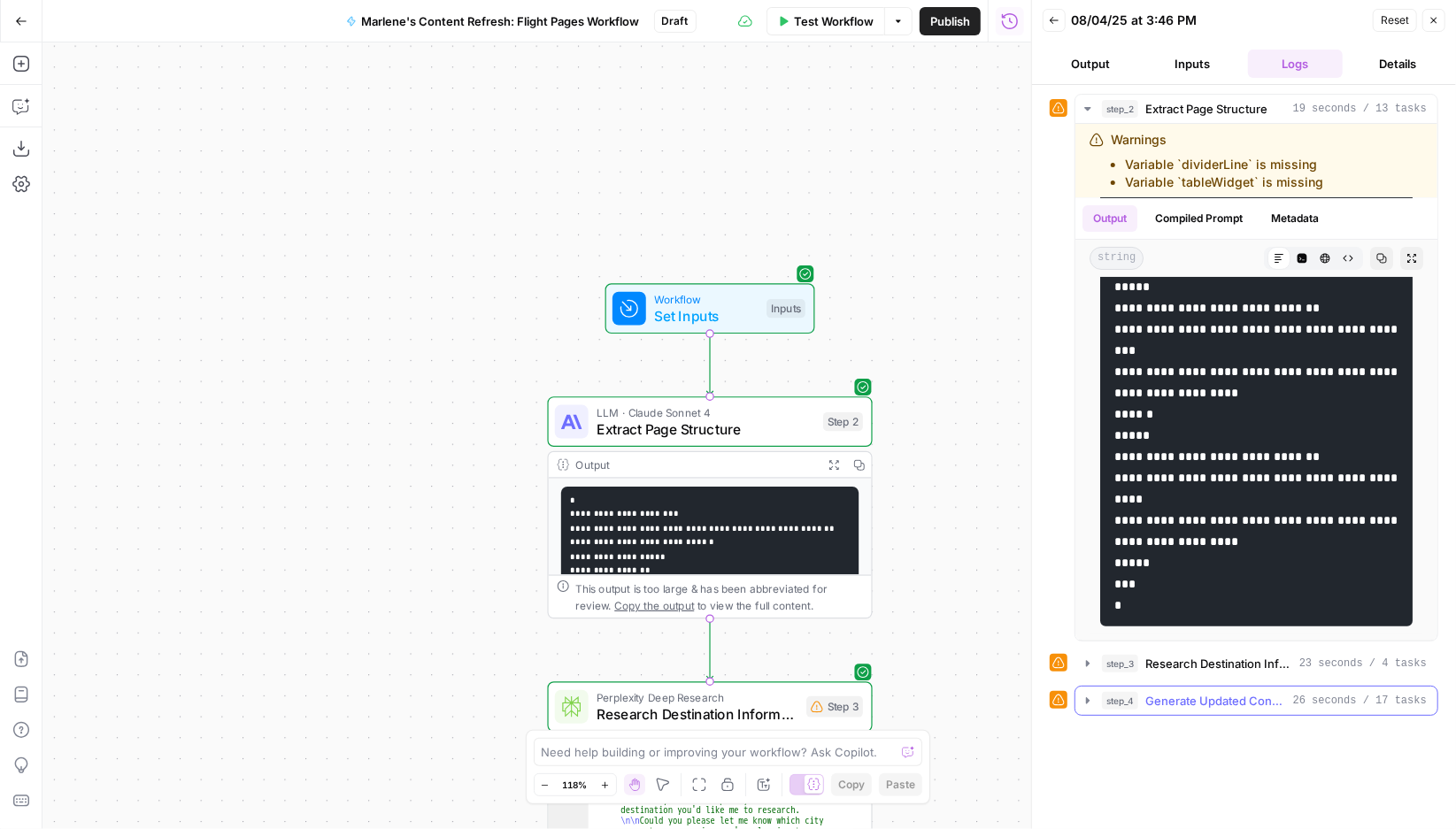 click on "Generate Updated Content" at bounding box center (1215, 701) 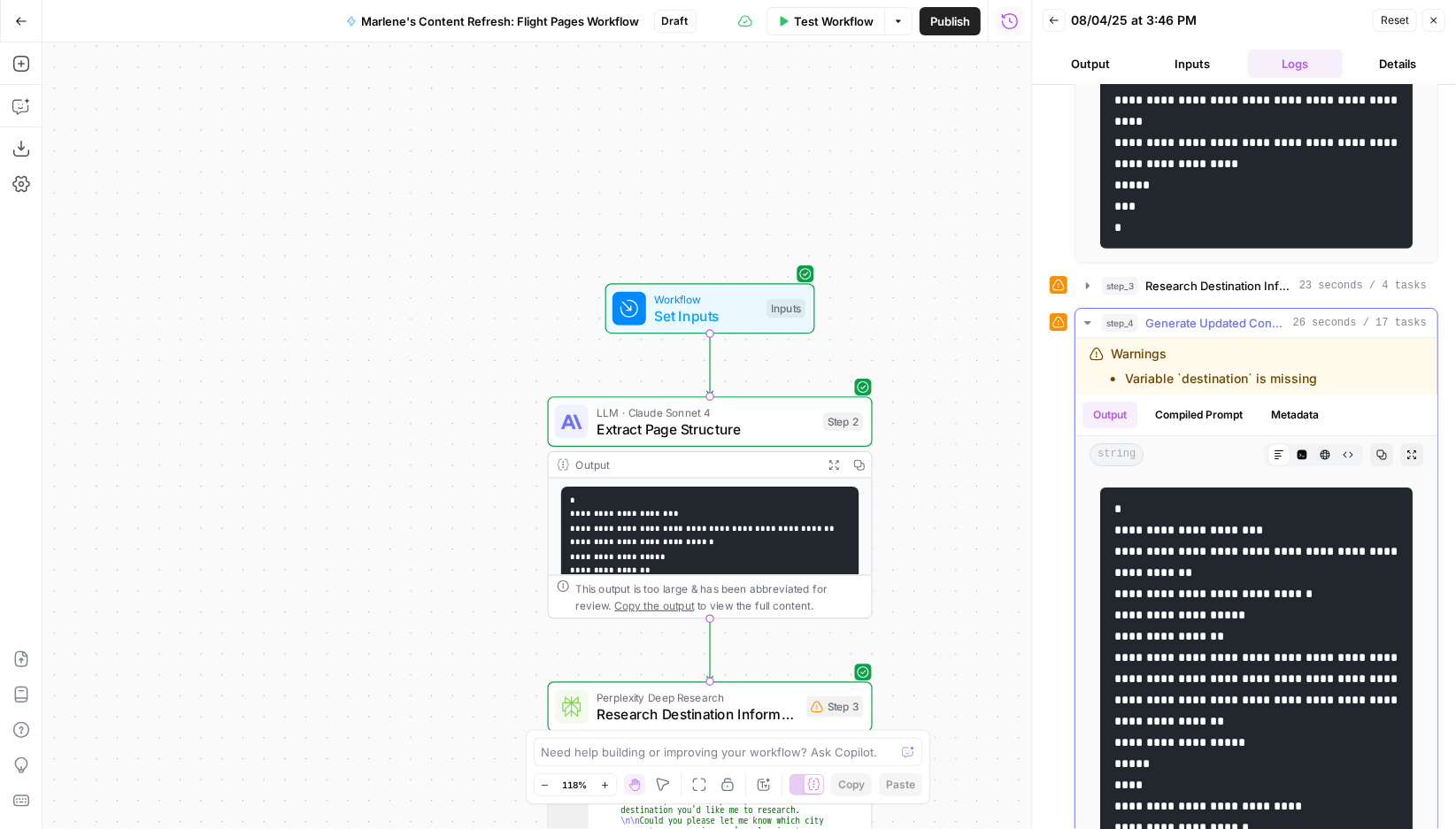 scroll, scrollTop: 392, scrollLeft: 0, axis: vertical 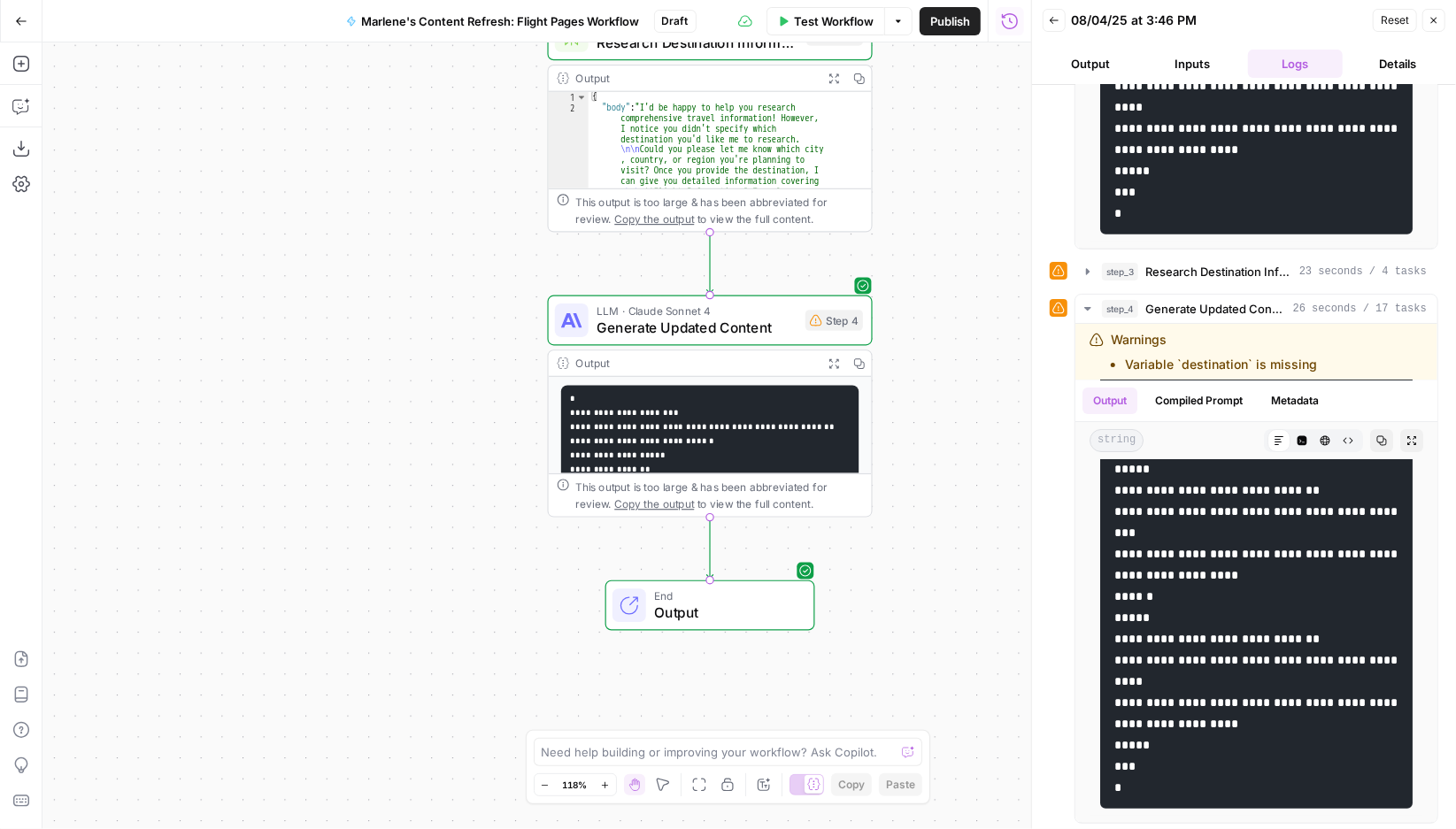 click on "Details" at bounding box center (1398, 64) 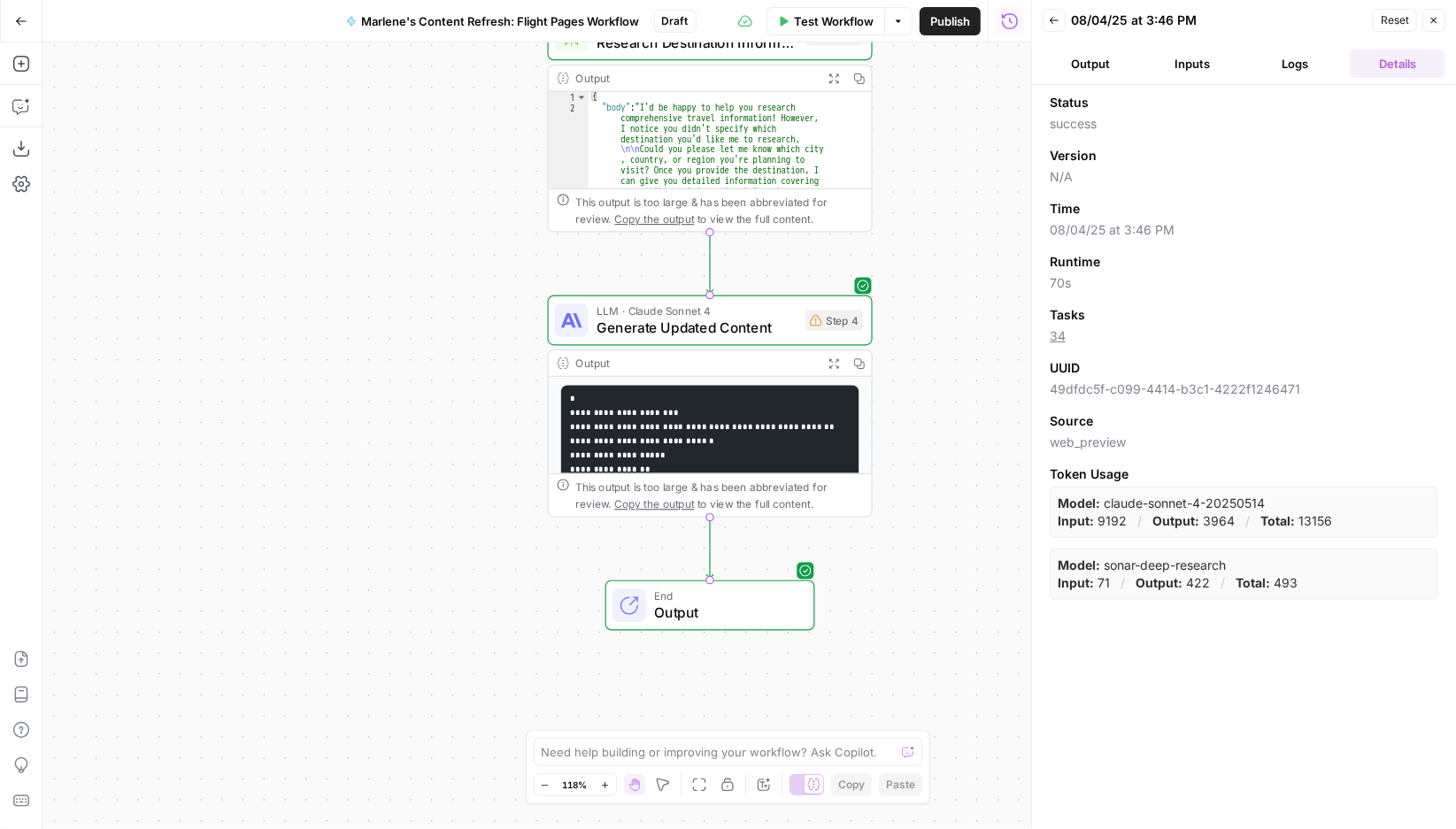 click on "Logs" at bounding box center [1296, 64] 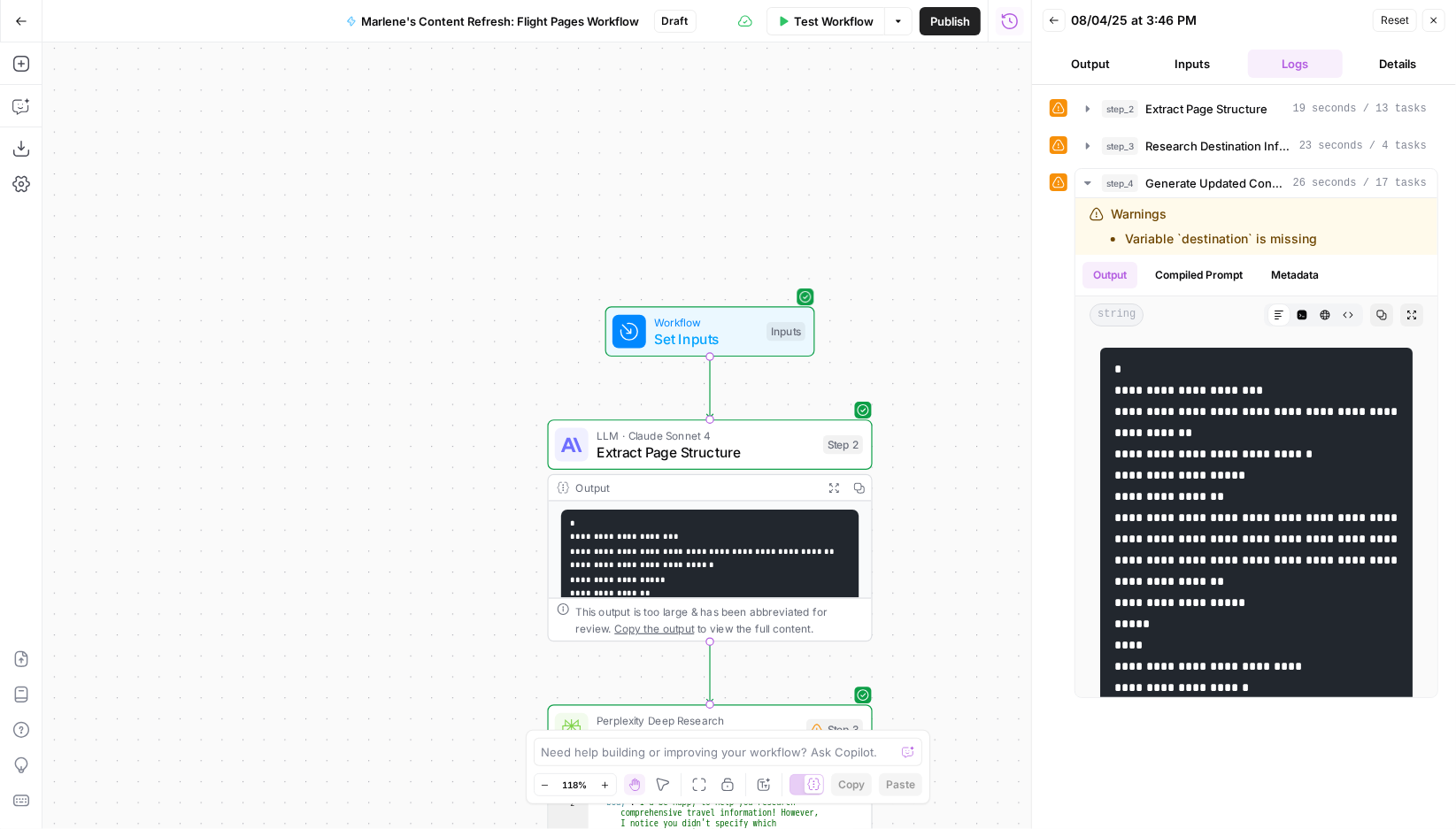 click on "Set Inputs" at bounding box center [705, 339] 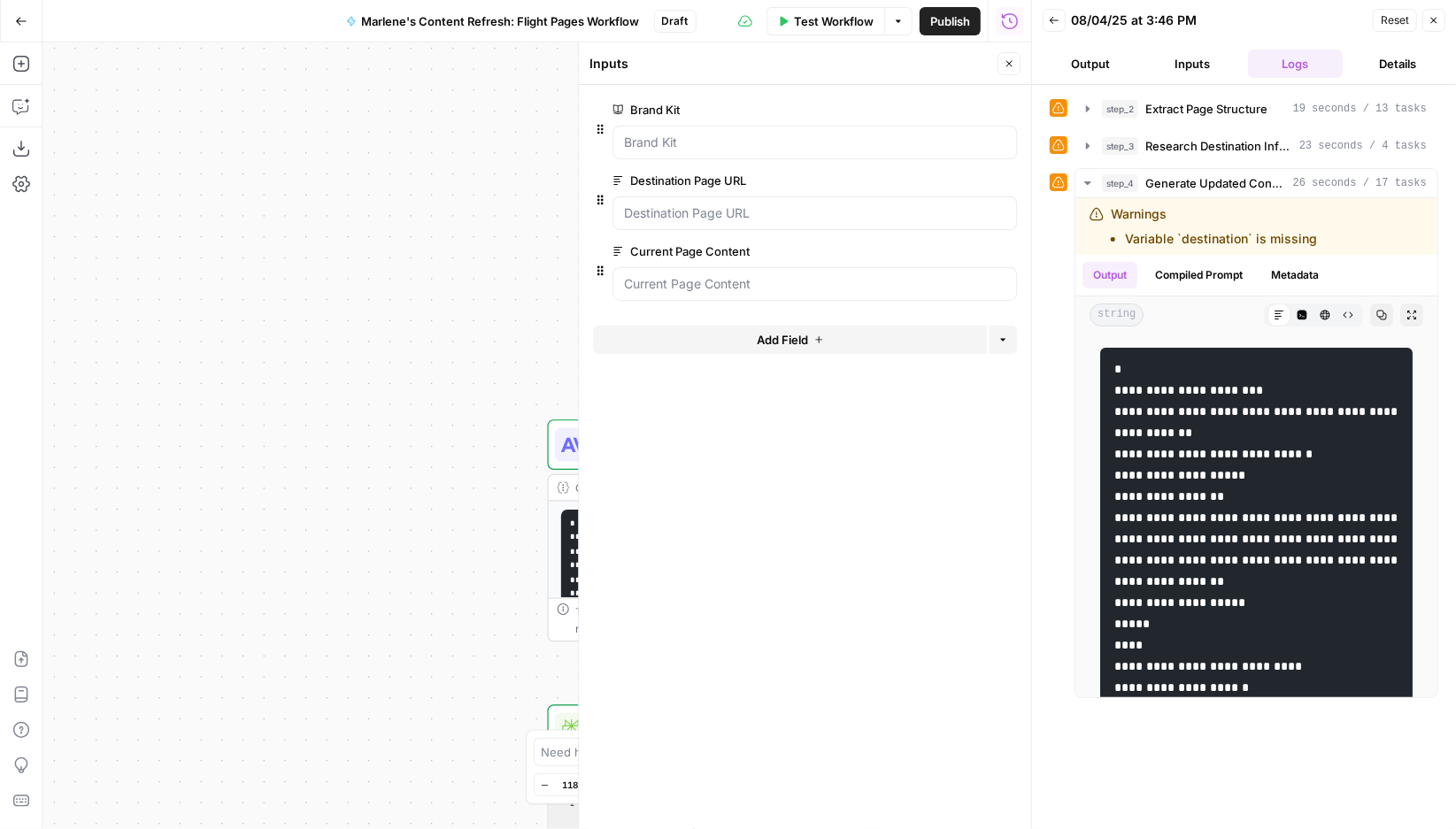 click 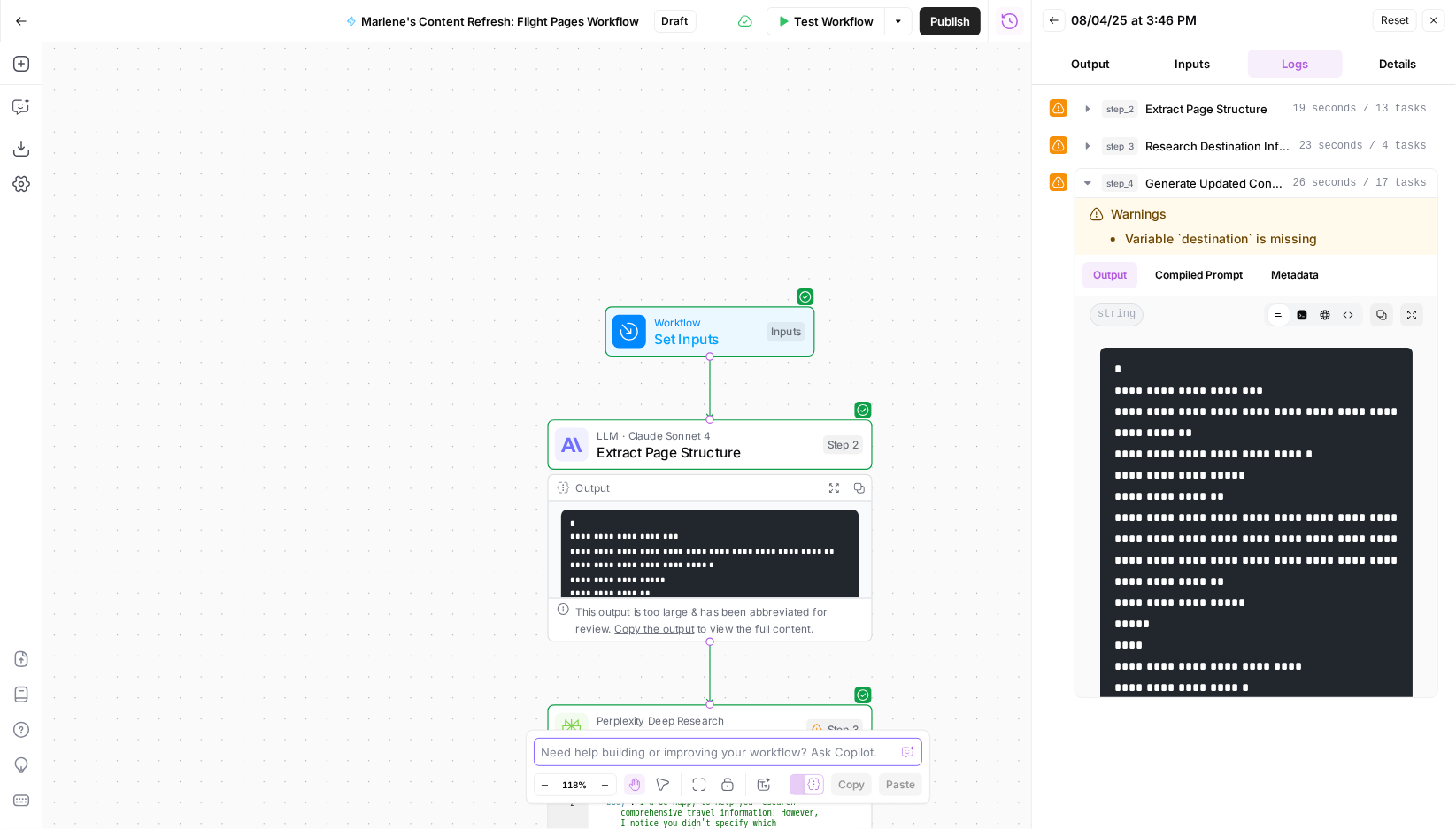 click at bounding box center [719, 752] 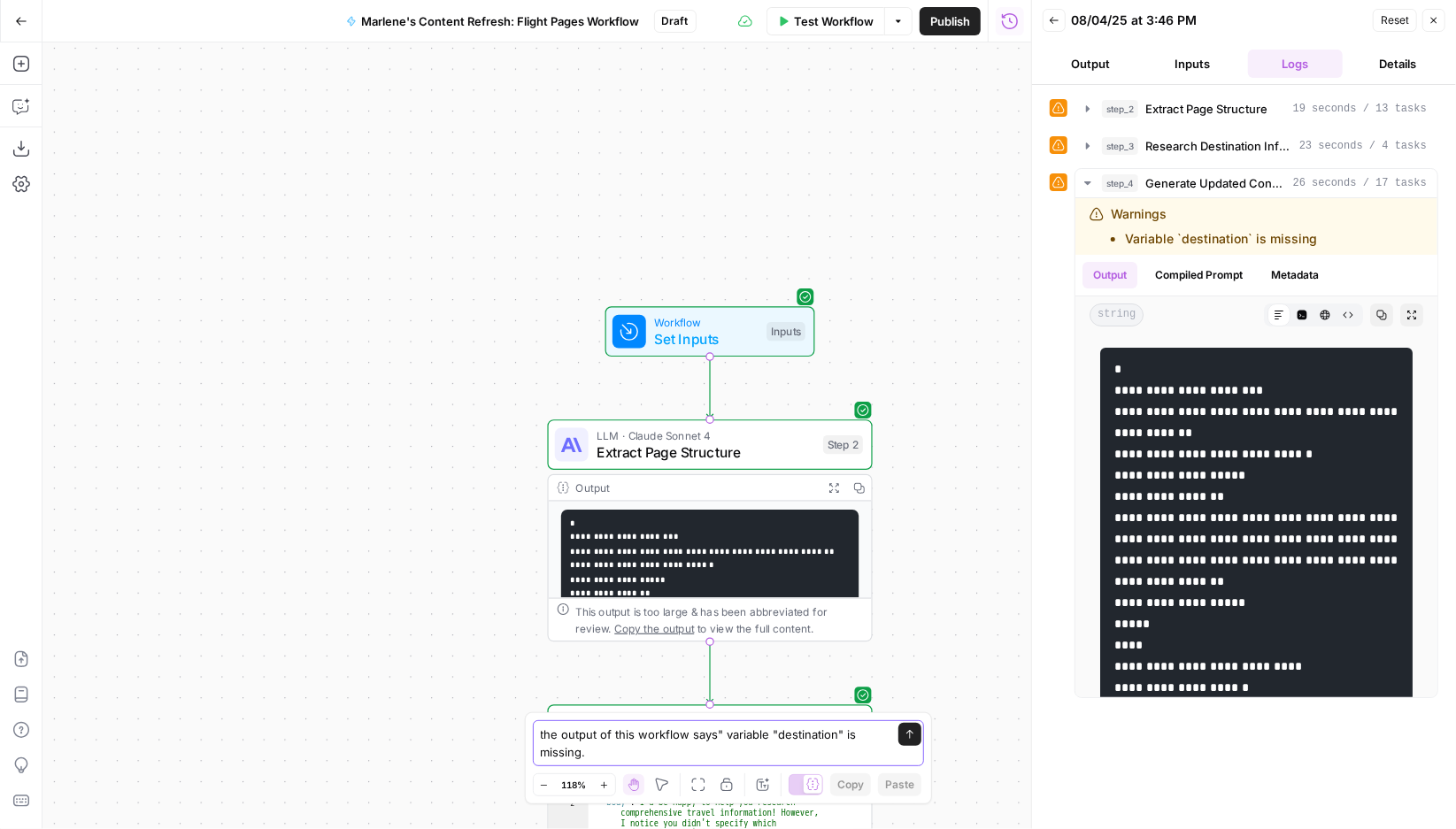 click on "the output of this workflow says" variable "destination" is missing." at bounding box center [711, 743] 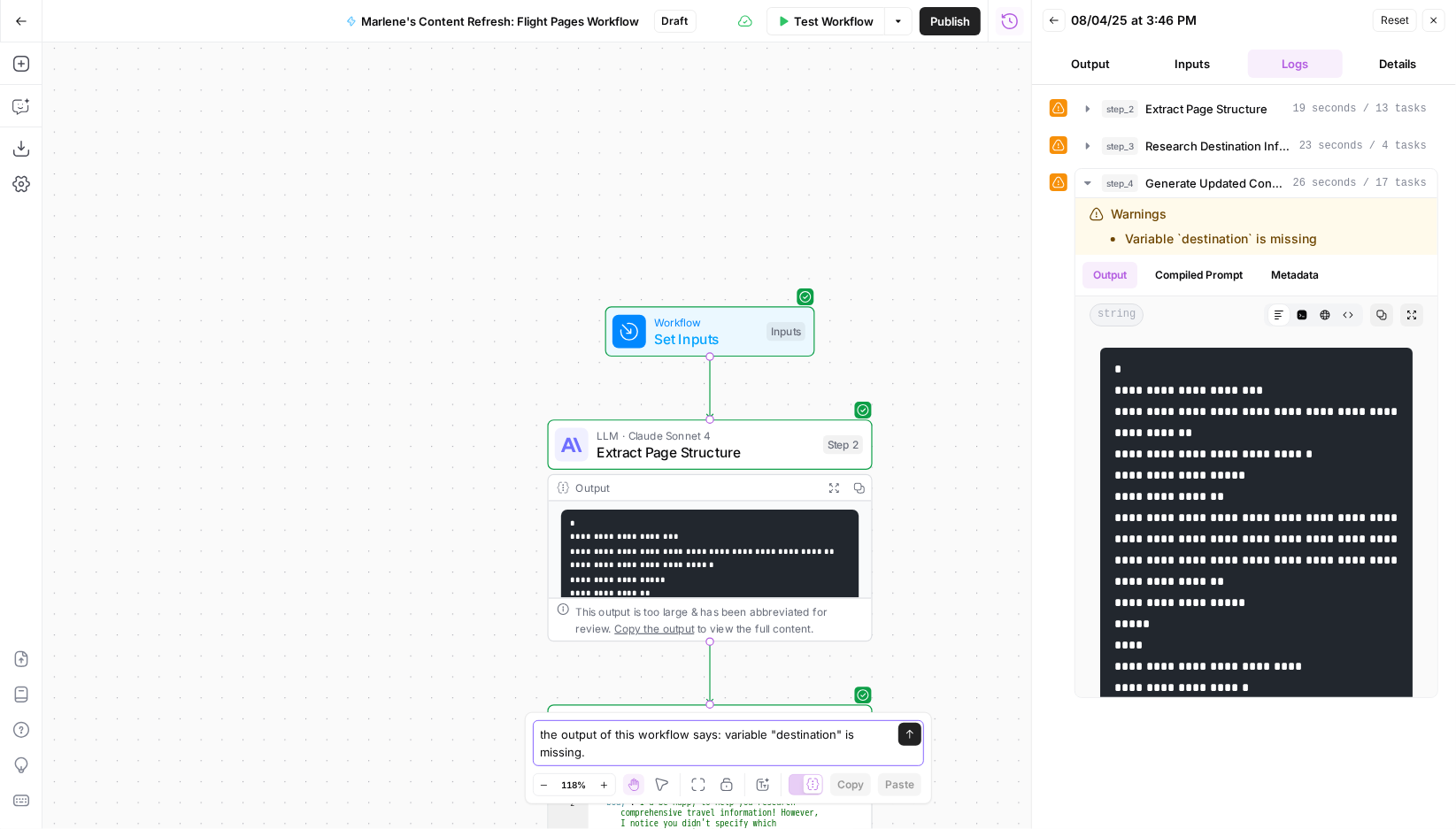 click on "the output of this workflow says: variable "destination" is missing." at bounding box center [711, 743] 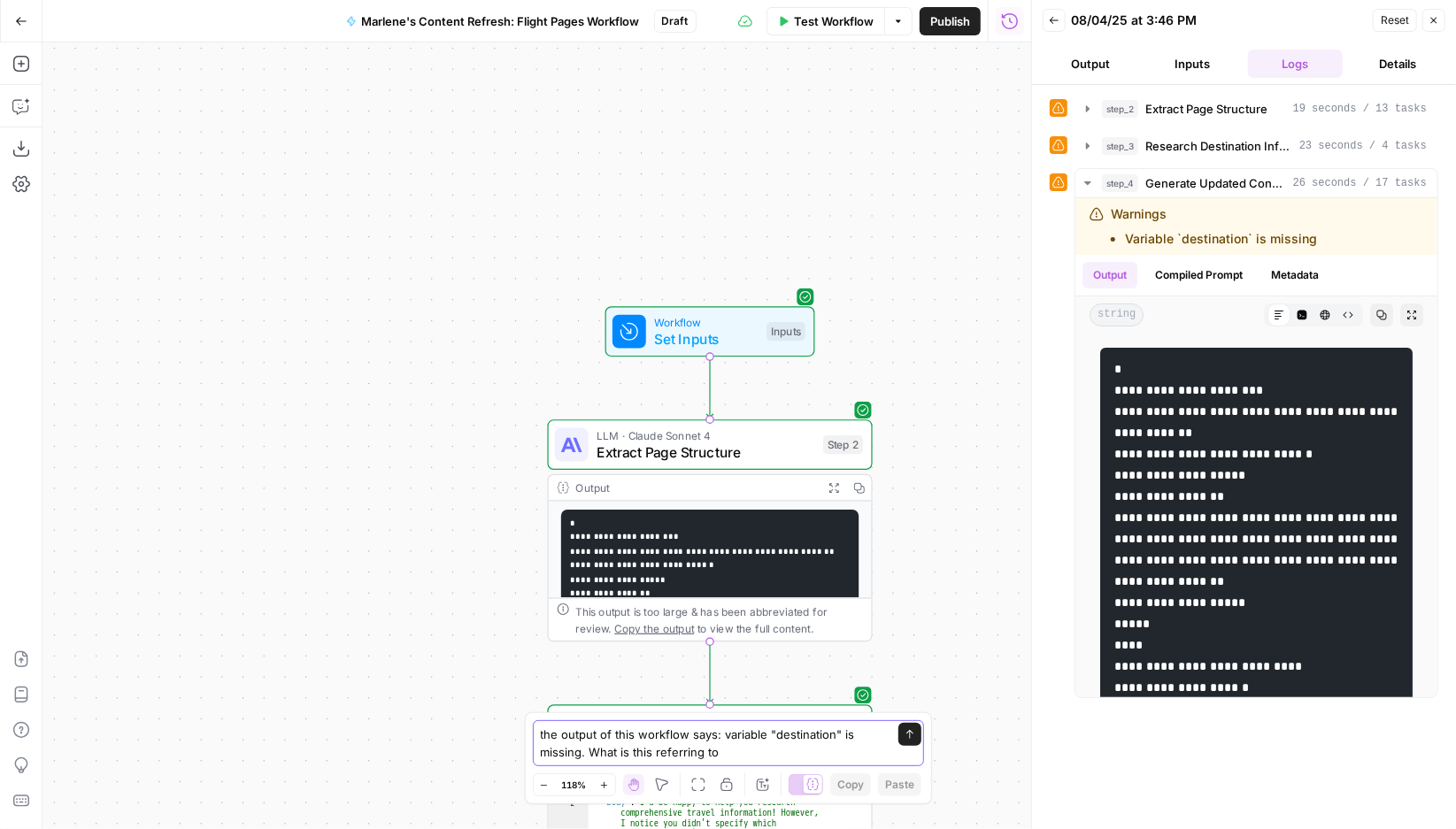 type on "the output of this workflow says: variable "destination" is missing. What is this referring to?" 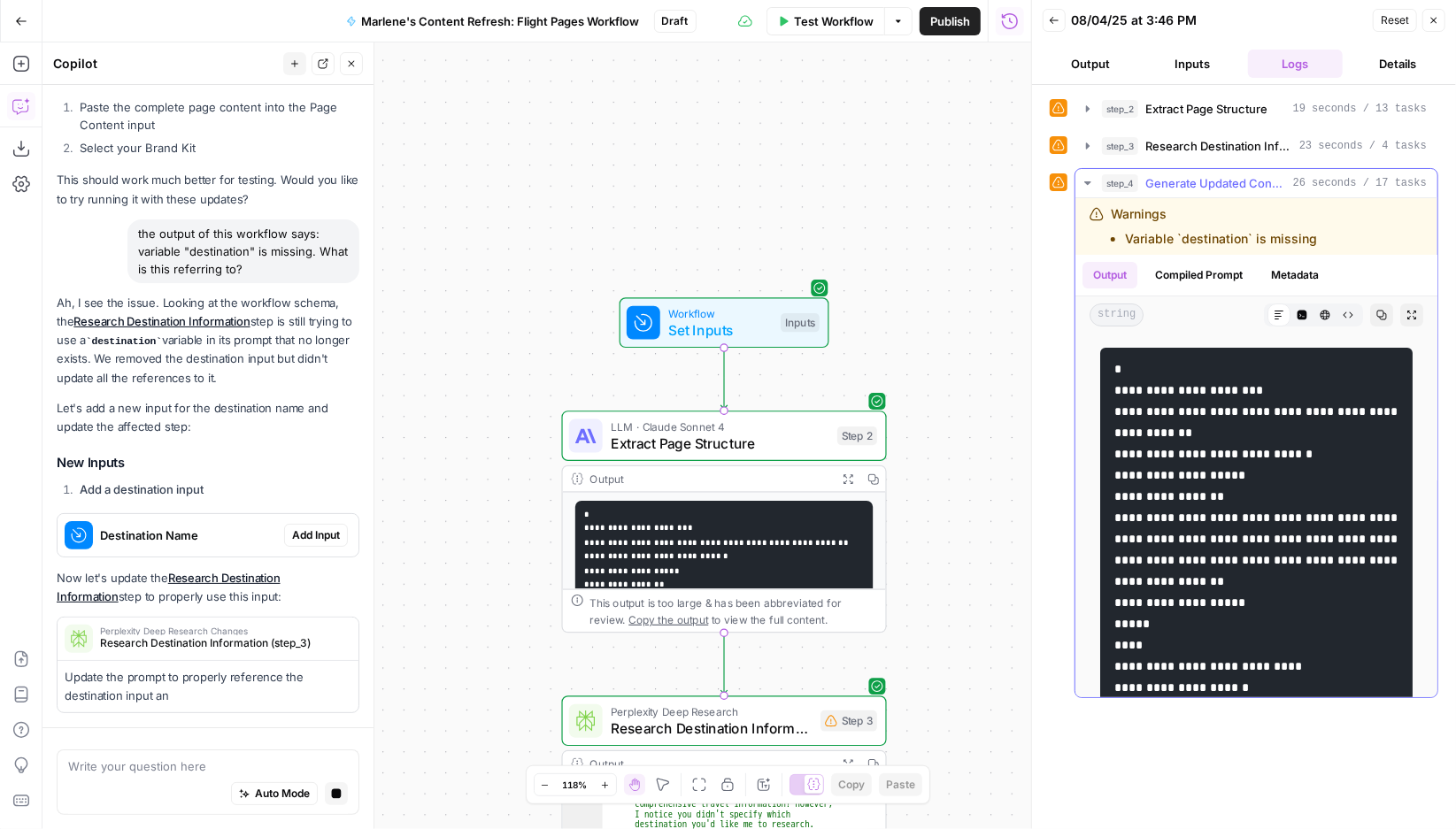 scroll, scrollTop: 17693, scrollLeft: 0, axis: vertical 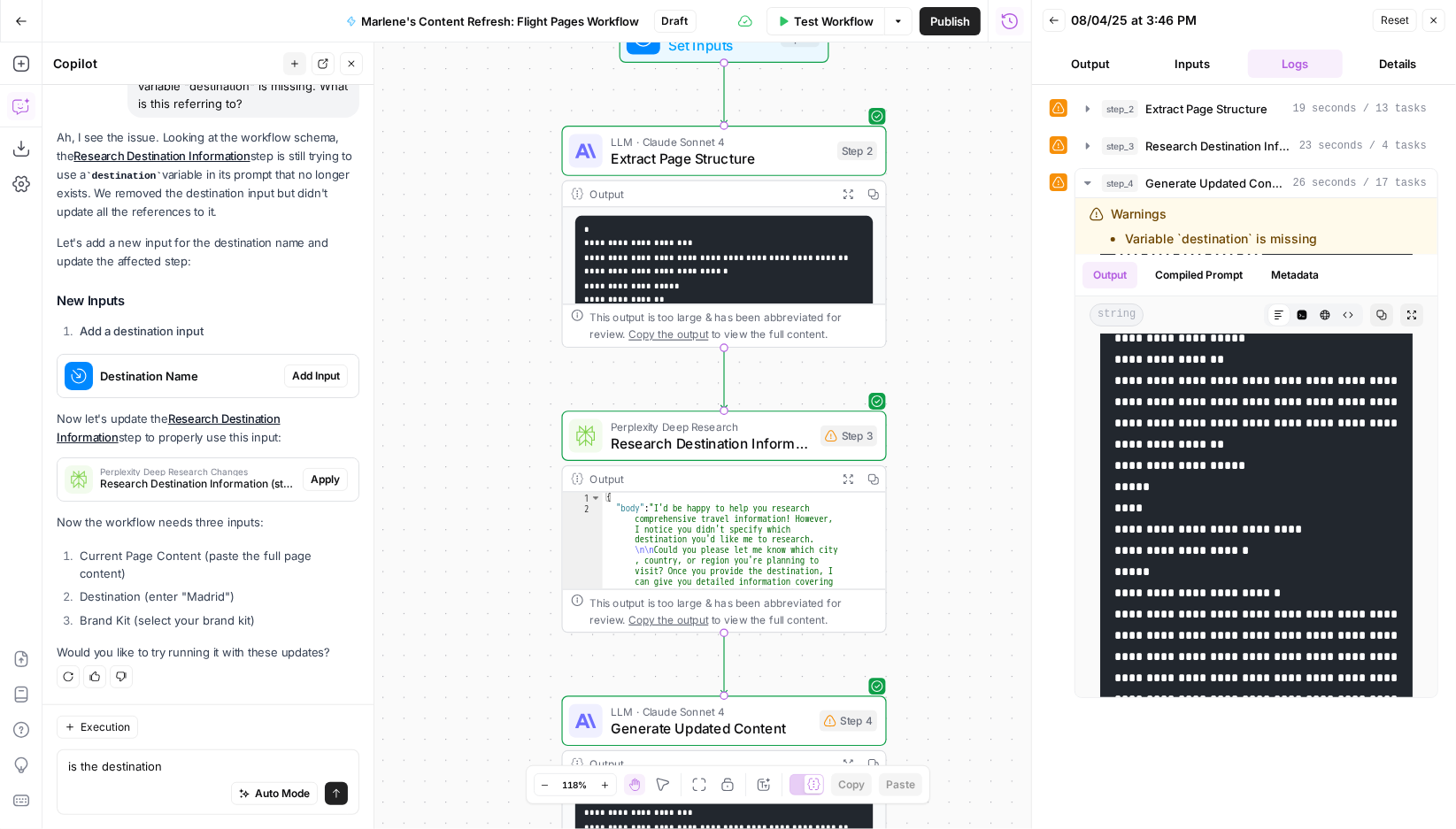 click on "is the destination" at bounding box center (208, 766) 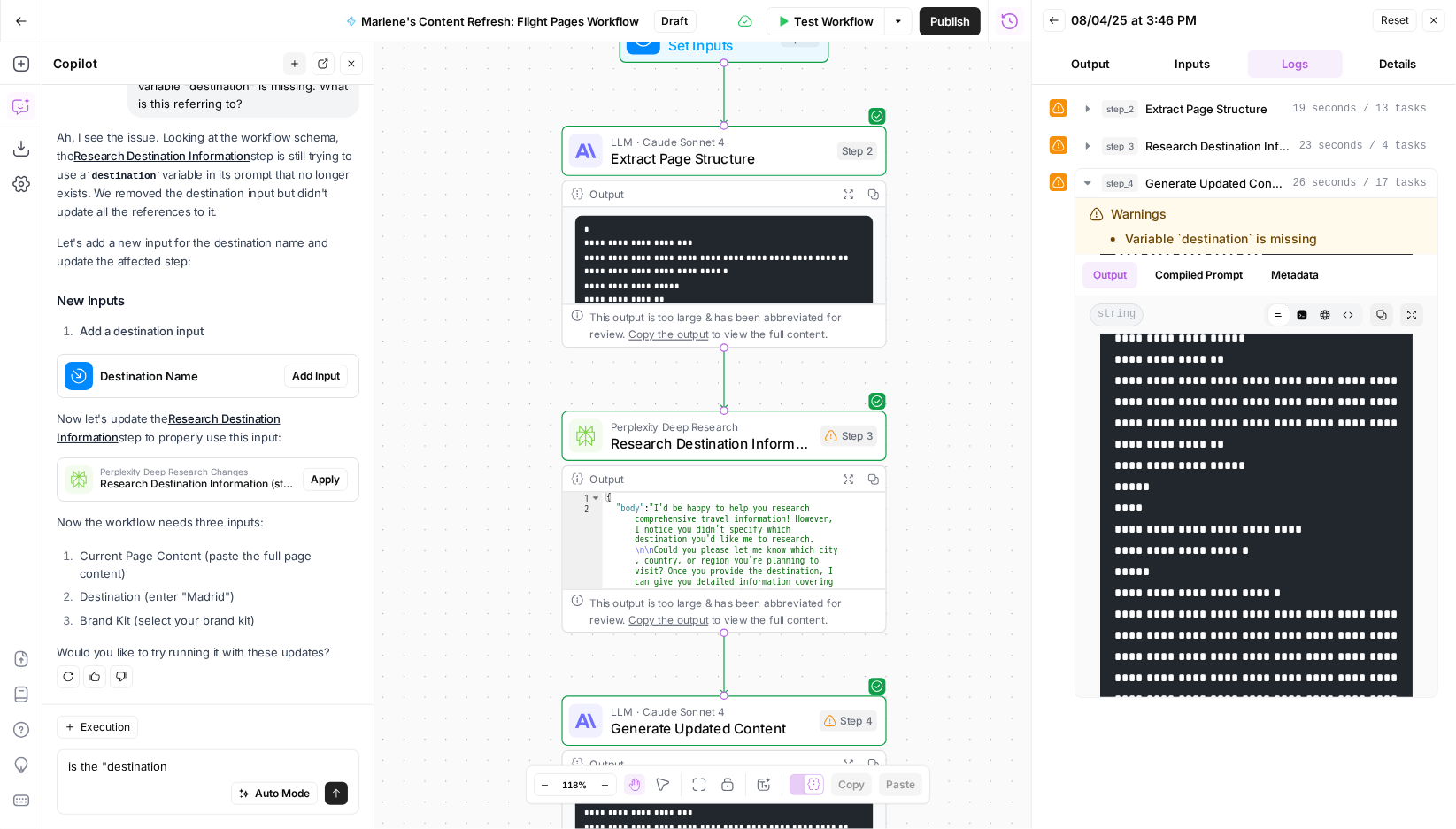 click on "is the "destination" at bounding box center (208, 766) 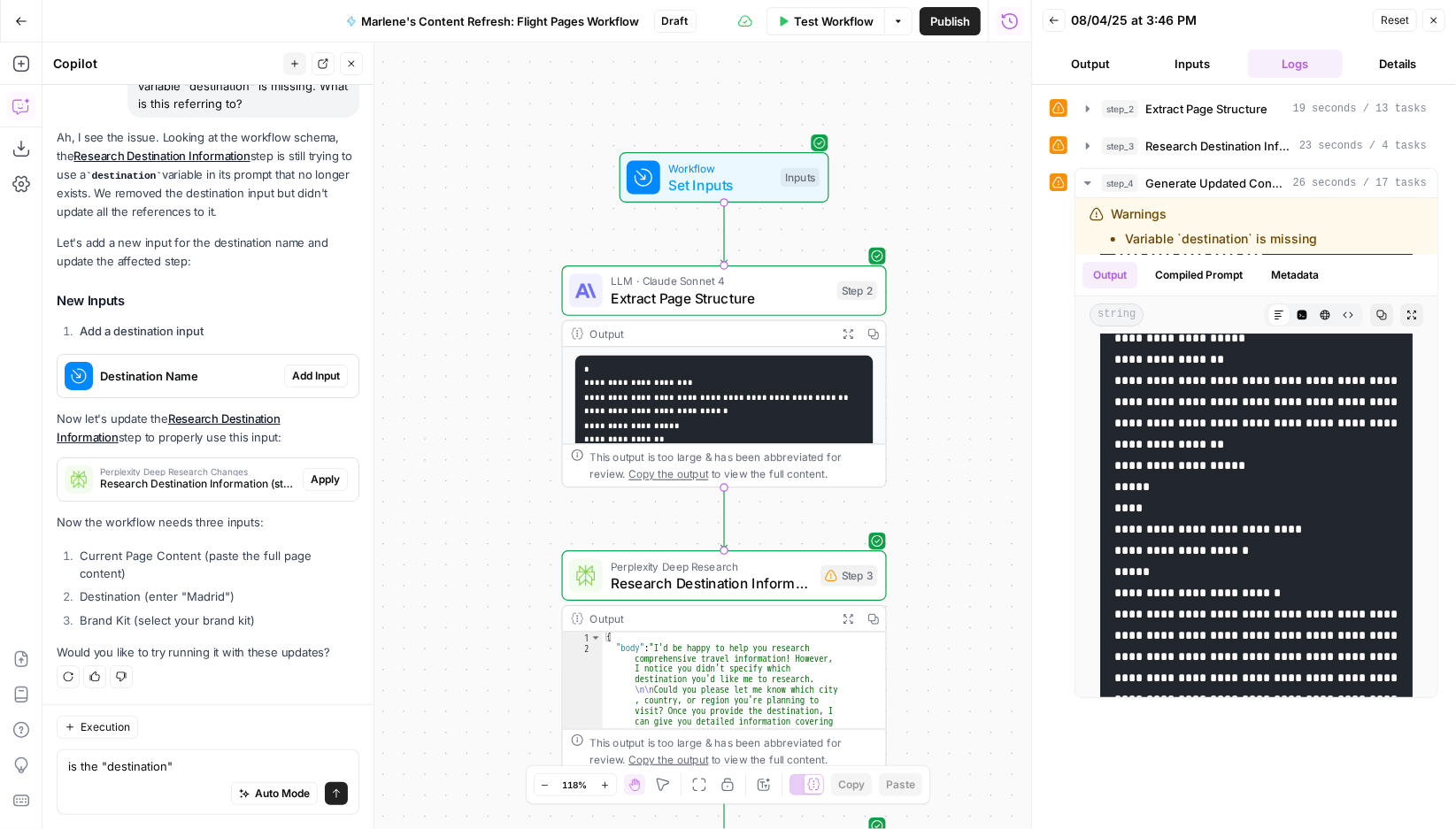 click on "Set Inputs" at bounding box center [720, 185] 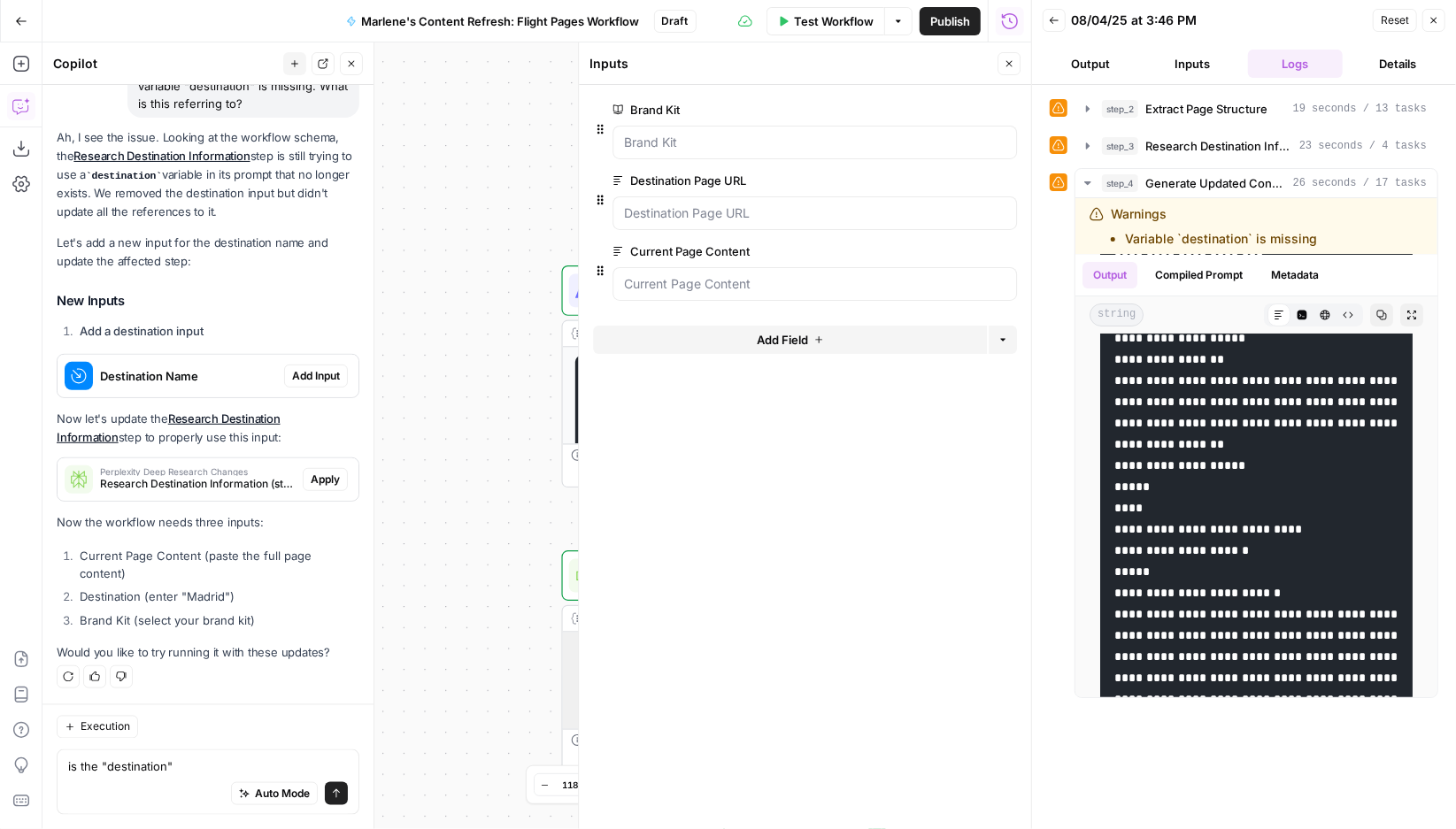 scroll, scrollTop: 18259, scrollLeft: 0, axis: vertical 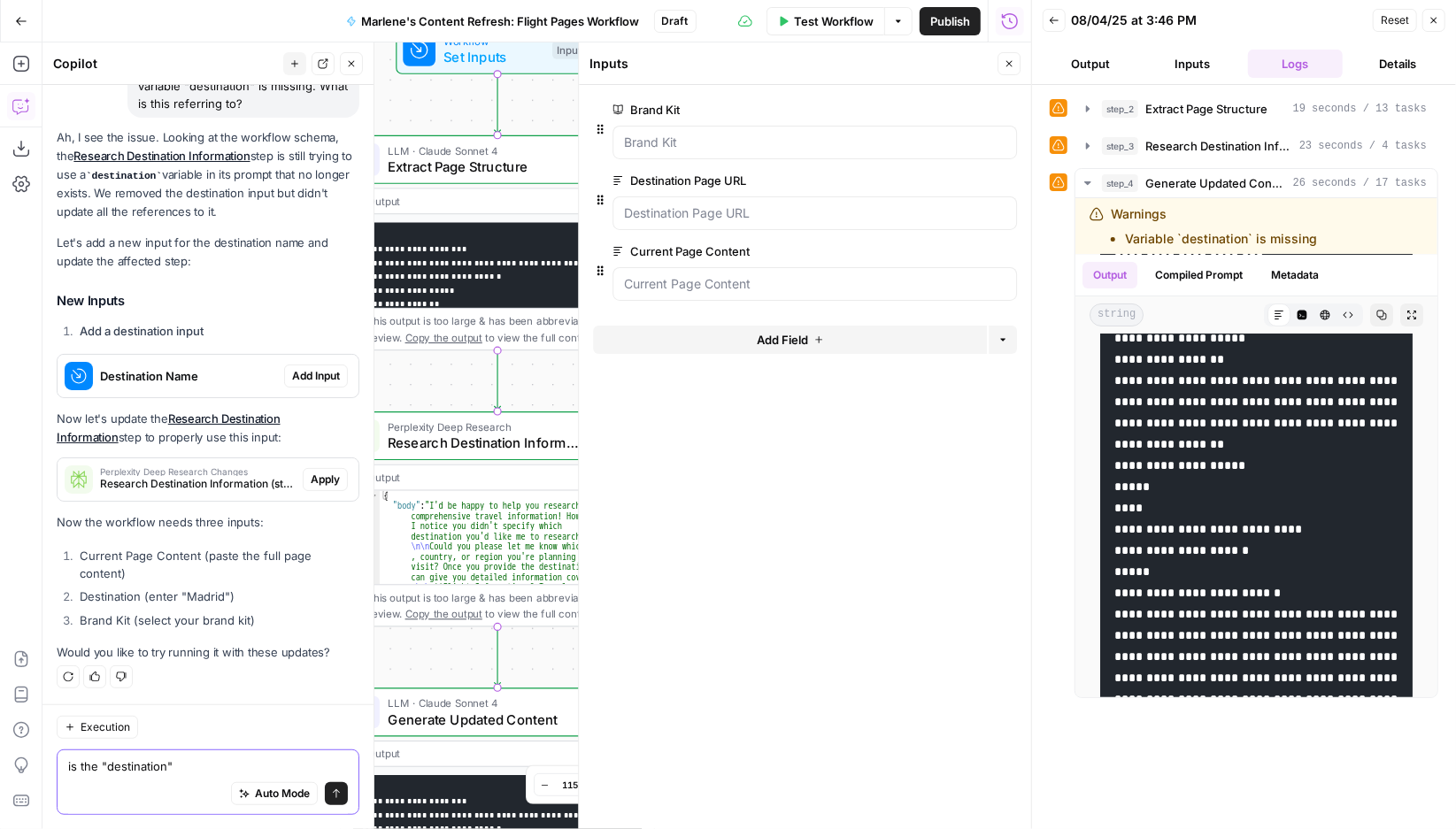 click on "is the "destination"" at bounding box center (208, 766) 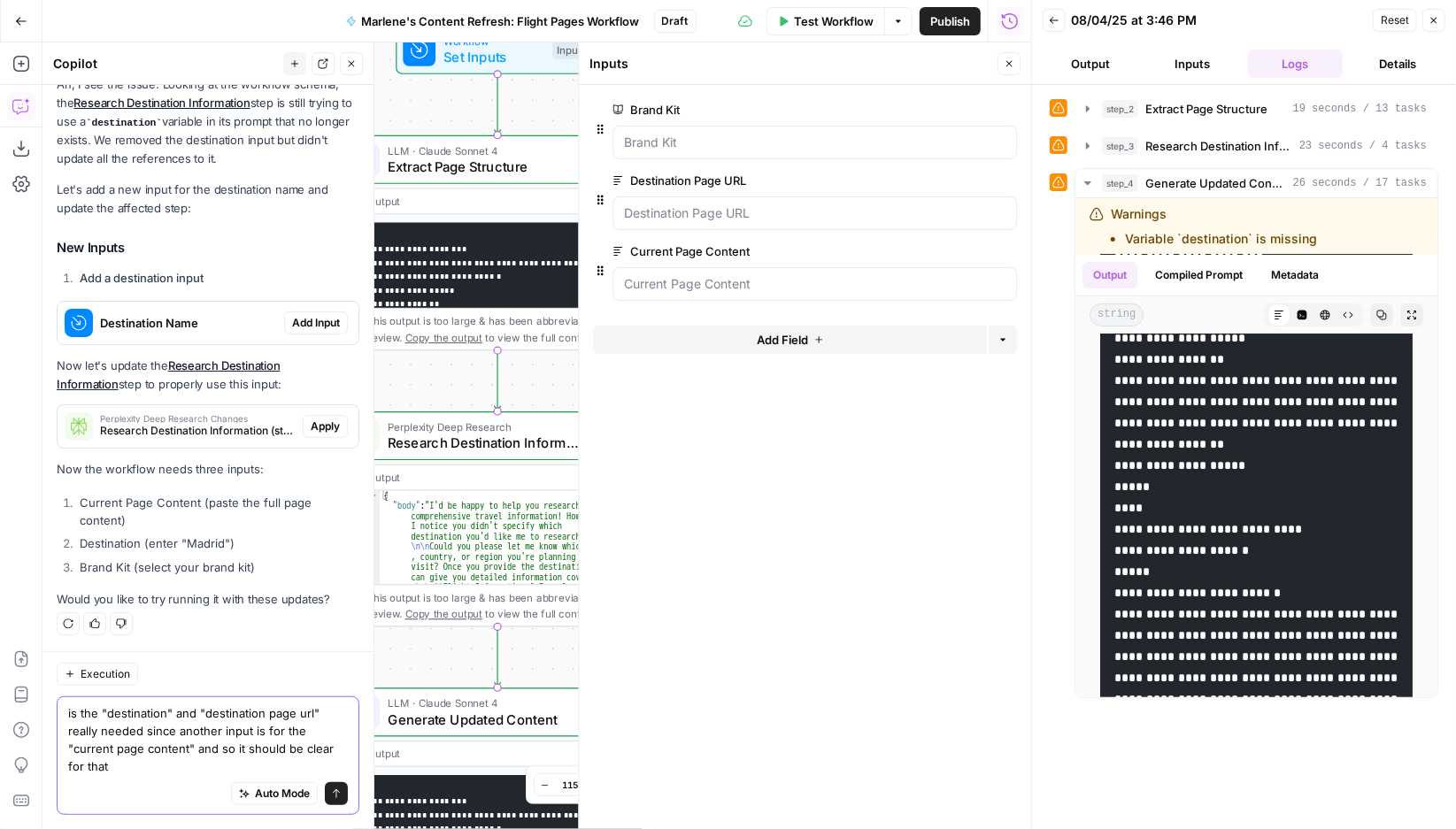scroll, scrollTop: 18312, scrollLeft: 0, axis: vertical 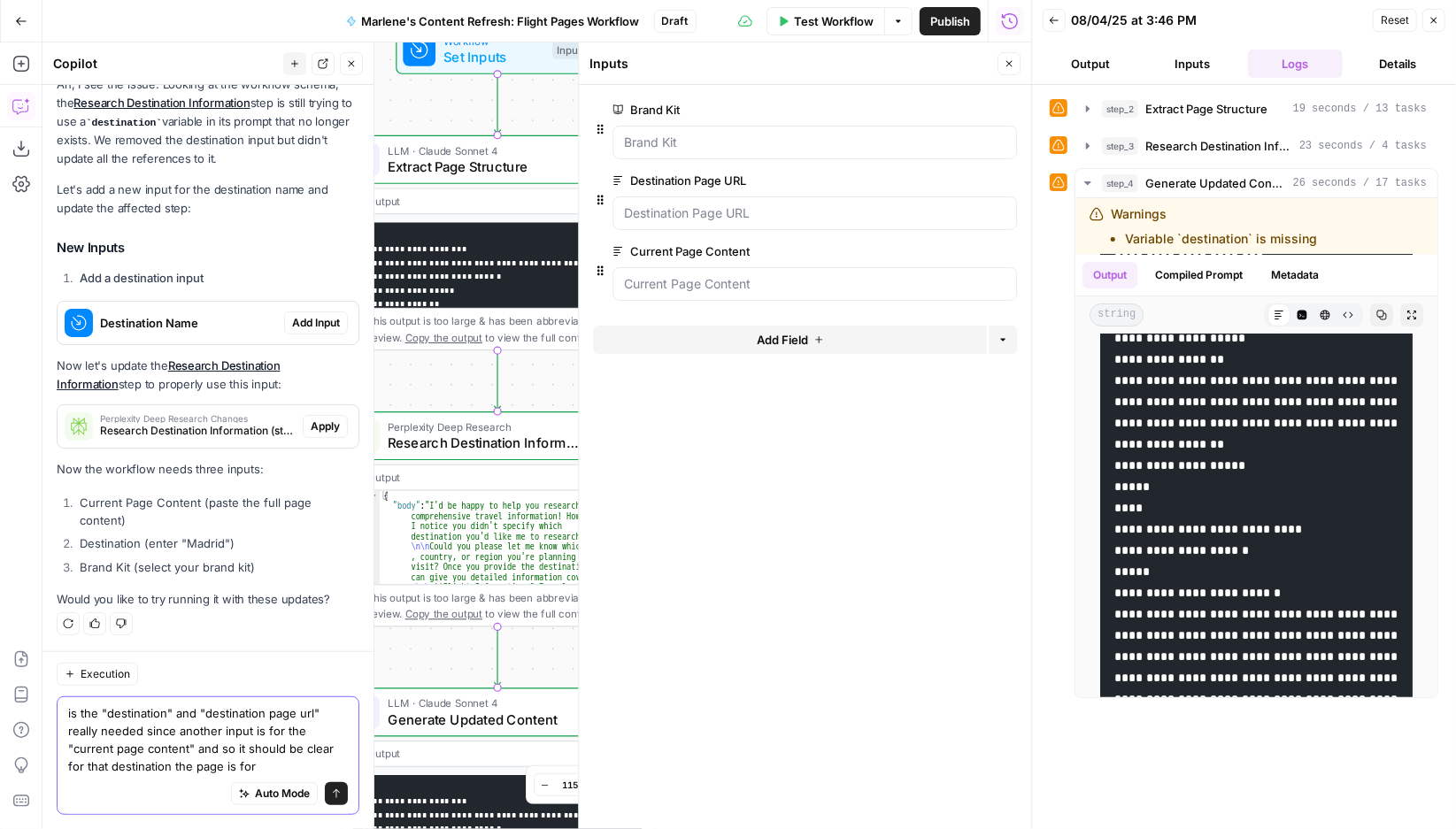 type on "is the "destination" and "destination page url" really needed since another input is for the "current page content" and so it should be clear for that destination the page is for" 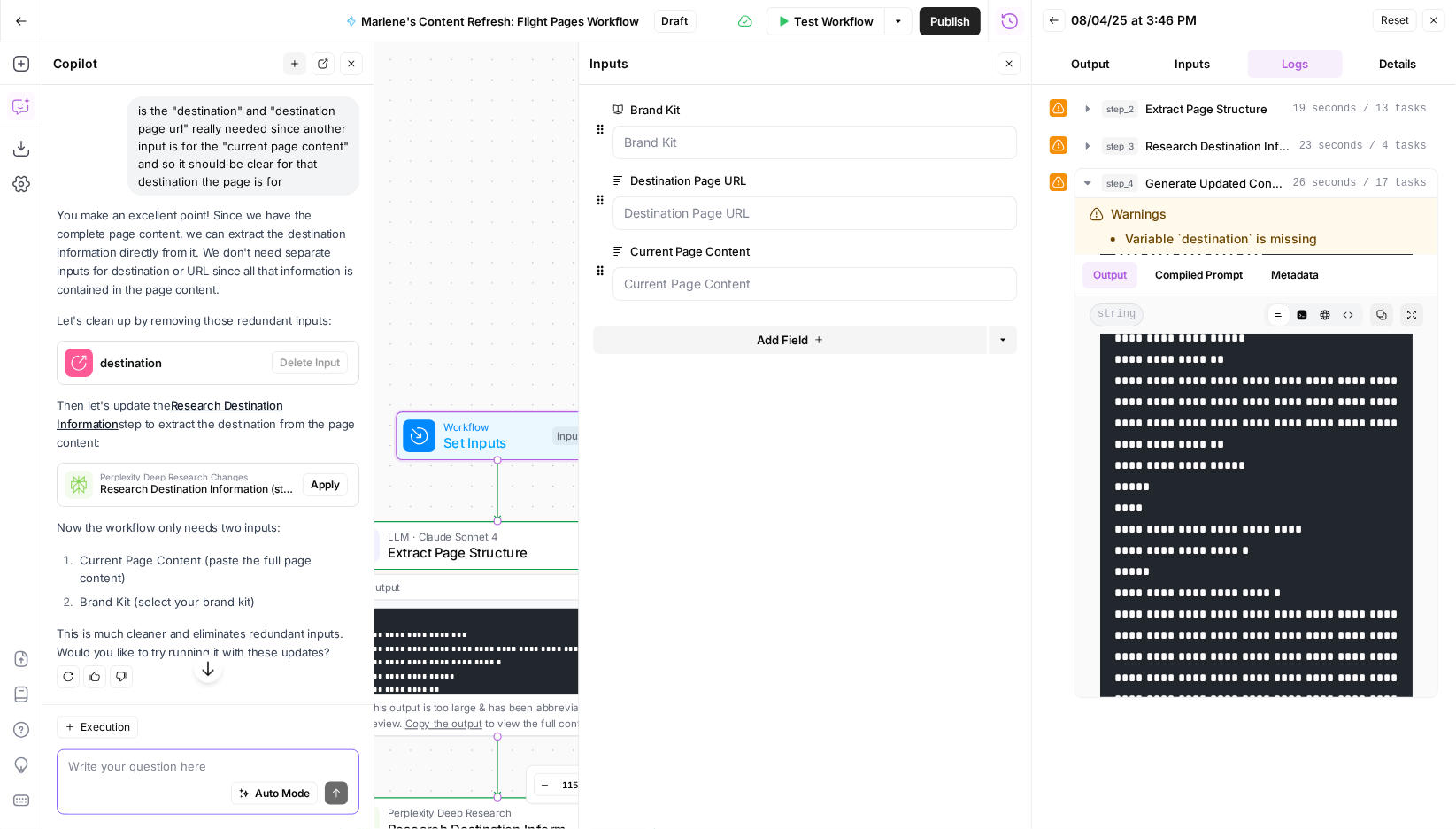scroll, scrollTop: 18852, scrollLeft: 0, axis: vertical 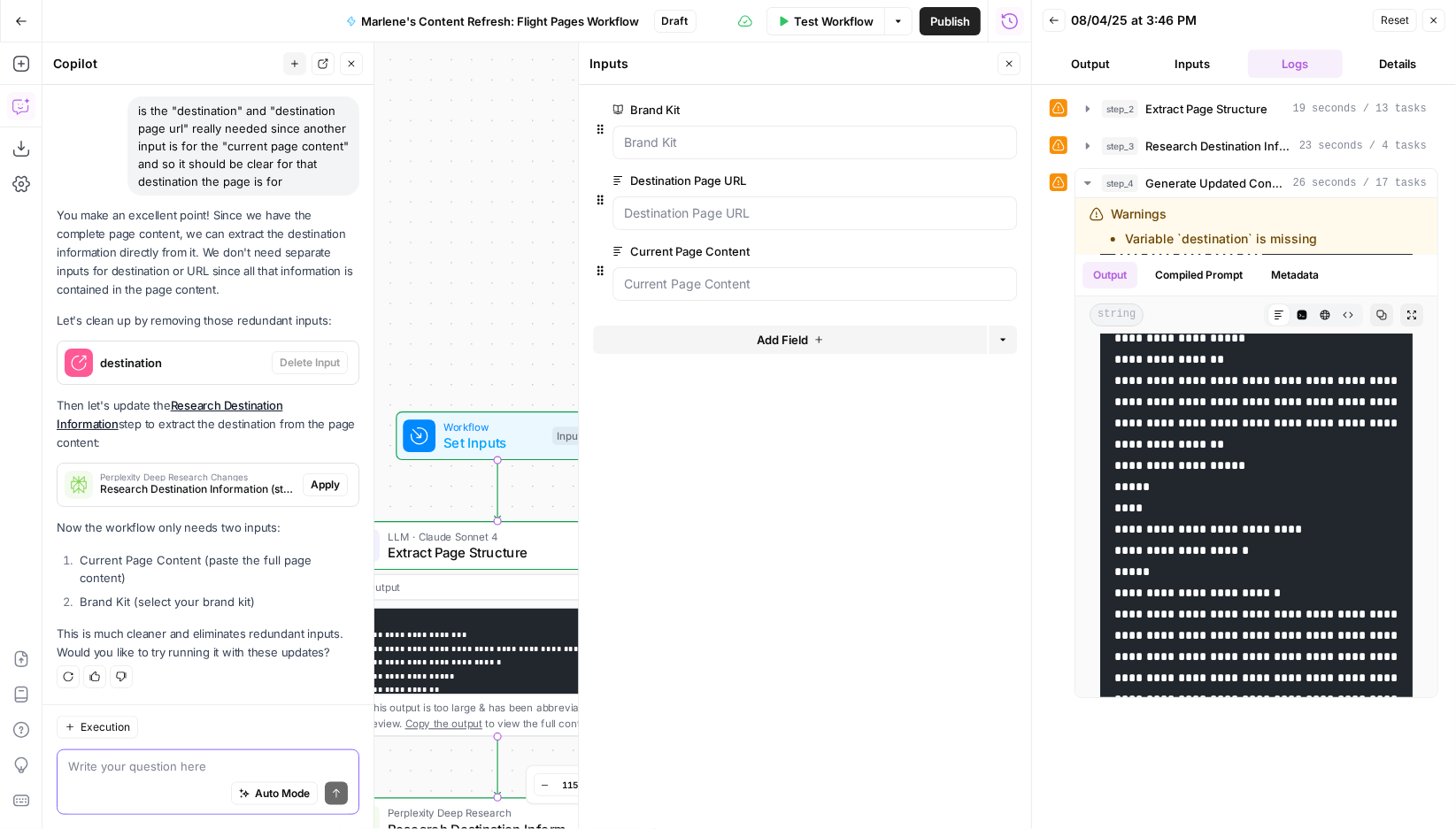 type 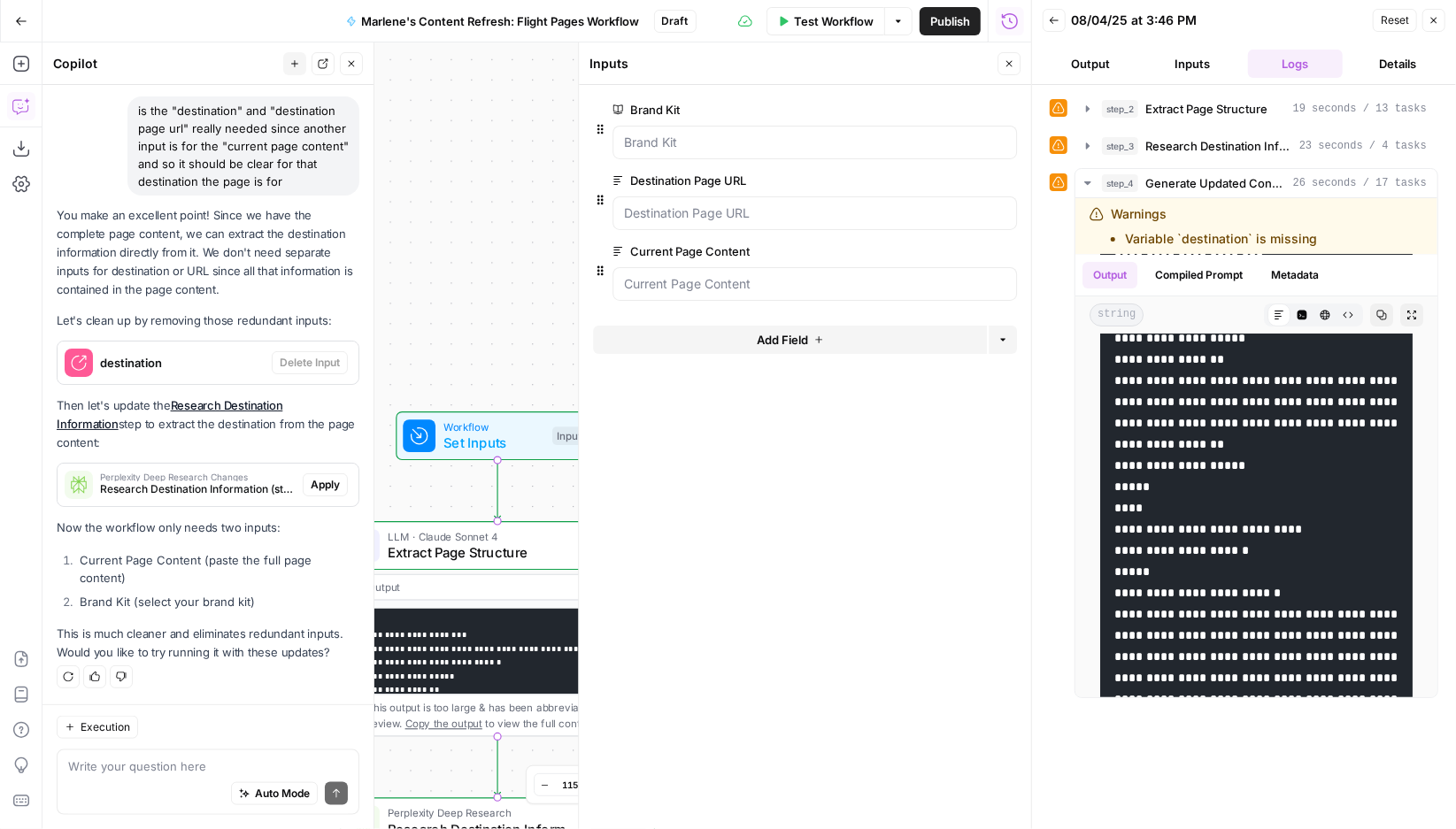 click 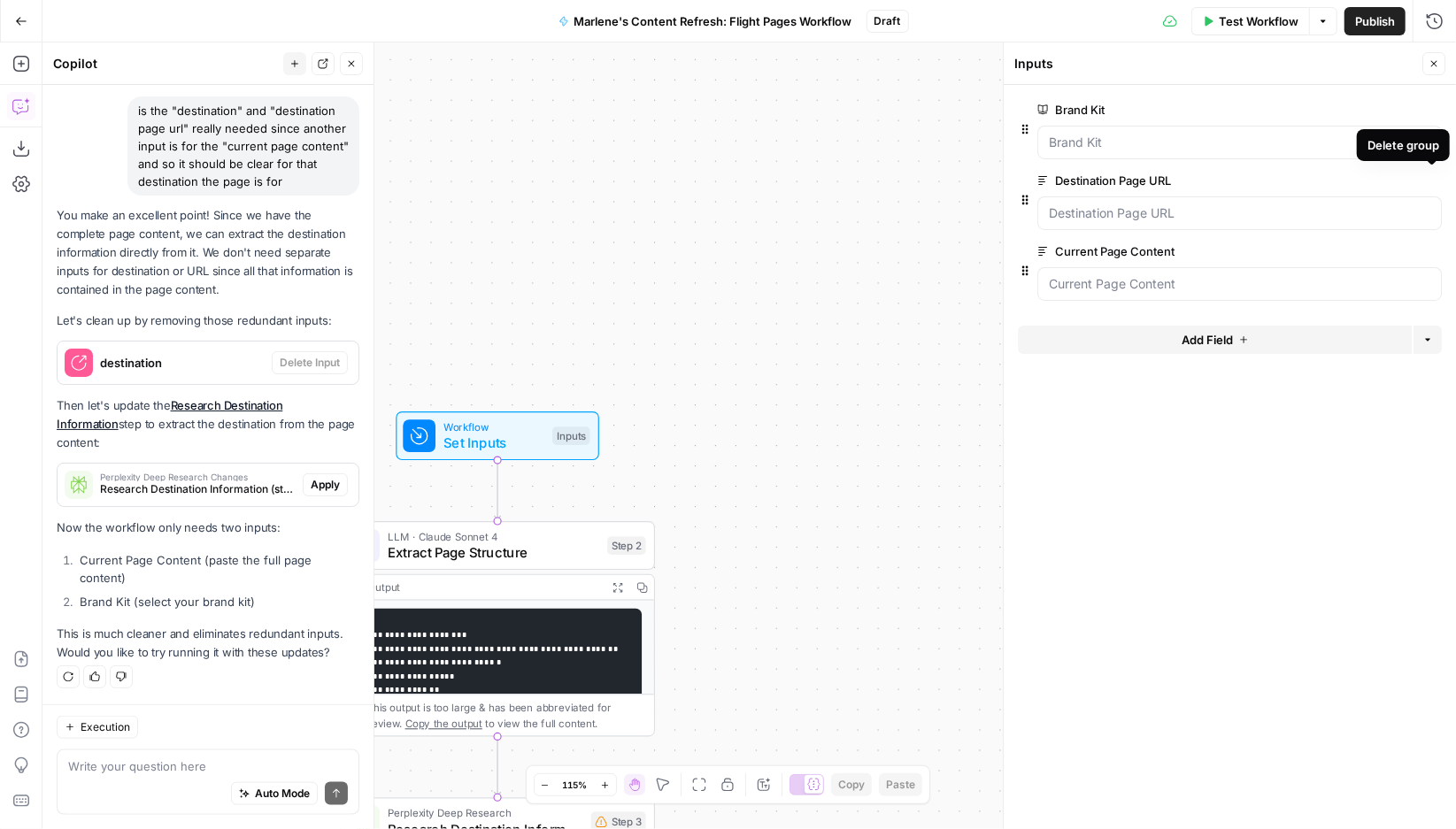 click on "Delete group" at bounding box center [1431, 180] 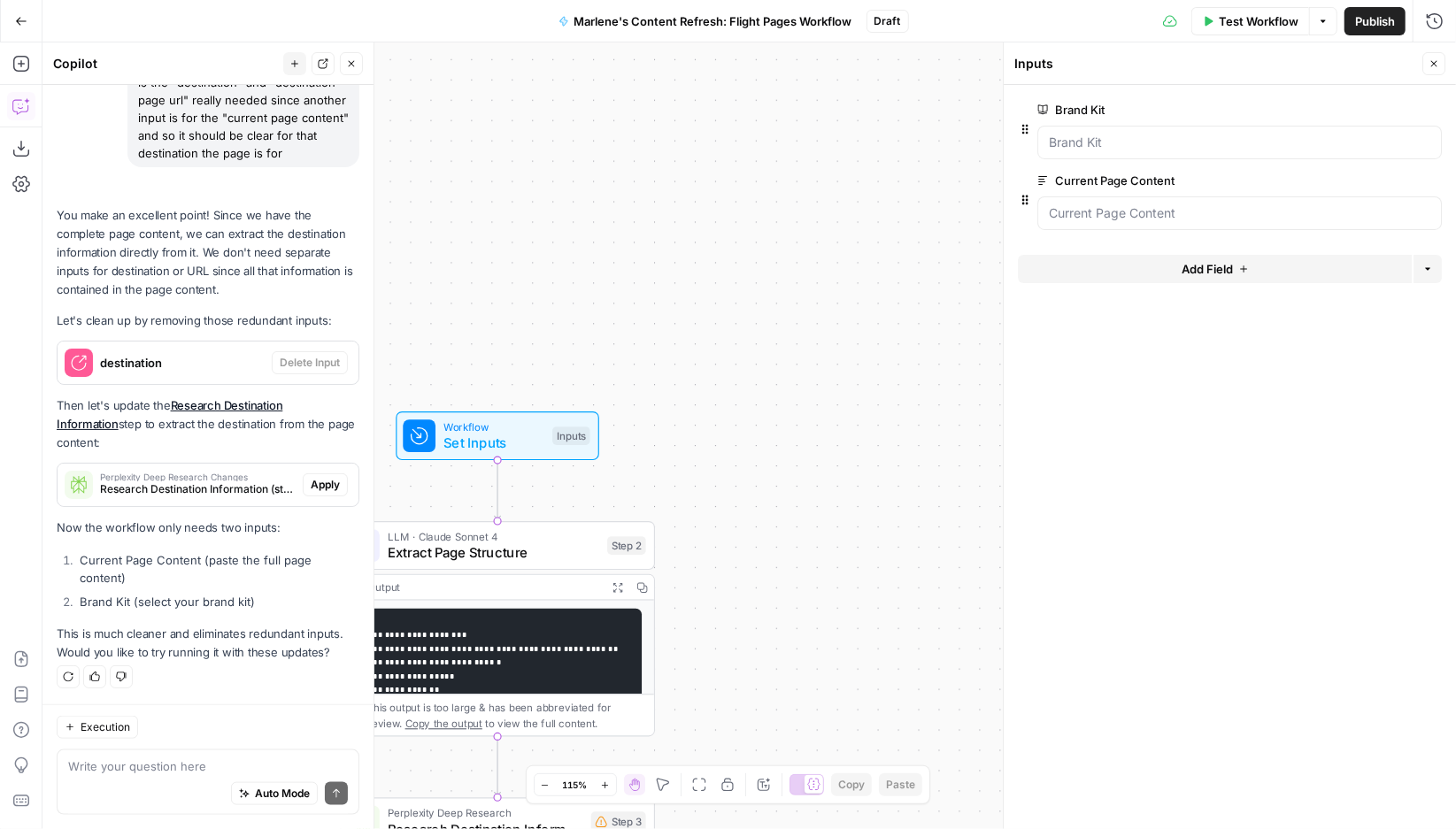 scroll, scrollTop: 18909, scrollLeft: 0, axis: vertical 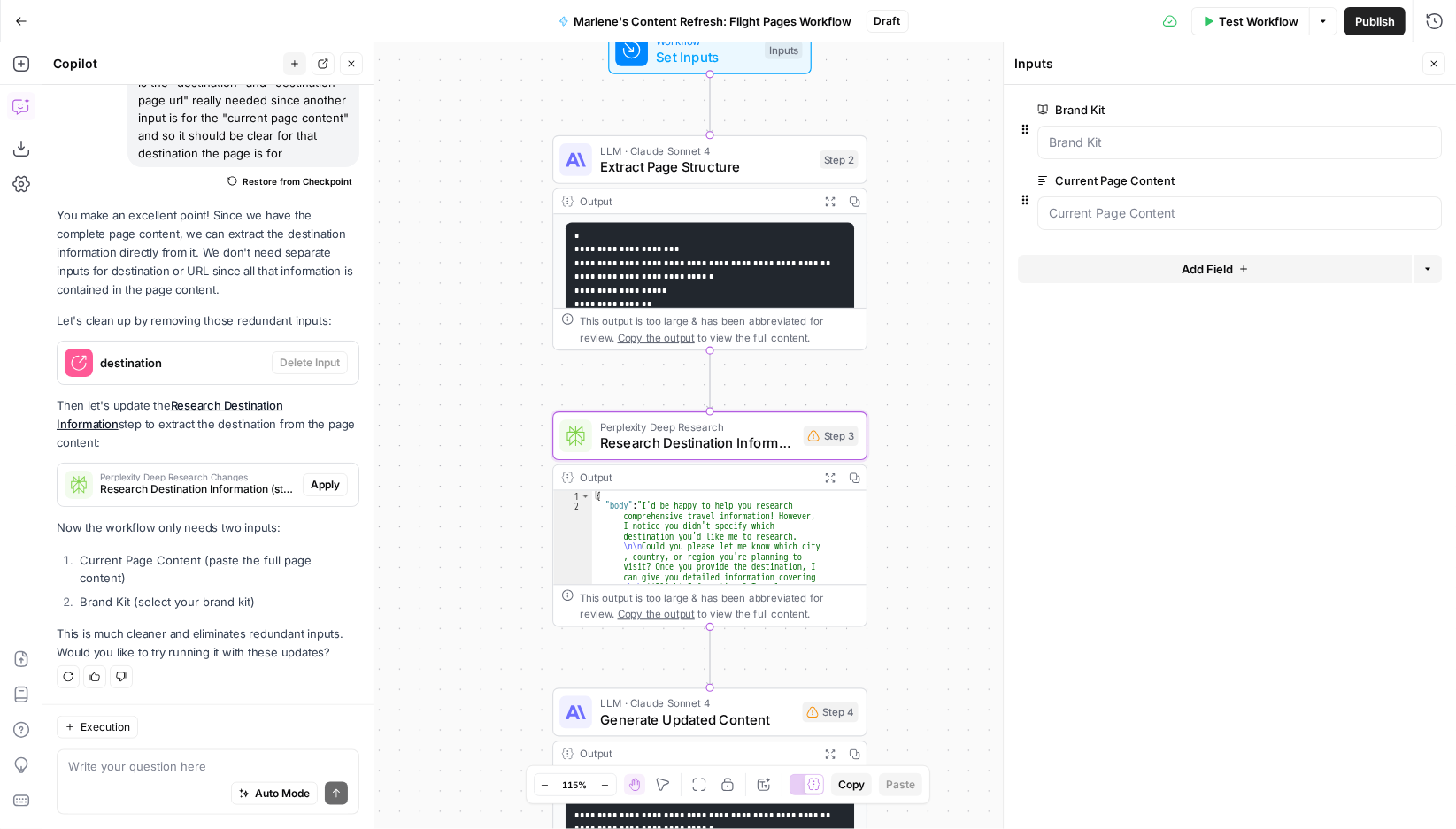 click on "Apply" at bounding box center (325, 485) 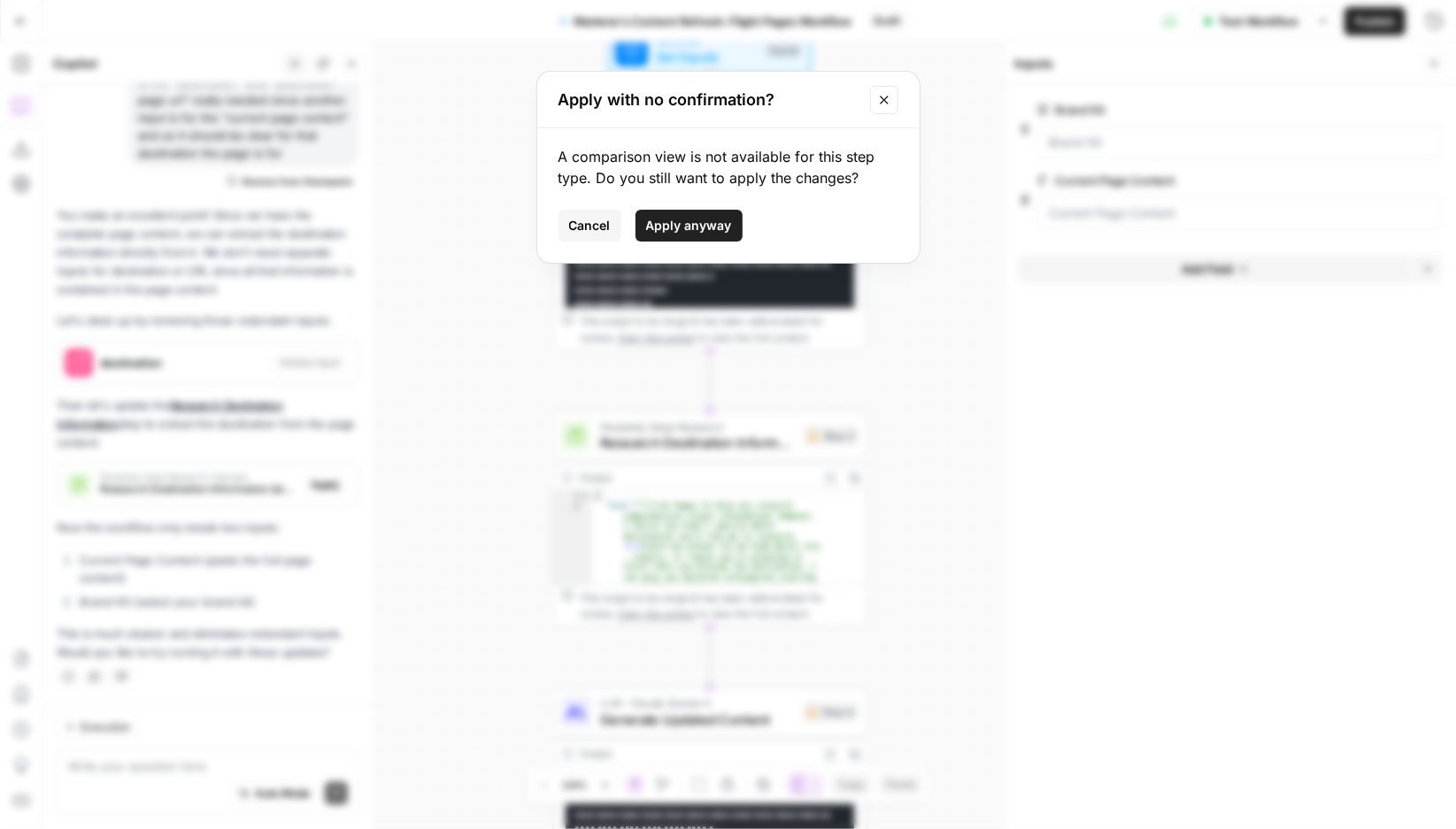 click on "Cancel" at bounding box center (589, 226) 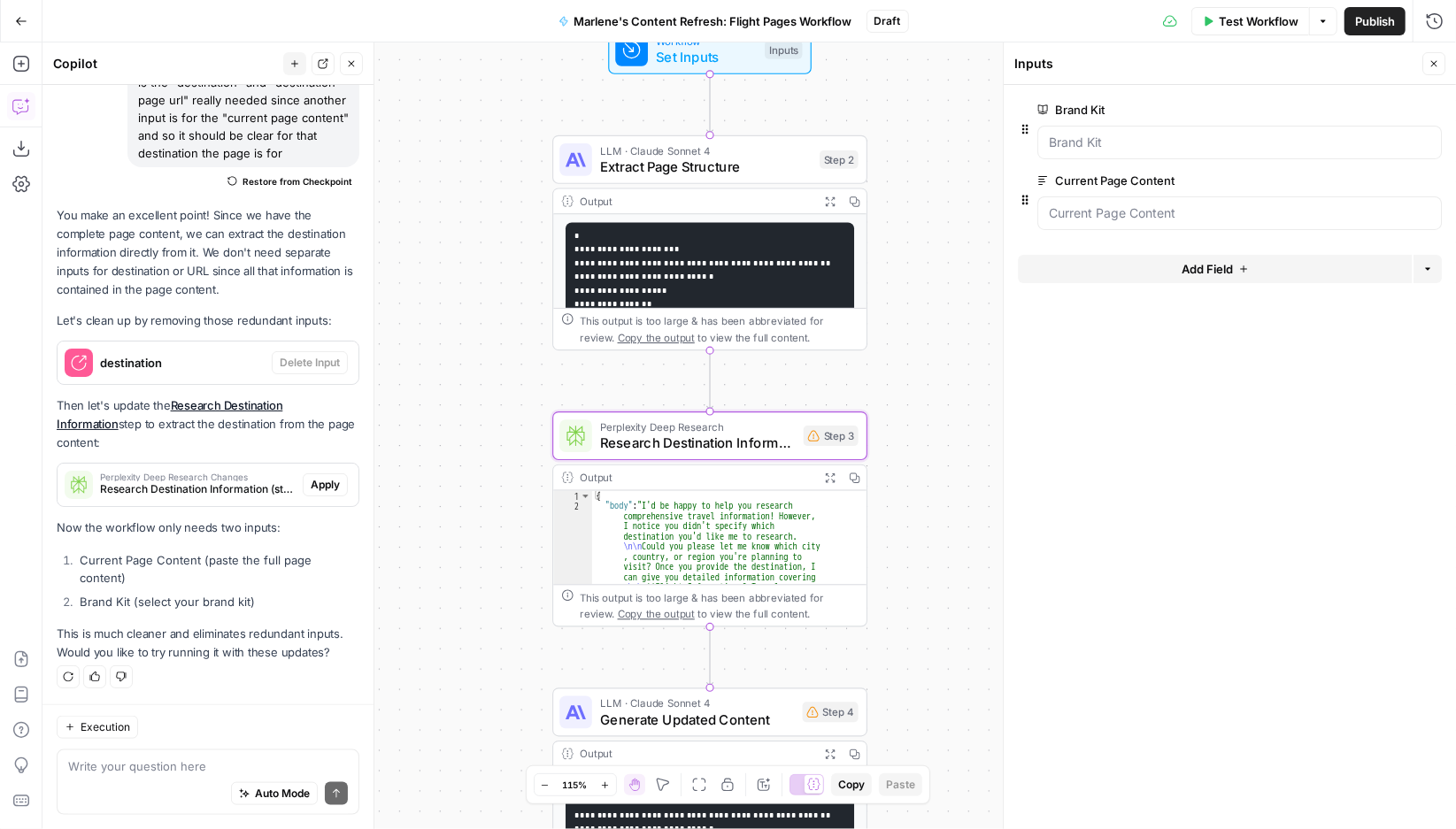 click on "Apply" at bounding box center (325, 485) 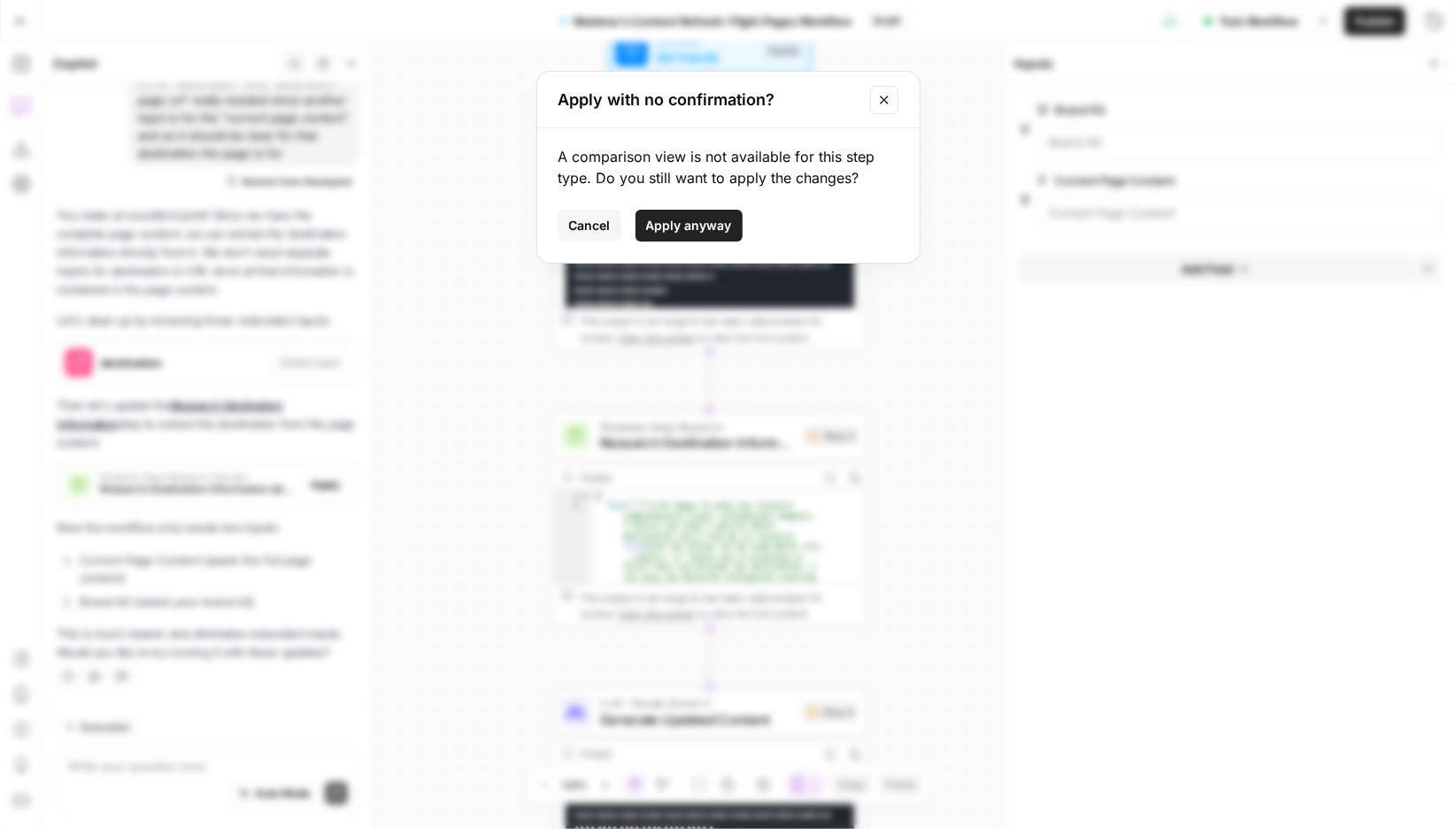 click on "Apply anyway" at bounding box center [689, 226] 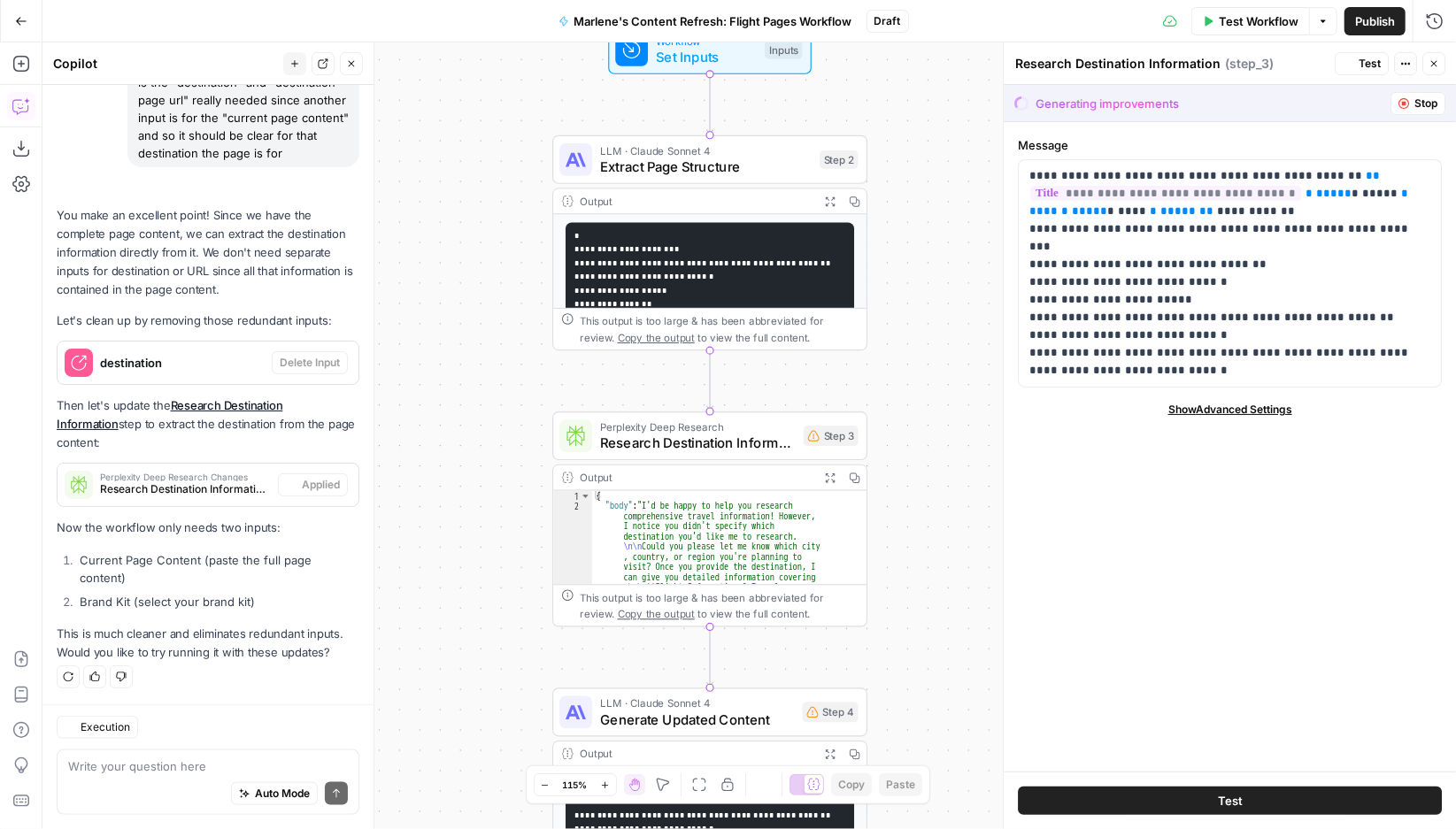 type on "Research Destination Information" 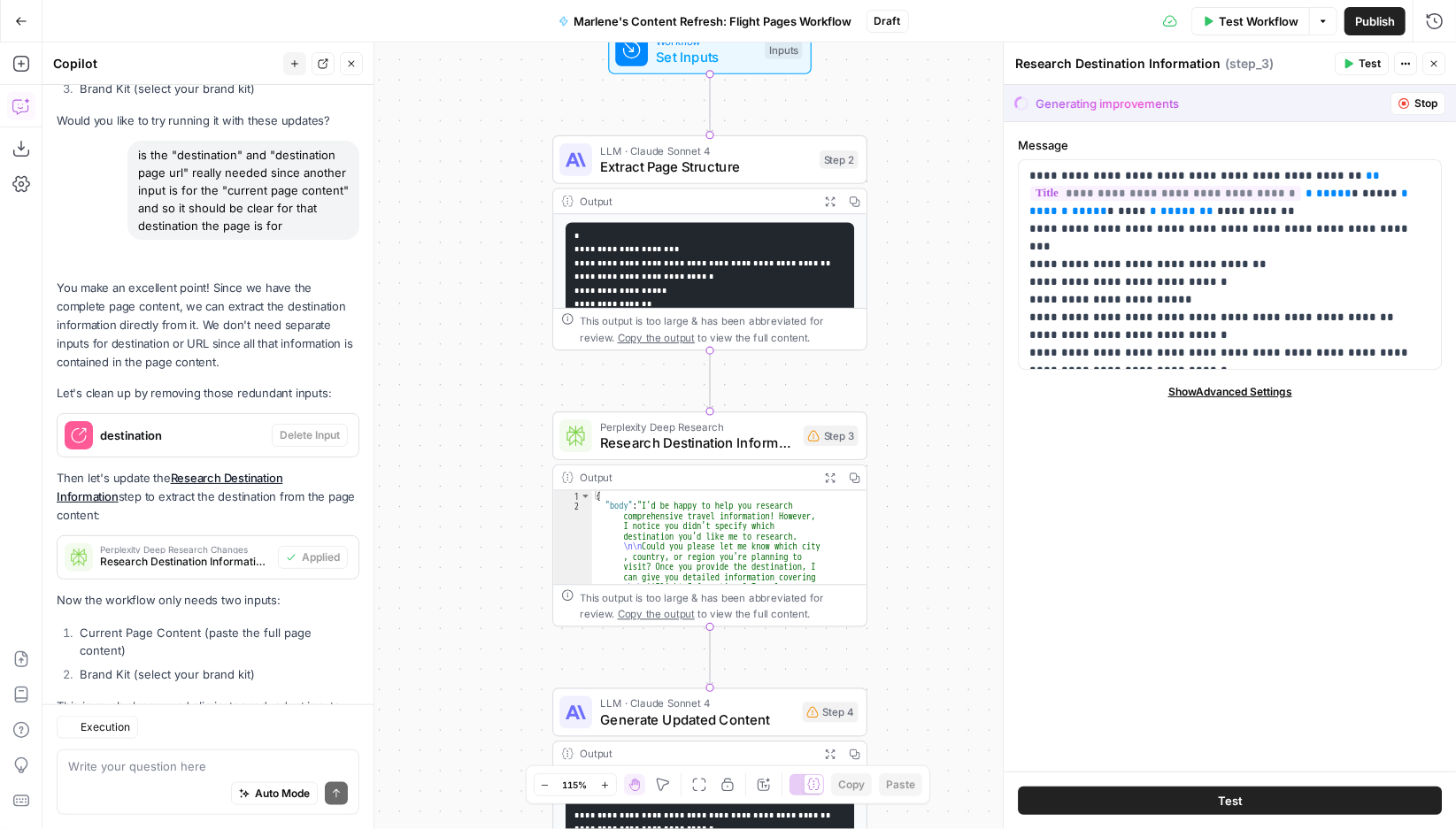 scroll, scrollTop: 18909, scrollLeft: 0, axis: vertical 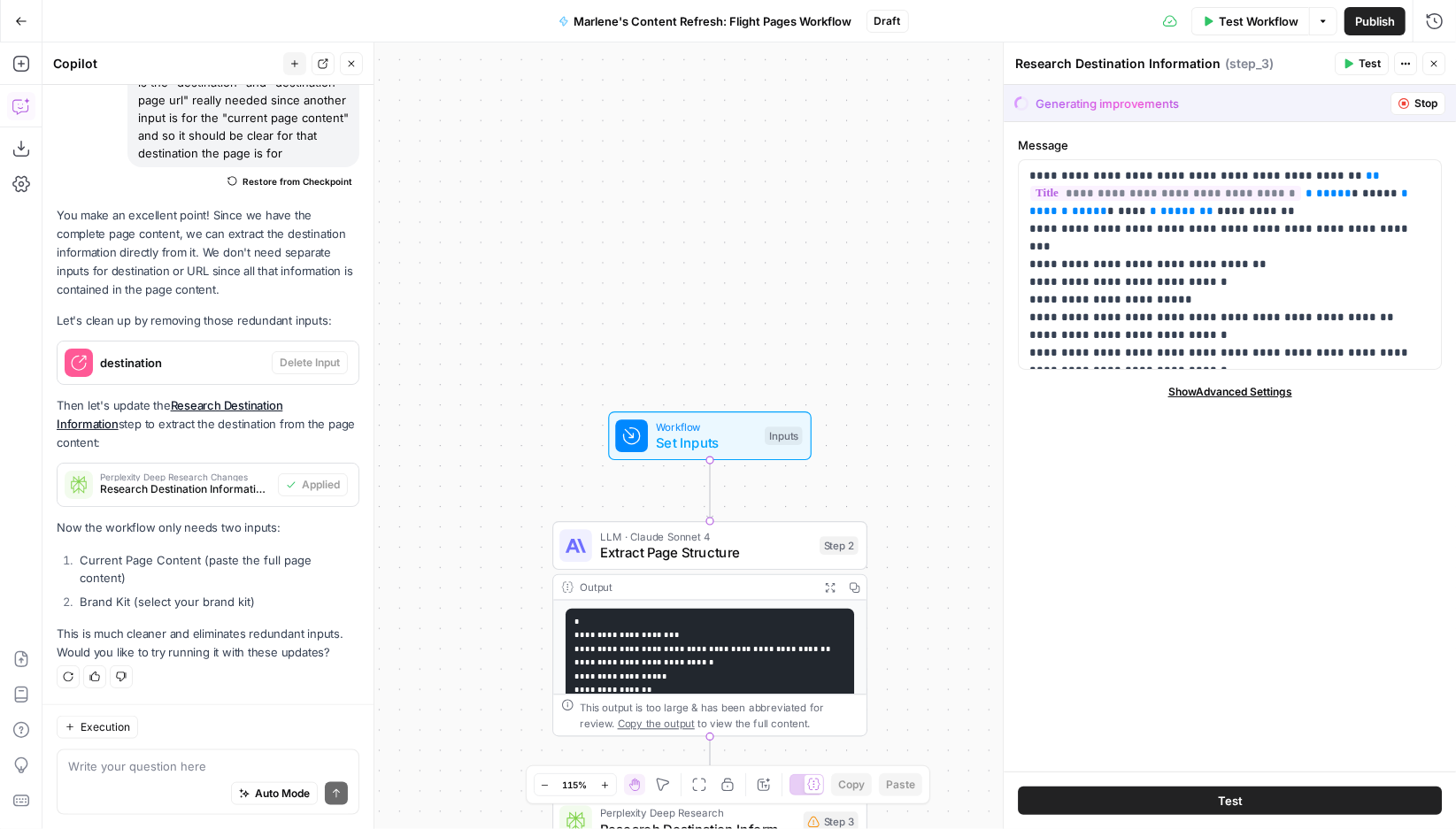 click 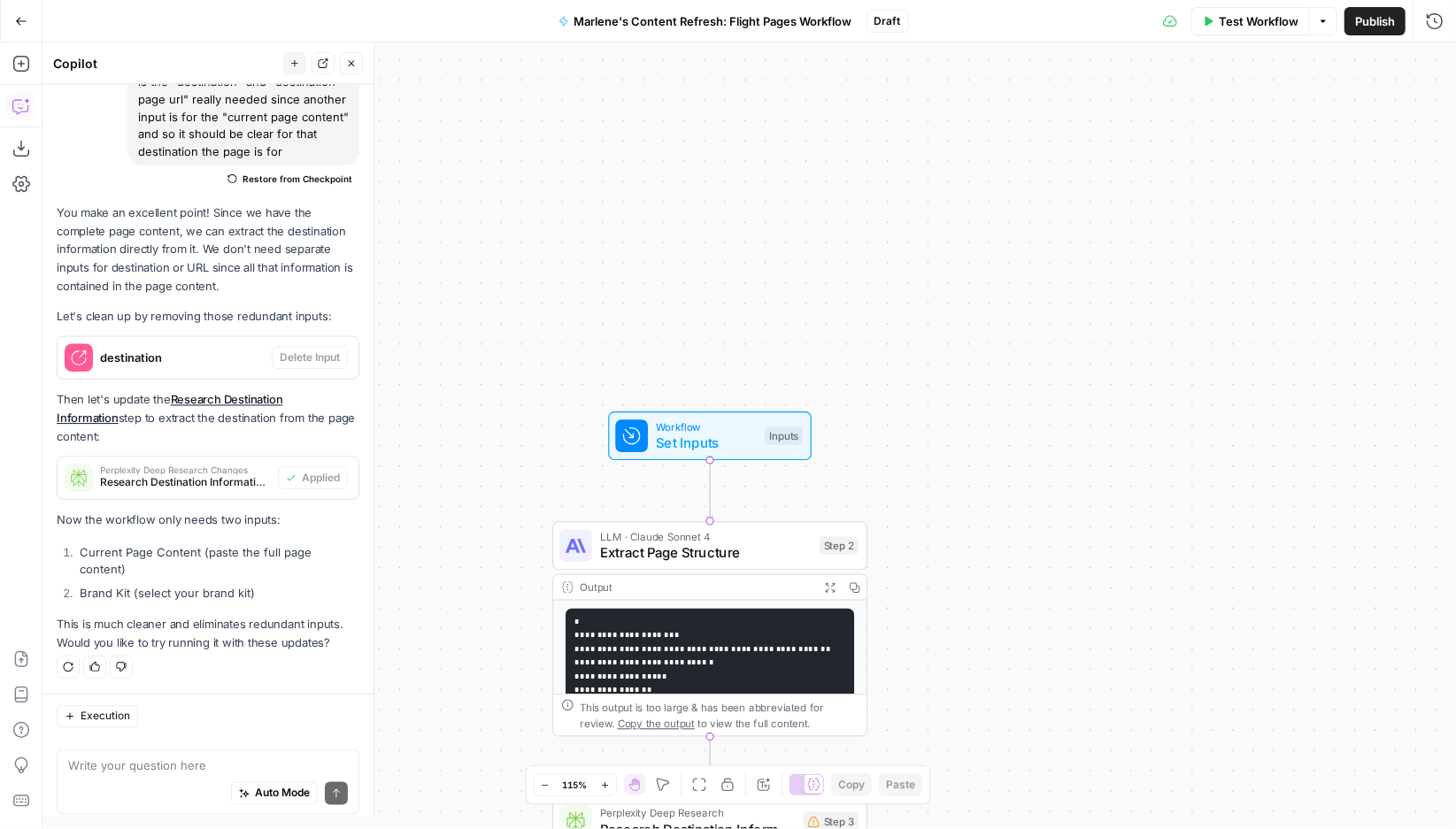 scroll, scrollTop: 18909, scrollLeft: 0, axis: vertical 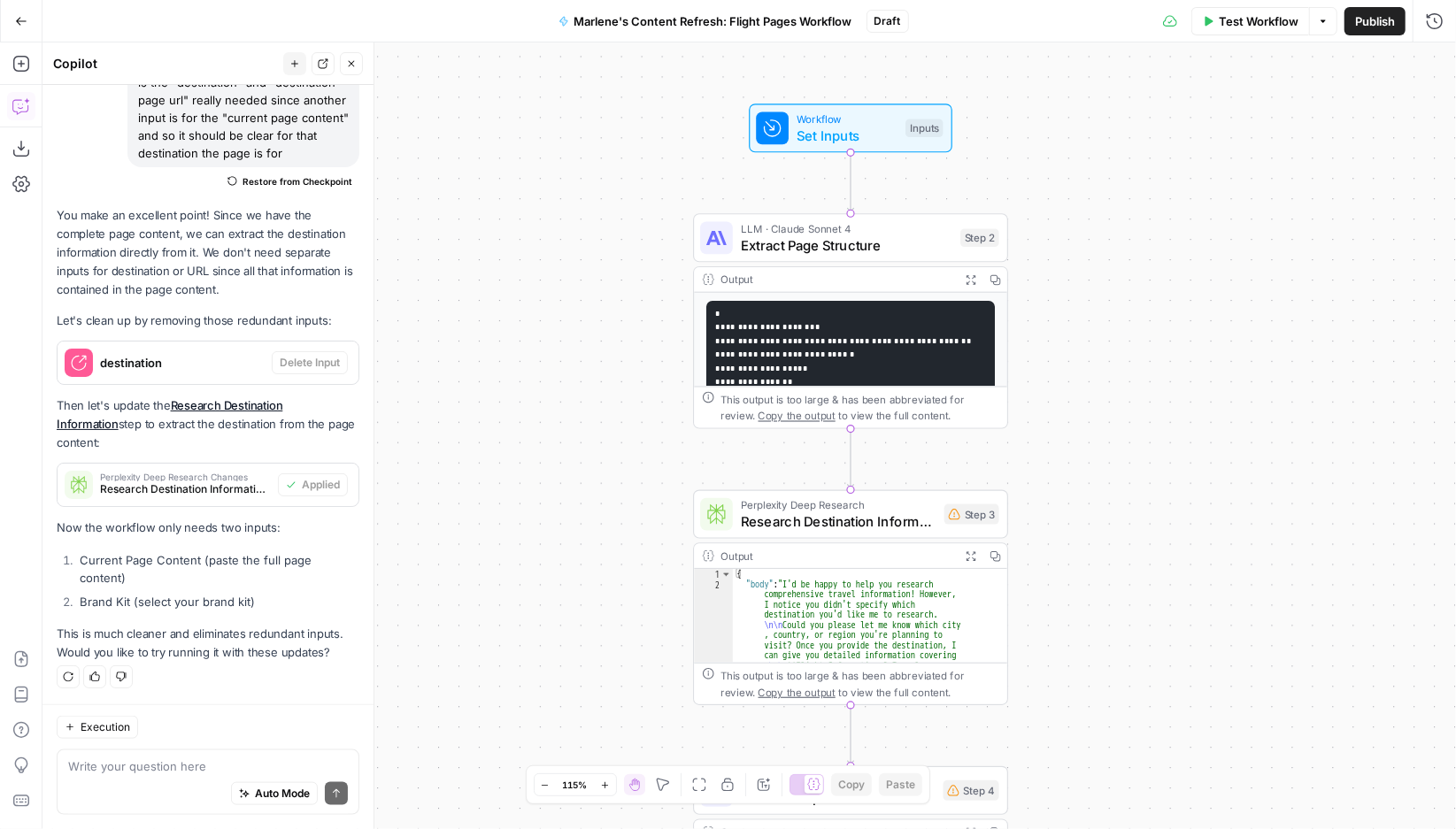 click on "Set Inputs" at bounding box center (847, 134) 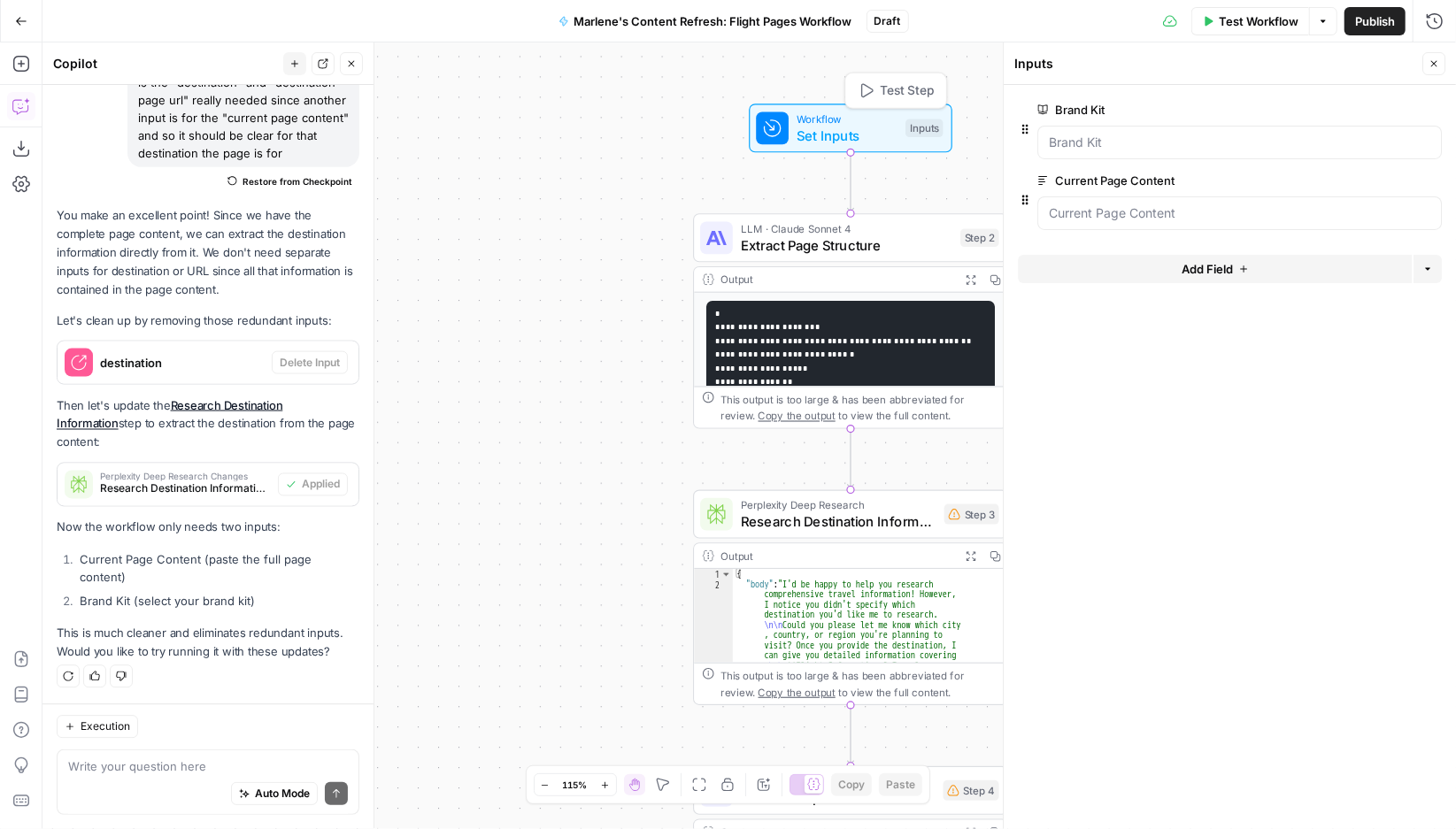 scroll, scrollTop: 18909, scrollLeft: 0, axis: vertical 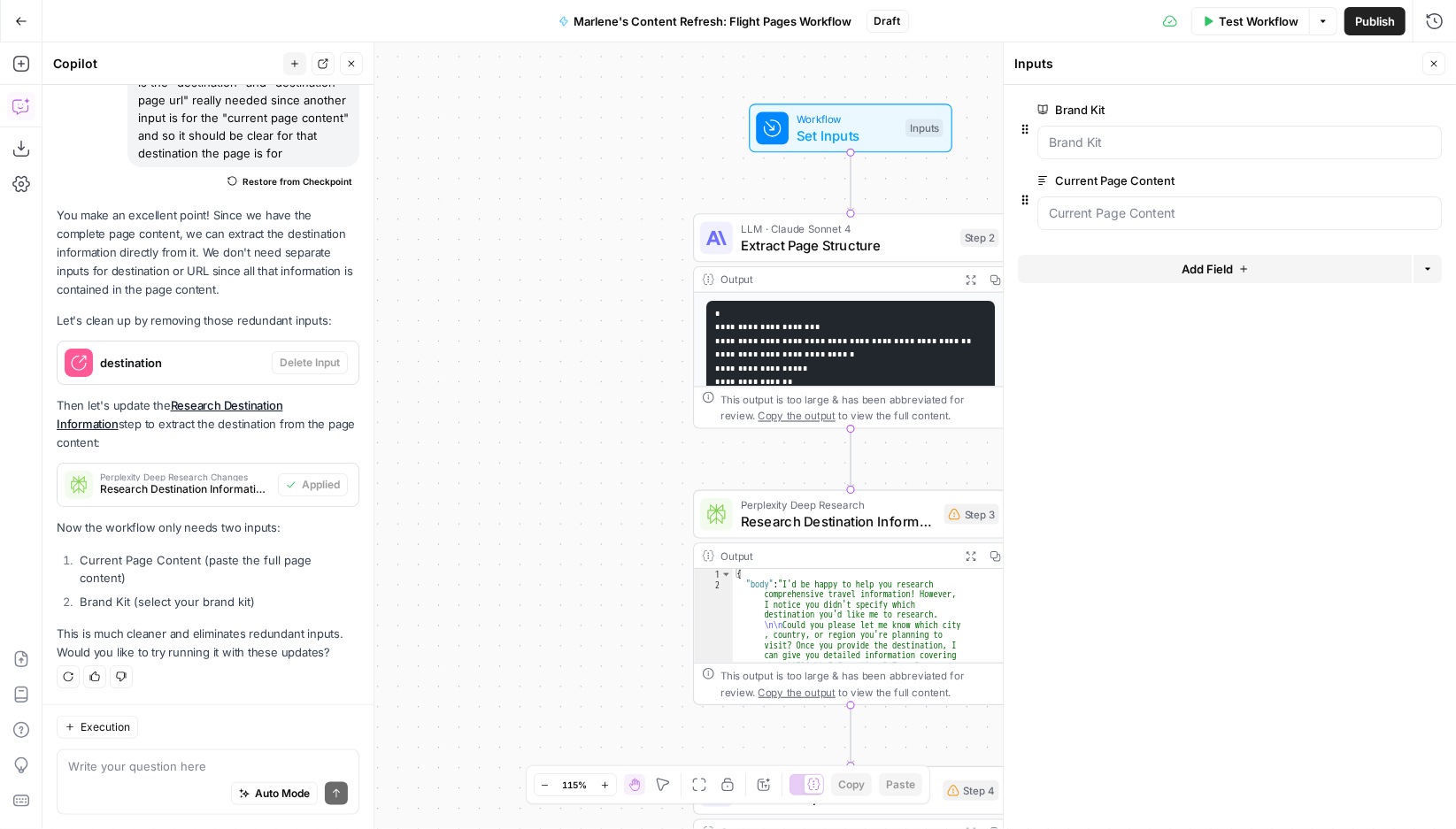 click on "Test Workflow" at bounding box center [1259, 21] 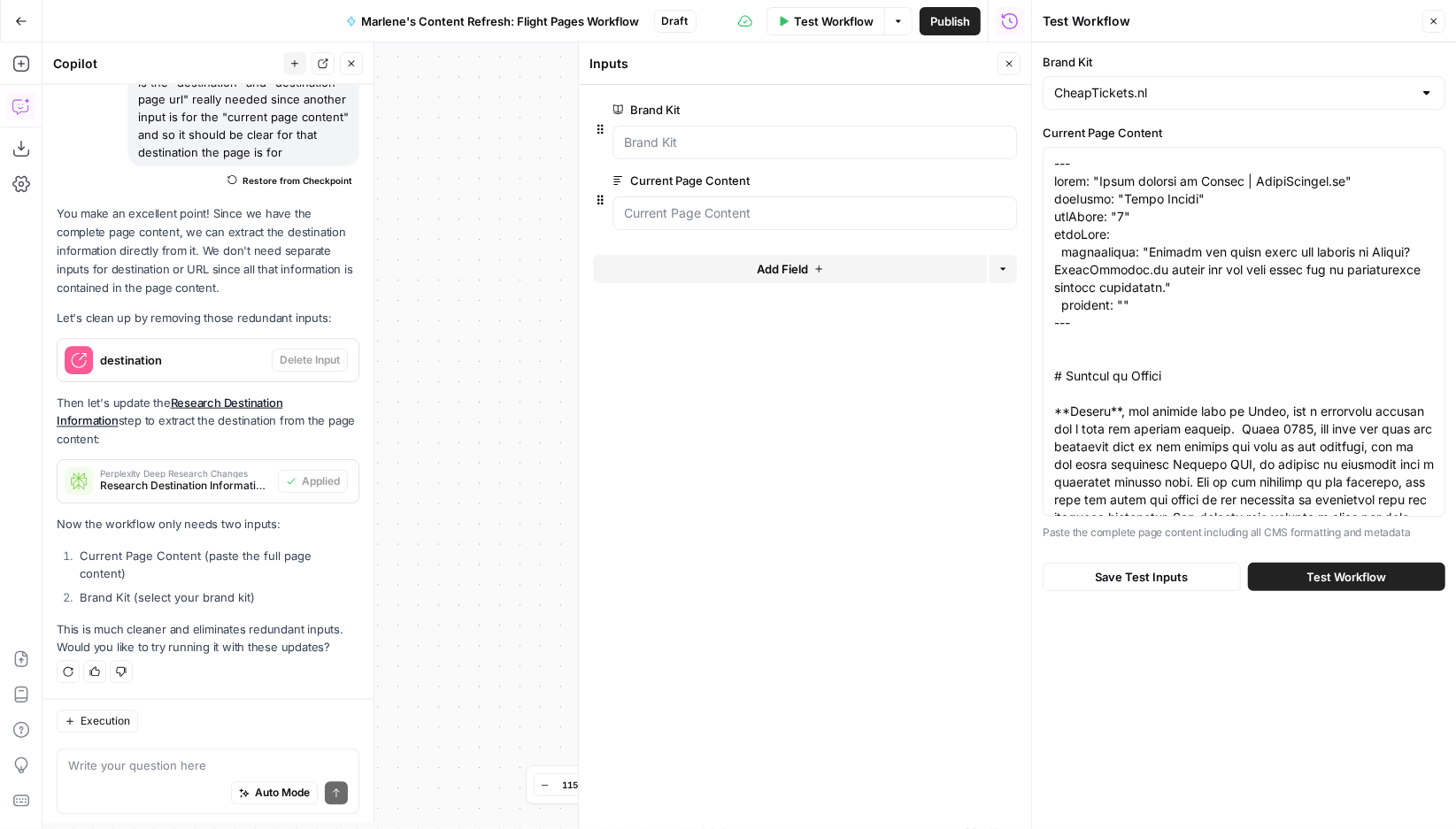 scroll, scrollTop: 18909, scrollLeft: 0, axis: vertical 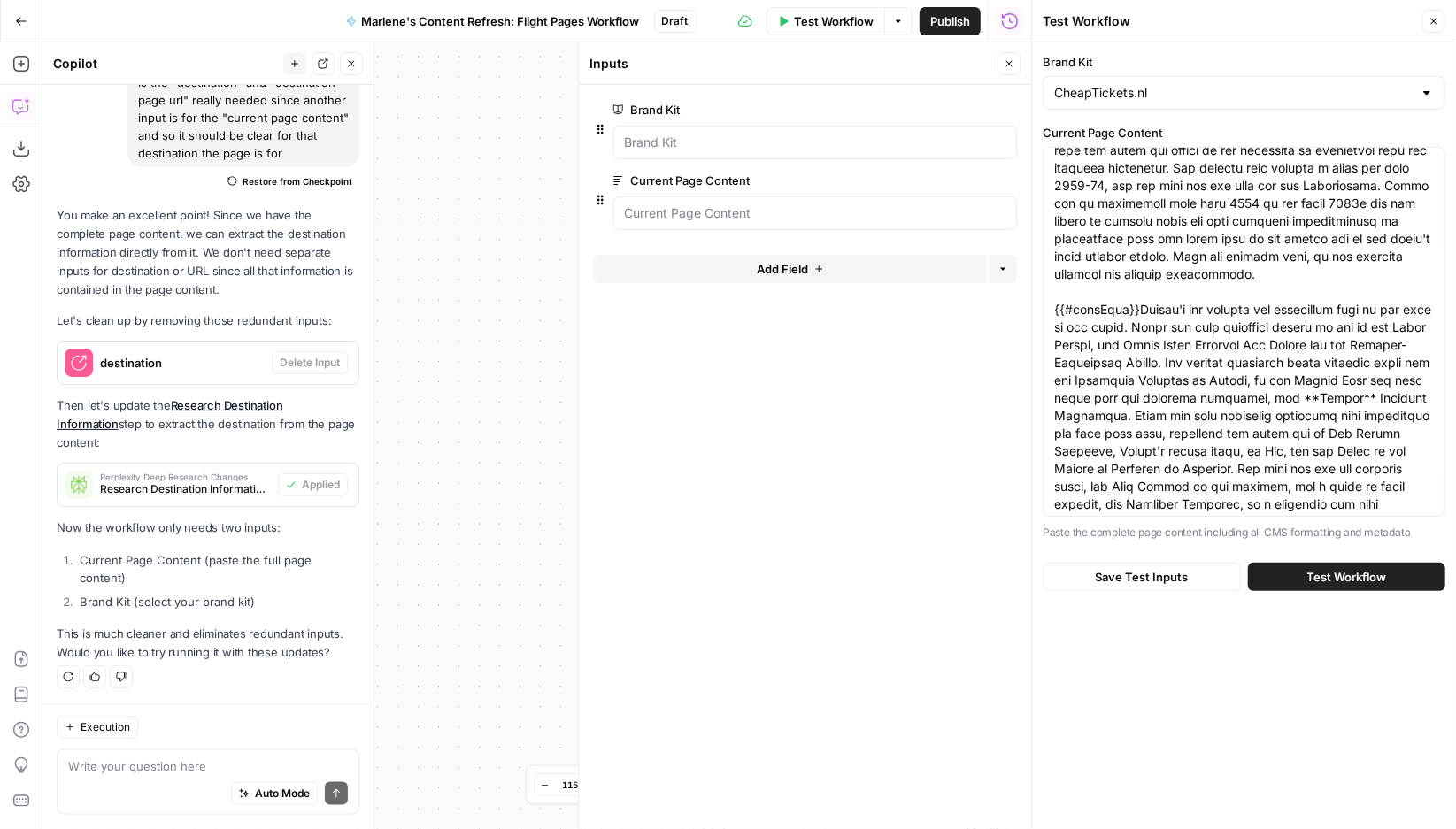 click on "Test Workflow" at bounding box center [1347, 577] 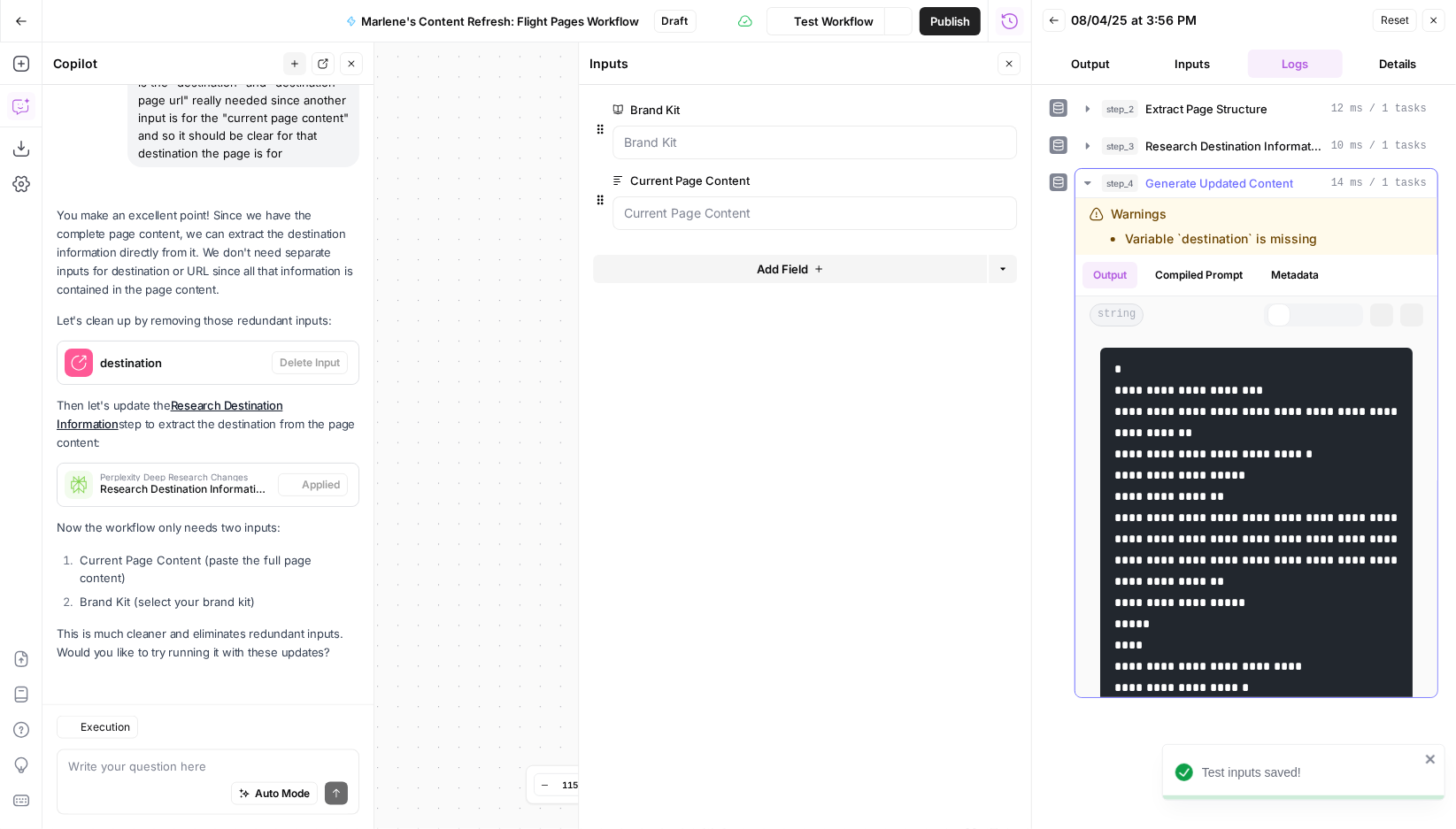 scroll, scrollTop: 18909, scrollLeft: 0, axis: vertical 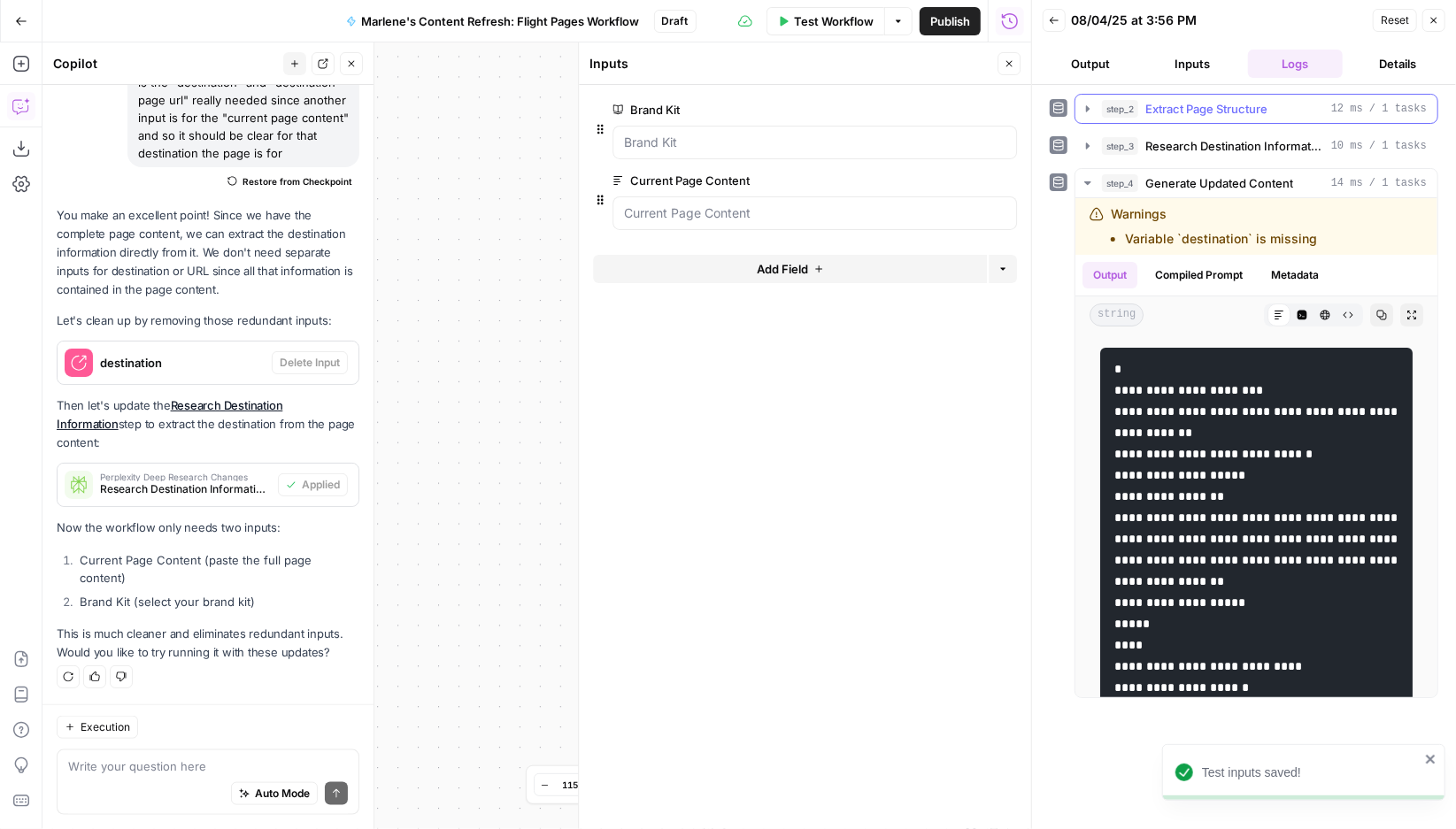 click on "Extract Page Structure" at bounding box center [1206, 109] 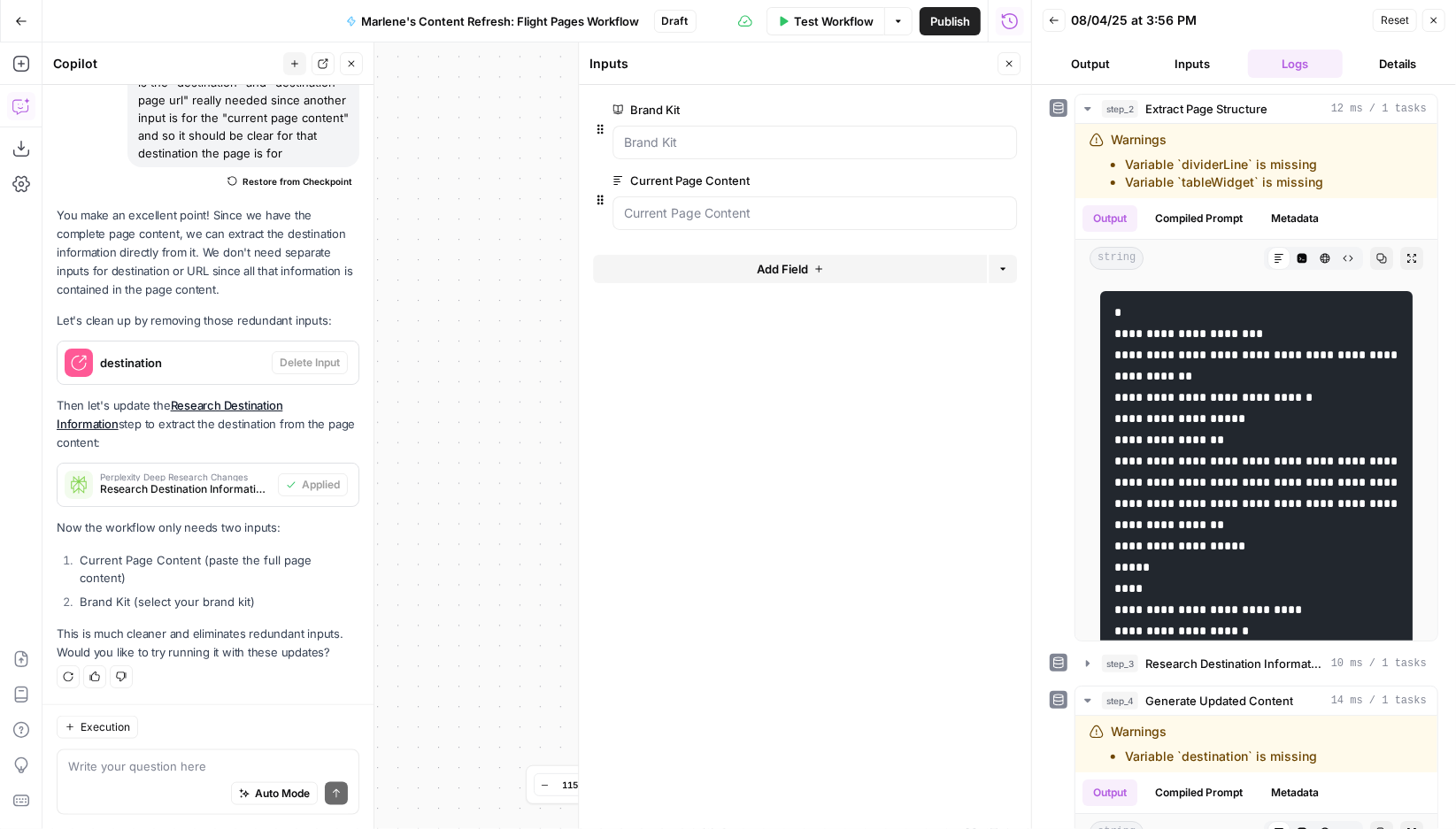 click 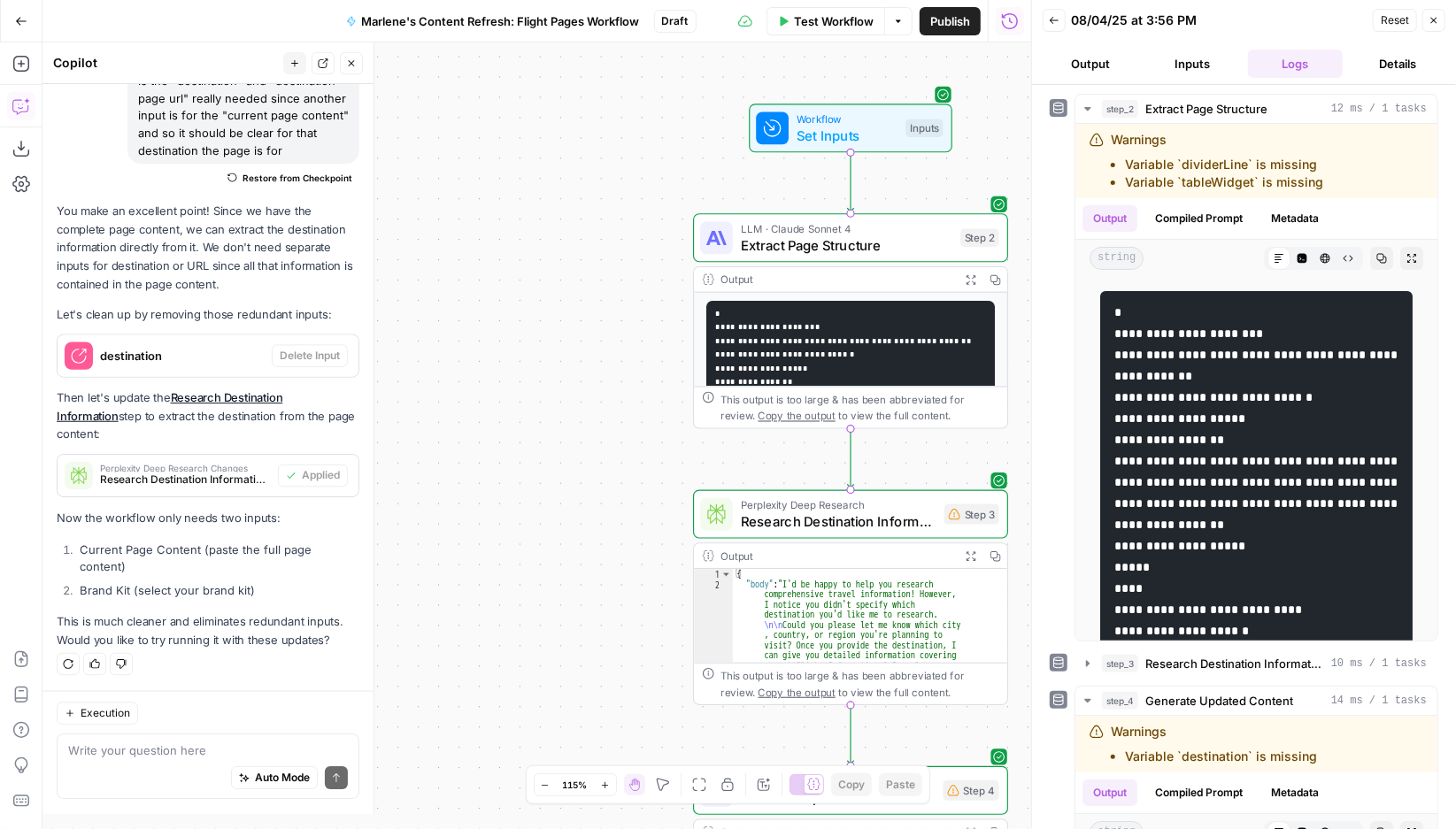 scroll, scrollTop: 18909, scrollLeft: 0, axis: vertical 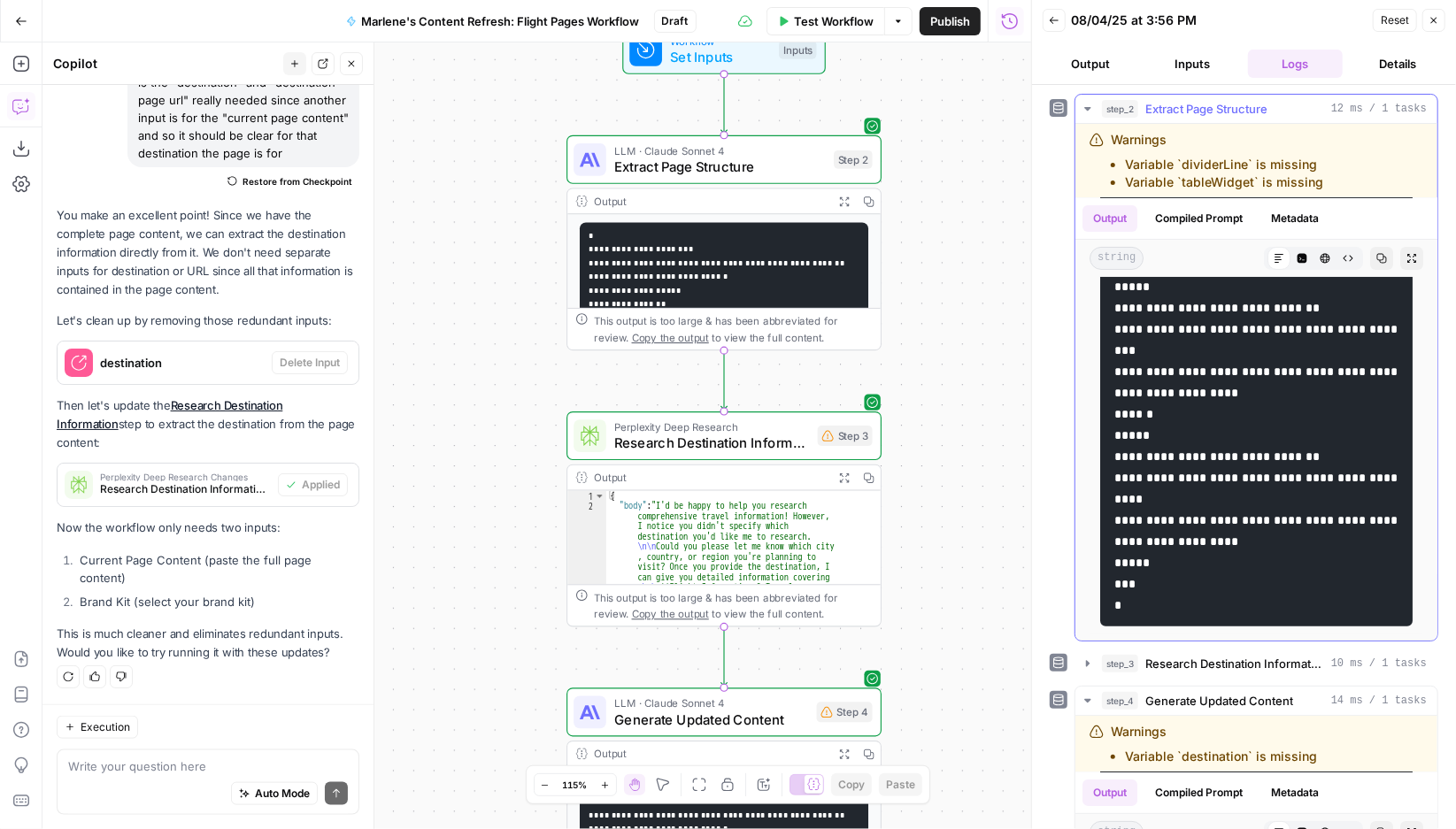 click on "step_2 Extract Page Structure 12 ms / 1 tasks" at bounding box center [1256, 109] 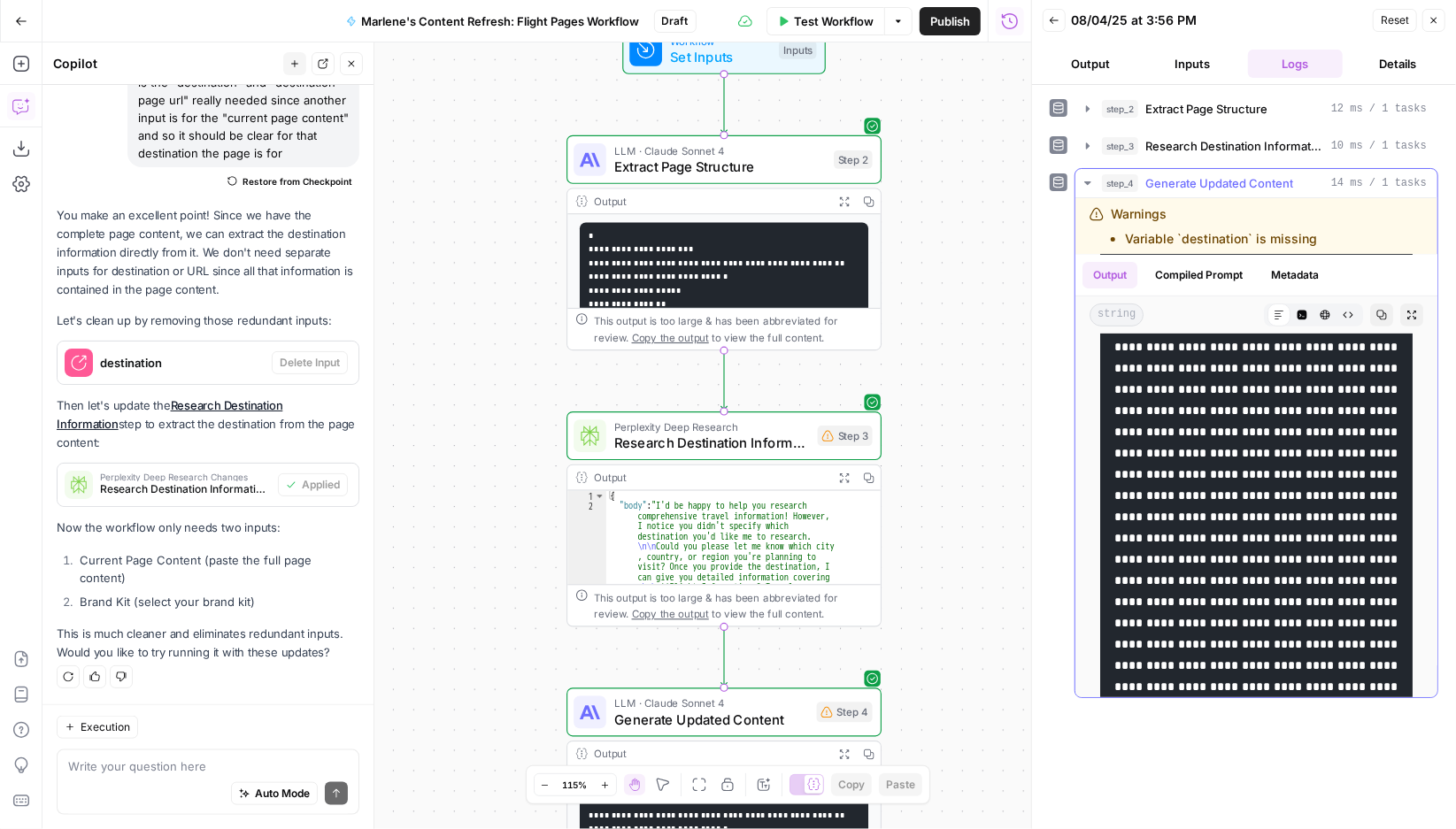 click on "Generate Updated Content" at bounding box center [1219, 183] 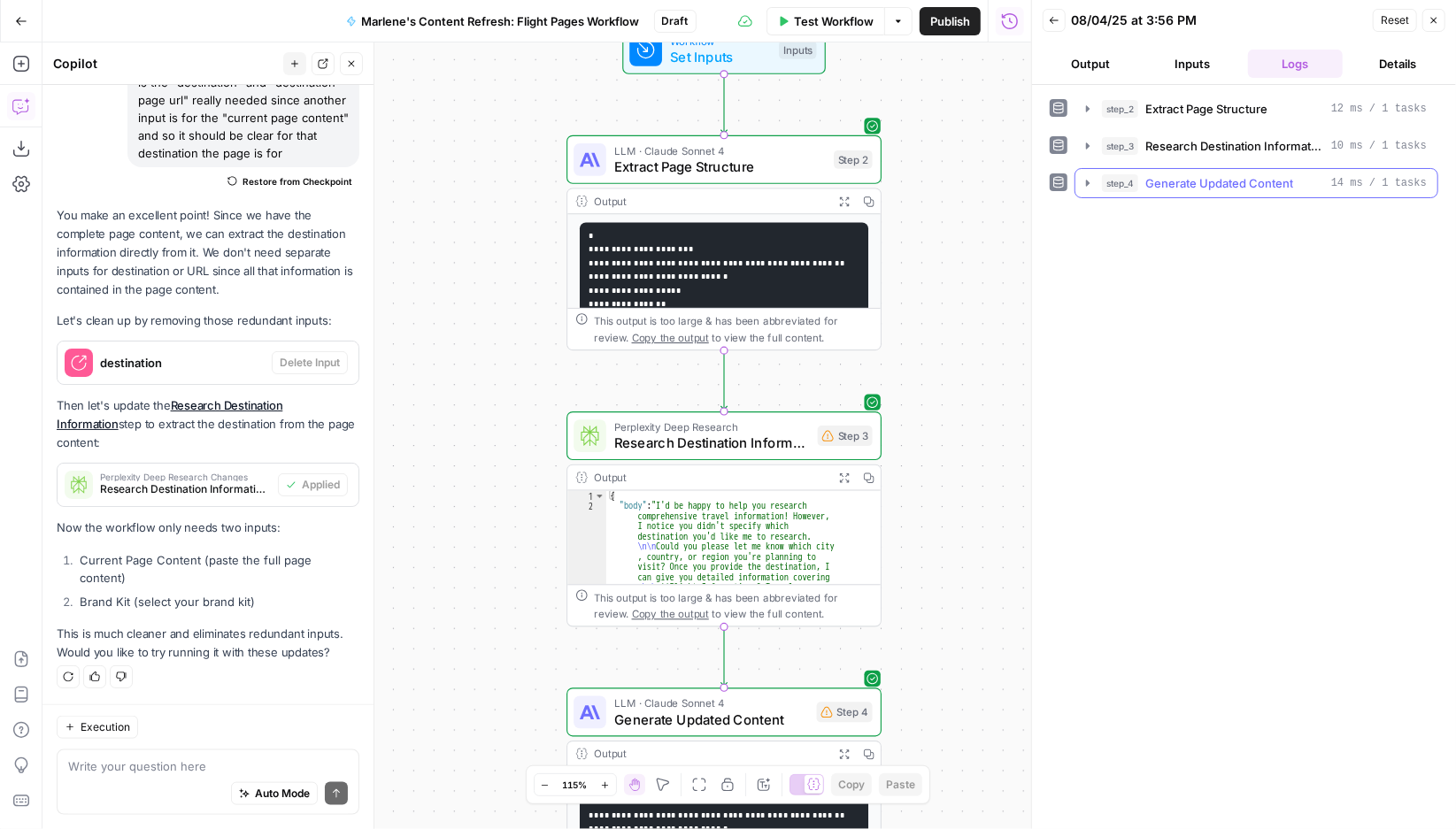 click on "Generate Updated Content" at bounding box center [1219, 183] 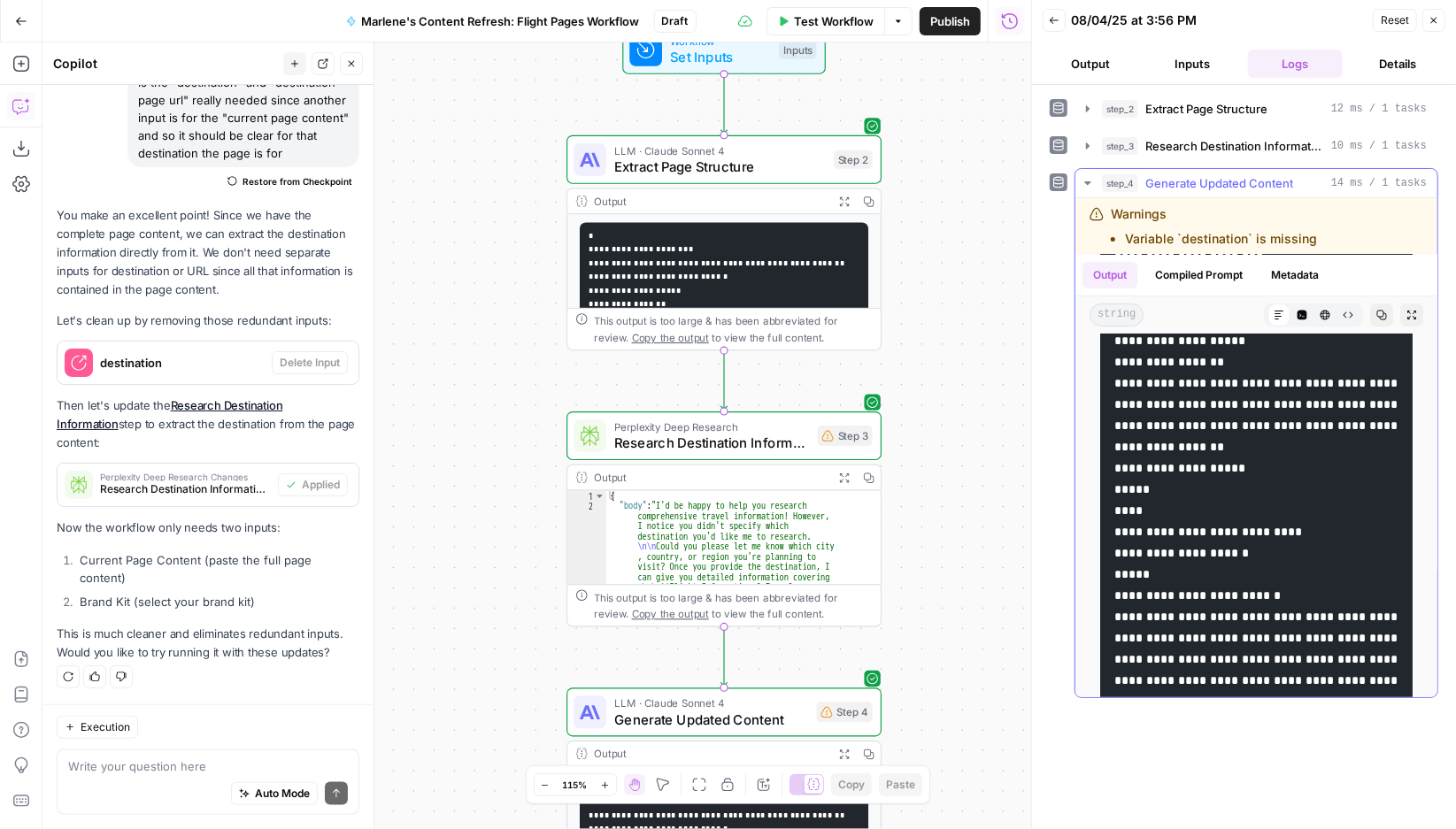 scroll, scrollTop: 0, scrollLeft: 0, axis: both 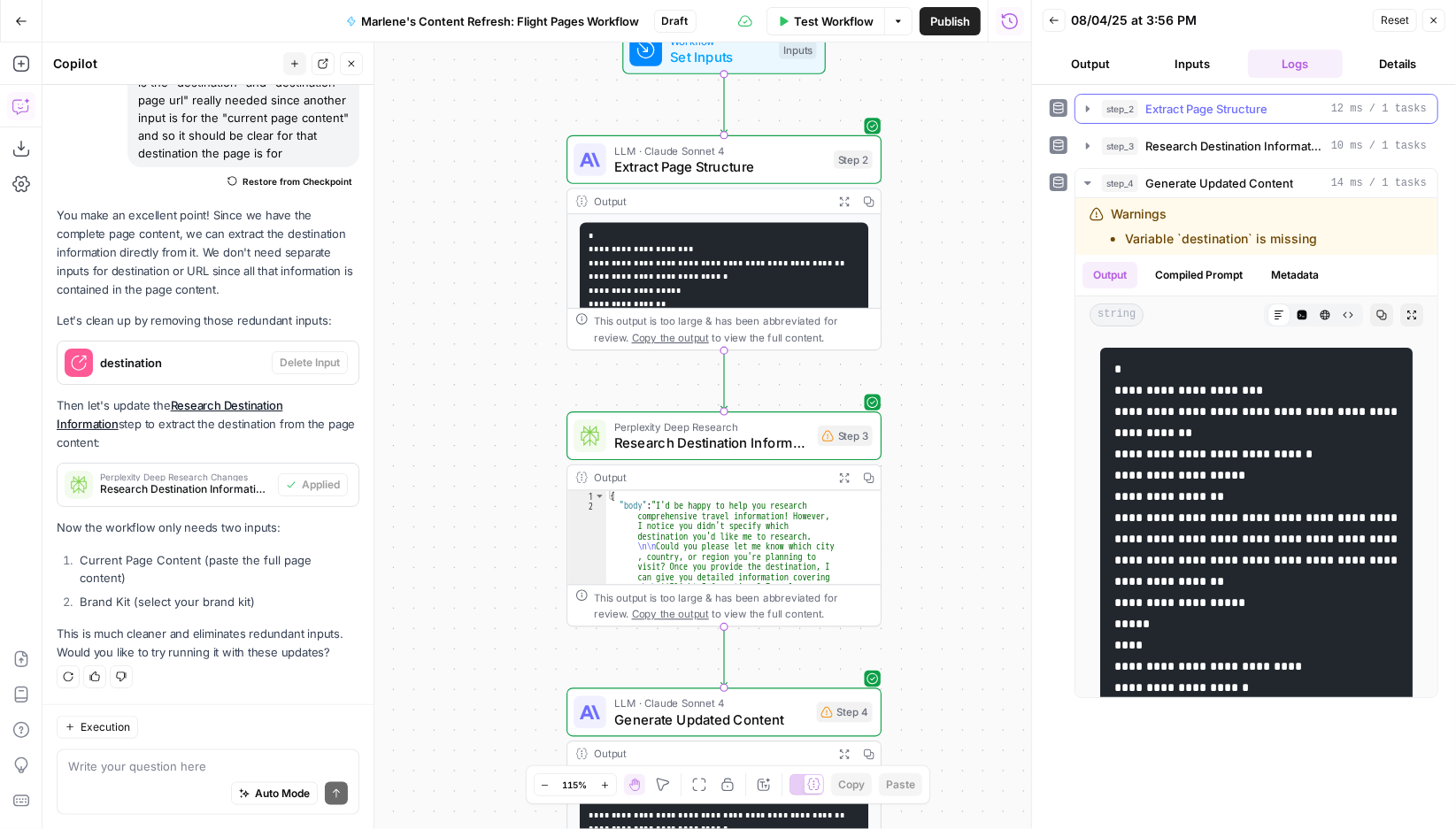 click on "Extract Page Structure" at bounding box center (1206, 109) 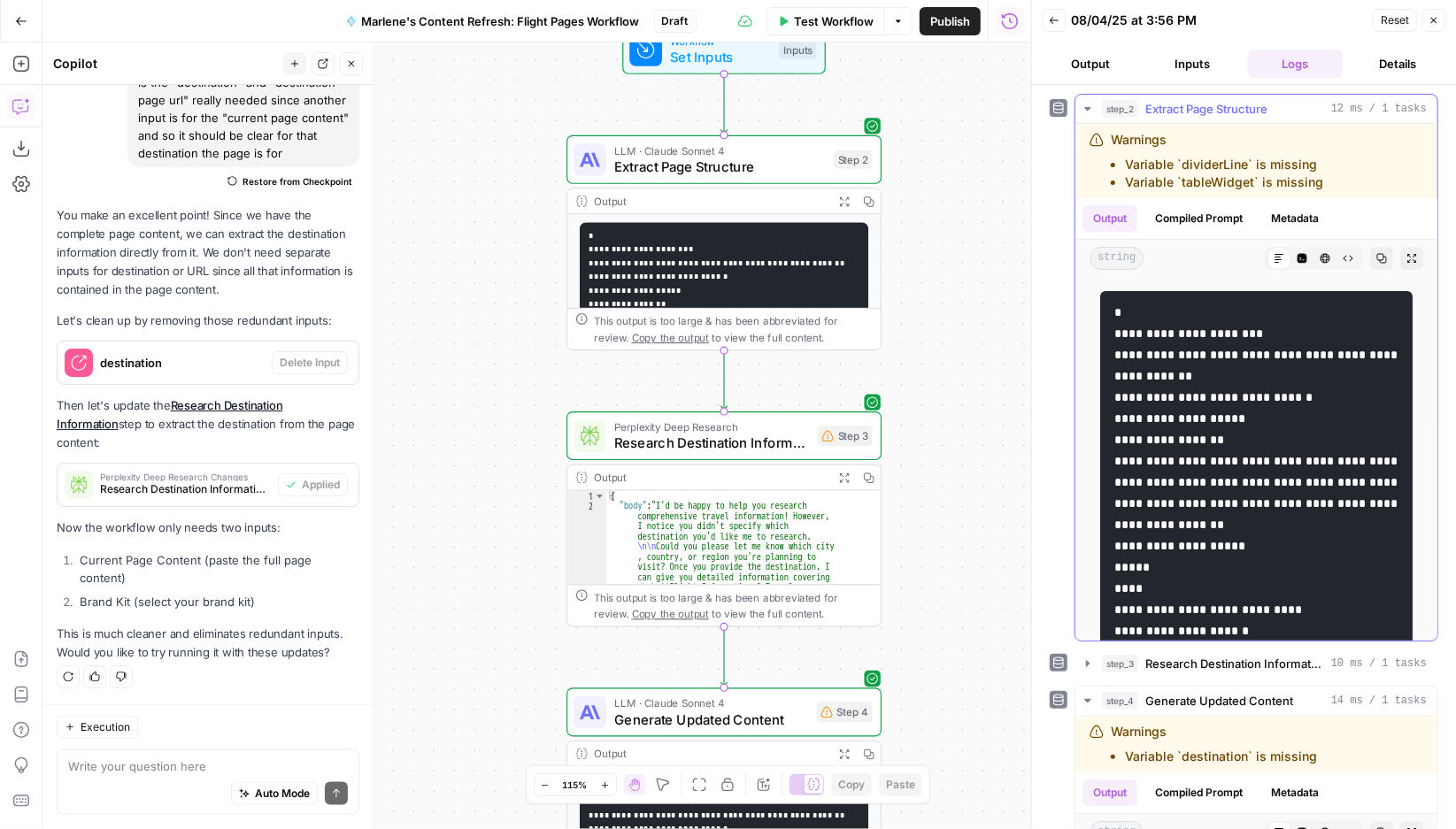 drag, startPoint x: 1328, startPoint y: 181, endPoint x: 1103, endPoint y: 142, distance: 228.355 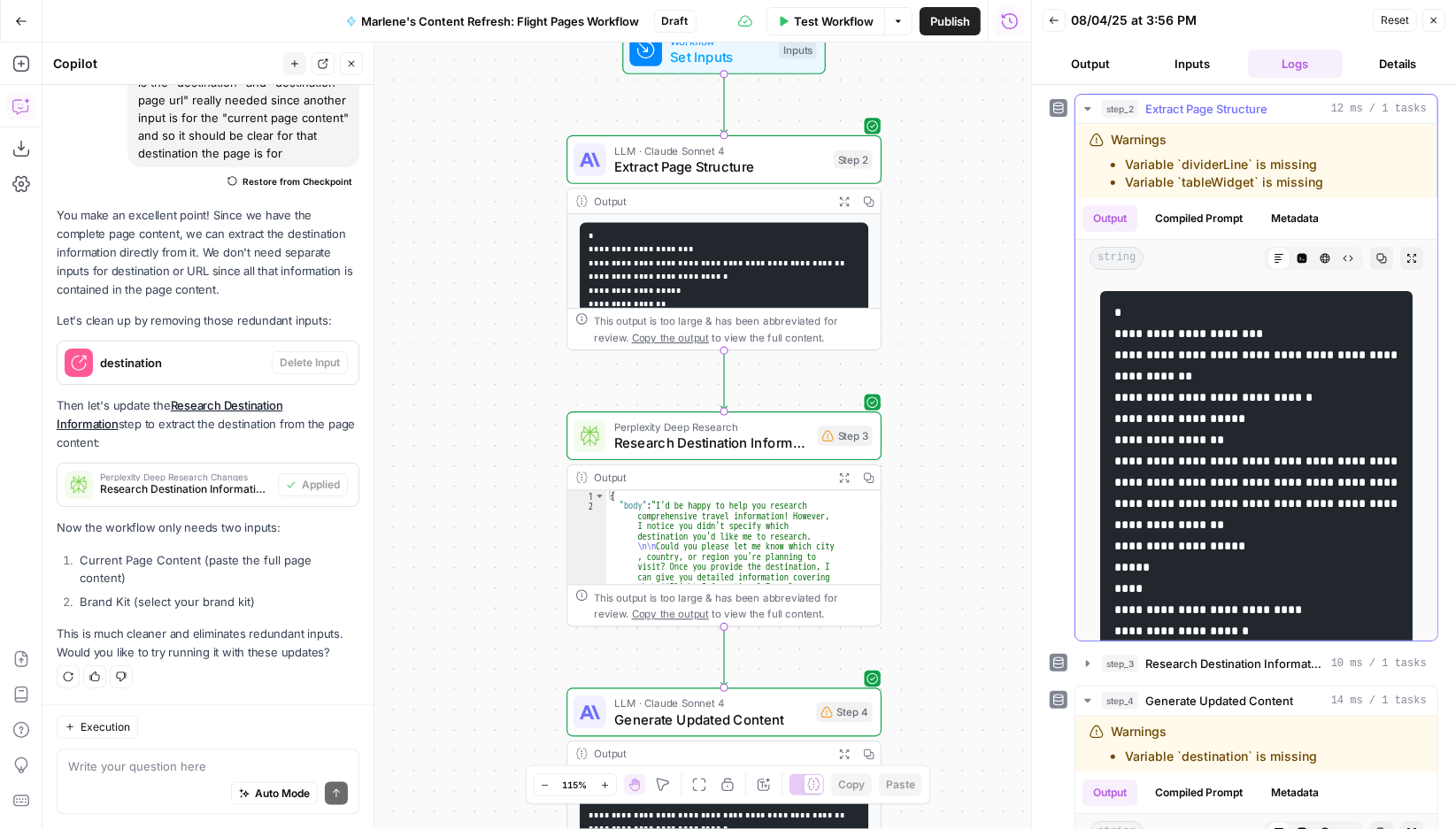 click on "Warnings Variable `dividerLine` is missing Variable `tableWidget` is missing" at bounding box center [1231, 161] 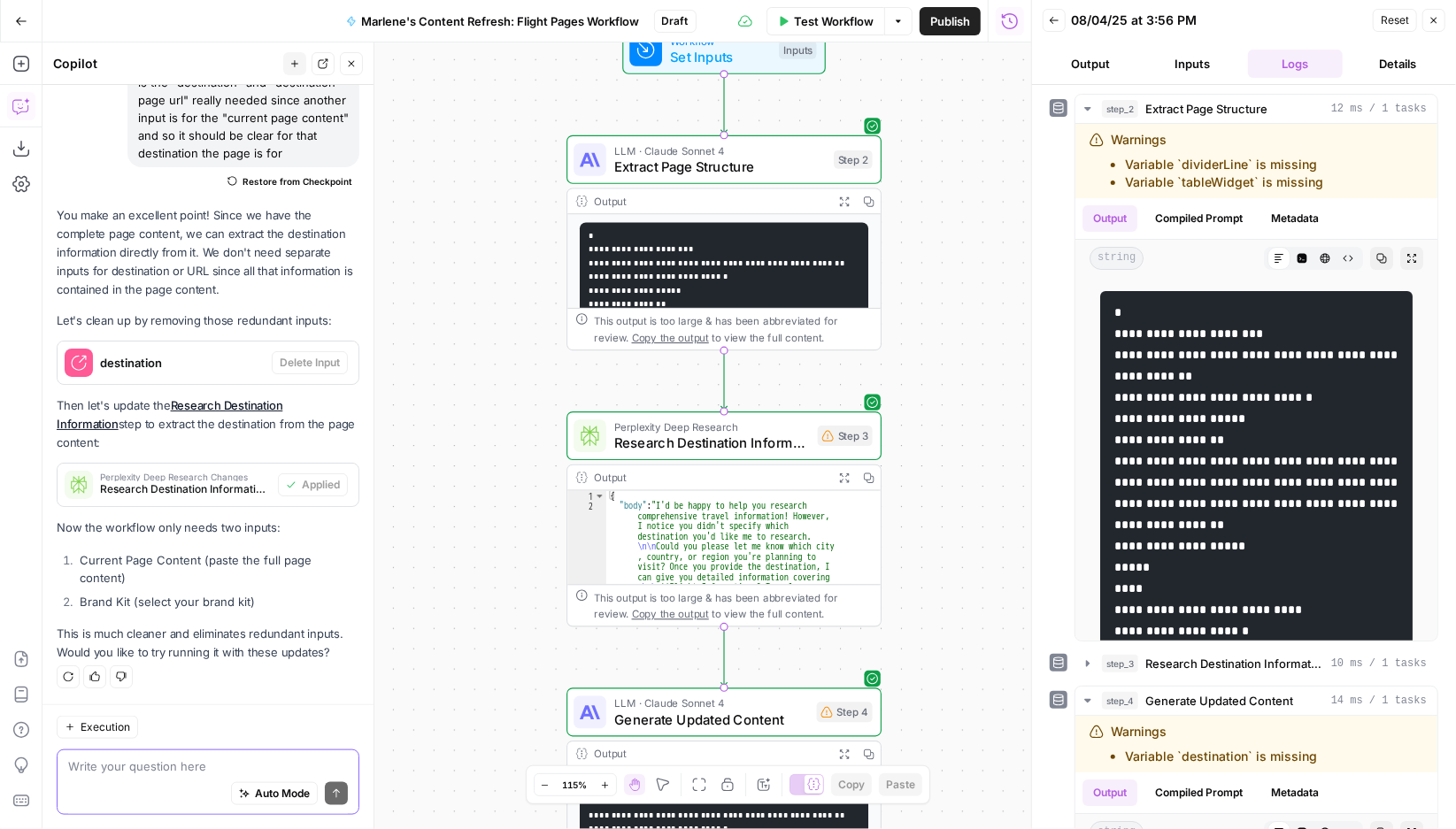 click at bounding box center (208, 766) 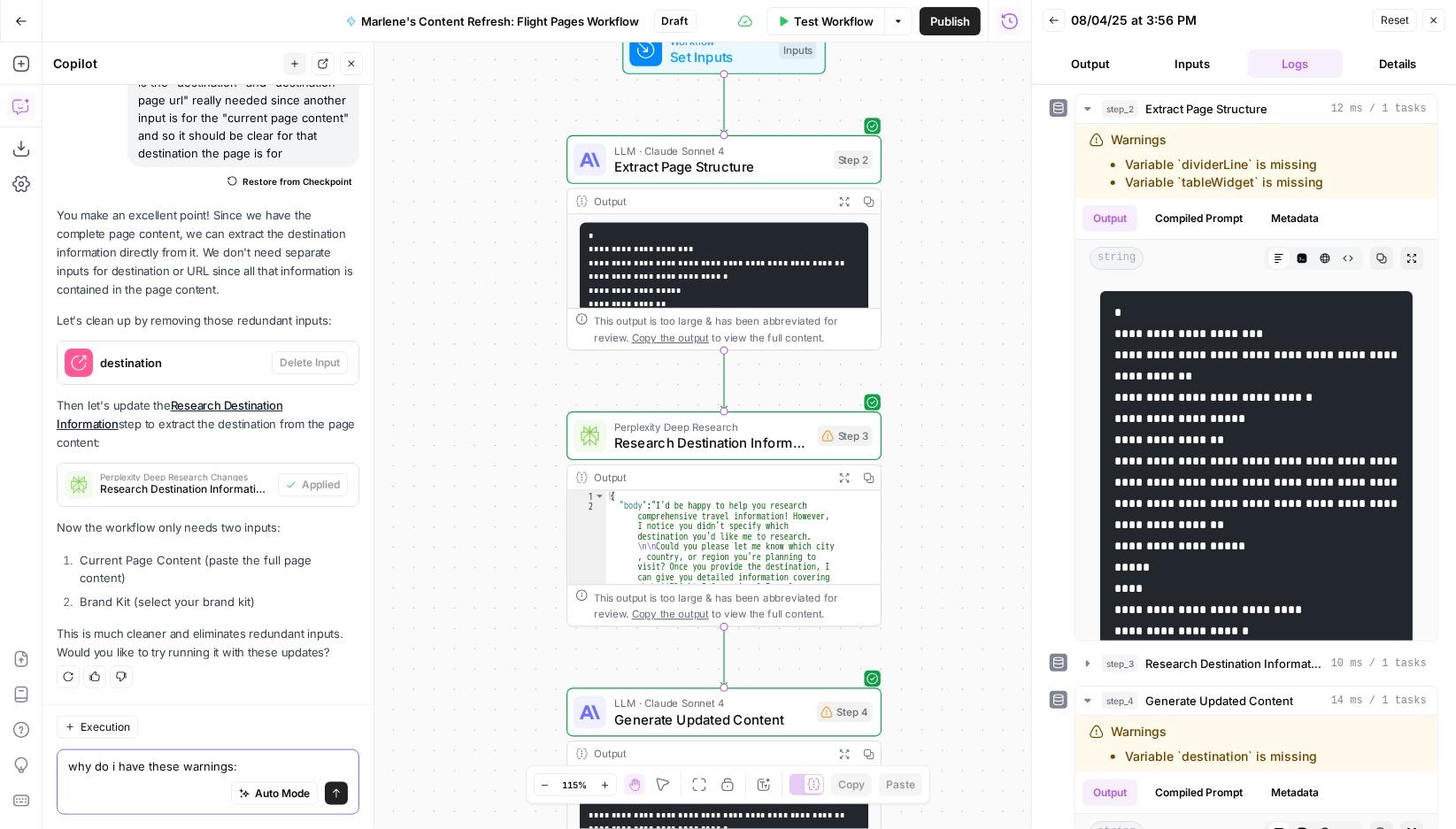 paste on "Warnings
Variable `dividerLine` is missing
Variable `tableWidget` is missing" 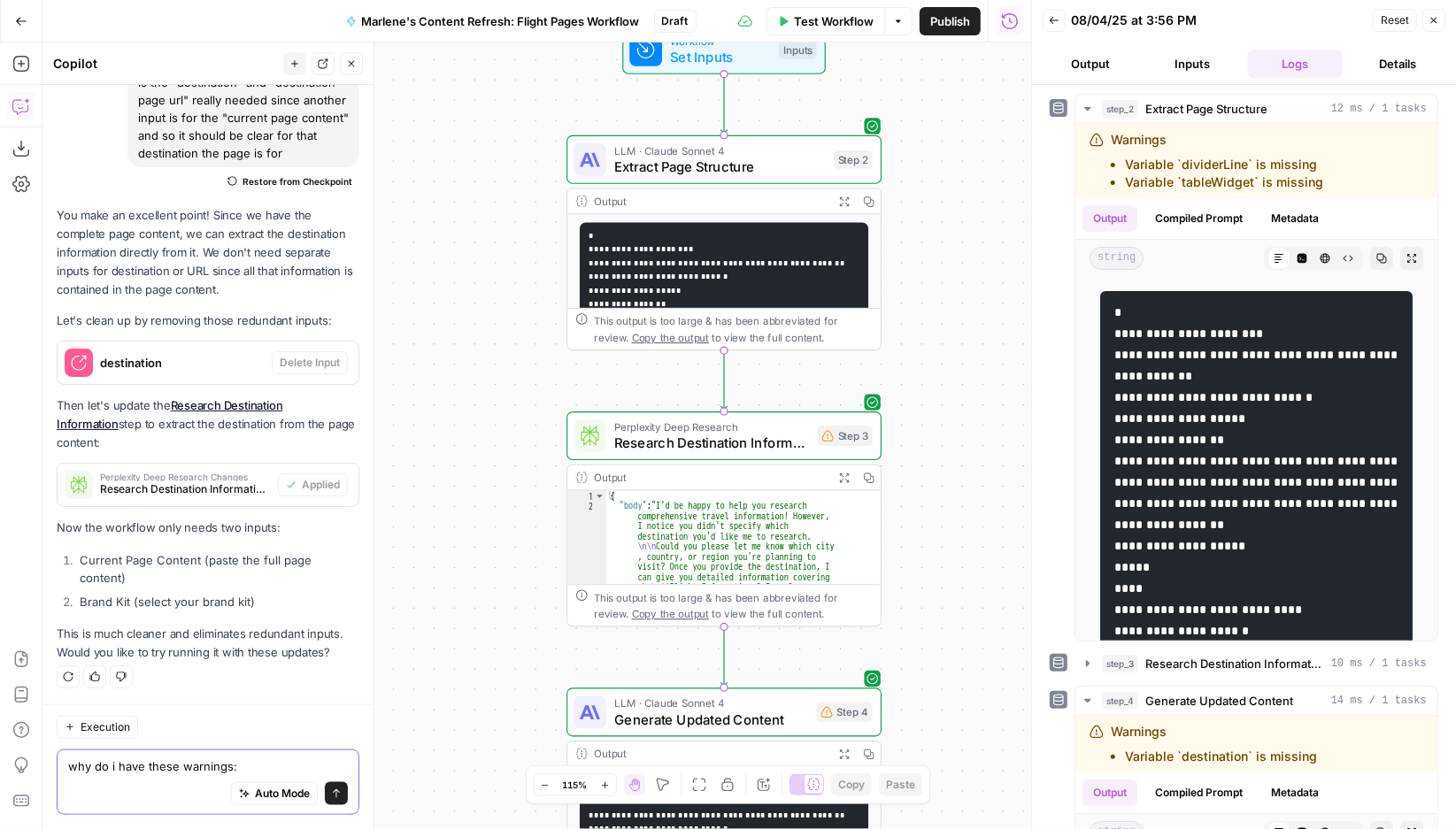 type on "why do i have these warnings: Warnings
Variable `dividerLine` is missing
Variable `tableWidget` is missing" 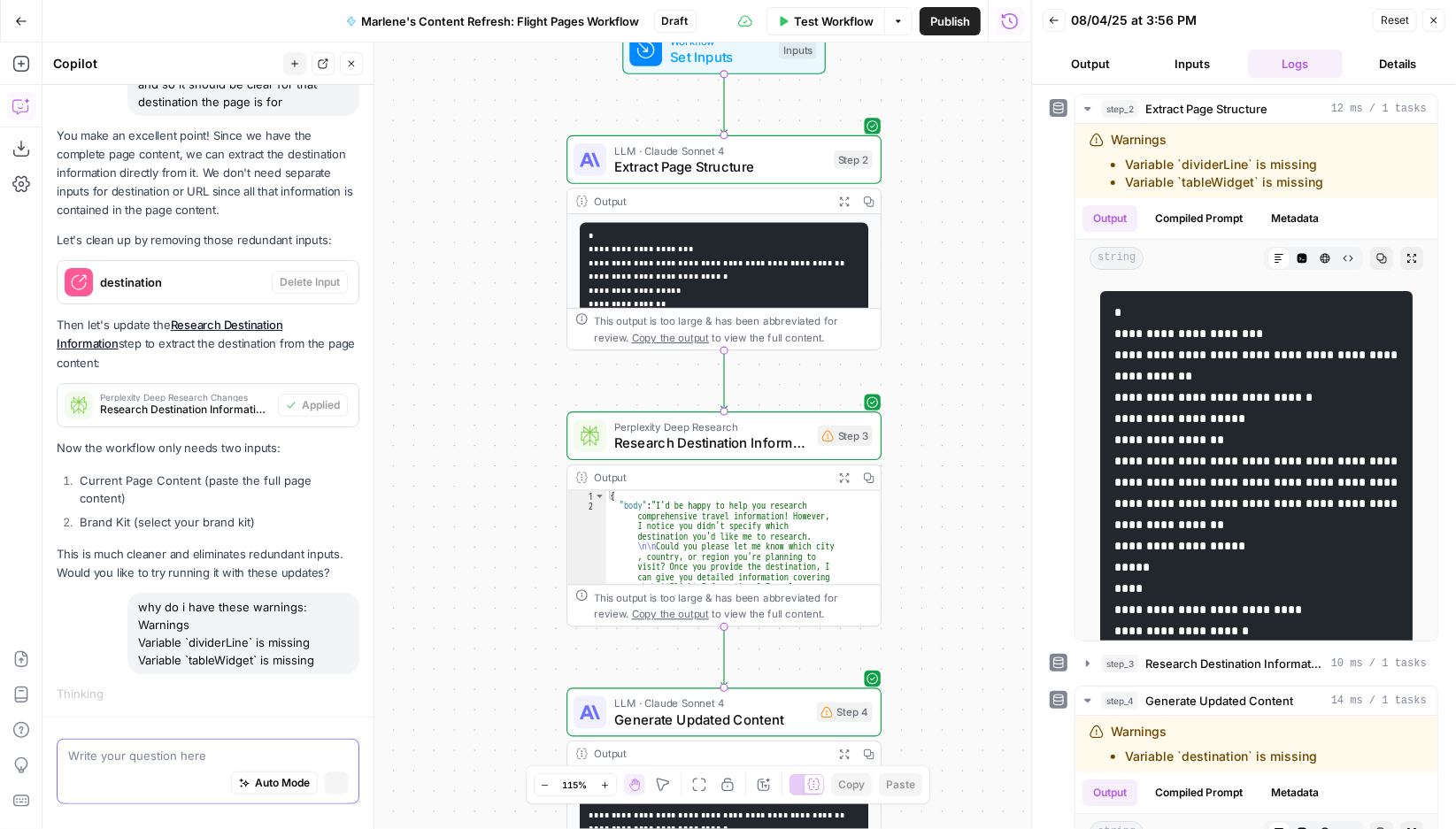 scroll, scrollTop: 18514, scrollLeft: 0, axis: vertical 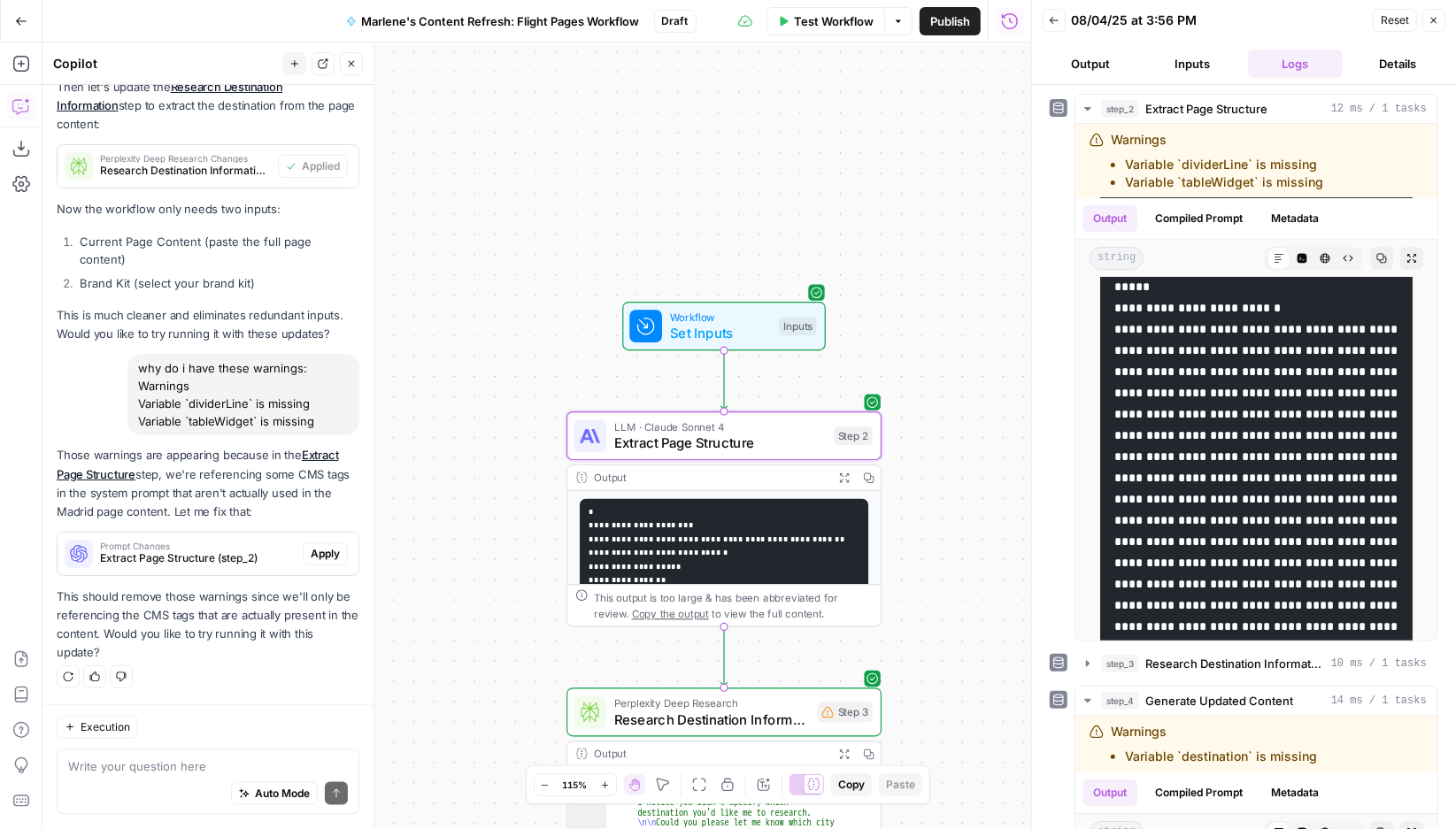 click on "Apply" at bounding box center (325, 554) 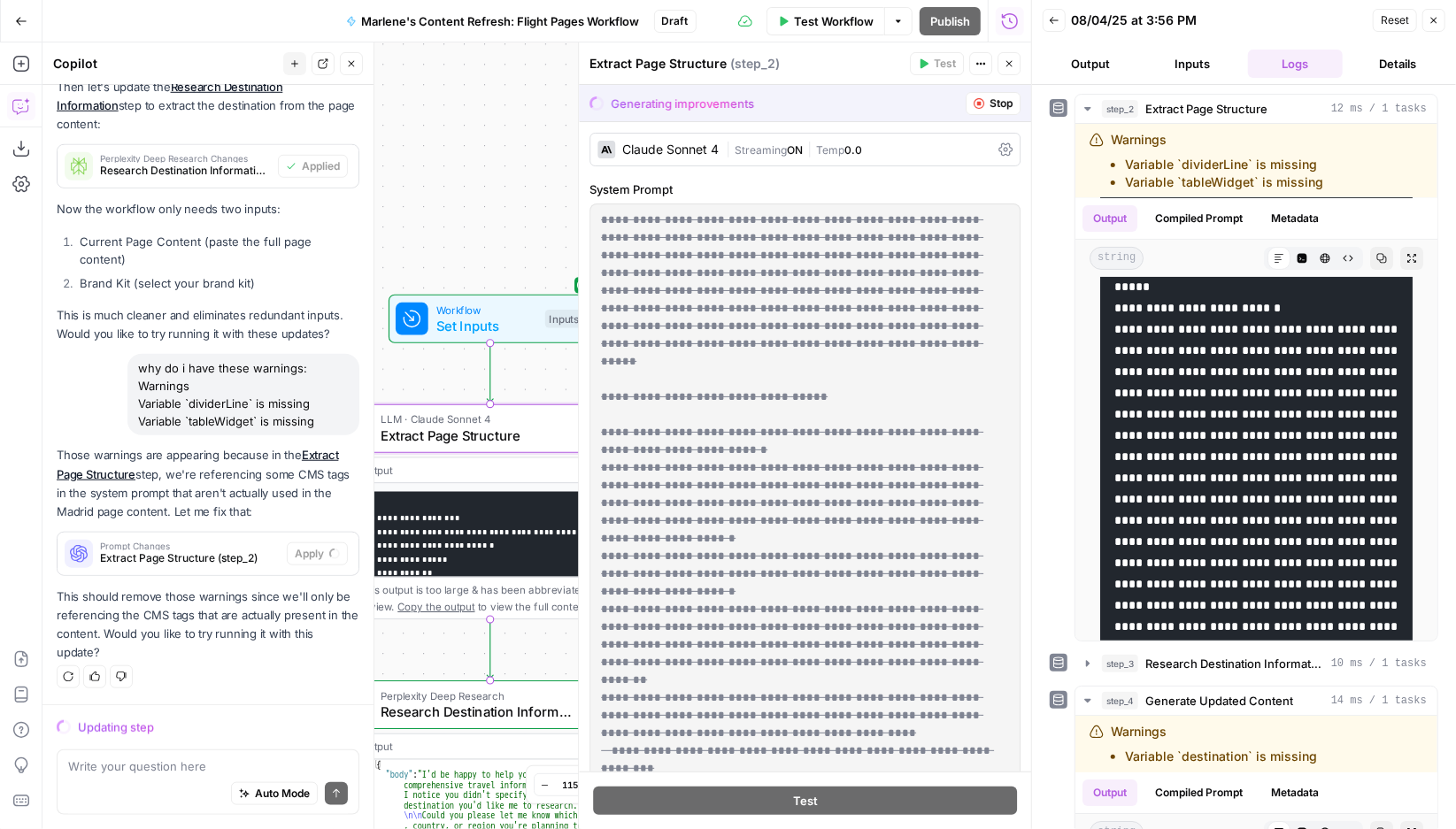 scroll, scrollTop: 18802, scrollLeft: 0, axis: vertical 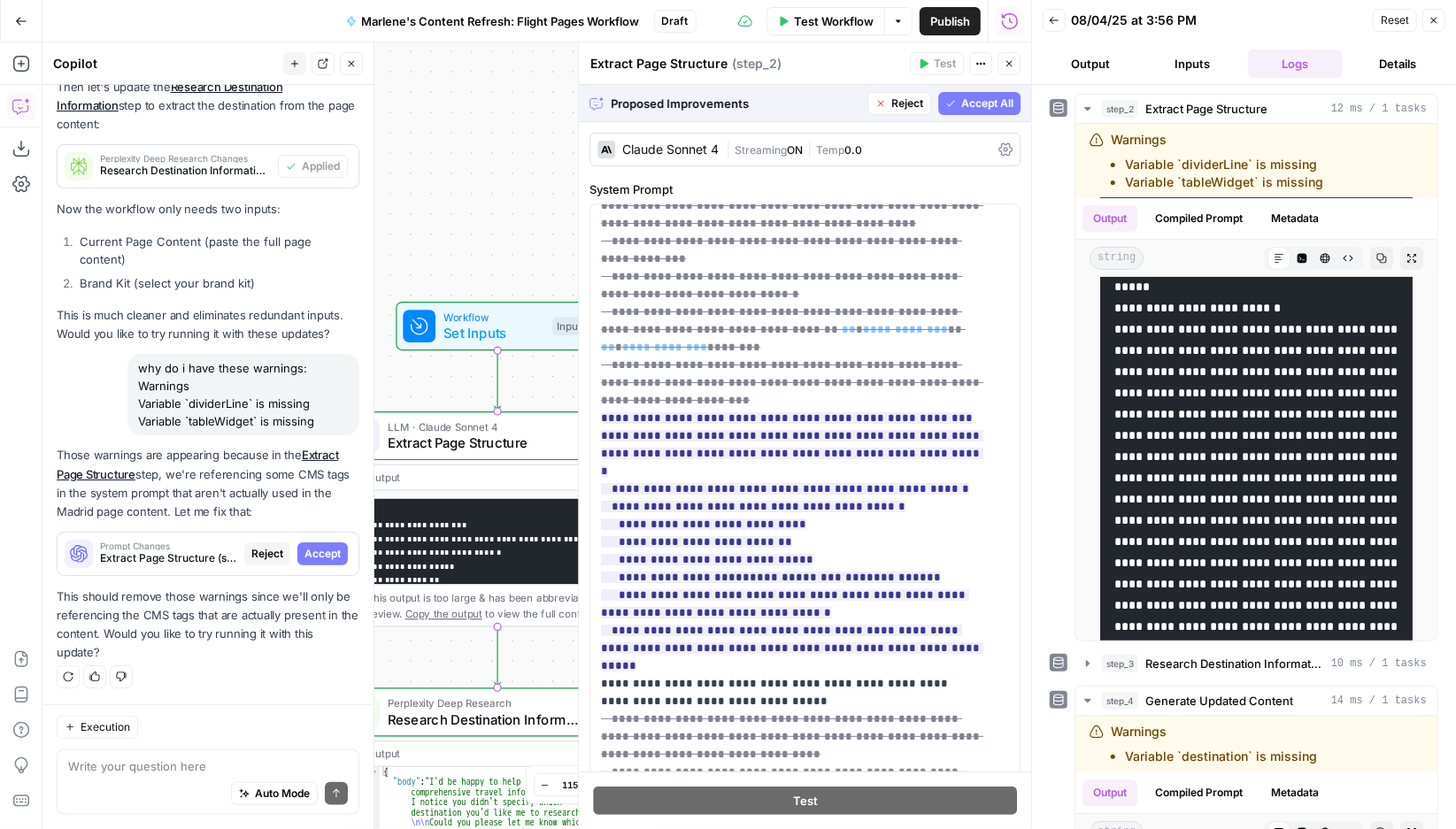 click on "Accept All" at bounding box center [987, 104] 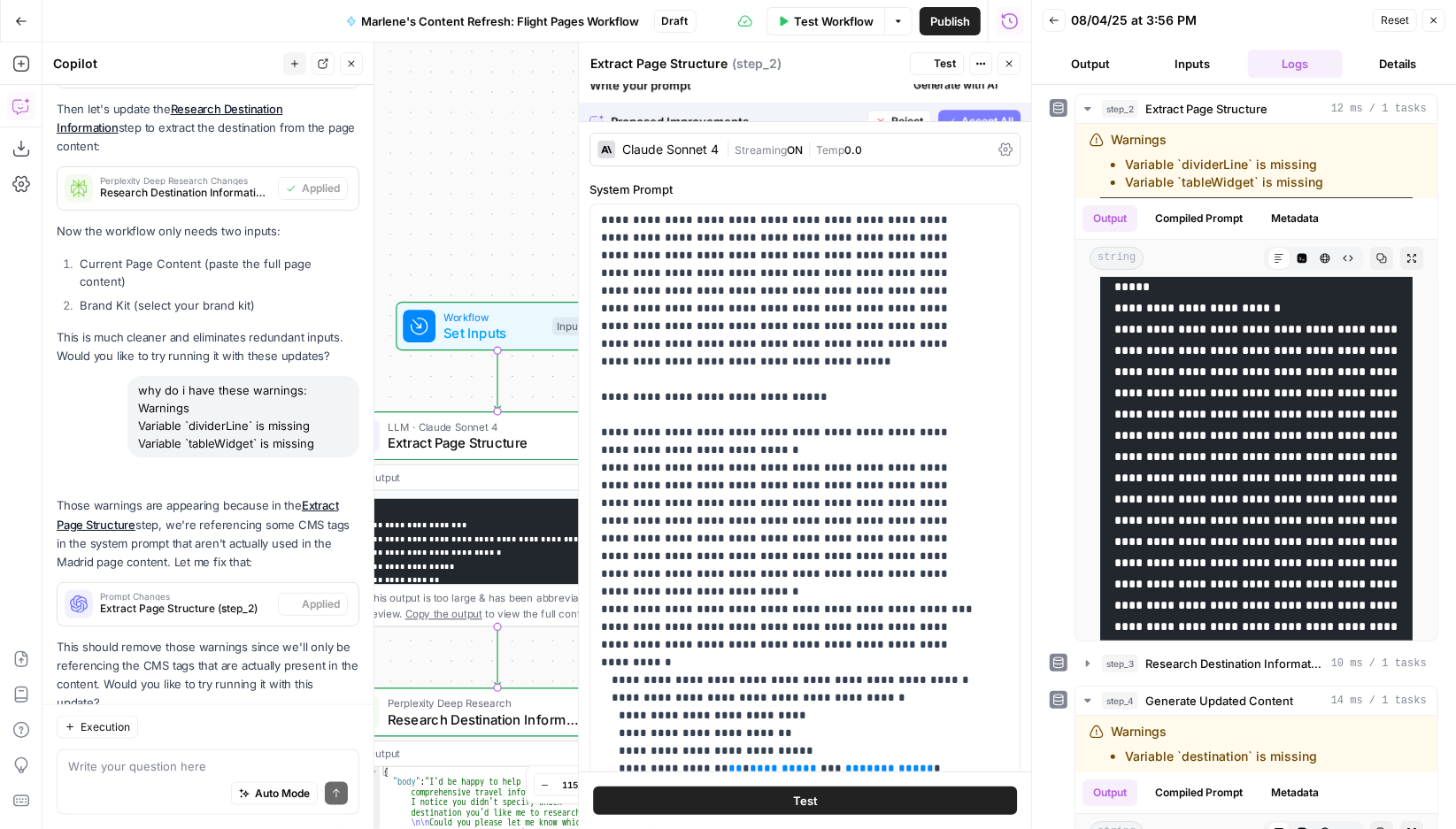 scroll, scrollTop: 19255, scrollLeft: 0, axis: vertical 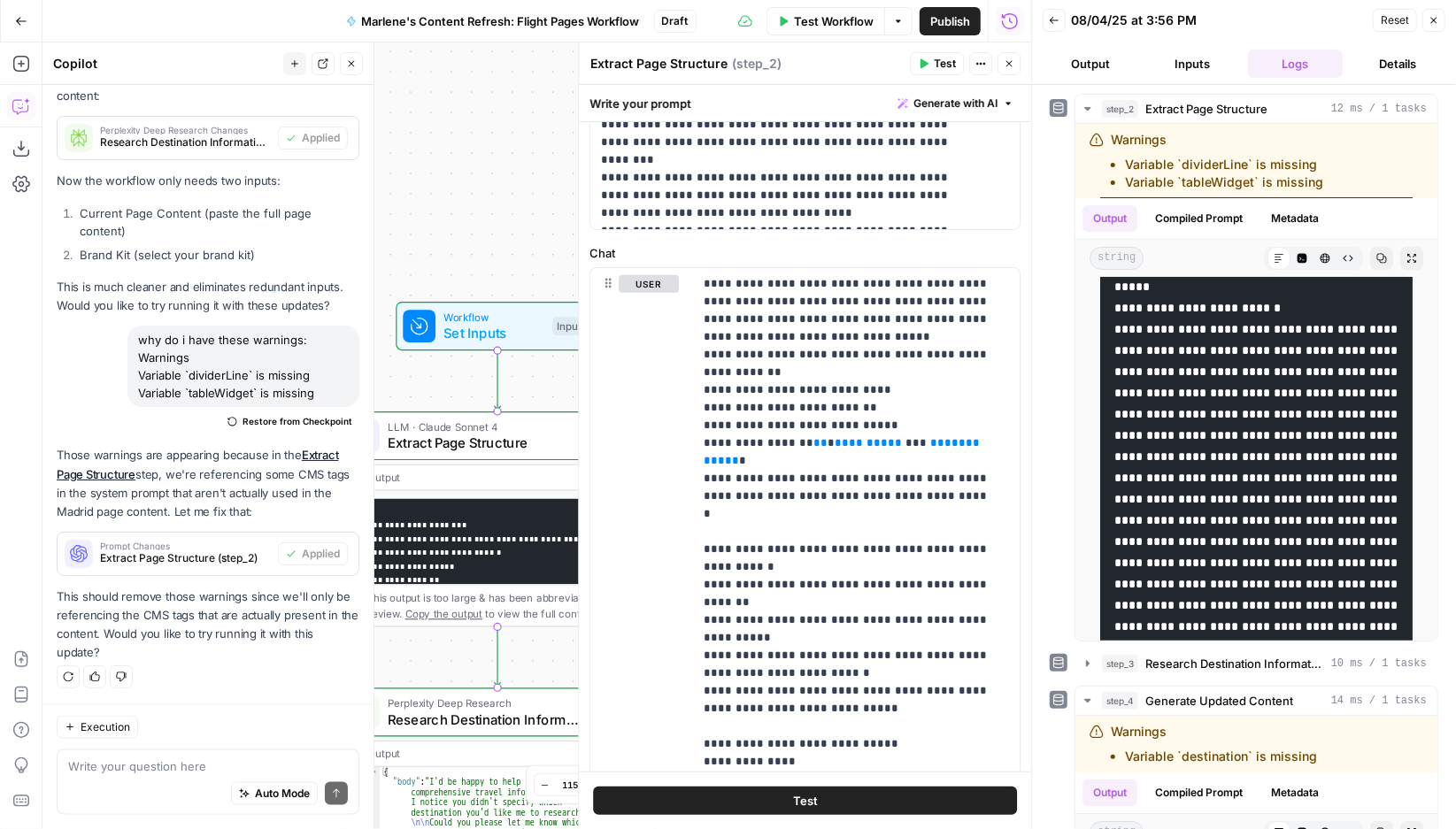 click on "Test" at bounding box center (805, 801) 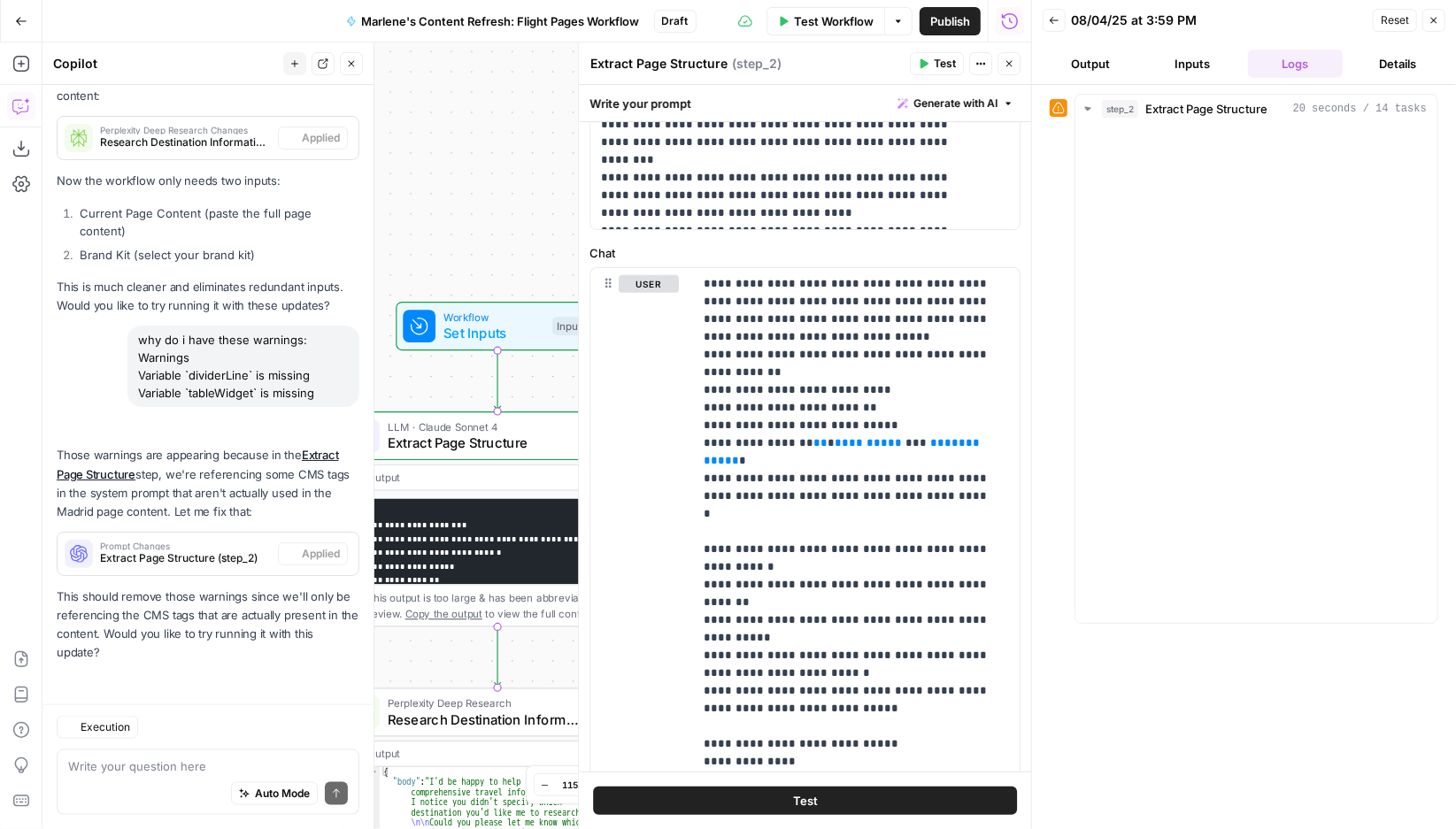 scroll, scrollTop: 19255, scrollLeft: 0, axis: vertical 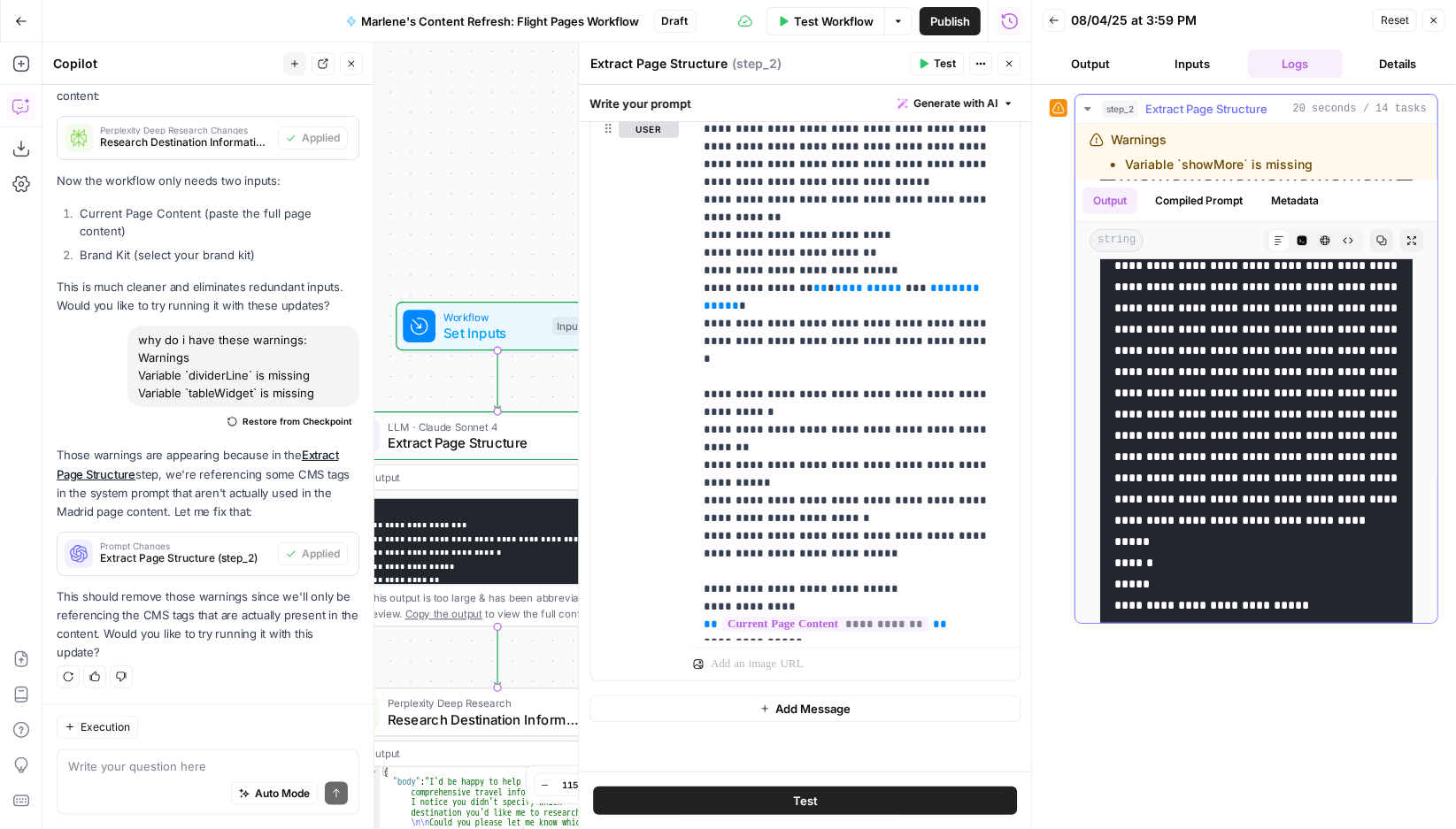 click at bounding box center [1256, 2495] 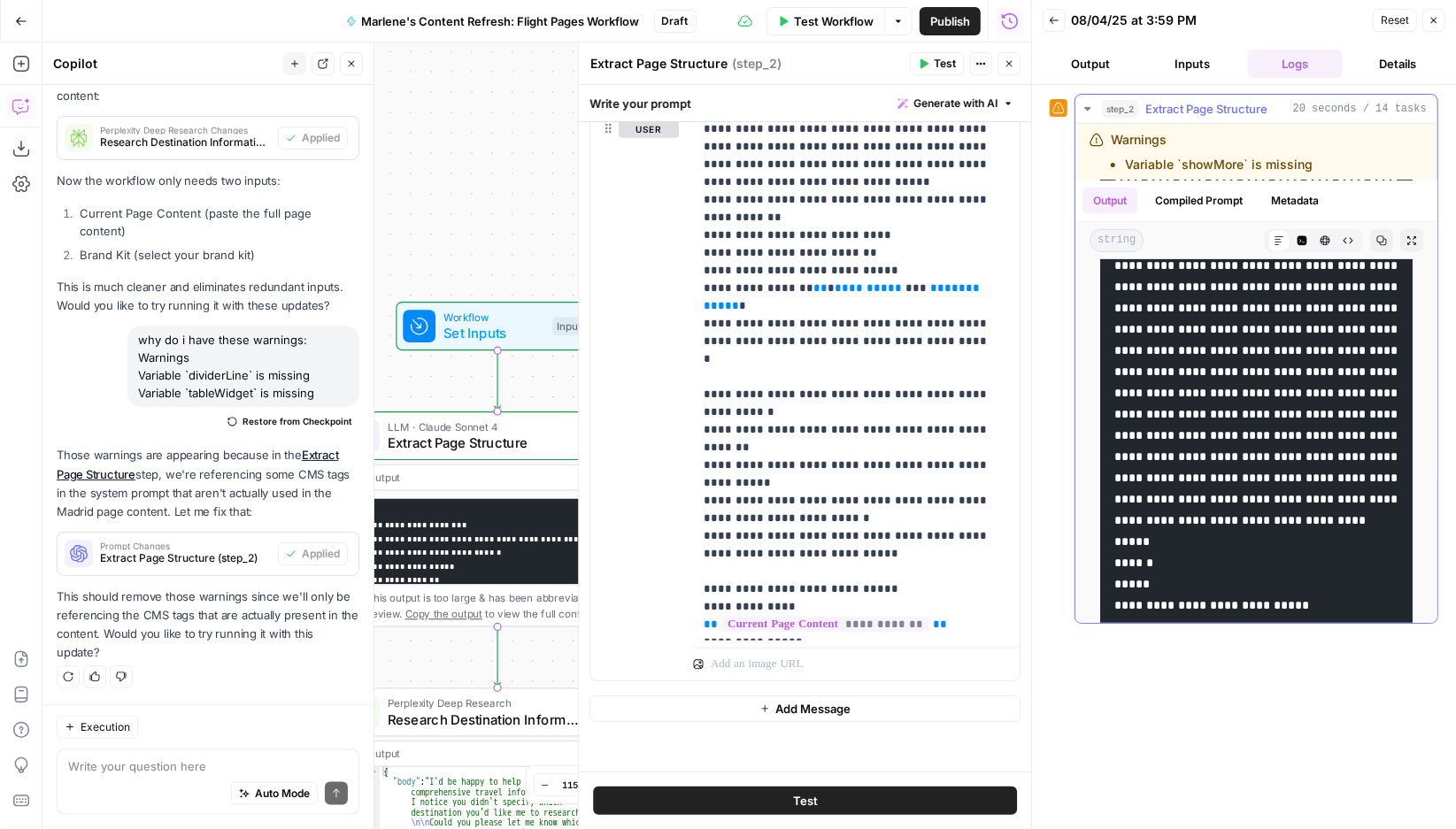 scroll, scrollTop: 851, scrollLeft: 0, axis: vertical 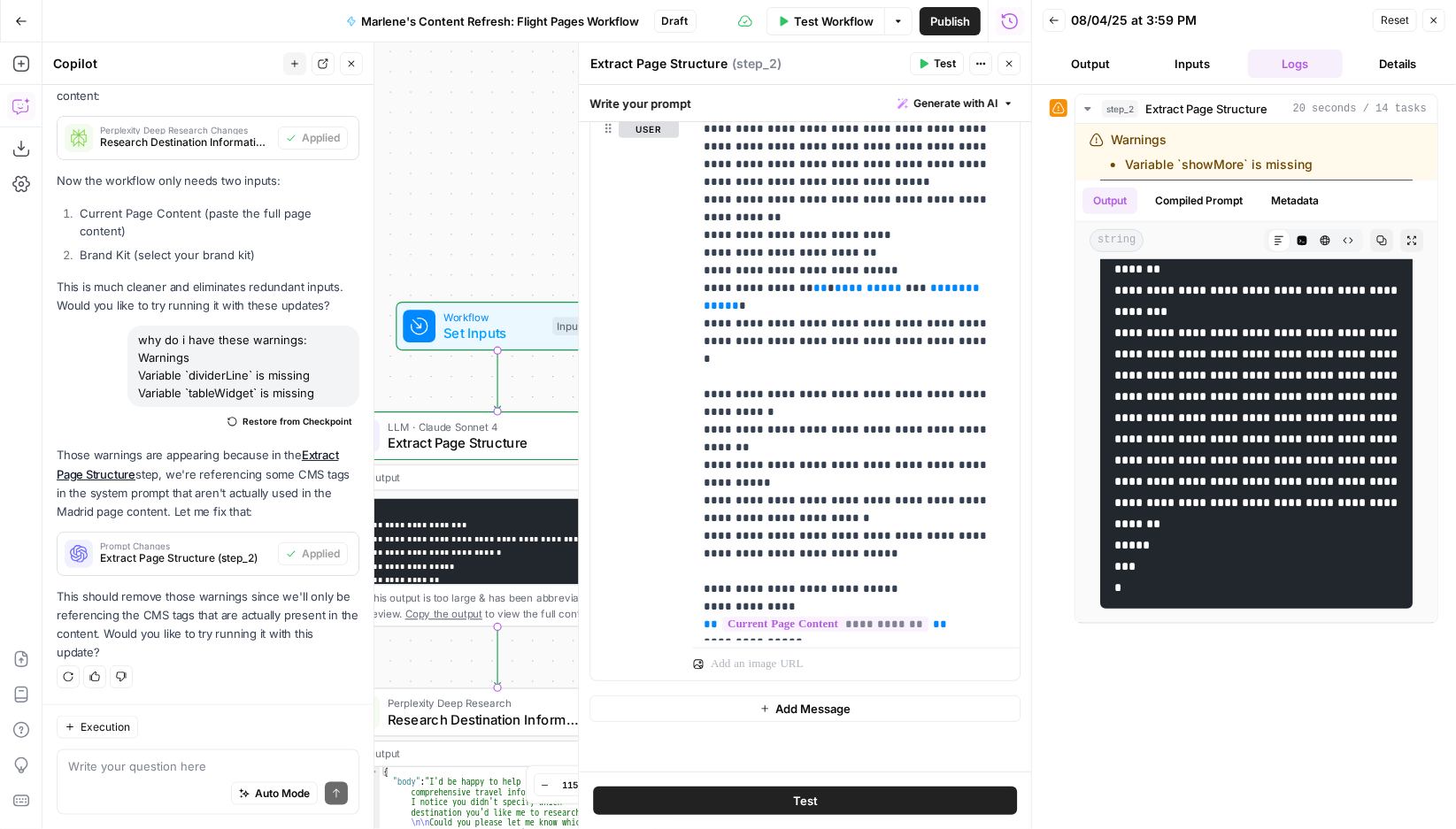 click on "Logs" at bounding box center [1296, 64] 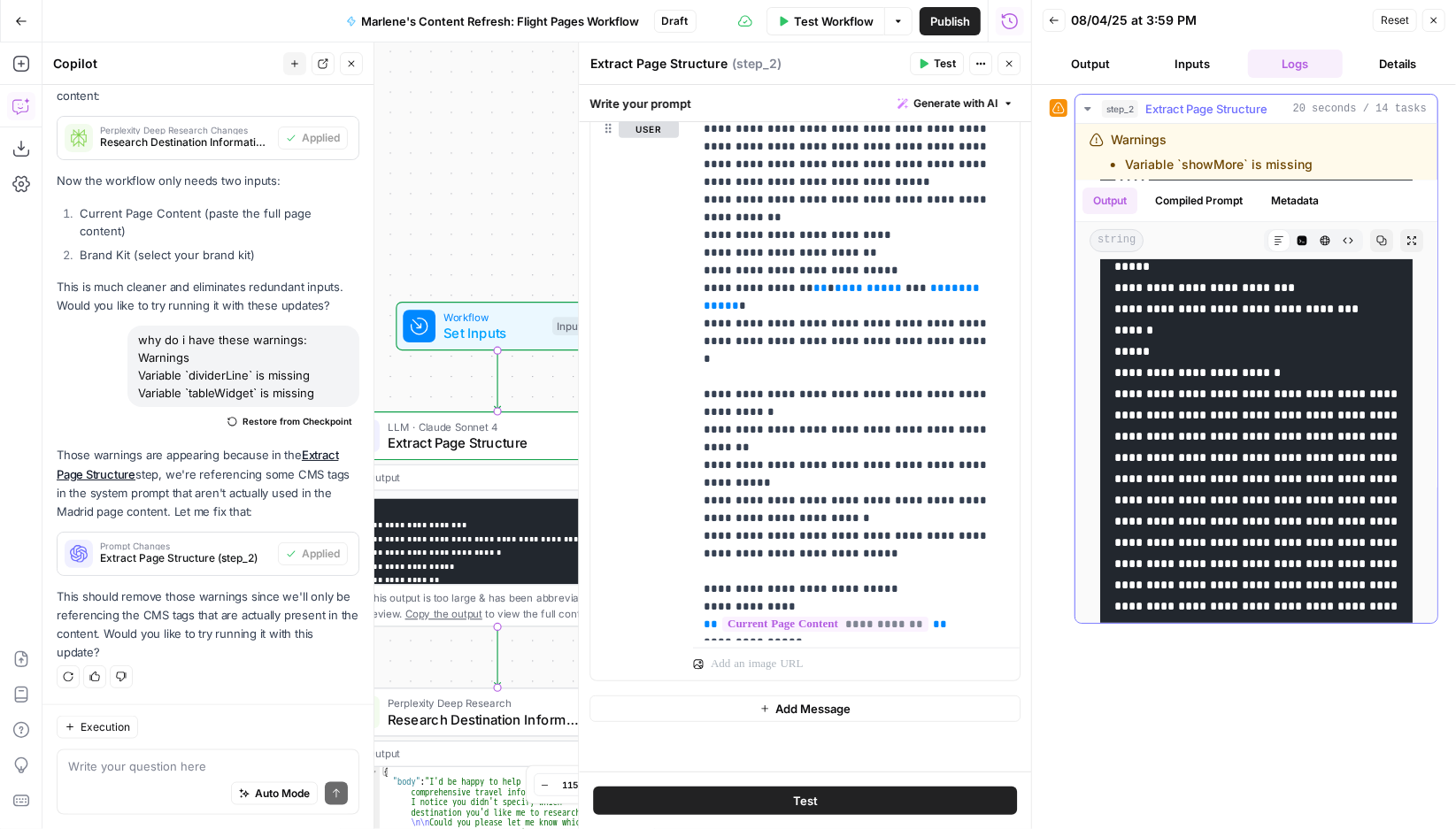 scroll, scrollTop: 0, scrollLeft: 0, axis: both 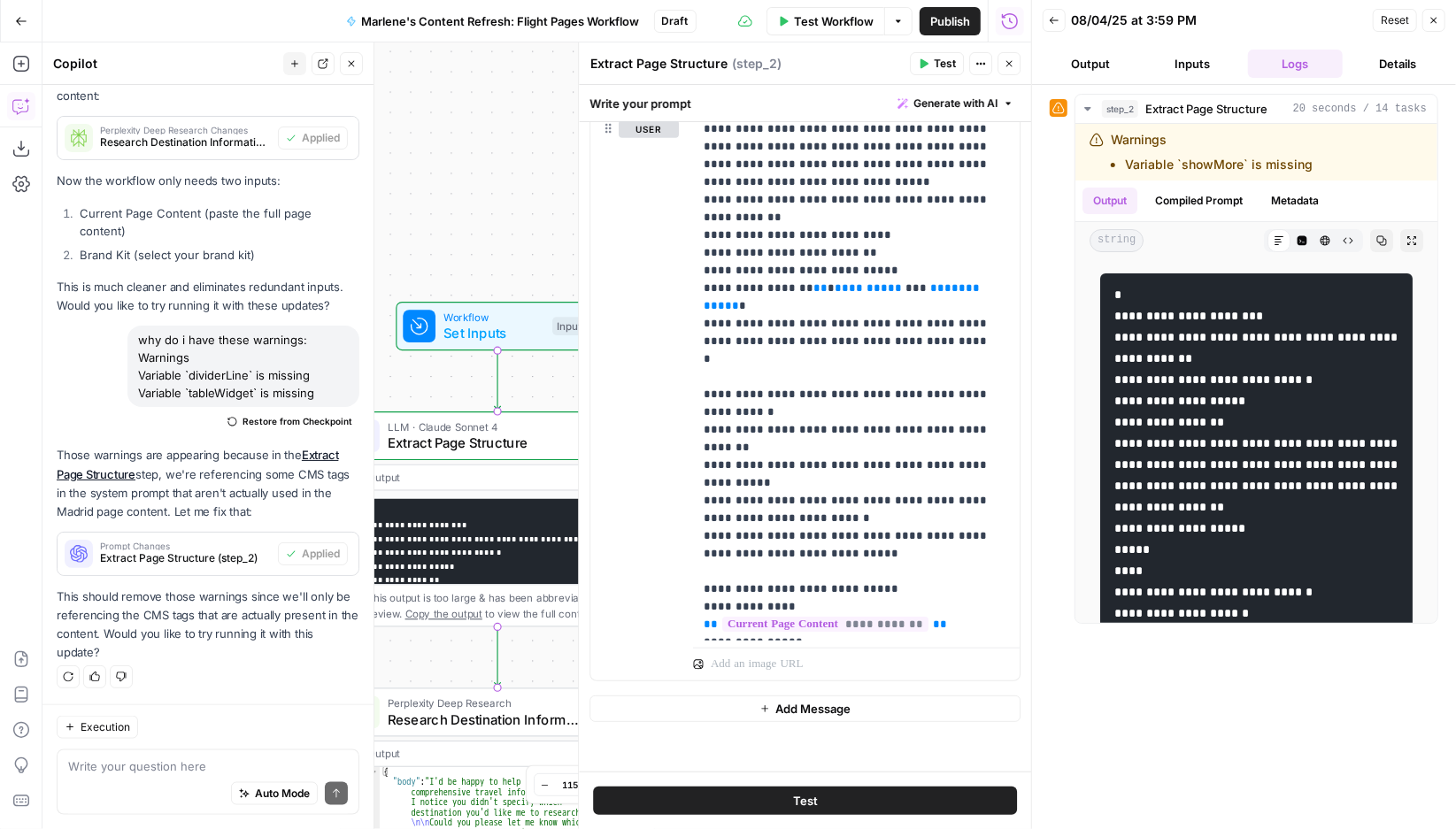 click on "Close" at bounding box center [1009, 64] 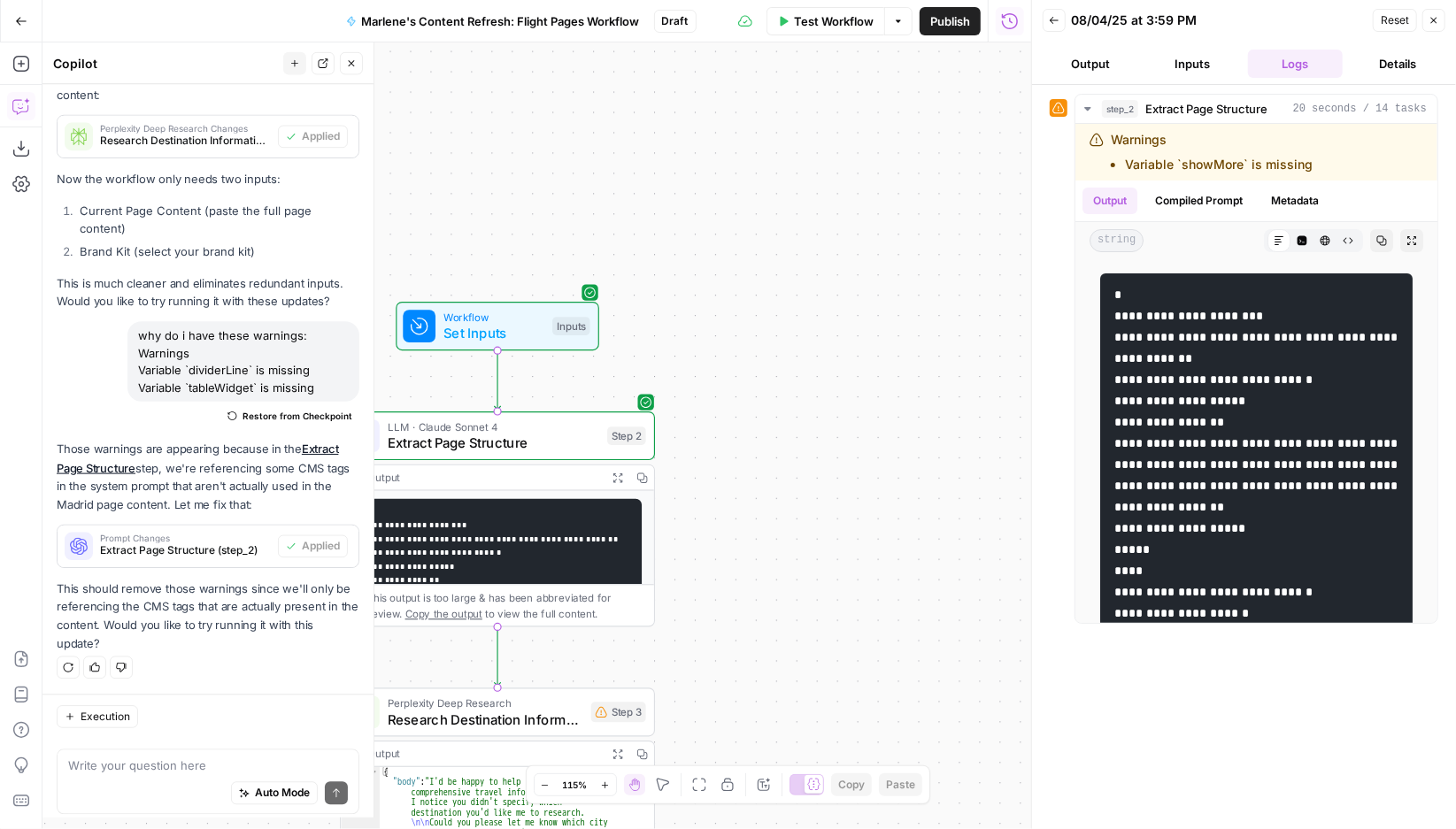 scroll, scrollTop: 19255, scrollLeft: 0, axis: vertical 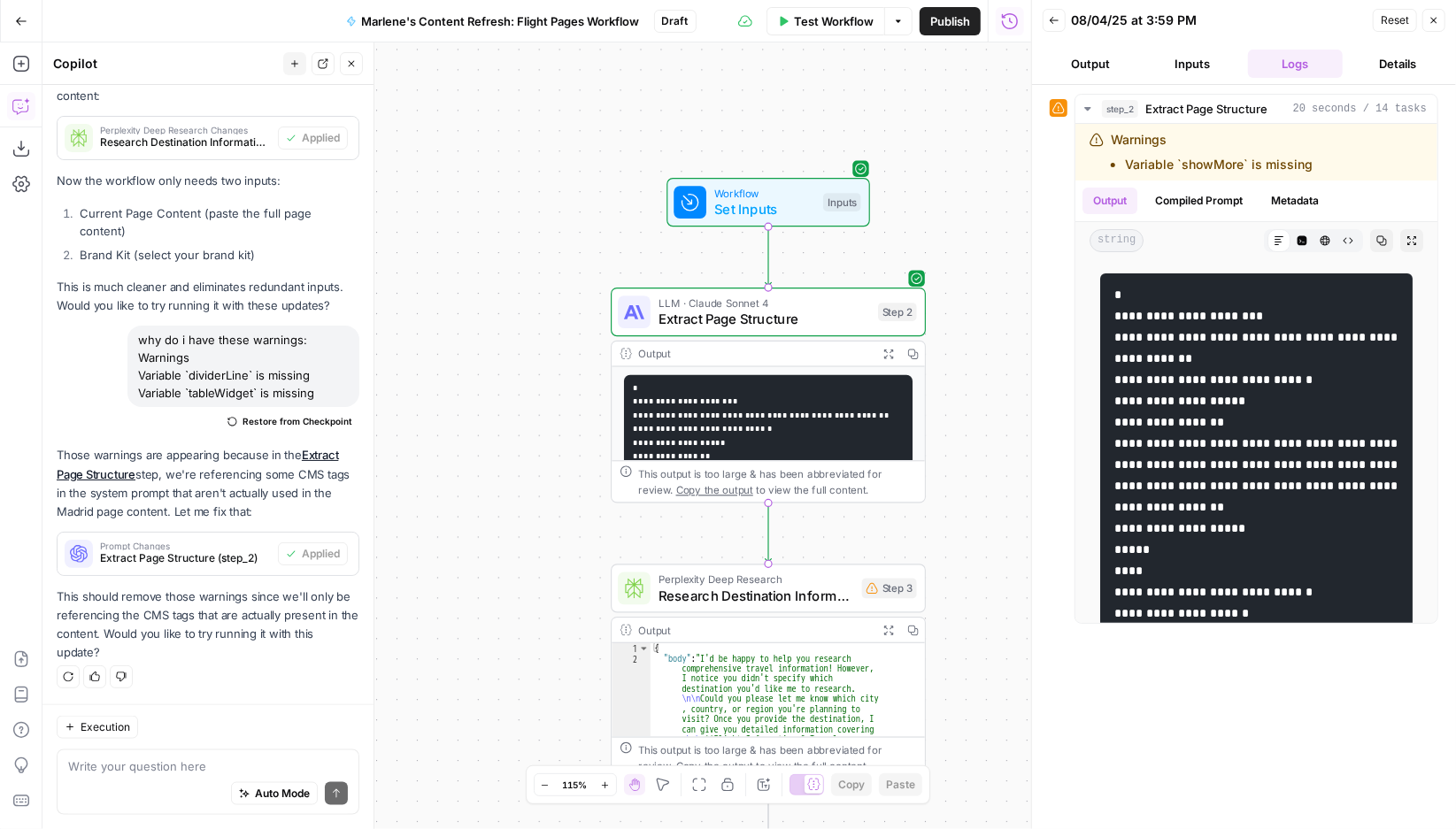 drag, startPoint x: 726, startPoint y: 357, endPoint x: 997, endPoint y: 233, distance: 298.02181 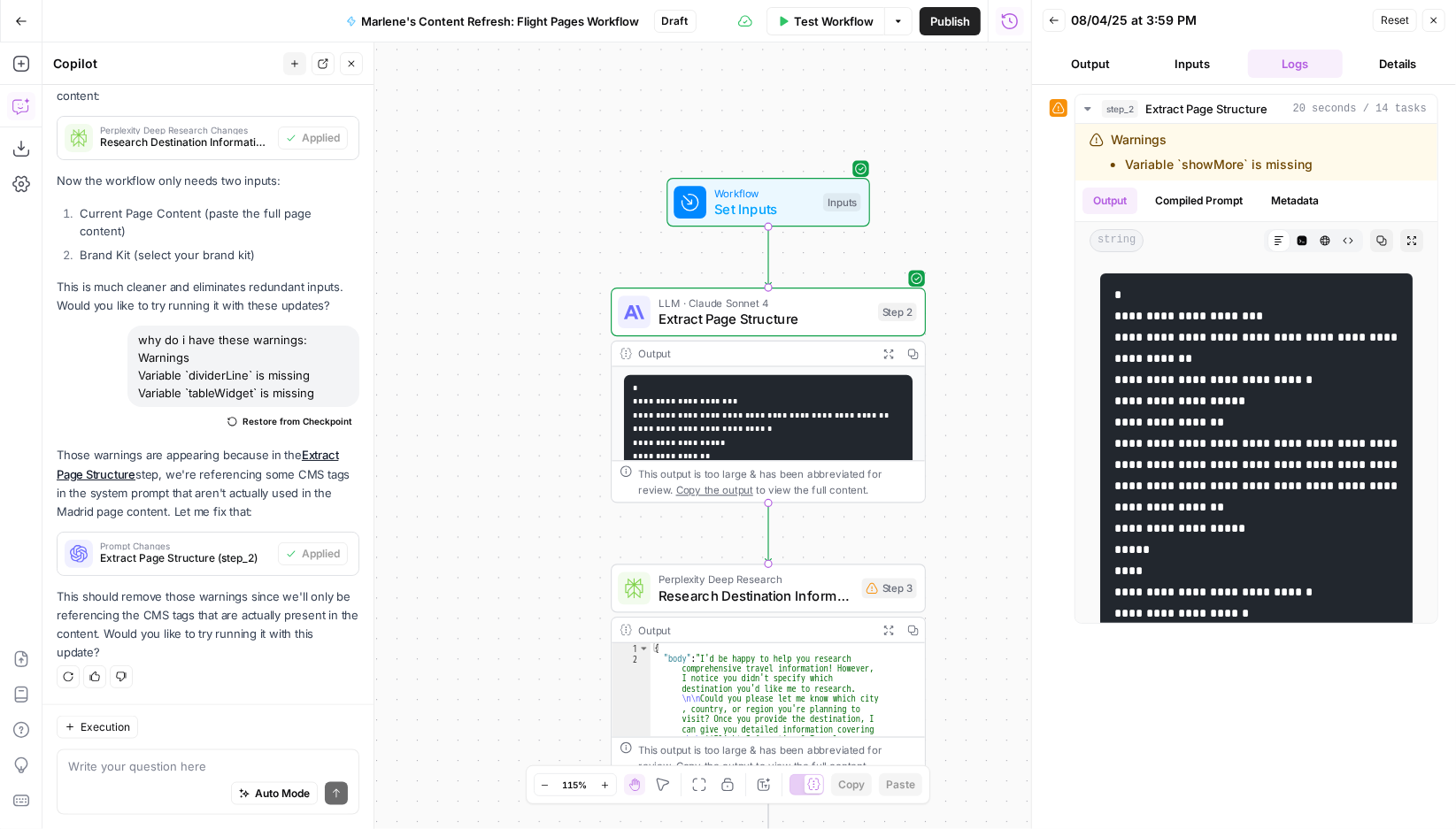 click on "Workflow Set Inputs Inputs LLM · Claude Sonnet 4 Extract Page Structure Step 2 Output Expand Output Copy This output is too large & has been abbreviated for review.   Copy the output   to view the full content. Perplexity Deep Research Research Destination Information Step 3 Output Expand Output Copy 1 2 {    "body" :  "I'd be happy to help you research         comprehensive travel information! However,         I notice you didn't specify which         destination you'd like me to research.         \n\n Could you please let me know which city        , country, or region you're planning to         visit? Once you provide the destination, I         can give you detailed information covering        : \n\n **Flight Information & Travel         Logistics** \n - Direct flights from major         Dutch airports (Amsterdam Schiphol,         Rotterdam, Eindhoven) \n - Flight times,         airlines, and booking tips \n - Best booking  \n\n \n \n" at bounding box center [536, 435] 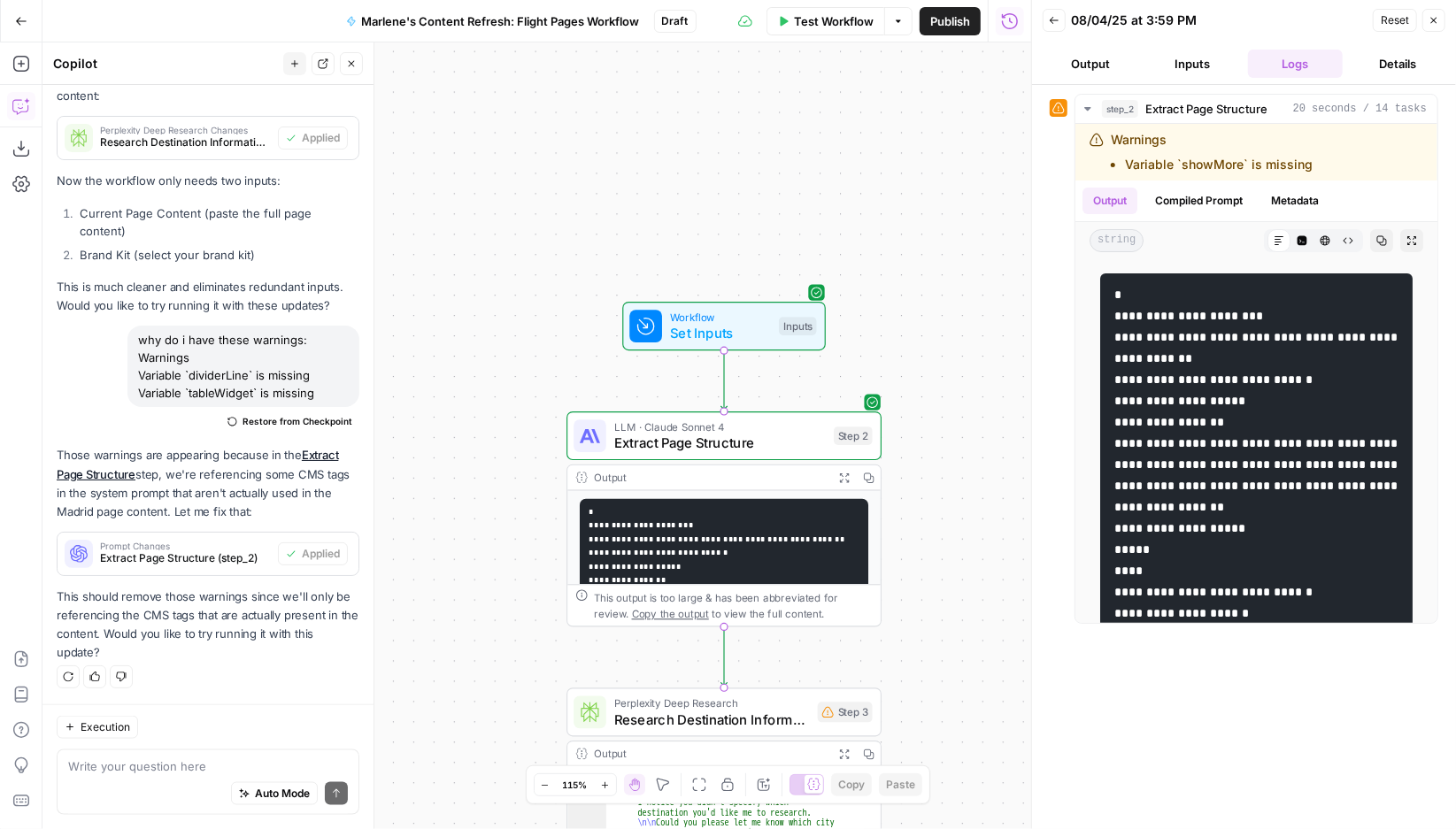 click on "Auto Mode Send" at bounding box center (208, 794) 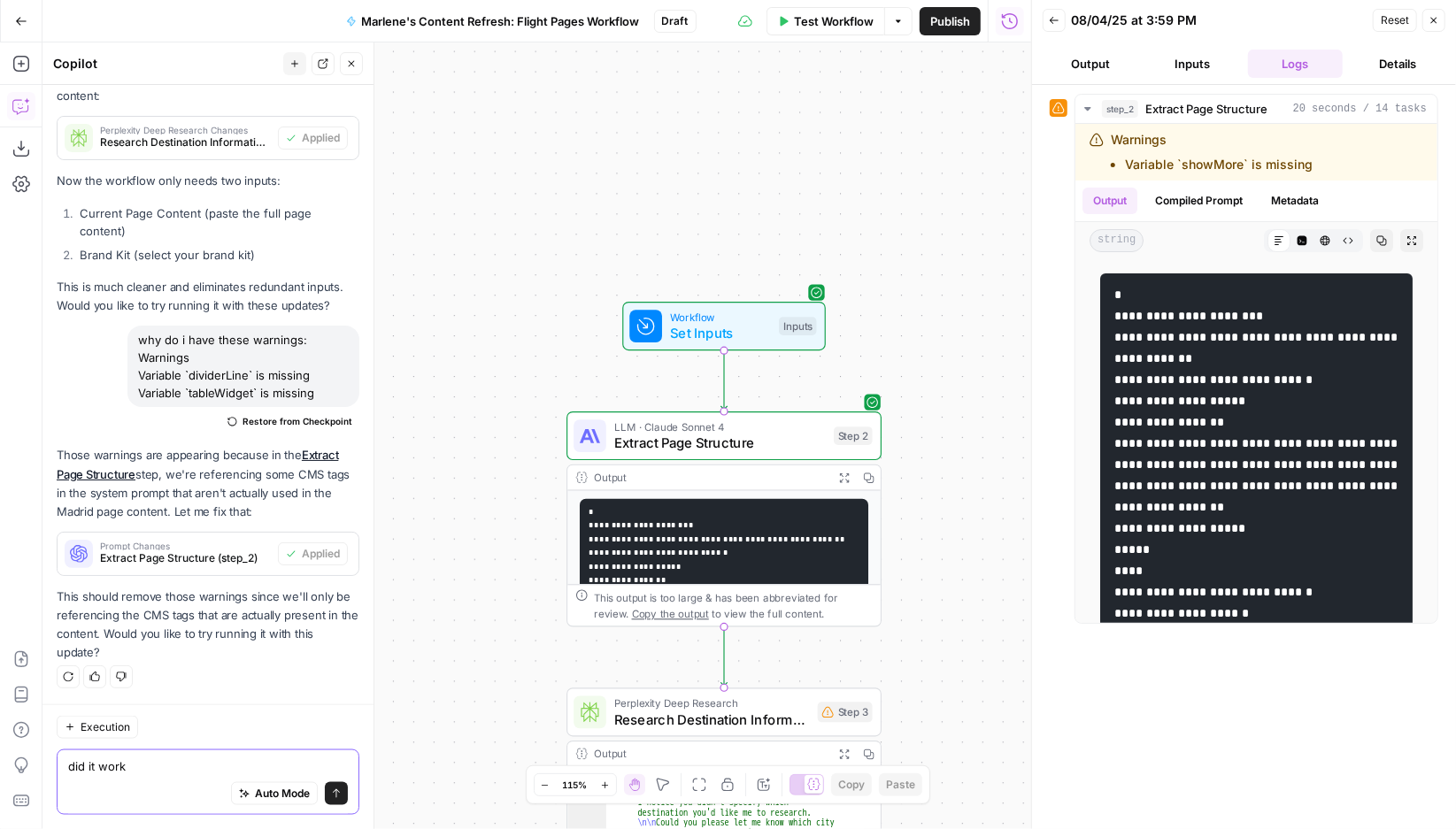 type on "did it work?" 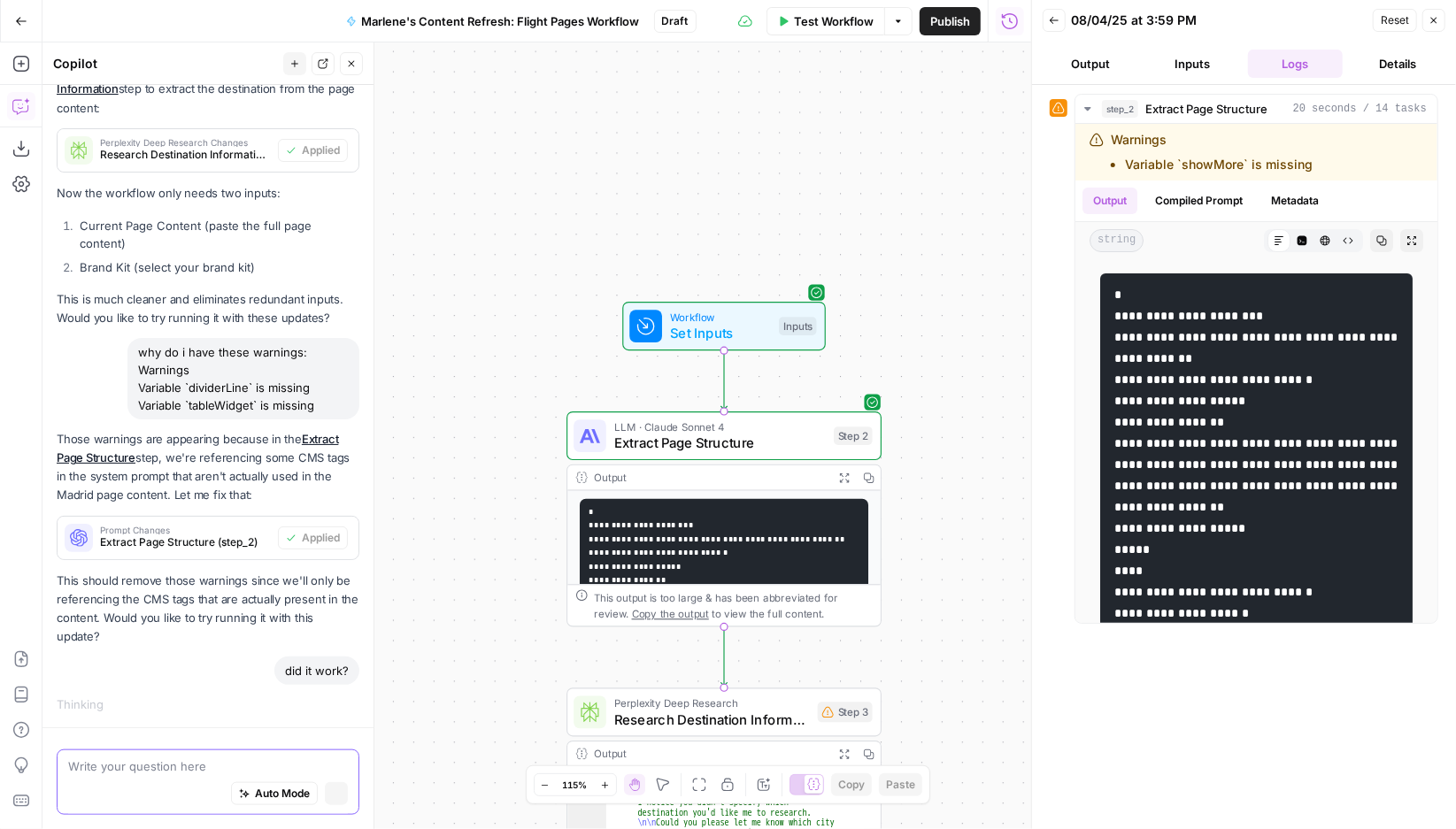 scroll, scrollTop: 18779, scrollLeft: 0, axis: vertical 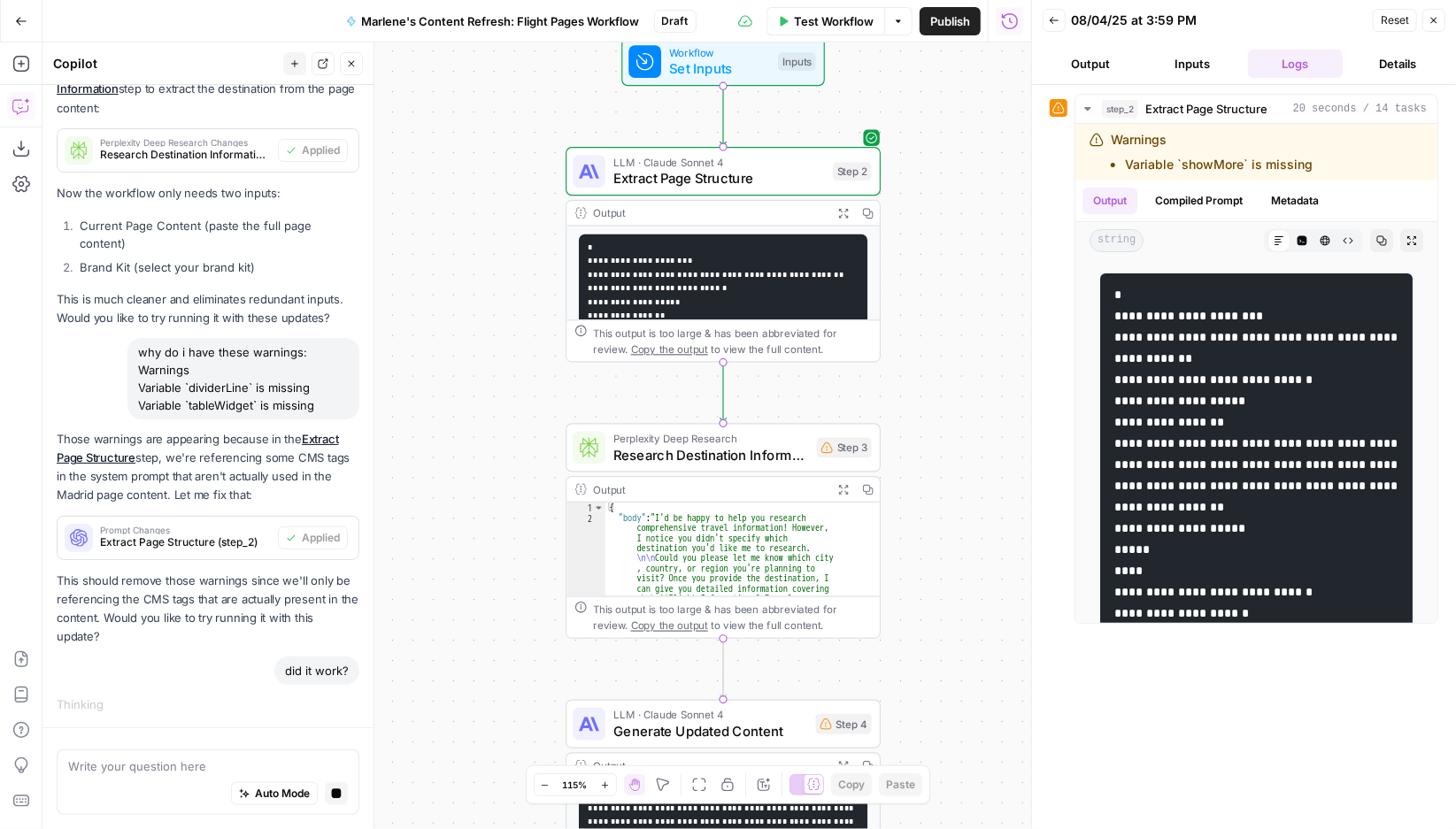drag, startPoint x: 953, startPoint y: 572, endPoint x: 963, endPoint y: 266, distance: 306.16336 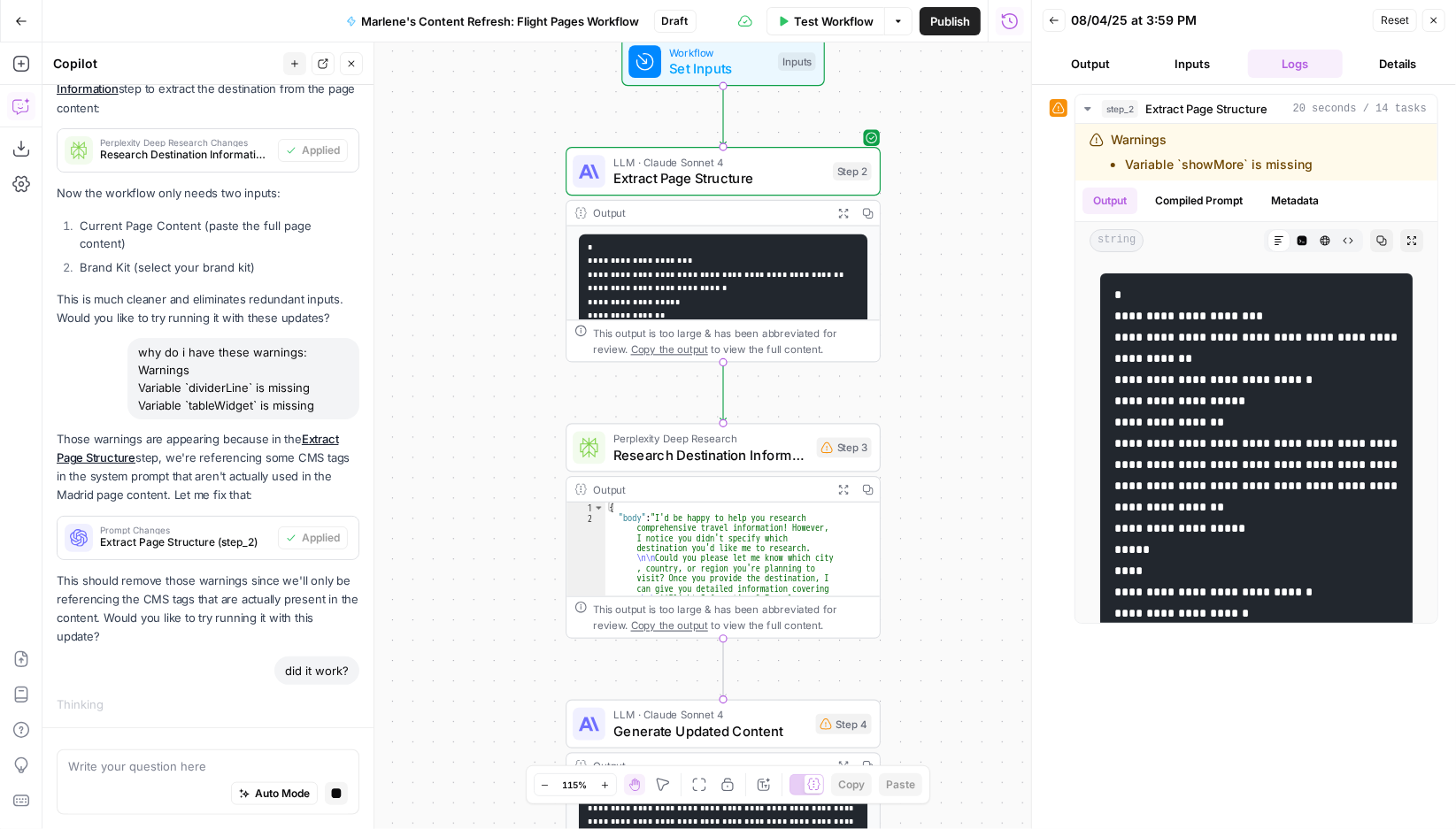 click on "Workflow Set Inputs Inputs LLM · Claude Sonnet 4 Extract Page Structure Step 2 Output Expand Output Copy This output is too large & has been abbreviated for review.   Copy the output   to view the full content. Perplexity Deep Research Research Destination Information Step 3 Output Expand Output Copy 1 2 {    "body" :  "I'd be happy to help you research         comprehensive travel information! However,         I notice you didn't specify which         destination you'd like me to research.         \n\n Could you please let me know which city        , country, or region you're planning to         visit? Once you provide the destination, I         can give you detailed information covering        : \n\n **Flight Information & Travel         Logistics** \n - Direct flights from major         Dutch airports (Amsterdam Schiphol,         Rotterdam, Eindhoven) \n - Flight times,         airlines, and booking tips \n - Best booking  \n\n \n \n" at bounding box center [536, 435] 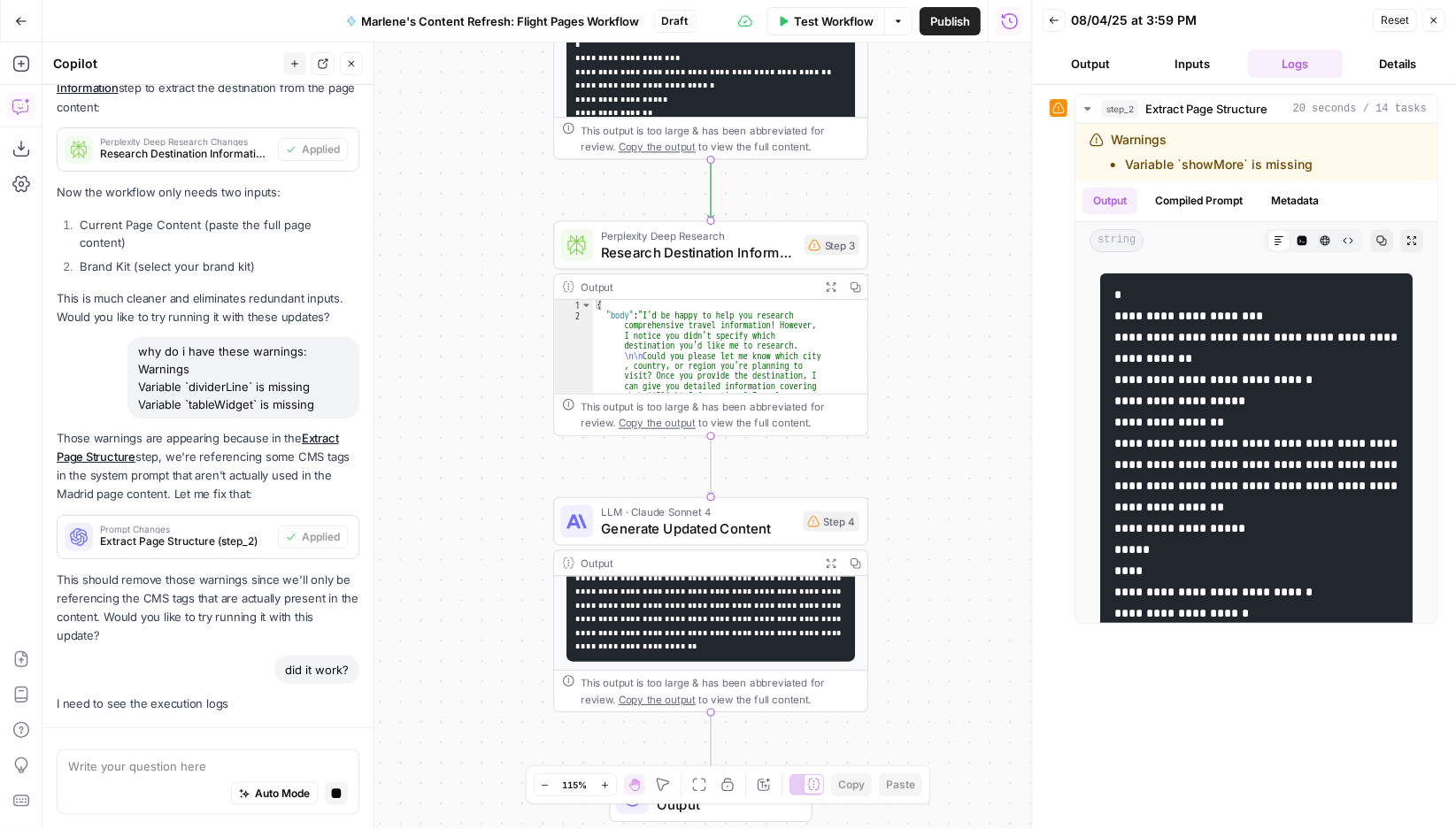 drag, startPoint x: 967, startPoint y: 501, endPoint x: 944, endPoint y: 339, distance: 163.62457 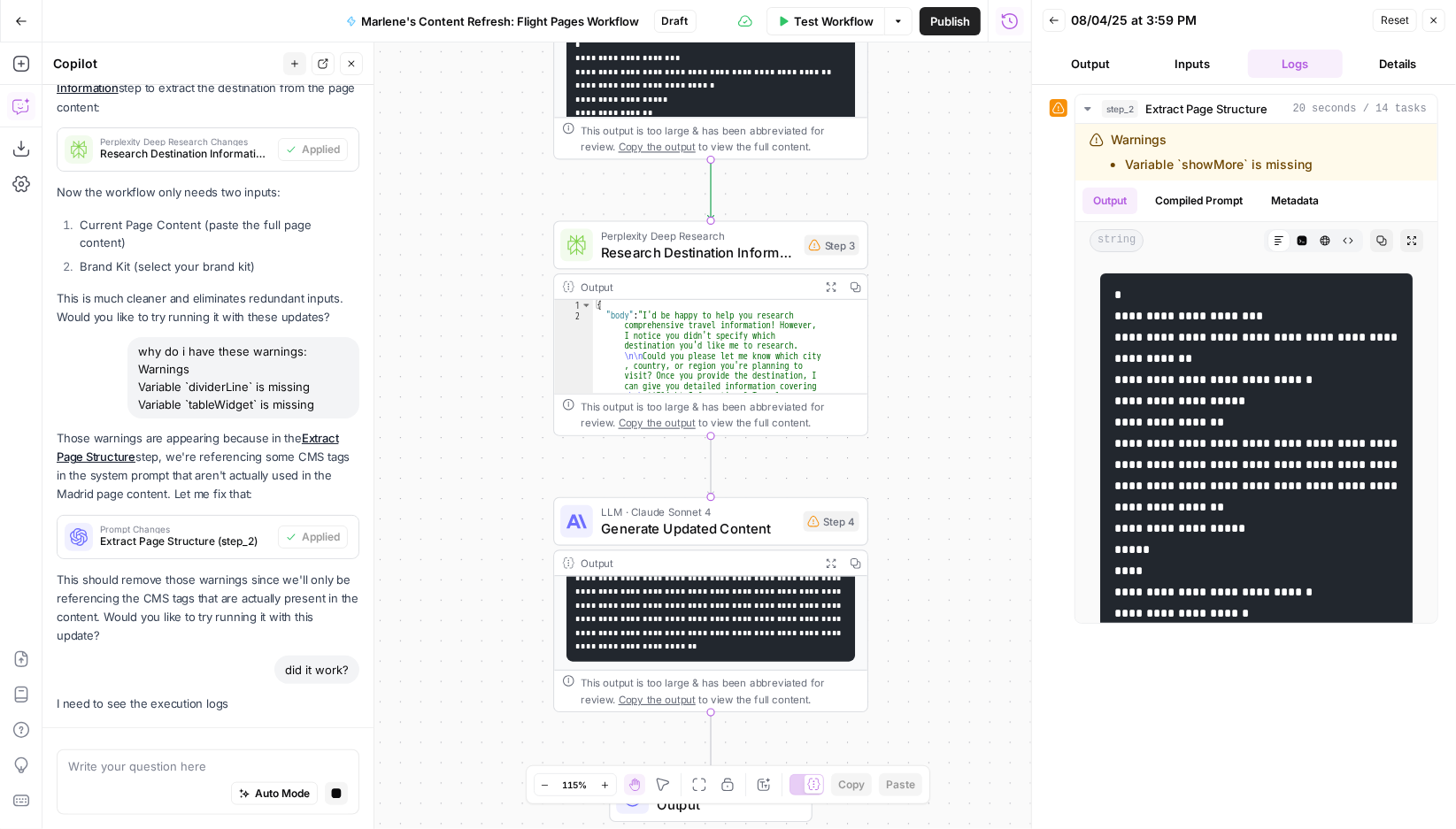 click on "Workflow Set Inputs Inputs LLM · Claude Sonnet 4 Extract Page Structure Step 2 Output Expand Output Copy This output is too large & has been abbreviated for review.   Copy the output   to view the full content. Perplexity Deep Research Research Destination Information Step 3 Output Expand Output Copy 1 2 {    "body" :  "I'd be happy to help you research         comprehensive travel information! However,         I notice you didn't specify which         destination you'd like me to research.         \n\n Could you please let me know which city        , country, or region you're planning to         visit? Once you provide the destination, I         can give you detailed information covering        : \n\n **Flight Information & Travel         Logistics** \n - Direct flights from major         Dutch airports (Amsterdam Schiphol,         Rotterdam, Eindhoven) \n - Flight times,         airlines, and booking tips \n - Best booking  \n\n \n \n" at bounding box center (536, 435) 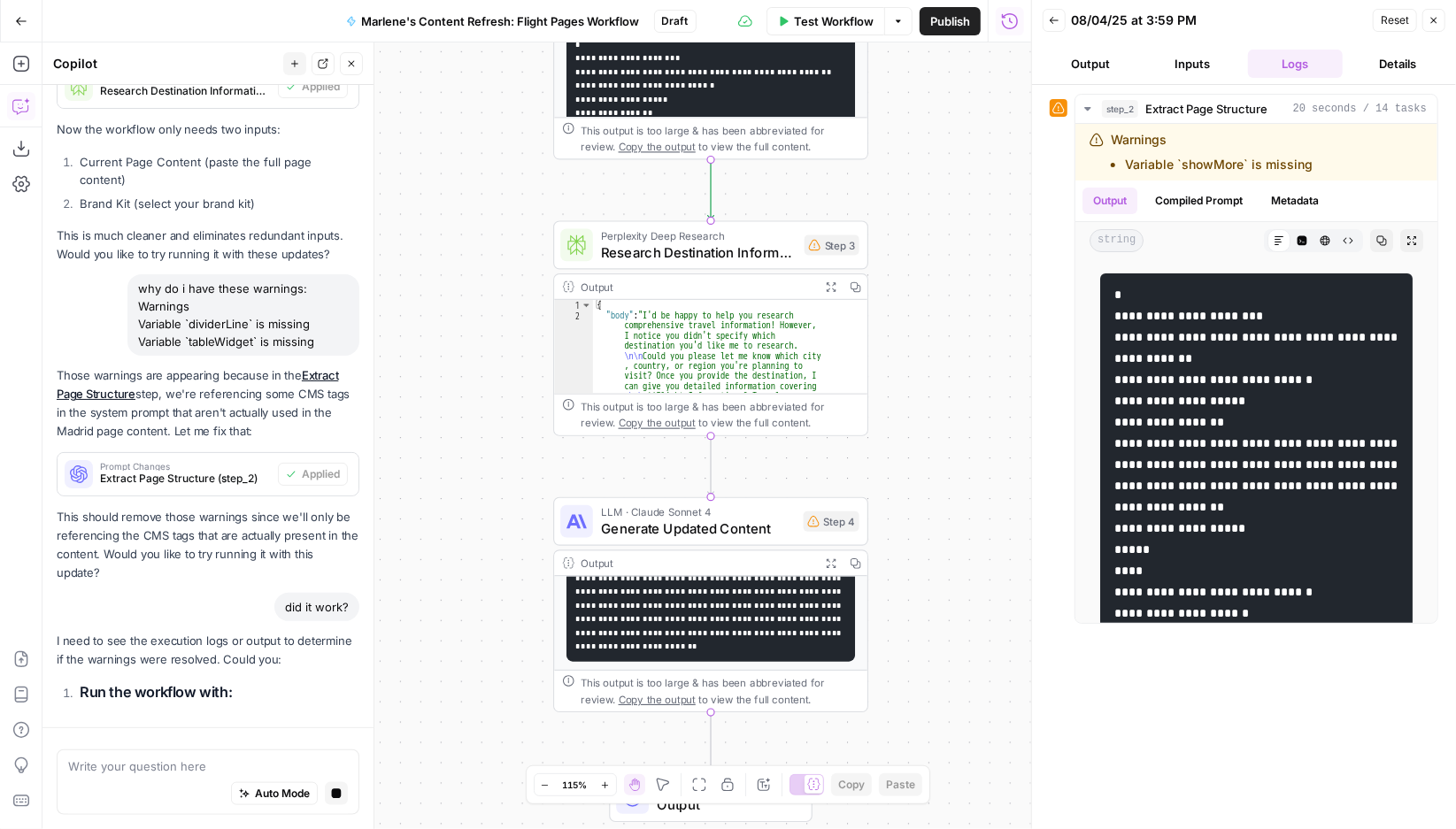 scroll, scrollTop: 18865, scrollLeft: 0, axis: vertical 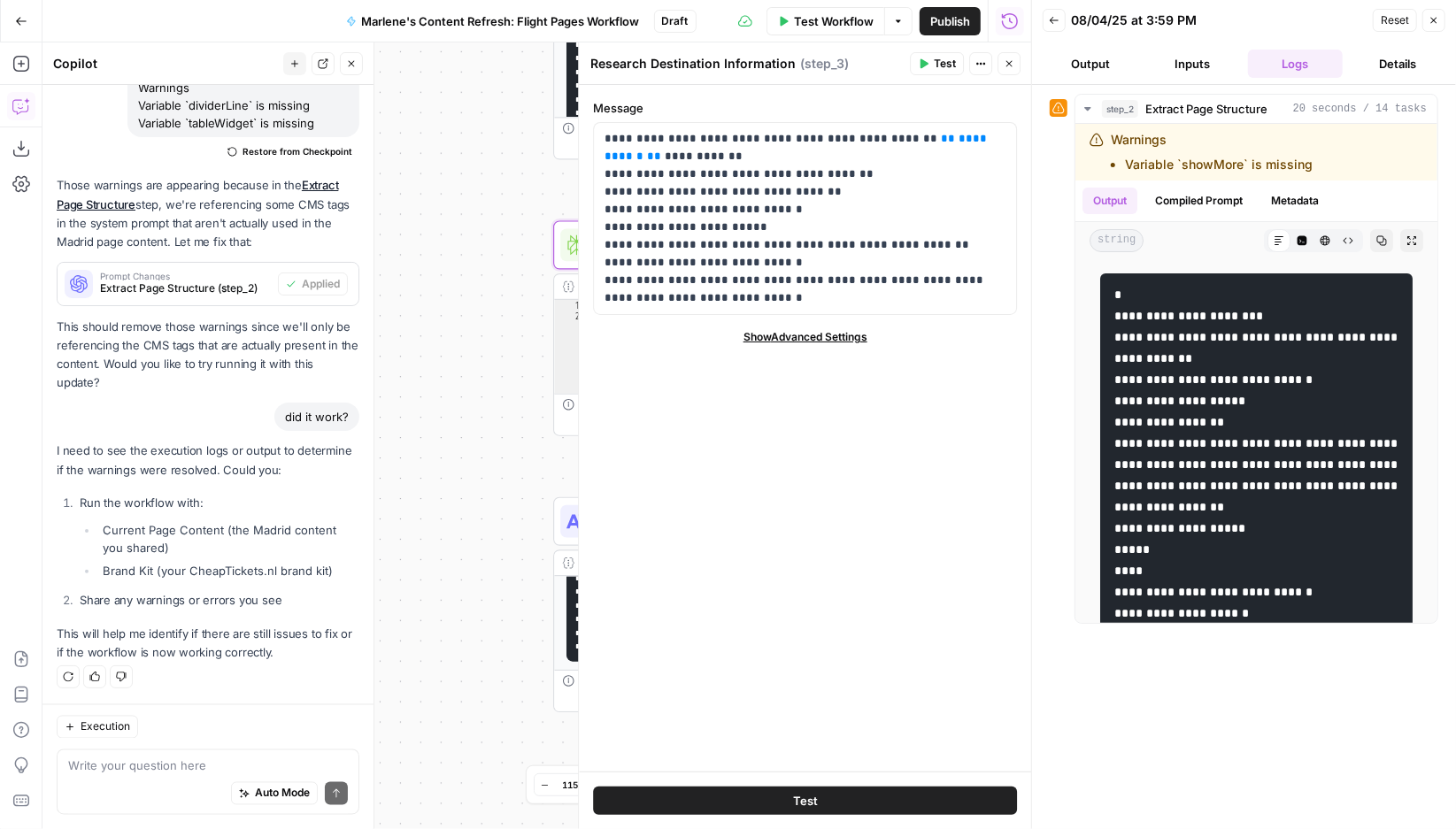 click 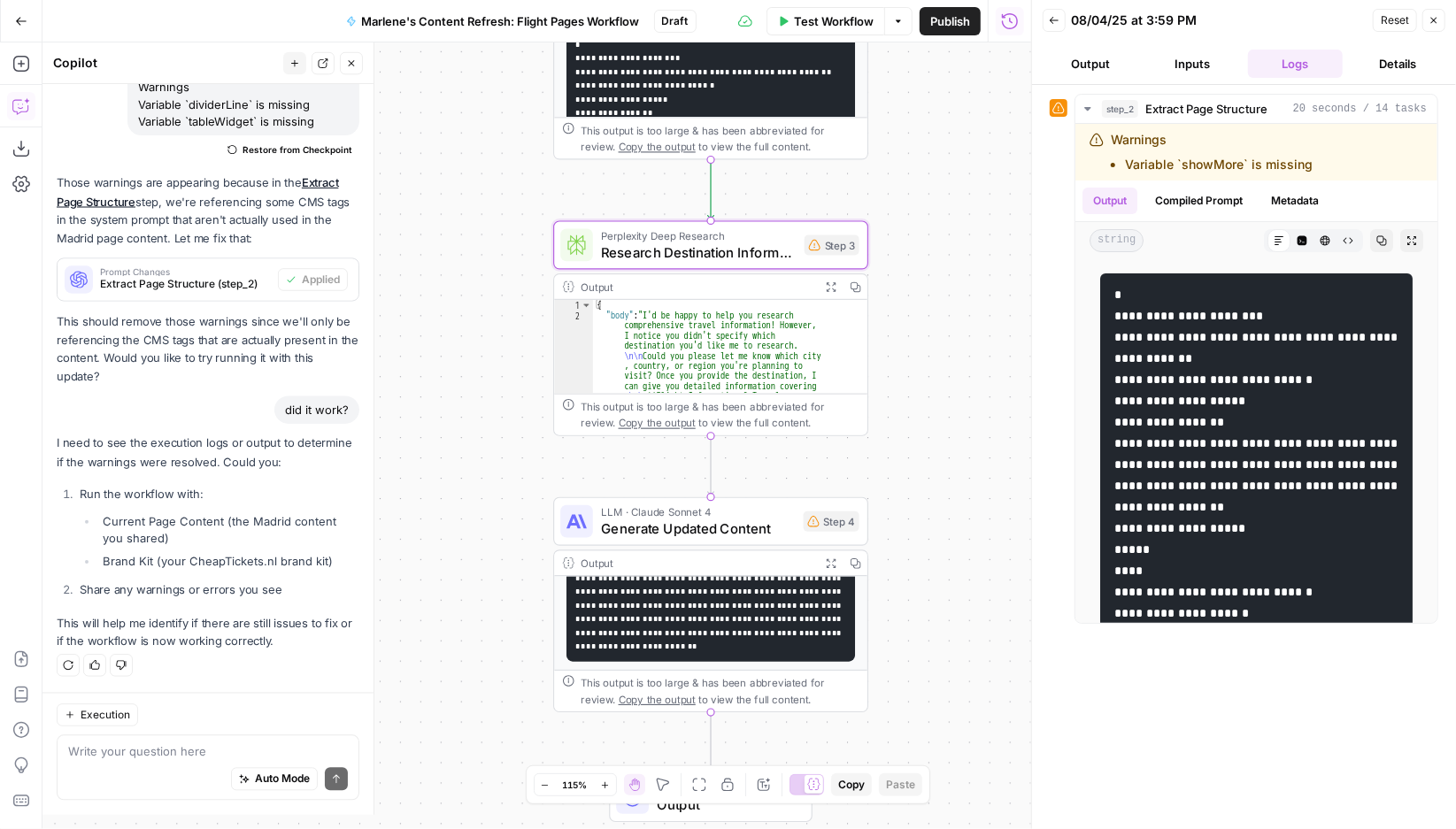 scroll, scrollTop: 19524, scrollLeft: 0, axis: vertical 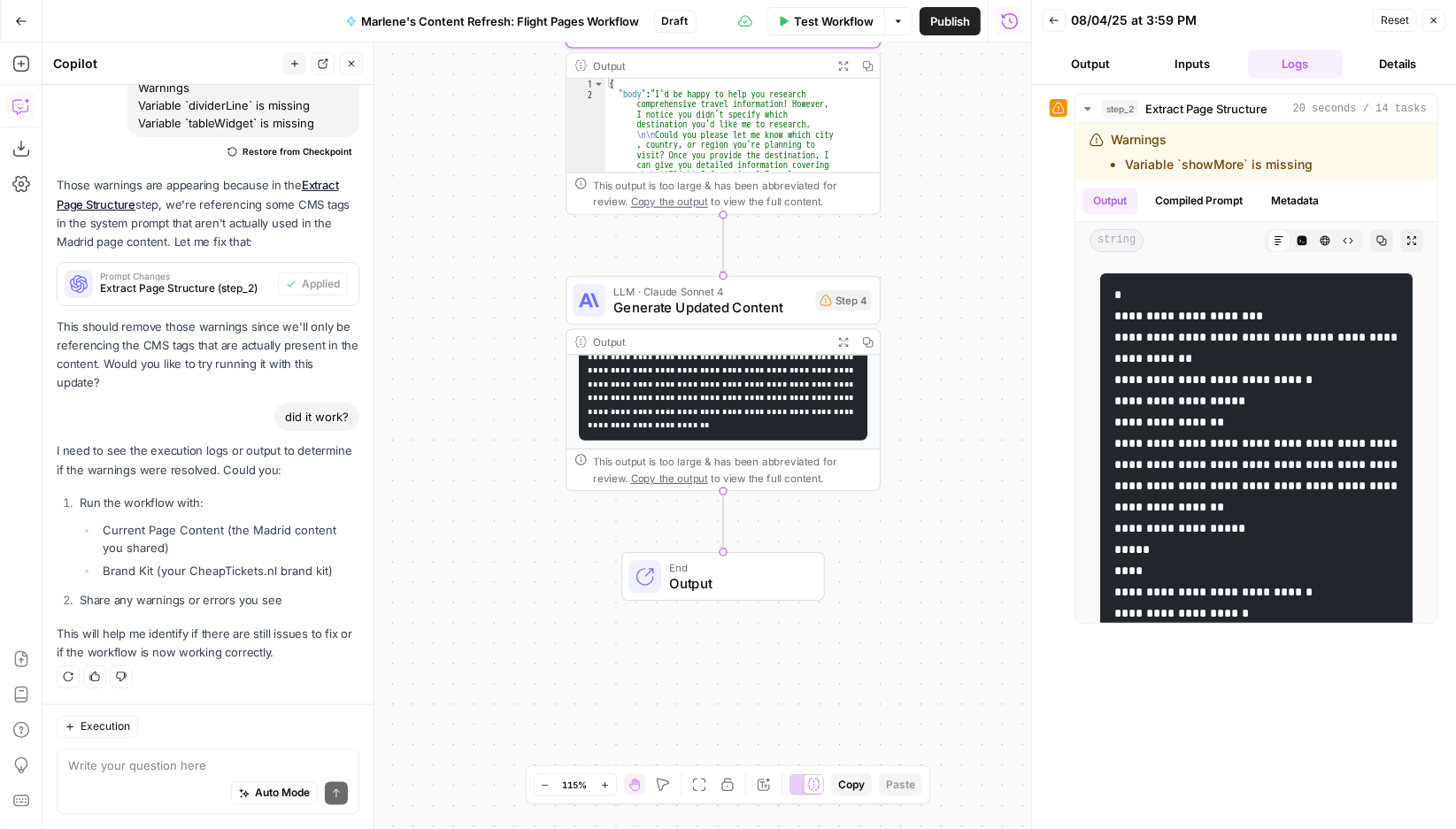 drag, startPoint x: 910, startPoint y: 443, endPoint x: 922, endPoint y: 222, distance: 221.3256 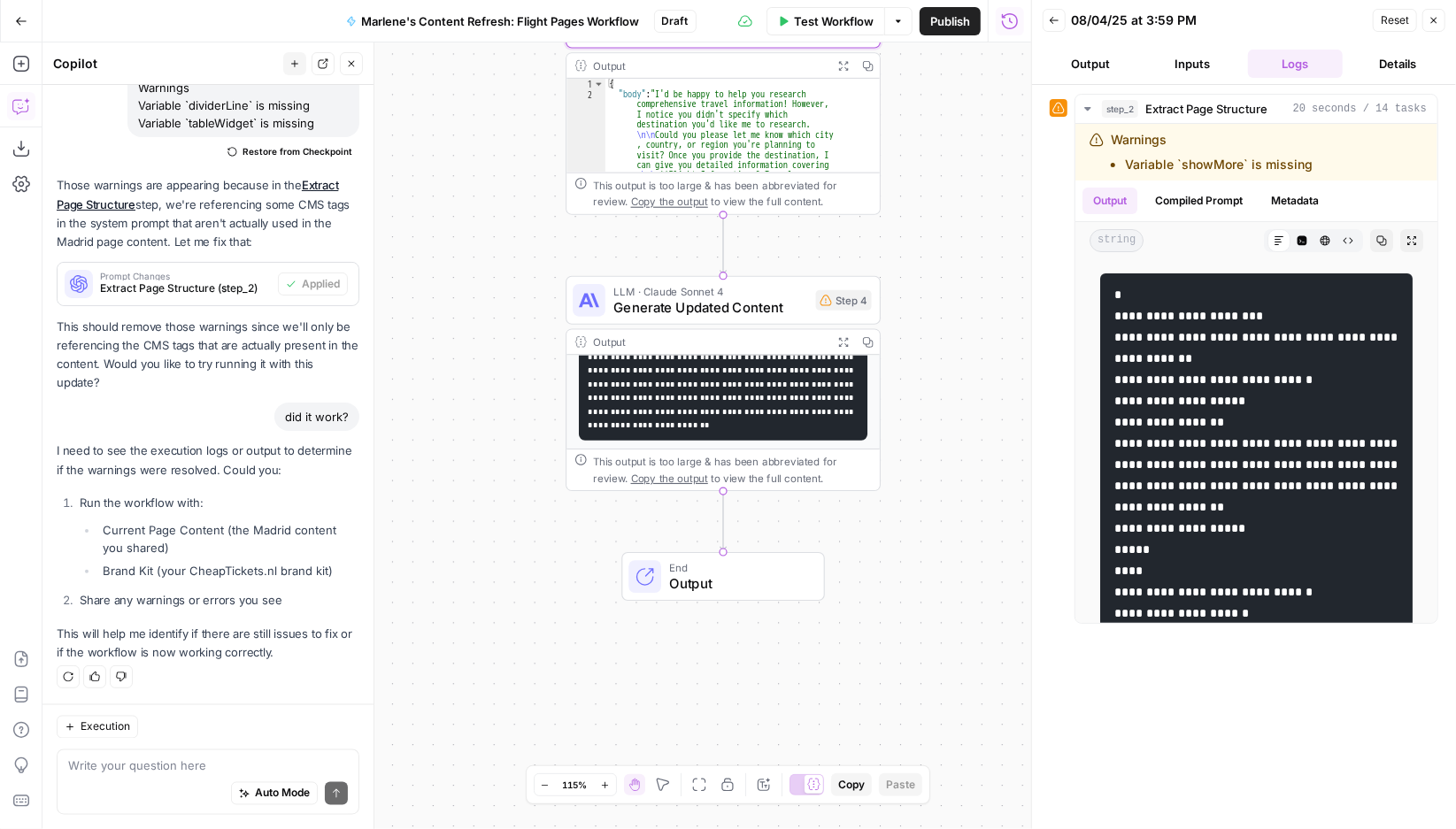 click on "Workflow Set Inputs Inputs LLM · Claude Sonnet 4 Extract Page Structure Step 2 Output Expand Output Copy This output is too large & has been abbreviated for review.   Copy the output   to view the full content. Perplexity Deep Research Research Destination Information Step 3 Output Expand Output Copy 1 2 {    "body" :  "I'd be happy to help you research         comprehensive travel information! However,         I notice you didn't specify which         destination you'd like me to research.         \n\n Could you please let me know which city        , country, or region you're planning to         visit? Once you provide the destination, I         can give you detailed information covering        : \n\n **Flight Information & Travel         Logistics** \n - Direct flights from major         Dutch airports (Amsterdam Schiphol,         Rotterdam, Eindhoven) \n - Flight times,         airlines, and booking tips \n - Best booking  \n\n \n \n" at bounding box center [536, 435] 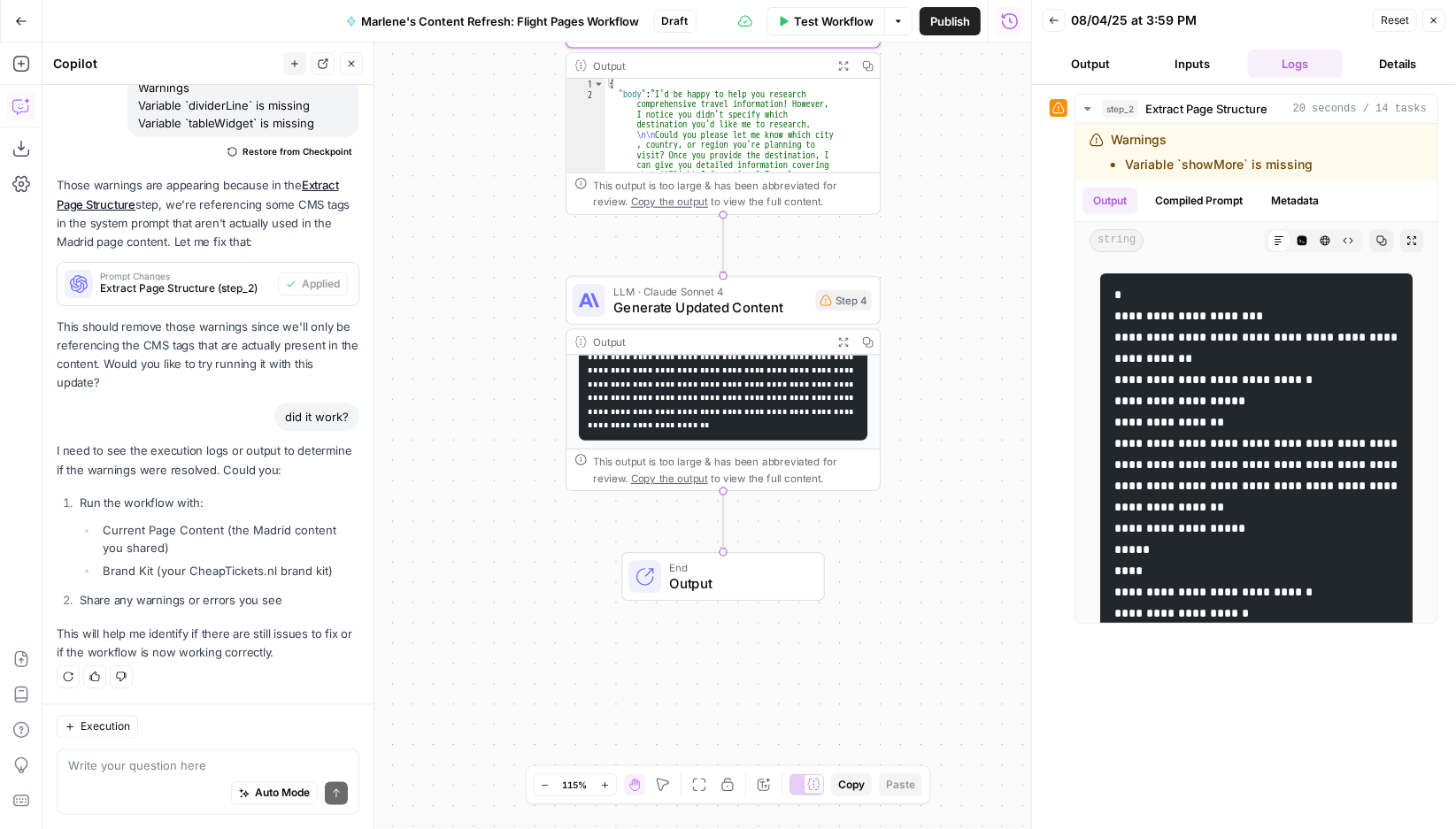 click on "Generate Updated Content" at bounding box center [710, 307] 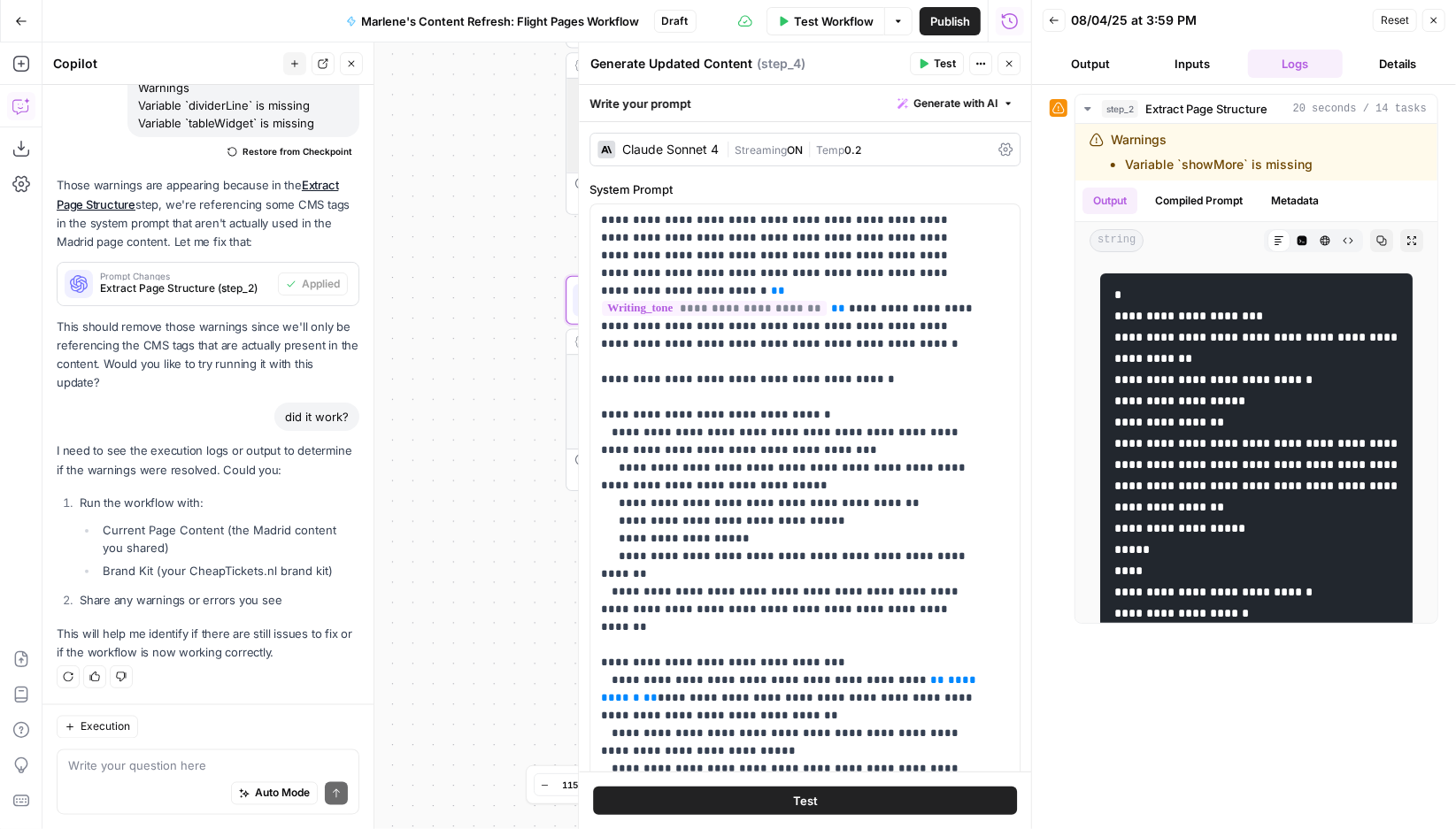 scroll, scrollTop: 19524, scrollLeft: 0, axis: vertical 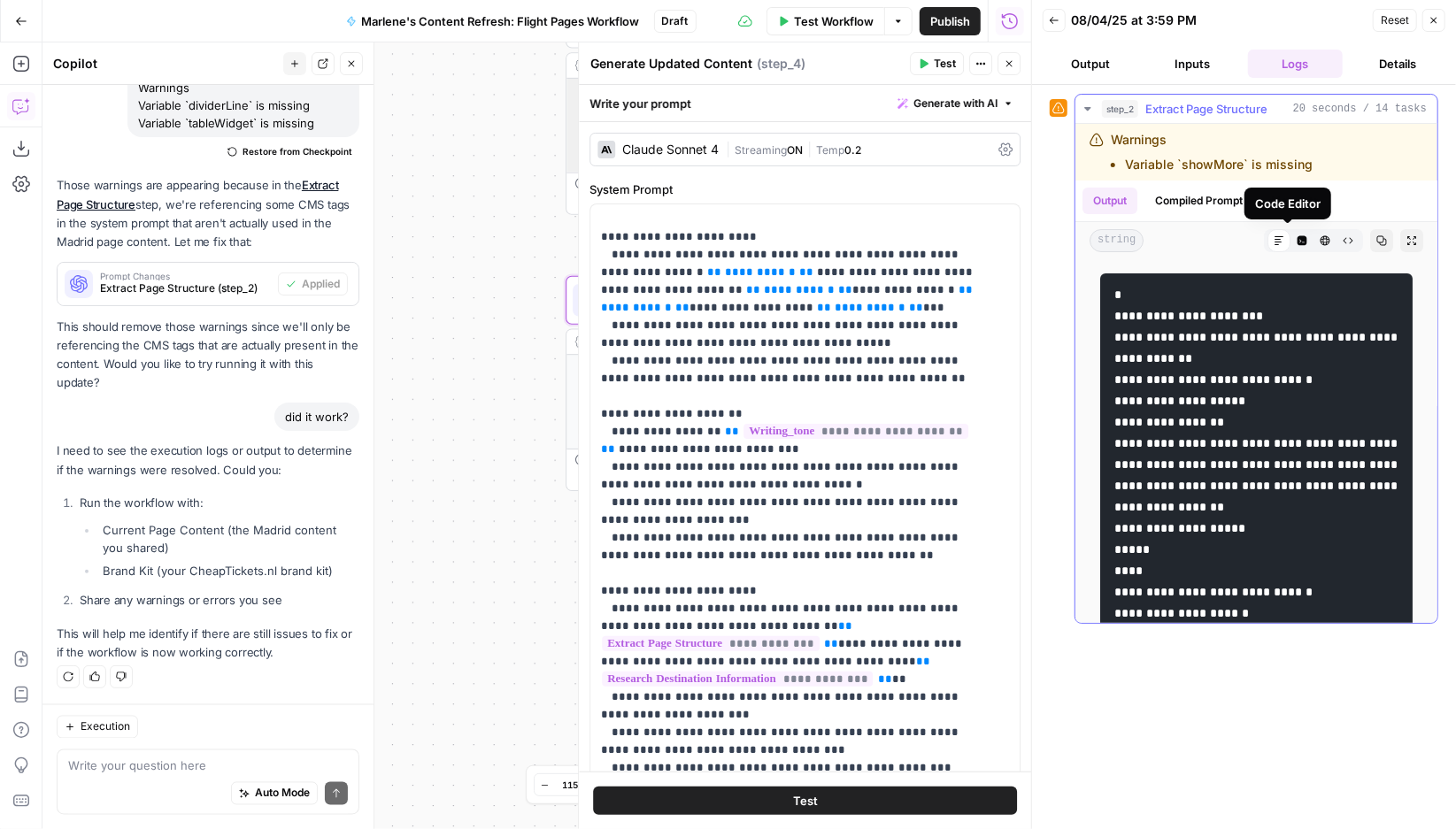 click 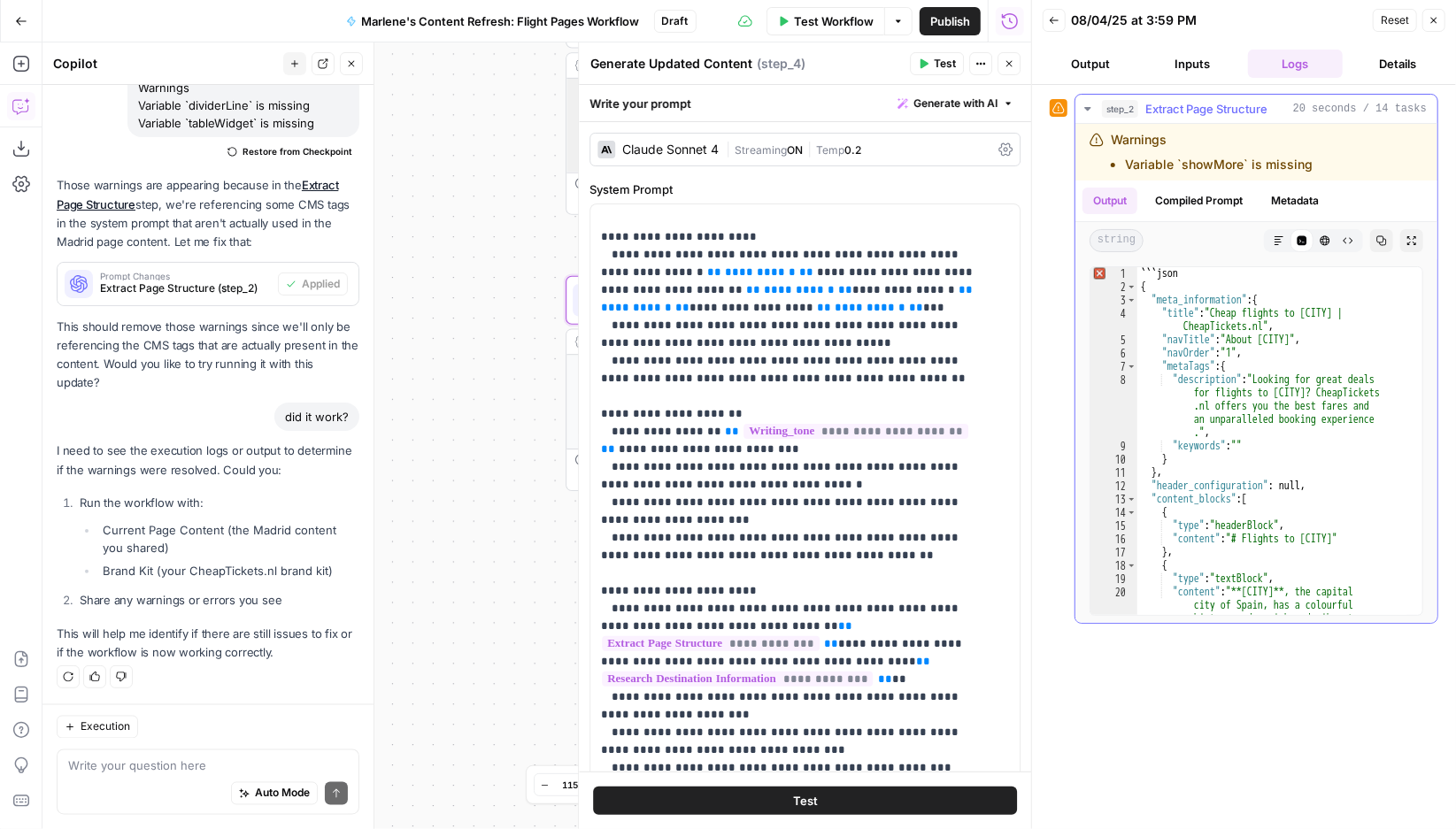 scroll, scrollTop: 0, scrollLeft: 0, axis: both 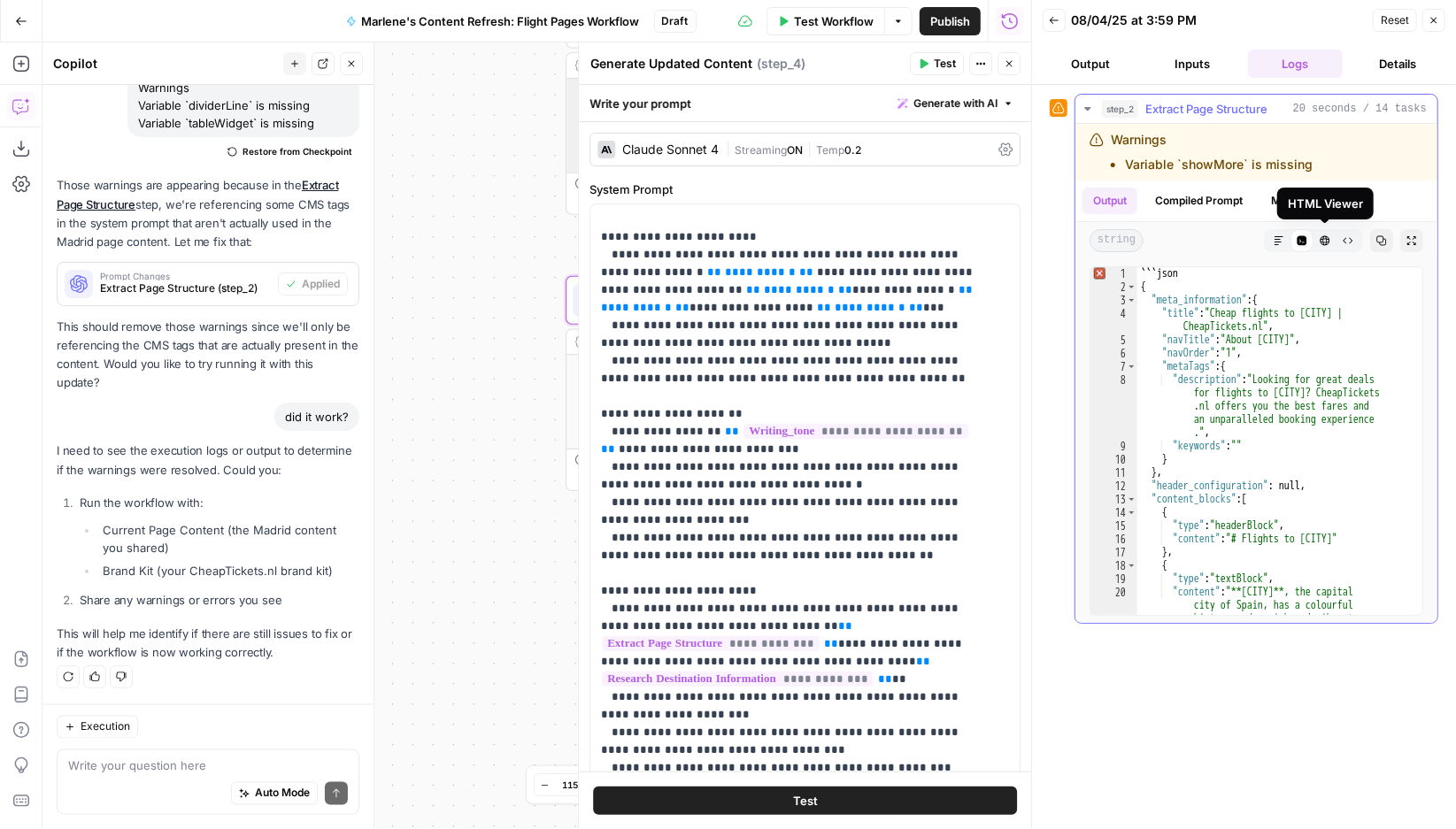click 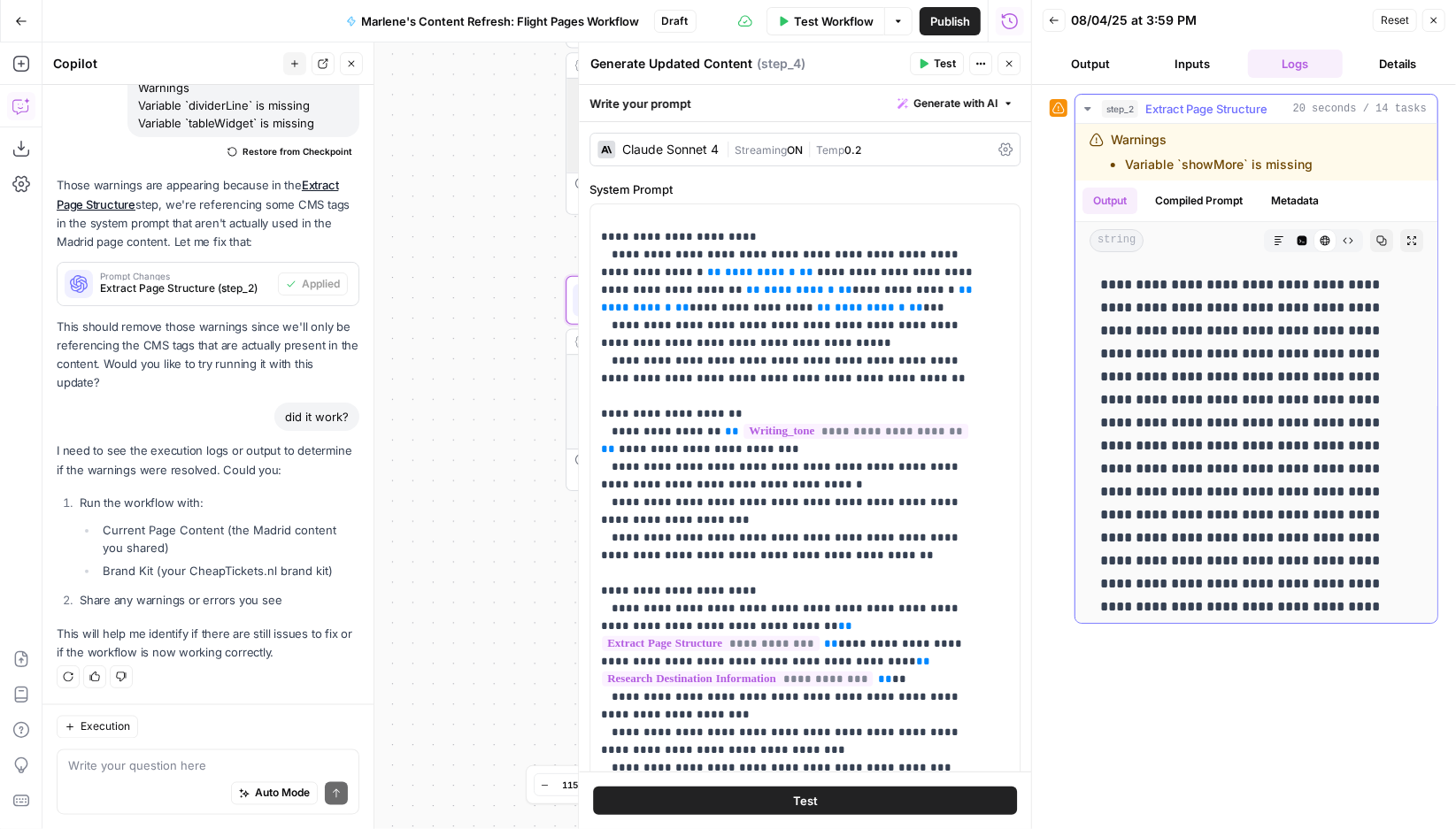 click 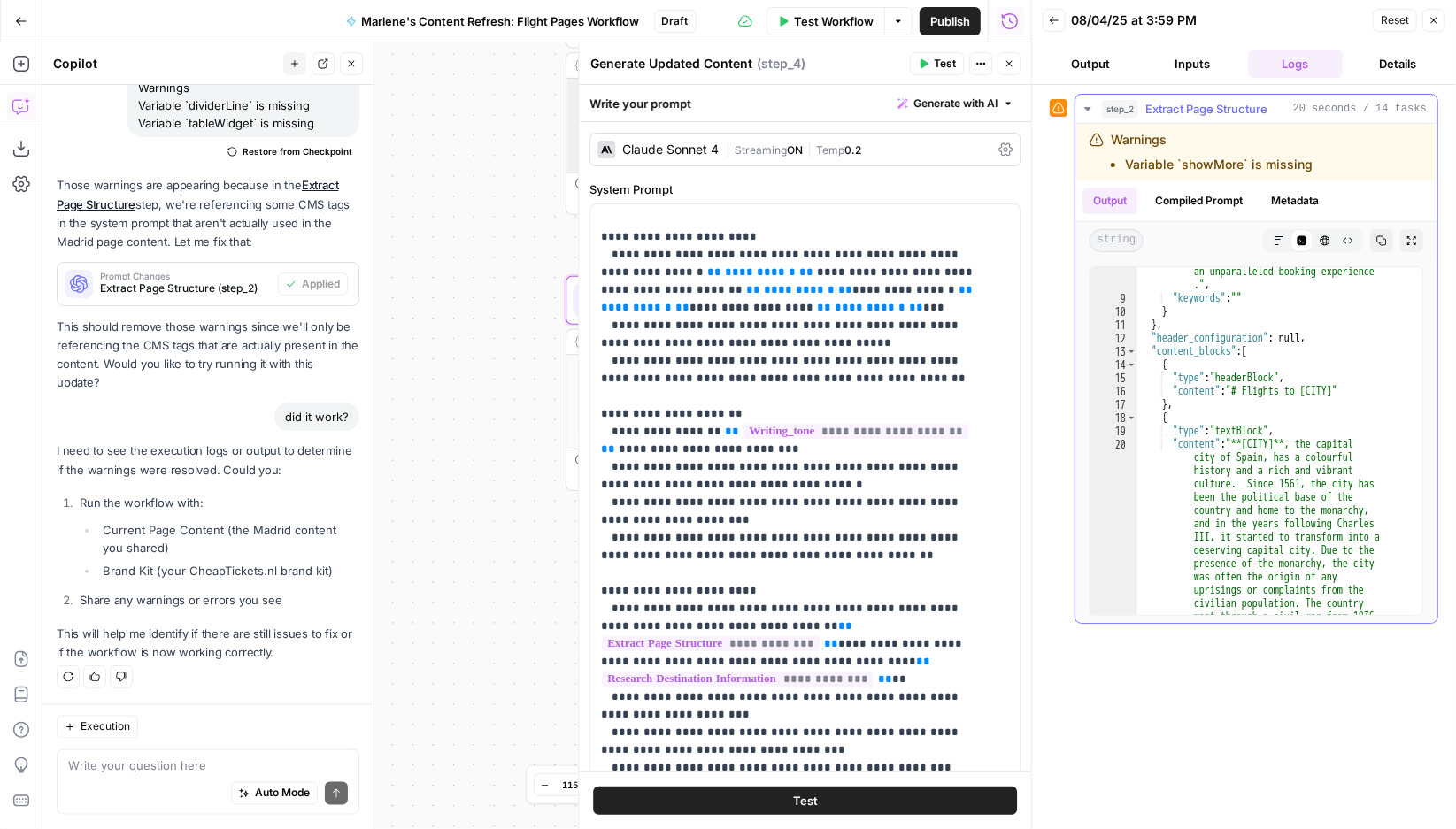 scroll, scrollTop: 148, scrollLeft: 0, axis: vertical 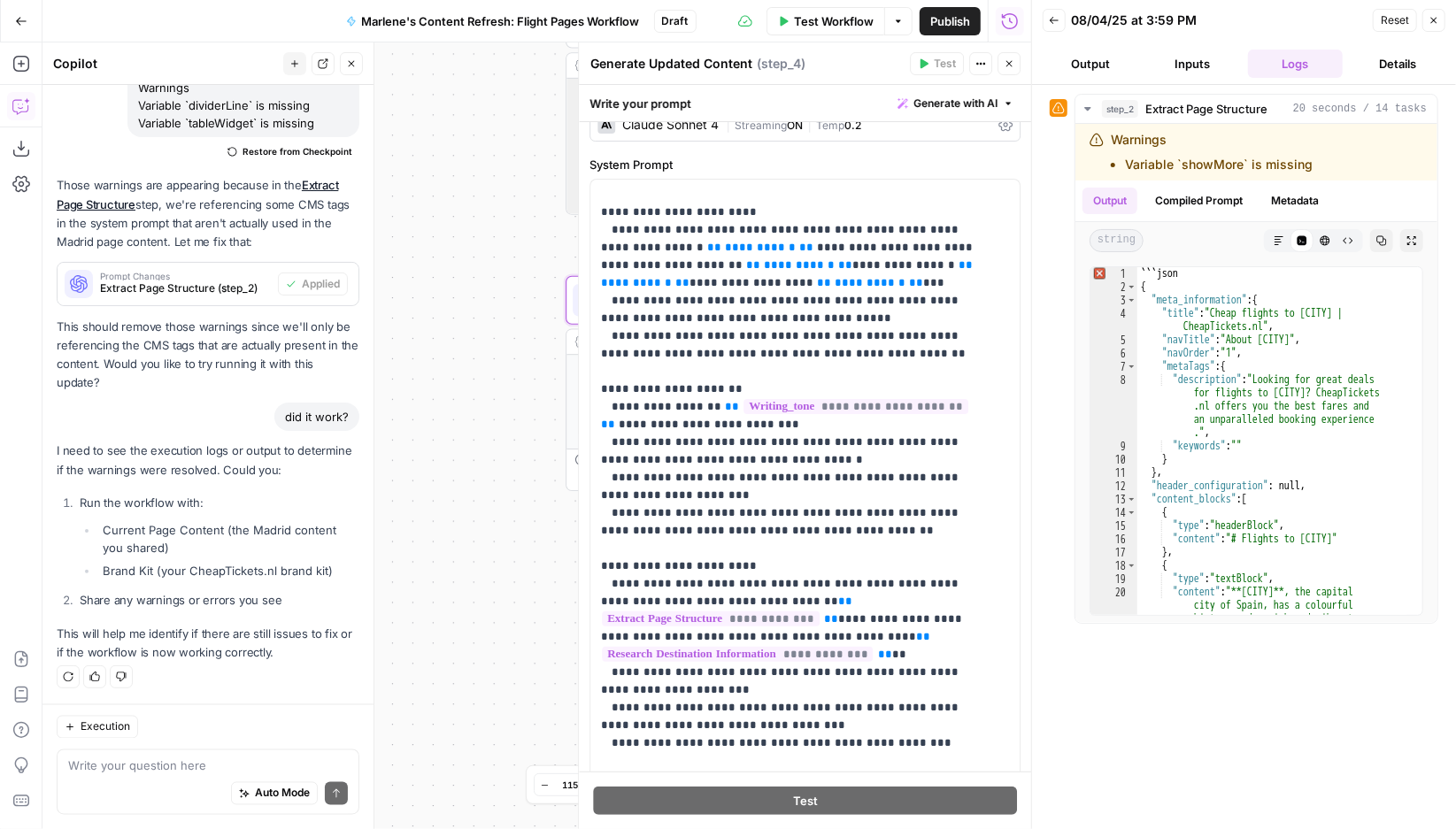 click on "Close" at bounding box center (1434, 20) 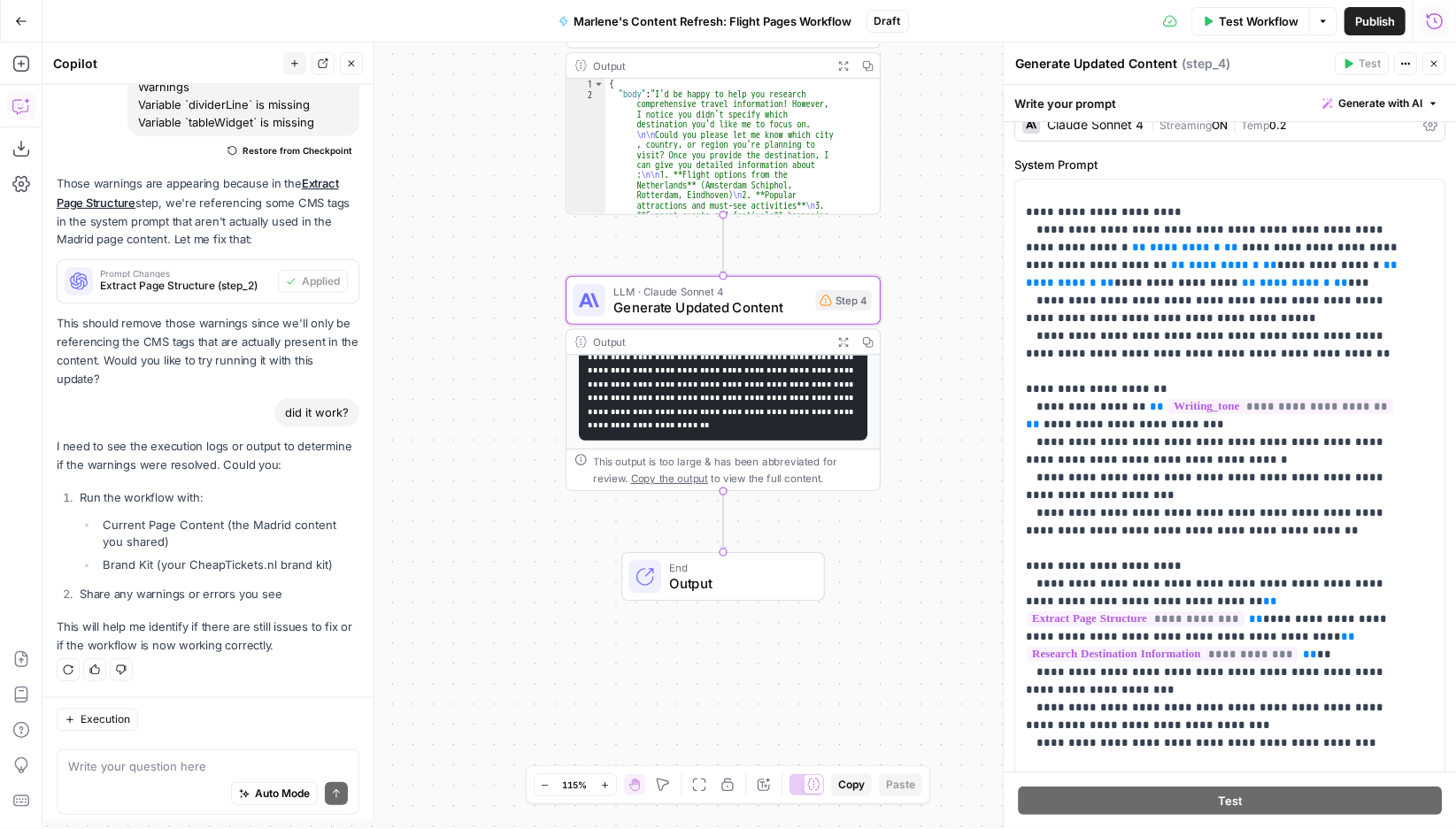 scroll, scrollTop: 19524, scrollLeft: 0, axis: vertical 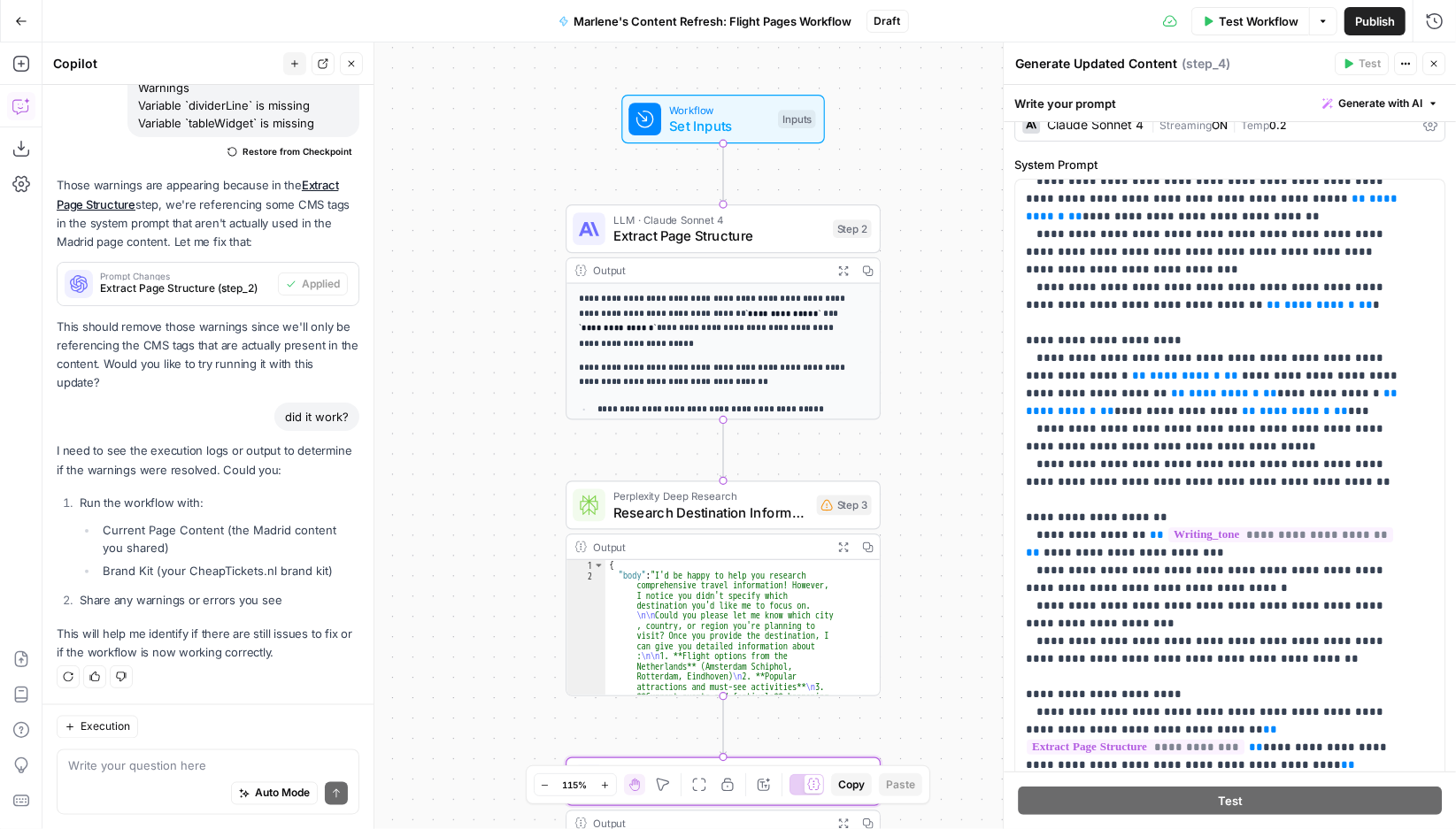 click on "Auto Mode Send" at bounding box center [208, 794] 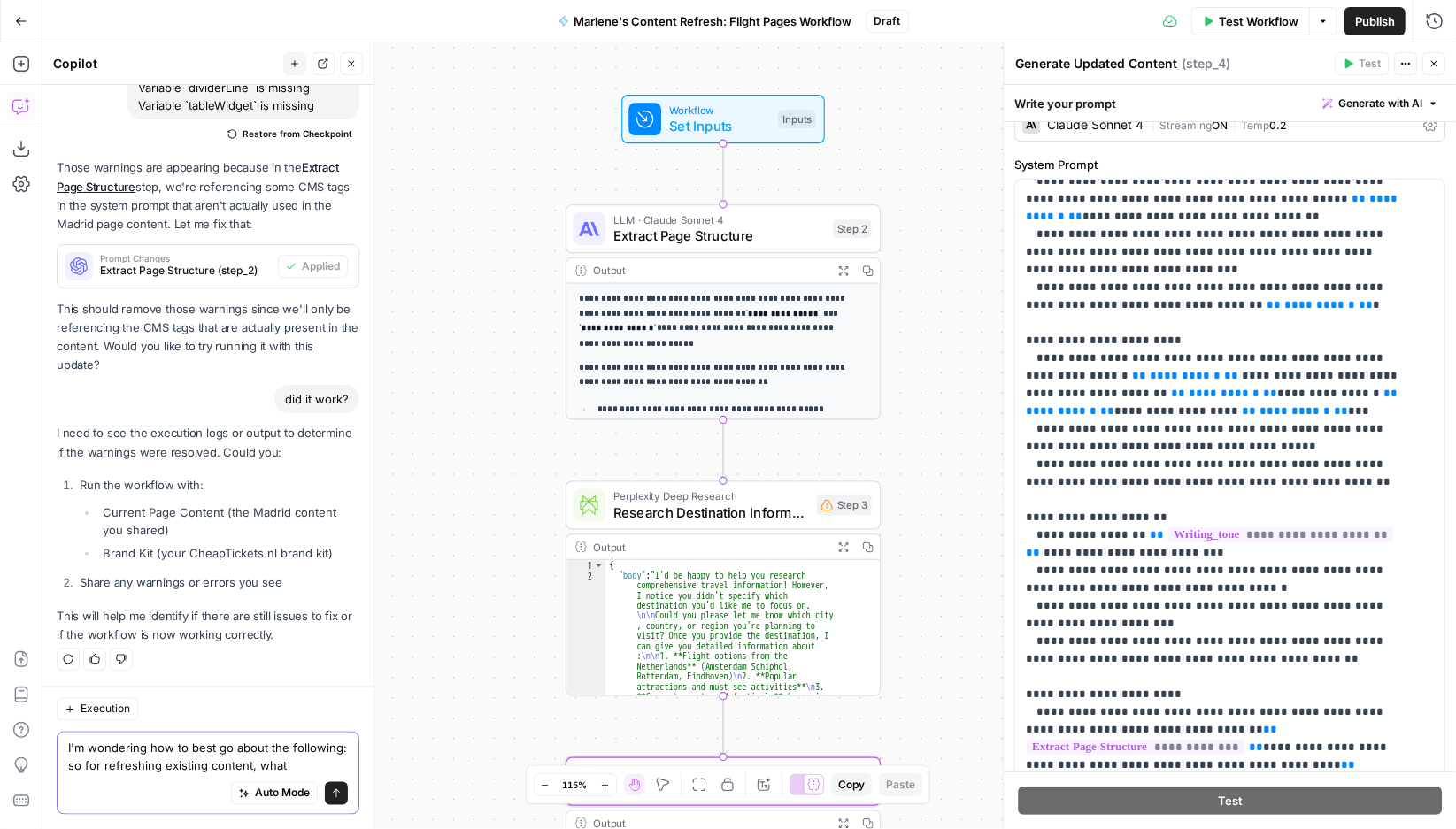scroll, scrollTop: 19560, scrollLeft: 0, axis: vertical 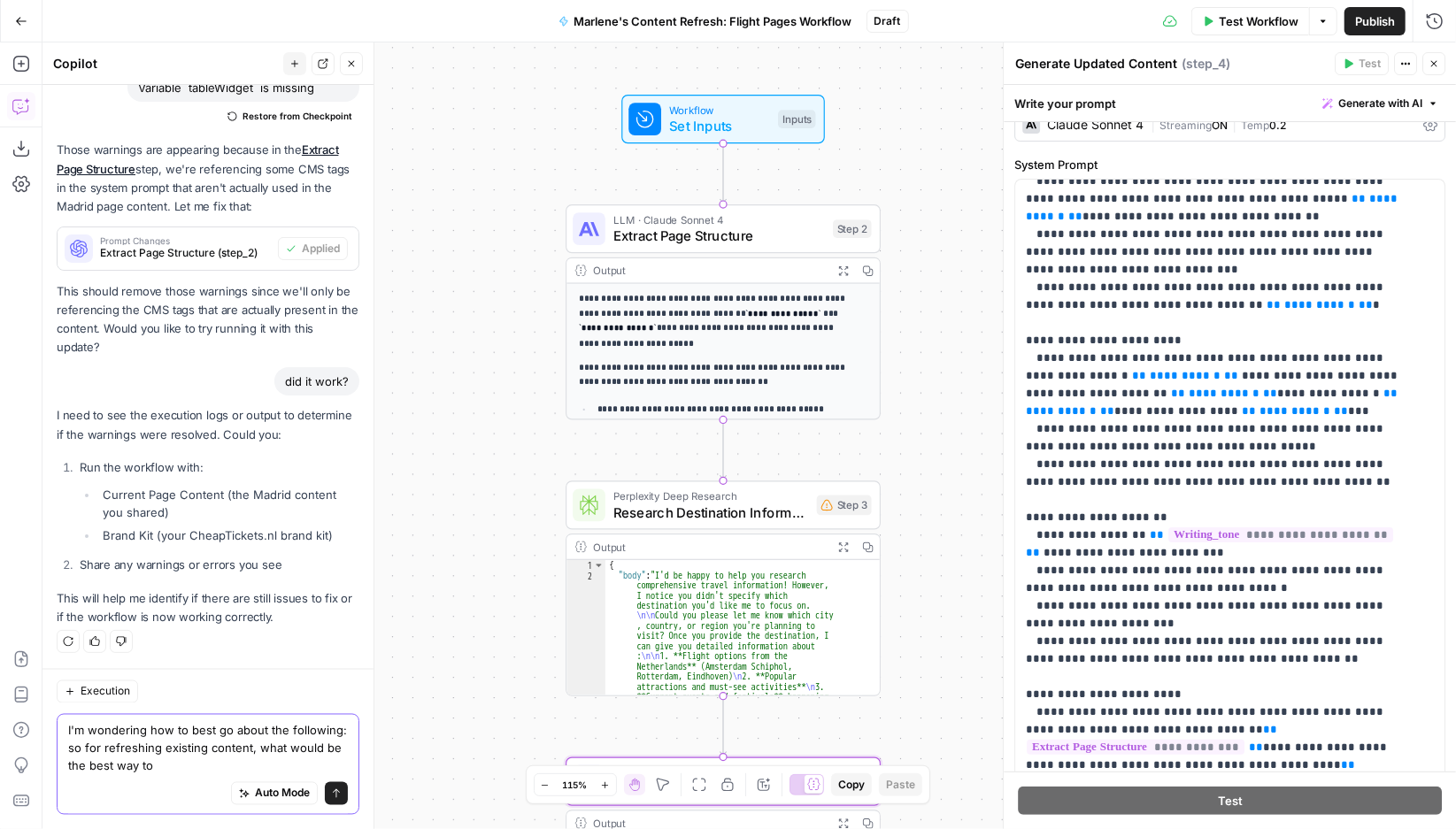 type on "I'm wondering how to best go about the following: so for refreshing existing content, what would be the best way to" 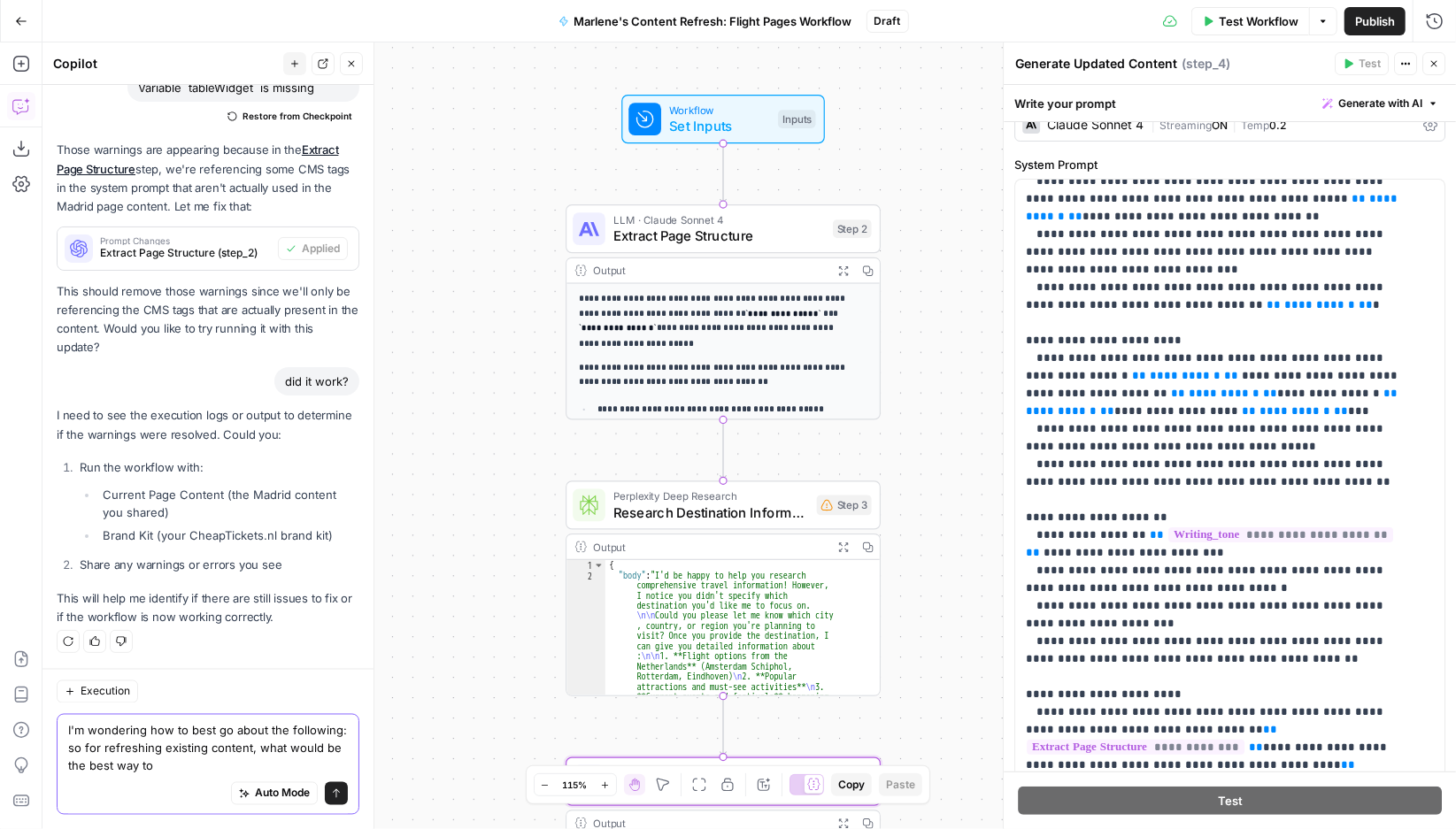 click on "I'm wondering how to best go about the following: so for refreshing existing content, what would be the best way to  I'm wondering how to best go about the following: so for refreshing existing content, what would be the best way to  Auto Mode Send" at bounding box center (208, 764) 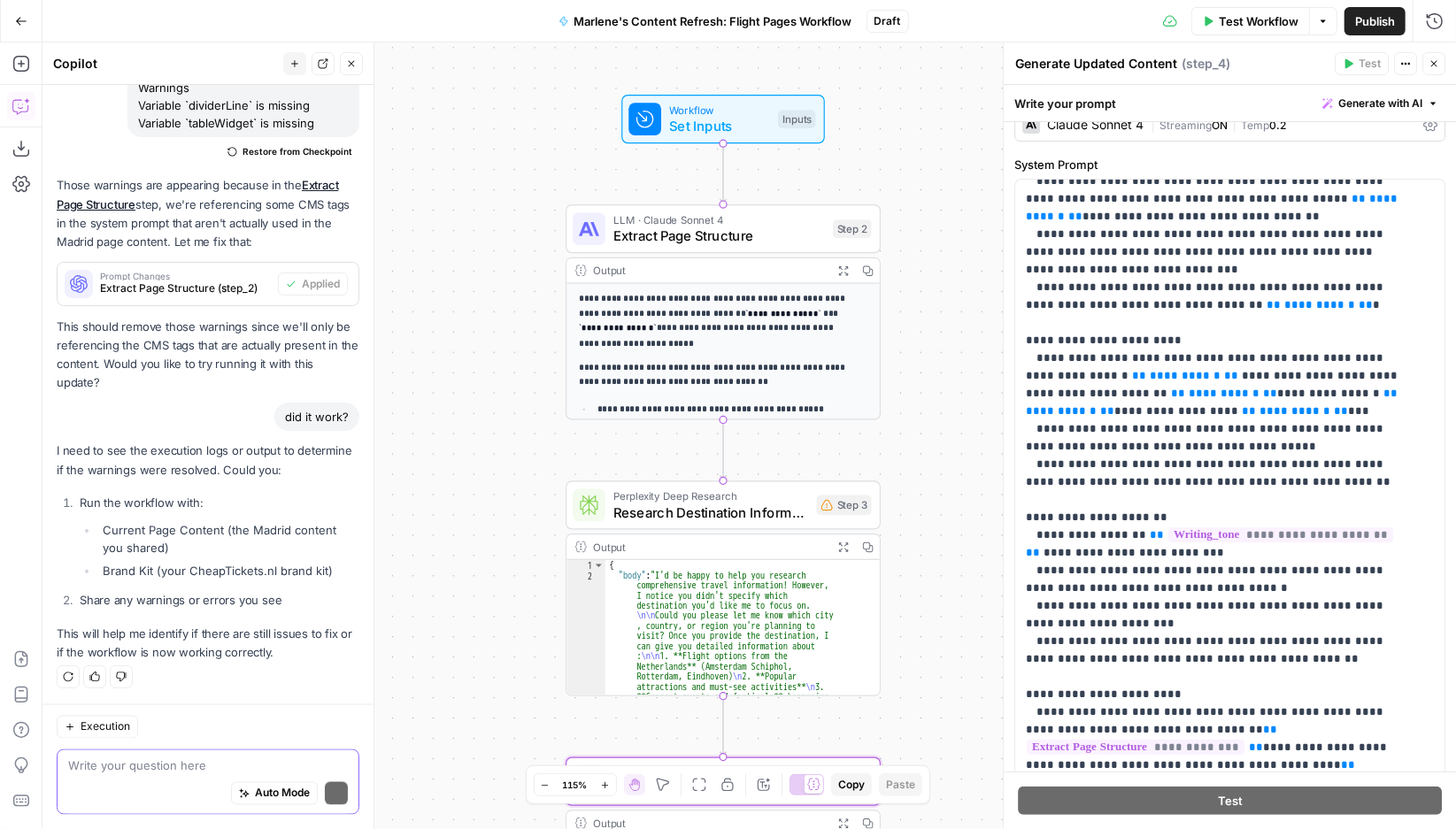 scroll, scrollTop: 19524, scrollLeft: 0, axis: vertical 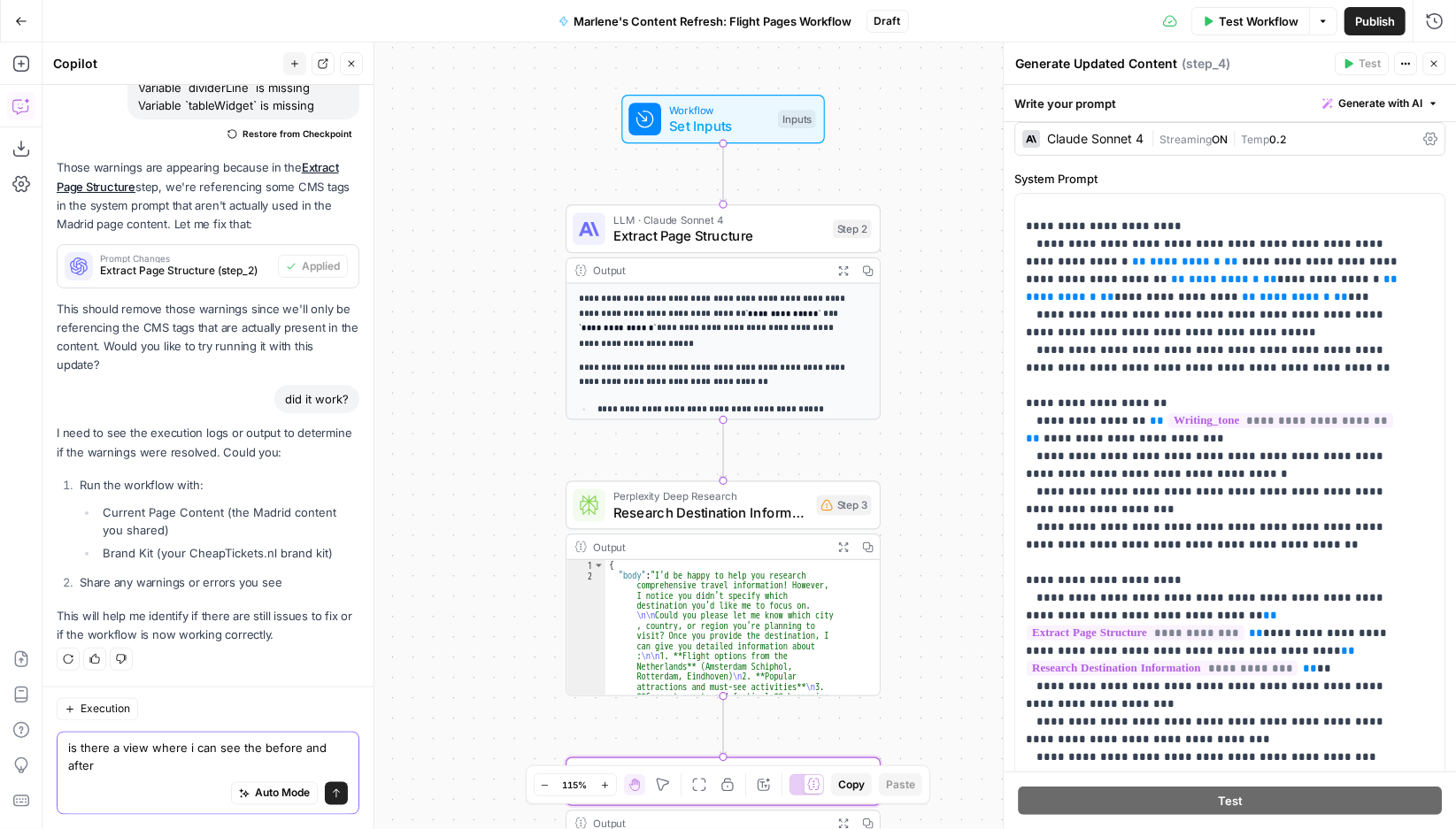 type on "is there a view where i can see the before and after?" 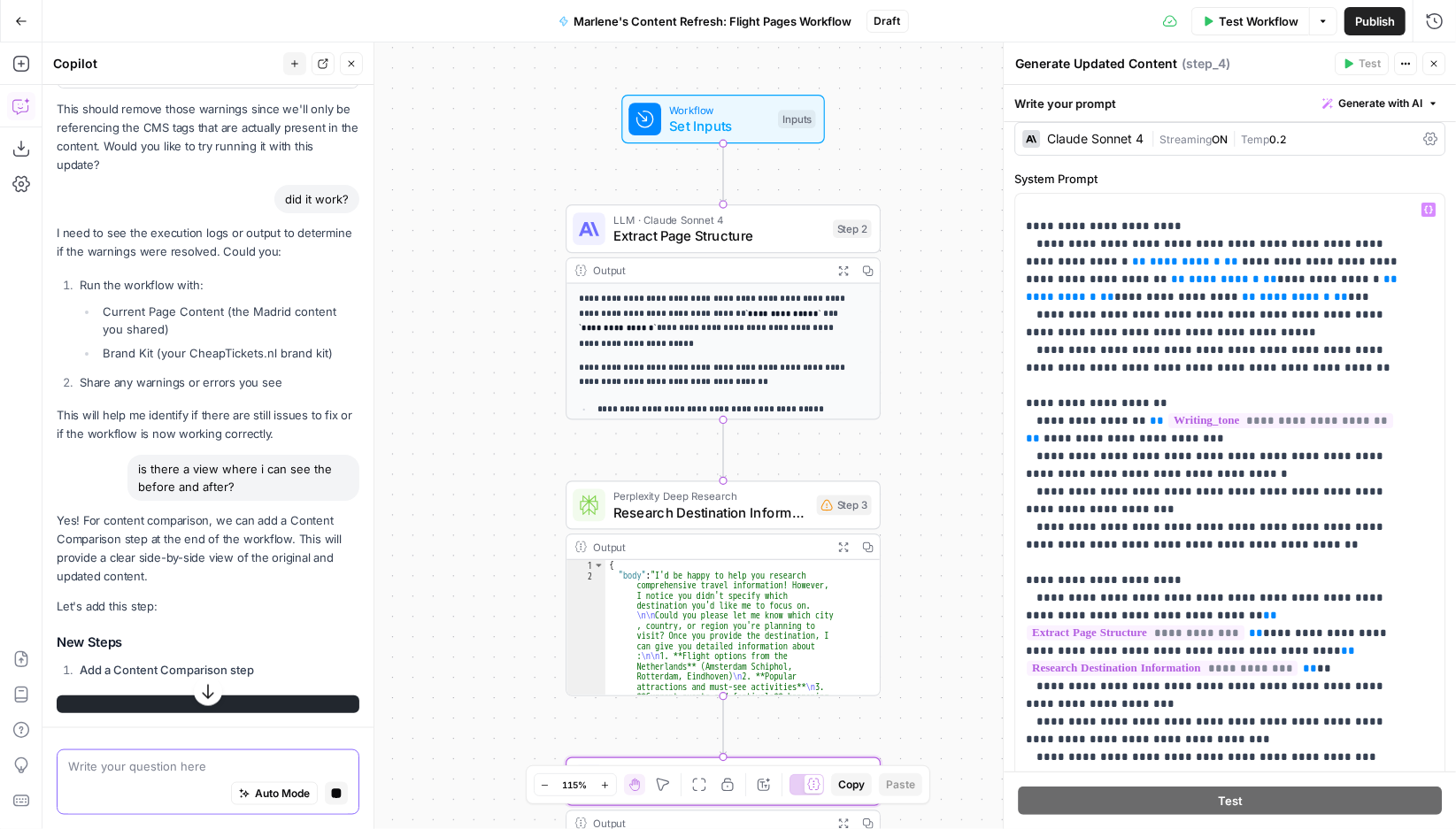 scroll, scrollTop: 19153, scrollLeft: 0, axis: vertical 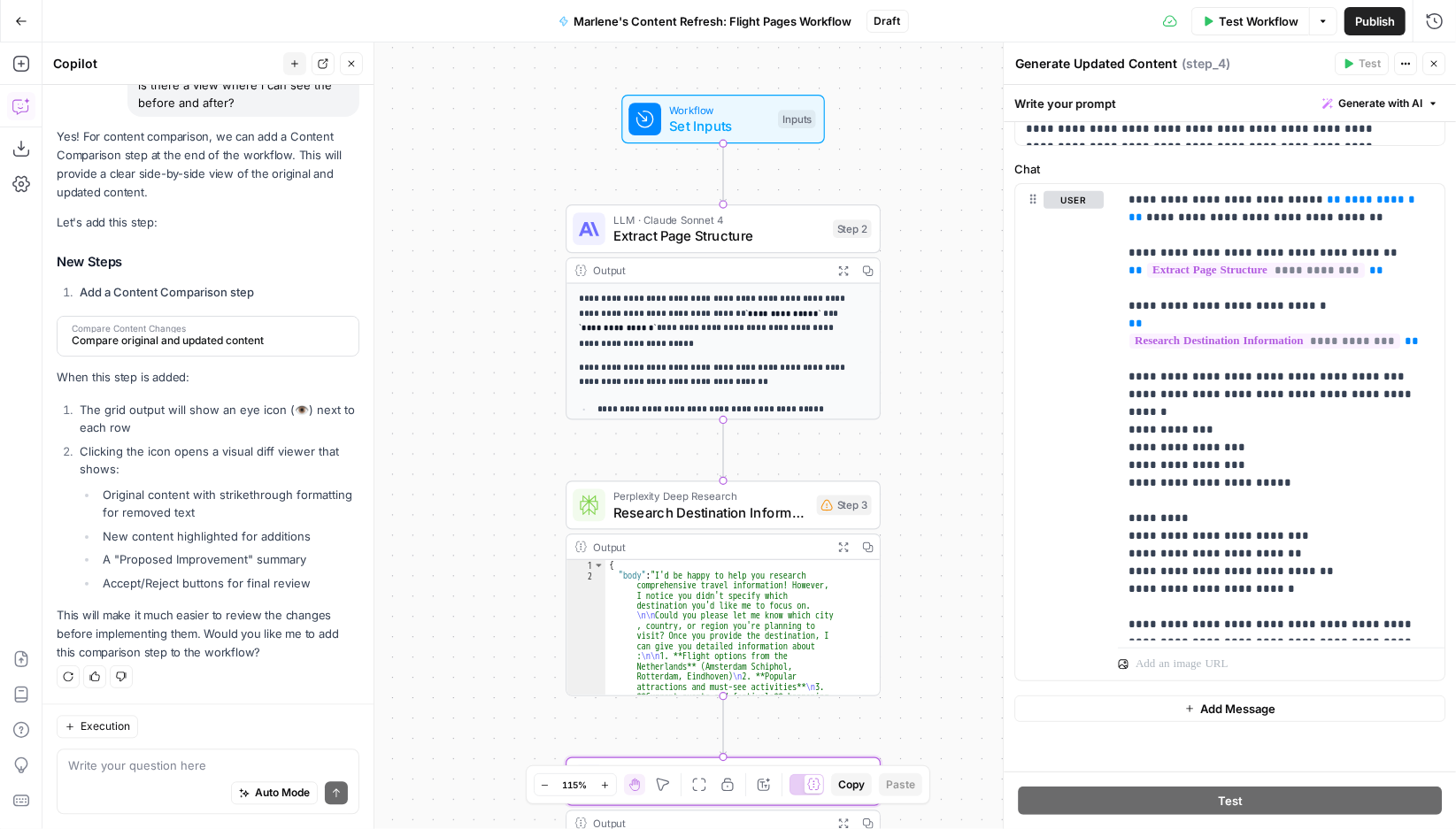click on "Write your question here Auto Mode Send" at bounding box center [208, 782] 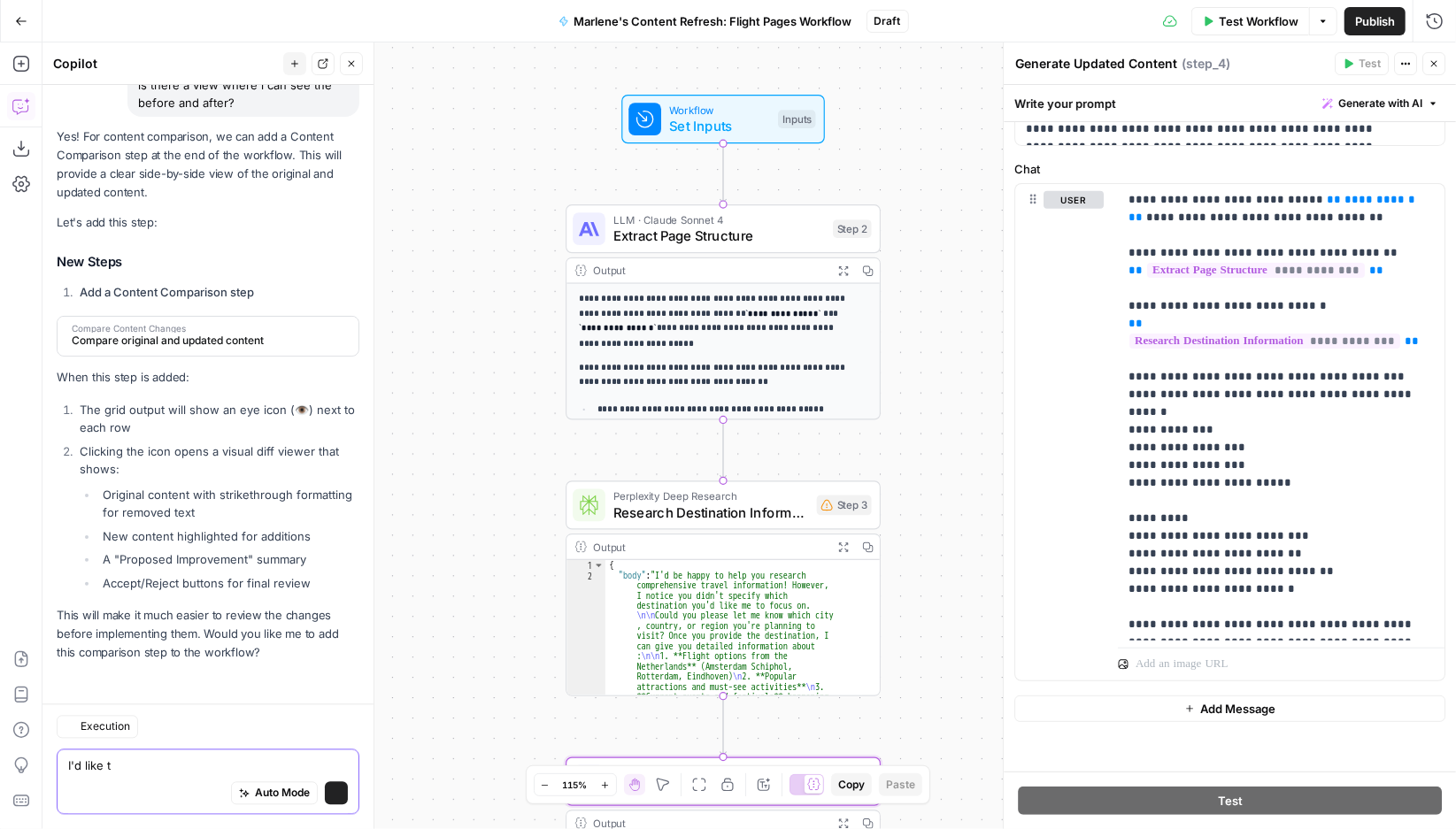 scroll, scrollTop: 20125, scrollLeft: 0, axis: vertical 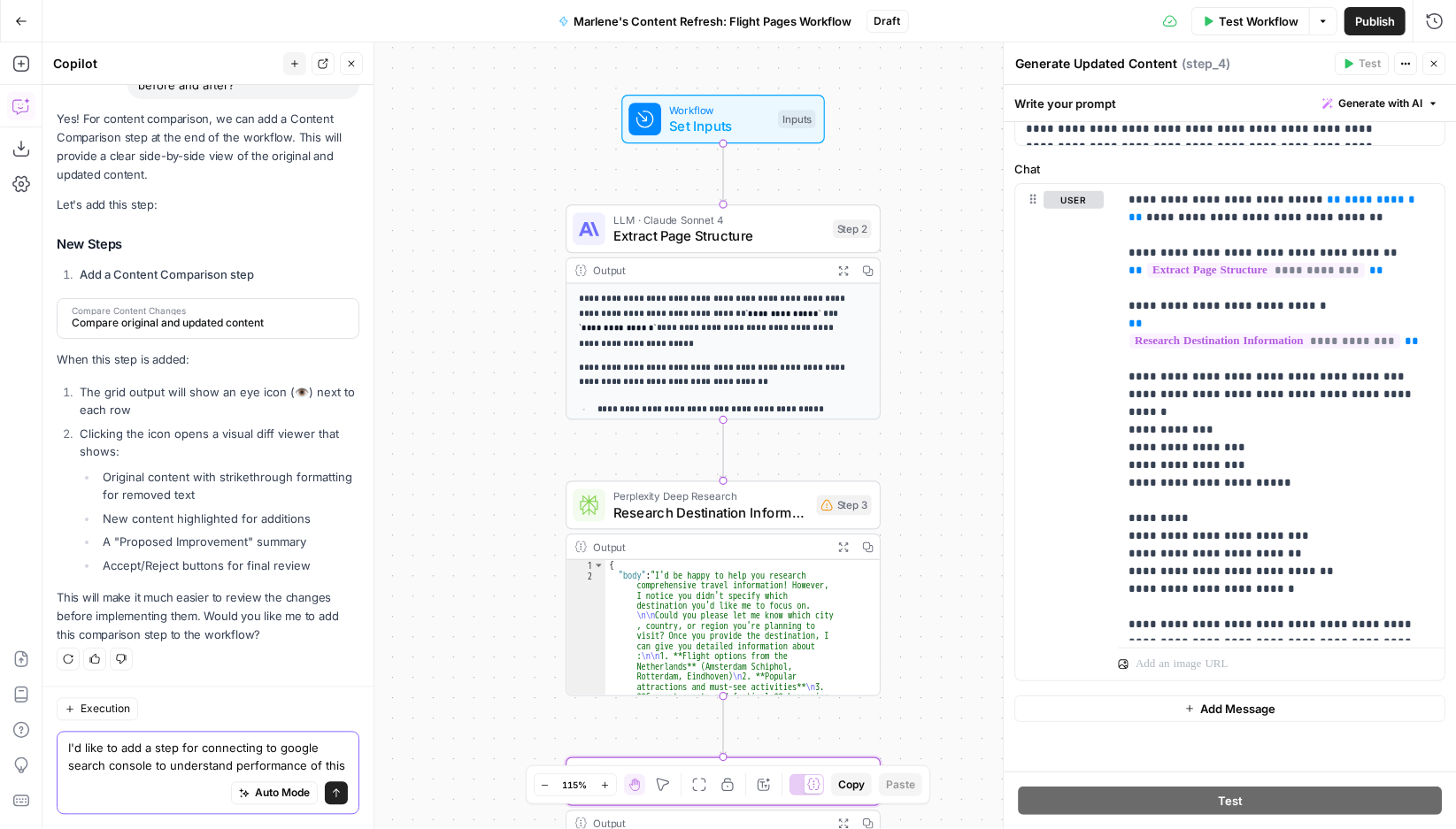 type on "I'd like to add a step for connecting to google search console to understand performance of this page" 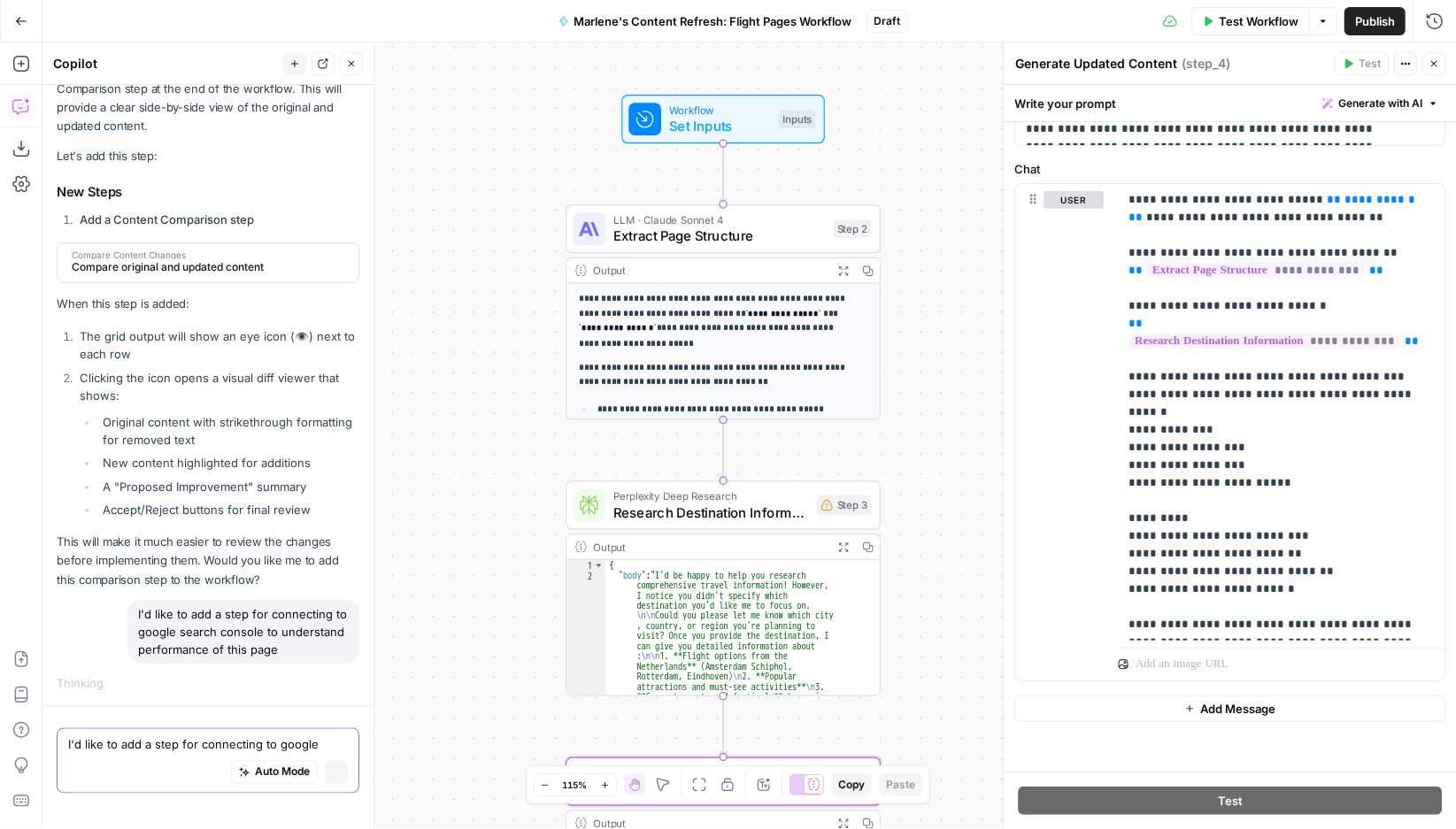 type 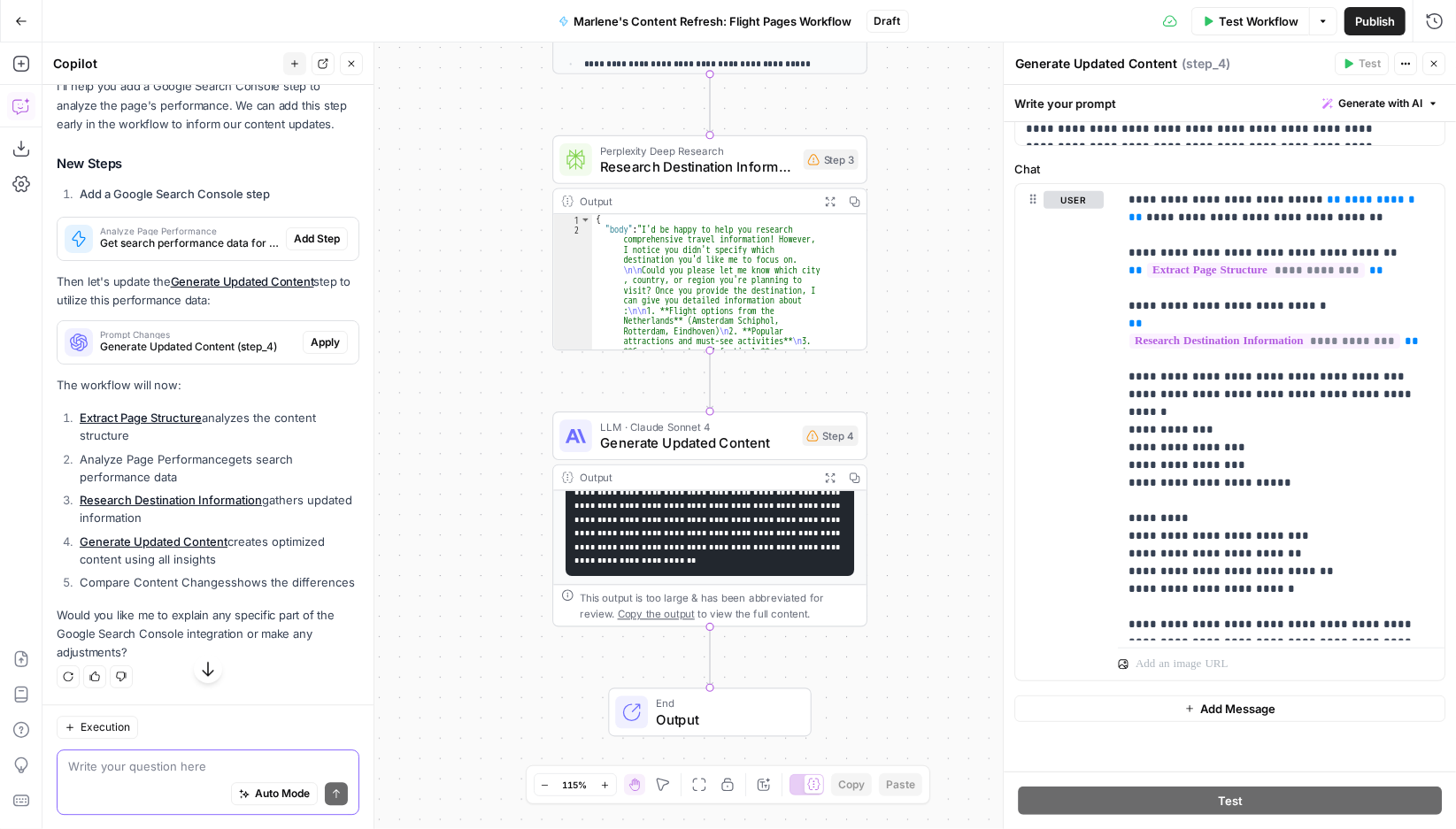 scroll, scrollTop: 20709, scrollLeft: 0, axis: vertical 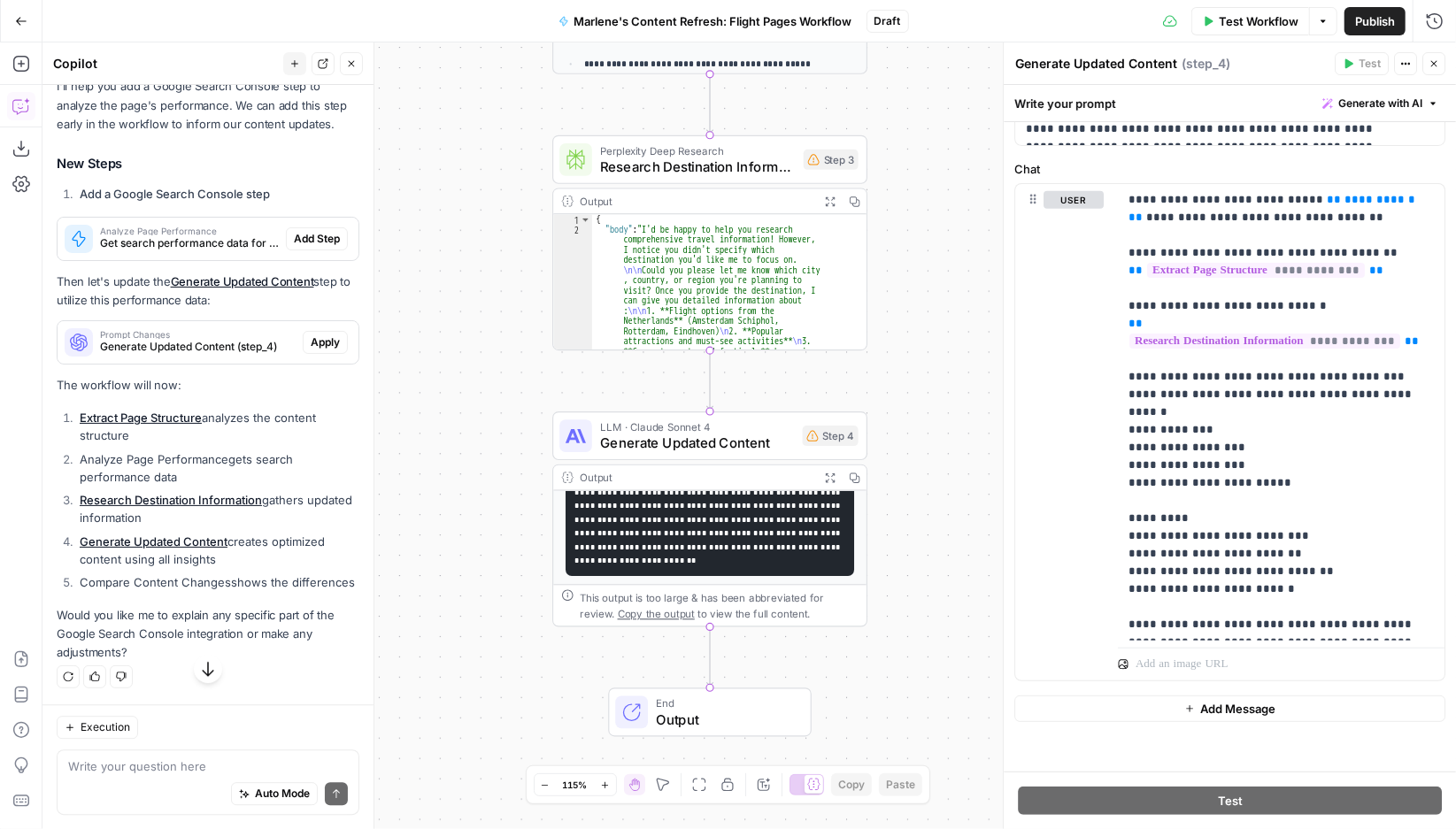 click on "Add Step" at bounding box center [317, 239] 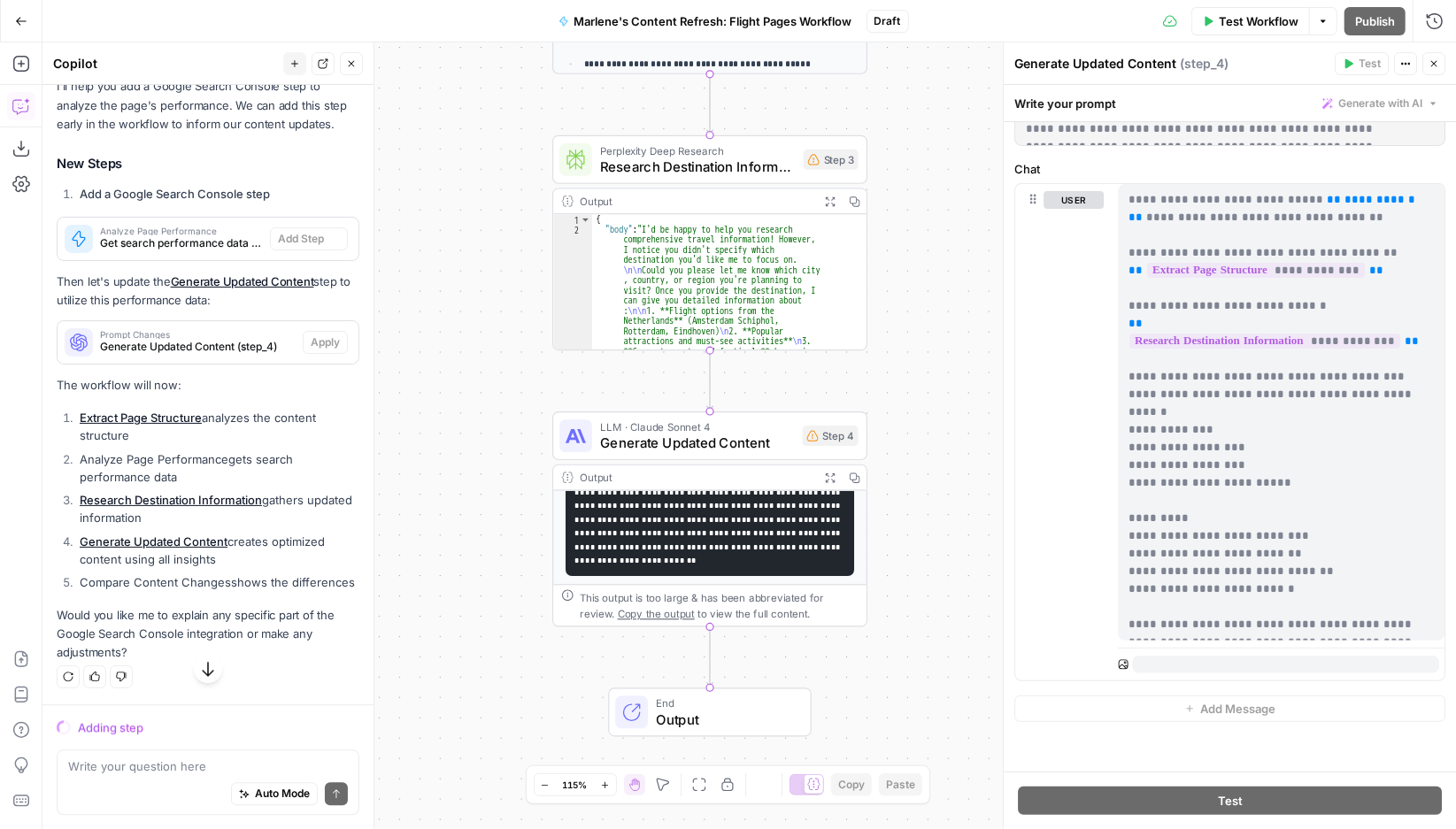 scroll, scrollTop: 20256, scrollLeft: 0, axis: vertical 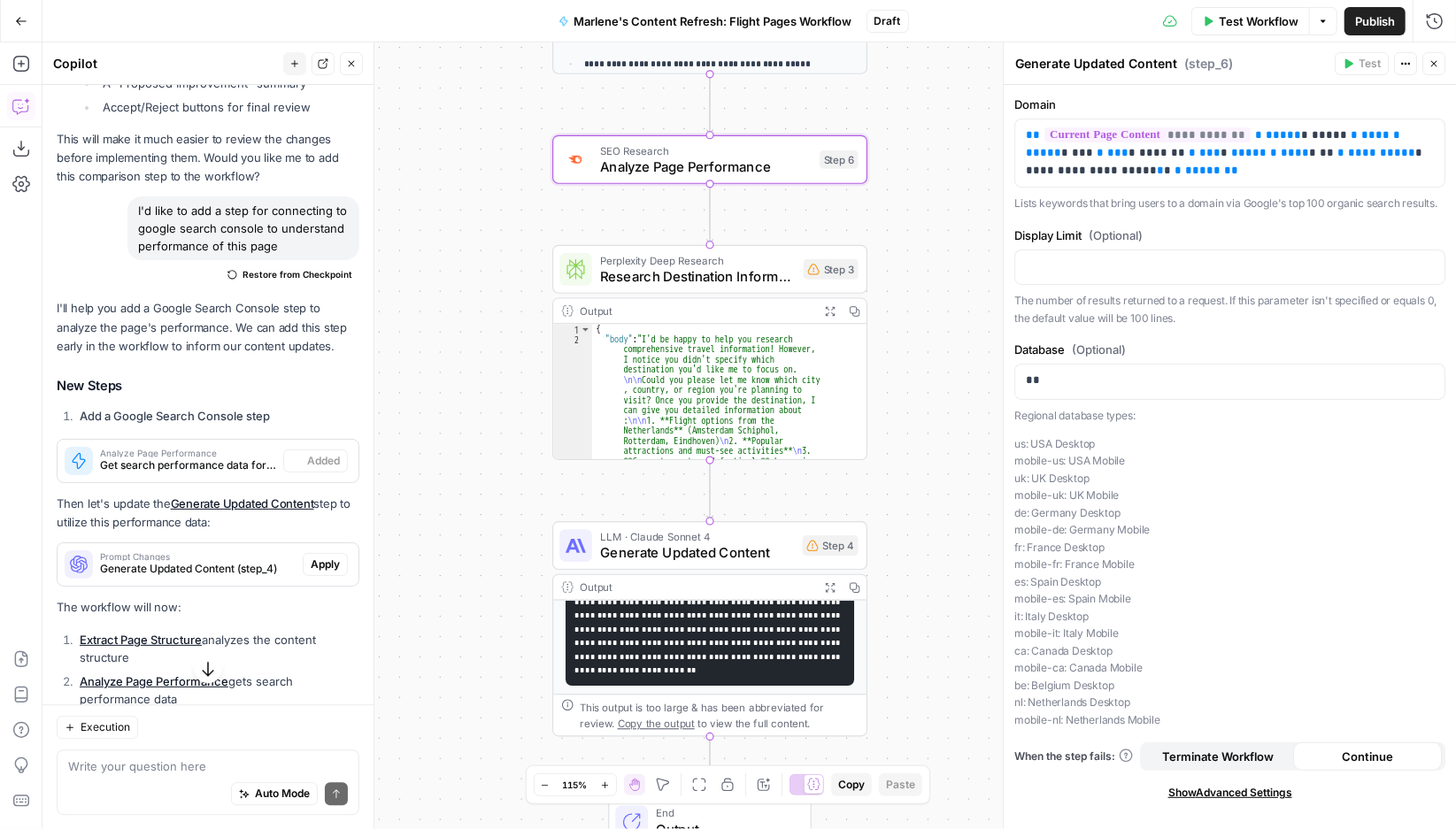 type on "Analyze Page Performance" 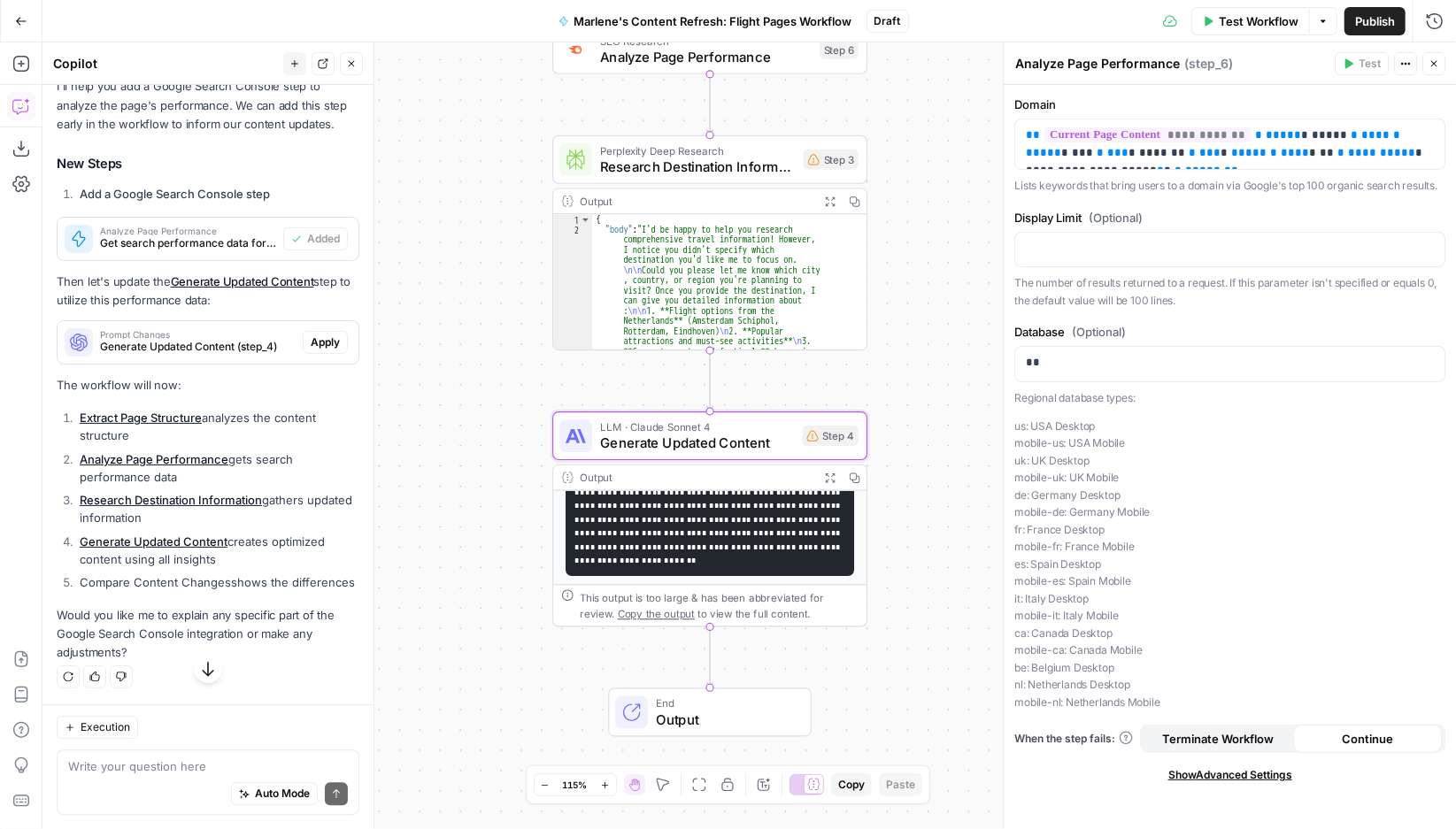 scroll, scrollTop: 20902, scrollLeft: 0, axis: vertical 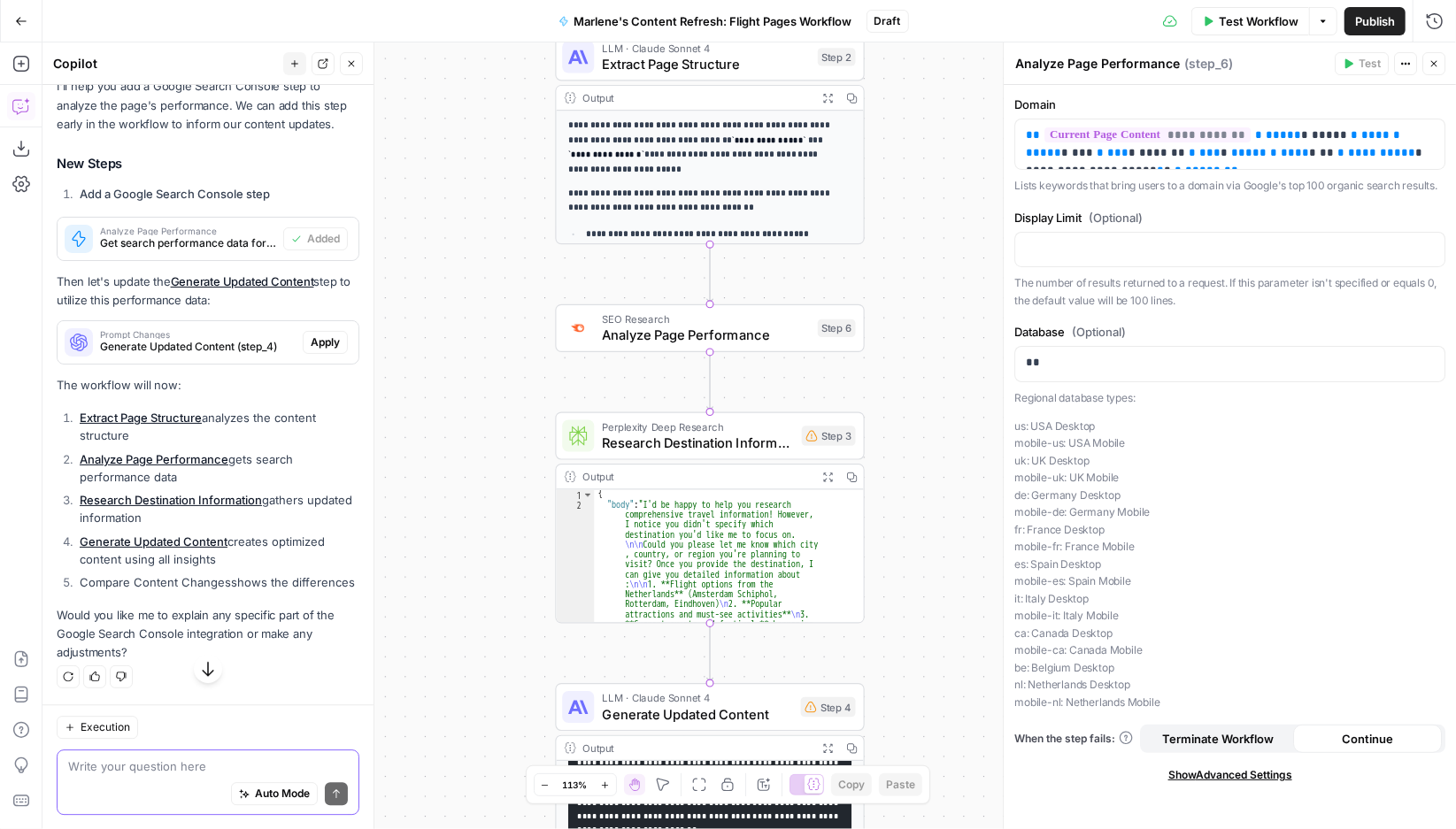 click at bounding box center [208, 766] 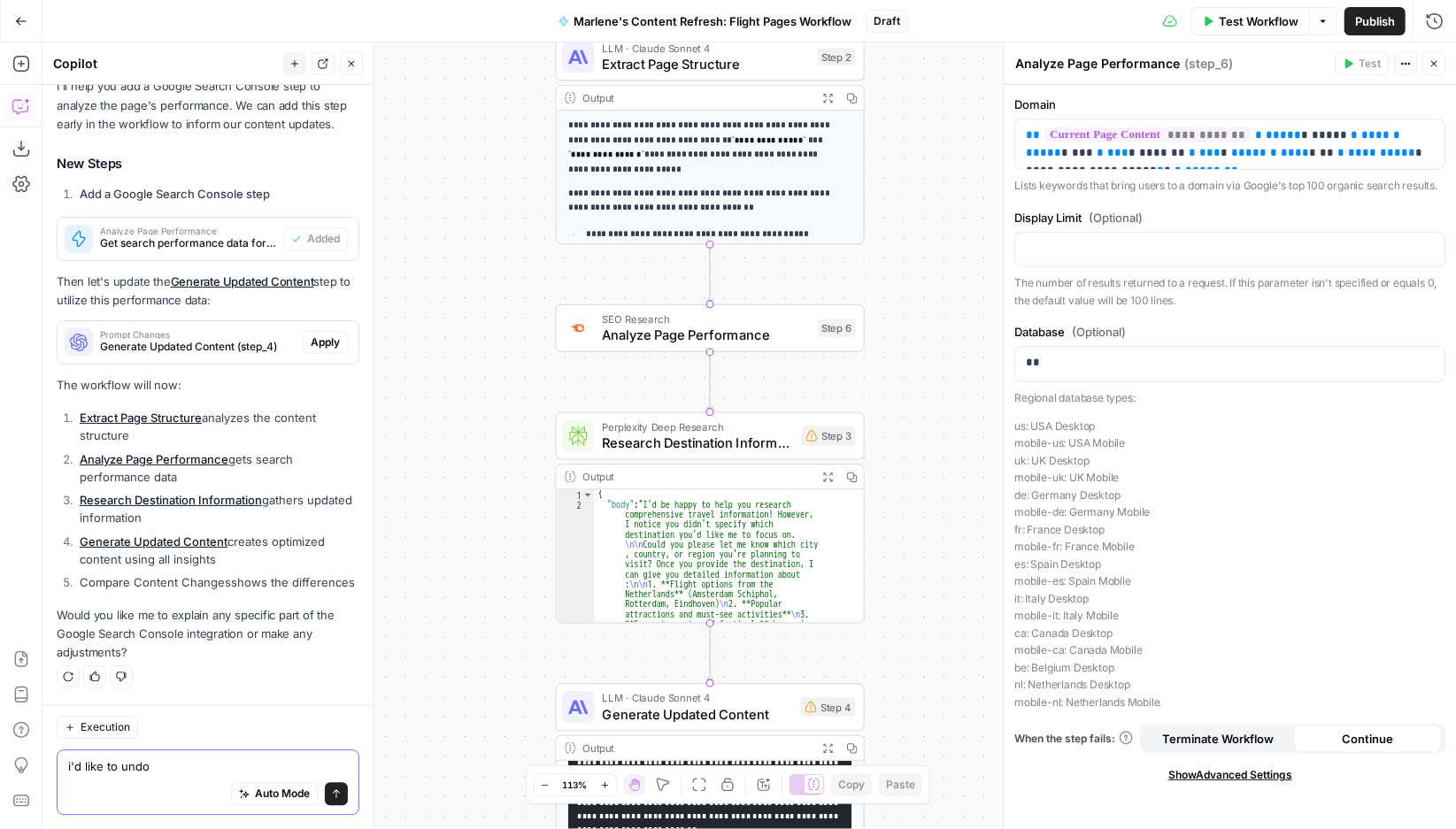 type on "i'd like to undo" 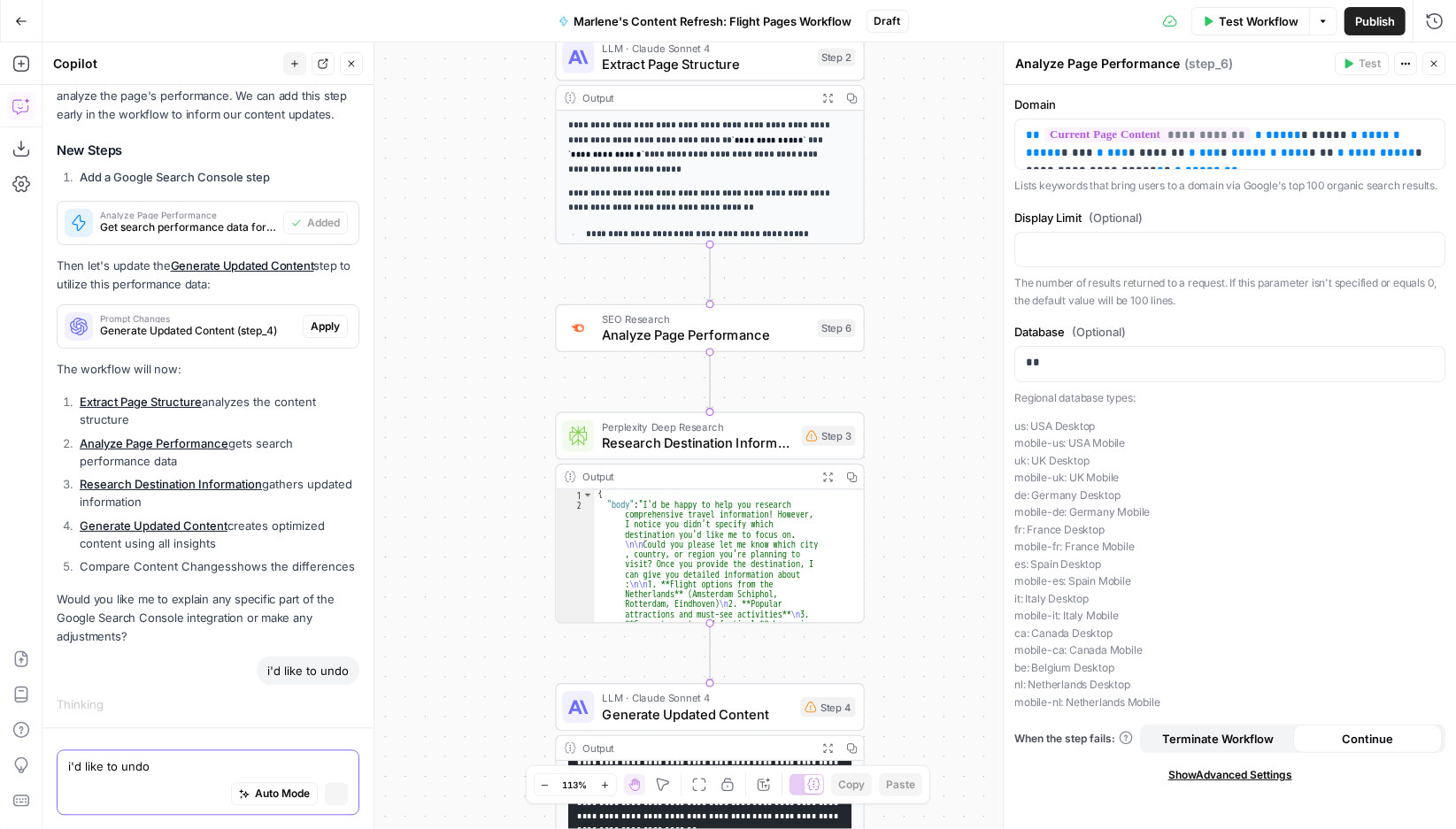 type 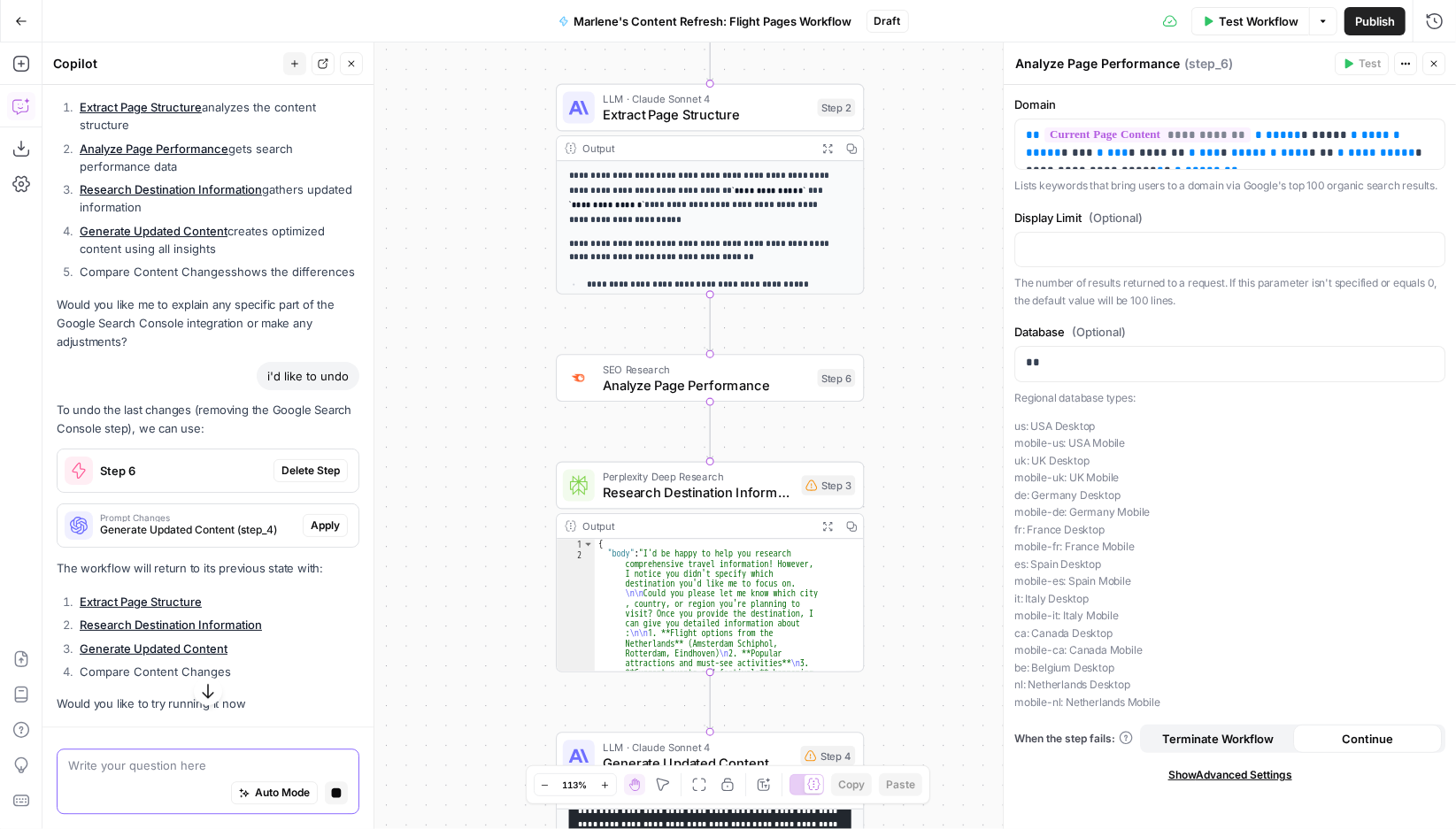 scroll, scrollTop: 20475, scrollLeft: 0, axis: vertical 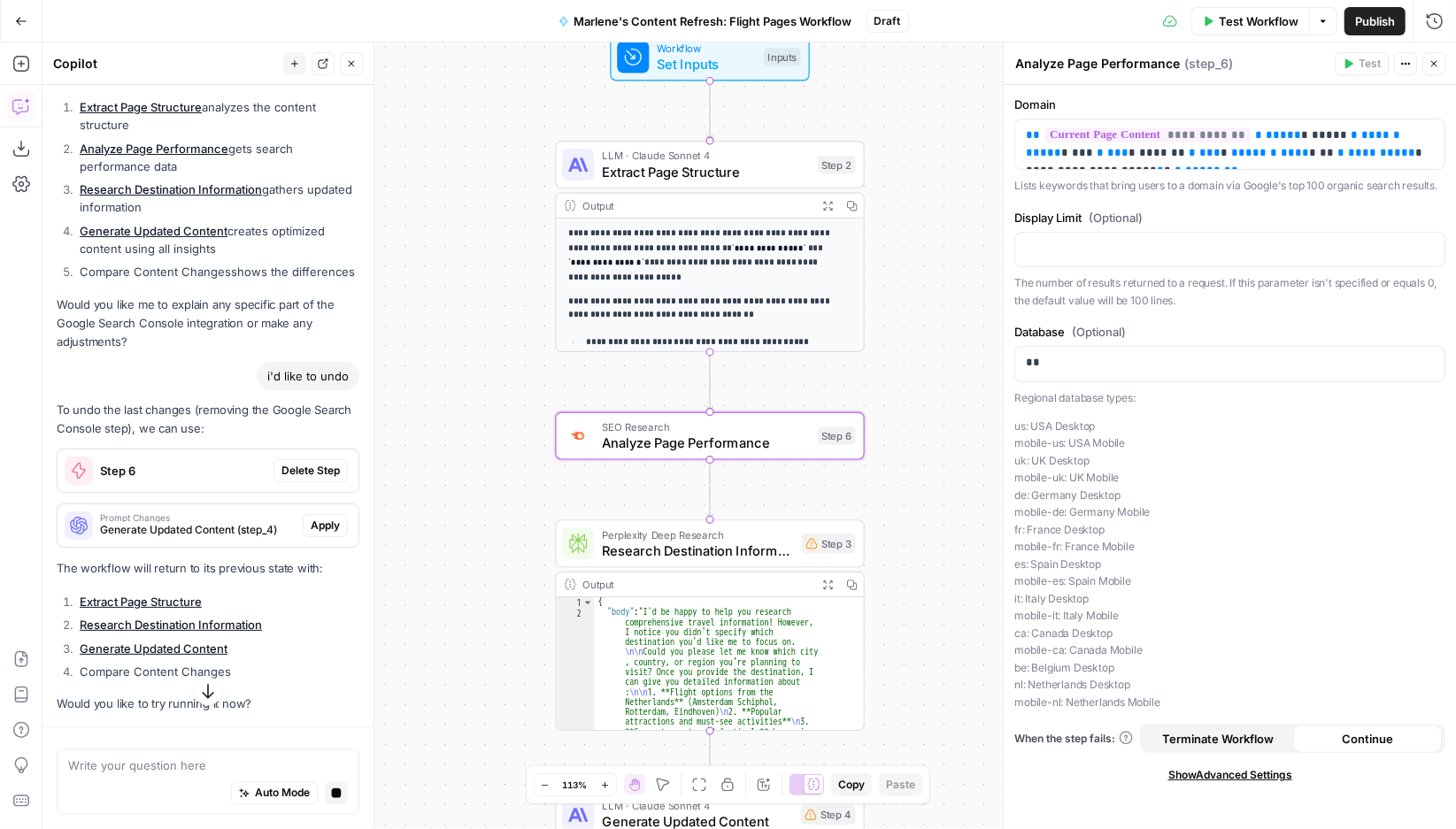 click on "Delete Step" at bounding box center [311, 471] 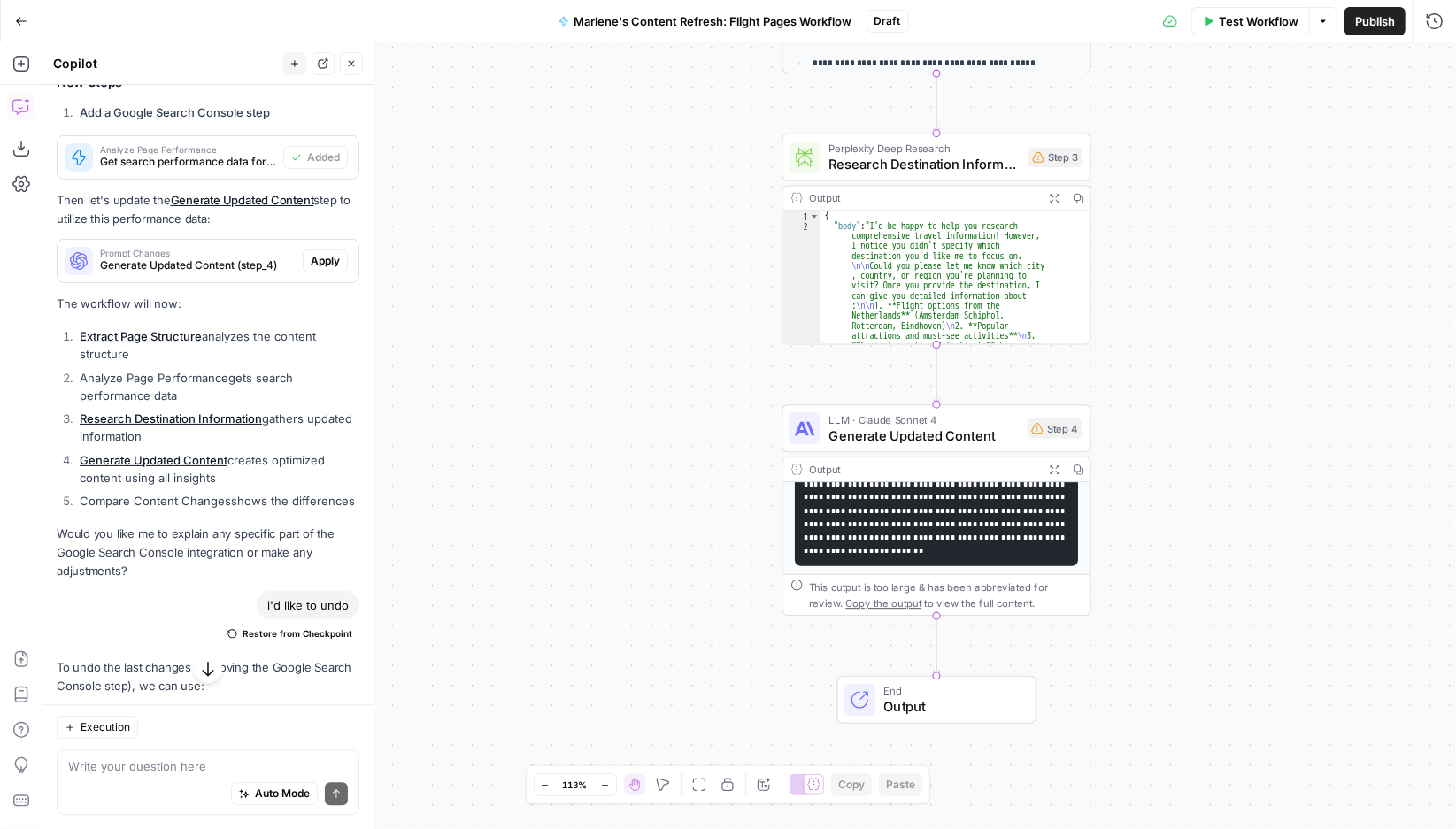 scroll, scrollTop: 21219, scrollLeft: 0, axis: vertical 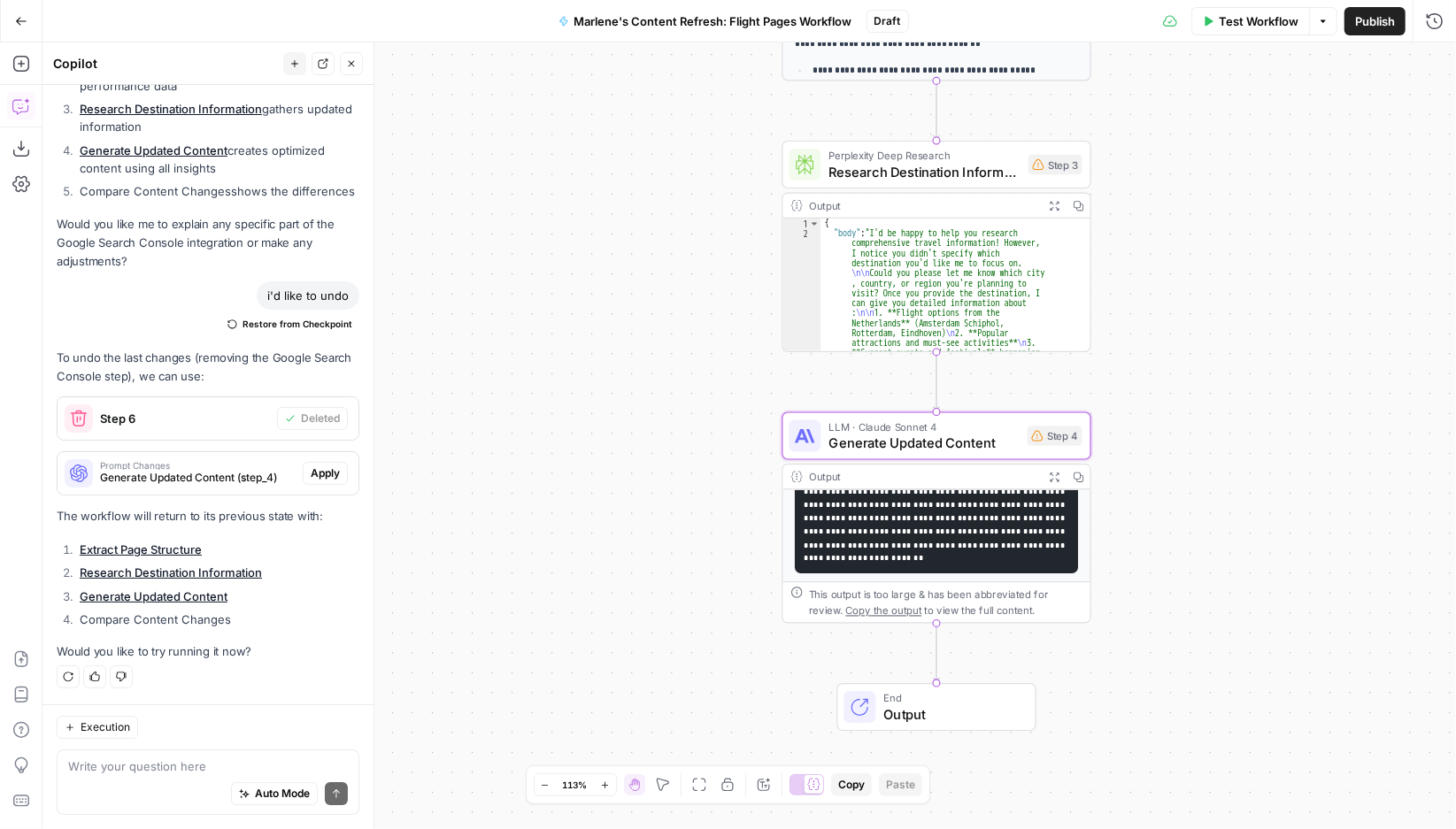 click on "Apply" at bounding box center (325, 473) 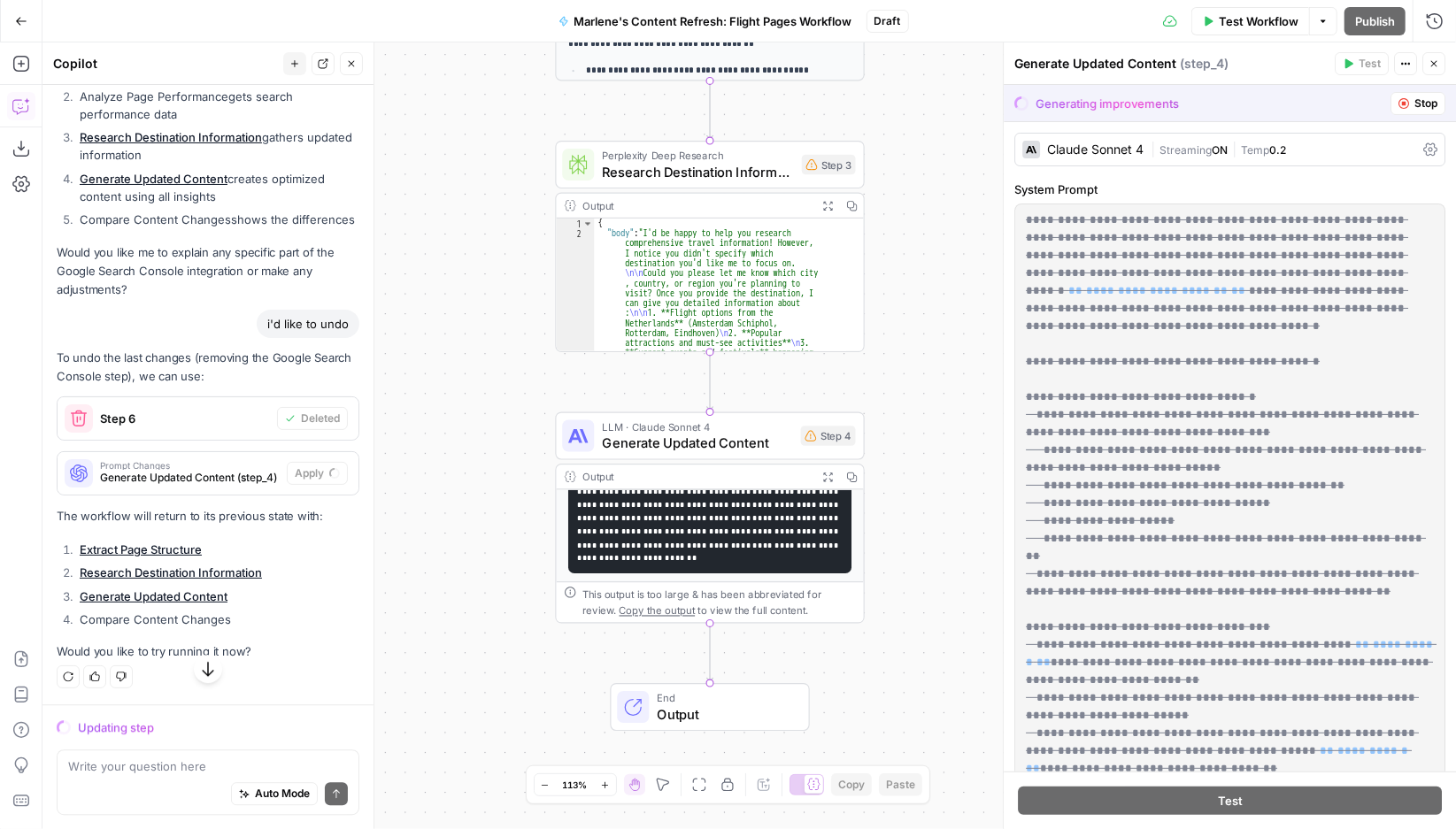 scroll, scrollTop: 20738, scrollLeft: 0, axis: vertical 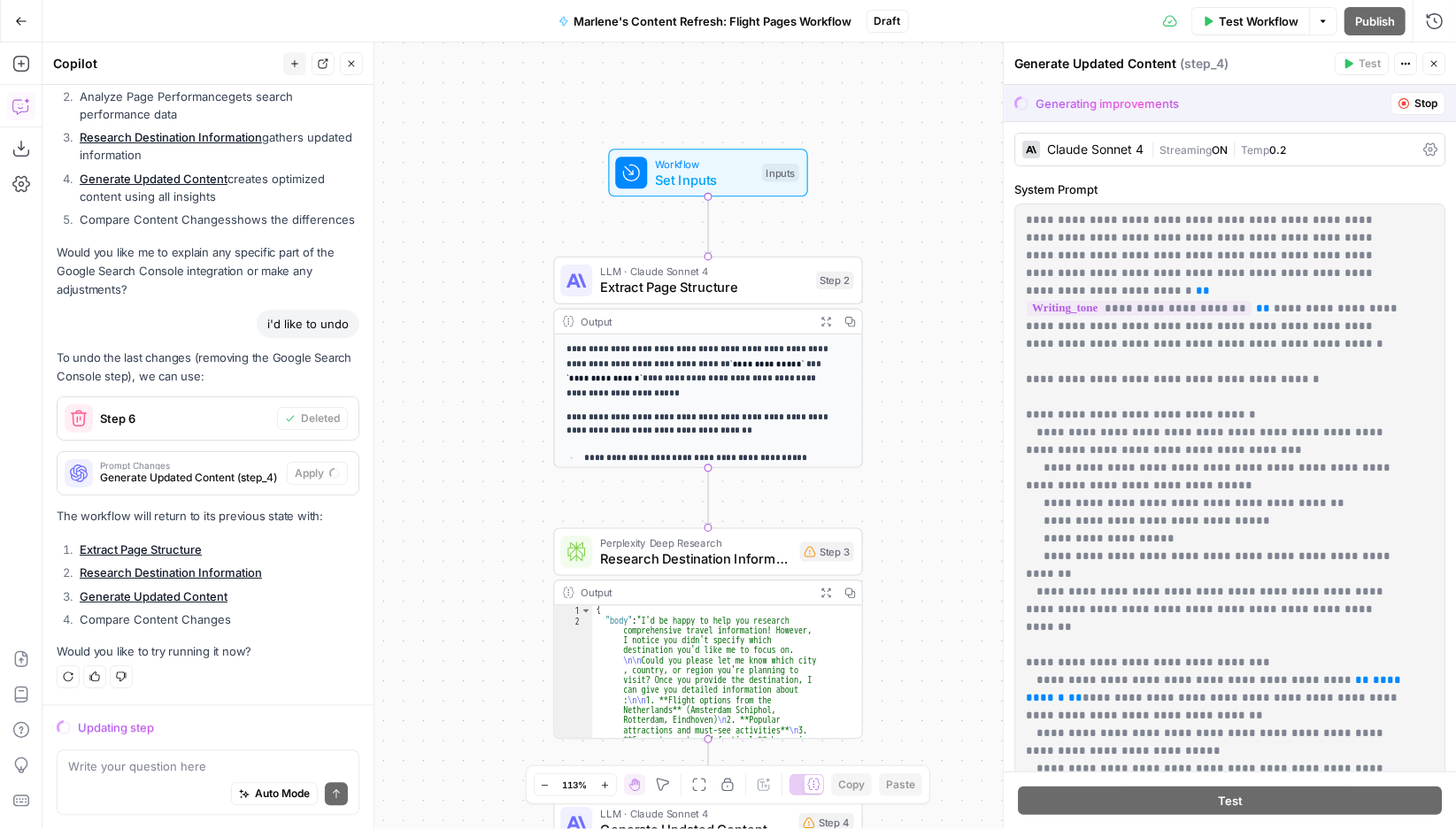 drag, startPoint x: 912, startPoint y: 193, endPoint x: 910, endPoint y: 513, distance: 320.00625 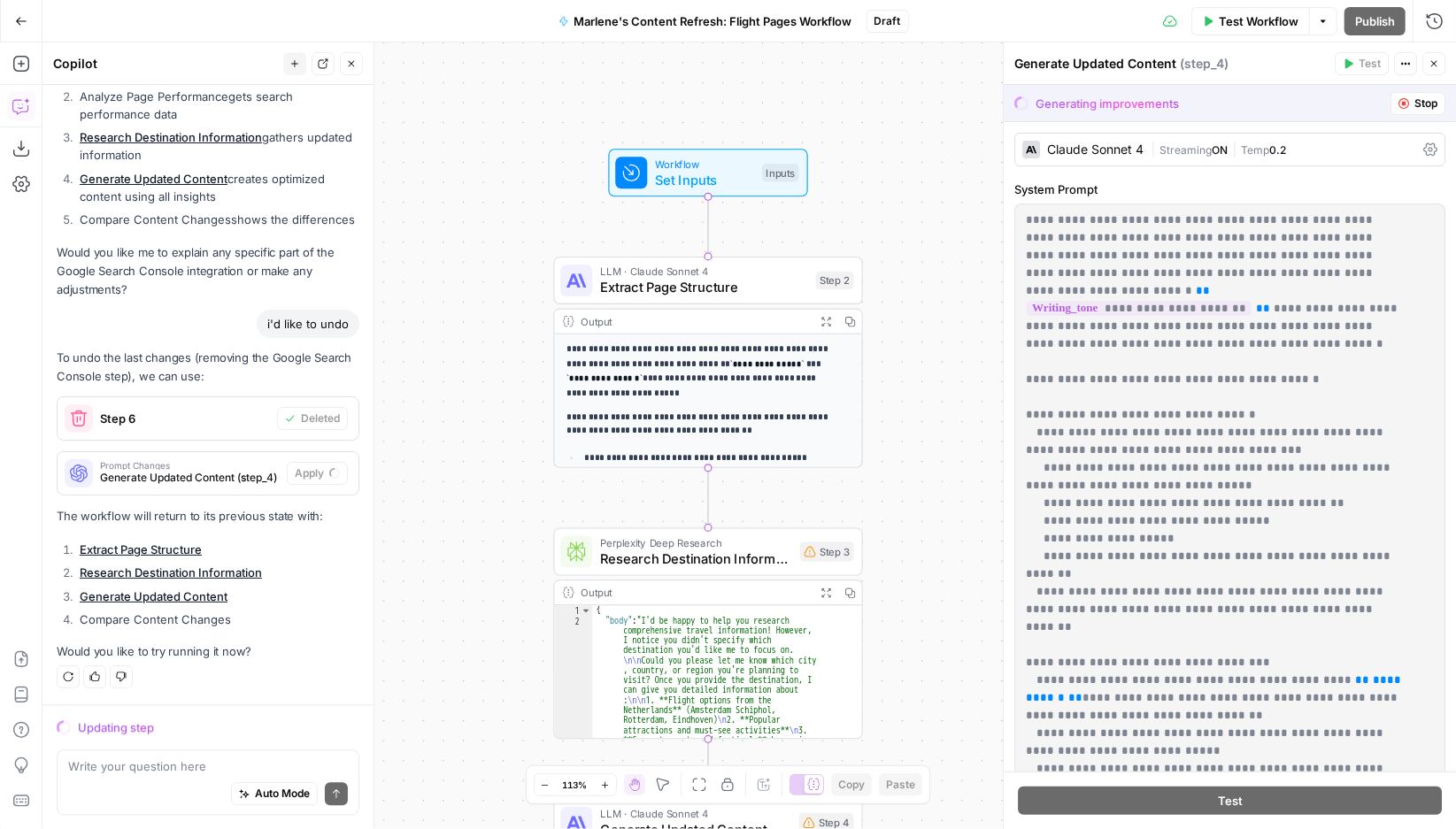 click on "**********" at bounding box center [749, 435] 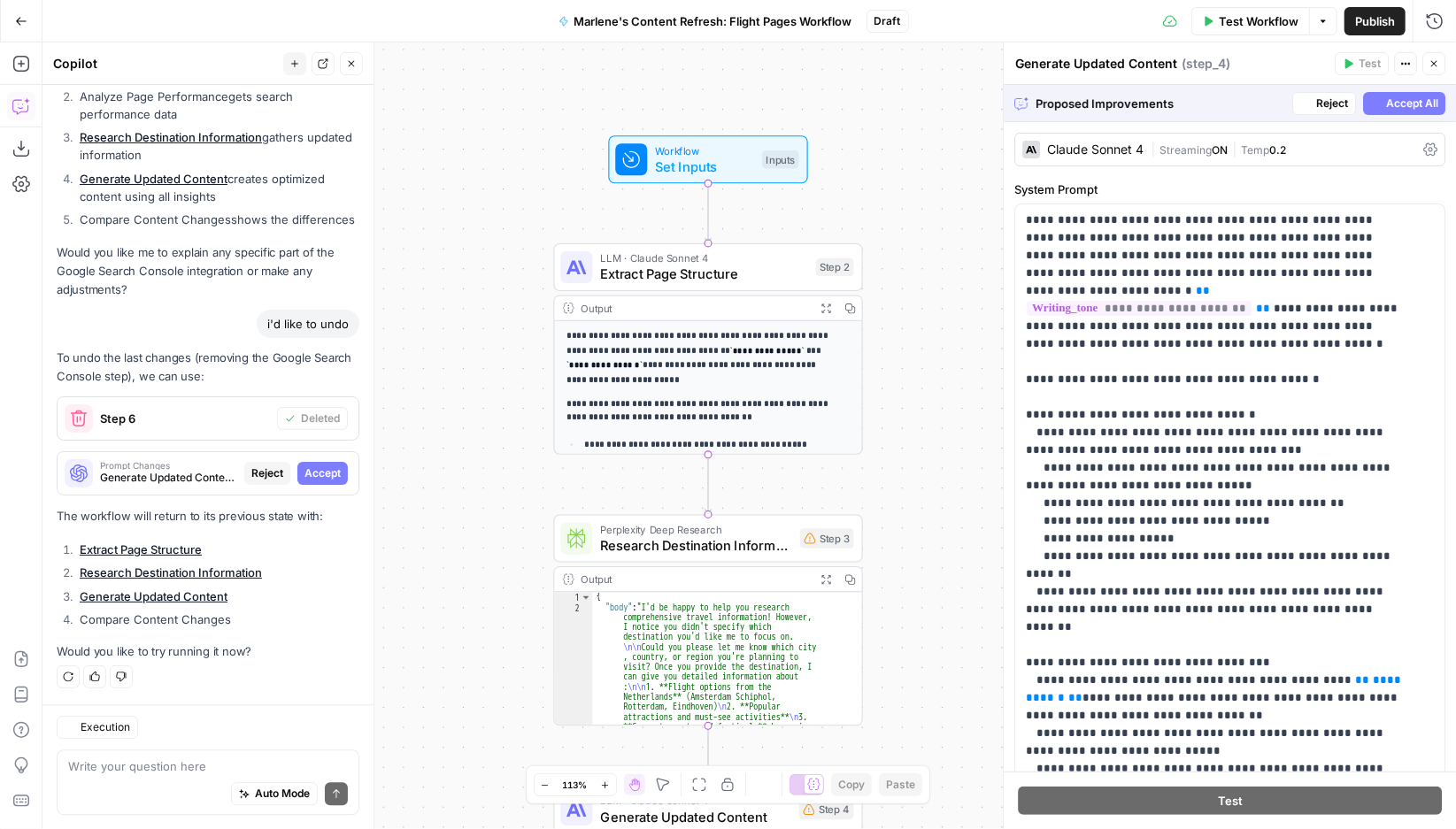 scroll, scrollTop: 20737, scrollLeft: 0, axis: vertical 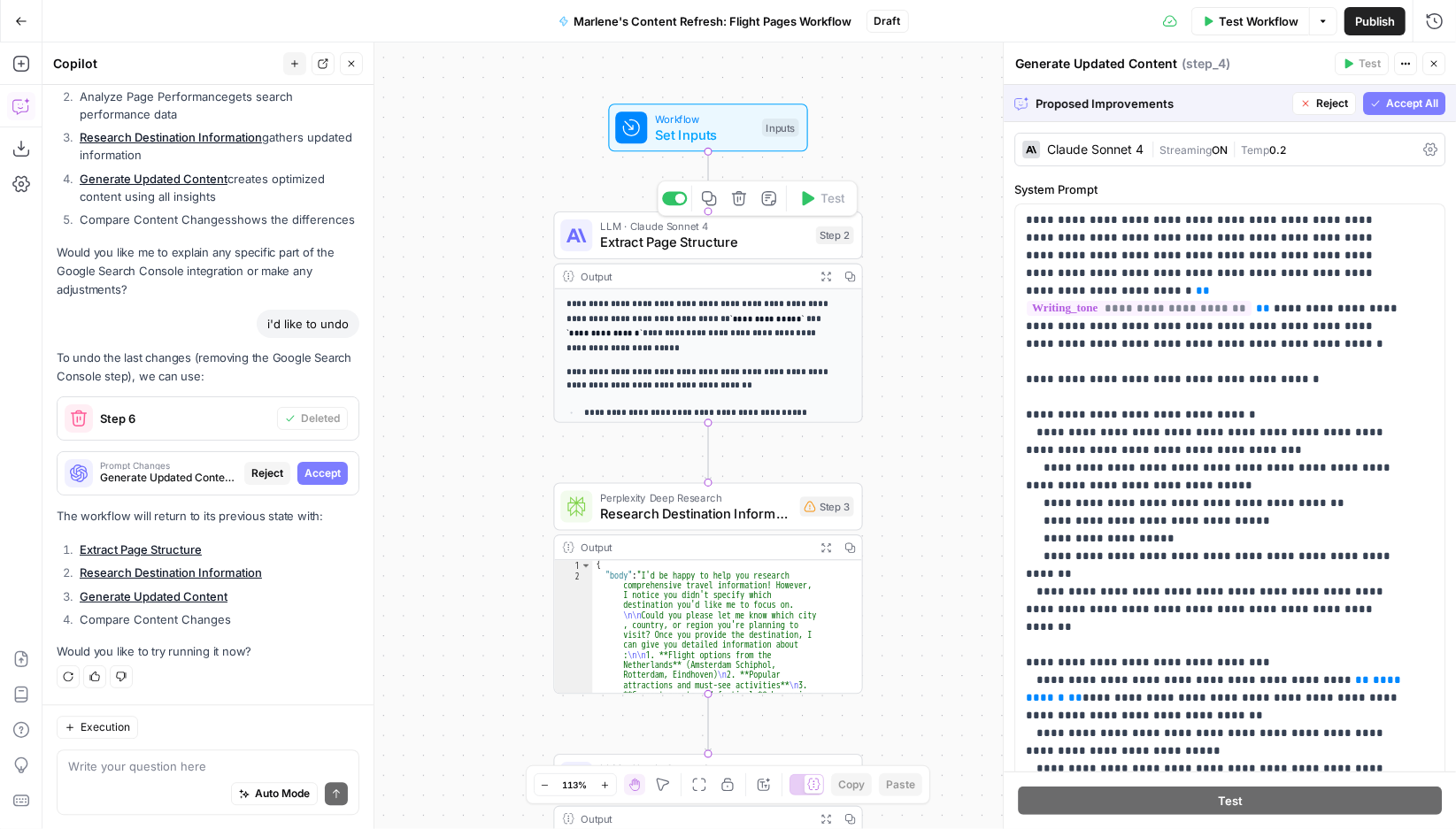 click on "Extract Page Structure" at bounding box center [704, 242] 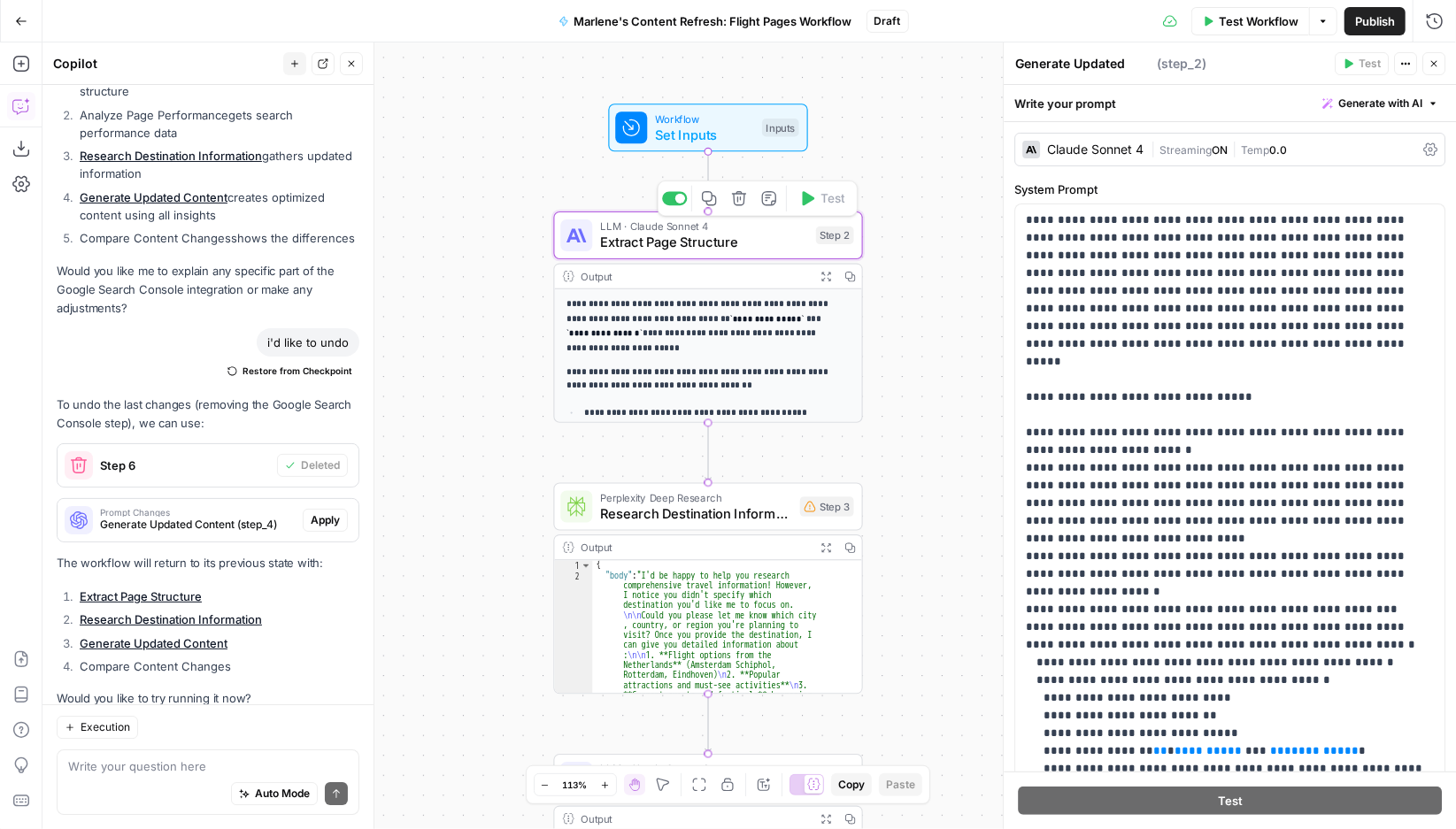 type on "Extract Page Structure" 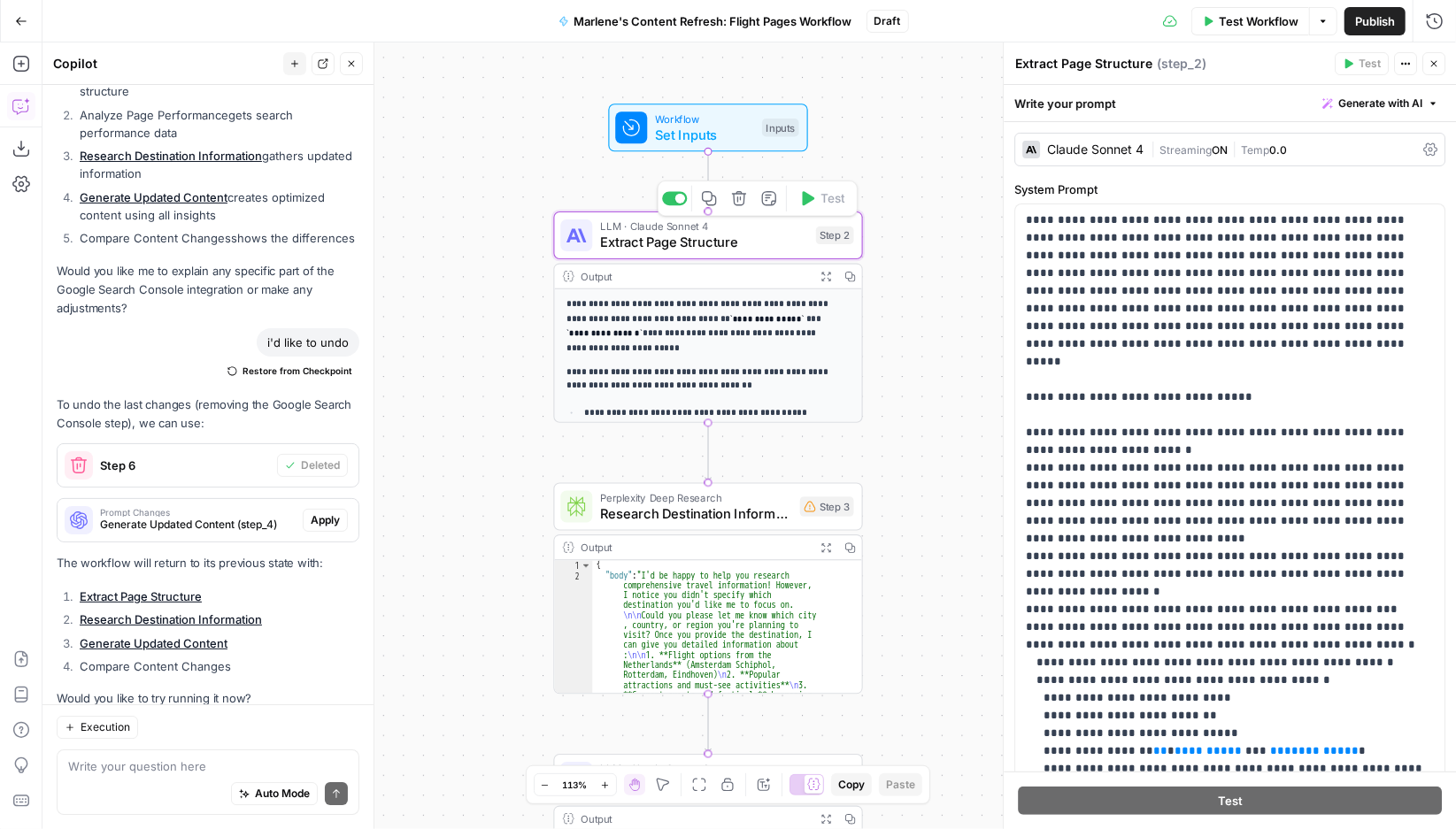 scroll, scrollTop: 21219, scrollLeft: 0, axis: vertical 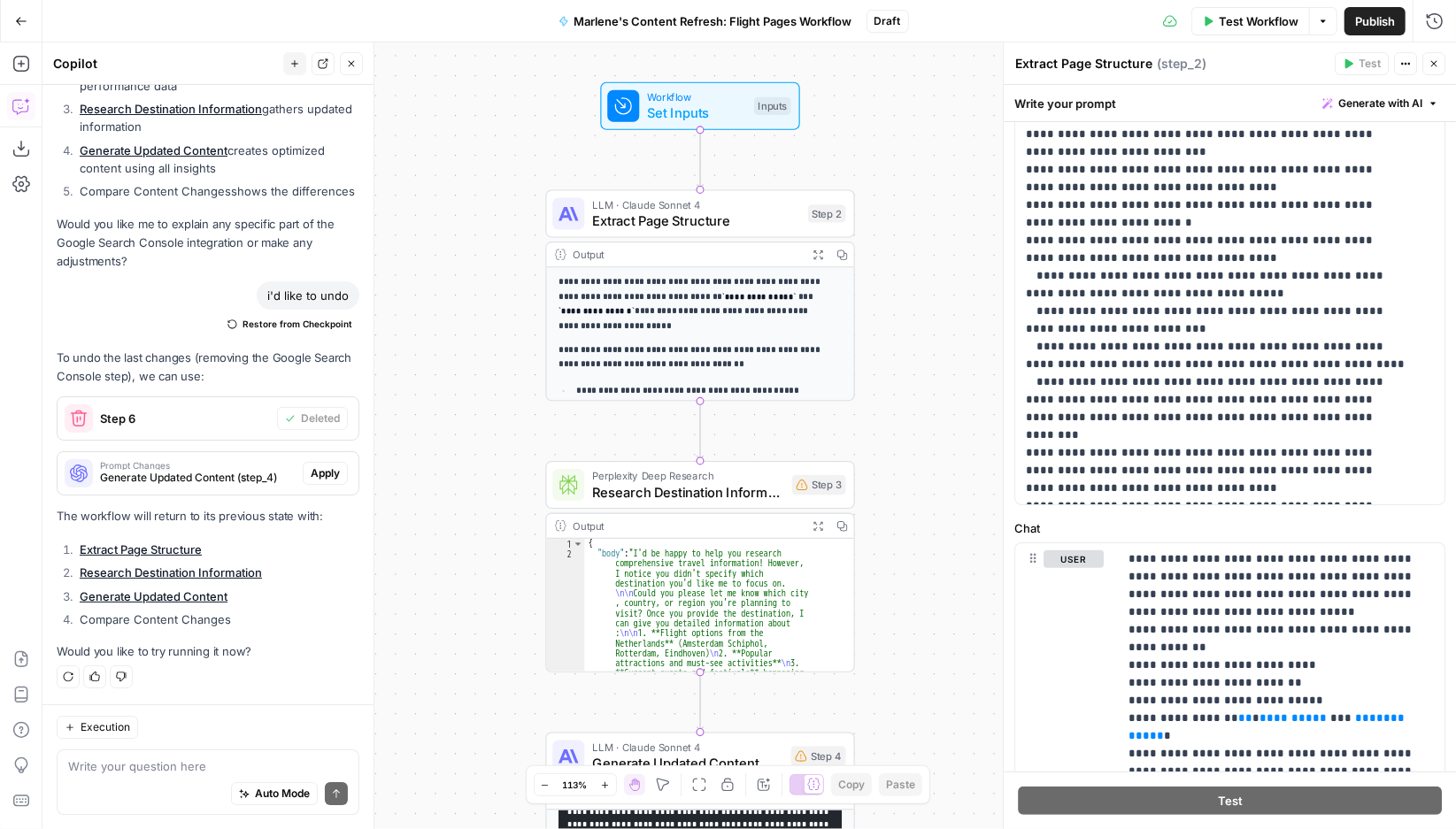 drag, startPoint x: 903, startPoint y: 236, endPoint x: 893, endPoint y: 557, distance: 321.15573 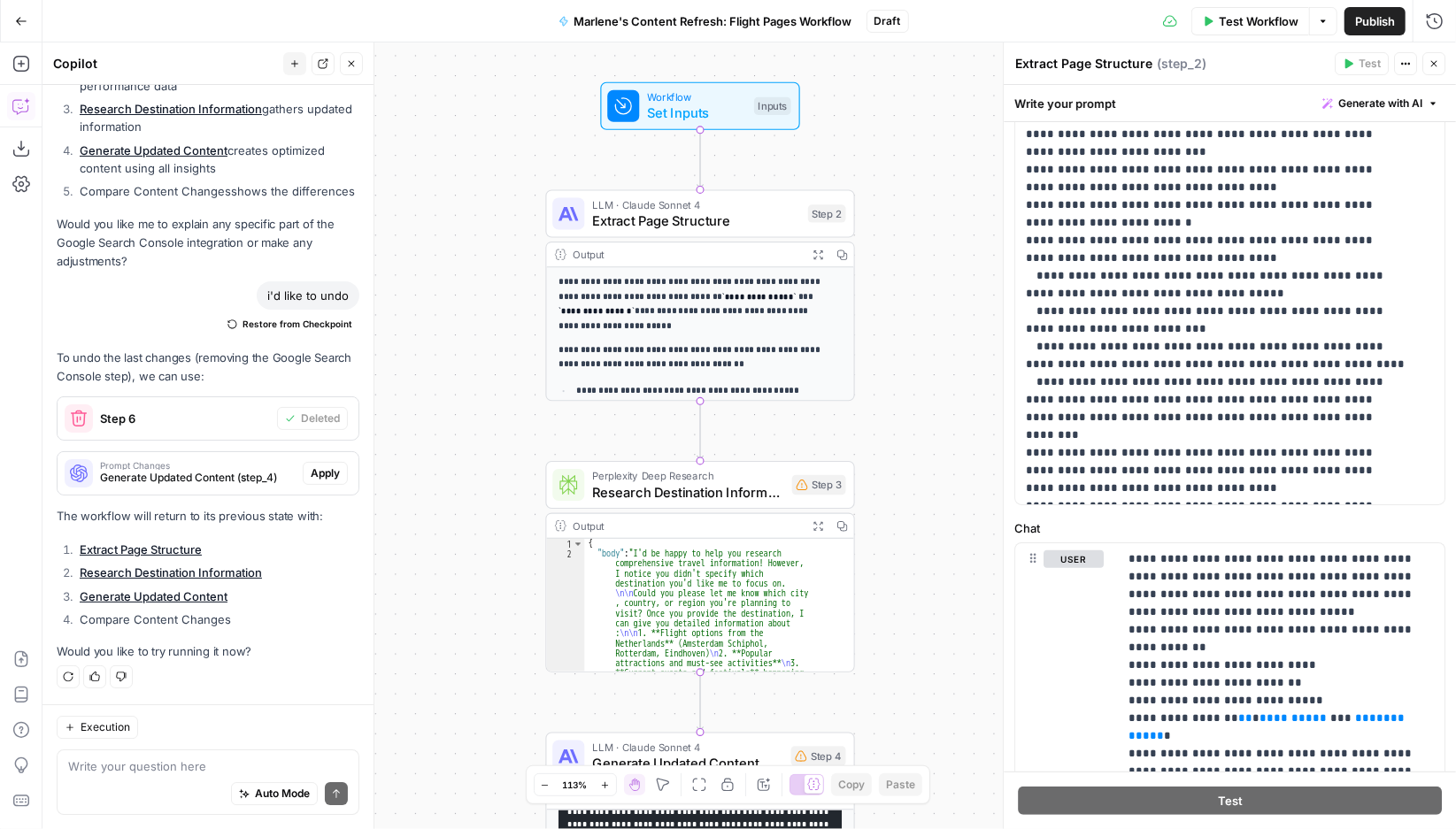 click on "**********" at bounding box center [749, 435] 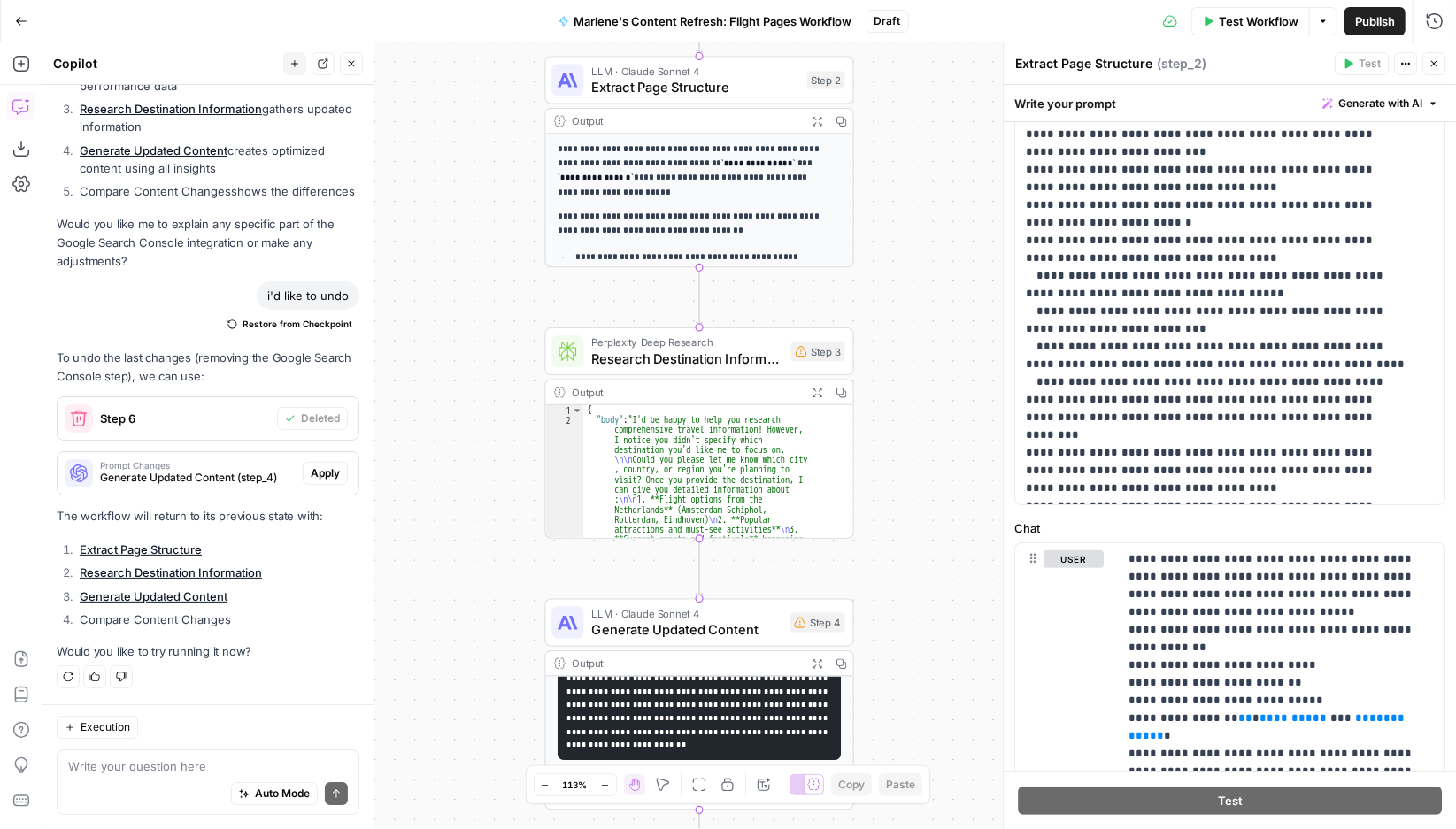 drag, startPoint x: 912, startPoint y: 375, endPoint x: 911, endPoint y: 242, distance: 133.00376 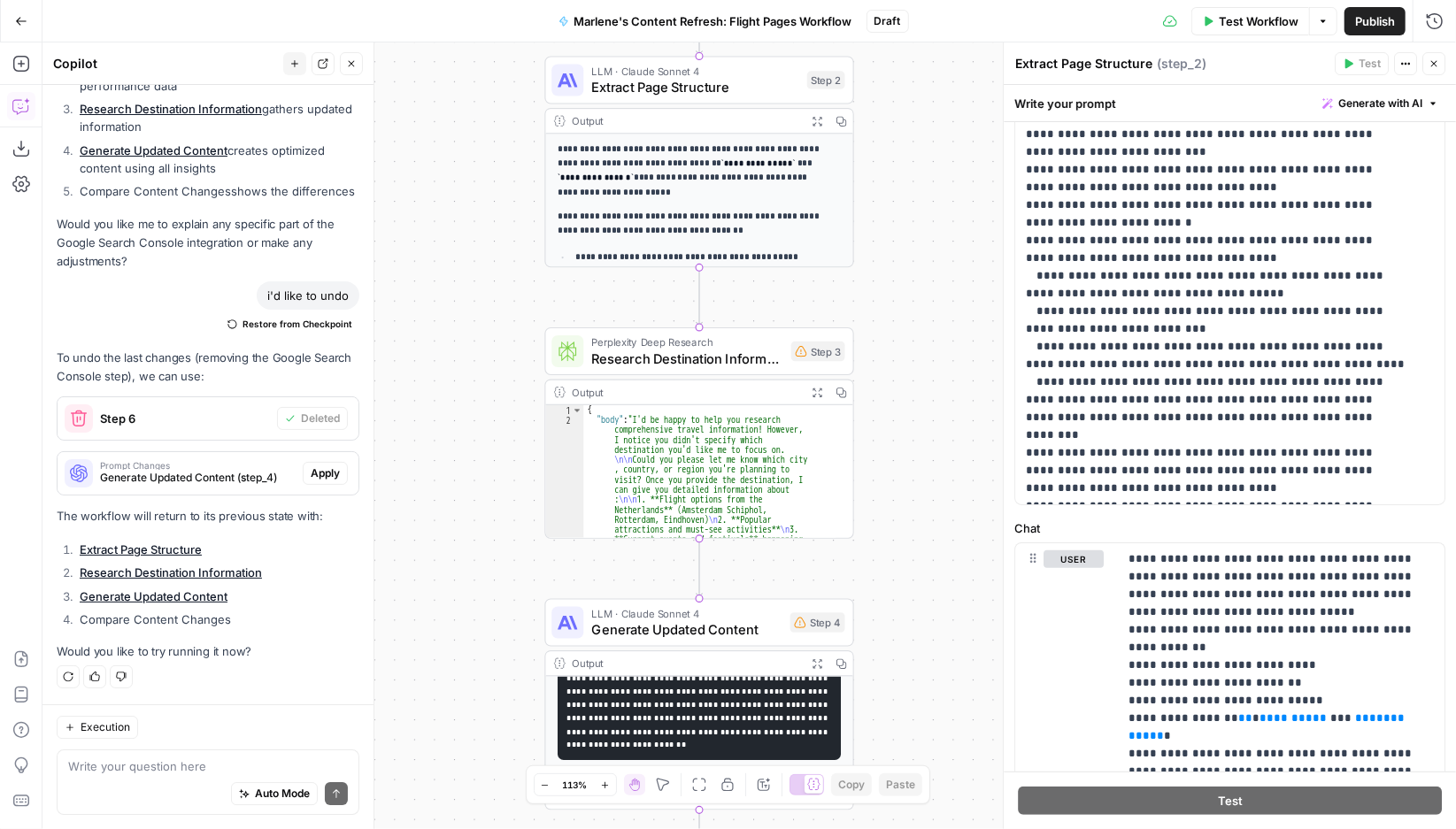 click on "**********" at bounding box center [749, 435] 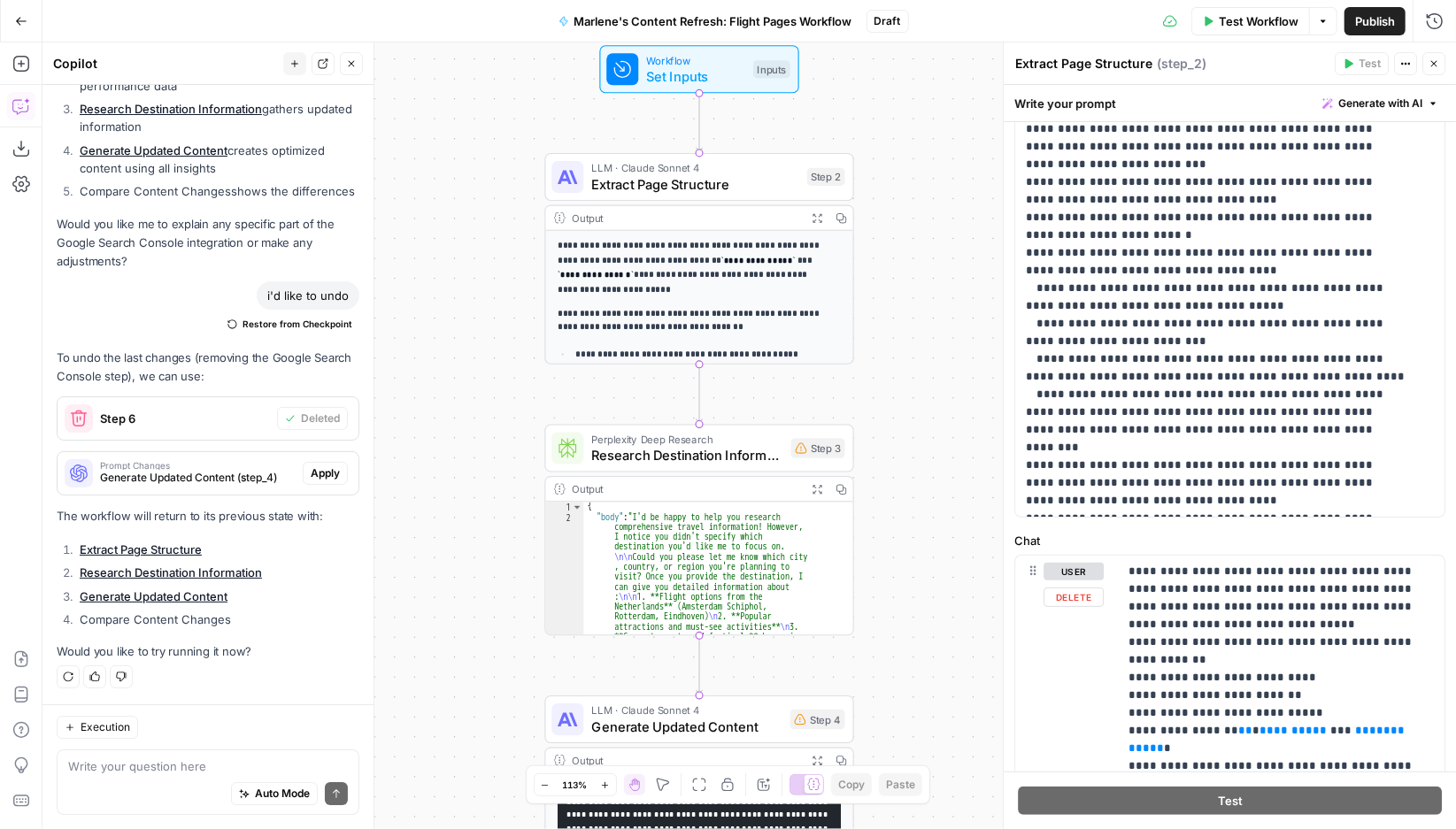 scroll, scrollTop: 393, scrollLeft: 0, axis: vertical 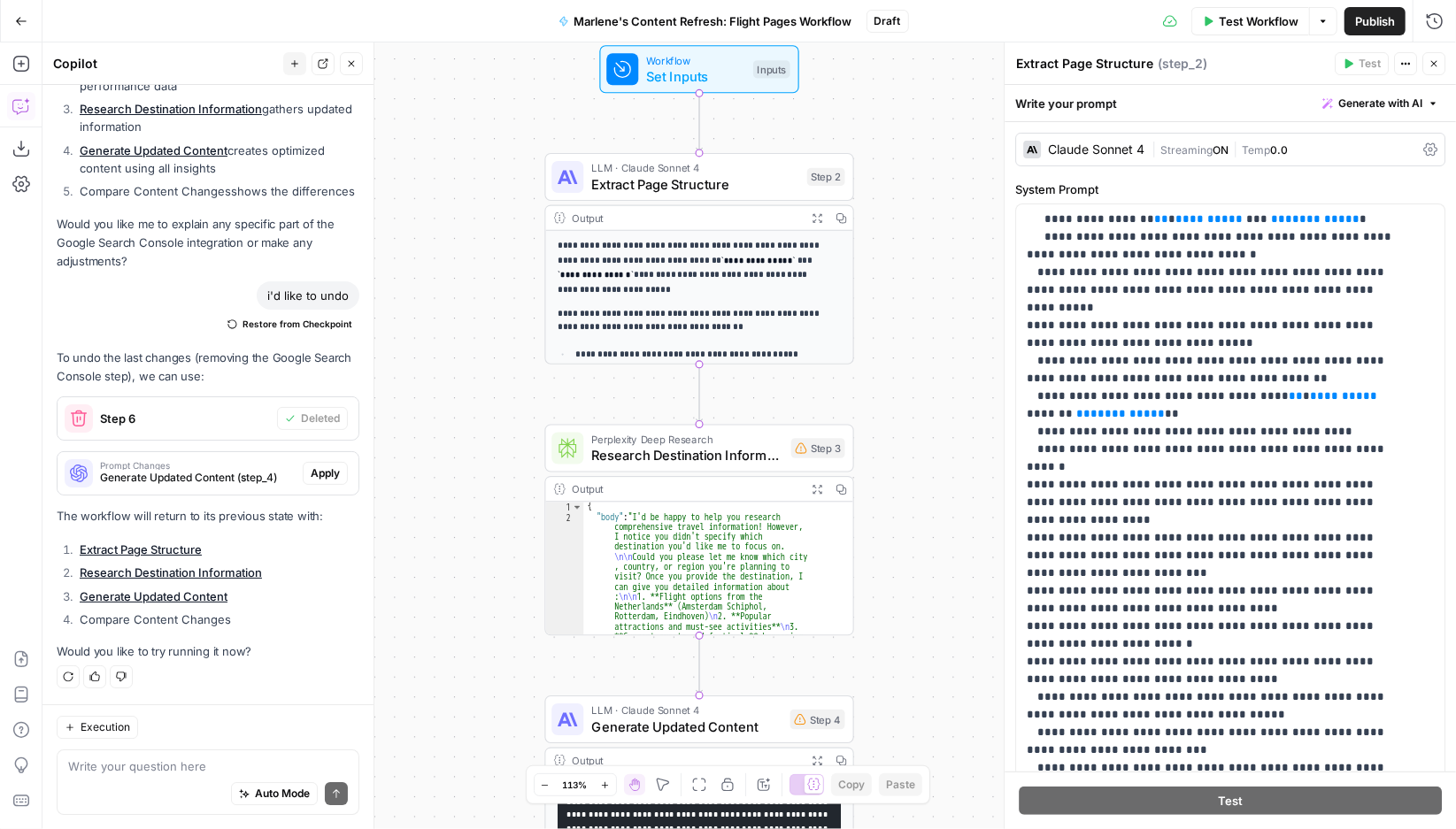 click on "**********" at bounding box center [749, 435] 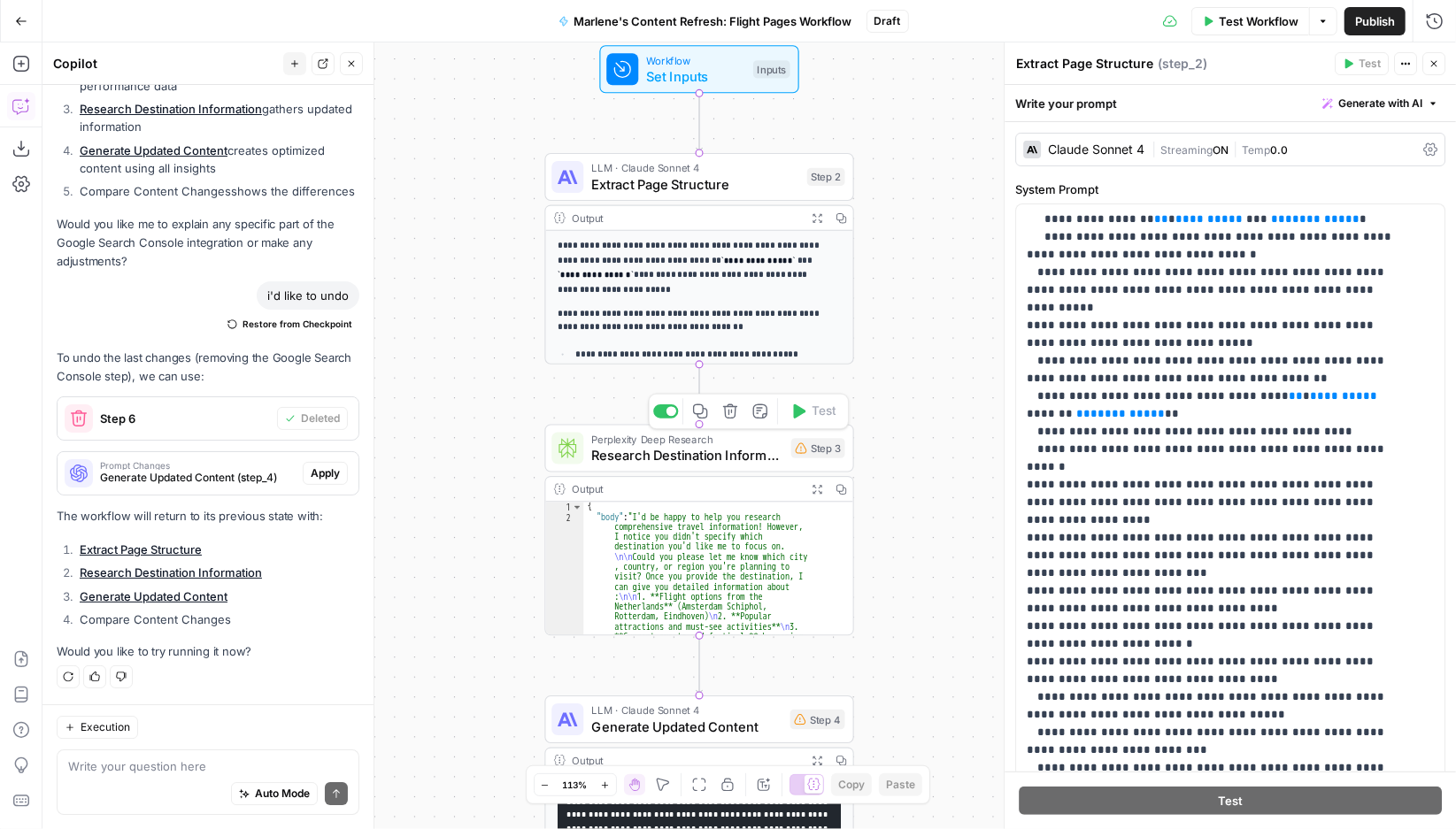 click on "Research Destination Information" at bounding box center (687, 455) 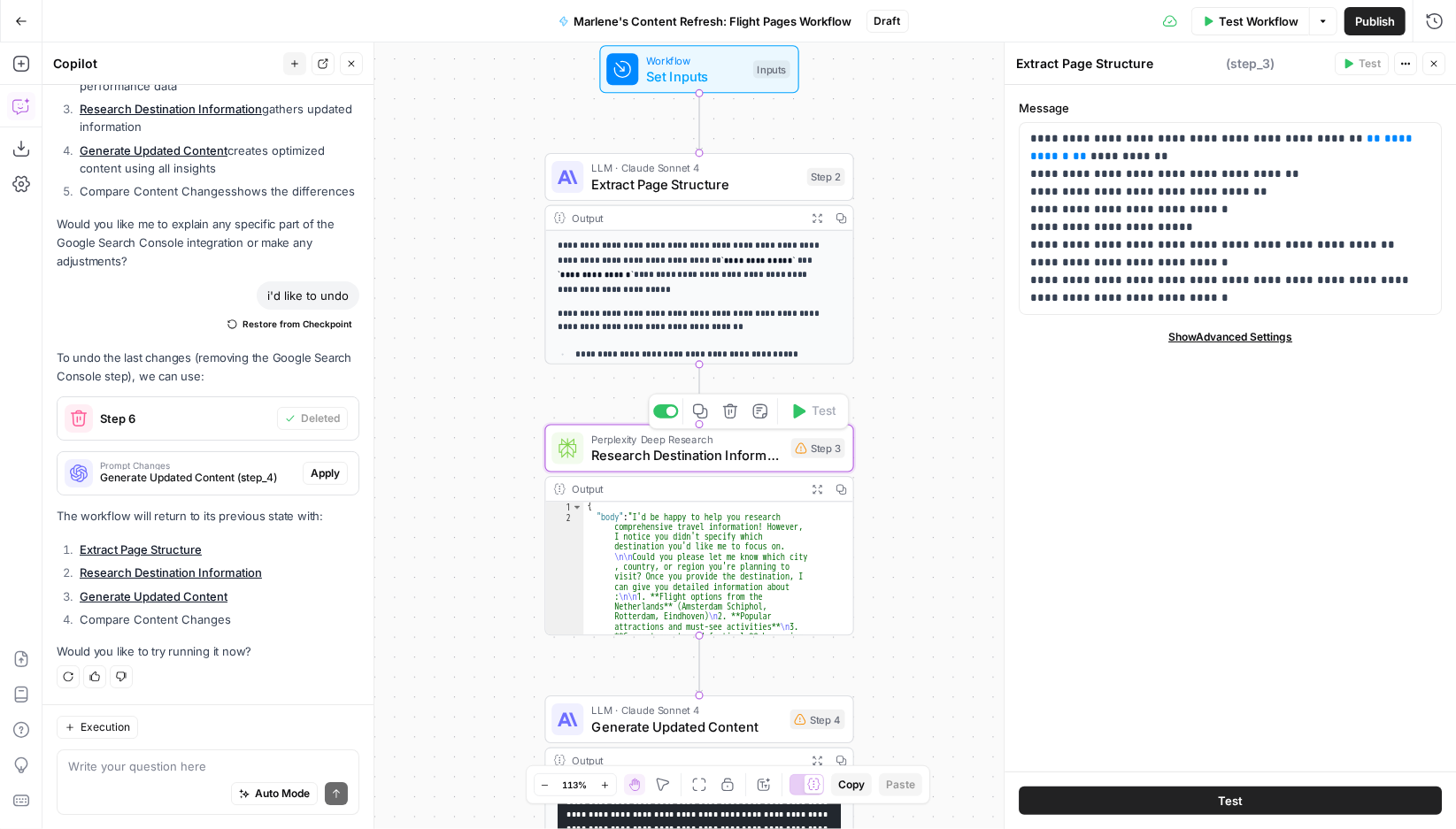 type on "Research Destination Information" 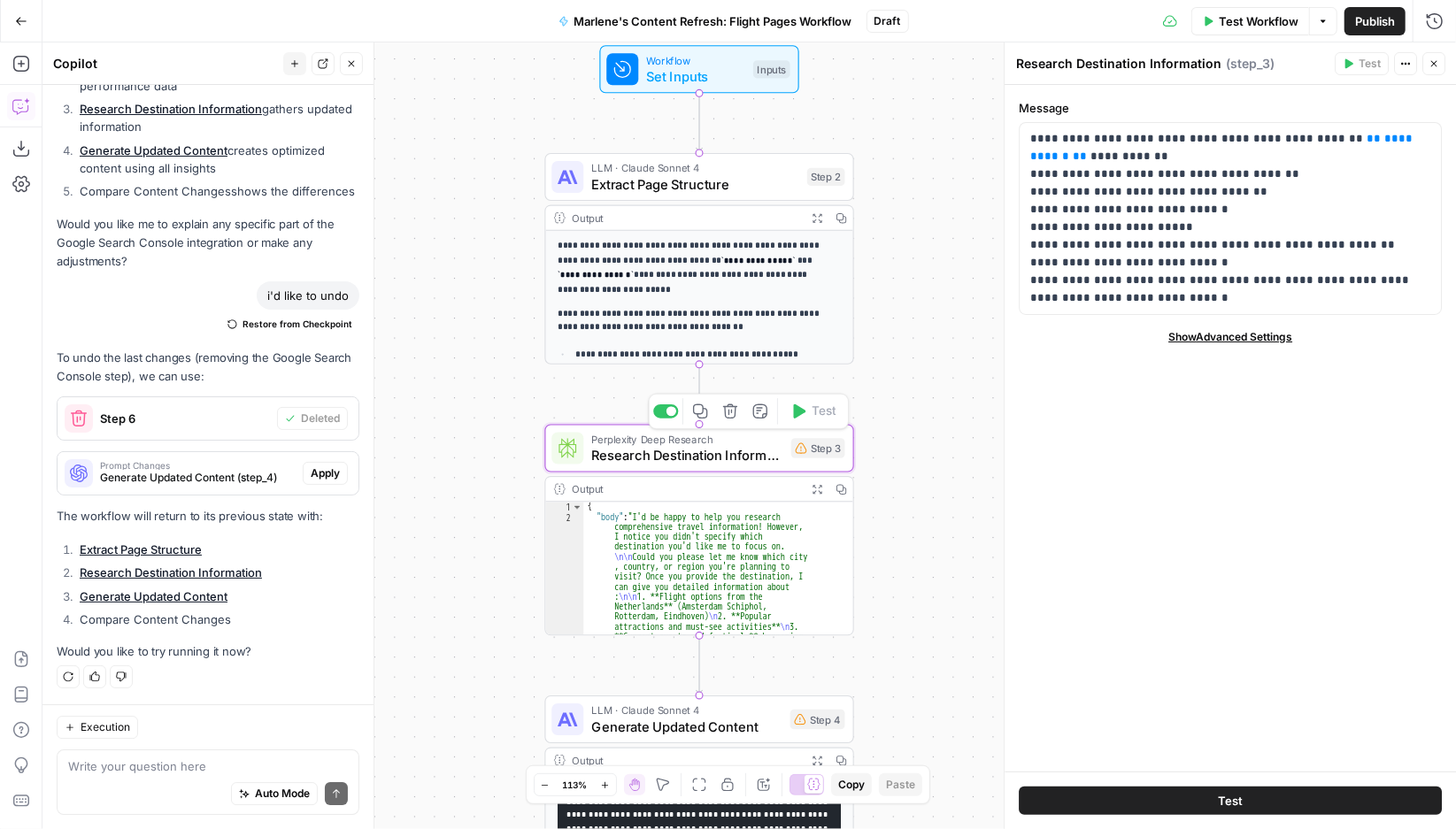 scroll, scrollTop: 21219, scrollLeft: 0, axis: vertical 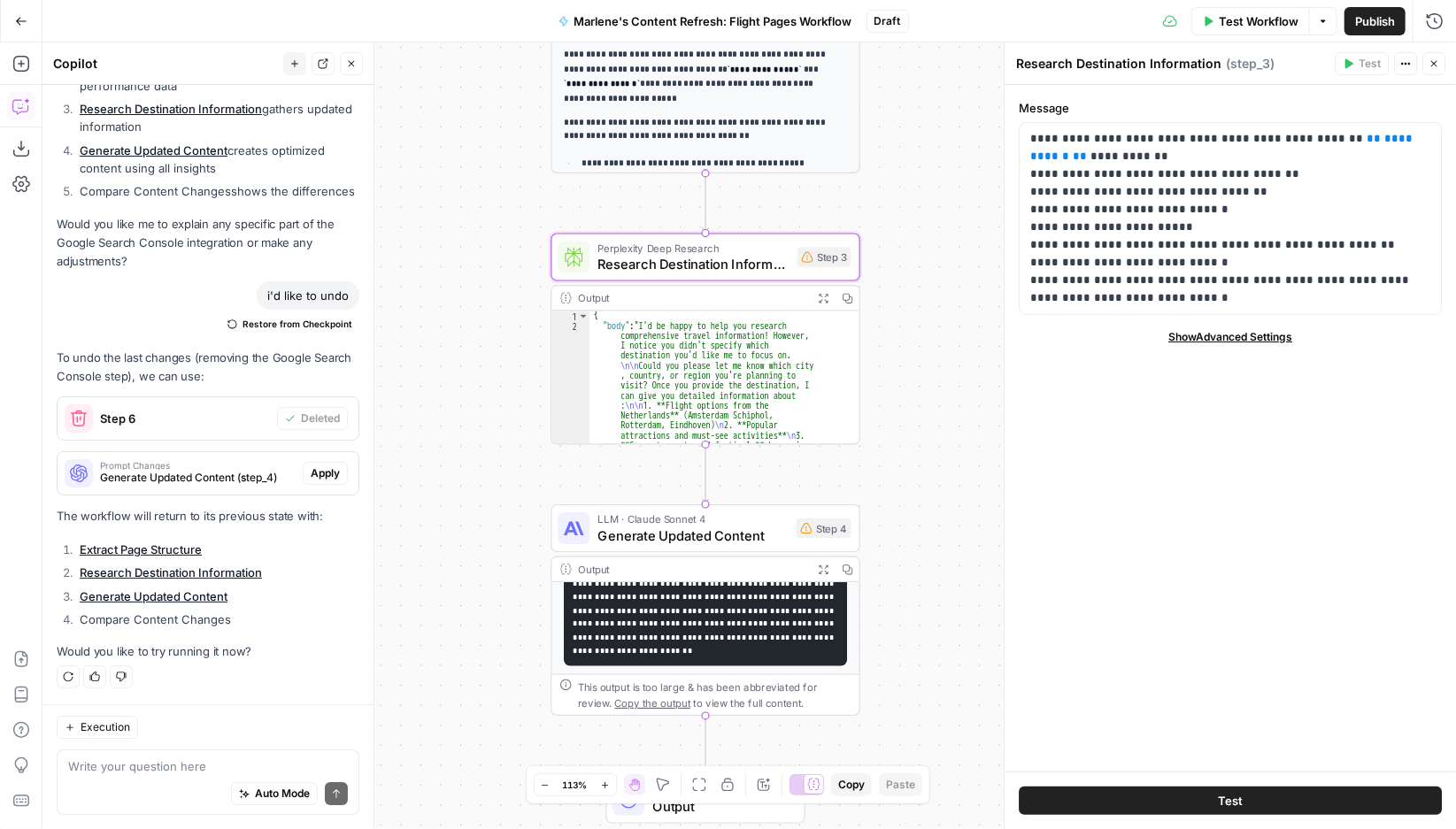 drag, startPoint x: 947, startPoint y: 479, endPoint x: 956, endPoint y: 243, distance: 236.1715 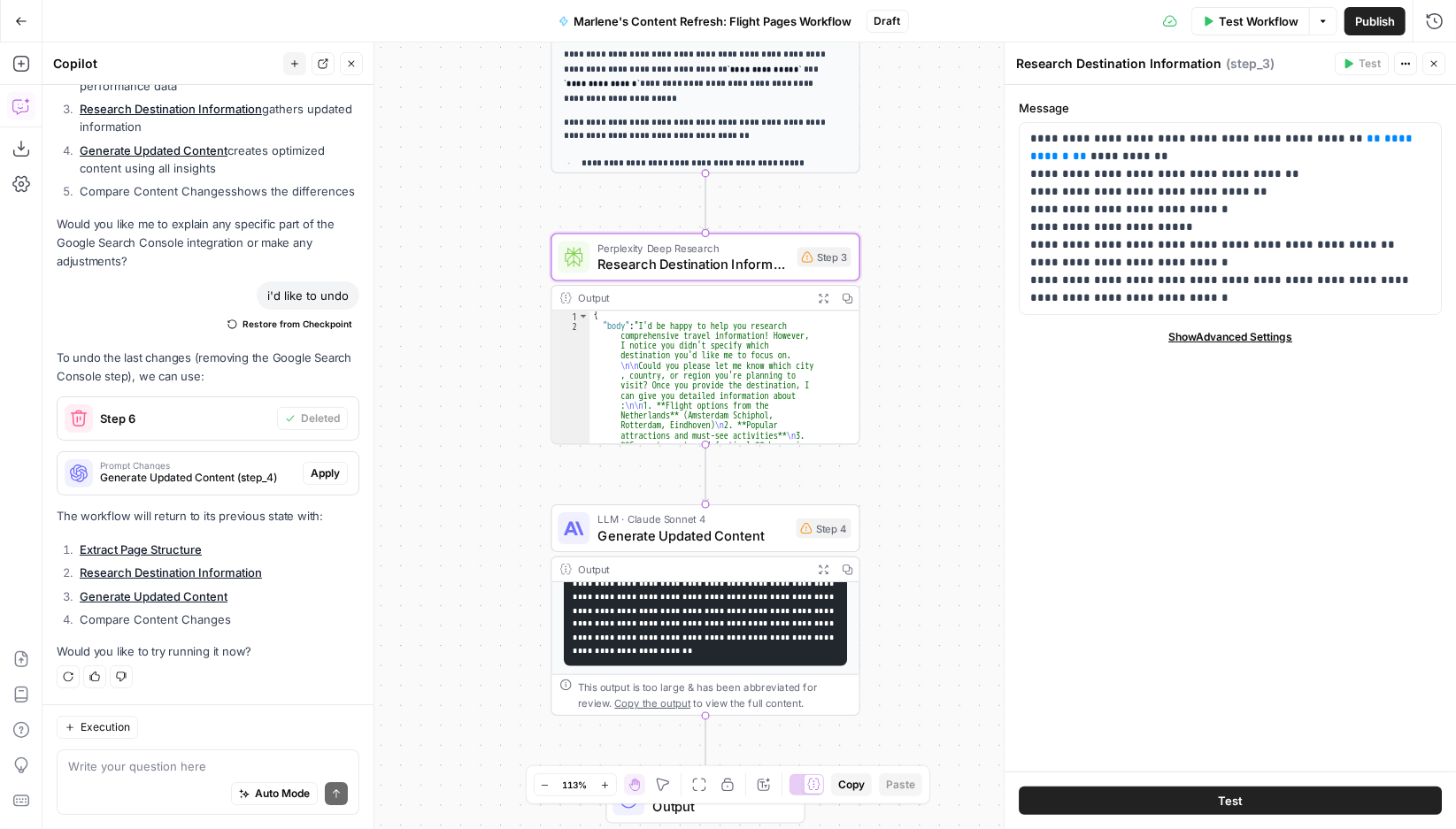 click on "**********" at bounding box center (749, 435) 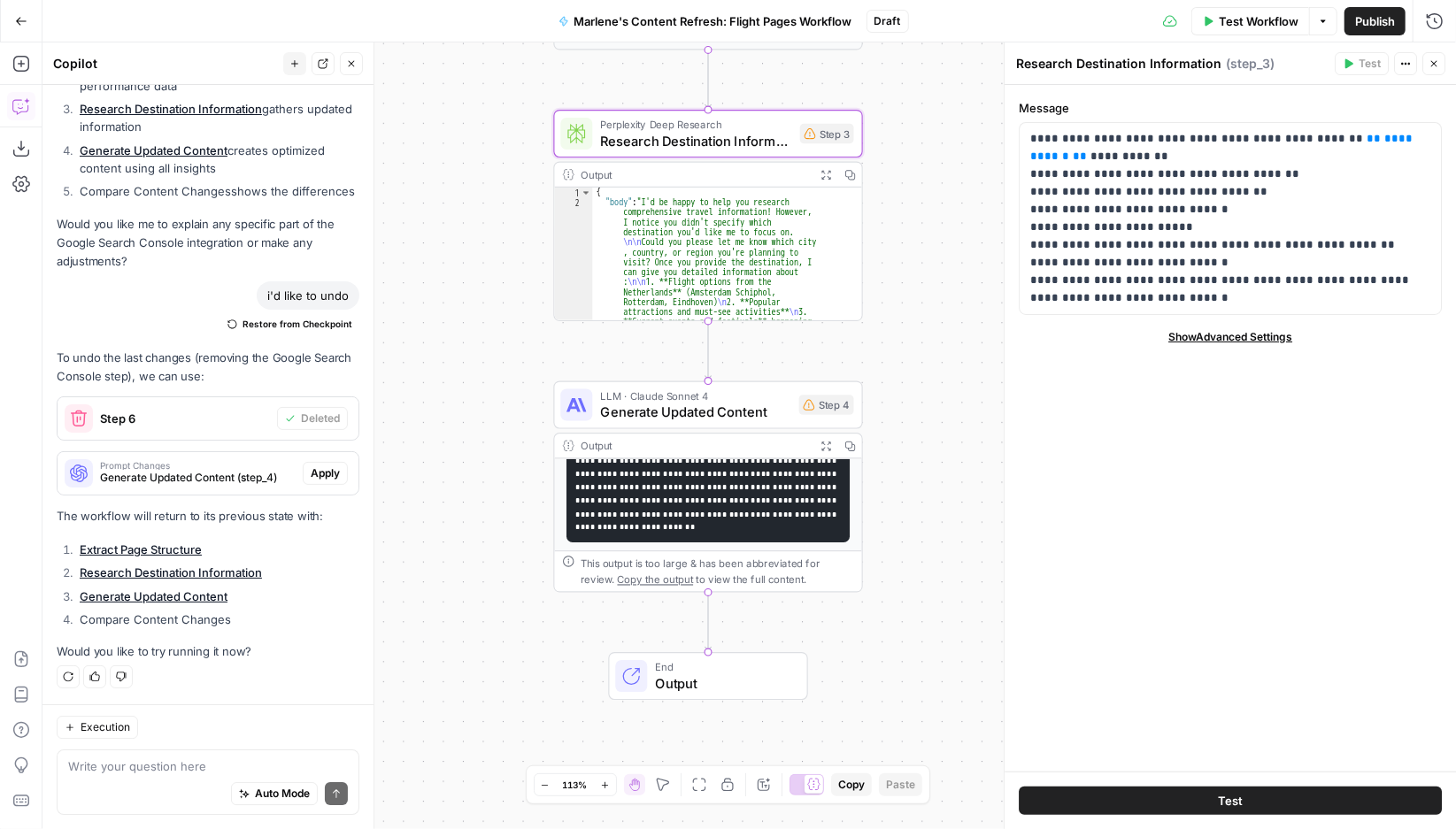 click on "LLM · Claude Sonnet 4" at bounding box center (695, 396) 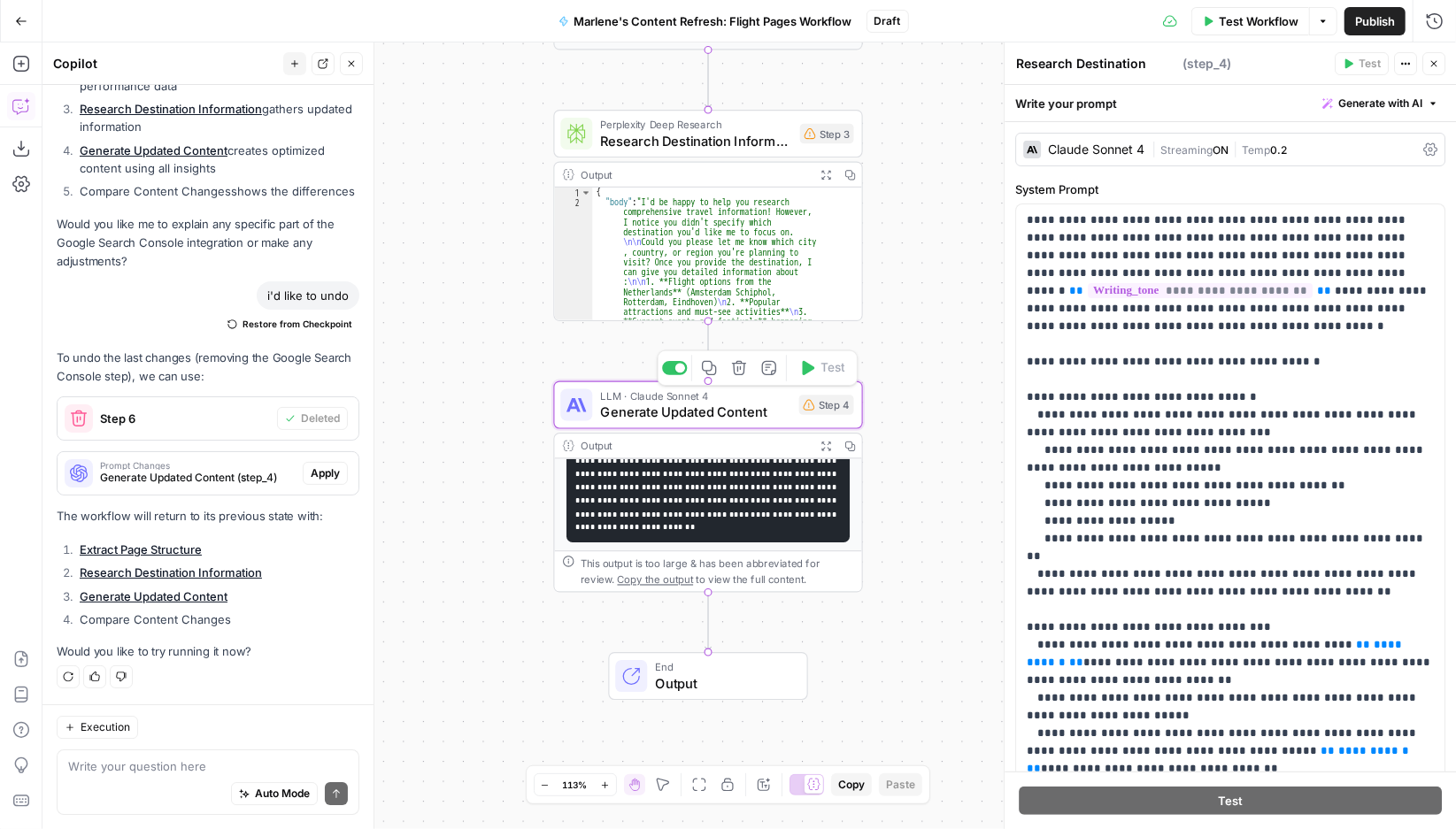 type on "Generate Updated Content" 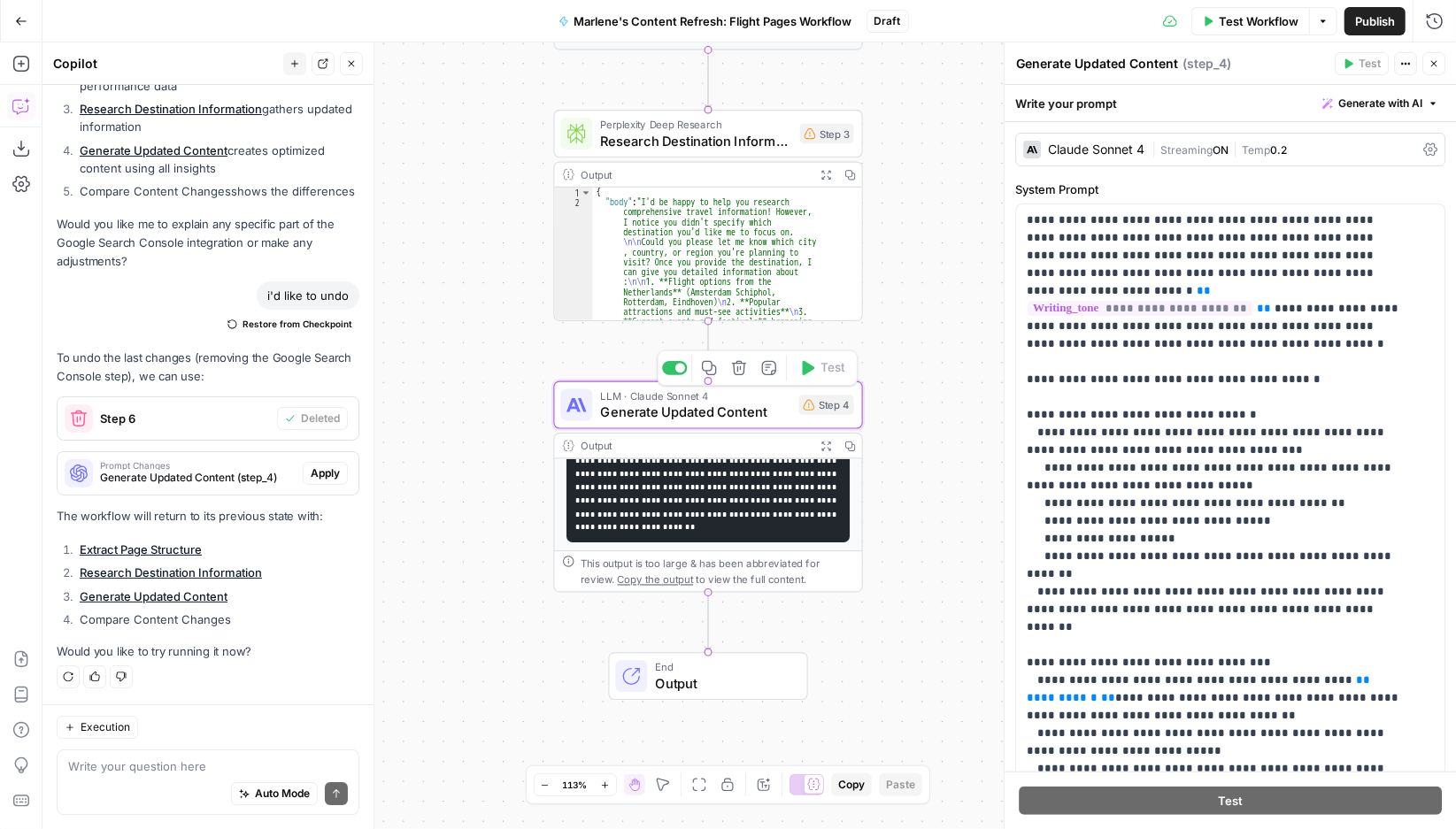 scroll, scrollTop: 21219, scrollLeft: 0, axis: vertical 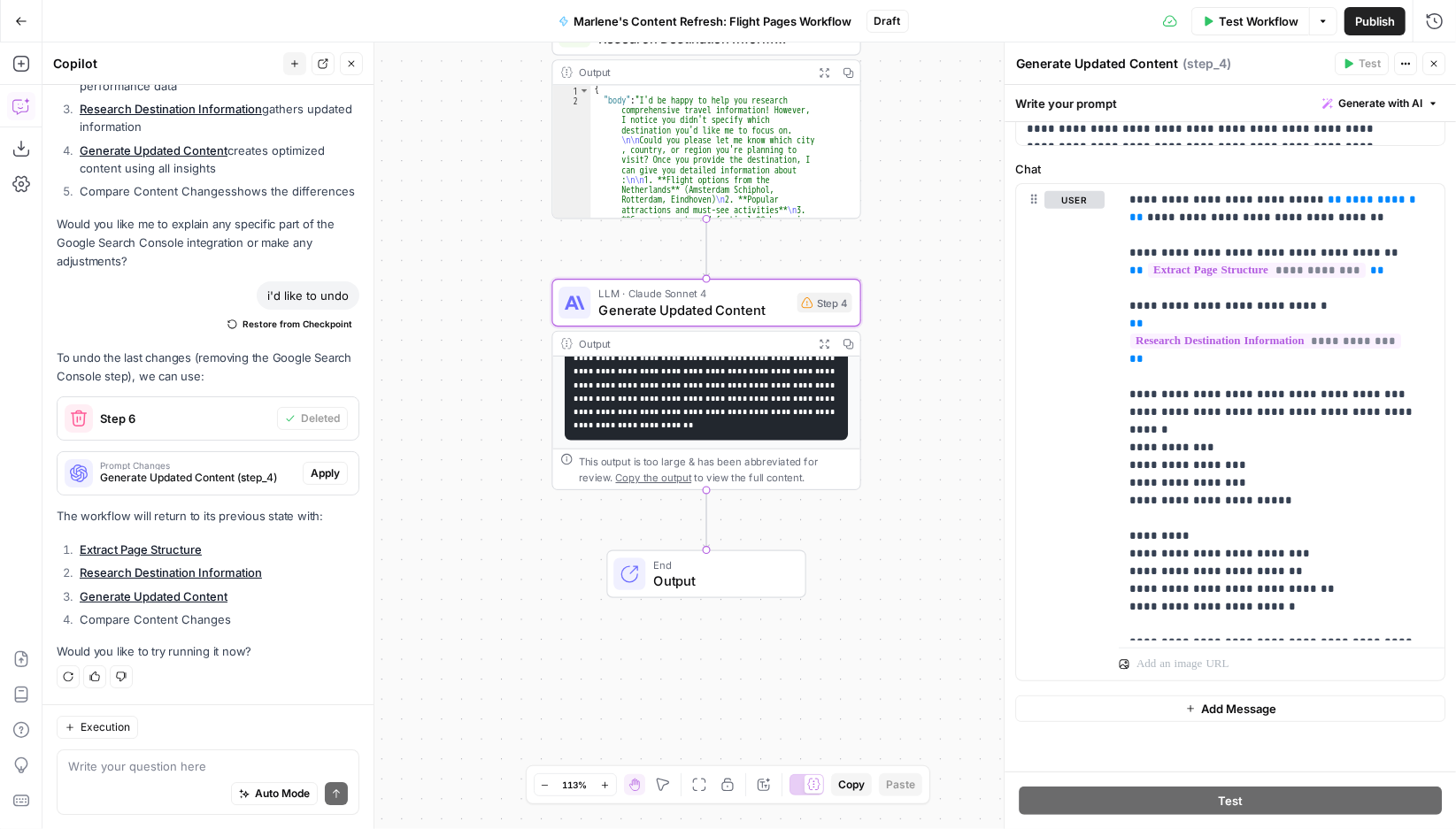 drag, startPoint x: 954, startPoint y: 607, endPoint x: 952, endPoint y: 328, distance: 279.00717 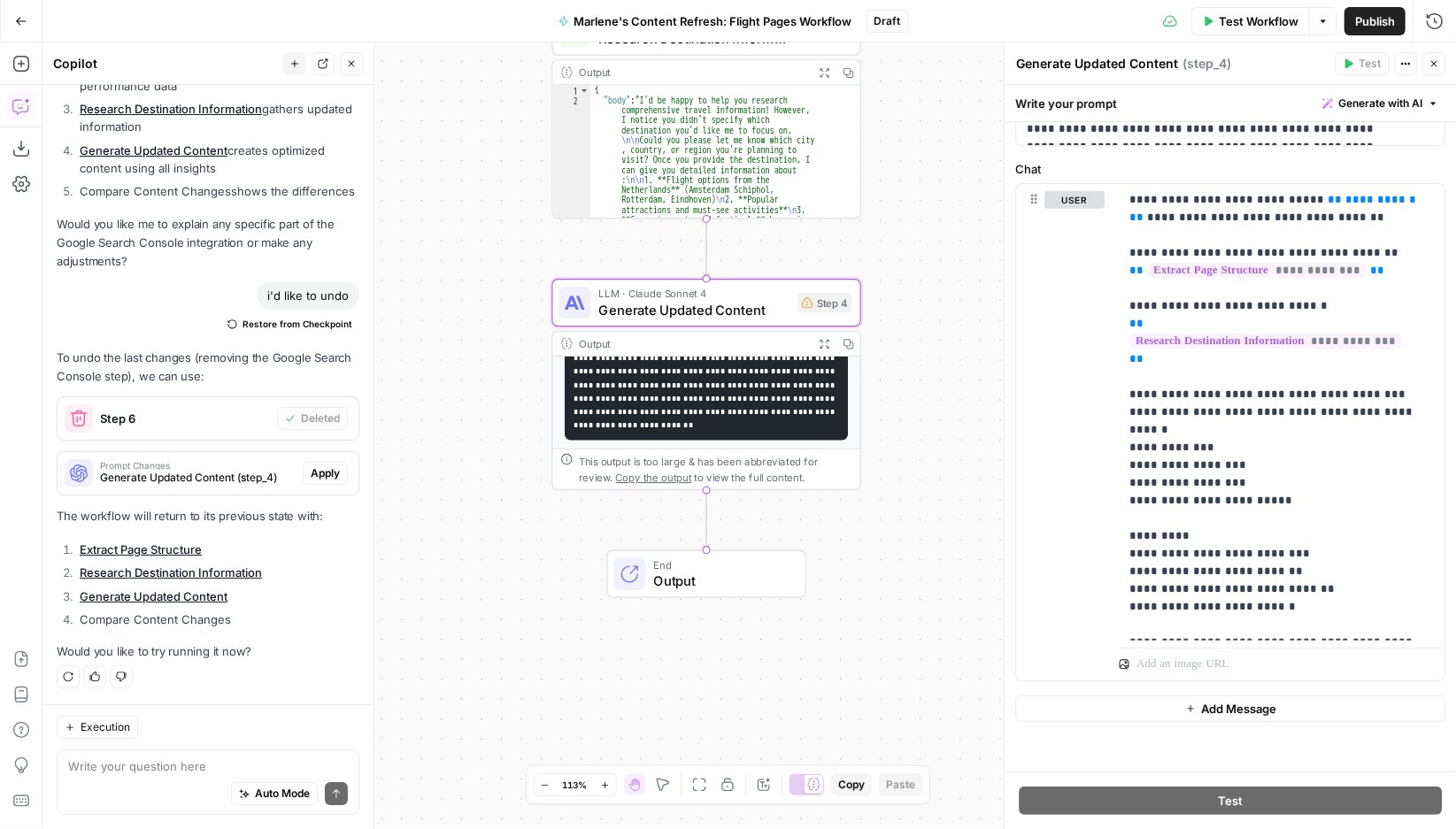 click on "**********" at bounding box center (749, 435) 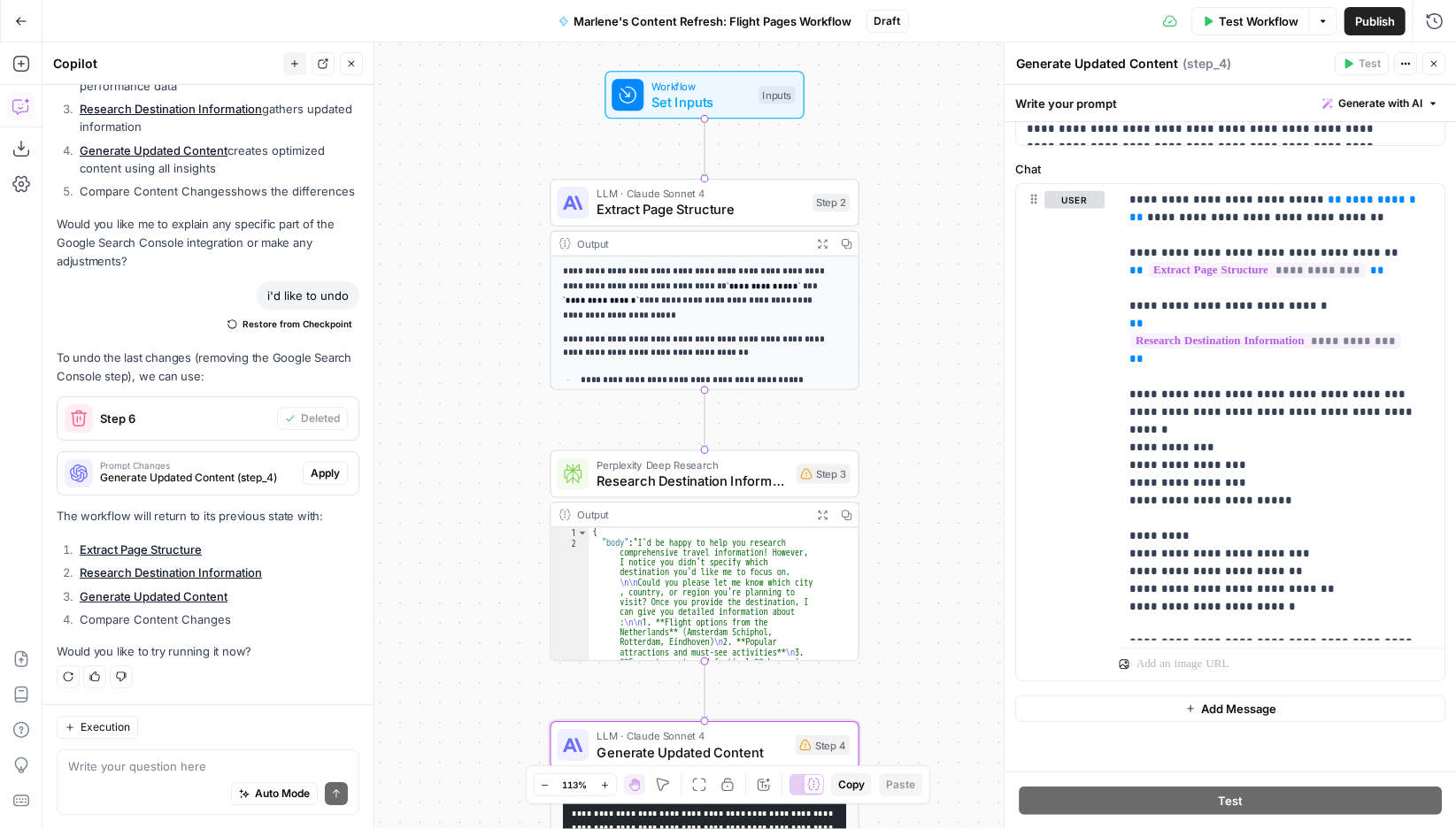 drag, startPoint x: 924, startPoint y: 187, endPoint x: 922, endPoint y: 629, distance: 442.005 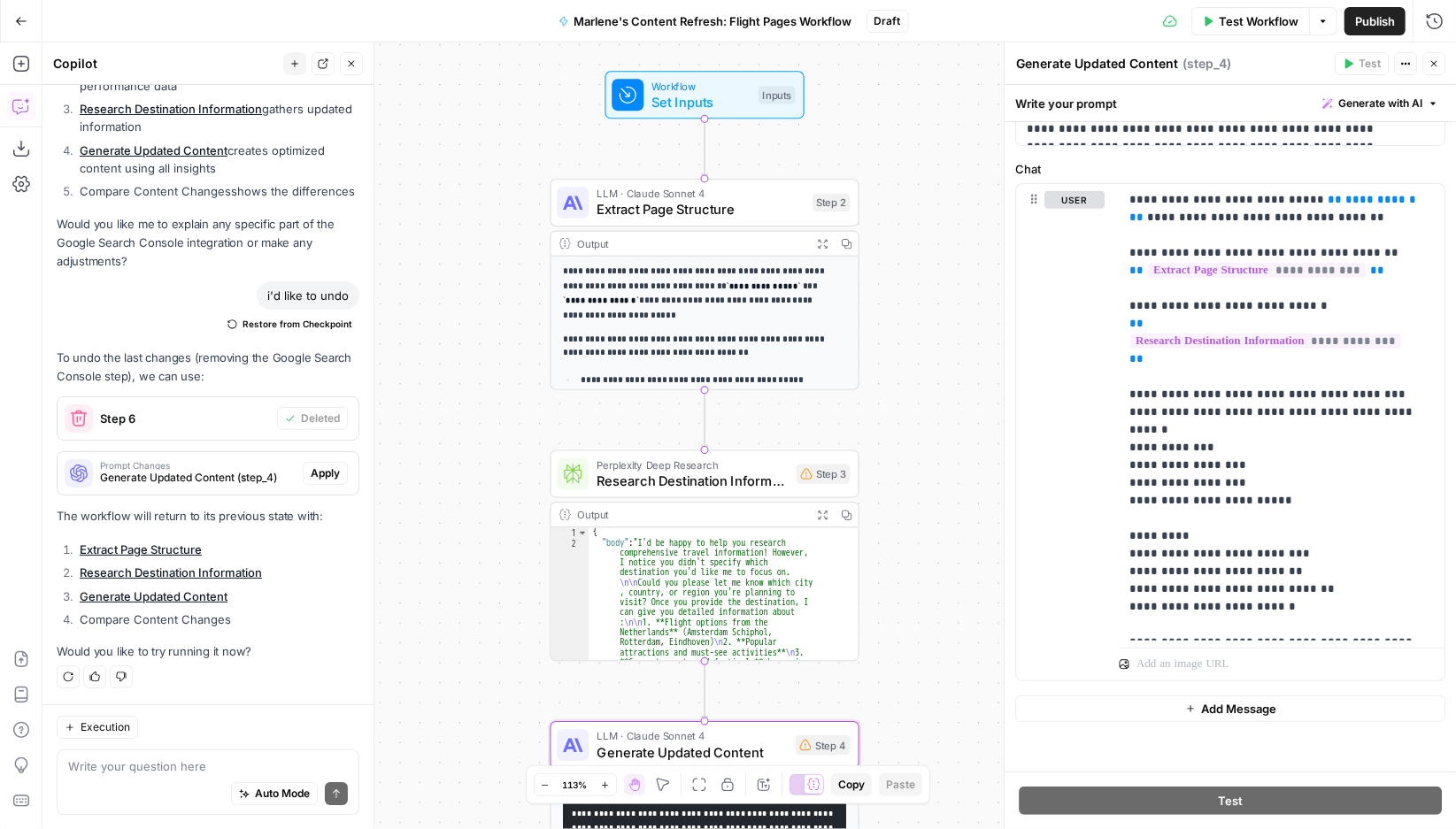 click on "**********" at bounding box center [749, 435] 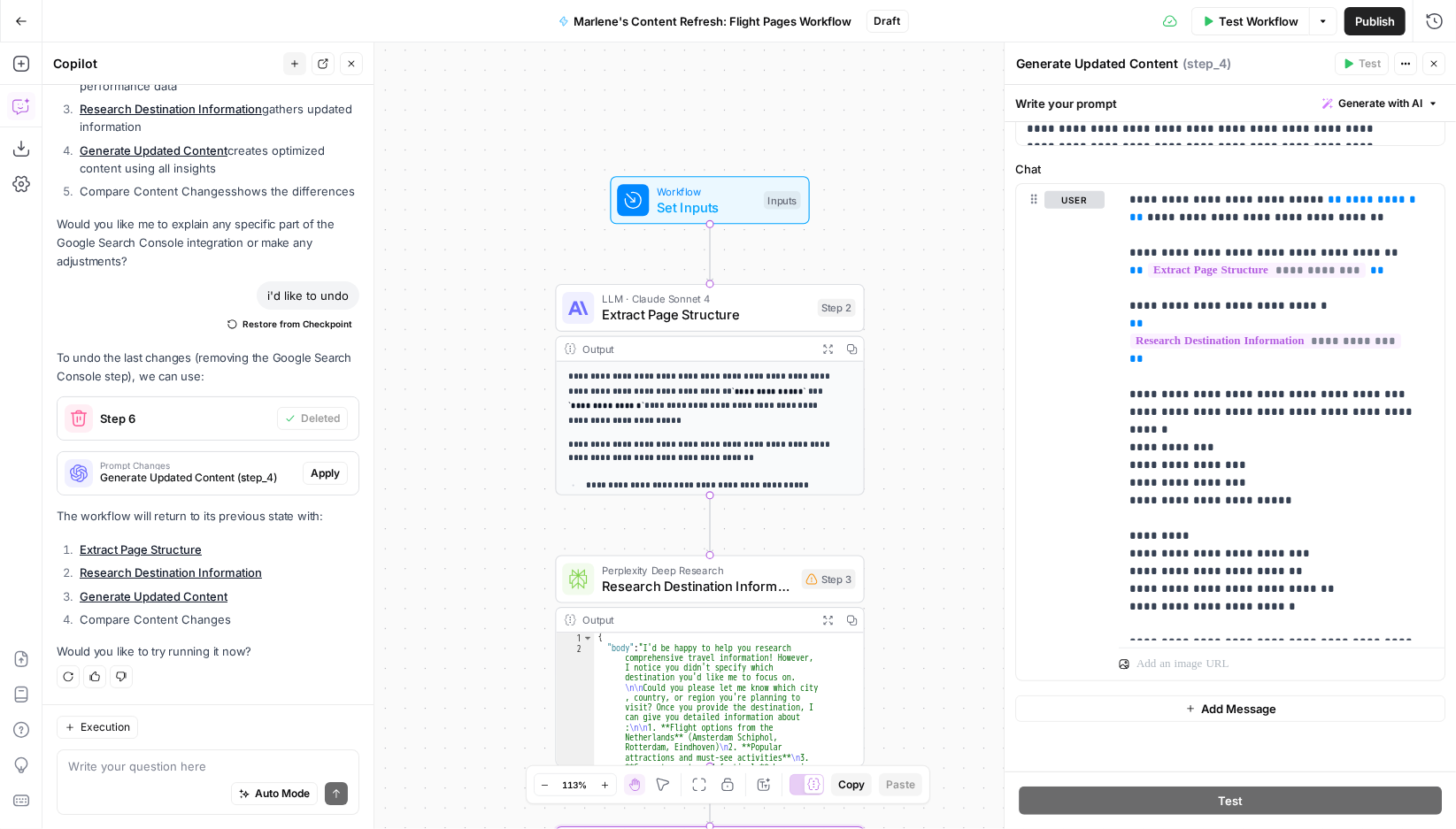 drag, startPoint x: 912, startPoint y: 368, endPoint x: 917, endPoint y: 473, distance: 105.11898 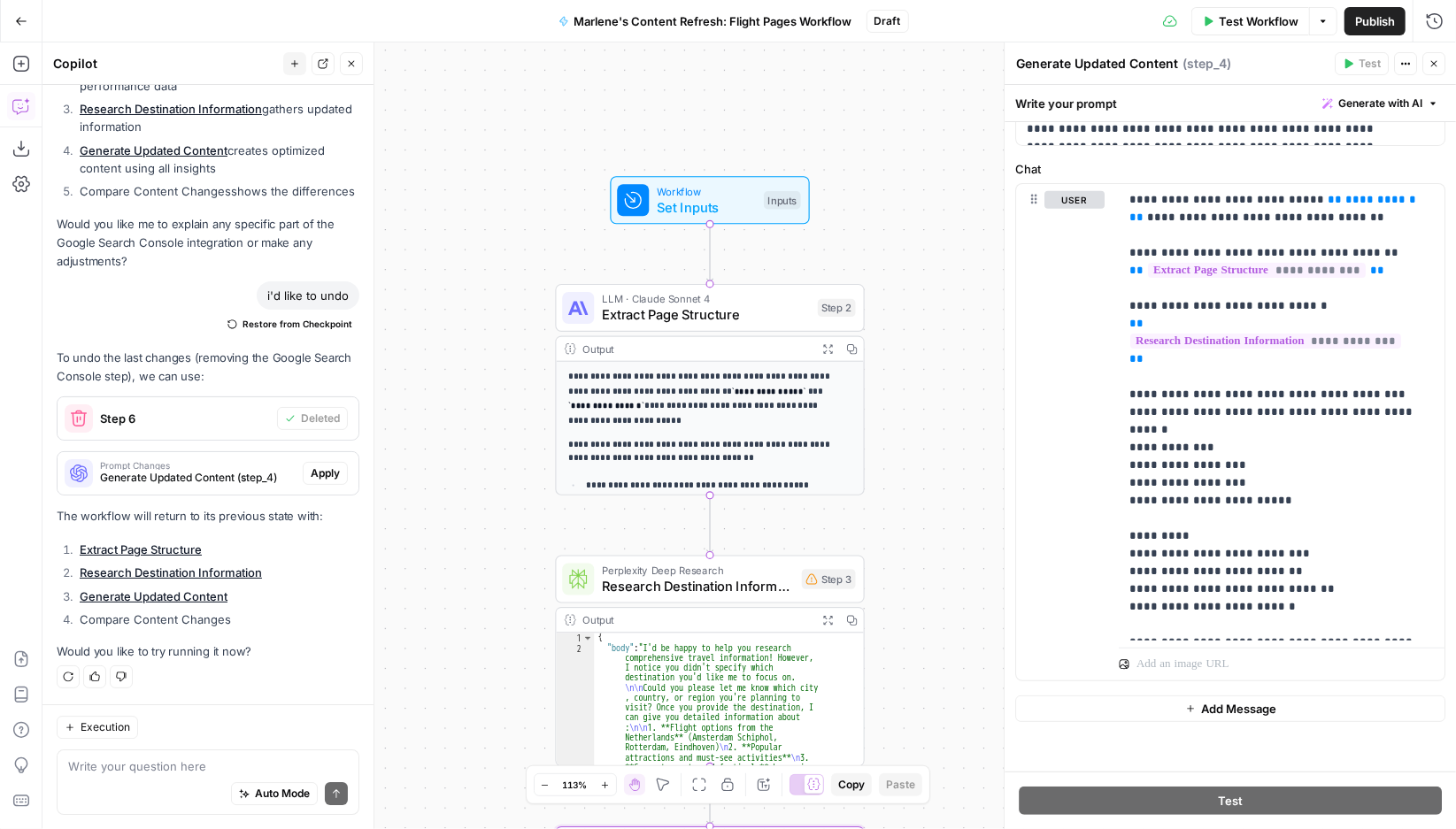 click on "**********" at bounding box center (749, 435) 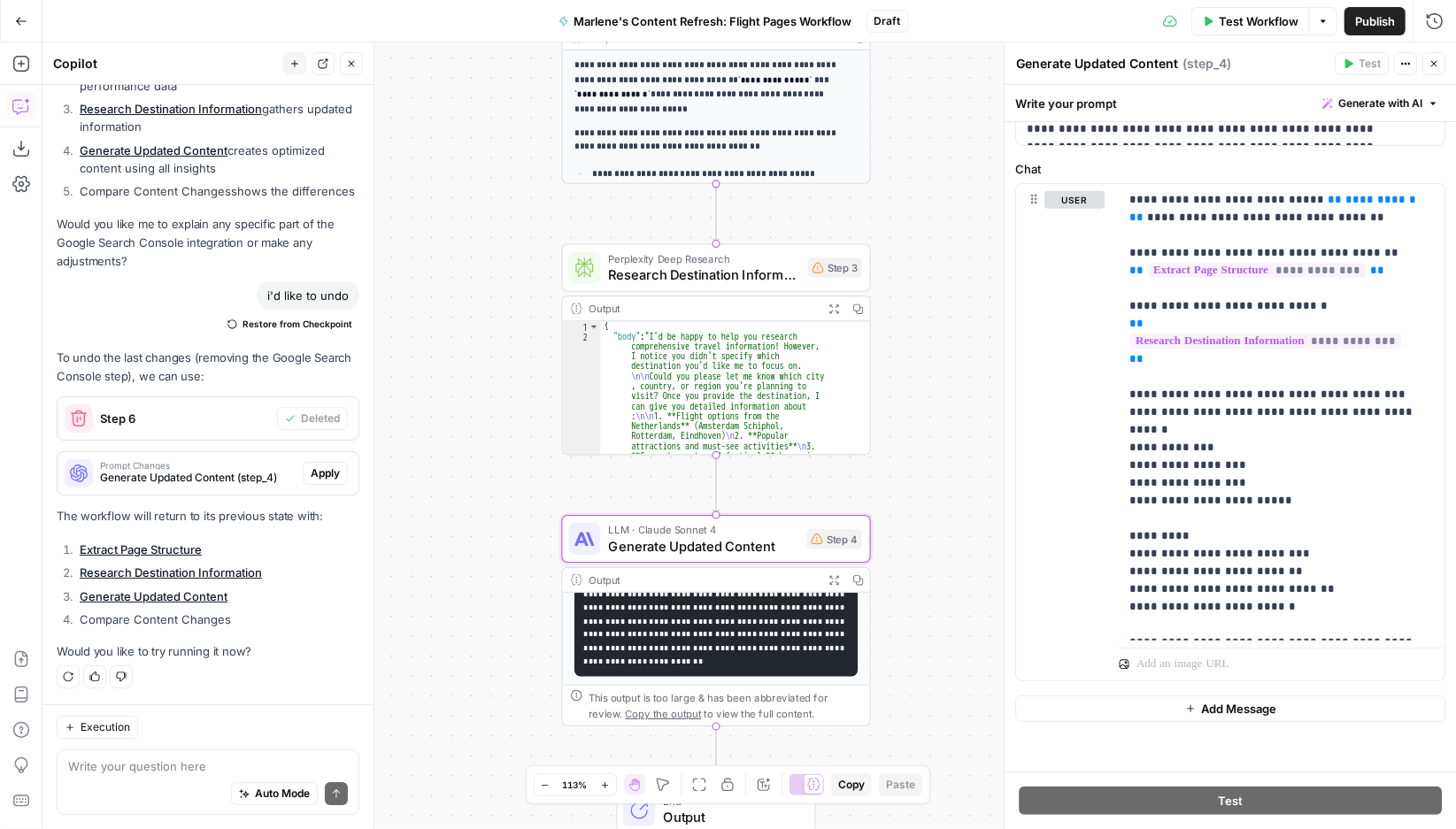 drag, startPoint x: 911, startPoint y: 502, endPoint x: 917, endPoint y: 190, distance: 312.0577 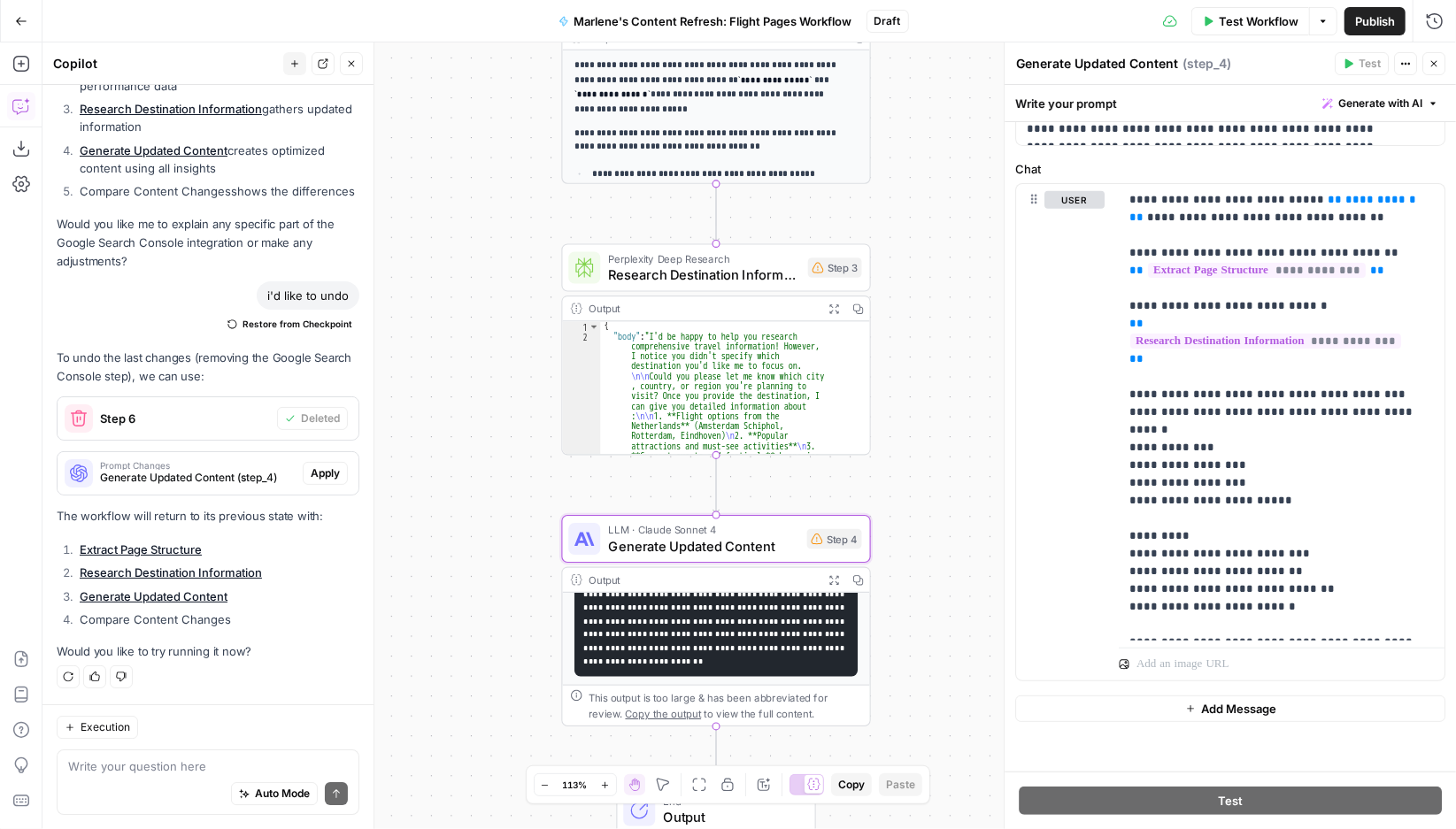 click on "**********" at bounding box center (749, 435) 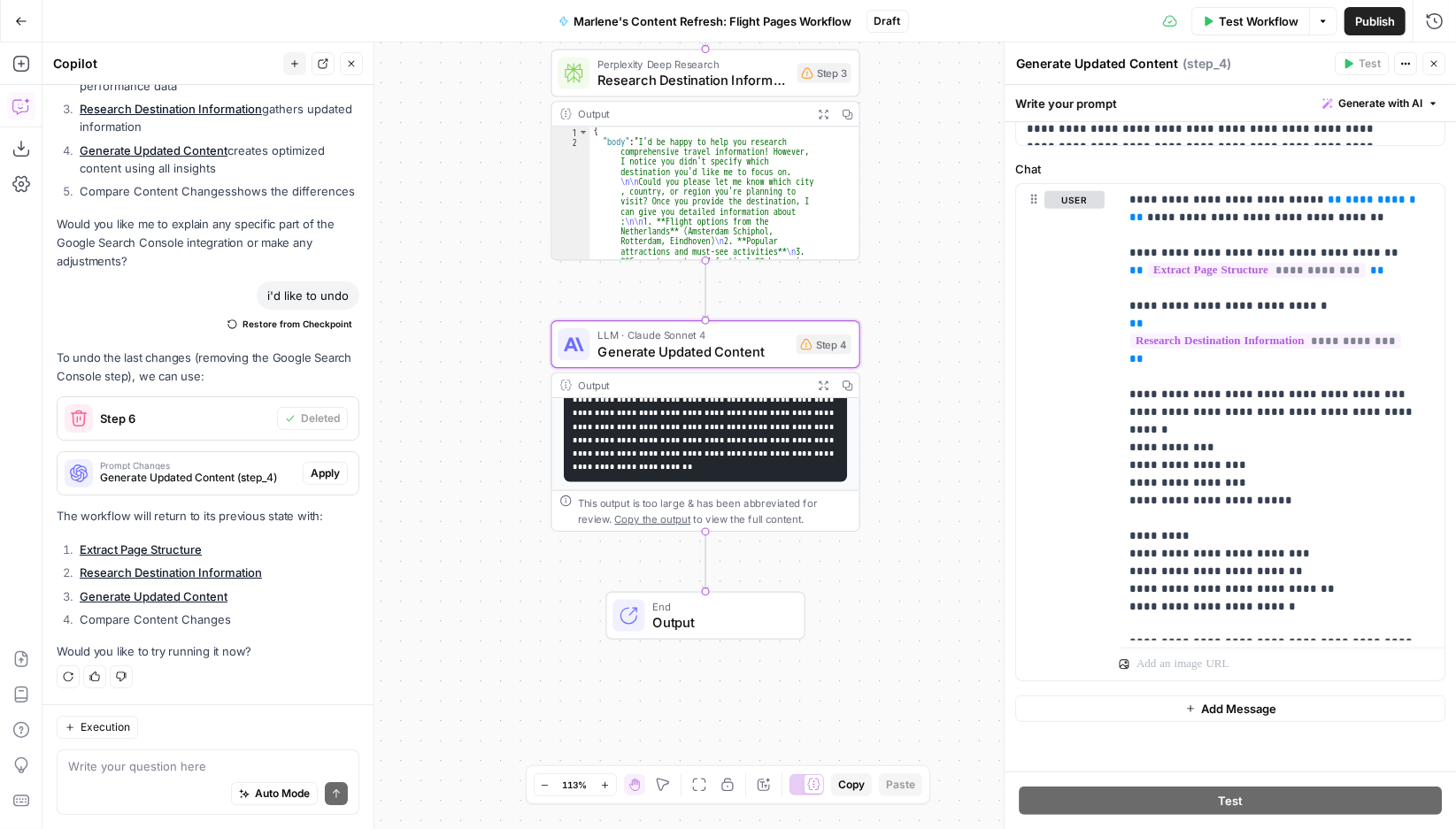 drag, startPoint x: 917, startPoint y: 420, endPoint x: 910, endPoint y: 173, distance: 247.09917 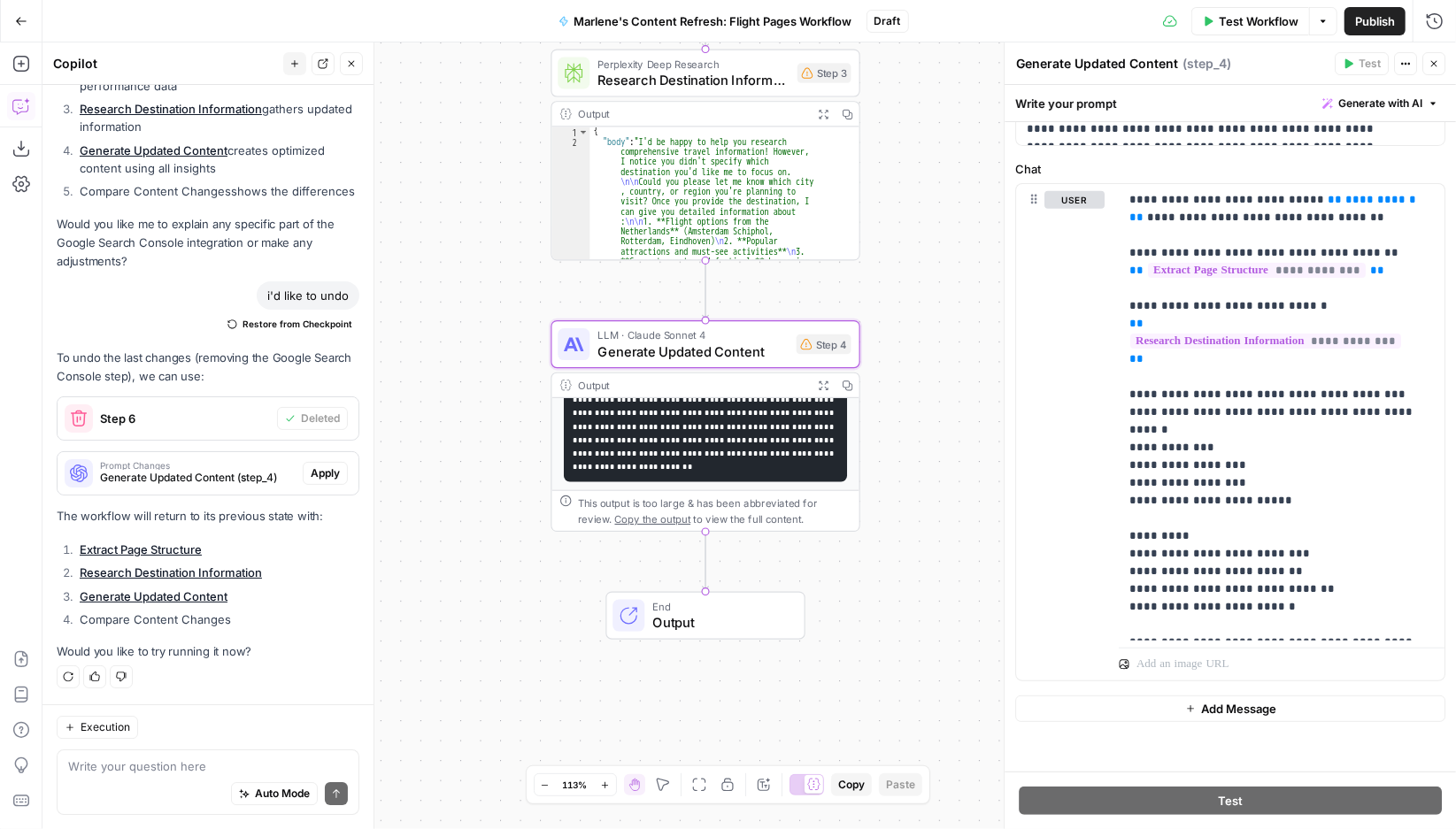 click on "**********" at bounding box center [749, 435] 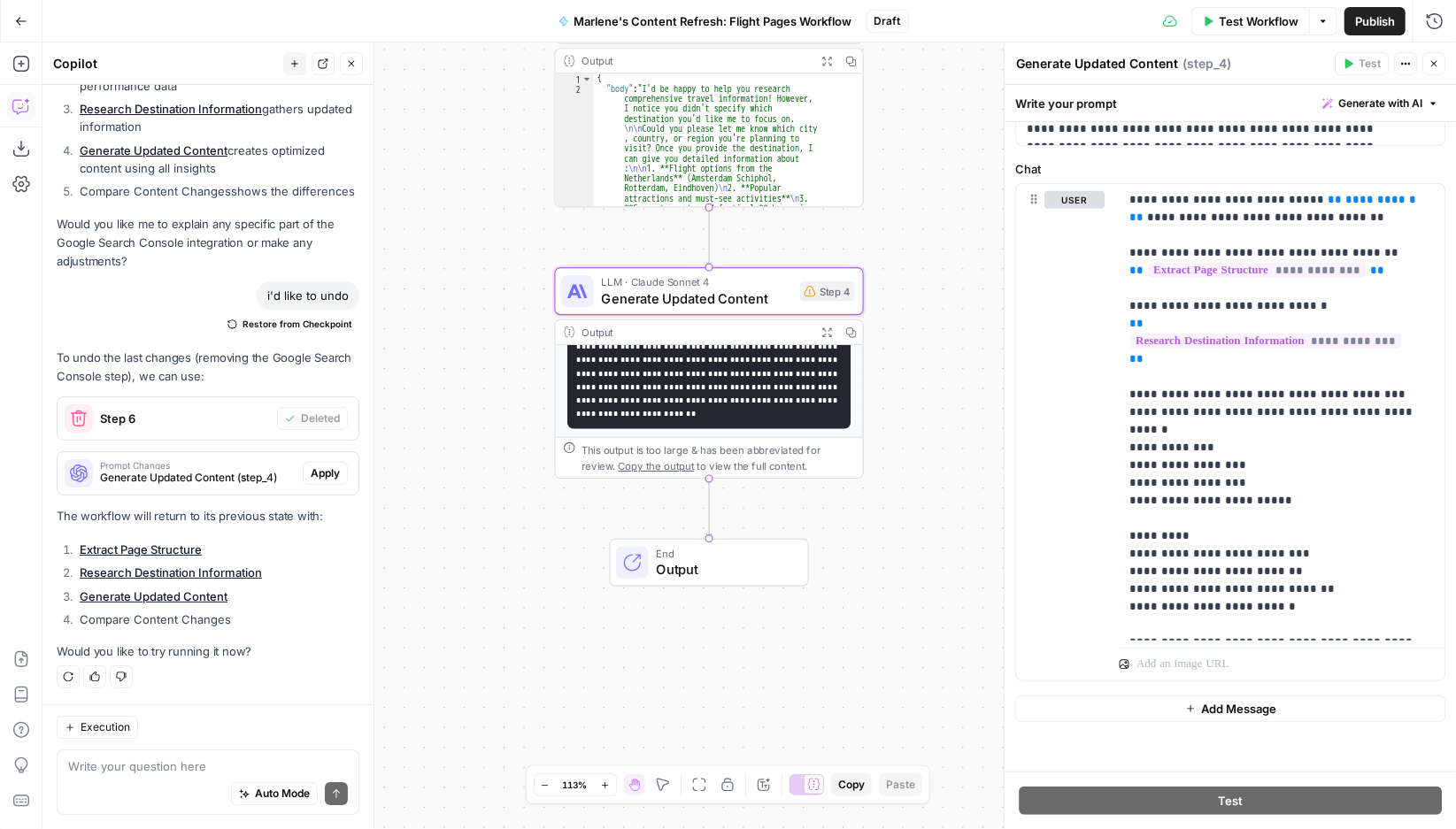 click on "**********" at bounding box center [749, 435] 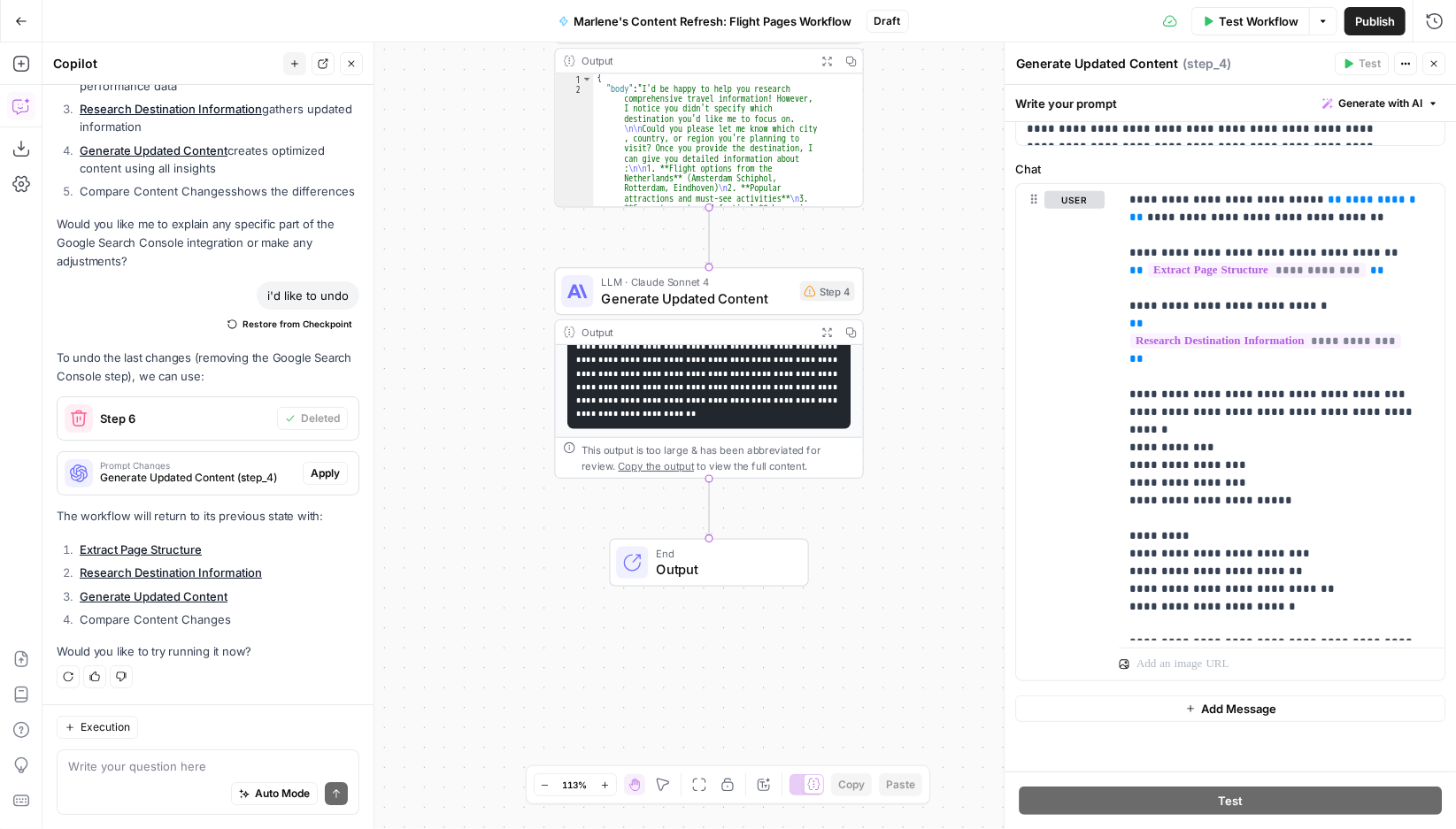 click on "Output" at bounding box center [723, 569] 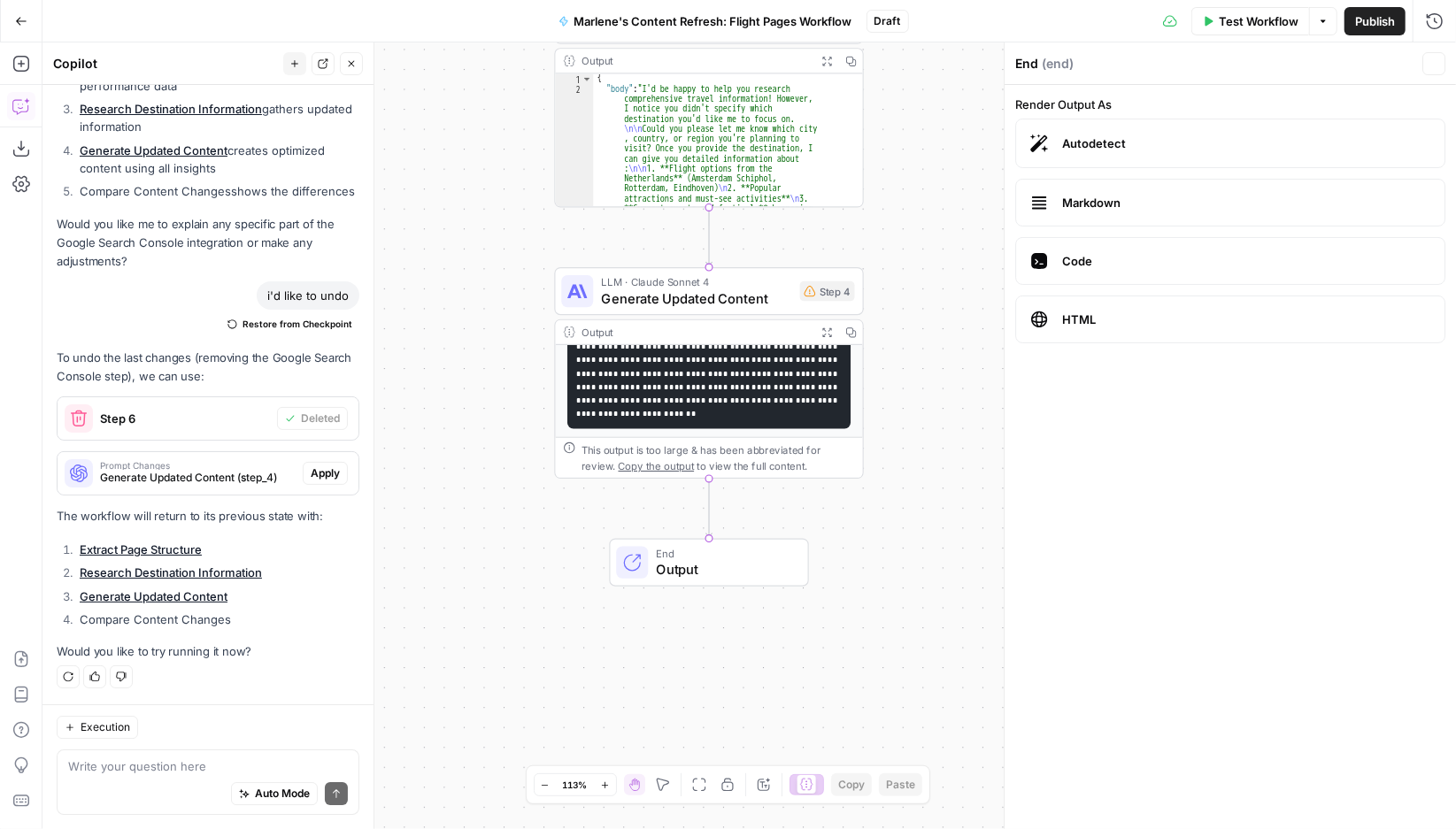 scroll, scrollTop: 21219, scrollLeft: 0, axis: vertical 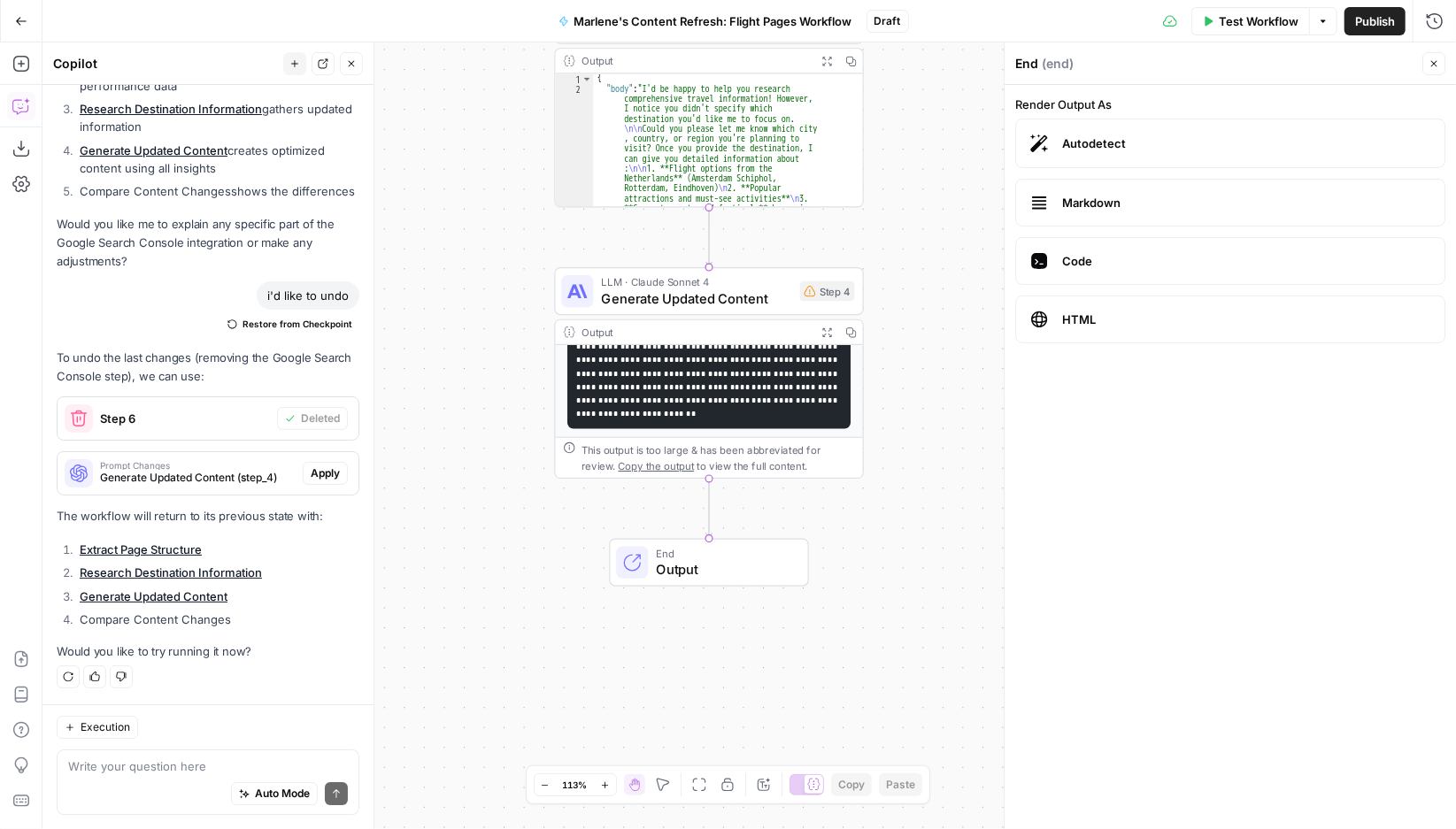 click on "End" at bounding box center [723, 554] 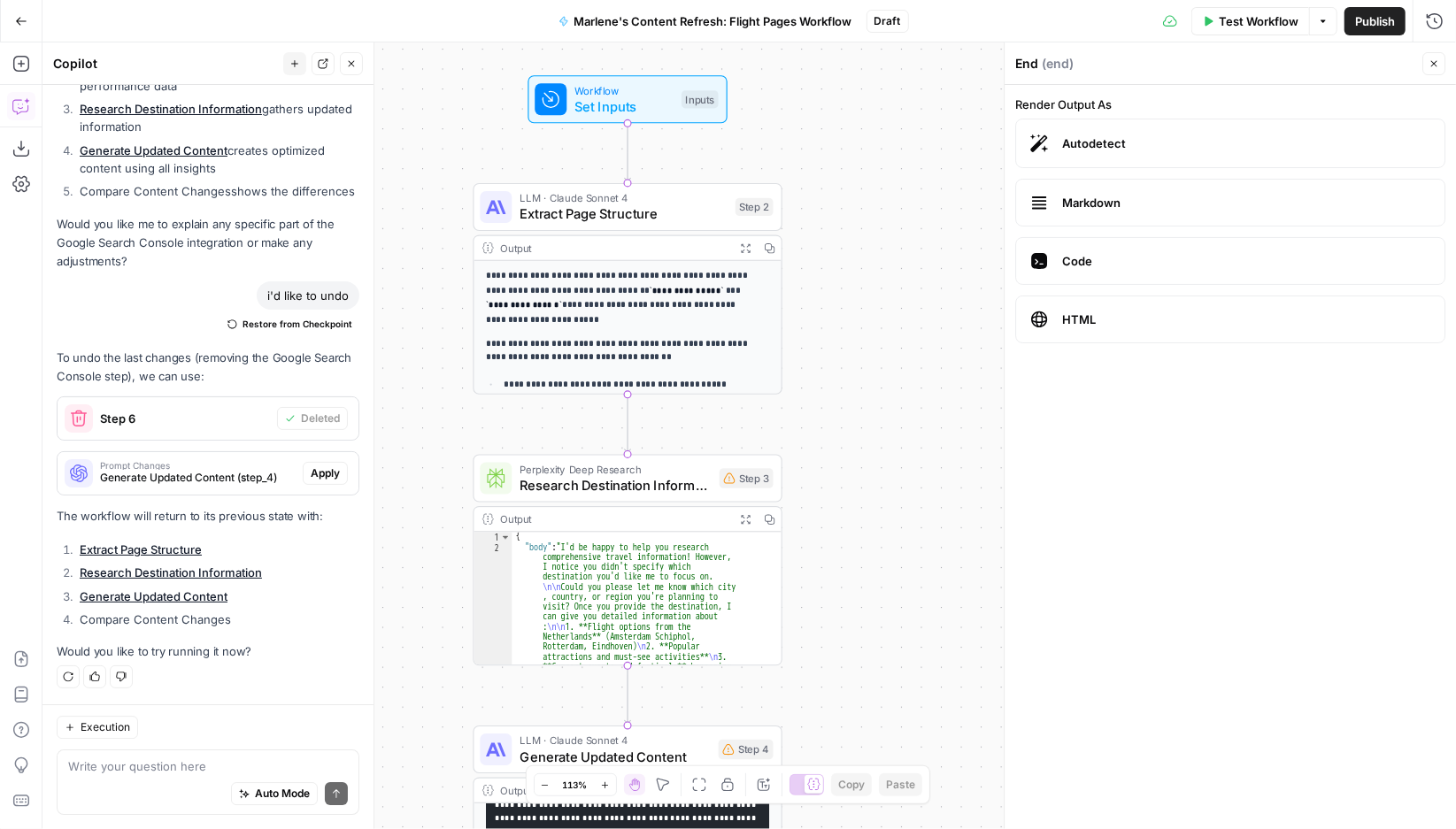 click on "**********" at bounding box center (728, 414) 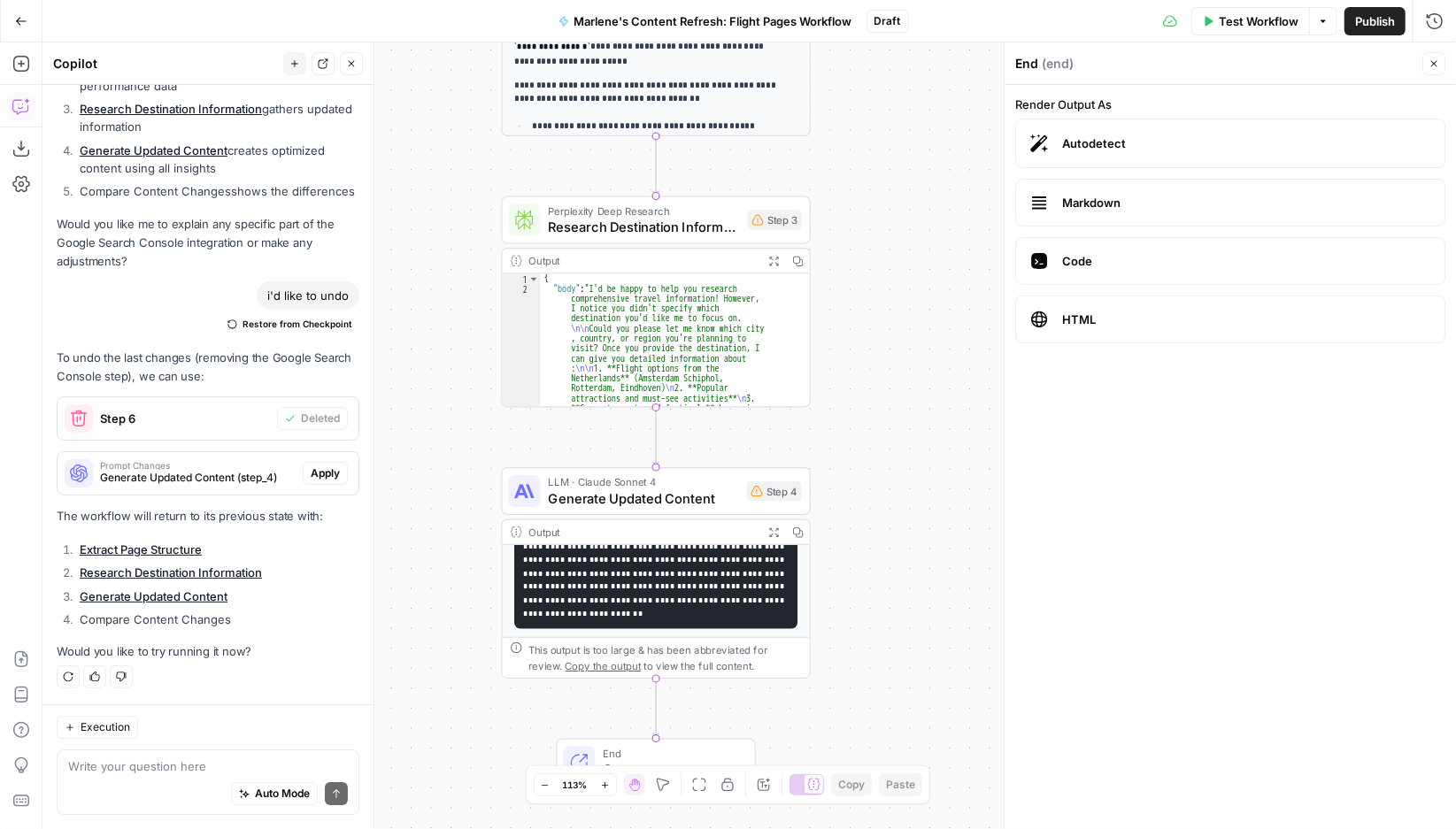 click on "**********" at bounding box center (749, 435) 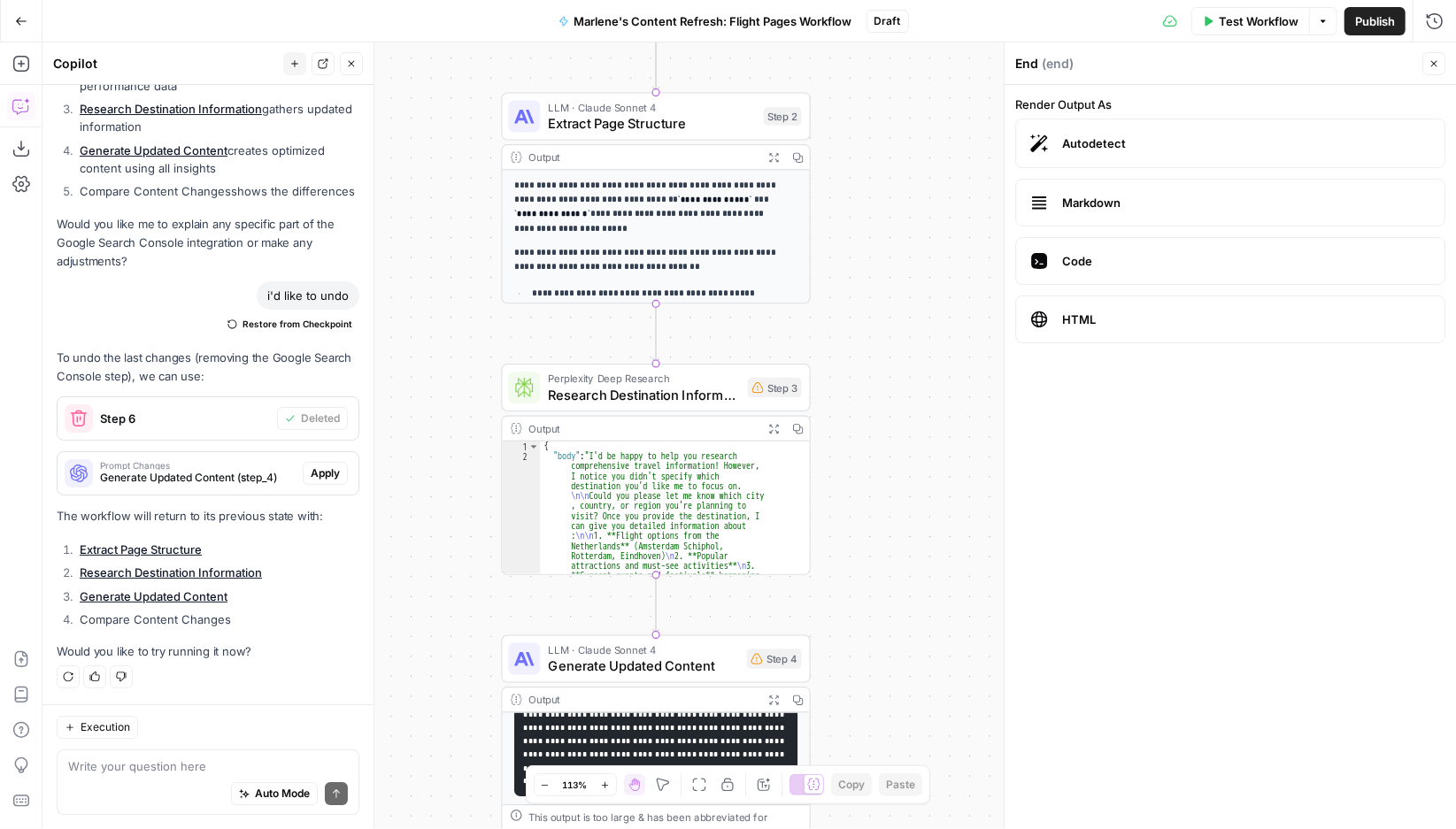 click on "Test Workflow" at bounding box center [1259, 21] 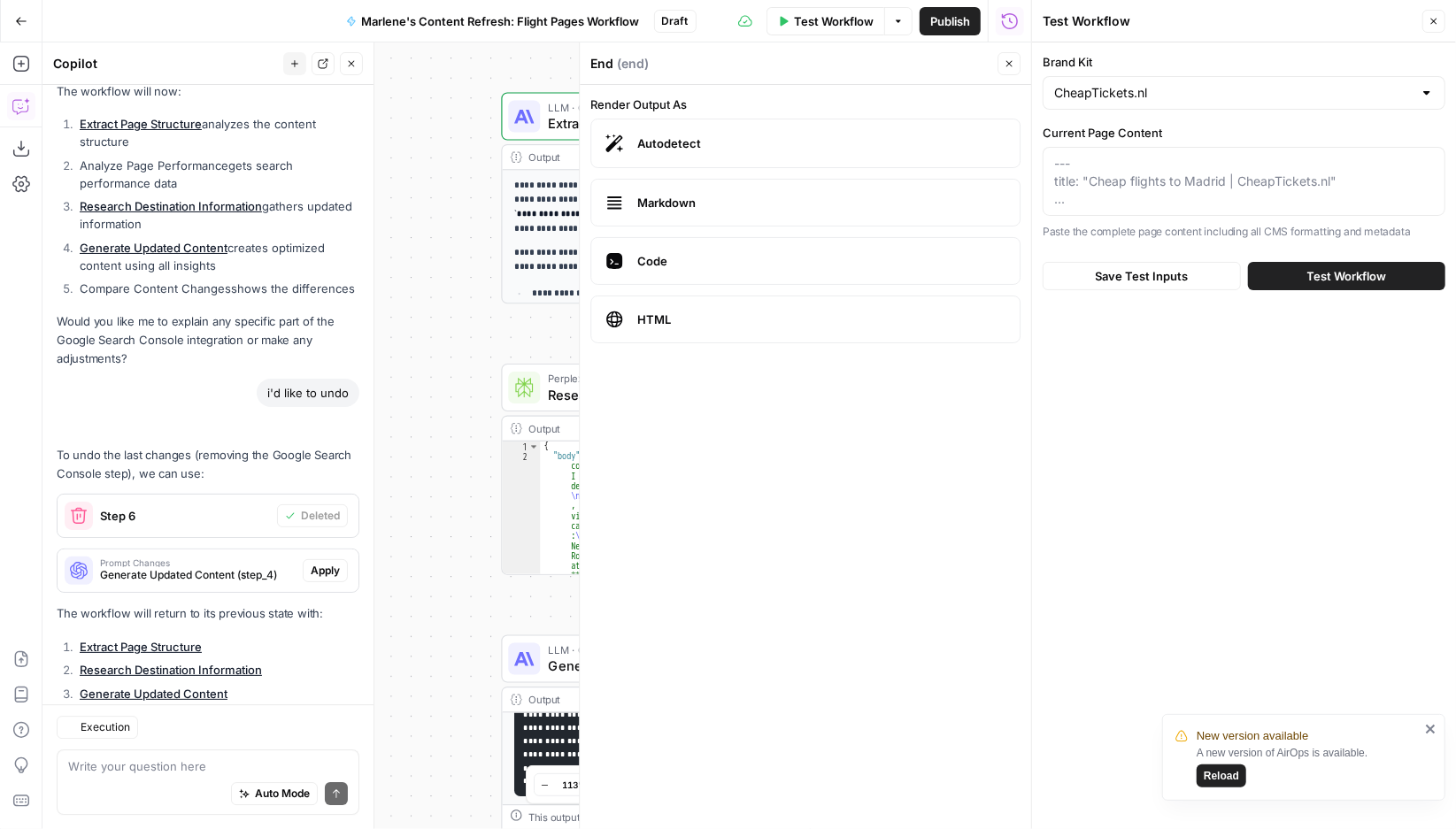 scroll, scrollTop: 21219, scrollLeft: 0, axis: vertical 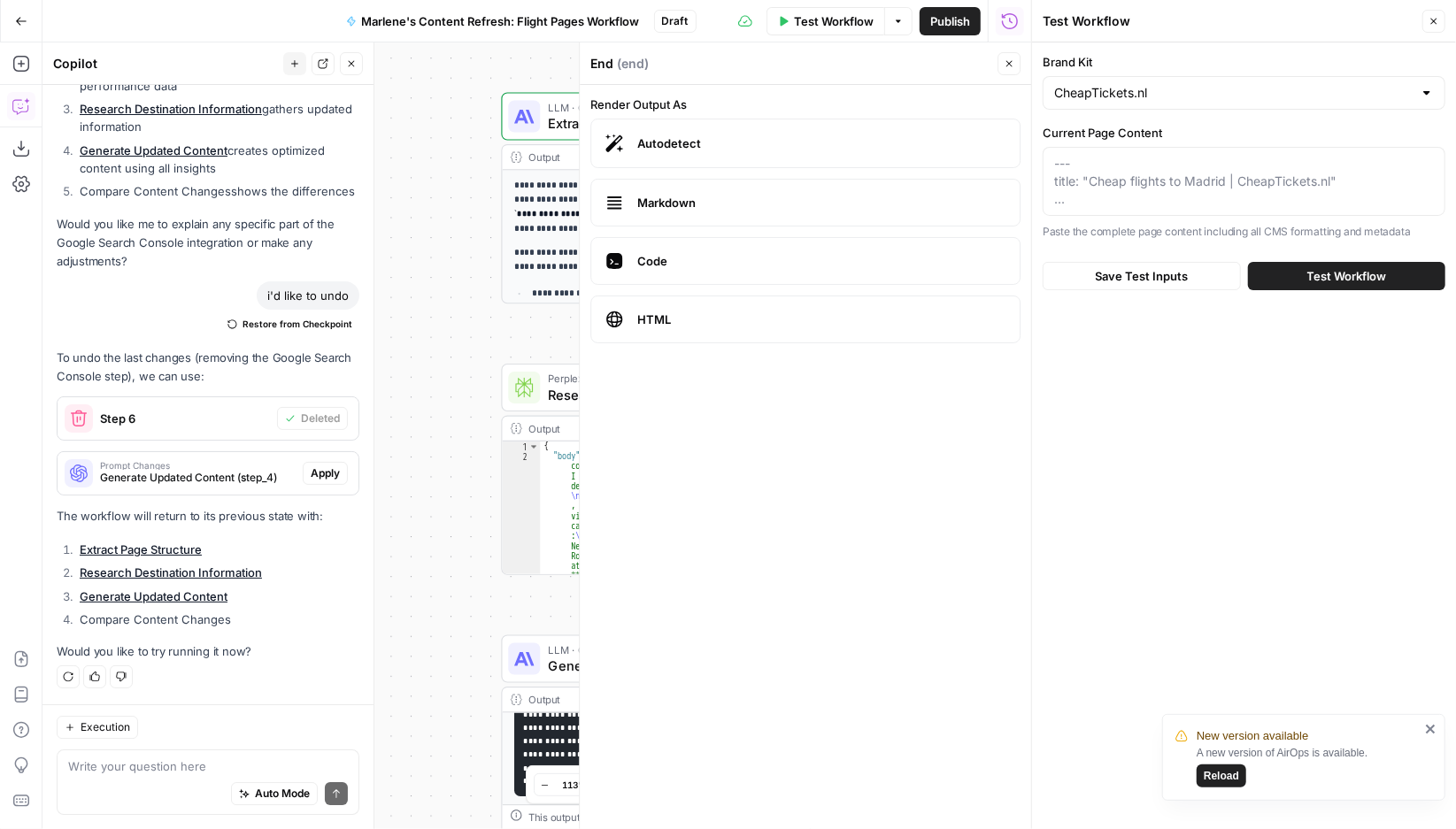 click on "Test Workflow" at bounding box center [1347, 276] 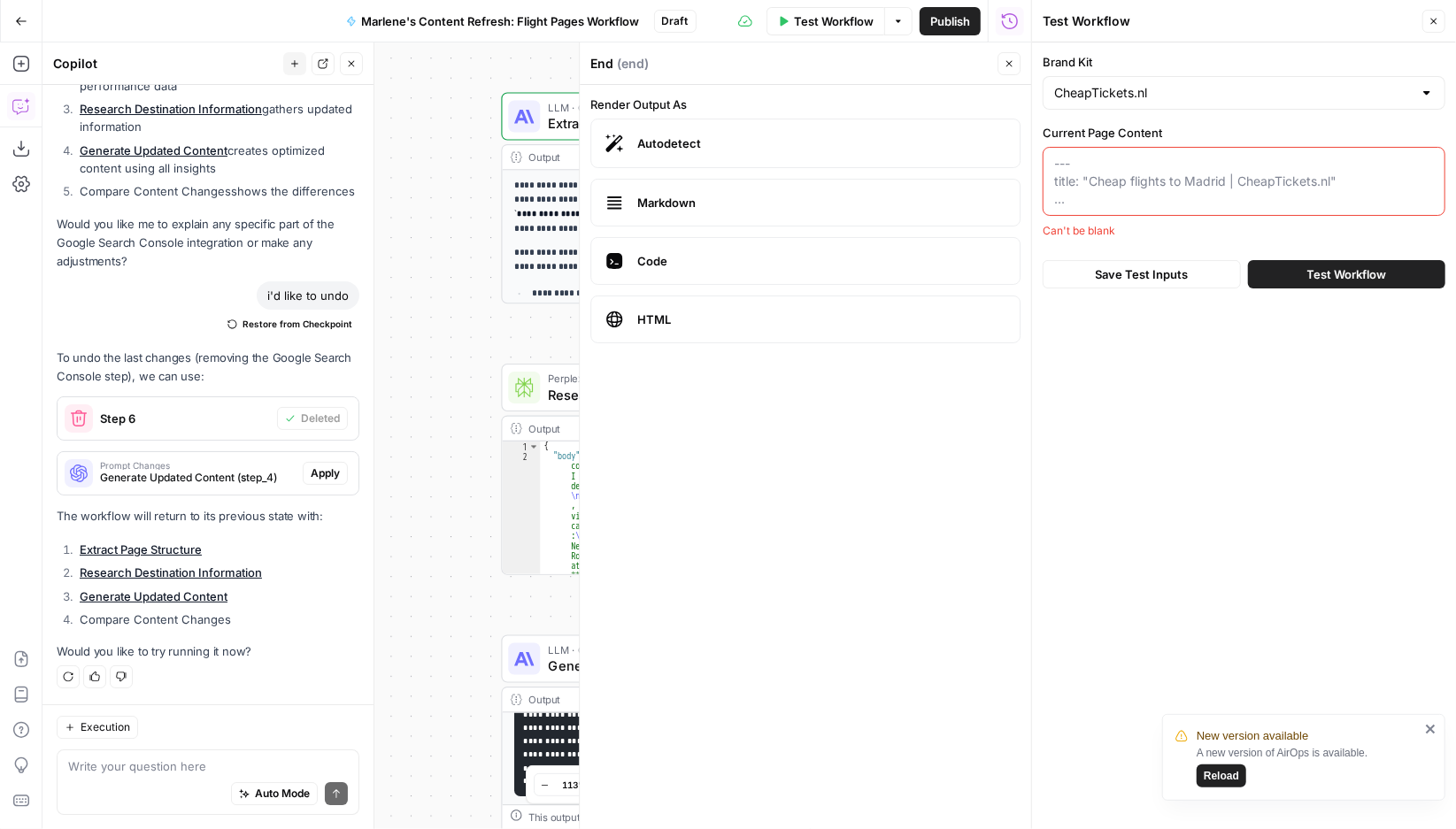 click on "Current Page Content" at bounding box center (1244, 181) 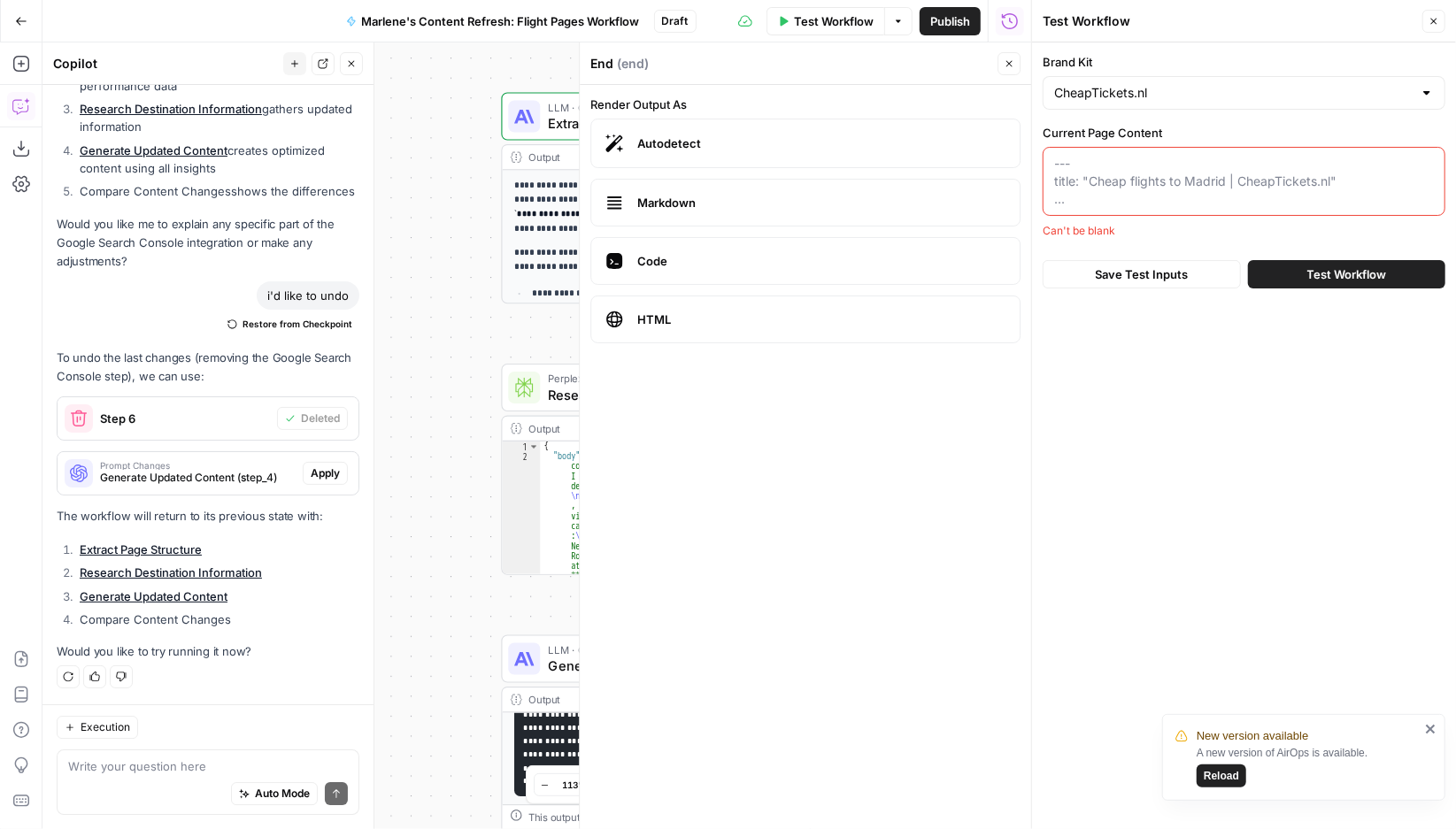 paste on "---
title: "Cheap flights to Reus | CheapTickets.nl"
metaTags:
description: "Compare and book the cheapest flights to {{getProperName currentFolder}} fast on CheapTickets.nl! 800+ Airlines & over 9000 destinations."
keywords: ""
navOrder: "1"
navTitle: "{{getProperName currentFolder}}"
---
# Flights to {{getProperName currentFolder}}
What do you really require from a holiday or travel experience? Exciting places to visit, tempting food to try, and a chance to relax. You can have all of that and more if you book flights to Reus through CheapTickets.nl.
Another pleasure of having time abroad is being away from the routine of normal daily life and being able to spend more time with family or friends. Again, this can be achieved if you use CheapTickets.nl and book cheap flights to Reus.
## How to book cheap flights to Reus with CheapTickets.nl
With the worldwide web, it has never been easier to get really low priced flights to Reus with CheapTickets.nl. The online travel company can scan all the airli..." 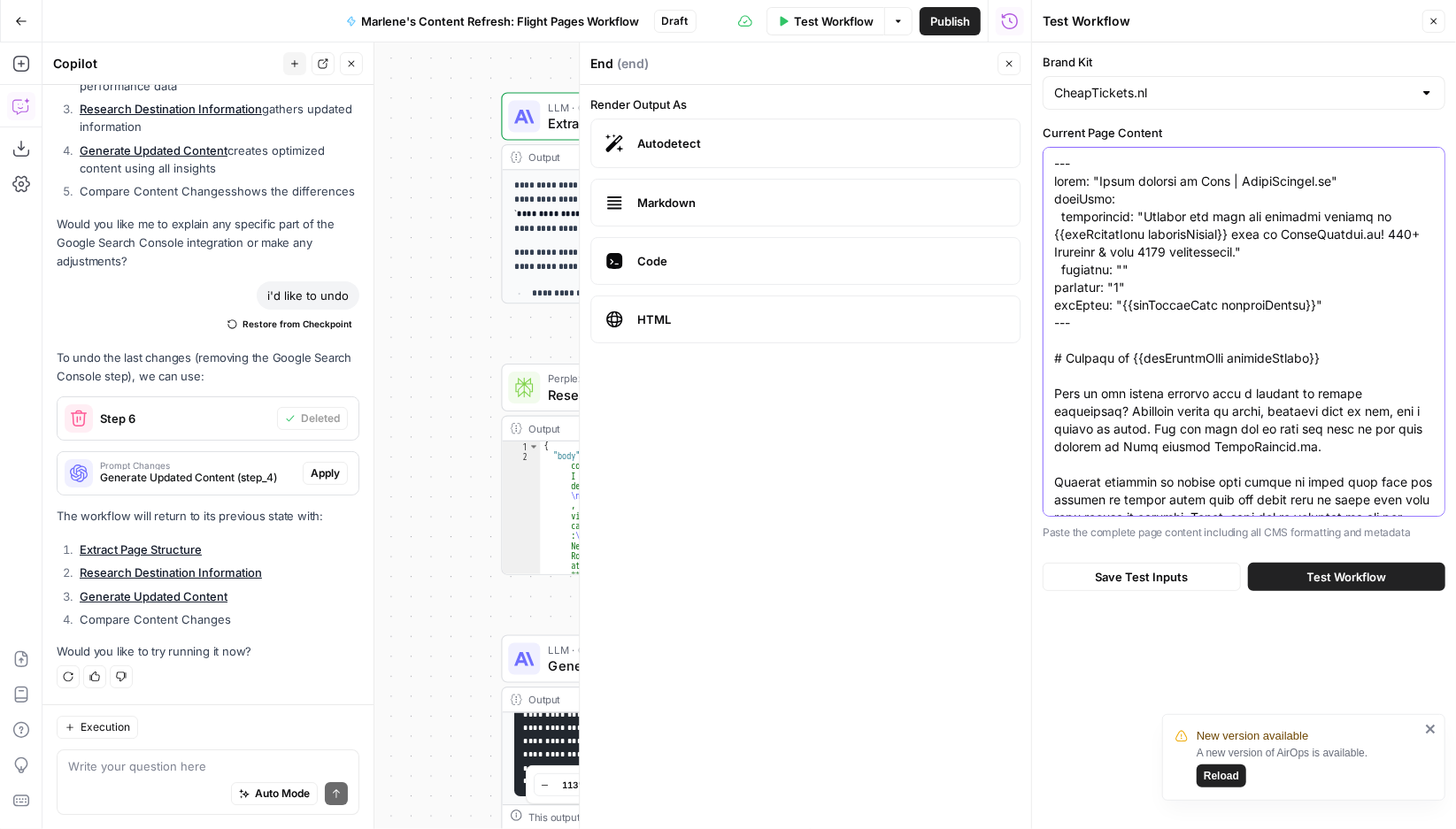scroll, scrollTop: 574, scrollLeft: 0, axis: vertical 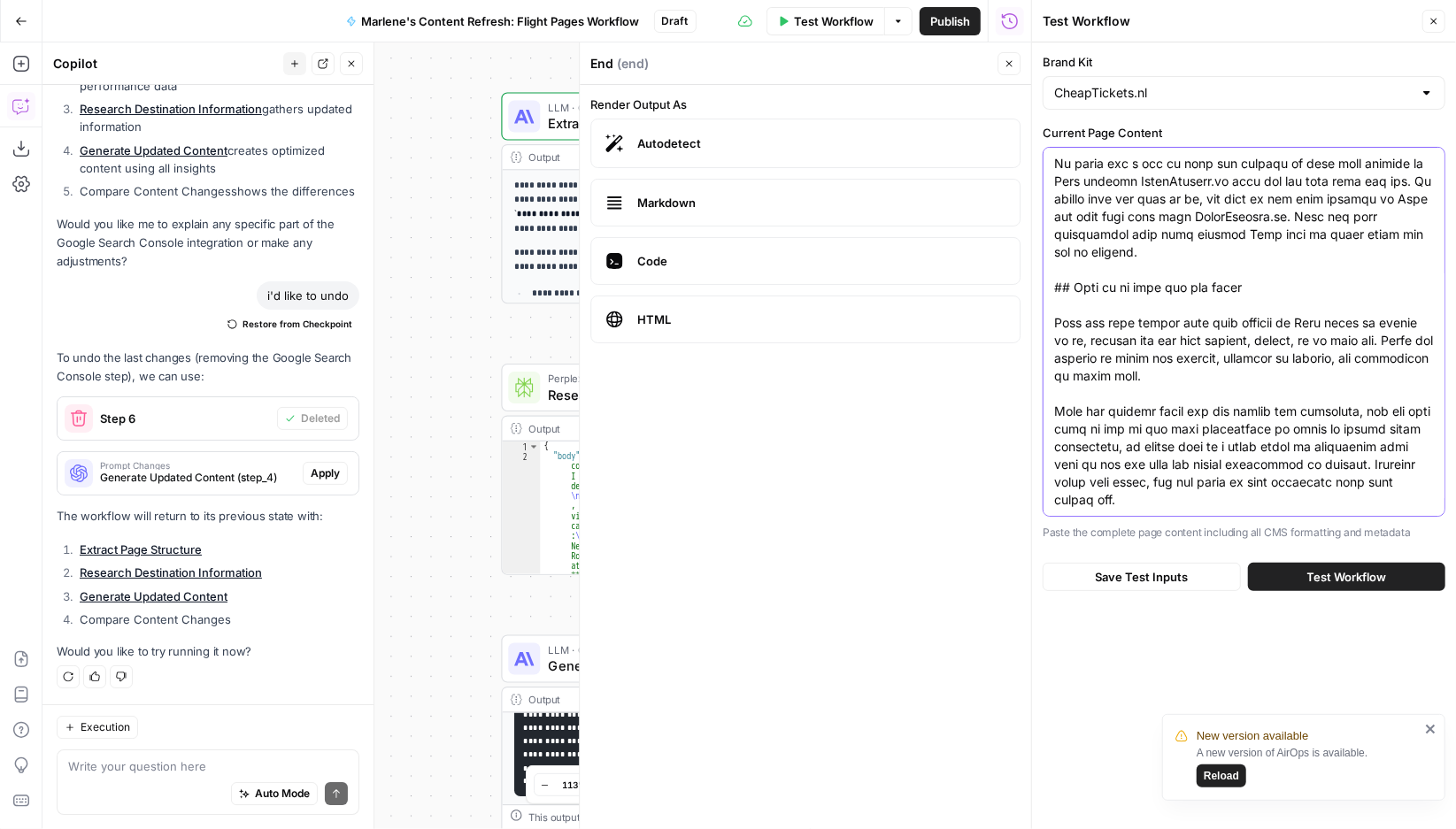type on "---
title: "Cheap flights to Reus | CheapTickets.nl"
metaTags:
description: "Compare and book the cheapest flights to {{getProperName currentFolder}} fast on CheapTickets.nl! 800+ Airlines & over 9000 destinations."
keywords: ""
navOrder: "1"
navTitle: "{{getProperName currentFolder}}"
---
# Flights to {{getProperName currentFolder}}
What do you really require from a holiday or travel experience? Exciting places to visit, tempting food to try, and a chance to relax. You can have all of that and more if you book flights to Reus through CheapTickets.nl.
Another pleasure of having time abroad is being away from the routine of normal daily life and being able to spend more time with family or friends. Again, this can be achieved if you use CheapTickets.nl and book cheap flights to Reus.
## How to book cheap flights to Reus with CheapTickets.nl
With the worldwide web, it has never been easier to get really low priced flights to Reus with CheapTickets.nl. The online travel company can scan all the airli..." 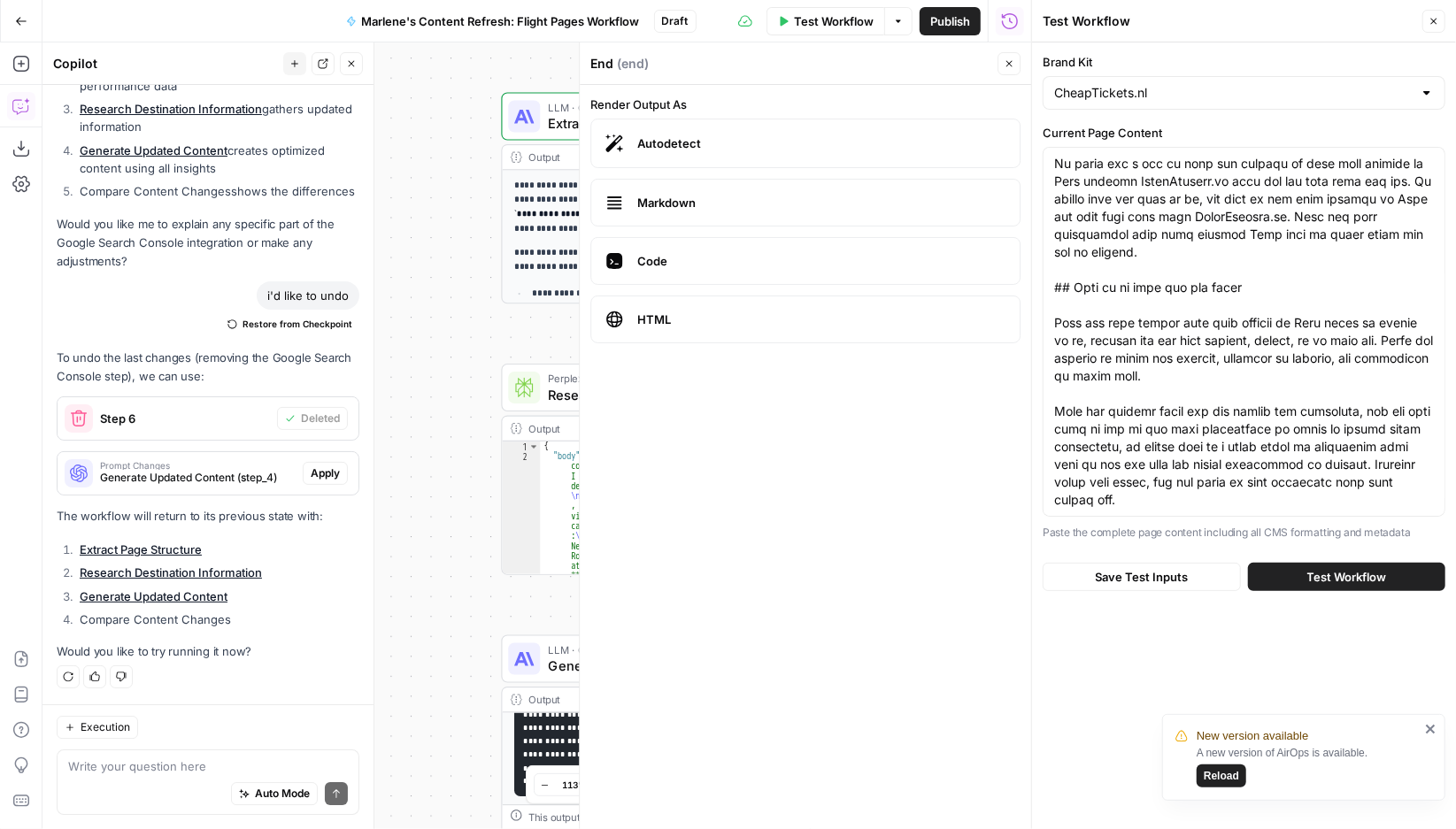 click on "Test Workflow" at bounding box center (1347, 577) 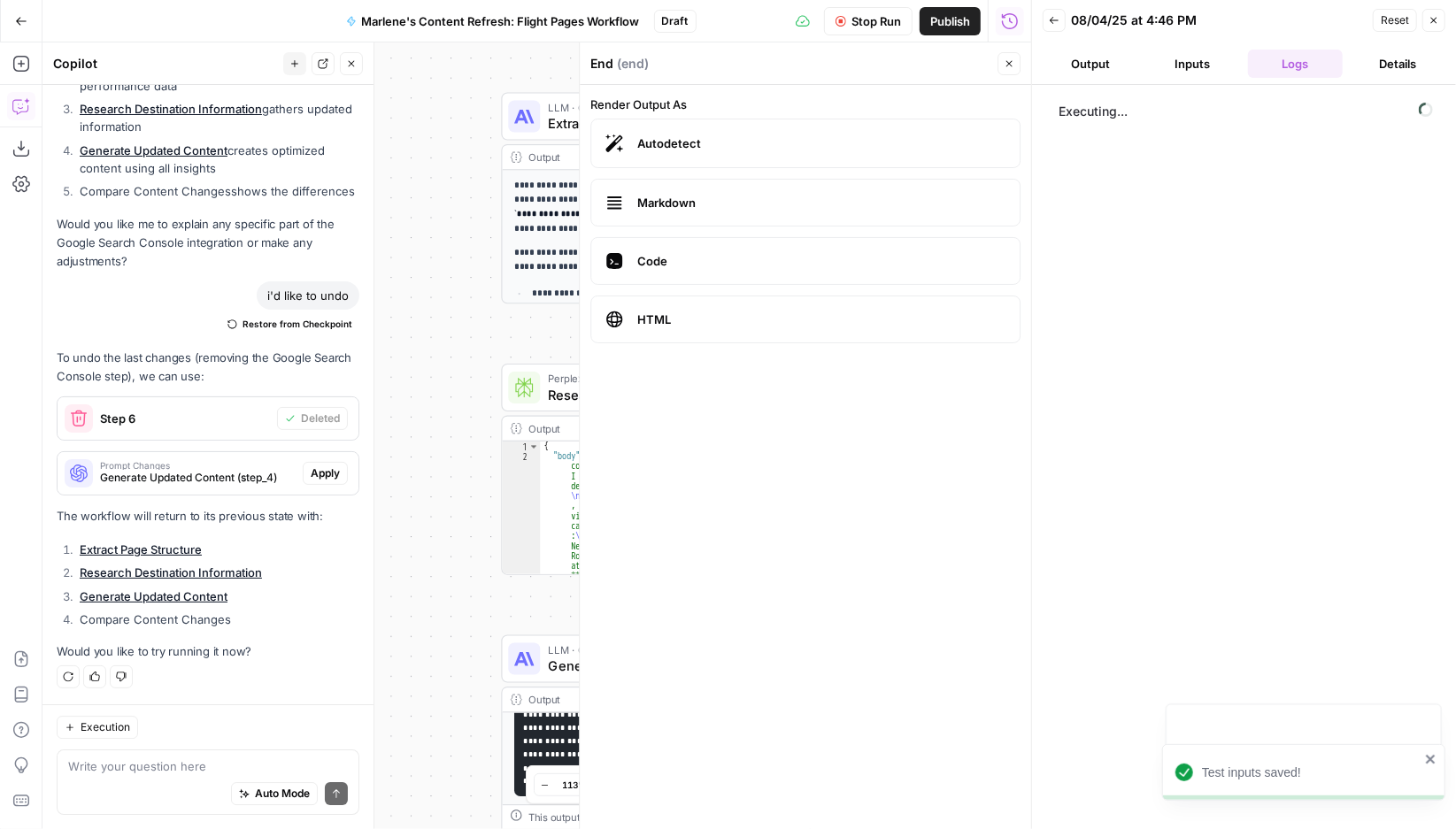 click on "Close" at bounding box center (1009, 64) 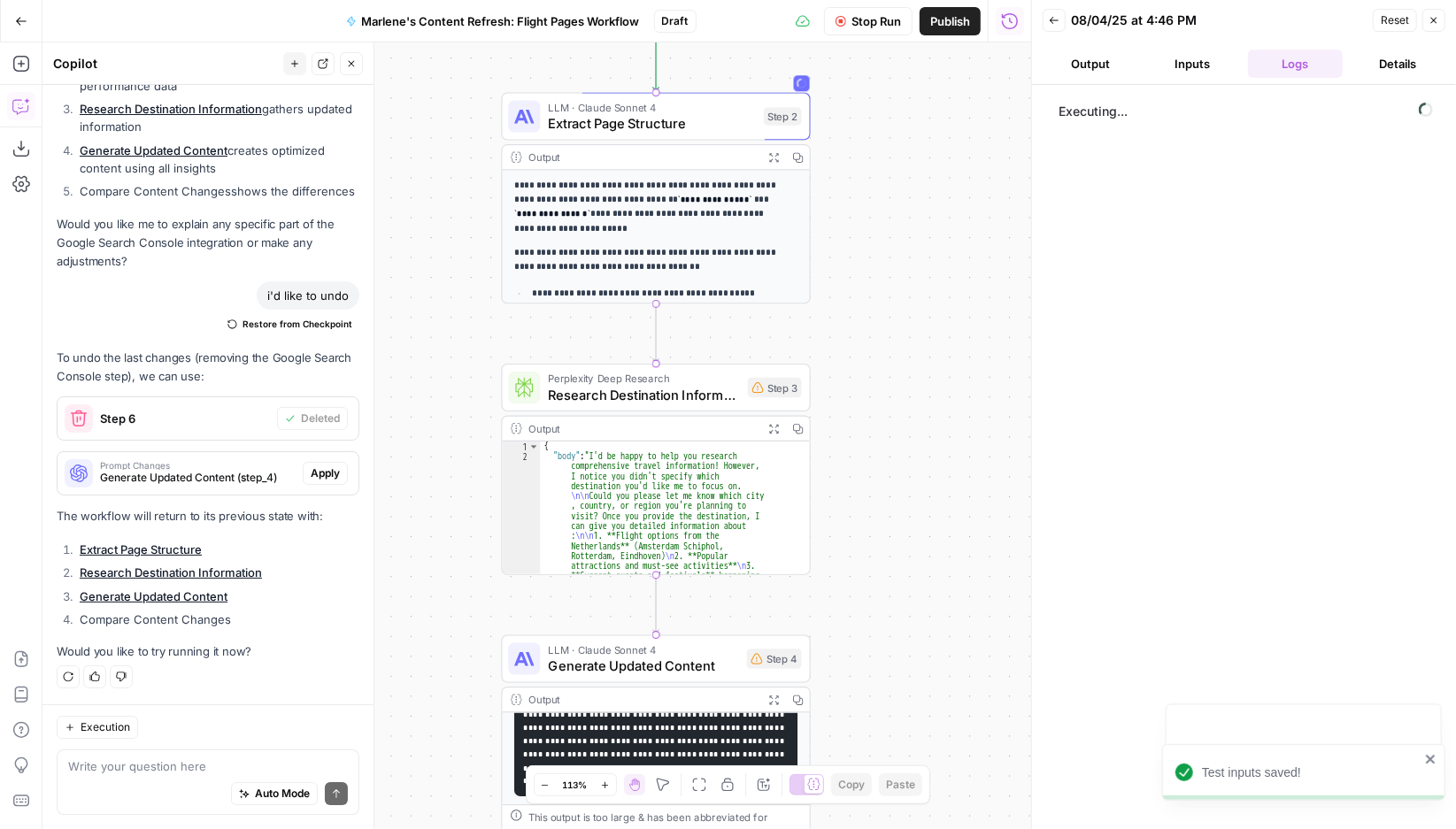 scroll, scrollTop: 21219, scrollLeft: 0, axis: vertical 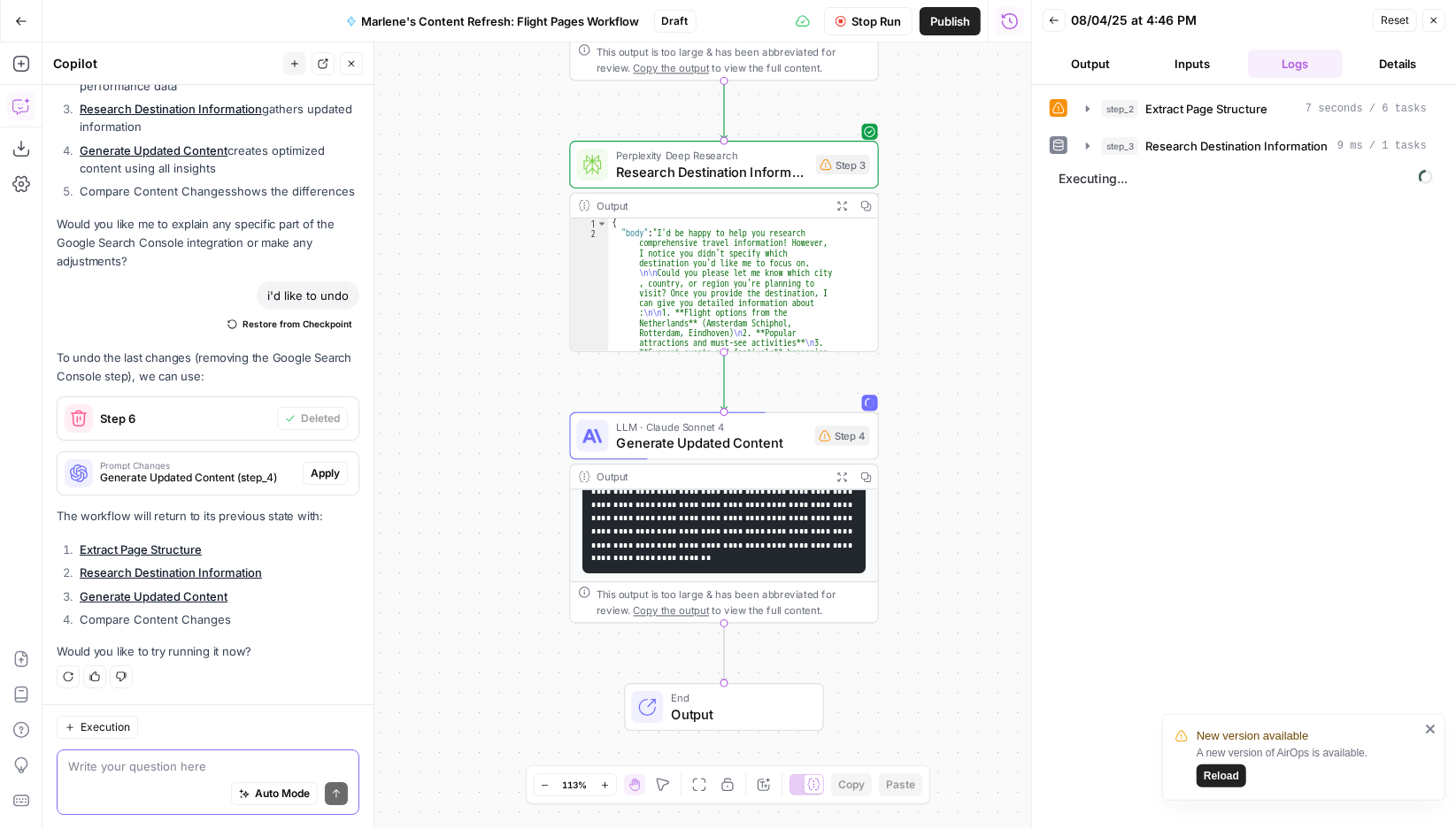 click at bounding box center (208, 766) 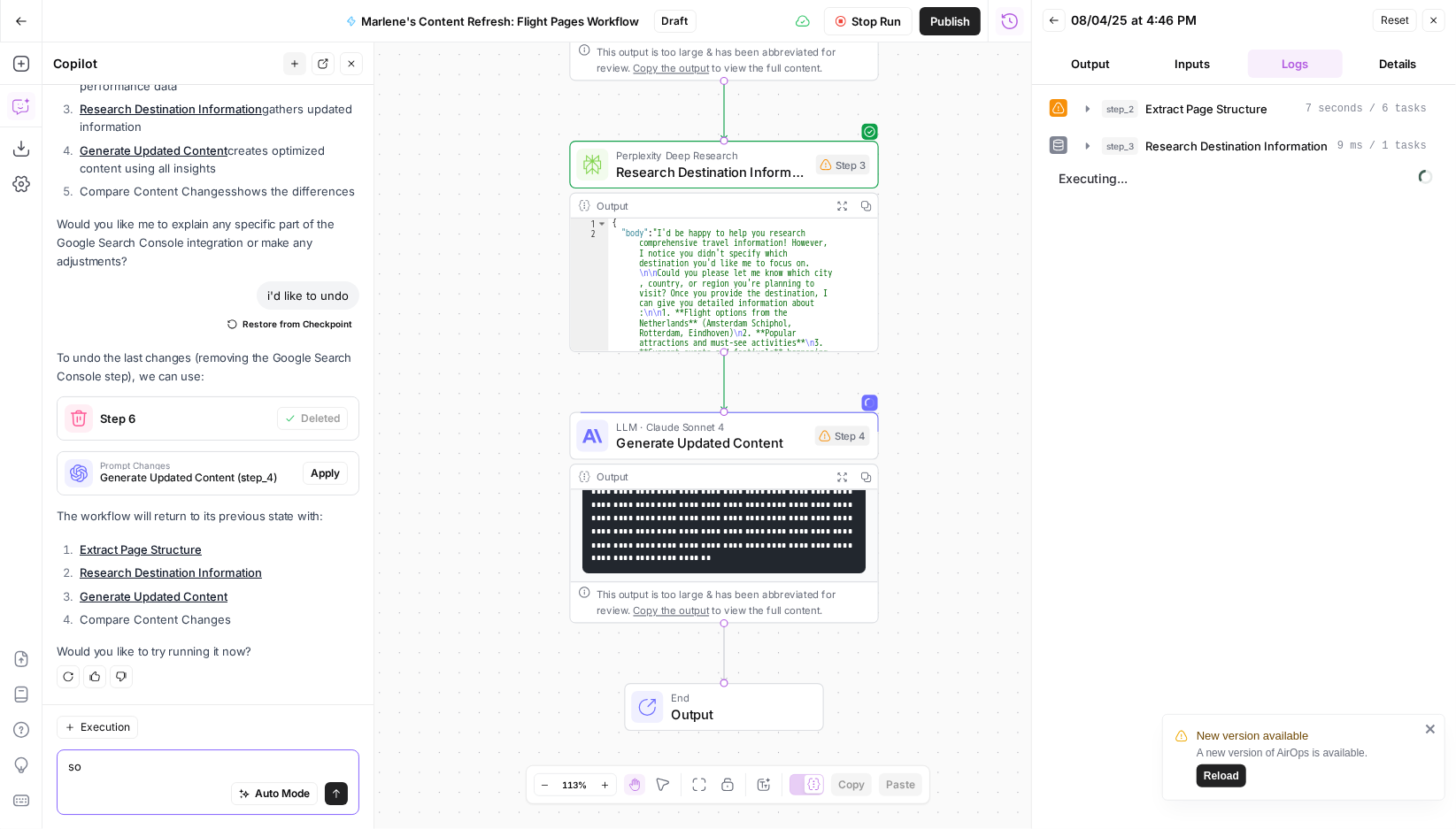 type on "s" 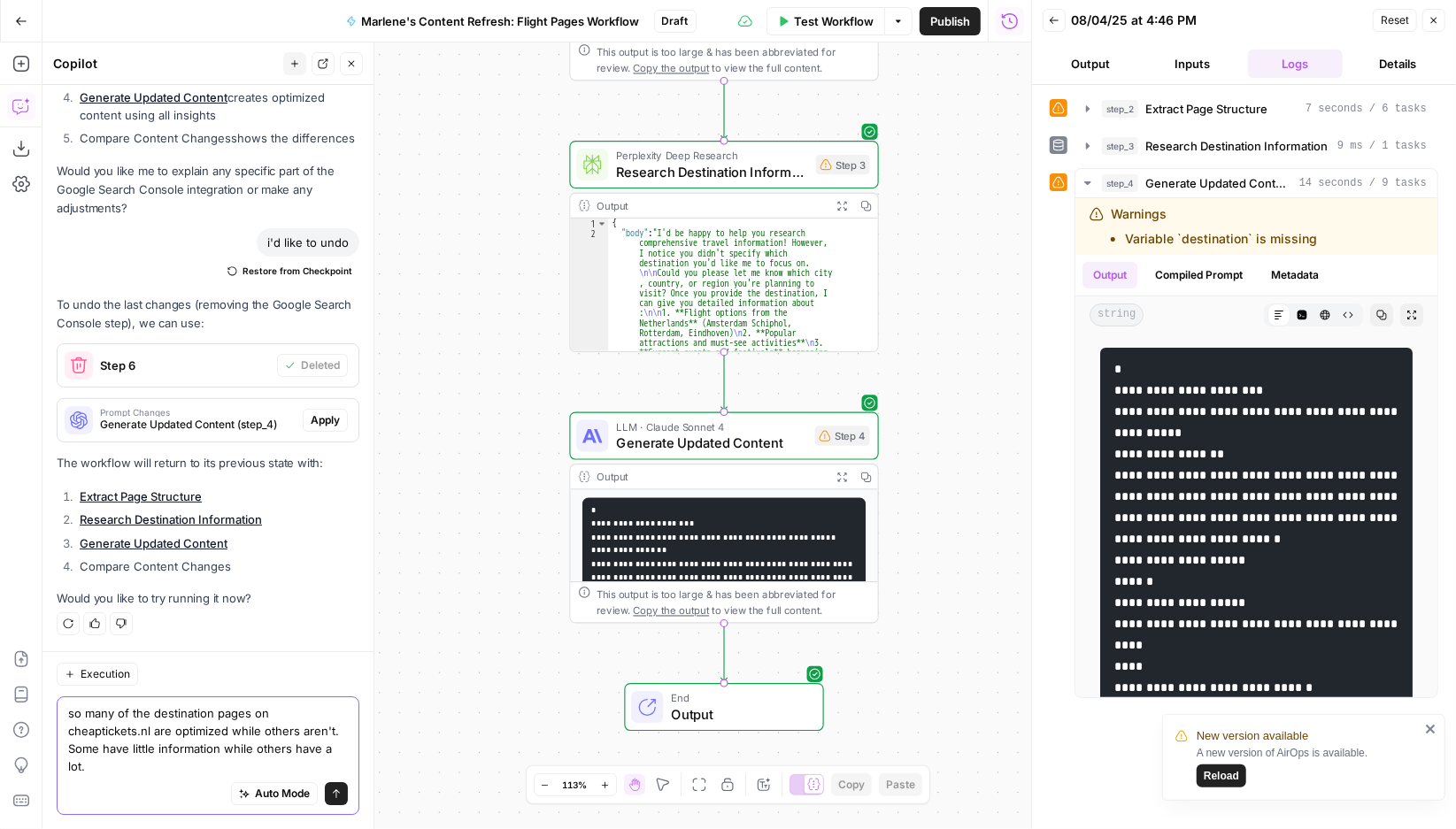 scroll, scrollTop: 21272, scrollLeft: 0, axis: vertical 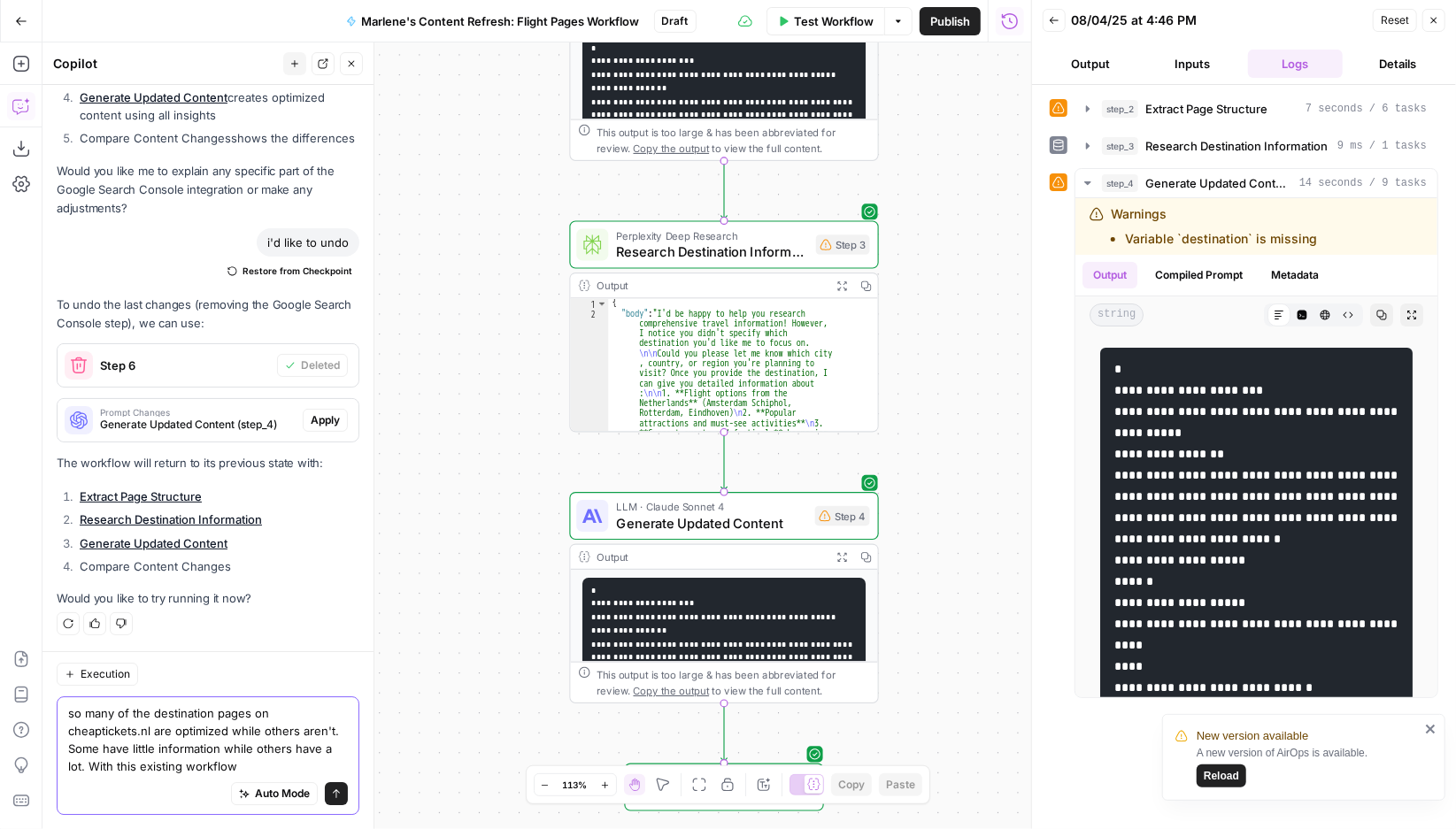 click on "so many of the destination pages on cheaptickets.nl are optimized while others aren't. Some have little information while others have a lot. With this existing workflow" at bounding box center (208, 740) 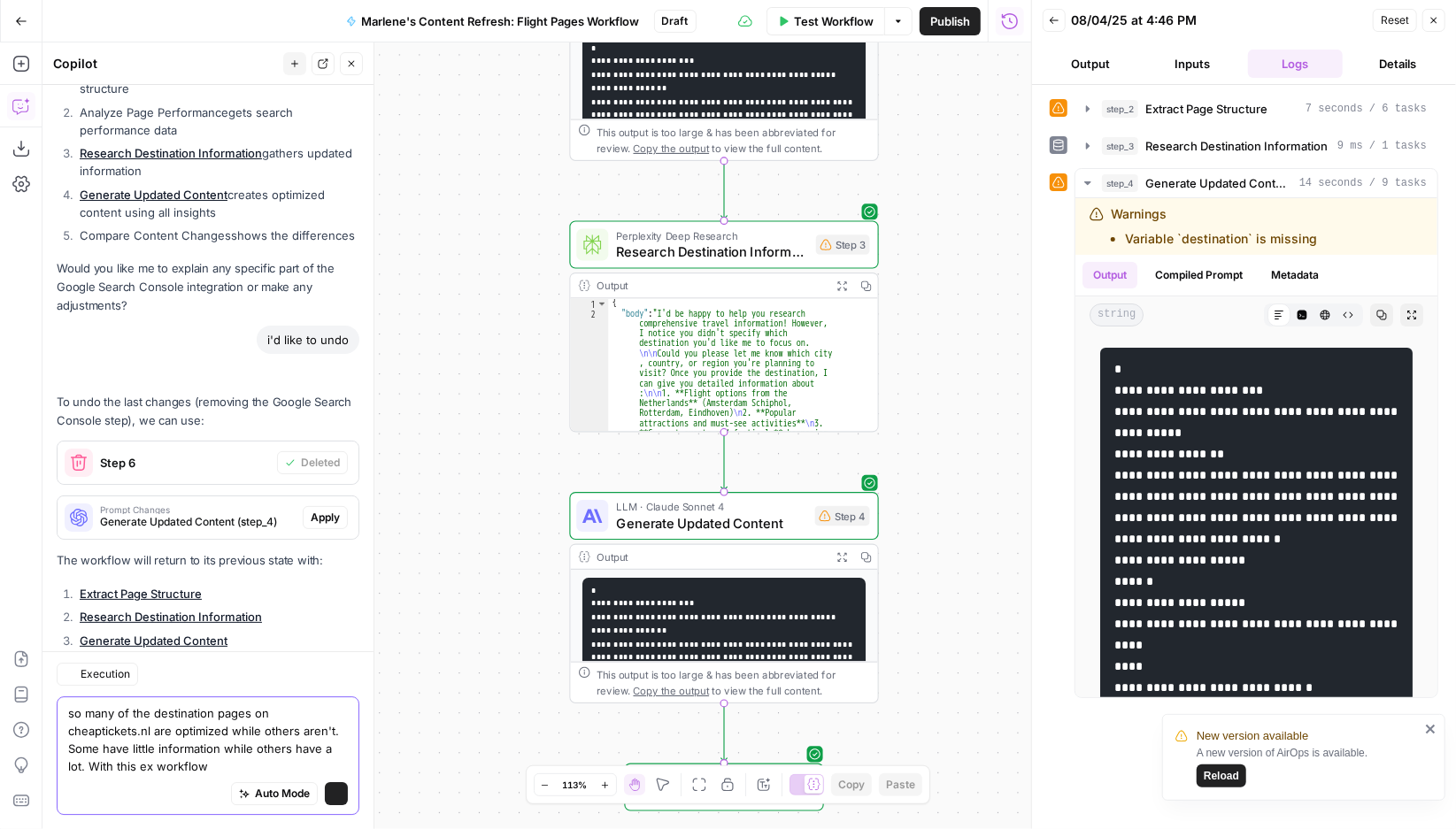 scroll, scrollTop: 21272, scrollLeft: 0, axis: vertical 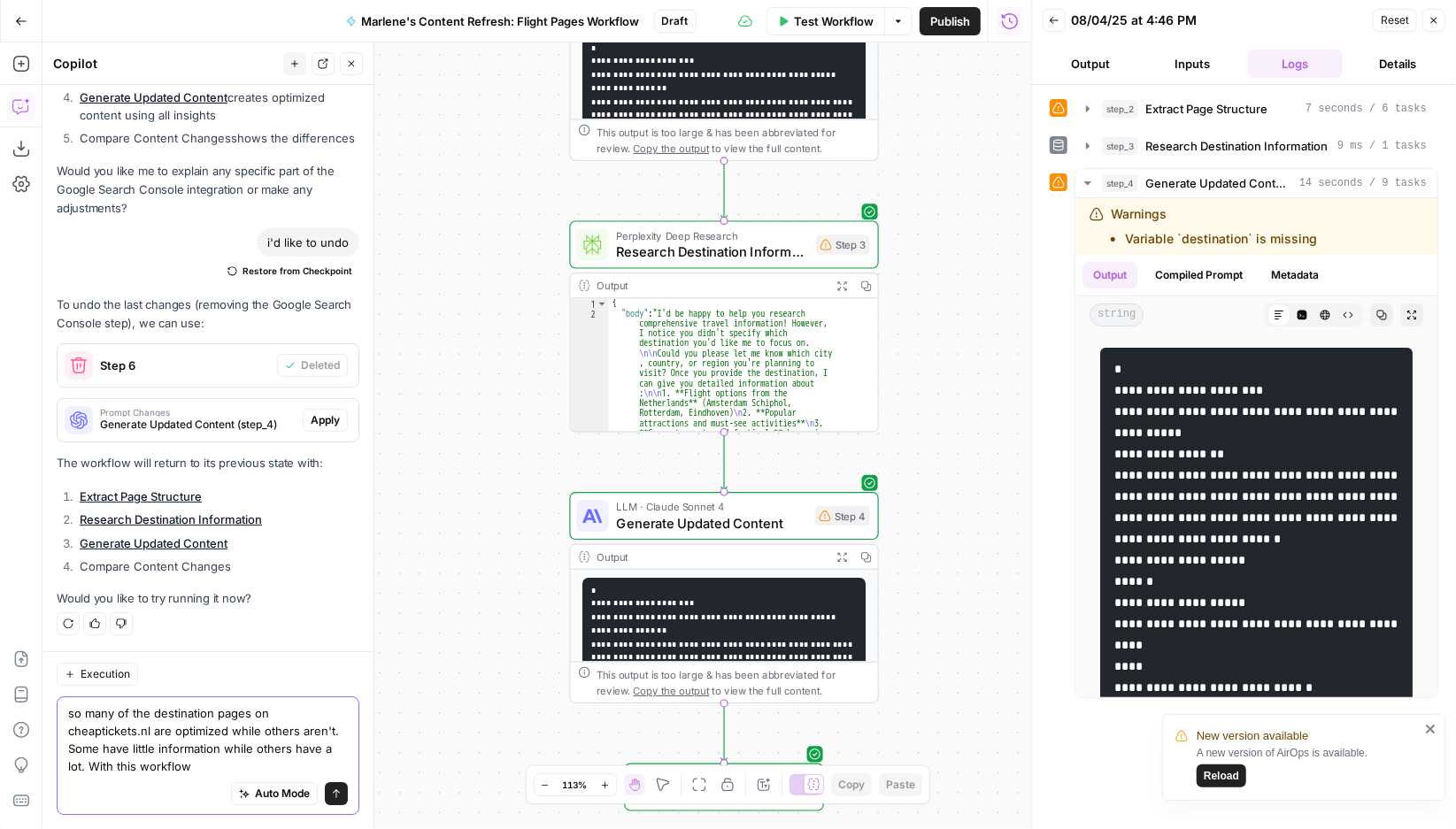 click on "so many of the destination pages on cheaptickets.nl are optimized while others aren't. Some have little information while others have a lot. With this workflow" at bounding box center [208, 740] 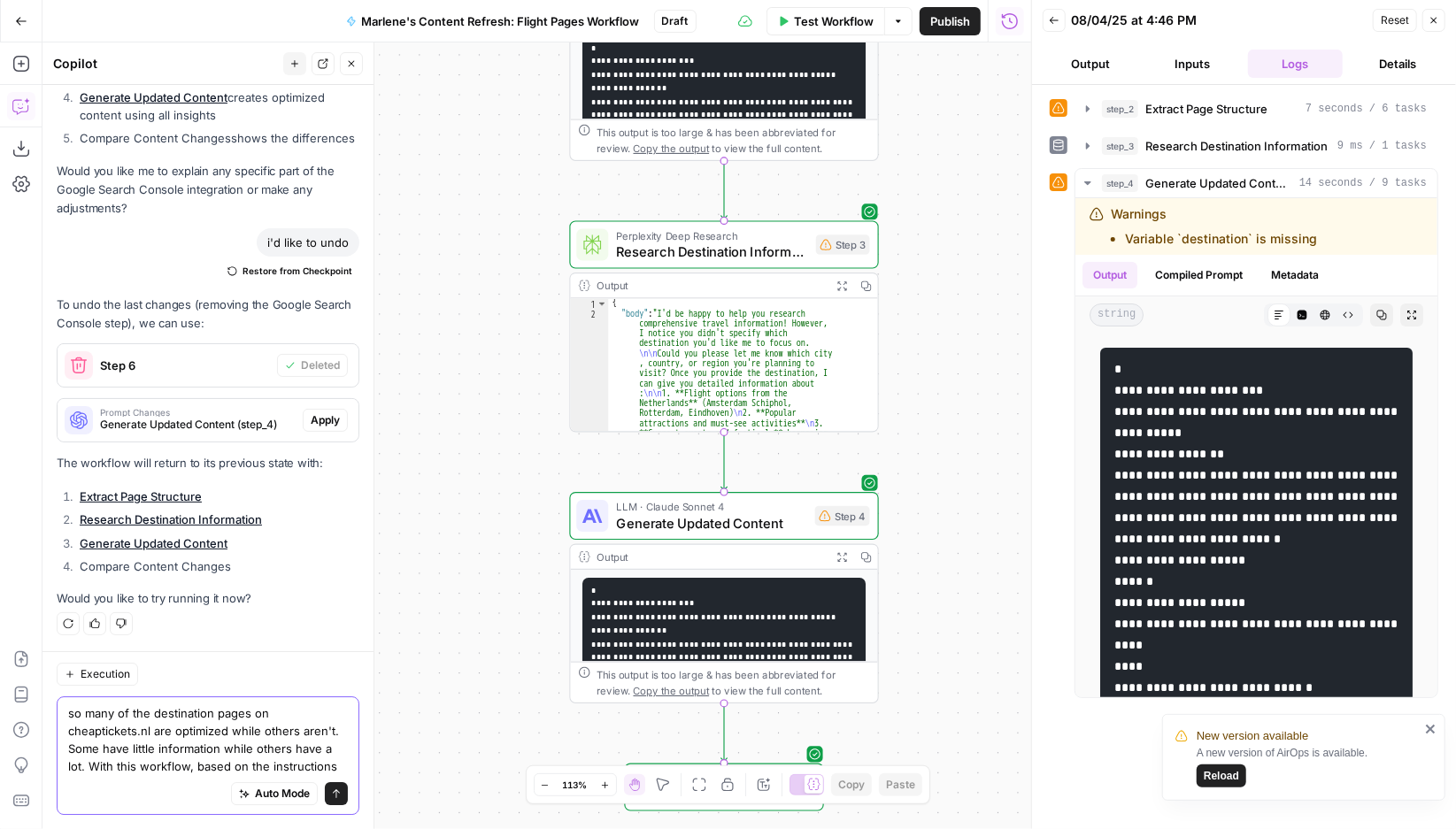 scroll, scrollTop: 21289, scrollLeft: 0, axis: vertical 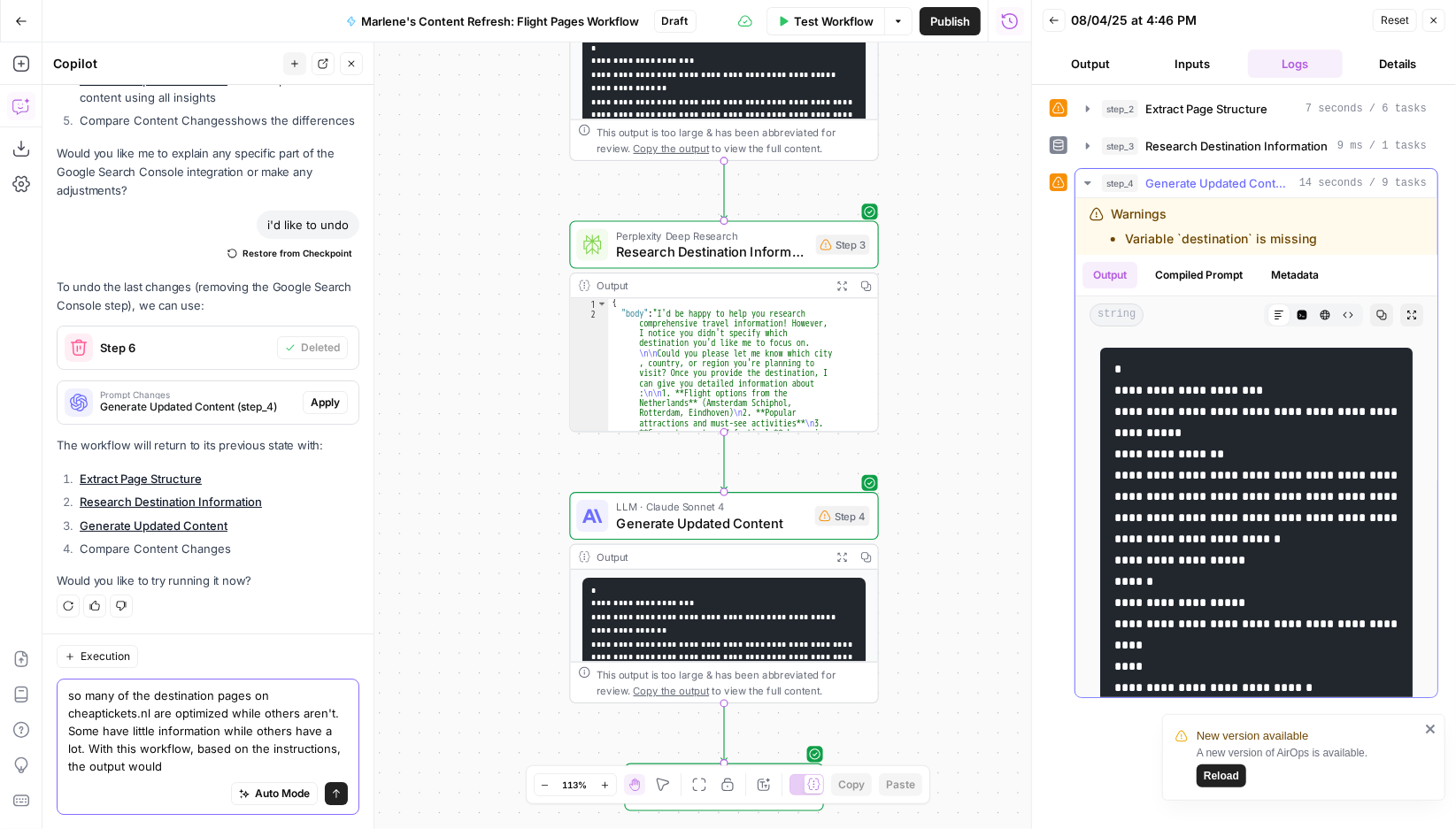 type on "so many of the destination pages on cheaptickets.nl are optimized while others aren't. Some have little information while others have a lot. With this workflow, based on the instructions, the output would" 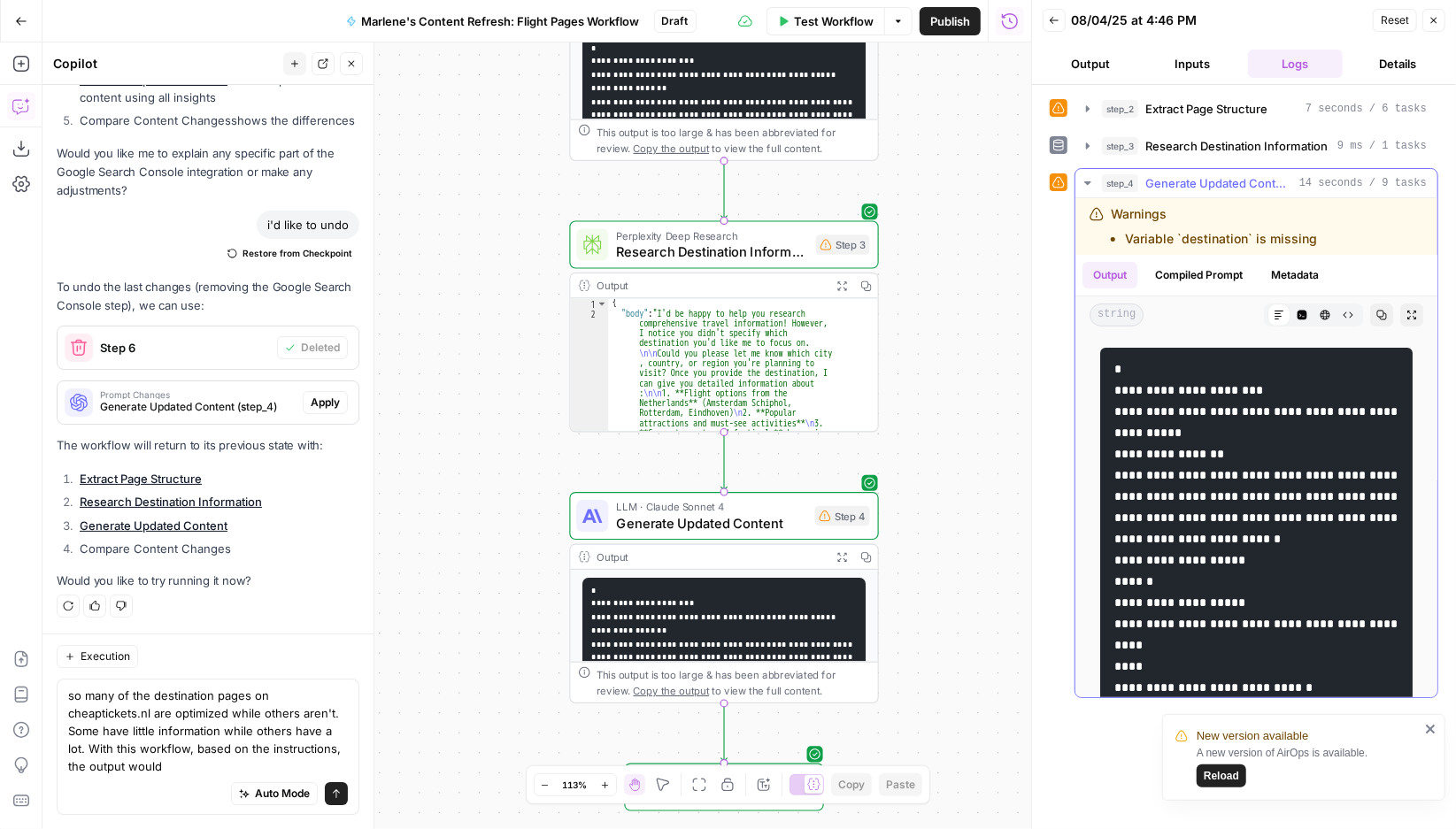 click on "Generate Updated Content" at bounding box center [1219, 183] 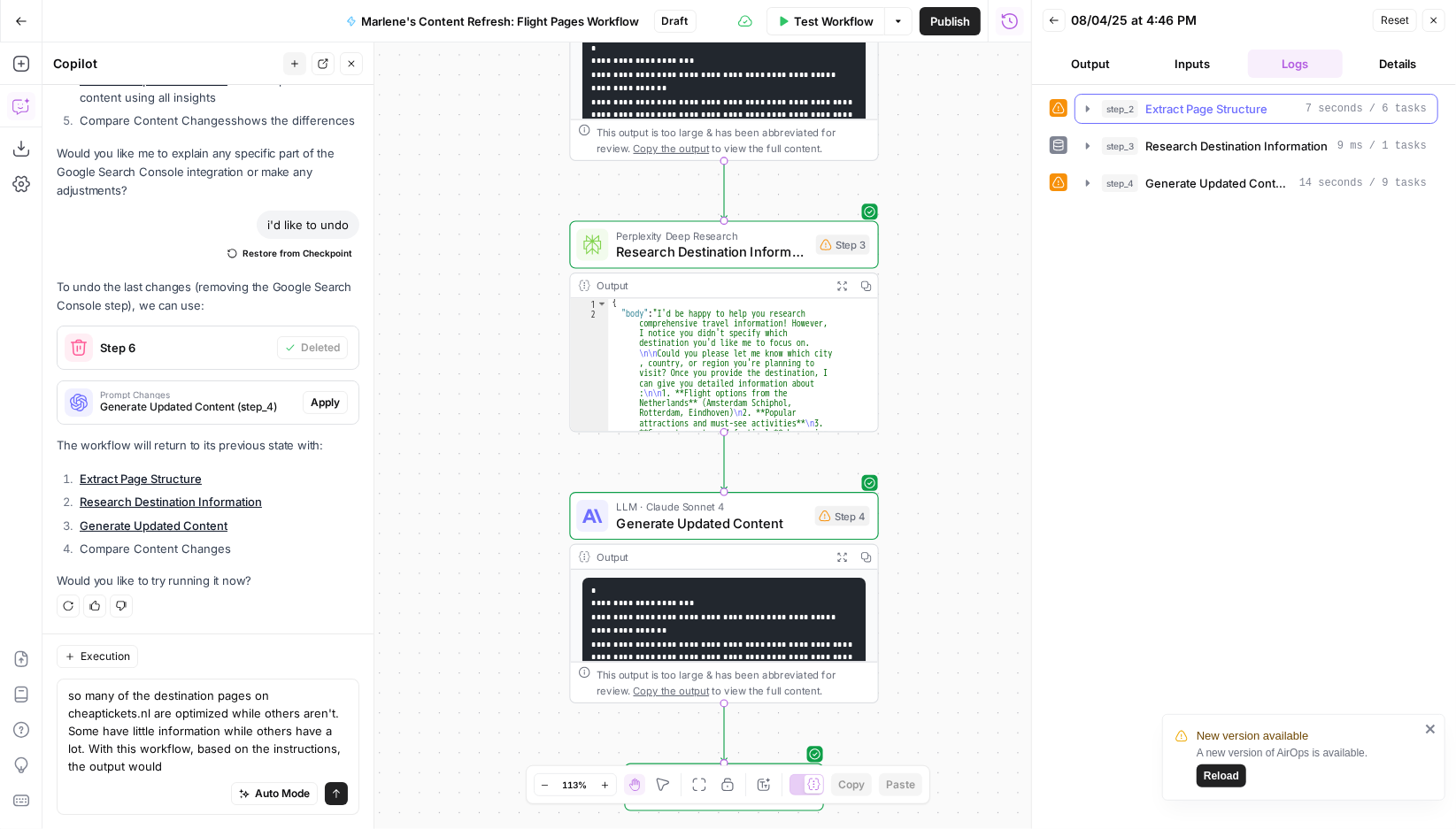 click on "Extract Page Structure" at bounding box center [1206, 109] 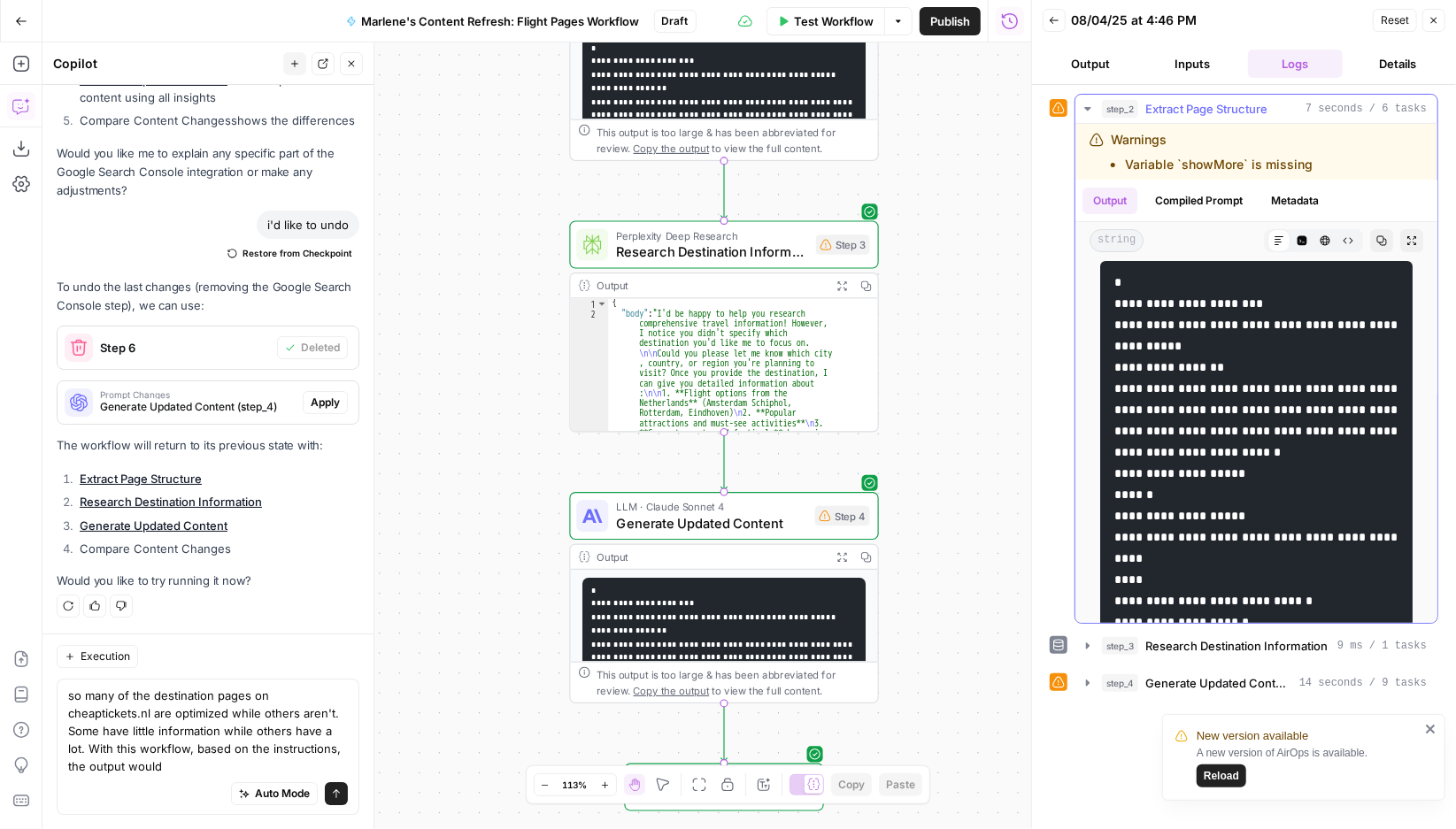 scroll, scrollTop: 0, scrollLeft: 0, axis: both 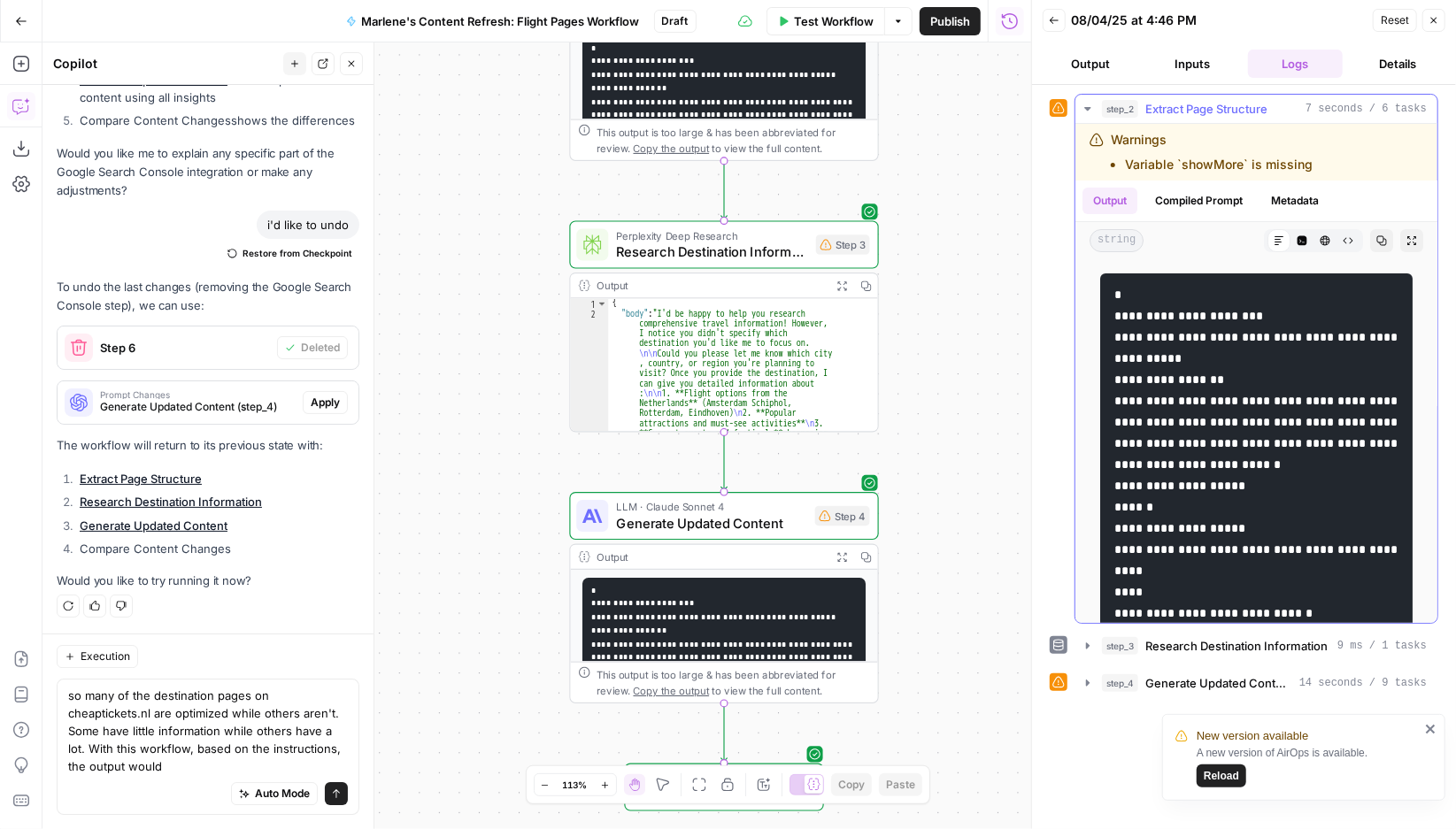 click on "Extract Page Structure" at bounding box center [1206, 109] 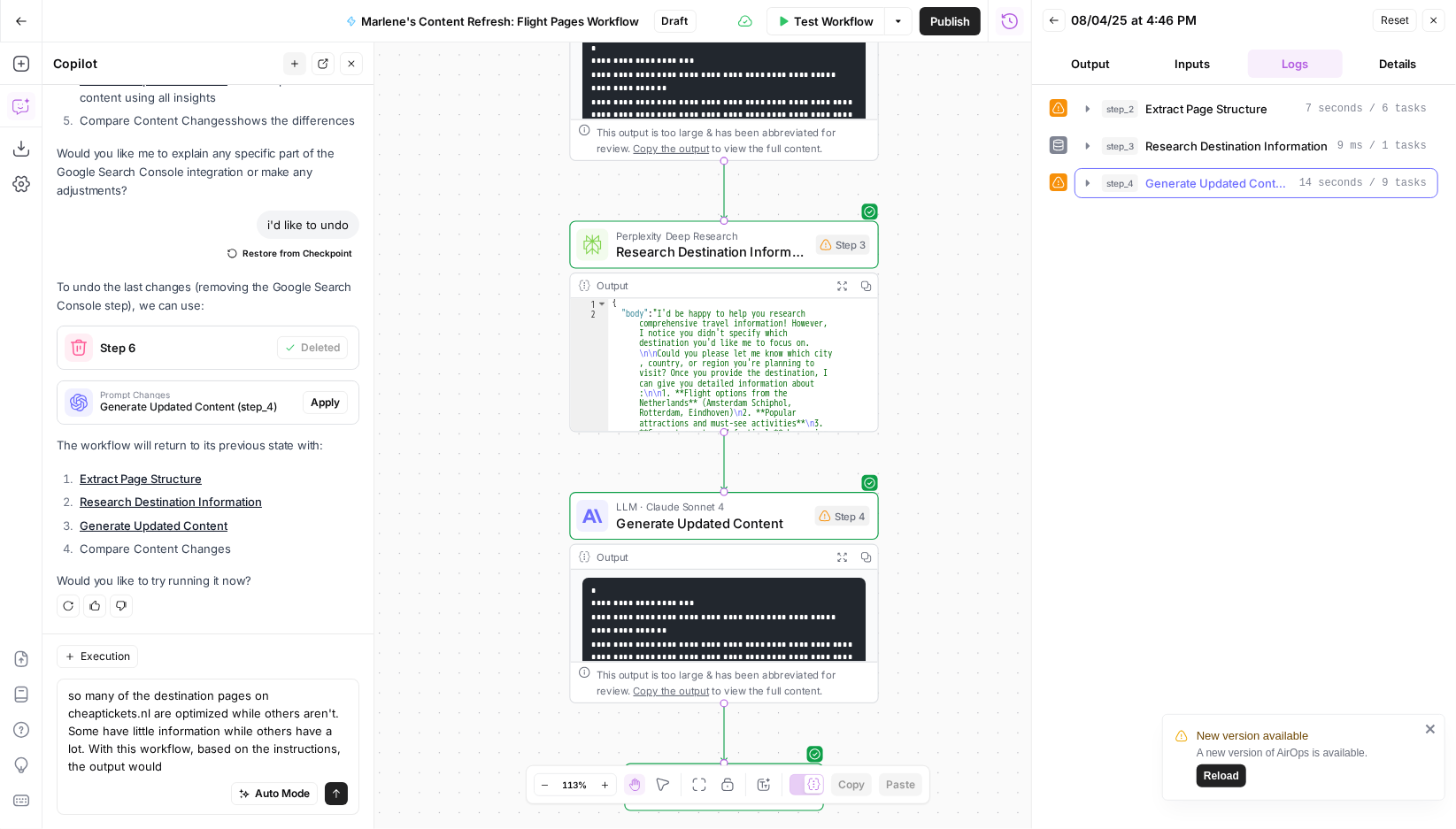 click on "Generate Updated Content" at bounding box center [1219, 183] 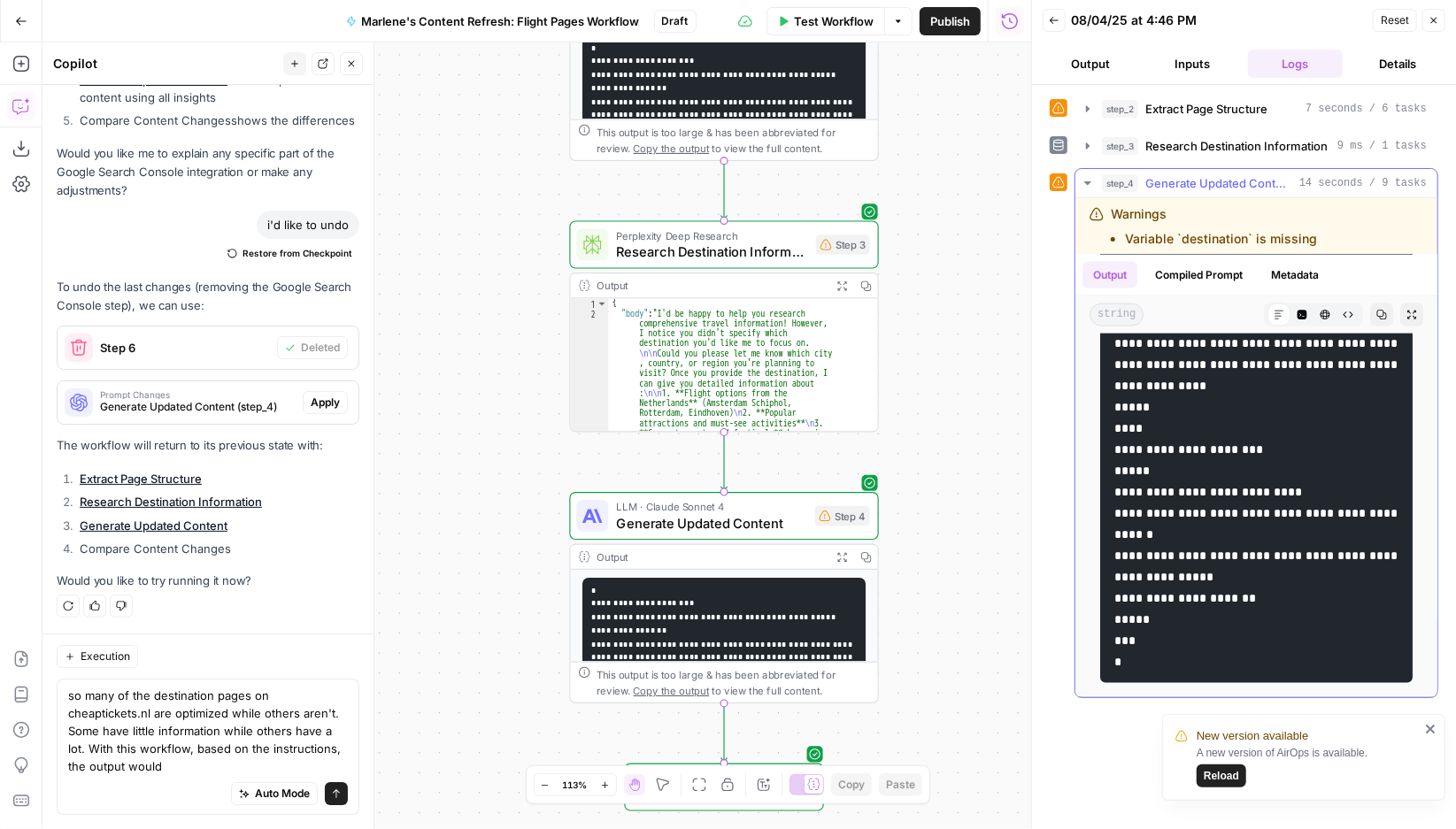 scroll, scrollTop: 1872, scrollLeft: 0, axis: vertical 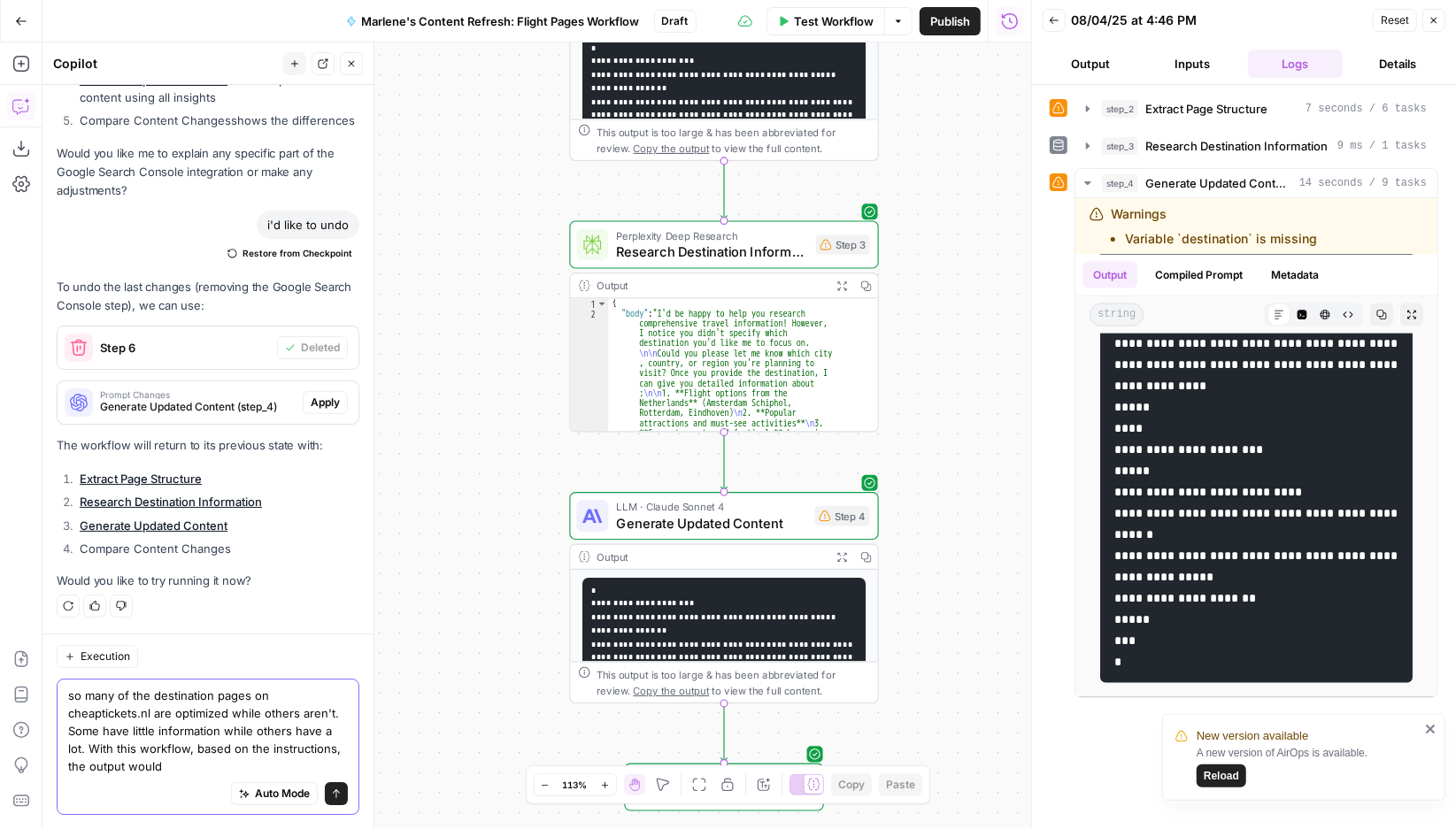 click on "so many of the destination pages on cheaptickets.nl are optimized while others aren't. Some have little information while others have a lot. With this workflow, based on the instructions, the output would" at bounding box center [208, 731] 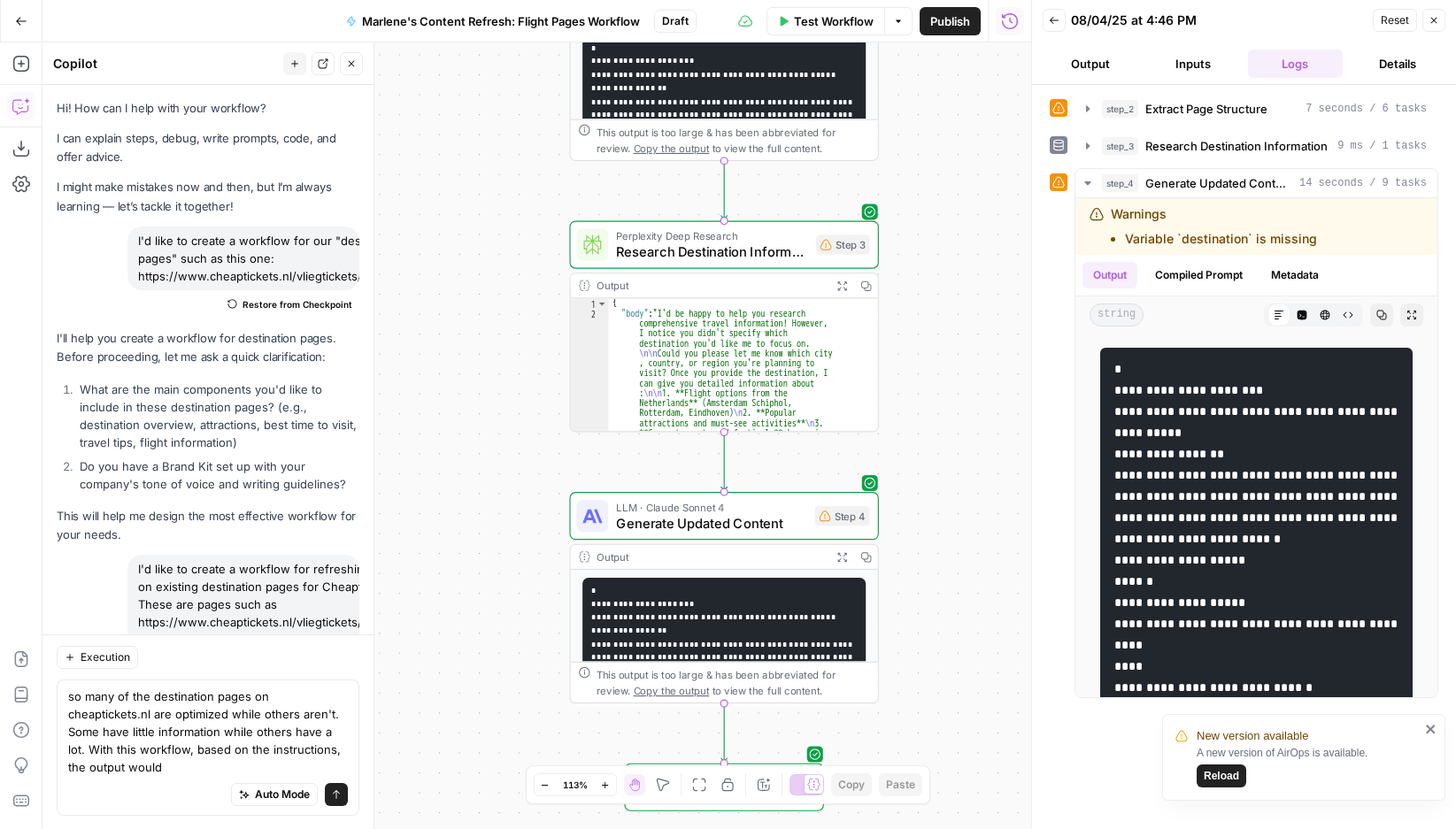 scroll, scrollTop: 0, scrollLeft: 0, axis: both 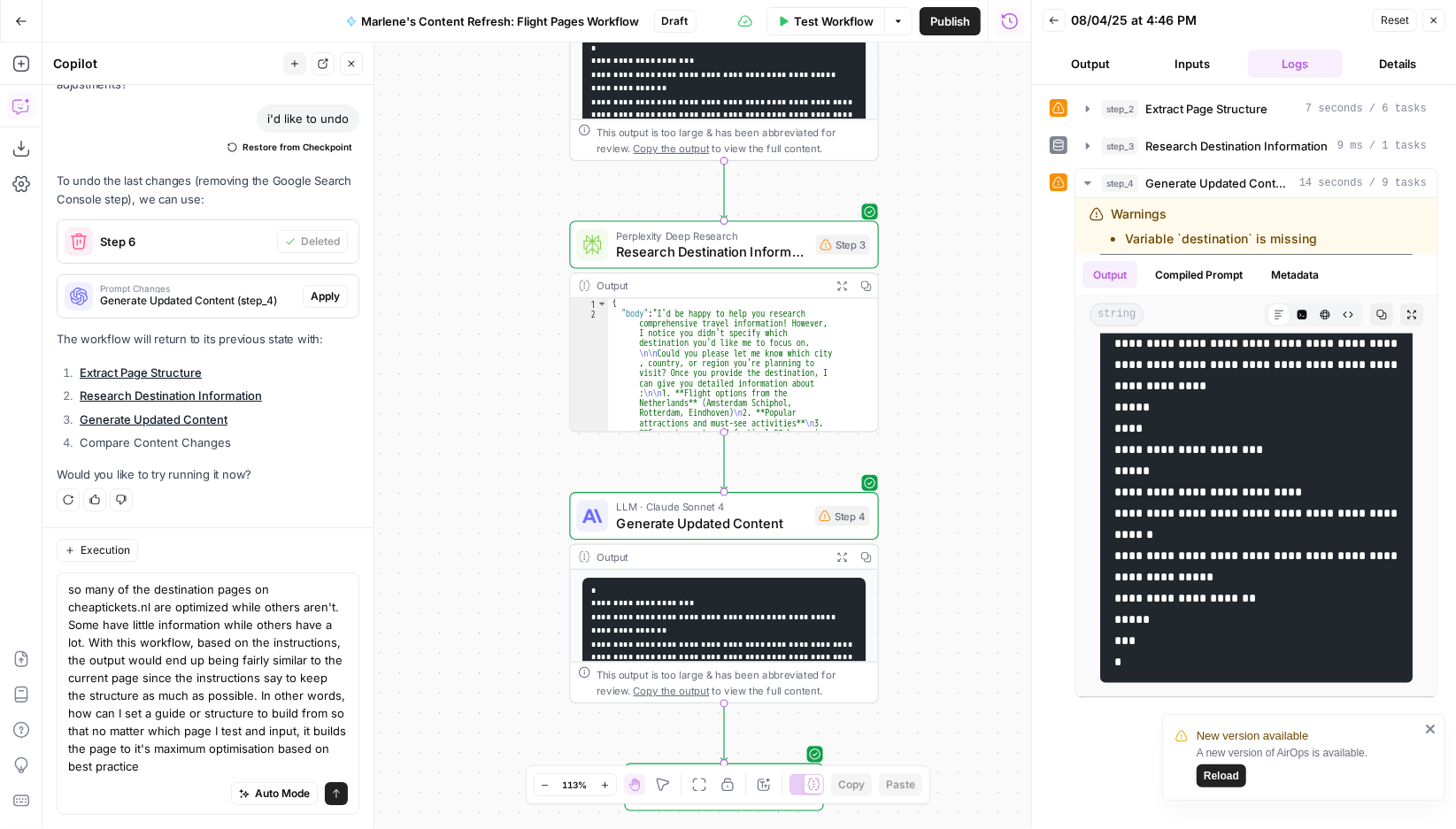 type on "so many of the destination pages on cheaptickets.nl are optimized while others aren't. Some have little information while others have a lot. With this workflow, based on the instructions, the output would end up being fairly similar to the current page since the instructions say to keep the structure as much as possible. In other words, how can I set a guide or structure to build from so that no matter which page I test and input, it builds the page to it's maximum optimisation based on best practices" 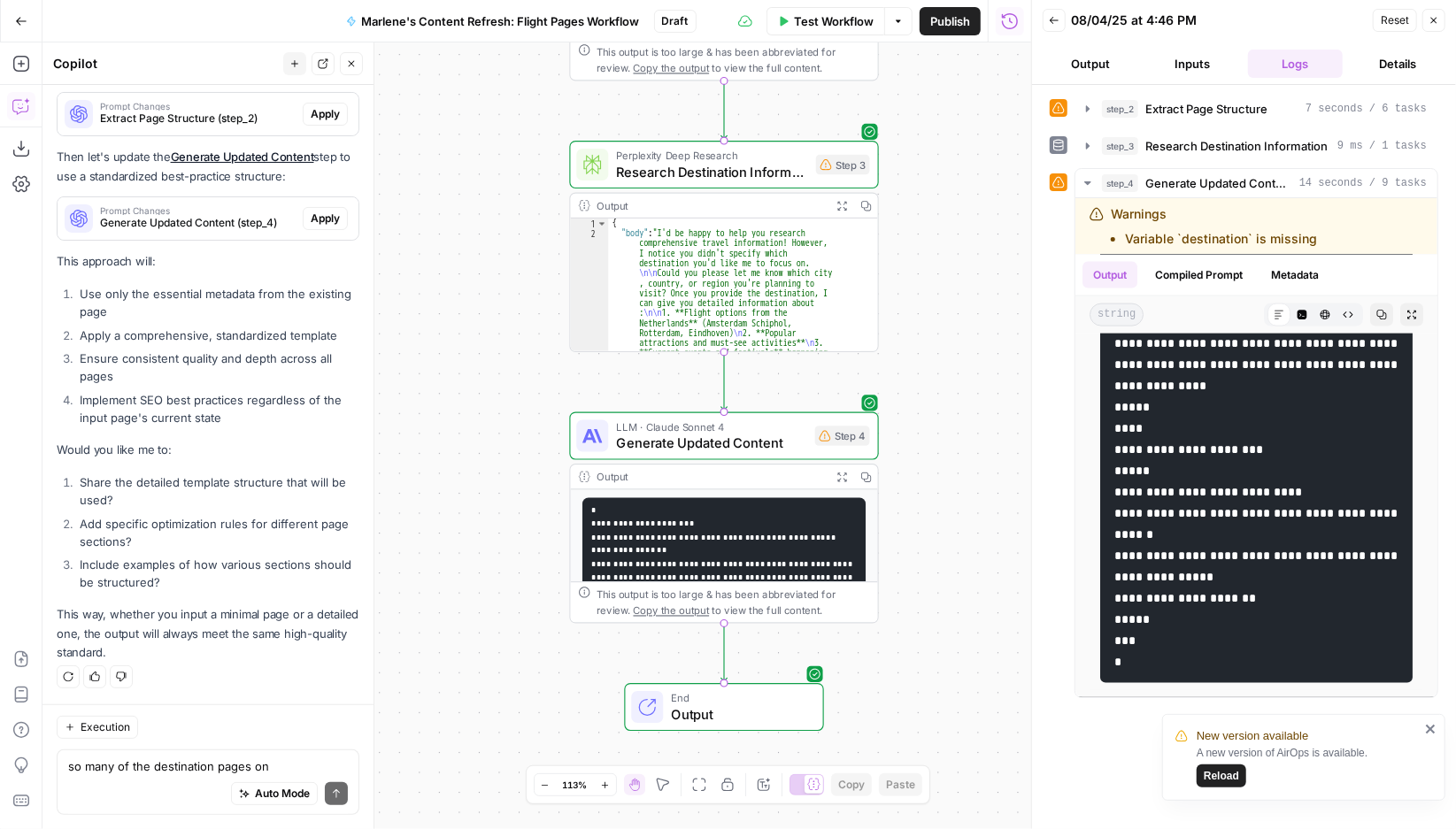scroll, scrollTop: 22237, scrollLeft: 0, axis: vertical 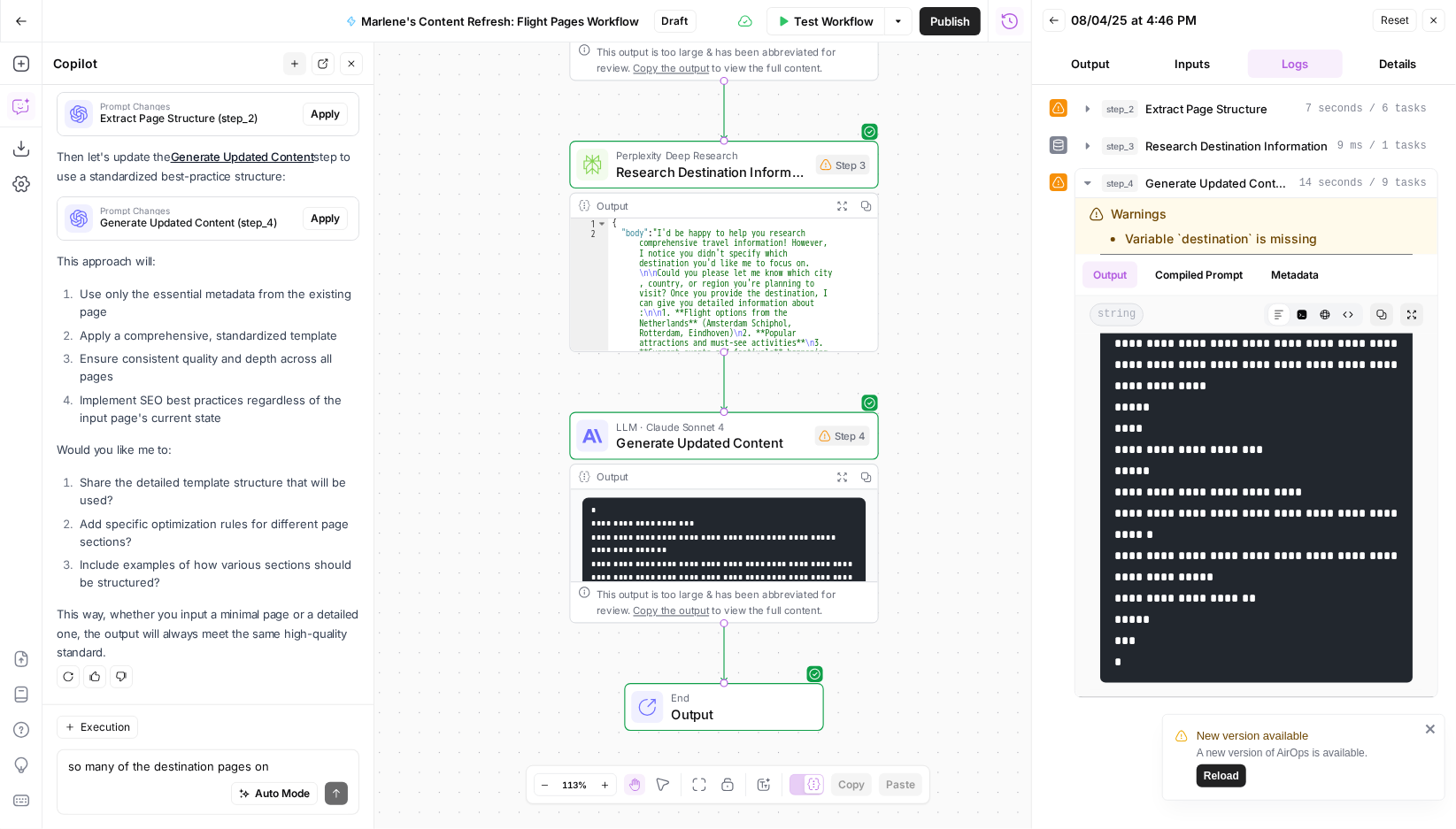 click on "so many of the destination pages on cheaptickets.nl are optimized while others aren't. Some have little information while others have a lot. With this workflow, based on the instructions, the output would end up being fairly similar to the current page since the instructions say to keep the structure as much as possible. In other words, how can I set a guide or structure to build from so that no matter which page I test and input, it builds the page to it's maximum optimisation based on best practices" at bounding box center (208, 766) 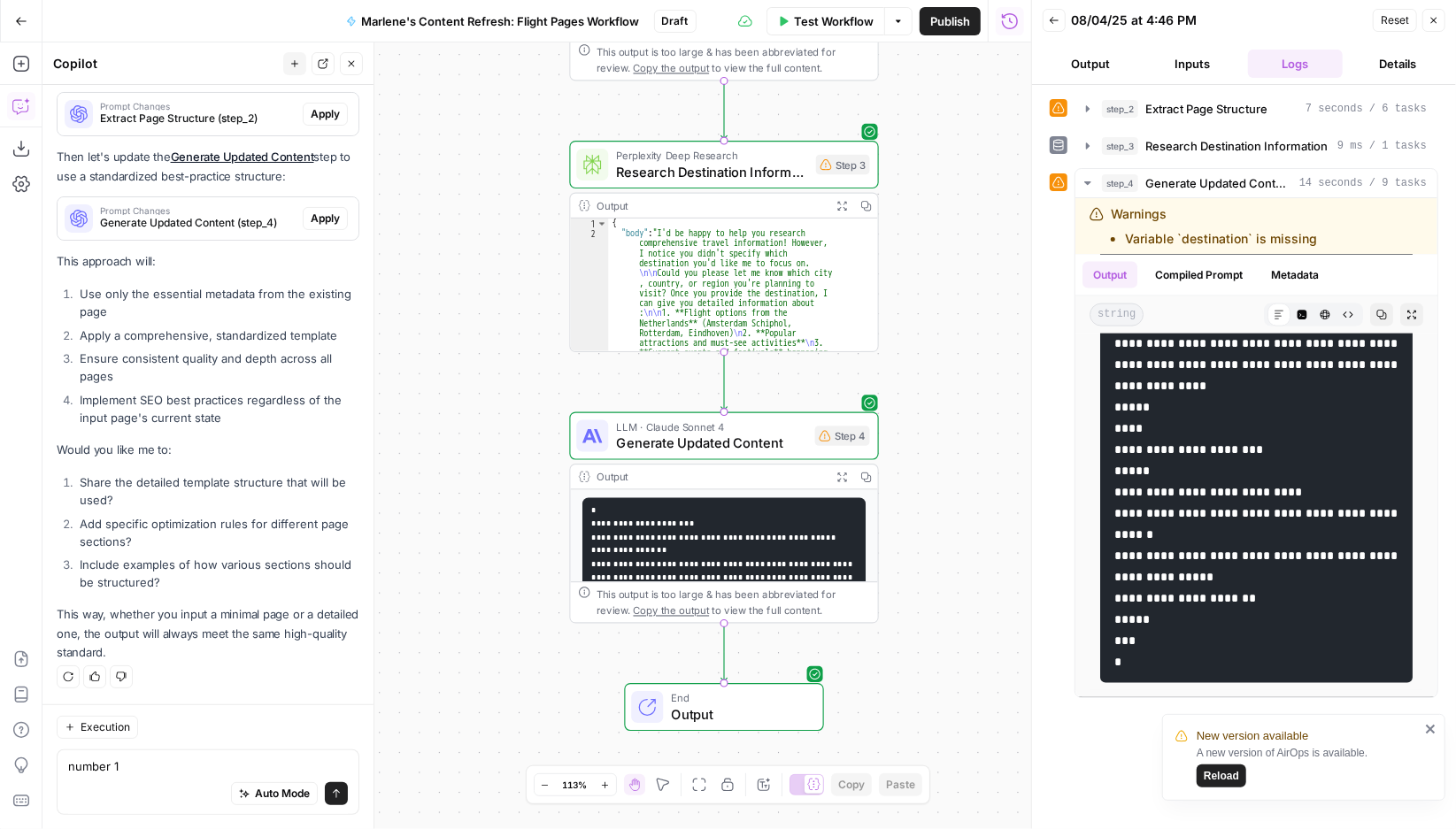 type on "number 1" 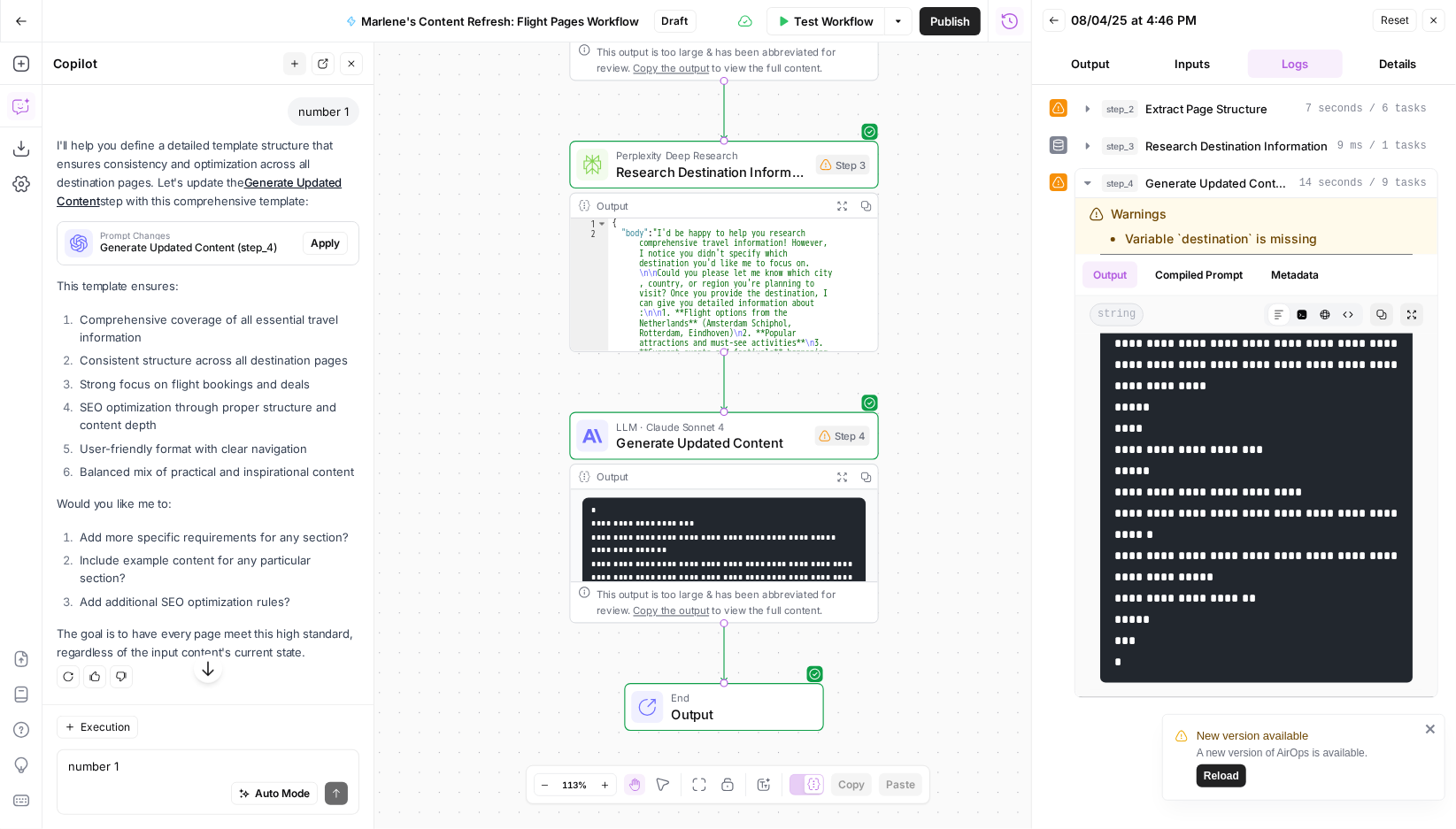 scroll, scrollTop: 22701, scrollLeft: 0, axis: vertical 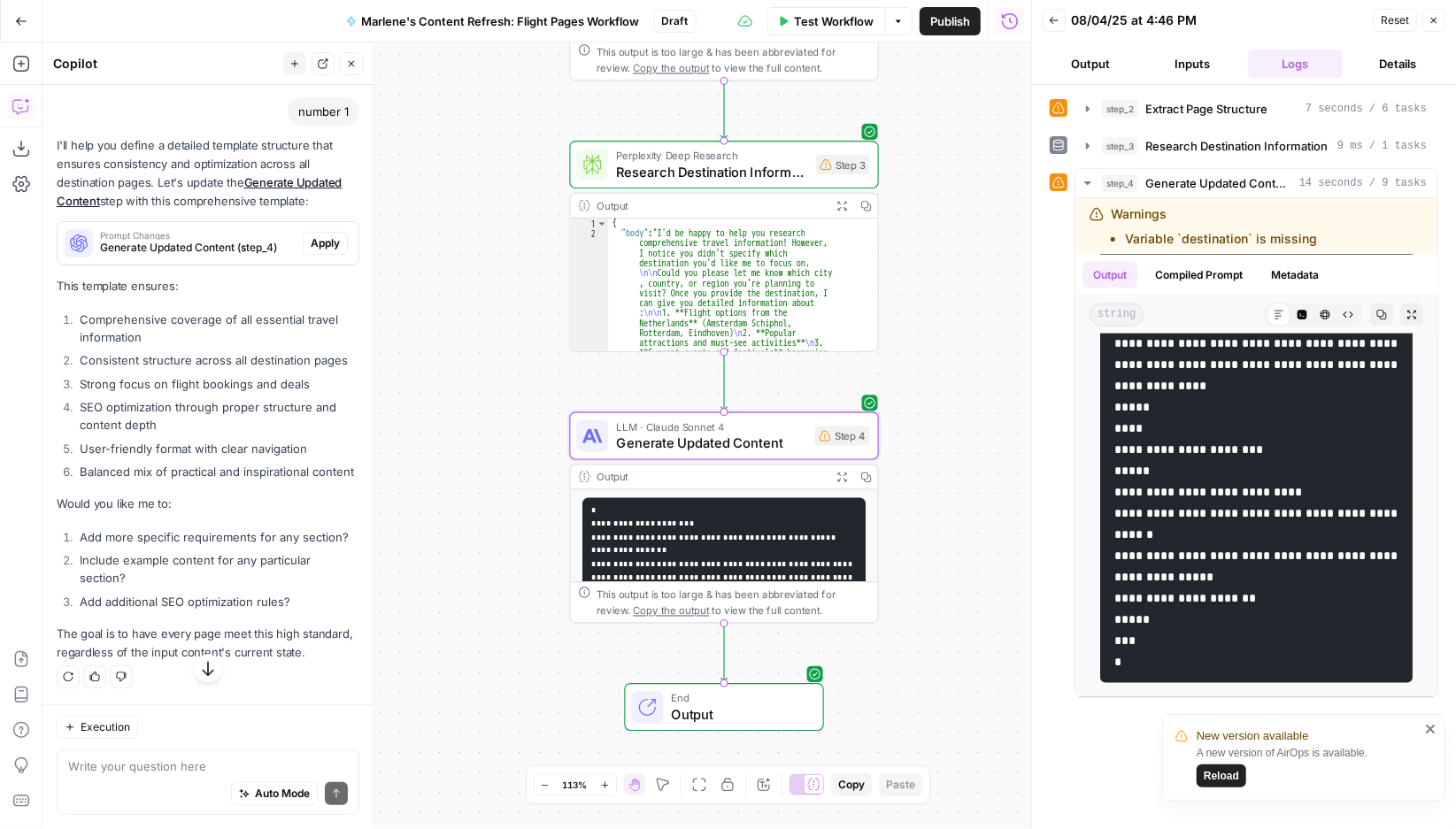 click on "Generate Updated Content (step_4)" at bounding box center (197, 248) 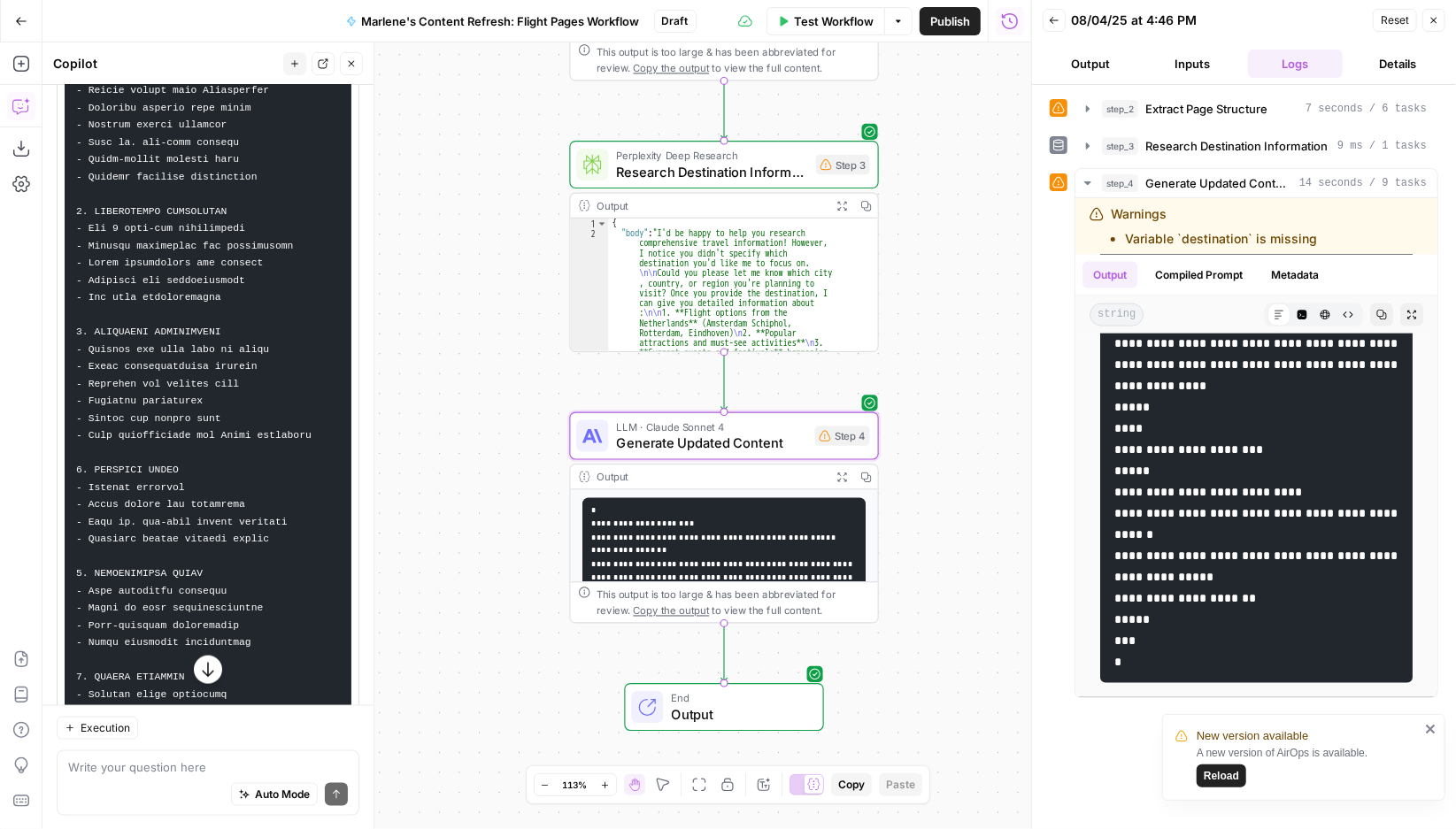 scroll, scrollTop: 23033, scrollLeft: 0, axis: vertical 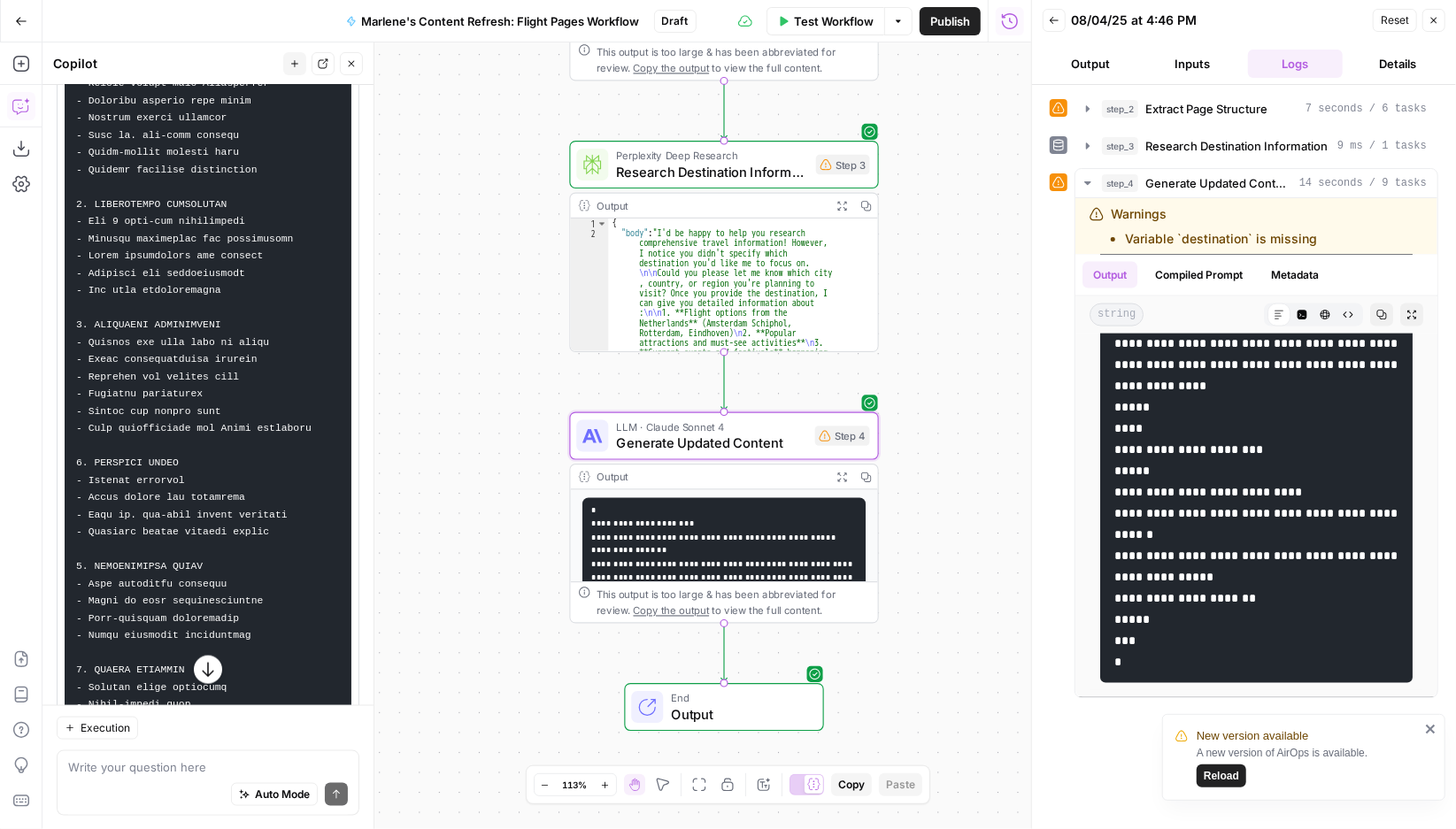 click at bounding box center [297, 454] 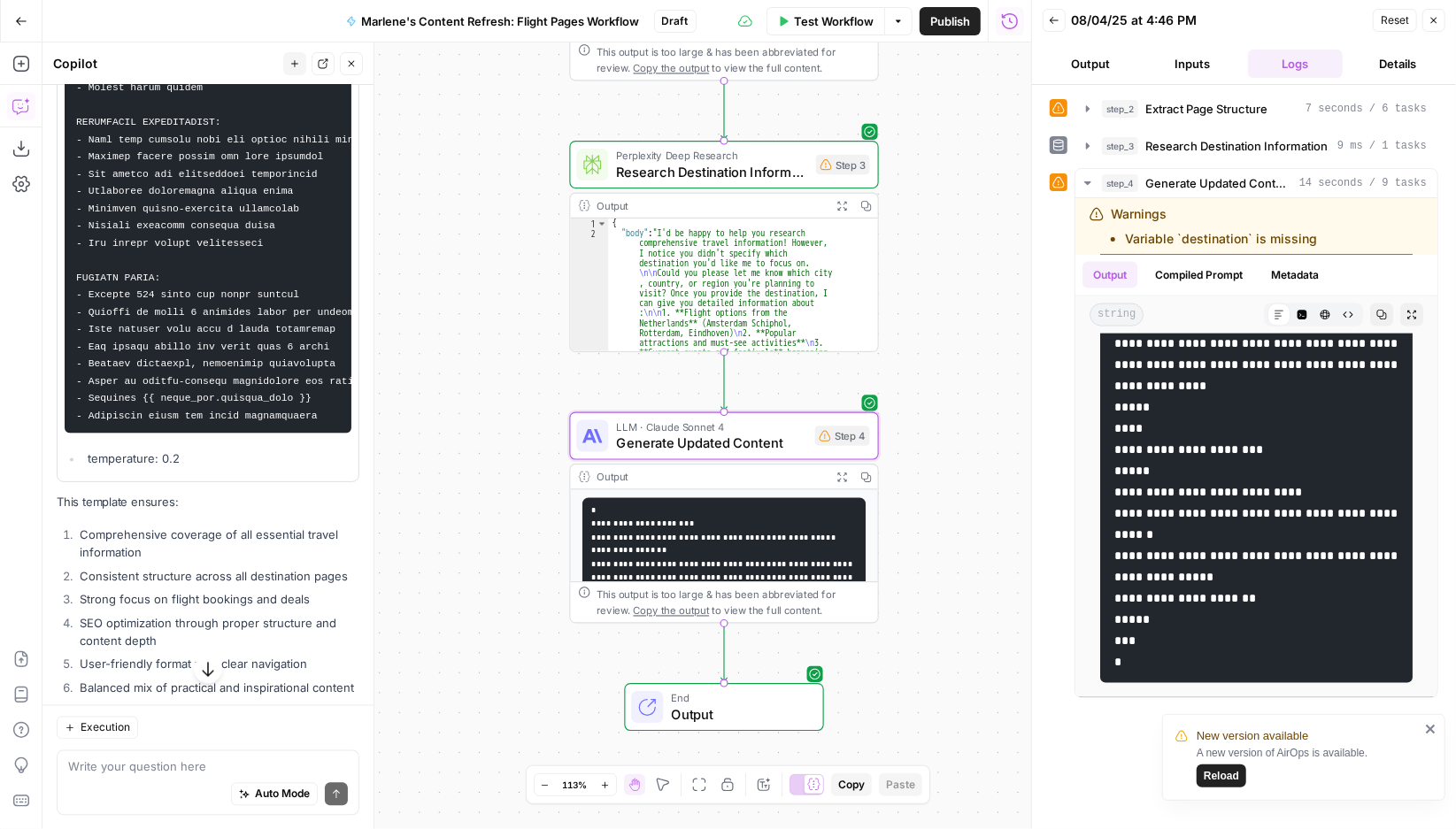 scroll, scrollTop: 23897, scrollLeft: 0, axis: vertical 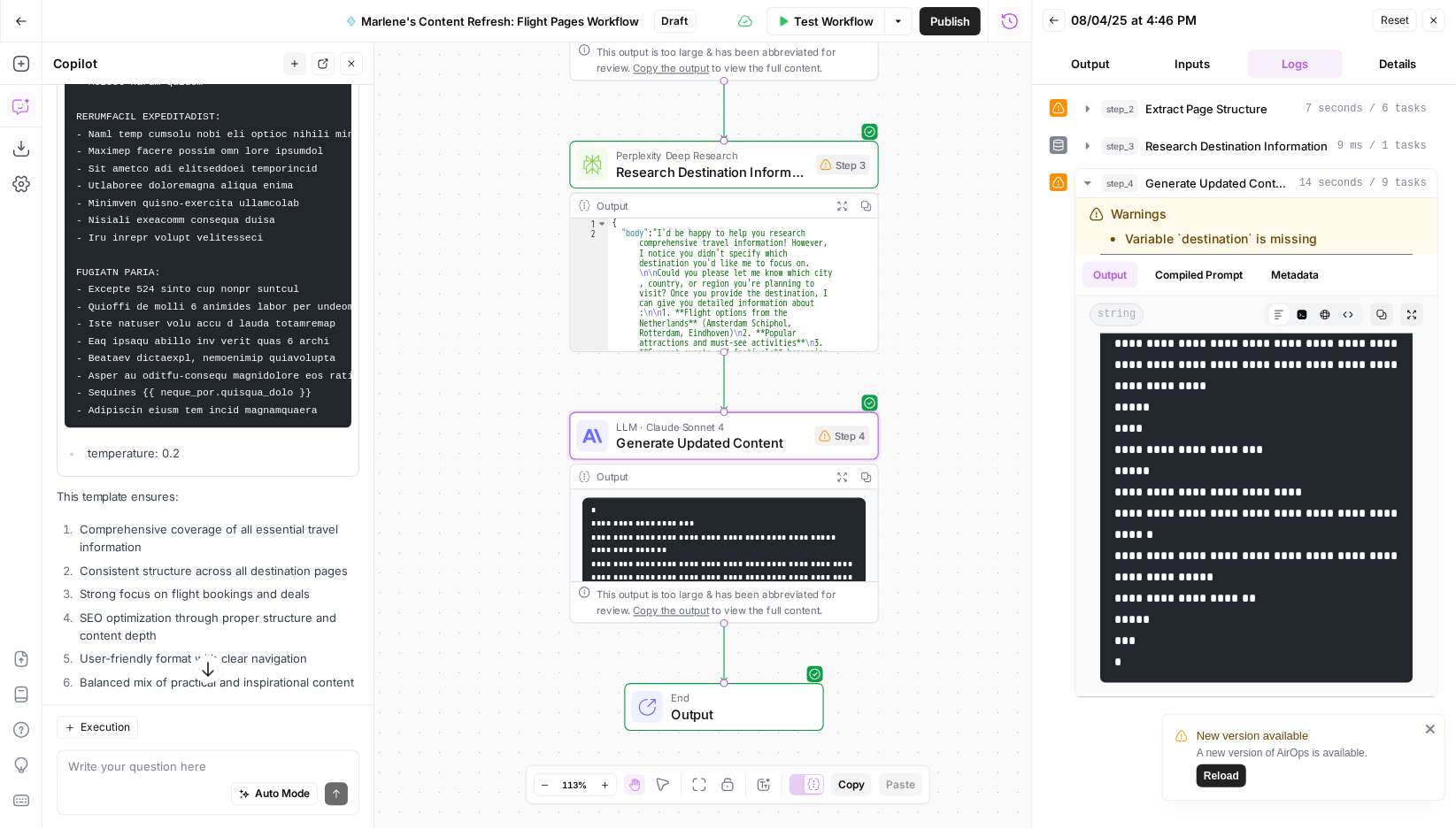 drag, startPoint x: 181, startPoint y: 422, endPoint x: 67, endPoint y: 349, distance: 135.3699 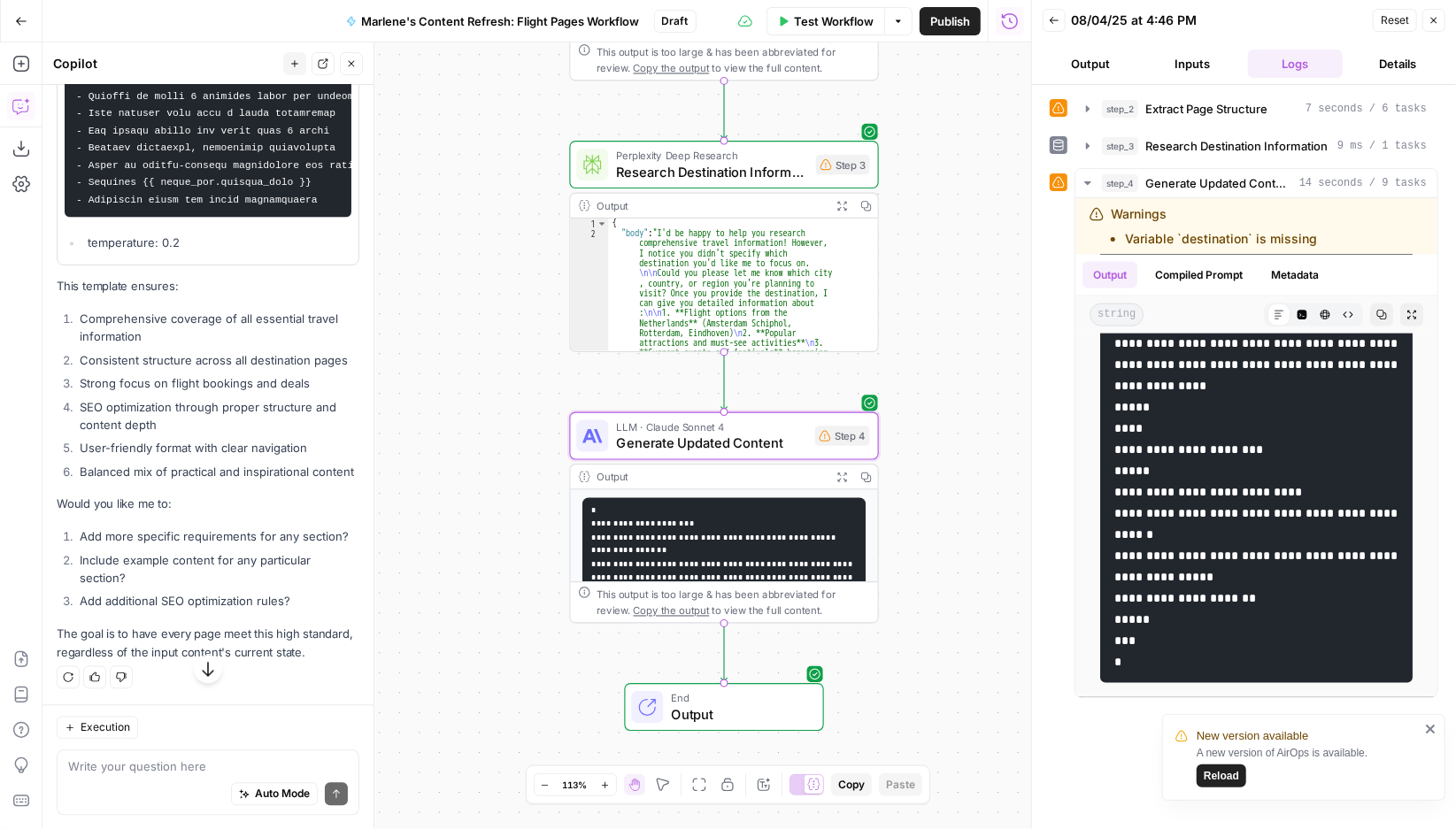 scroll, scrollTop: 24268, scrollLeft: 0, axis: vertical 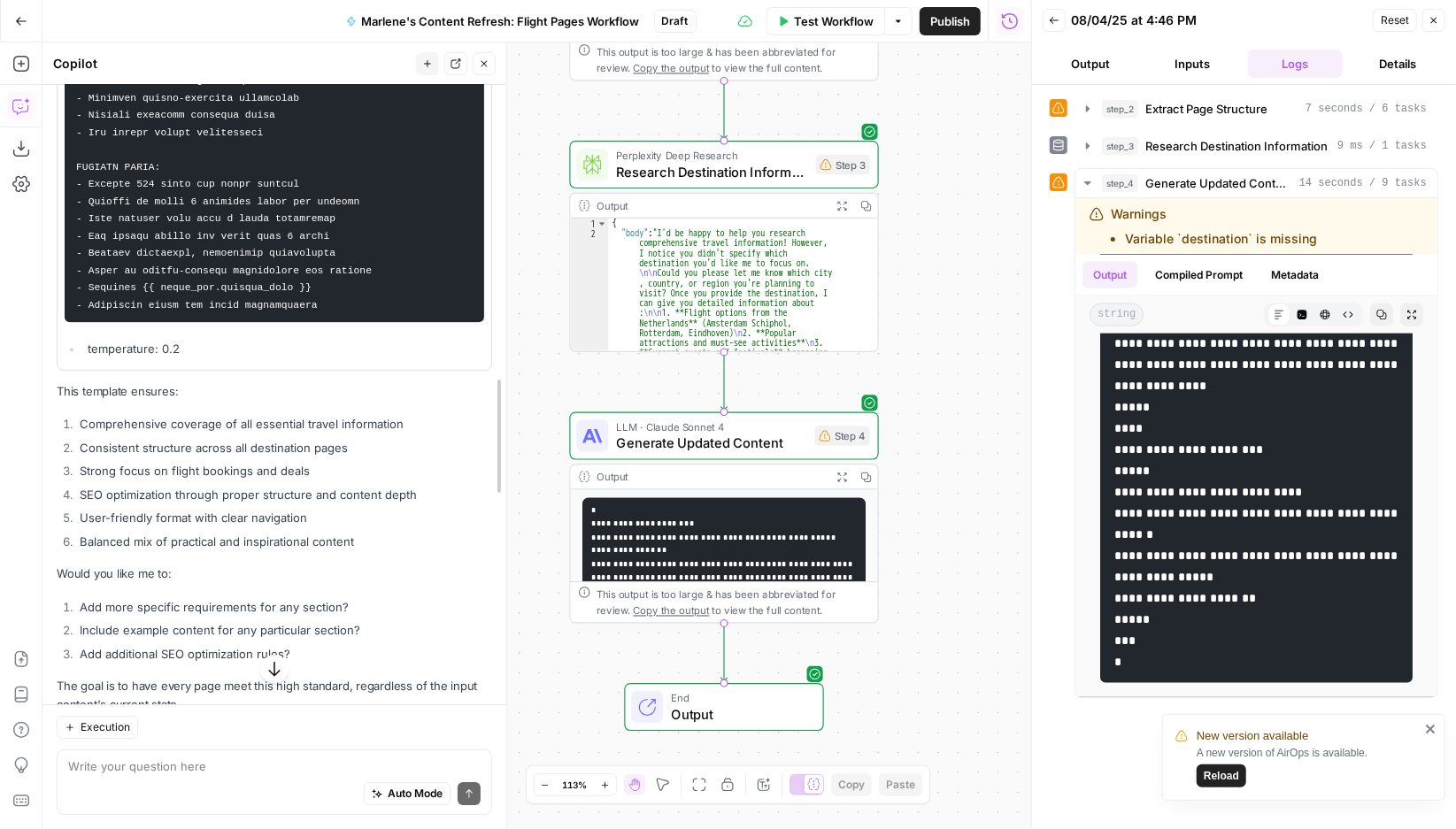 drag, startPoint x: 375, startPoint y: 303, endPoint x: 508, endPoint y: 304, distance: 133.00376 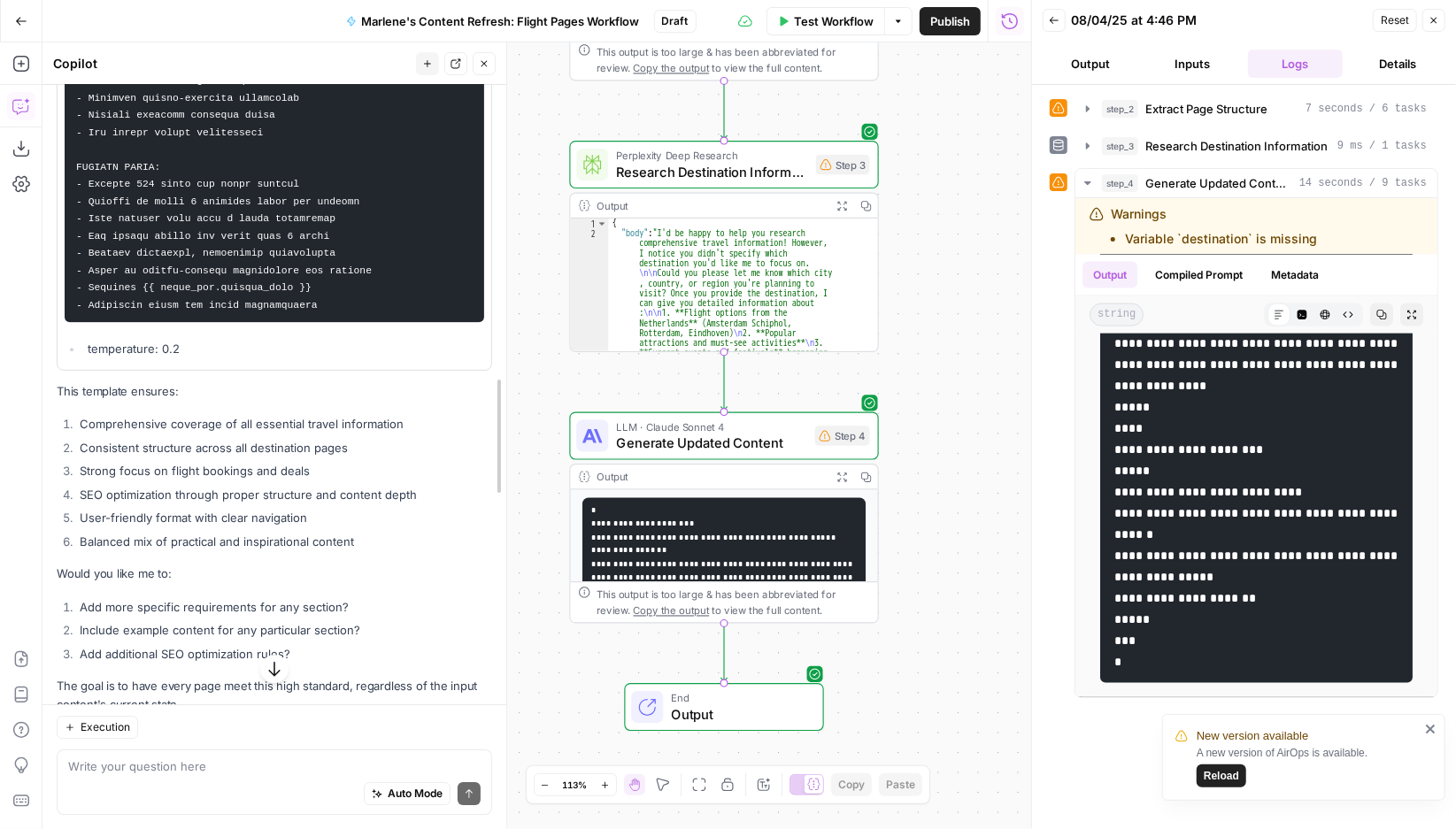 click at bounding box center [506, 435] 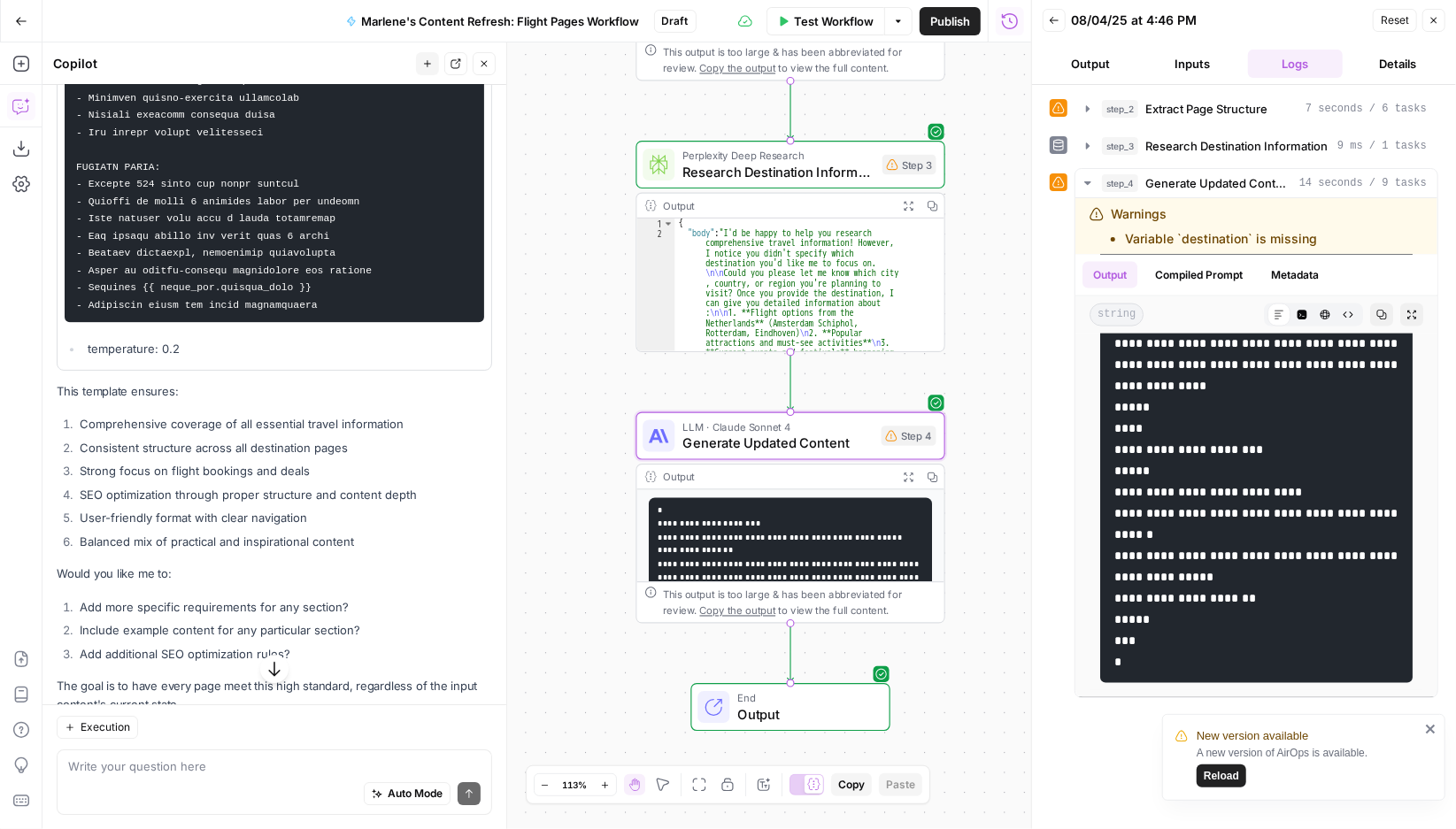 click at bounding box center (274, -514) 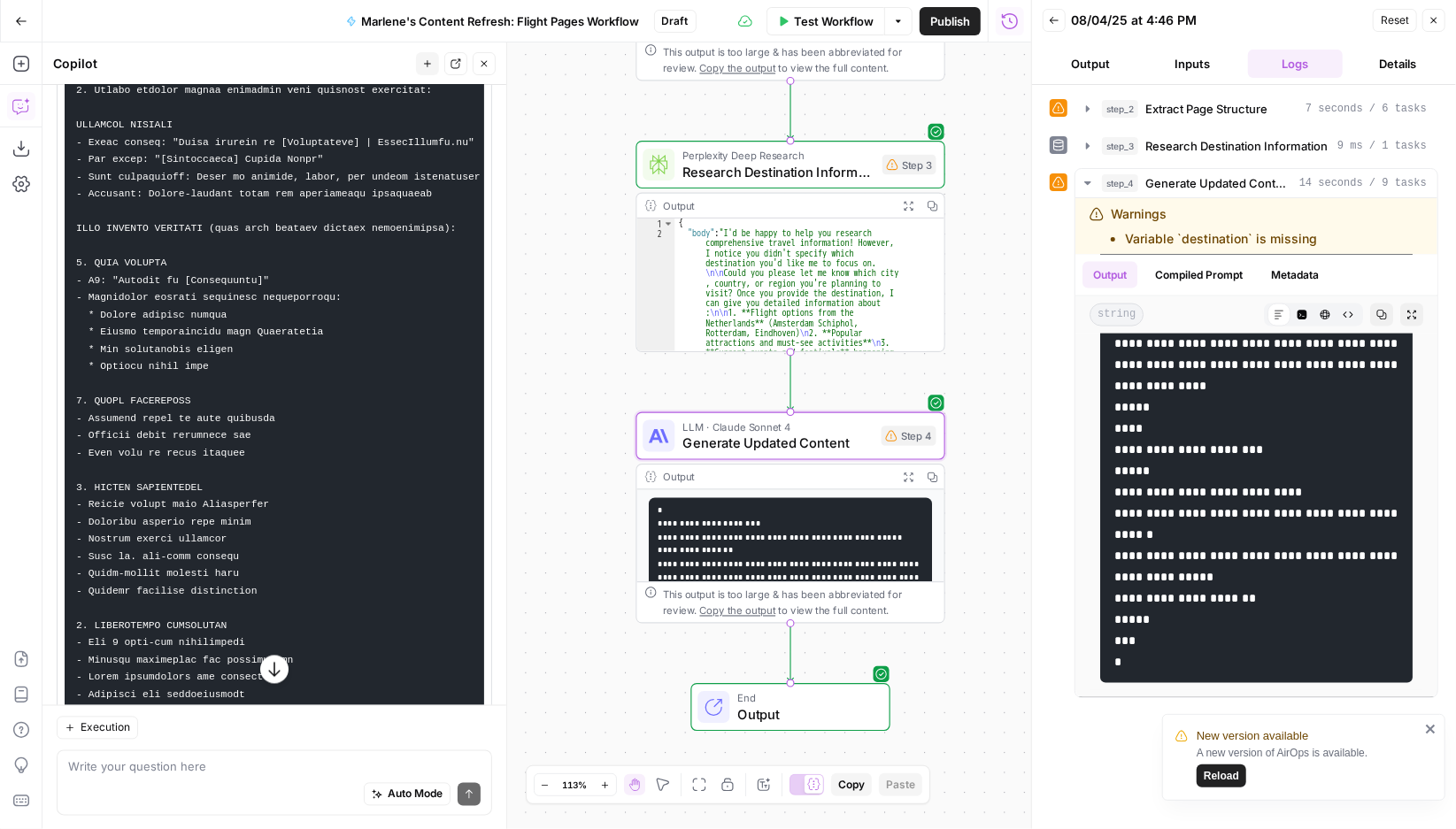 scroll, scrollTop: 19475, scrollLeft: 0, axis: vertical 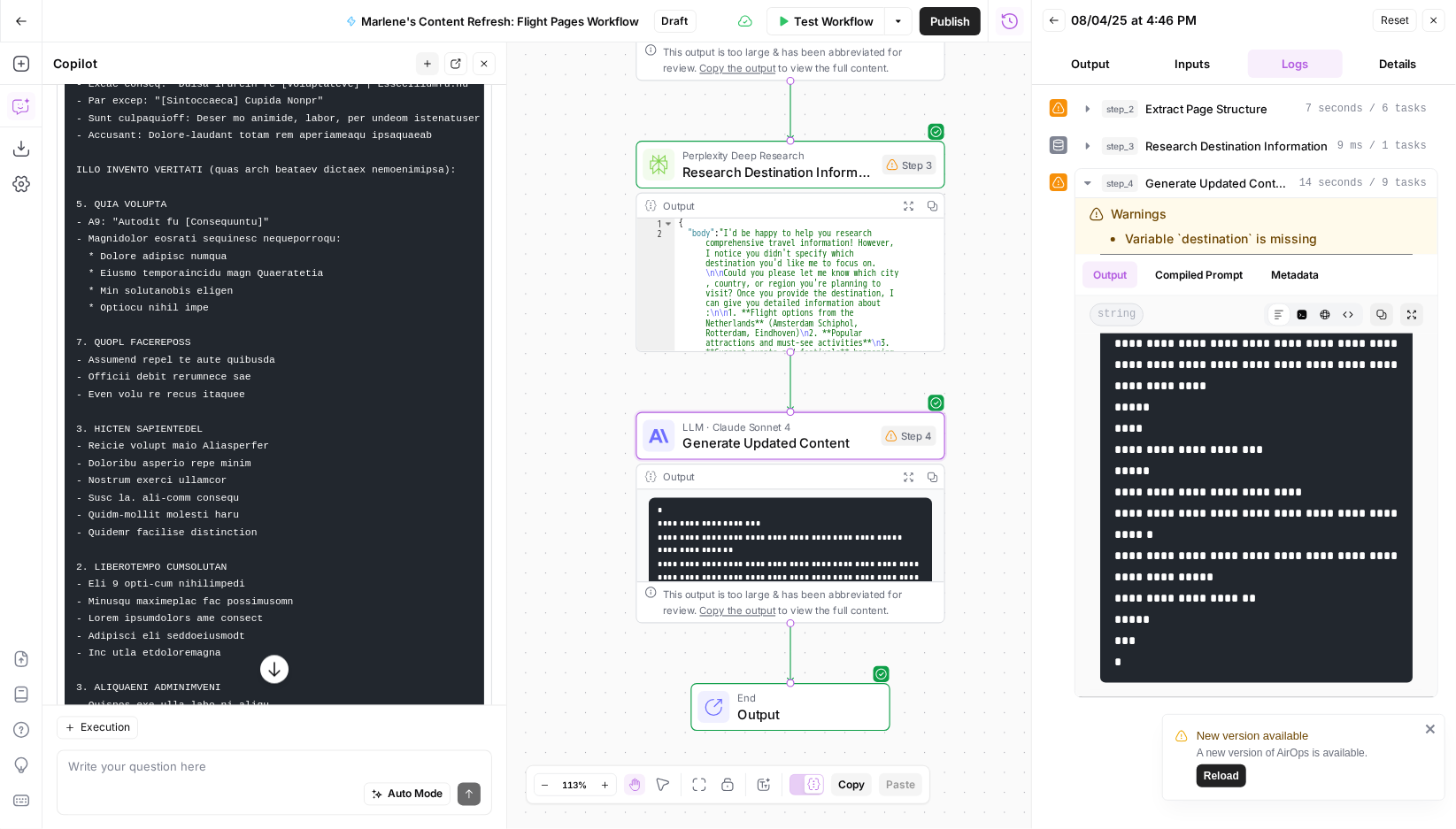 click on "Apply" at bounding box center (458, -48) 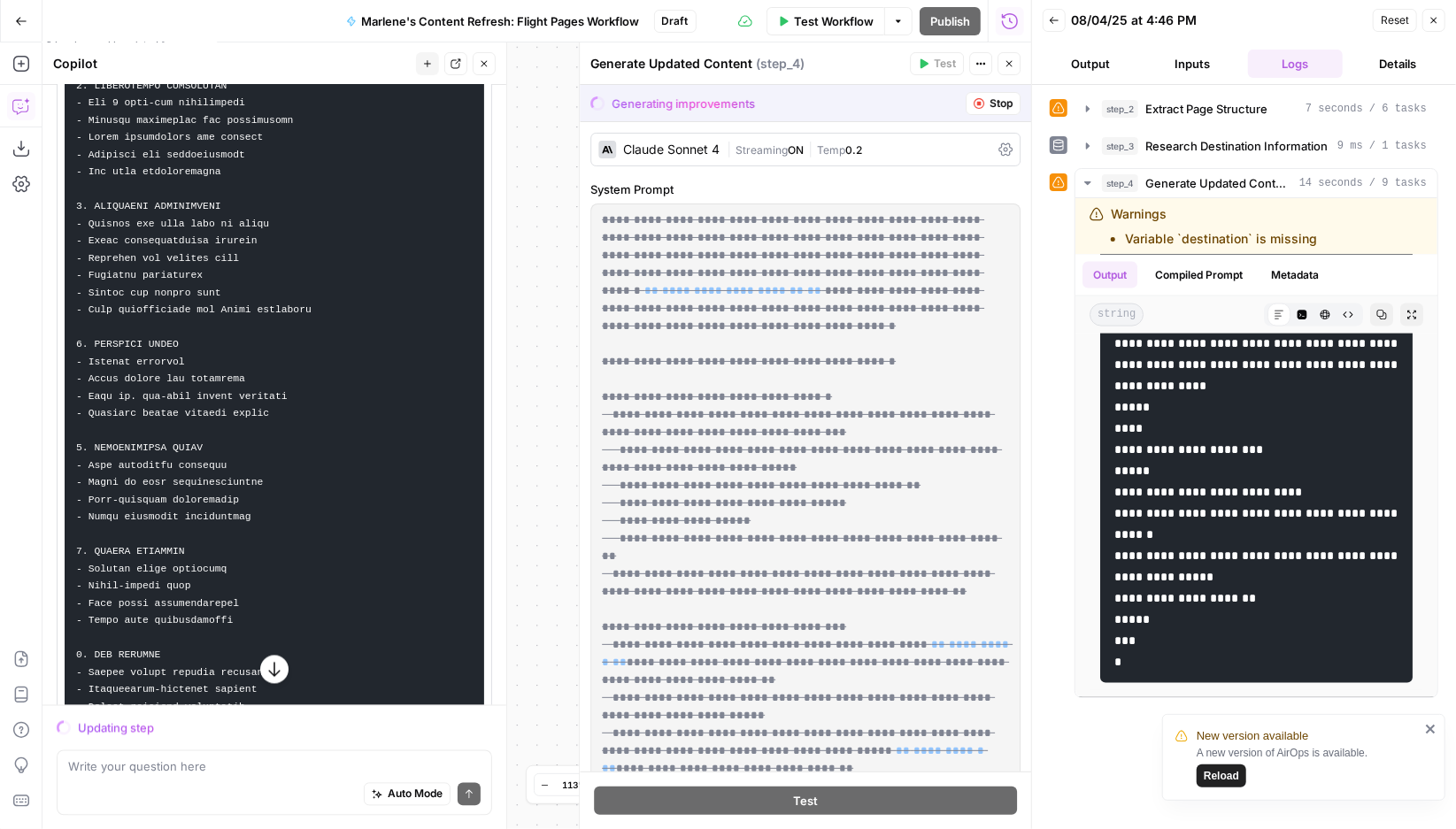 scroll, scrollTop: 18994, scrollLeft: 0, axis: vertical 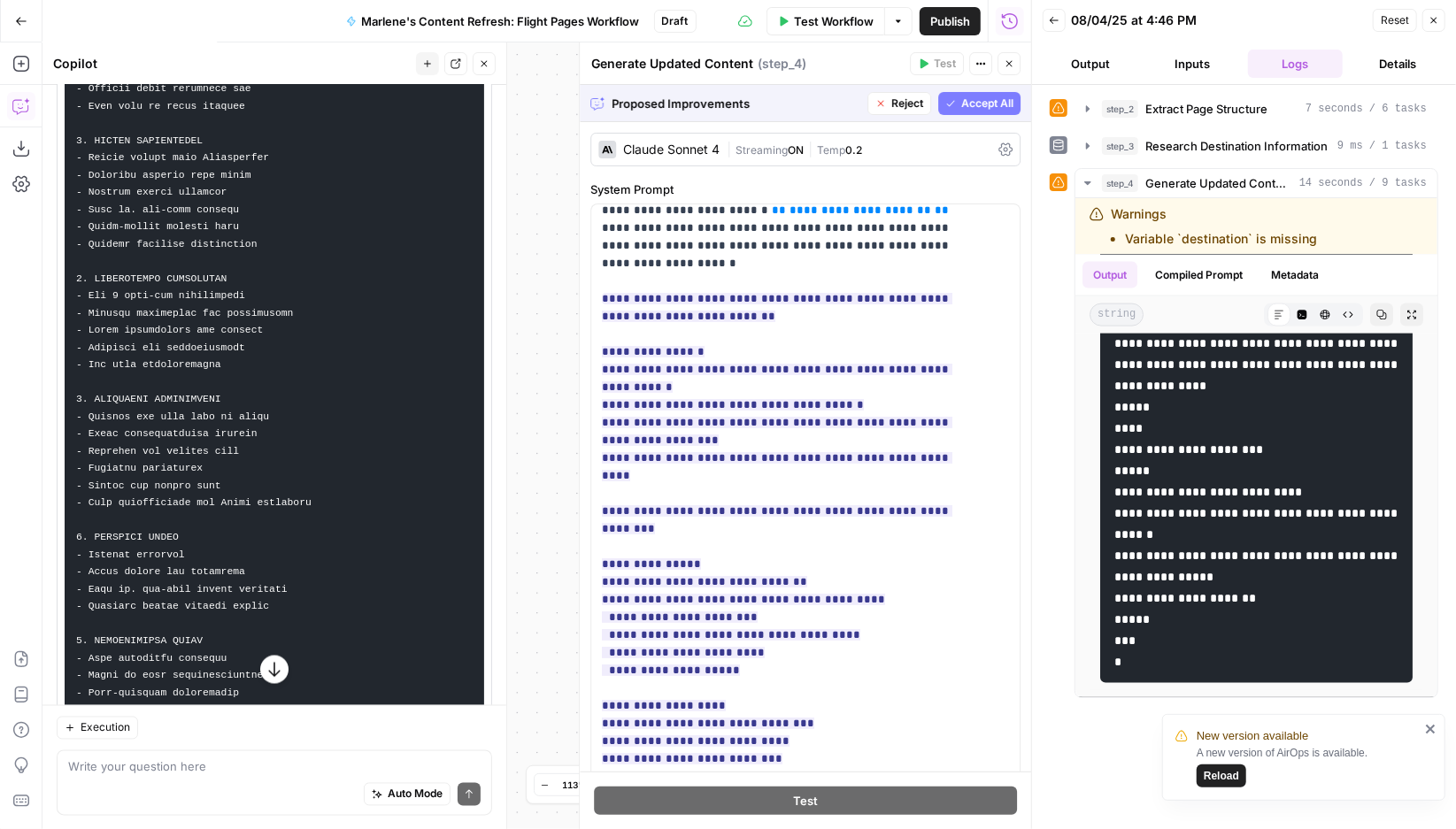 click on "Auto Mode Send" at bounding box center [274, 794] 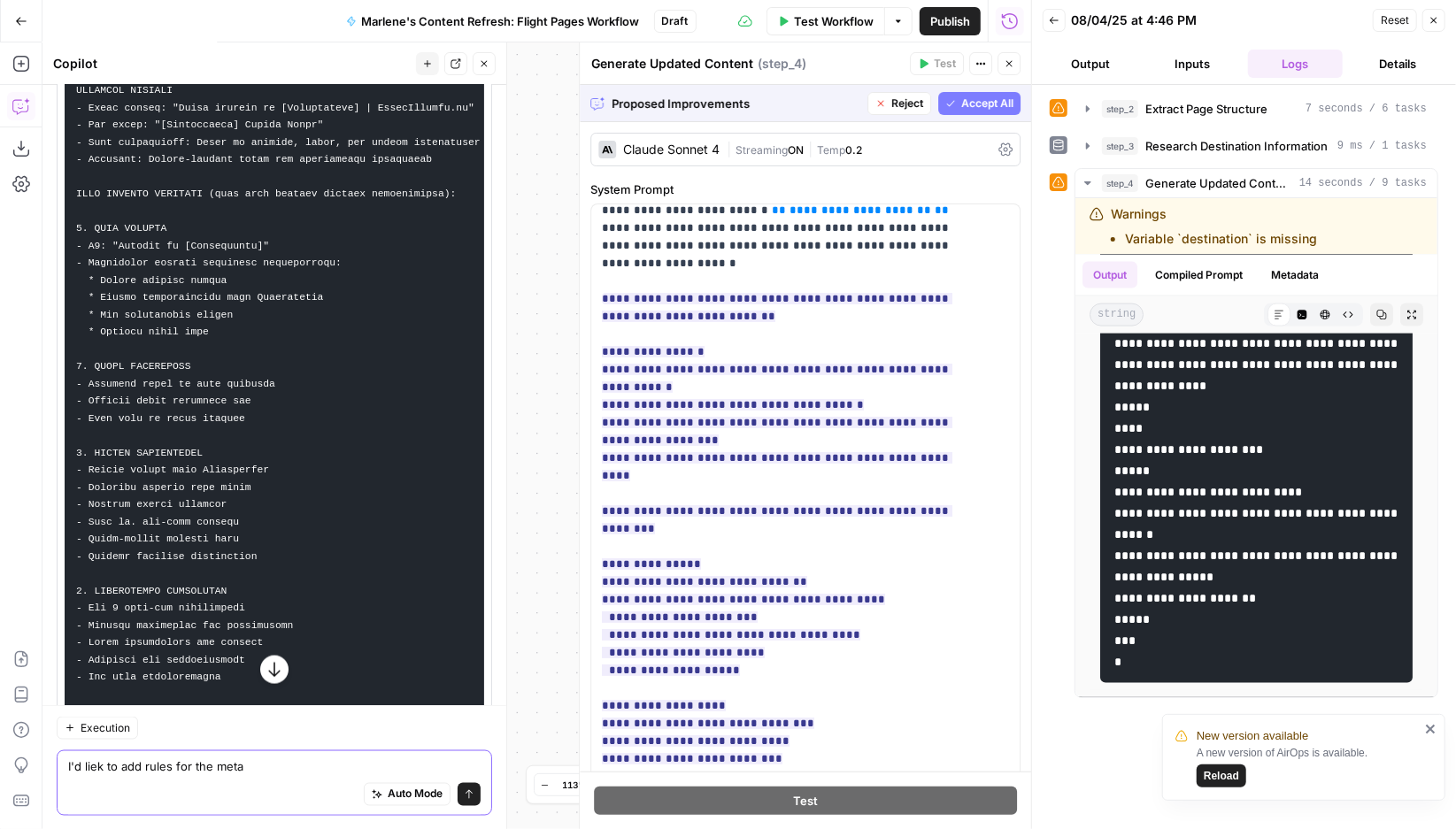 scroll, scrollTop: 18973, scrollLeft: 0, axis: vertical 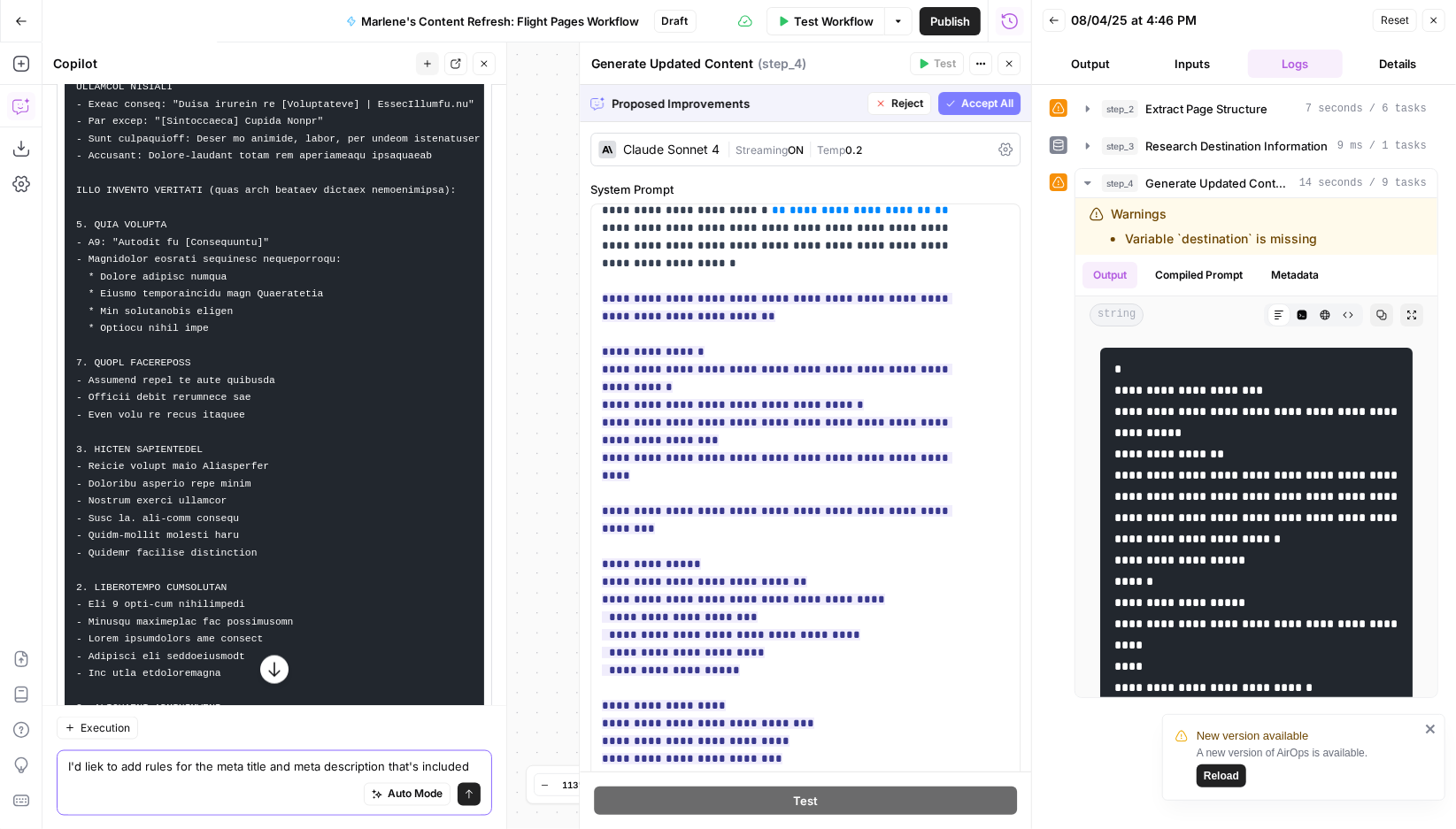 click on "I'd liek to add rules for the meta title and meta description that's included" at bounding box center (274, 766) 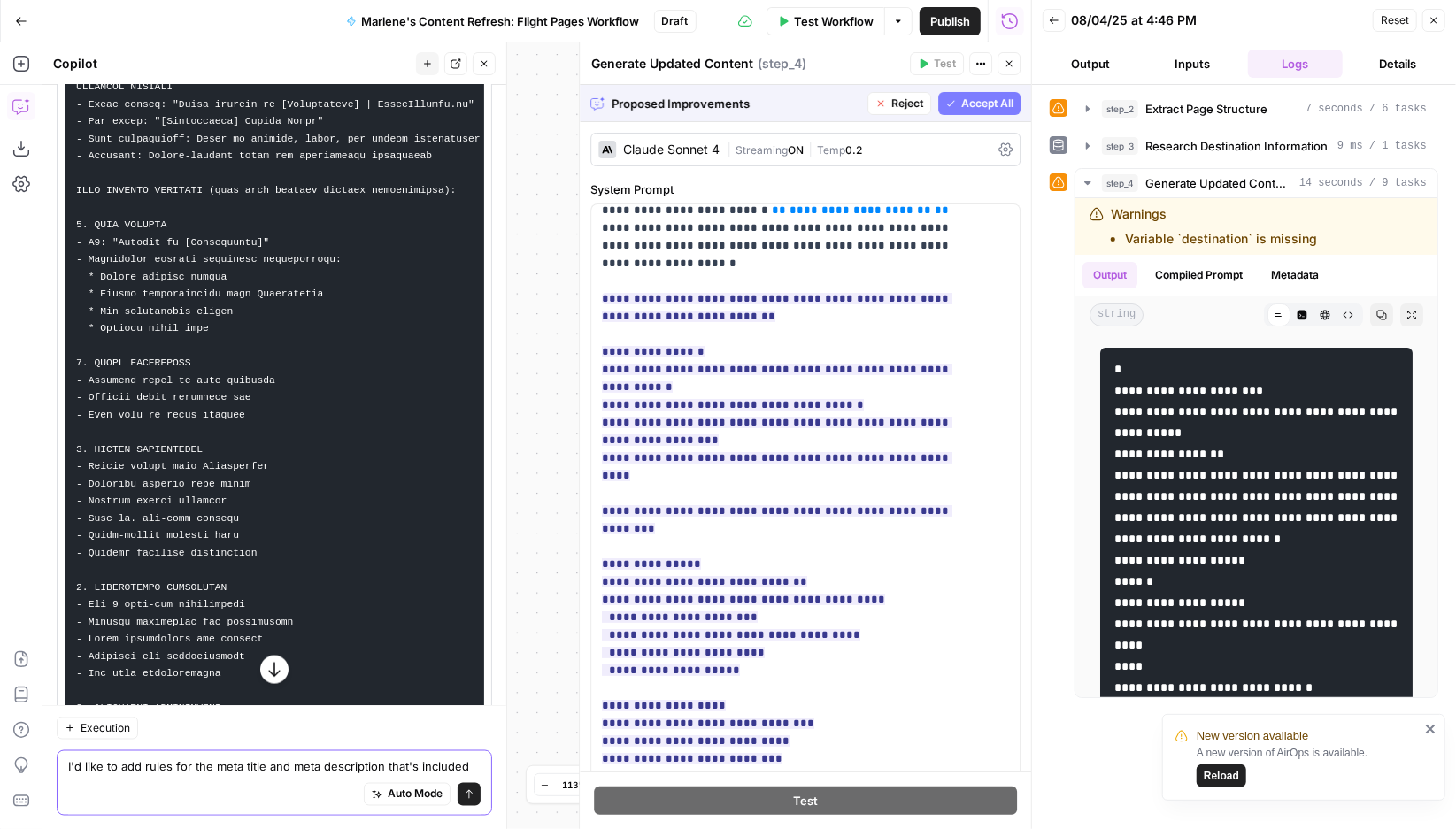 click on "I'd like to add rules for the meta title and meta description that's included" at bounding box center [274, 766] 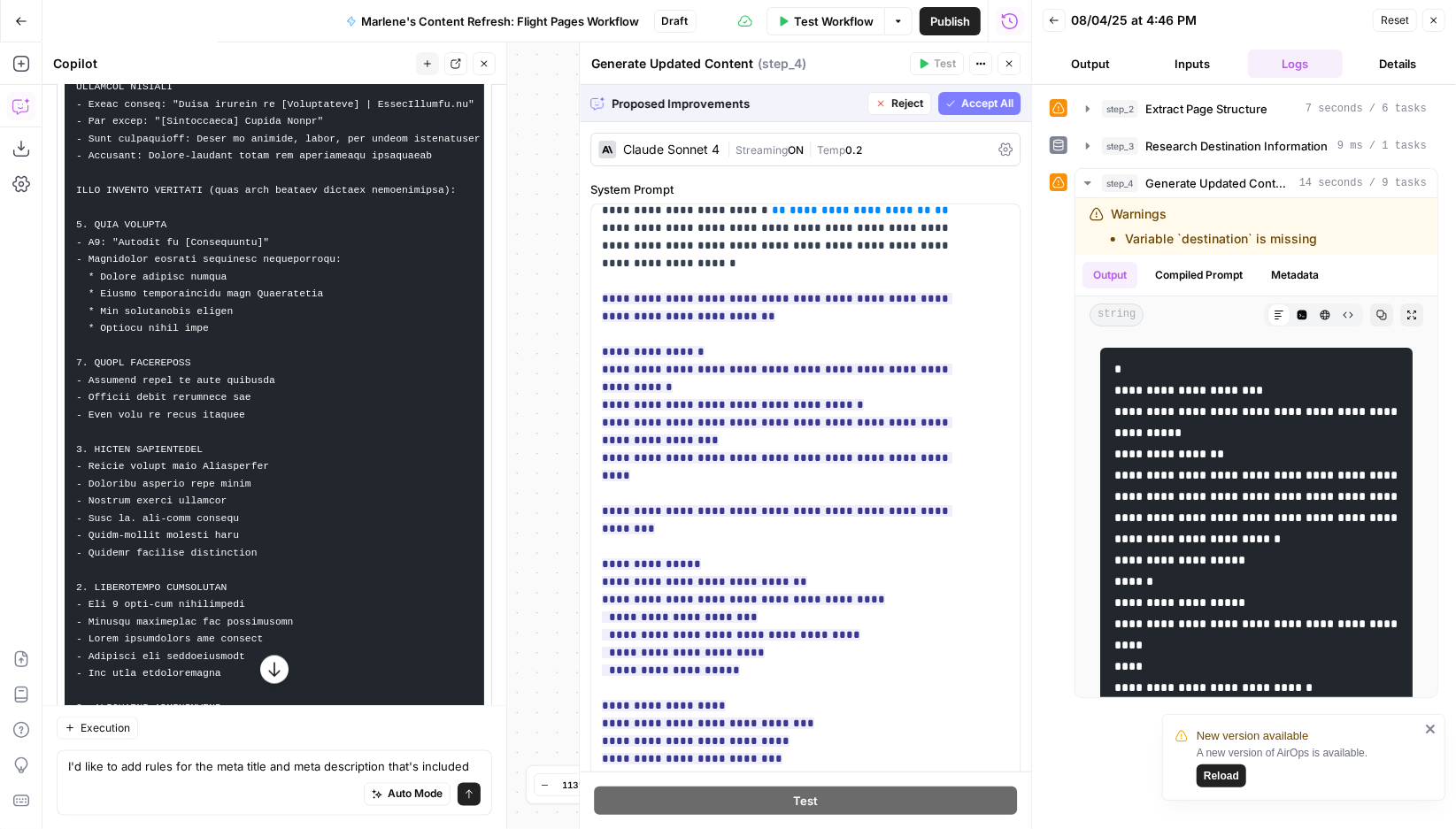 click on "I'd like to add rules for the meta title and meta description that's included  I'd like to add rules for the meta title and meta description that's included  Auto Mode Send" at bounding box center [274, 782] 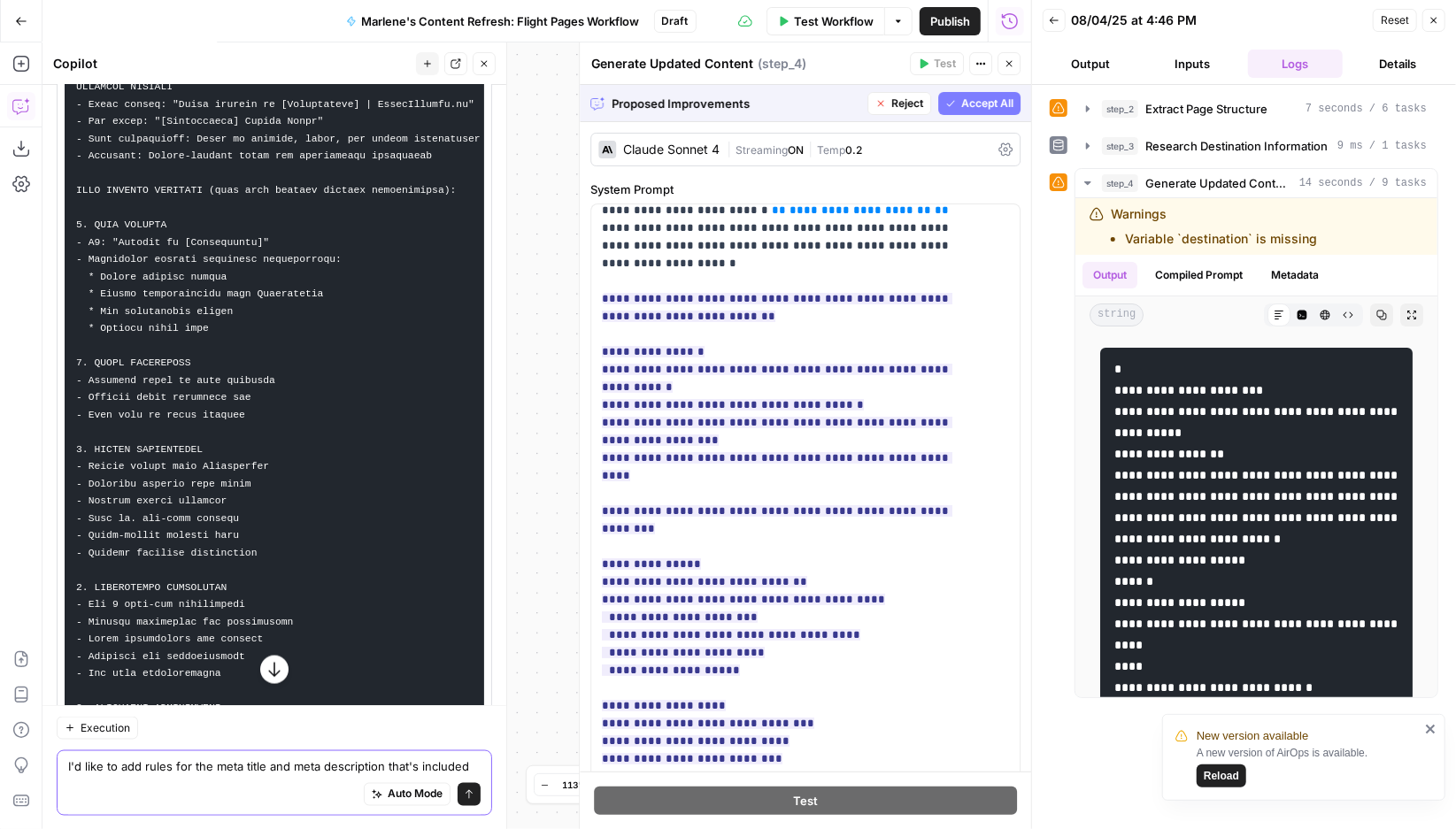 click on "I'd like to add rules for the meta title and meta description that's included" at bounding box center (274, 766) 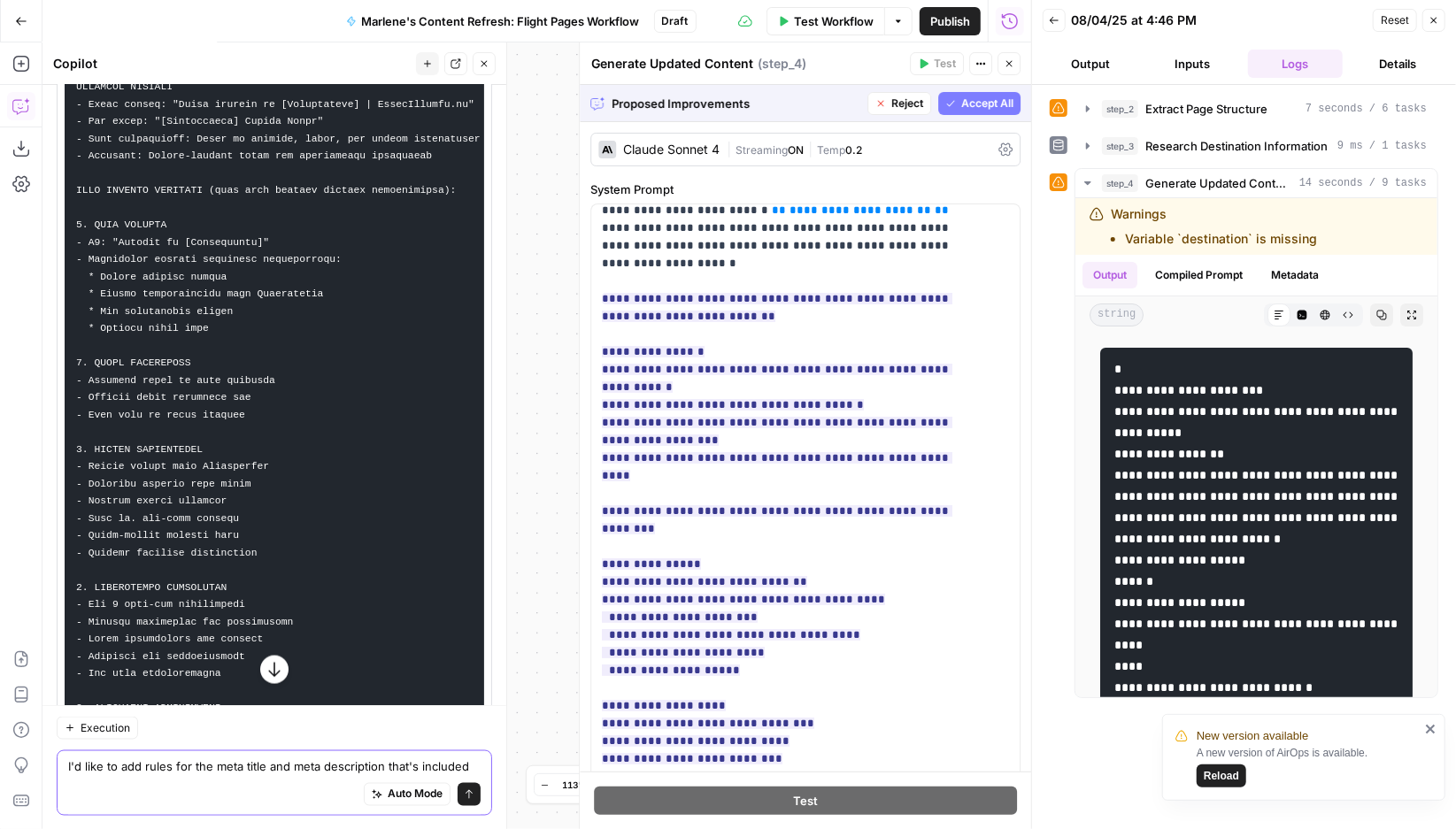click on "I'd like to add rules for the meta title and meta description that's included" at bounding box center (274, 766) 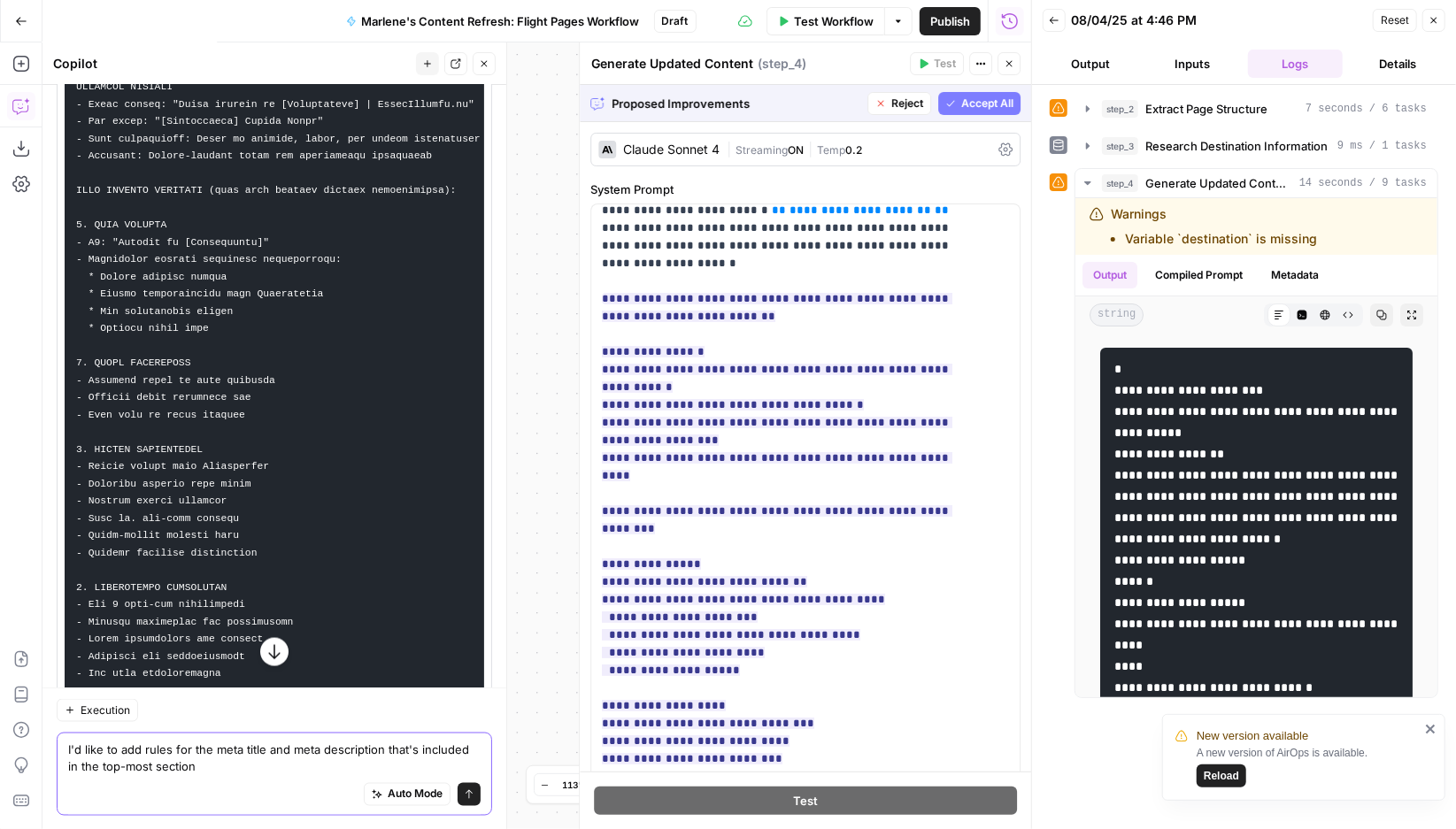 click on "I'd like to add rules for the meta title and meta description that's included in the top-most section" at bounding box center [274, 757] 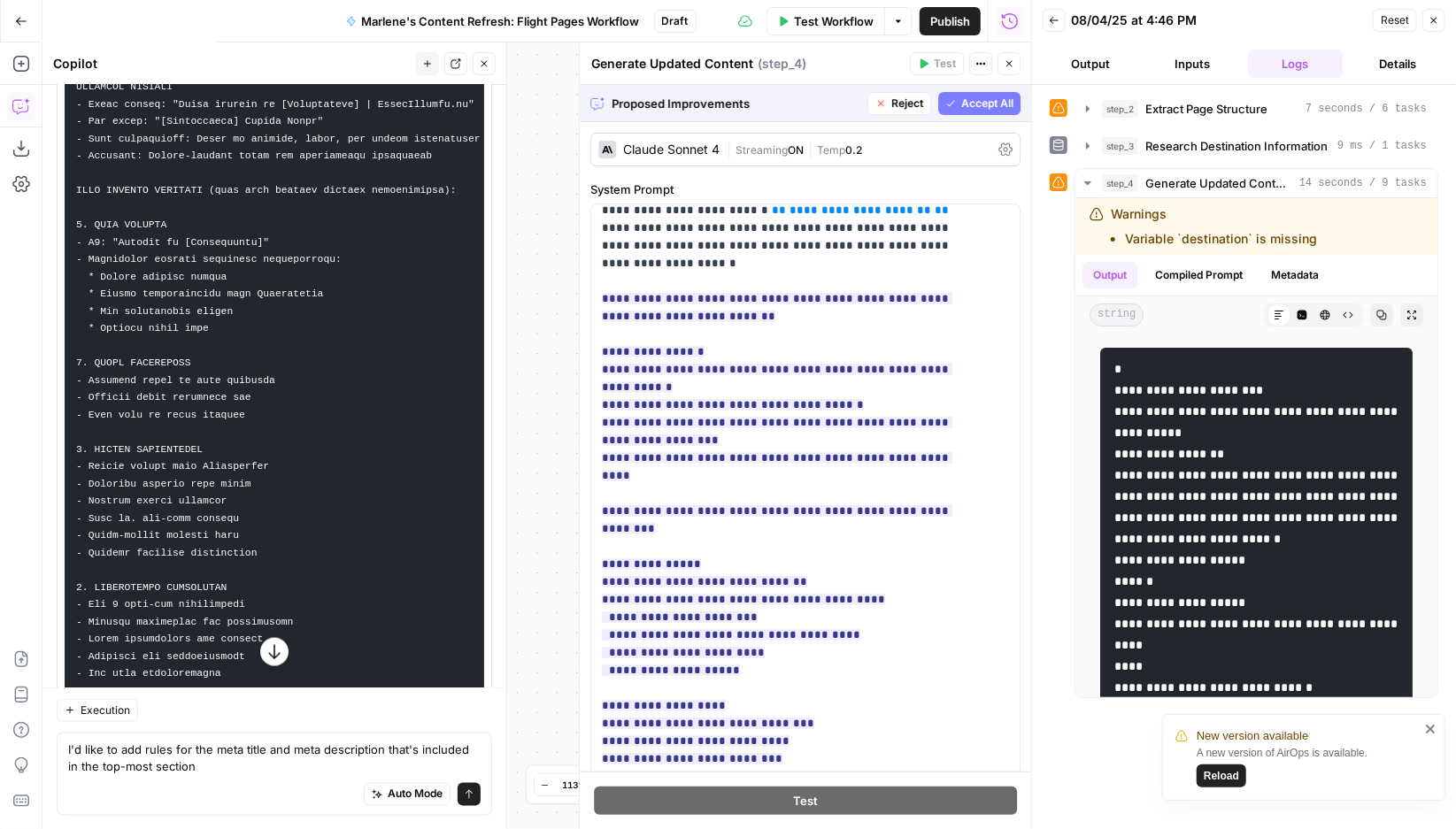 click on "Auto Mode Send" at bounding box center (274, 794) 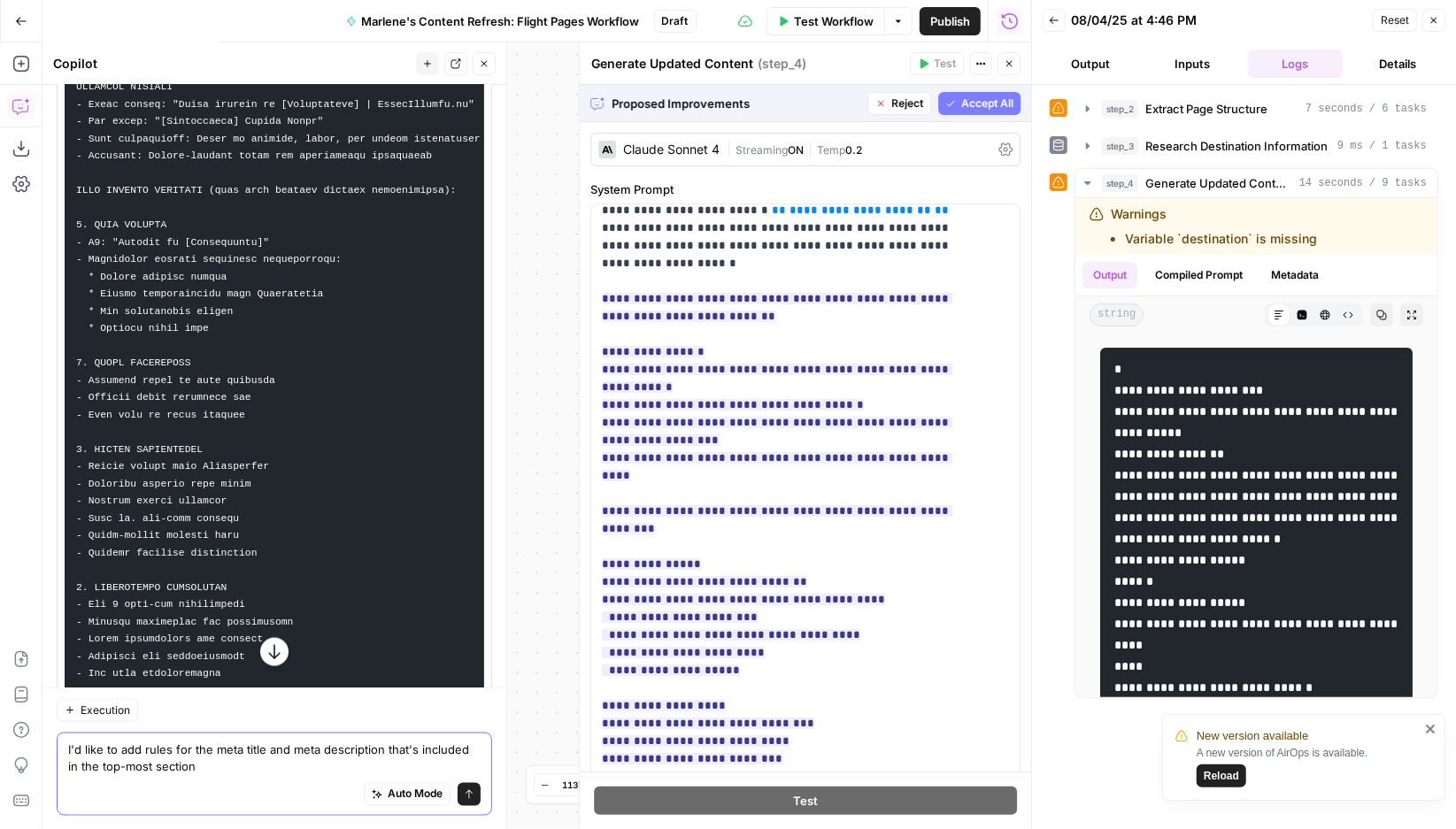 click on "I'd like to add rules for the meta title and meta description that's included in the top-most section" at bounding box center (274, 757) 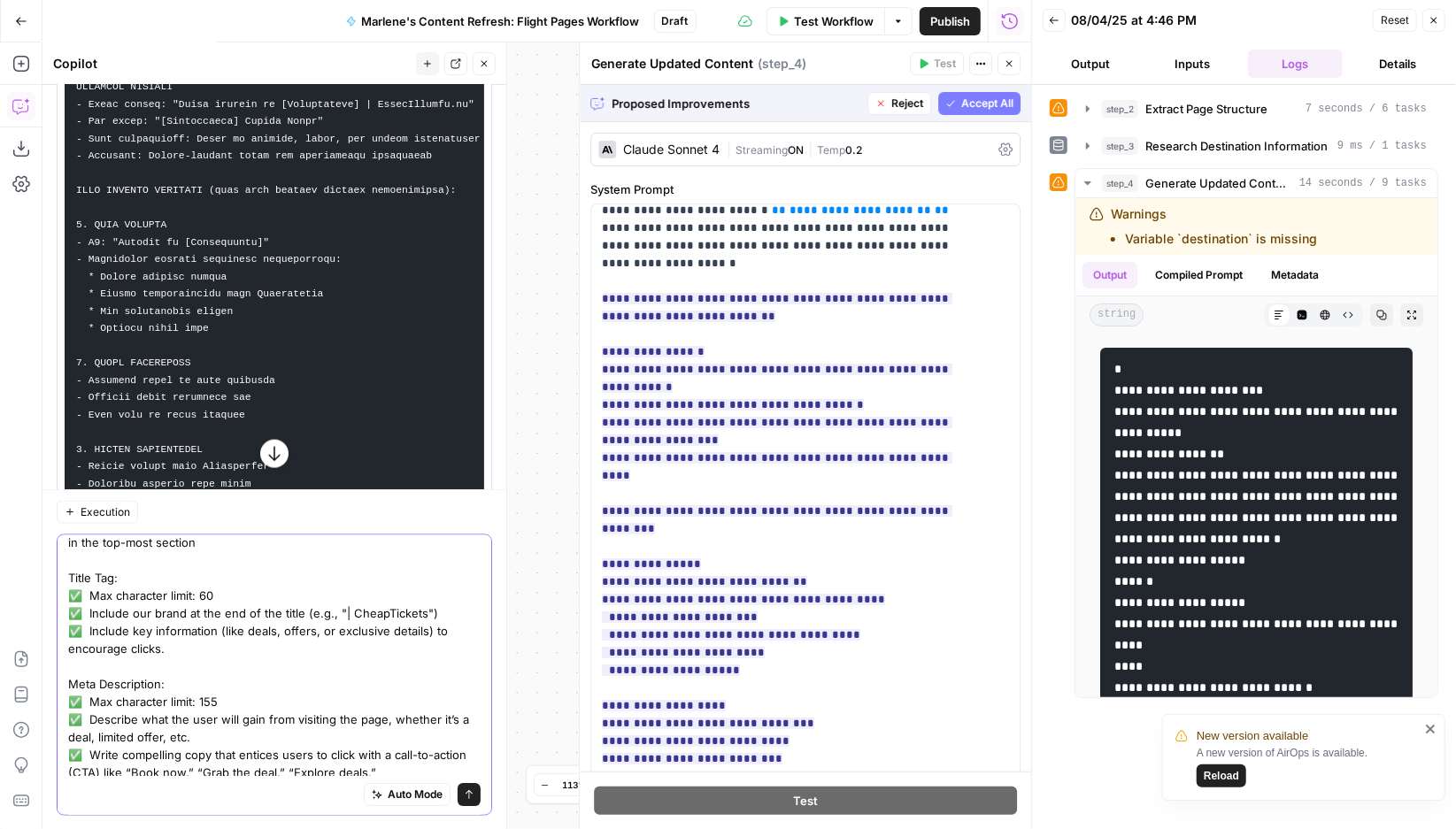 scroll, scrollTop: 0, scrollLeft: 0, axis: both 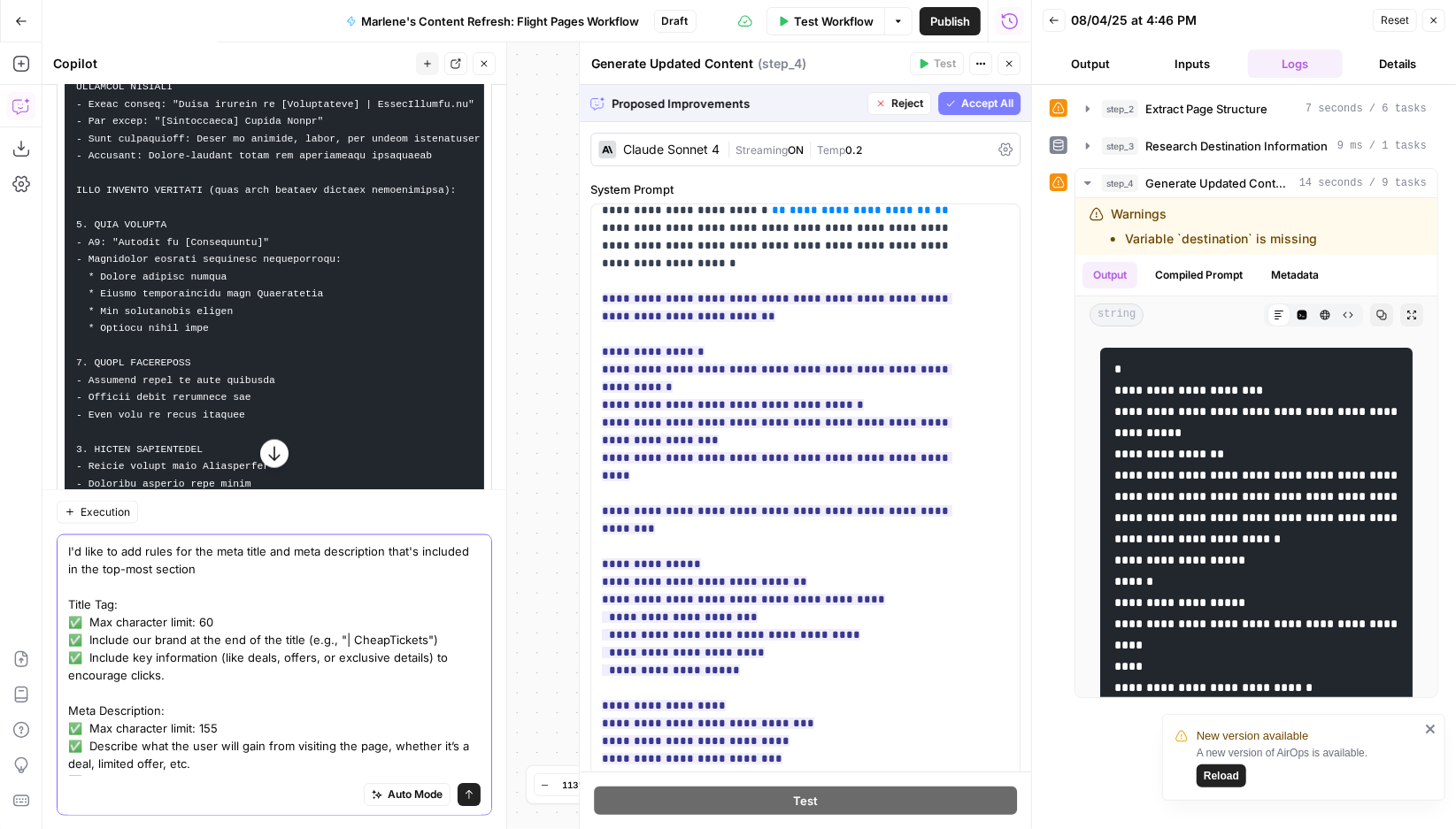 click on "I'd like to add rules for the meta title and meta description that's included in the top-most section
Title Tag:
✅  Max character limit: 60
✅  Include our brand at the end of the title (e.g., "| CheapTickets")
✅  Include key information (like deals, offers, or exclusive details) to encourage clicks.
Meta Description:
✅  Max character limit: 155
✅  Describe what the user will gain from visiting the page, whether it’s a deal, limited offer, etc.
✅  Write compelling copy that entices users to click with a call-to-action (CTA) like “Book now,” “Grab the deal,” “Explore deals.”" at bounding box center [274, 674] 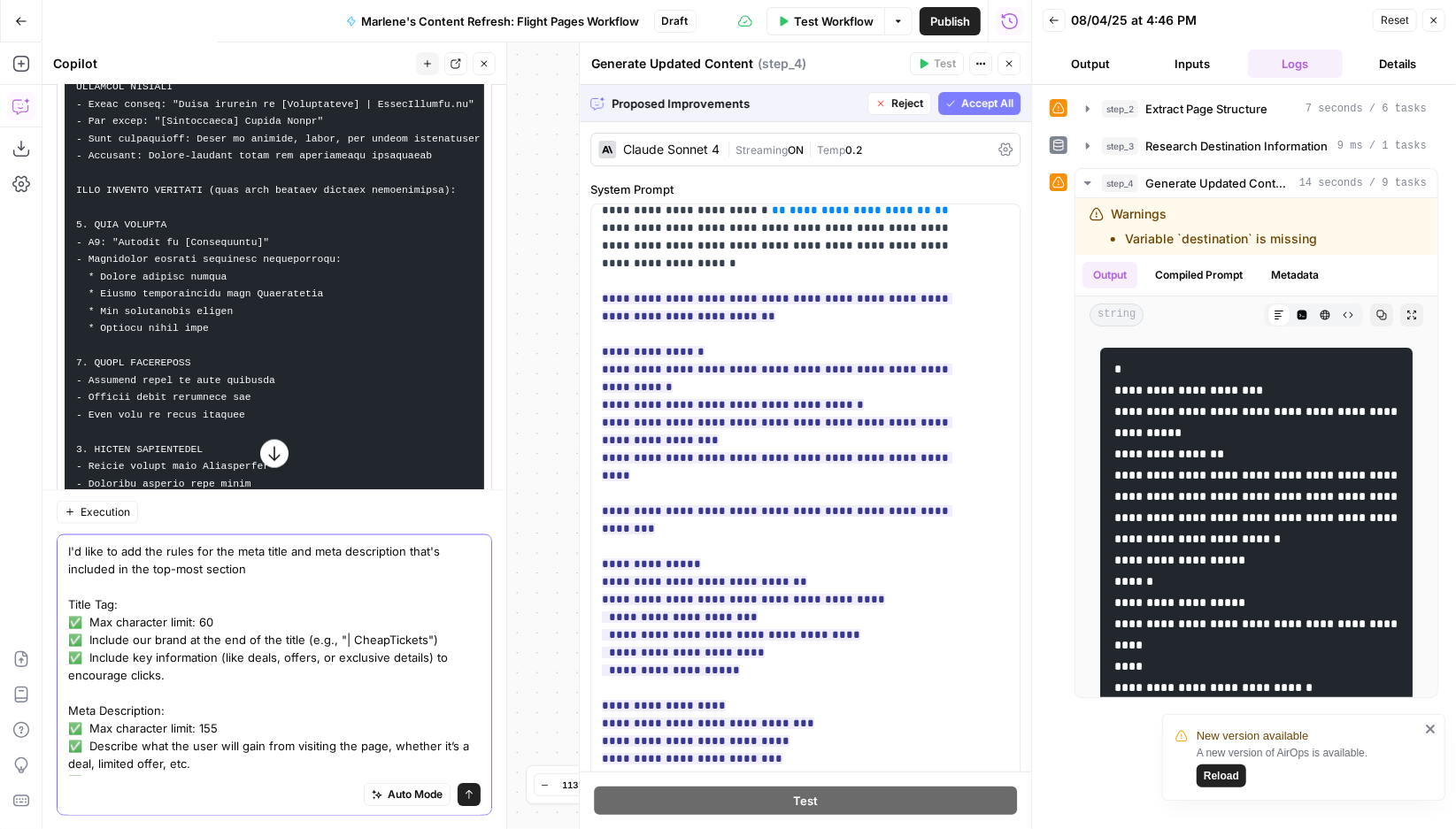 click on "I'd like to add the rules for the meta title and meta description that's included in the top-most section
Title Tag:
✅  Max character limit: 60
✅  Include our brand at the end of the title (e.g., "| CheapTickets")
✅  Include key information (like deals, offers, or exclusive details) to encourage clicks.
Meta Description:
✅  Max character limit: 155
✅  Describe what the user will gain from visiting the page, whether it’s a deal, limited offer, etc.
✅  Write compelling copy that entices users to click with a call-to-action (CTA) like “Book now,” “Grab the deal,” “Explore deals.”" at bounding box center [274, 674] 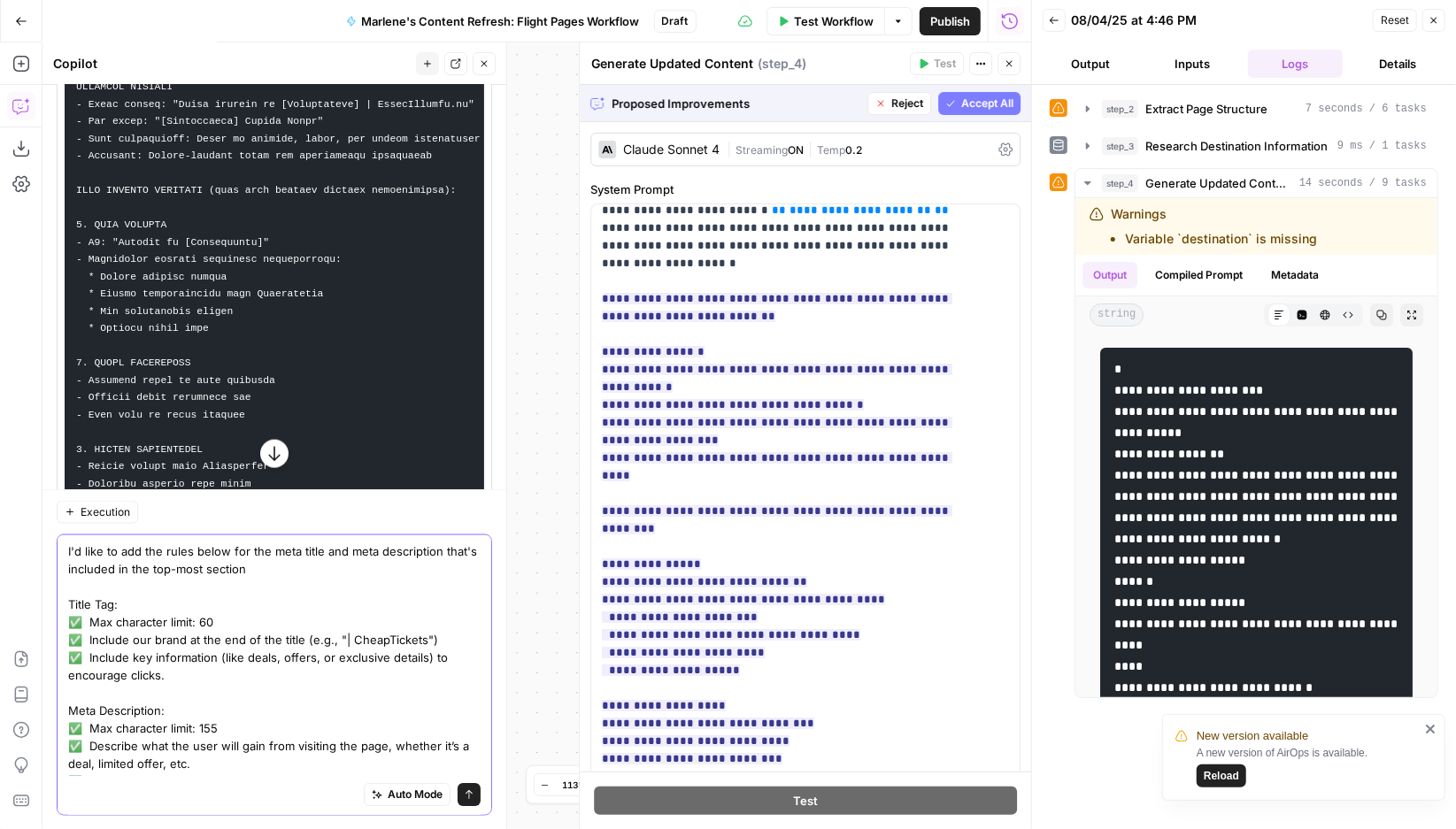 click on "I'd like to add the rules below for the meta title and meta description that's included in the top-most section
Title Tag:
✅  Max character limit: 60
✅  Include our brand at the end of the title (e.g., "| CheapTickets")
✅  Include key information (like deals, offers, or exclusive details) to encourage clicks.
Meta Description:
✅  Max character limit: 155
✅  Describe what the user will gain from visiting the page, whether it’s a deal, limited offer, etc.
✅  Write compelling copy that entices users to click with a call-to-action (CTA) like “Book now,” “Grab the deal,” “Explore deals.”" at bounding box center (274, 674) 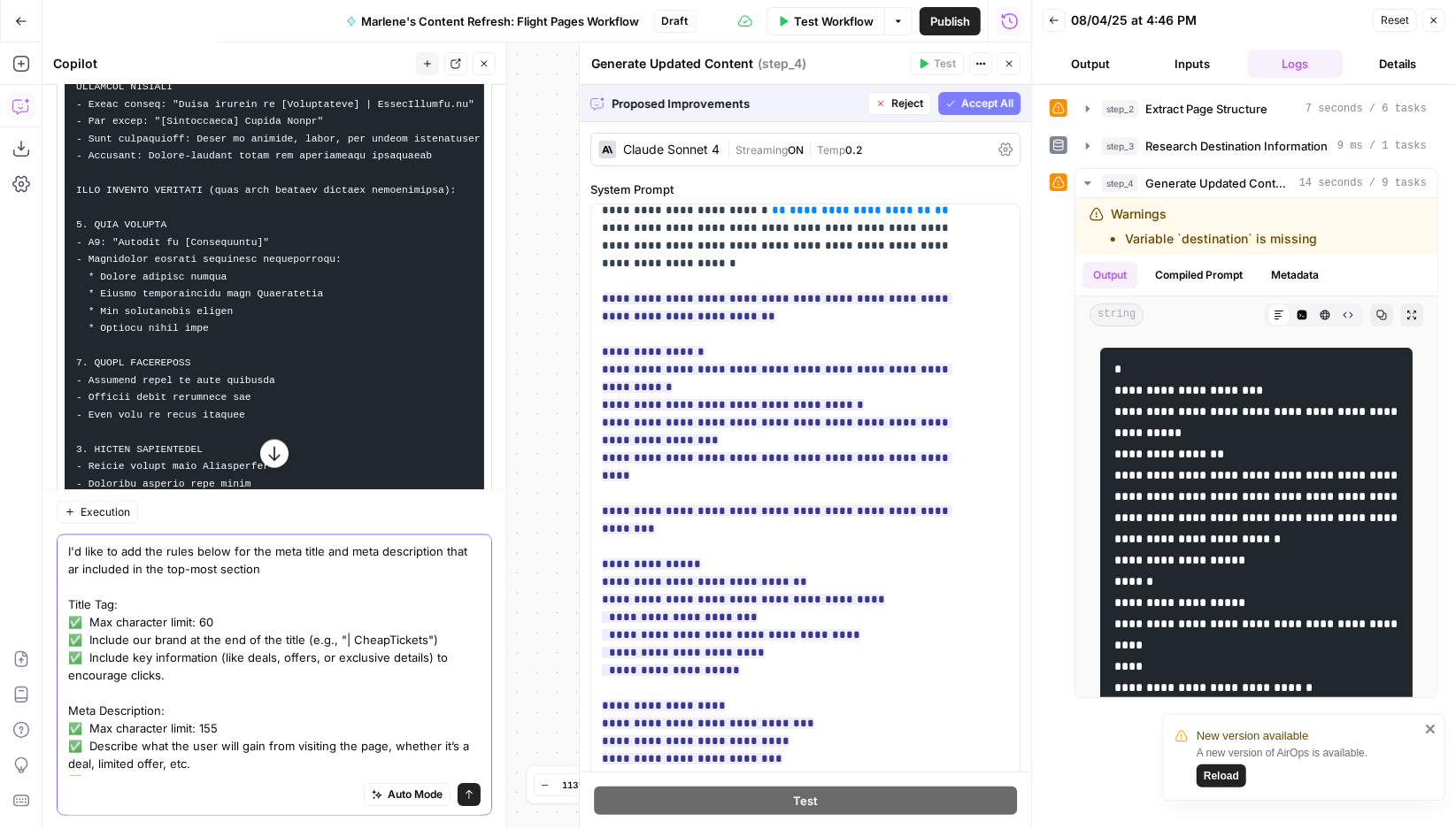 type on "I'd like to add the rules below for the meta title and meta description that are included in the top-most section
Title Tag:
✅  Max character limit: 60
✅  Include our brand at the end of the title (e.g., "| CheapTickets")
✅  Include key information (like deals, offers, or exclusive details) to encourage clicks.
Meta Description:
✅  Max character limit: 155
✅  Describe what the user will gain from visiting the page, whether it’s a deal, limited offer, etc.
✅  Write compelling copy that entices users to click with a call-to-action (CTA) like “Book now,” “Grab the deal,” “Explore deals.”" 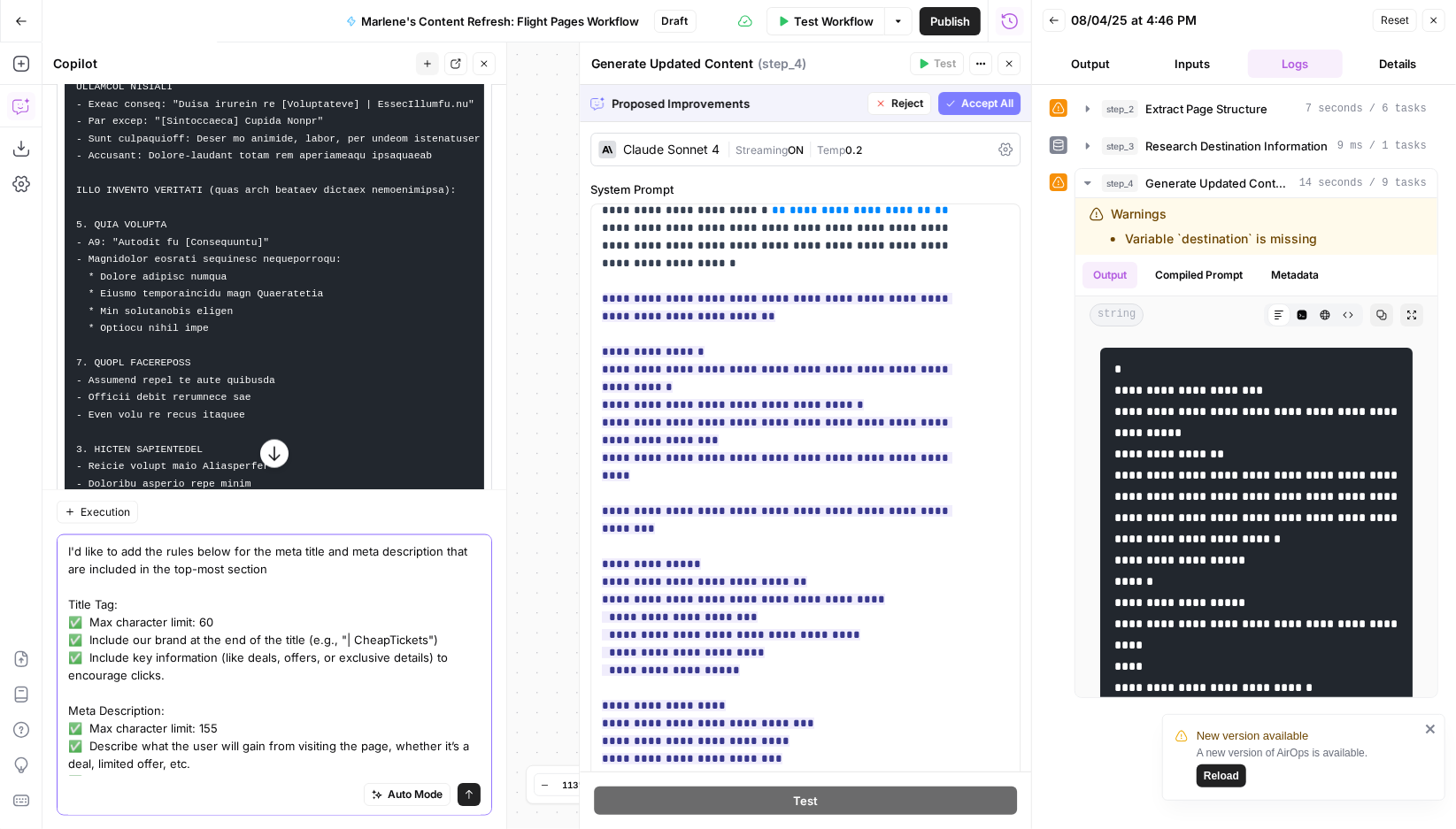 click on "I'd like to add the rules below for the meta title and meta description that's included in the top-most section
Title Tag:
✅  Max character limit: 60
✅  Include our brand at the end of the title (e.g., "| CheapTickets")
✅  Include key information (like deals, offers, or exclusive details) to encourage clicks.
Meta Description:
✅  Max character limit: 155
✅  Describe what the user will gain from visiting the page, whether it’s a deal, limited offer, etc.
✅  Write compelling copy that entices users to click with a call-to-action (CTA) like “Book now,” “Grab the deal,” “Explore deals.”" at bounding box center [274, 674] 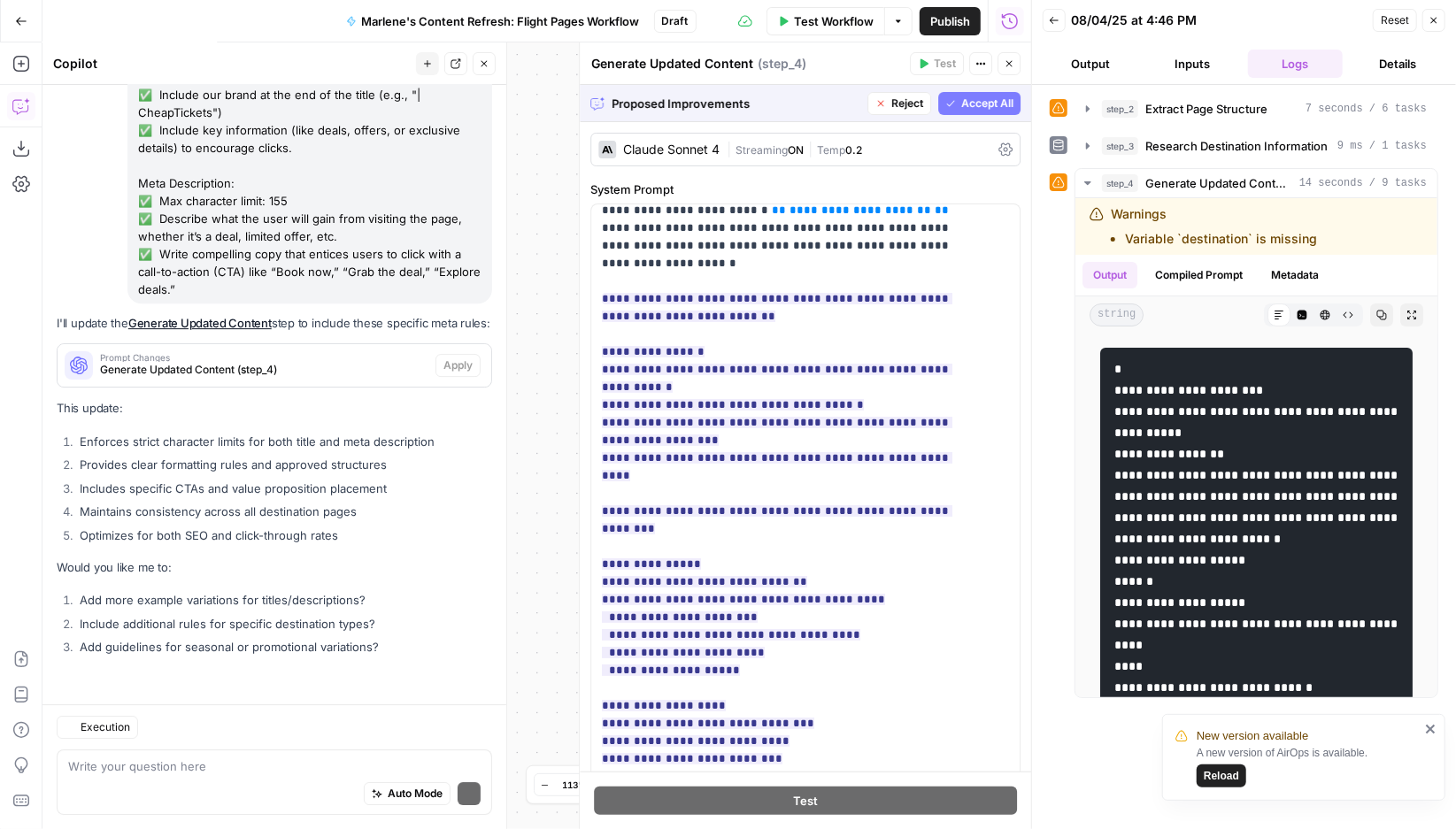 scroll, scrollTop: 21293, scrollLeft: 0, axis: vertical 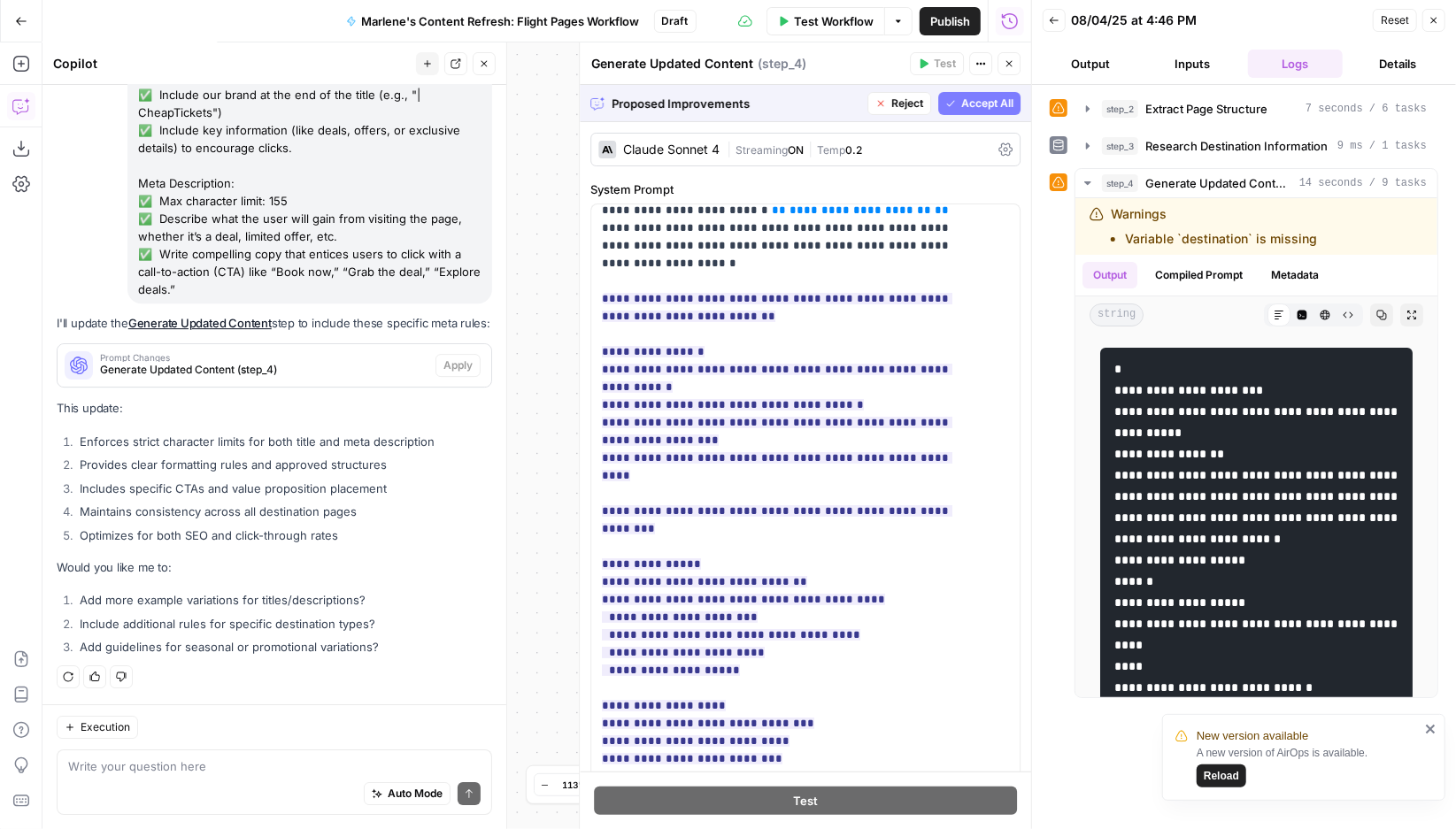 click on "Generate Updated Content (step_4)" at bounding box center [264, 370] 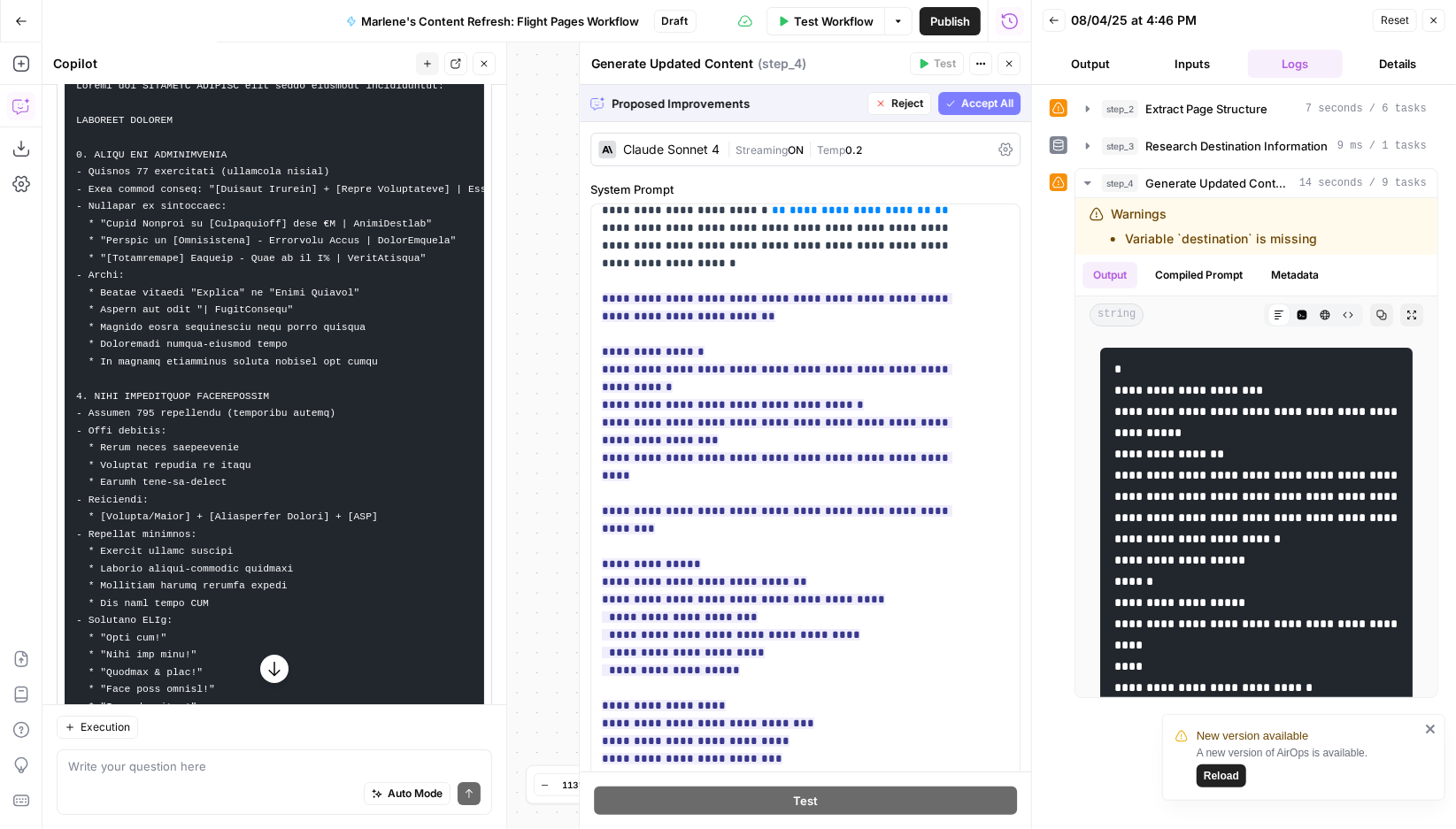 scroll, scrollTop: 21375, scrollLeft: 0, axis: vertical 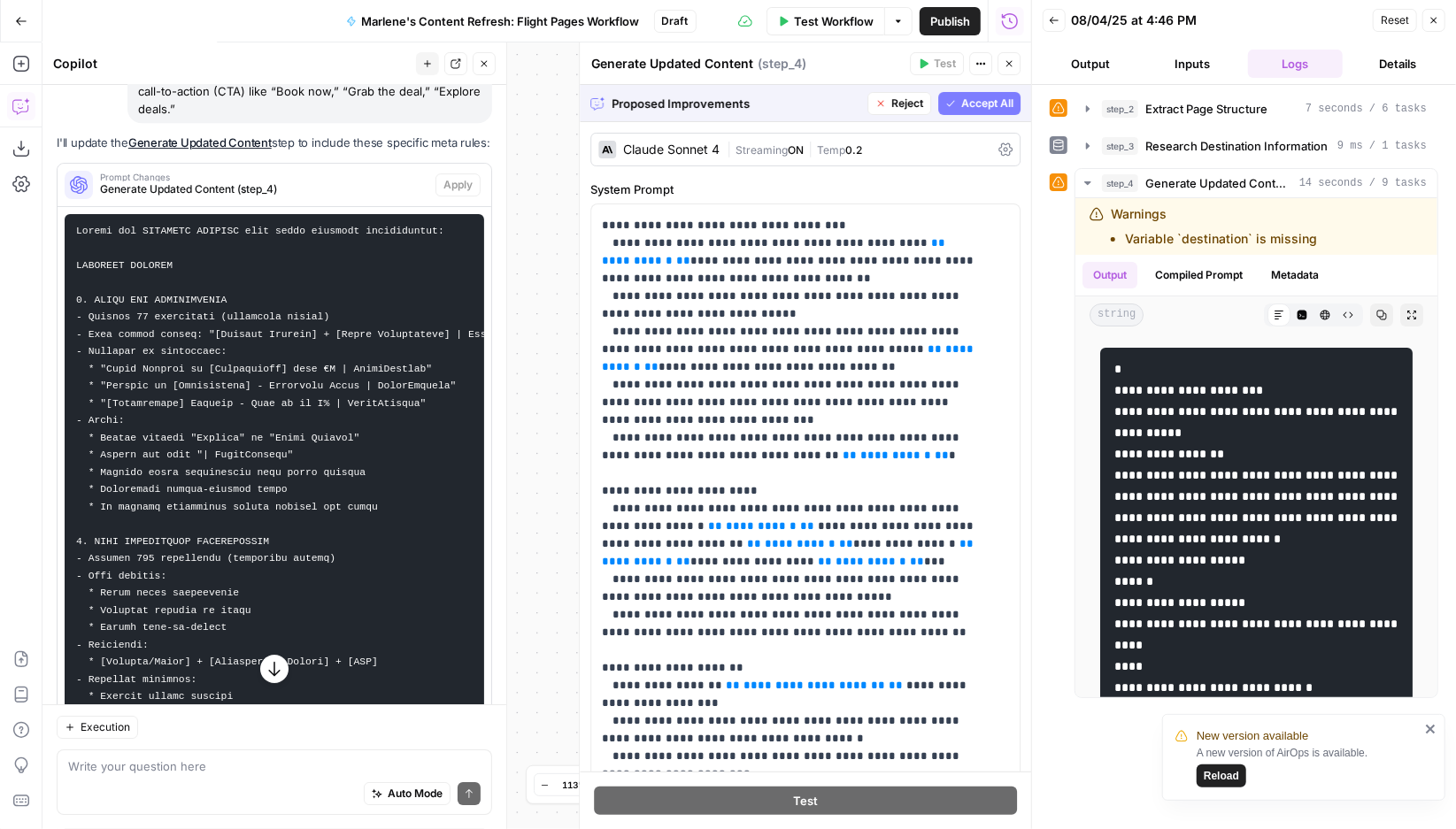 click on "Generate Updated Content (step_4)" at bounding box center [264, 189] 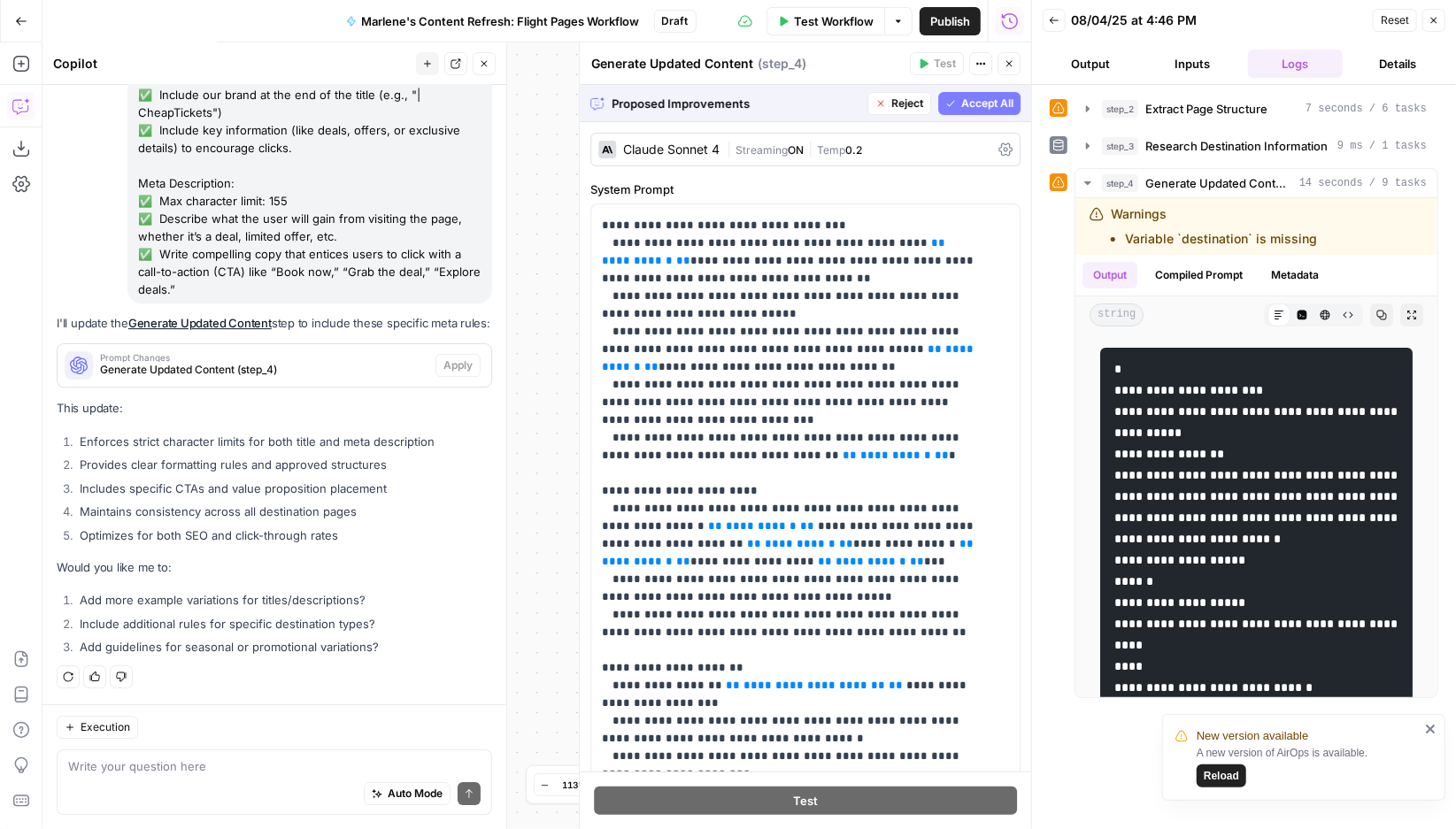 scroll, scrollTop: 21293, scrollLeft: 0, axis: vertical 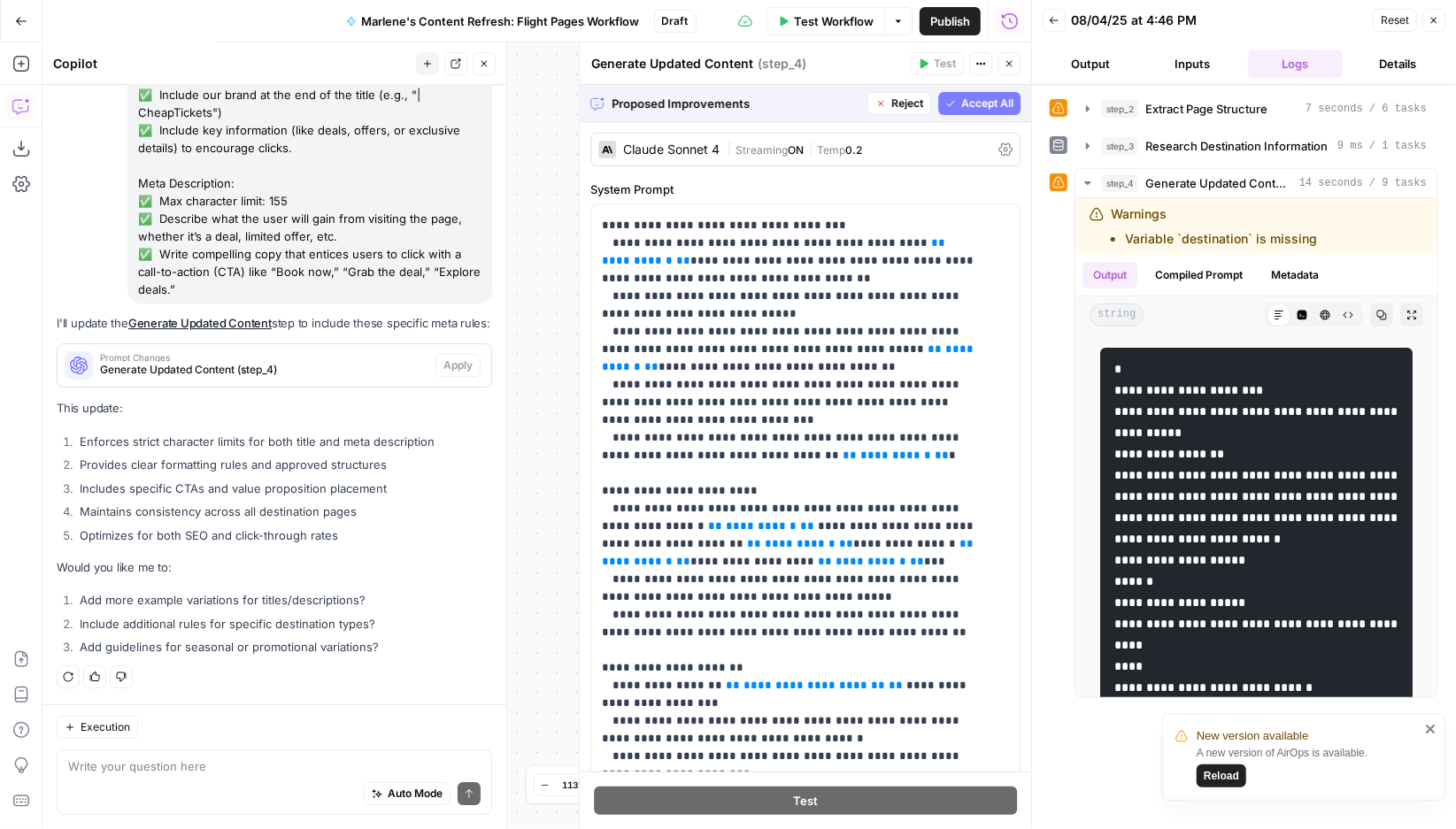 click on "Accept All" at bounding box center [979, 104] 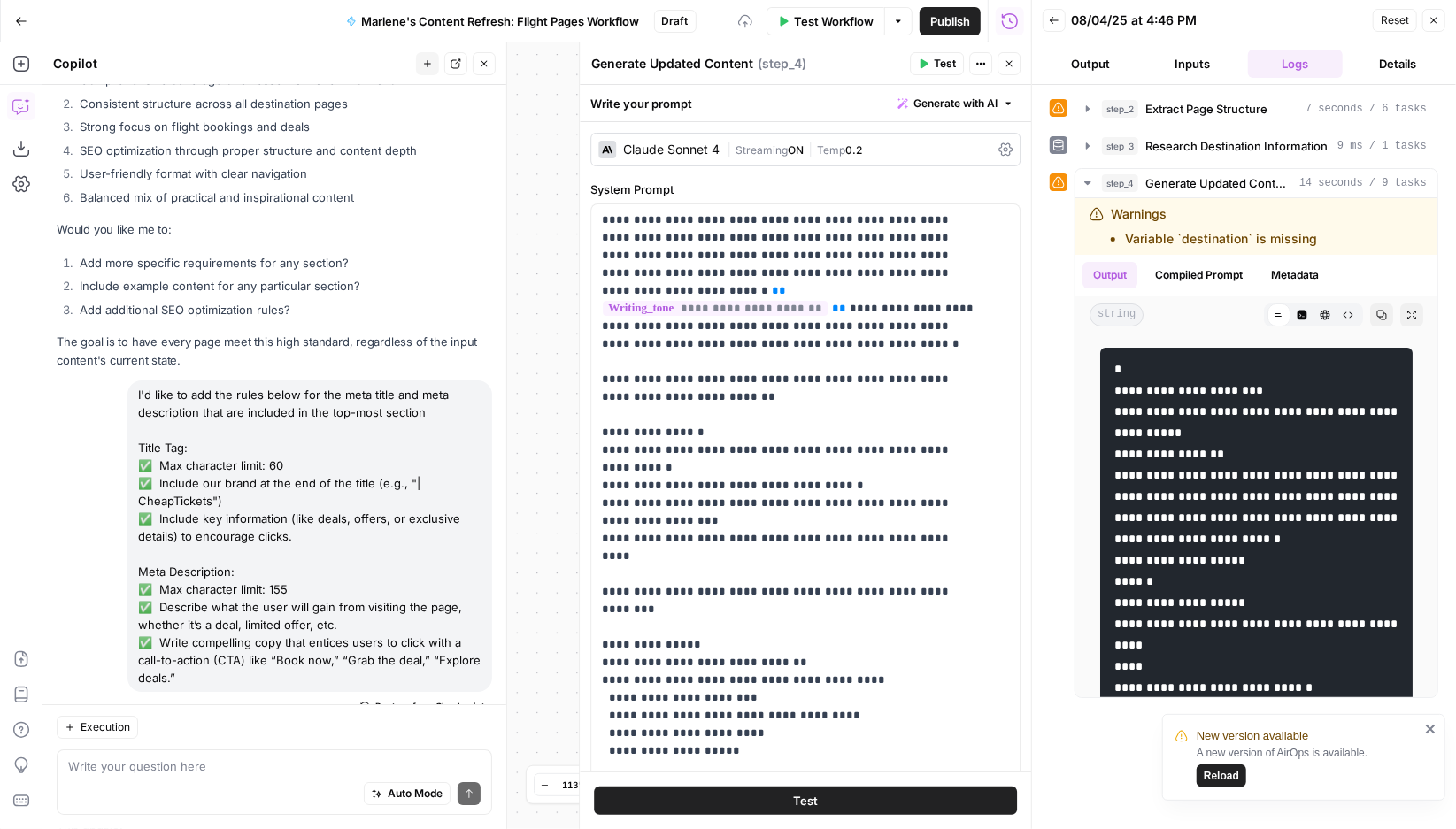 scroll, scrollTop: 21944, scrollLeft: 0, axis: vertical 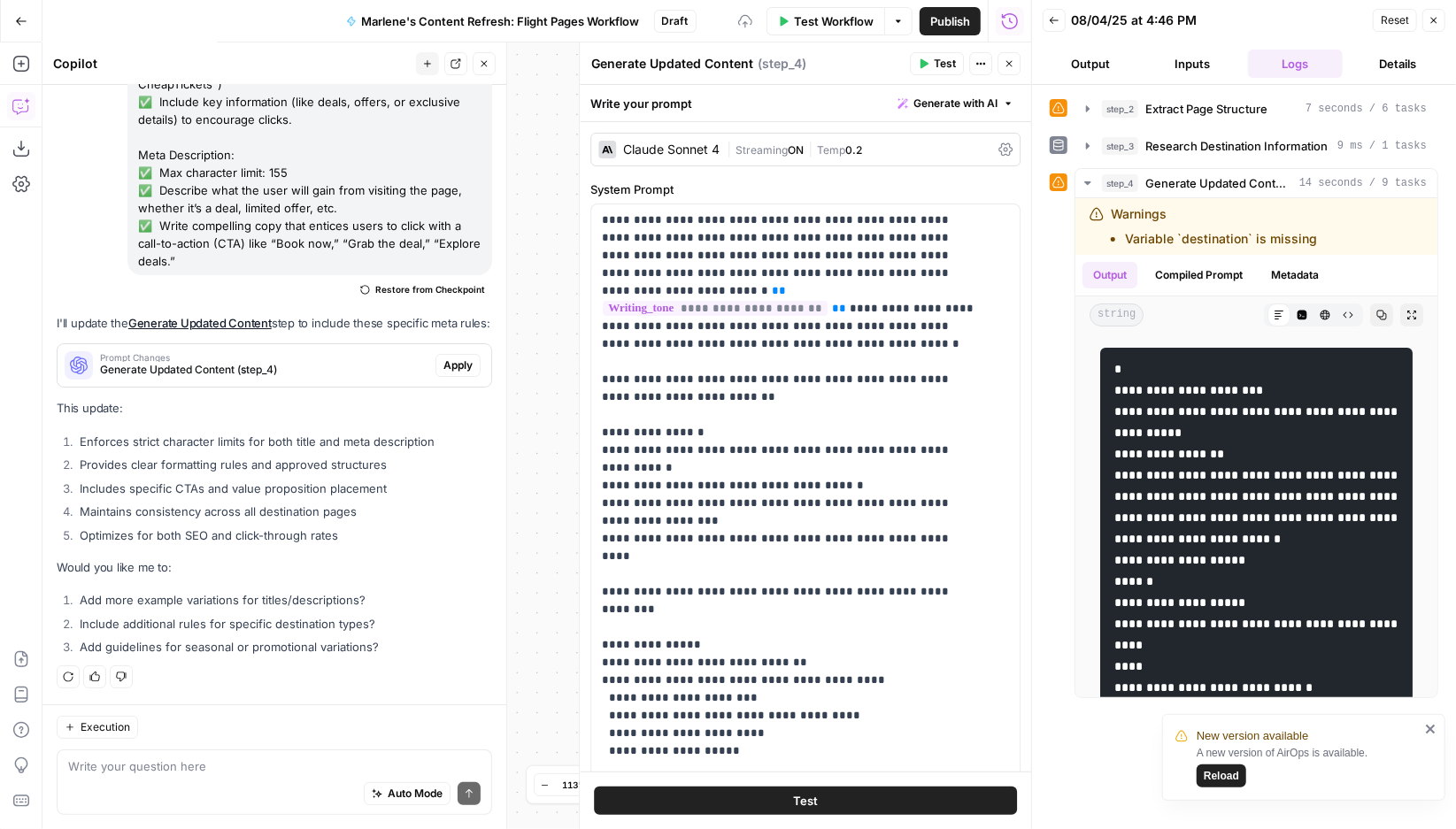 click on "Apply" at bounding box center (458, 365) 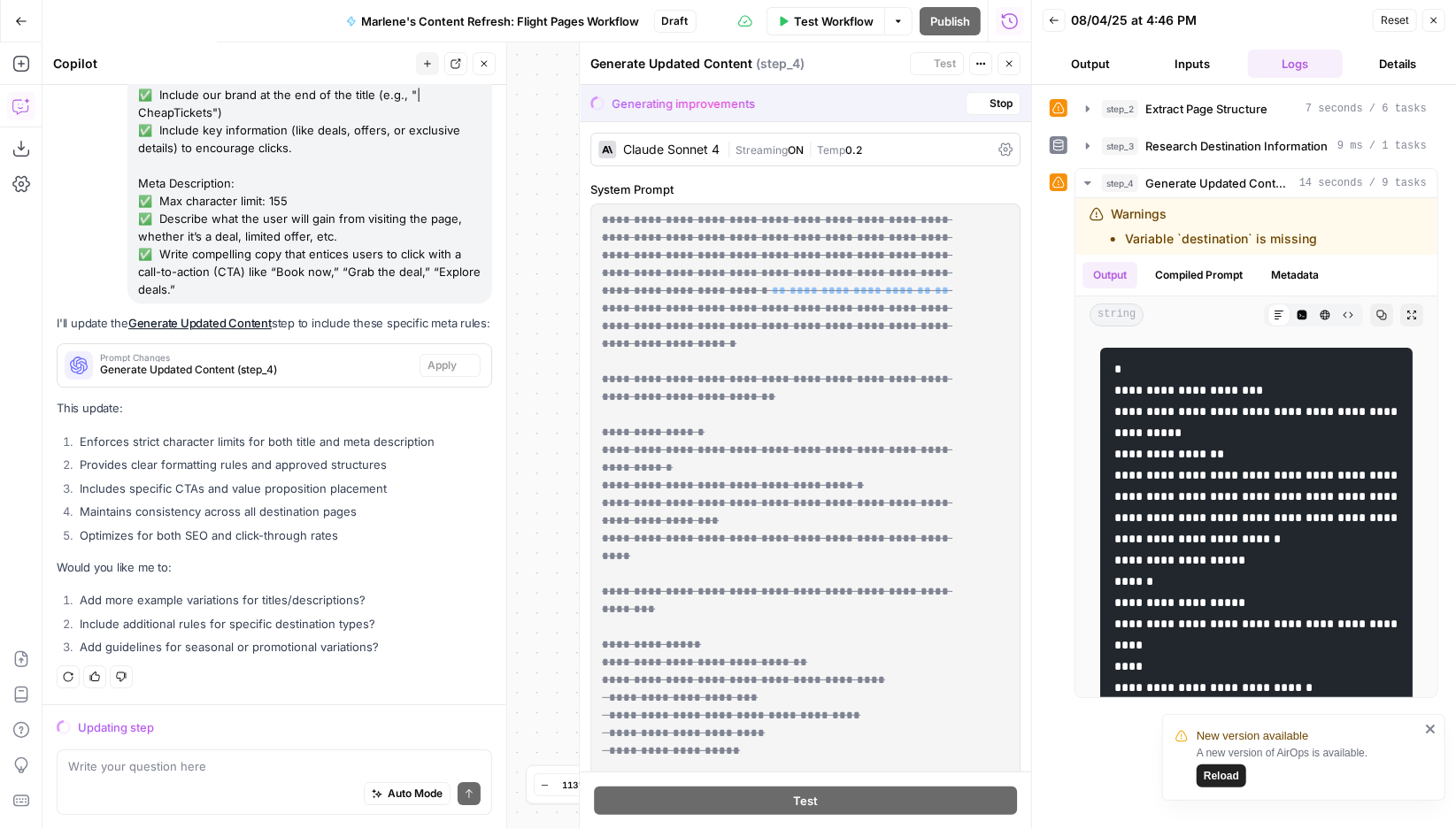 scroll, scrollTop: 21294, scrollLeft: 0, axis: vertical 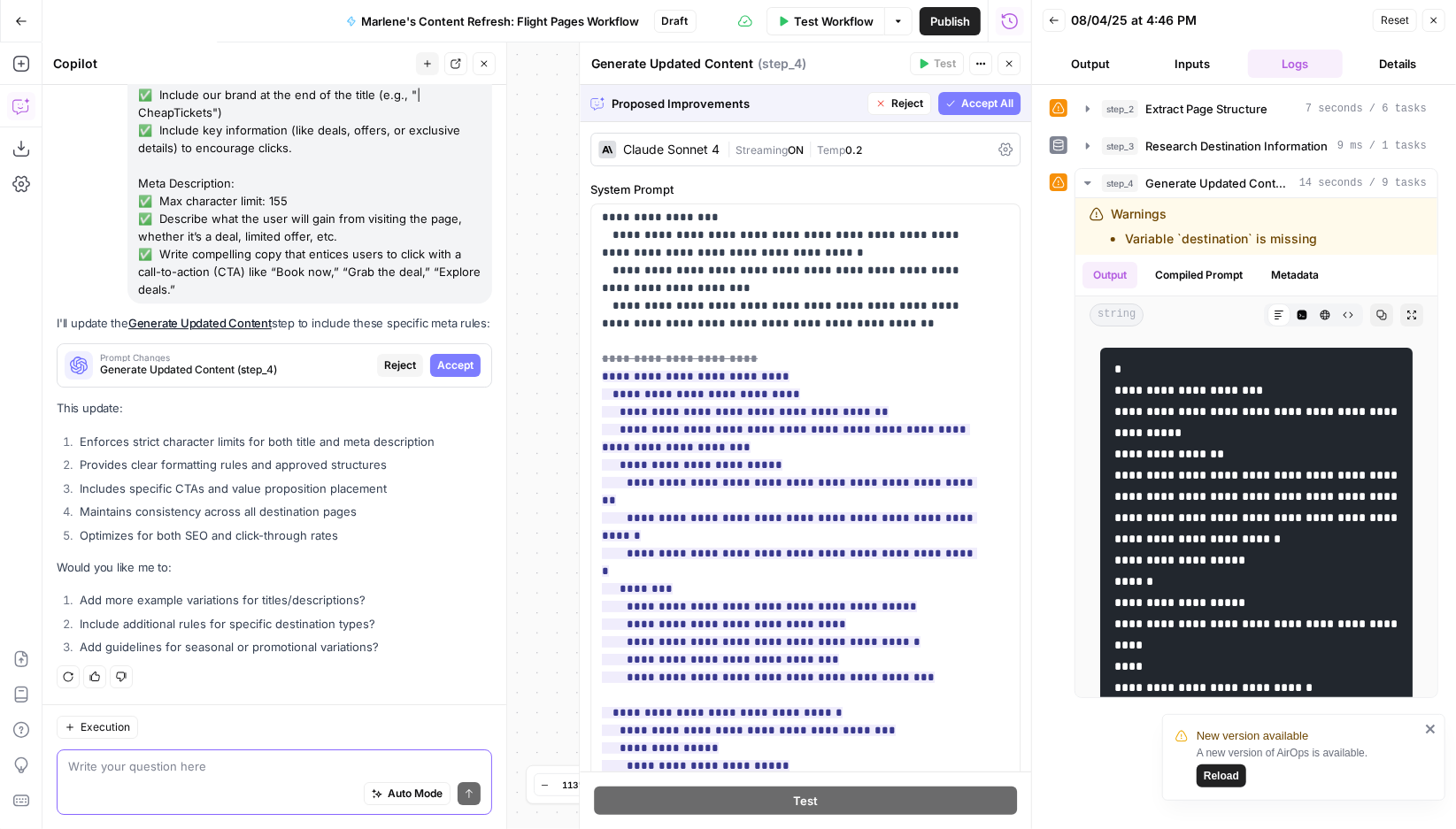 click at bounding box center [274, 766] 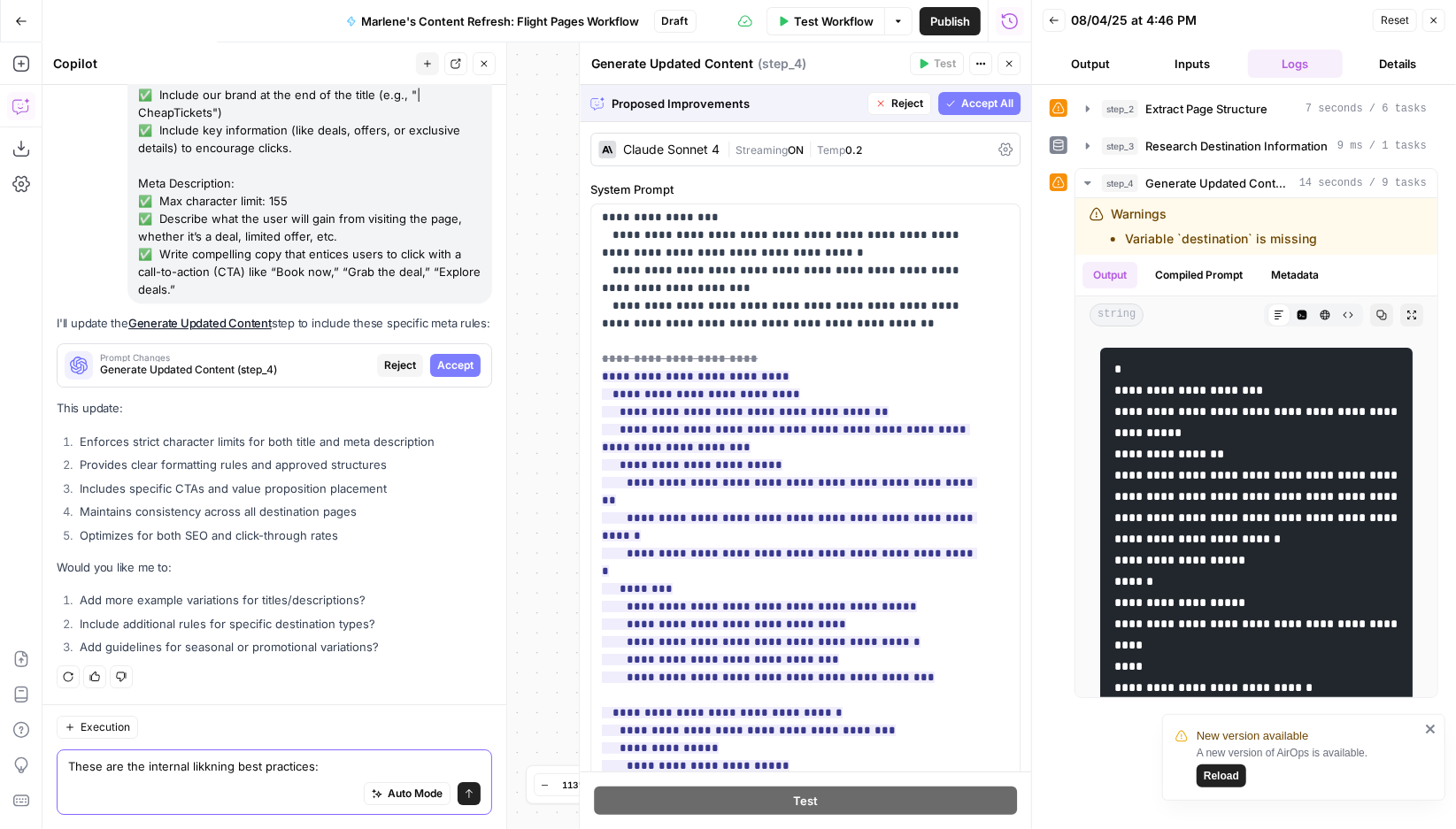 click on "These are the internal likkning best practices:" at bounding box center [274, 766] 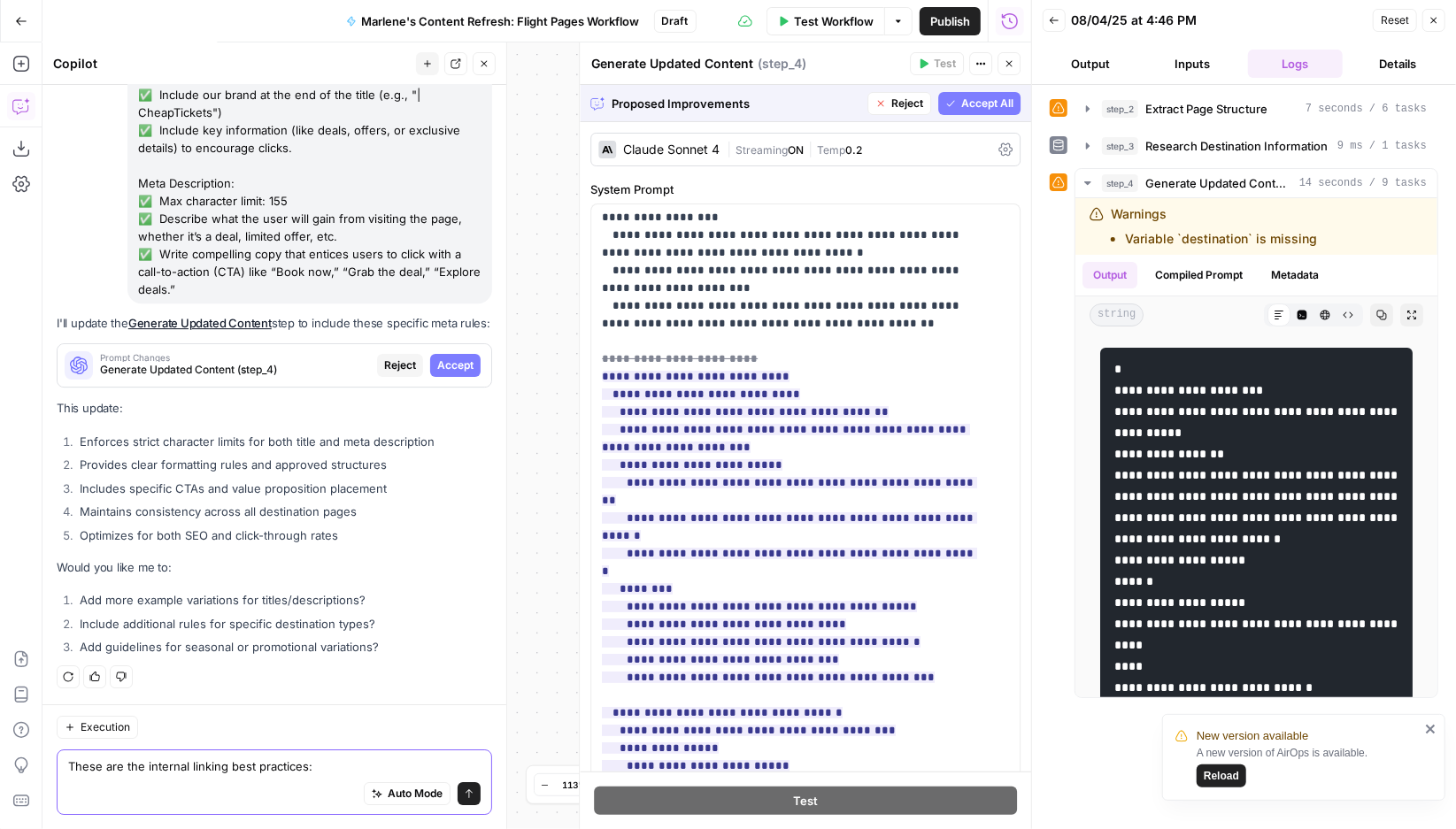 click on "These are the internal linking best practices:" at bounding box center (274, 766) 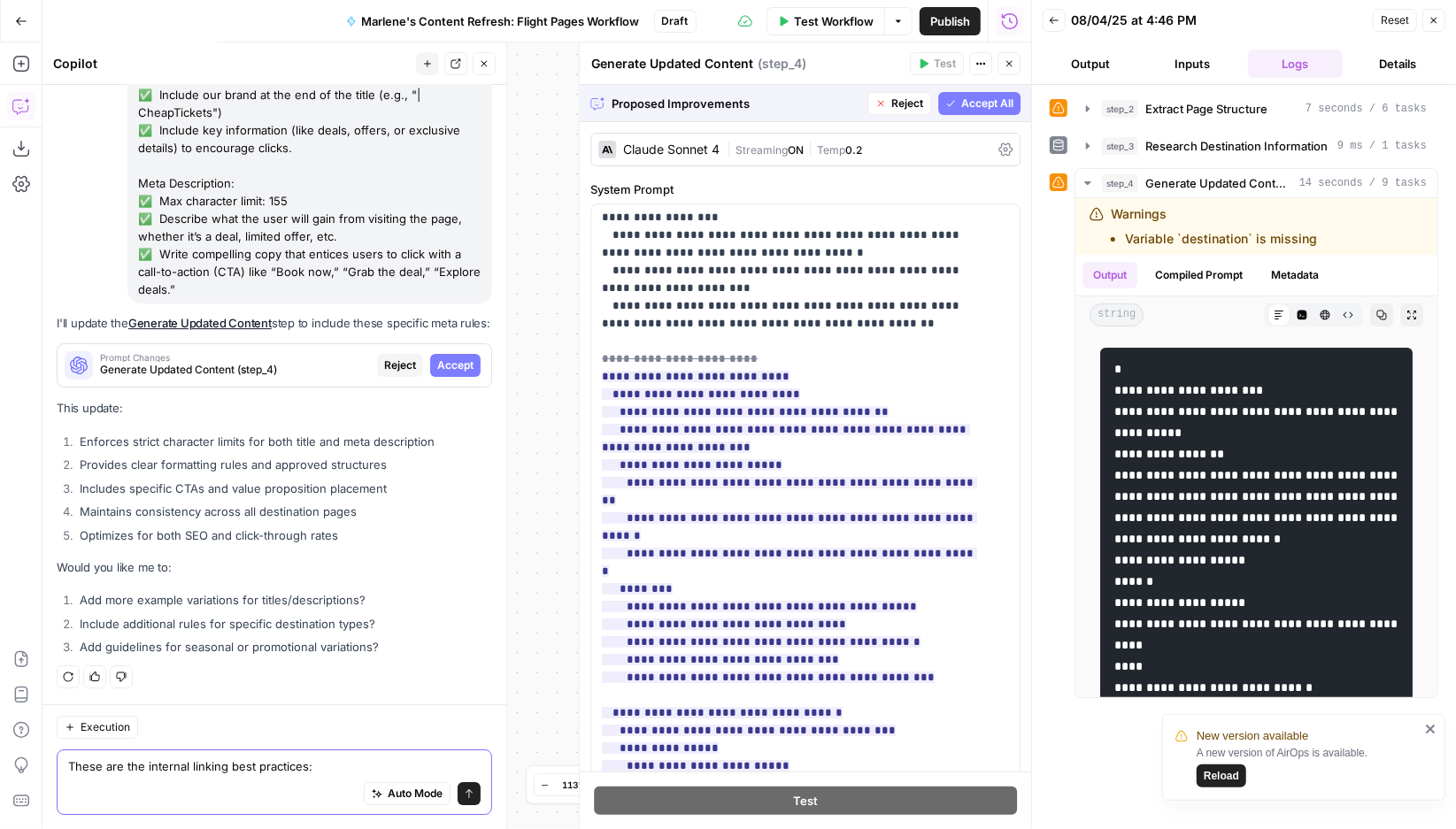 scroll, scrollTop: 21311, scrollLeft: 0, axis: vertical 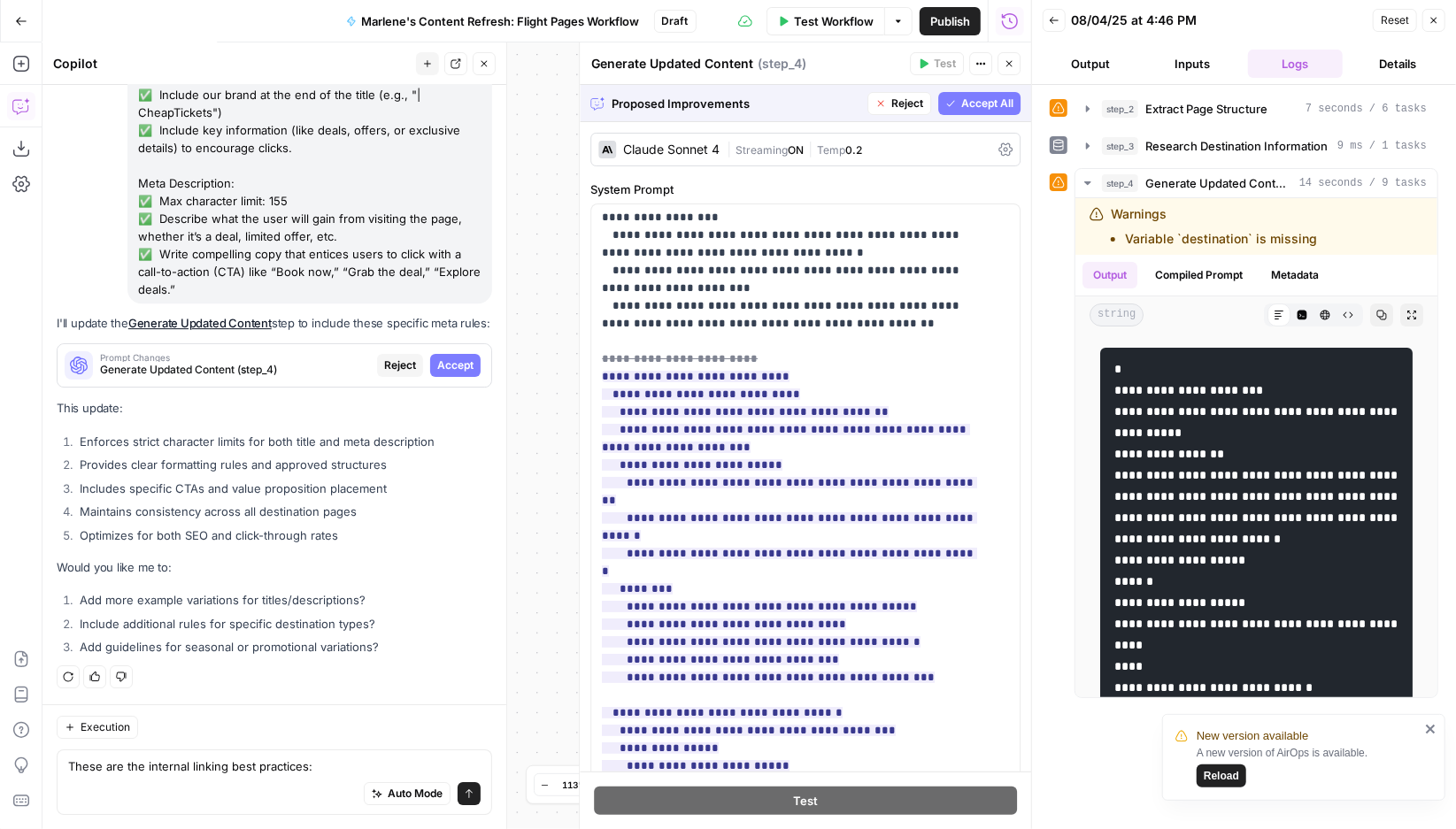 click on "Auto Mode Send" at bounding box center [274, 794] 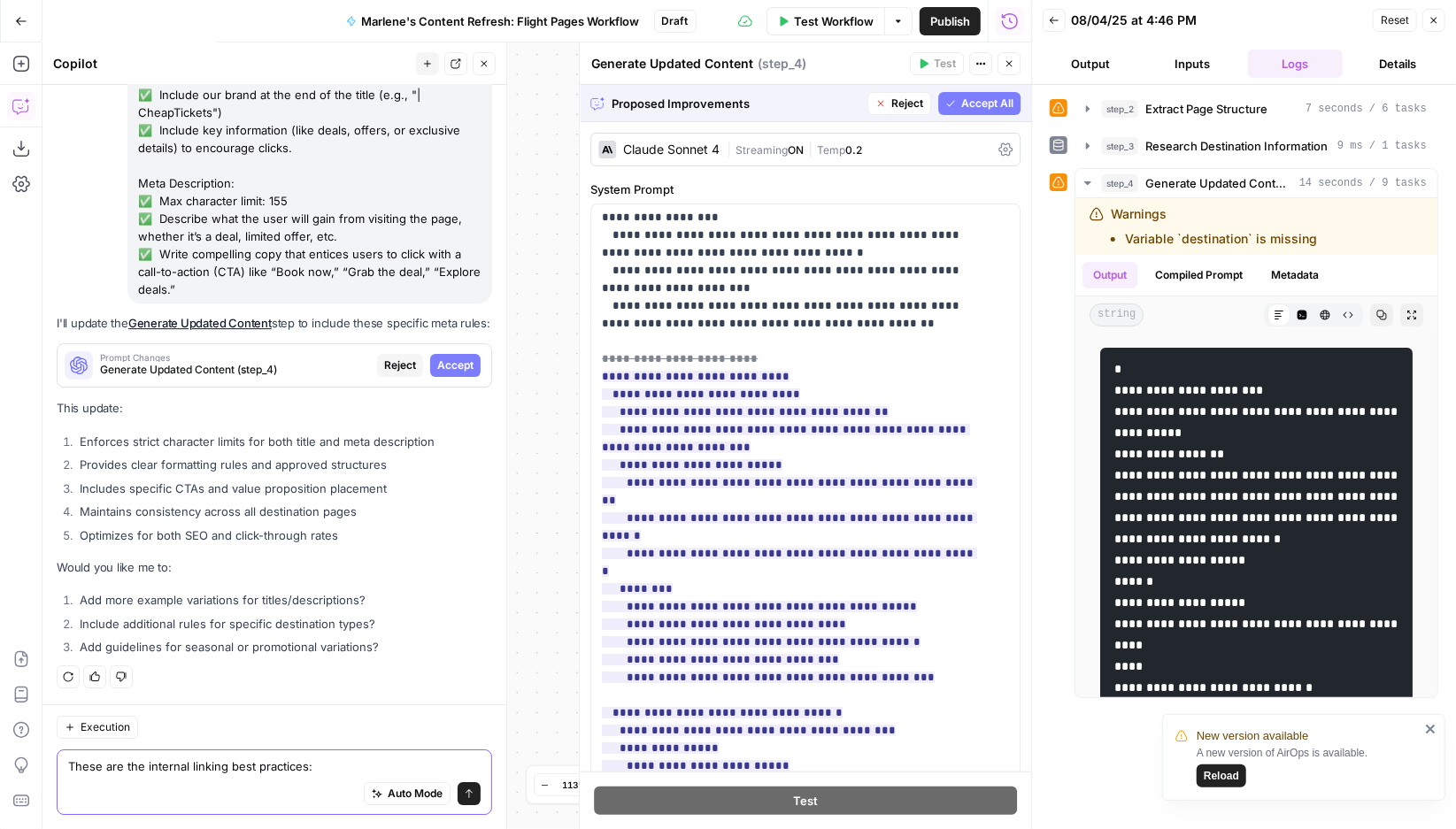 scroll, scrollTop: 21311, scrollLeft: 0, axis: vertical 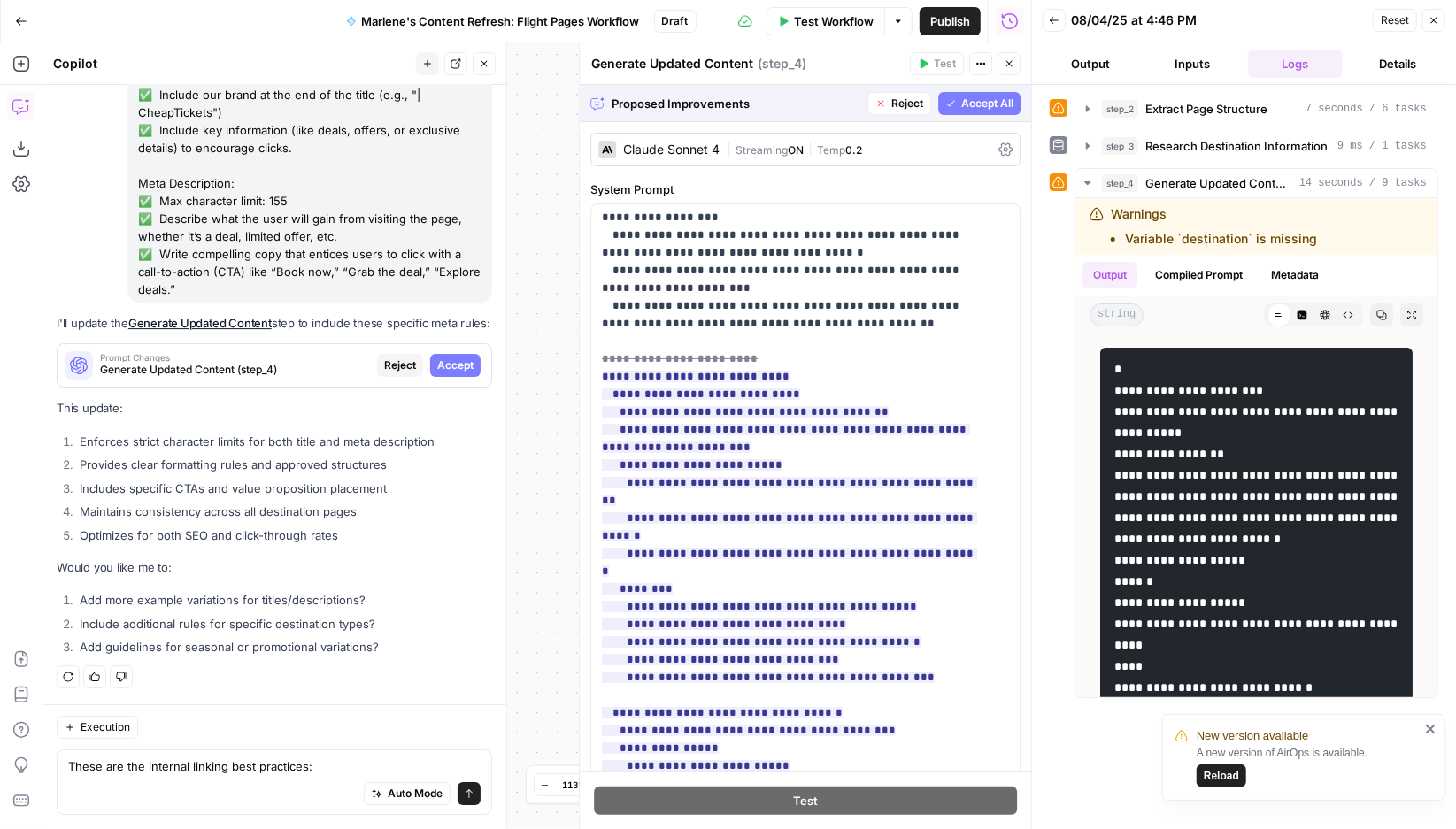 click on "Auto Mode Send" at bounding box center (274, 794) 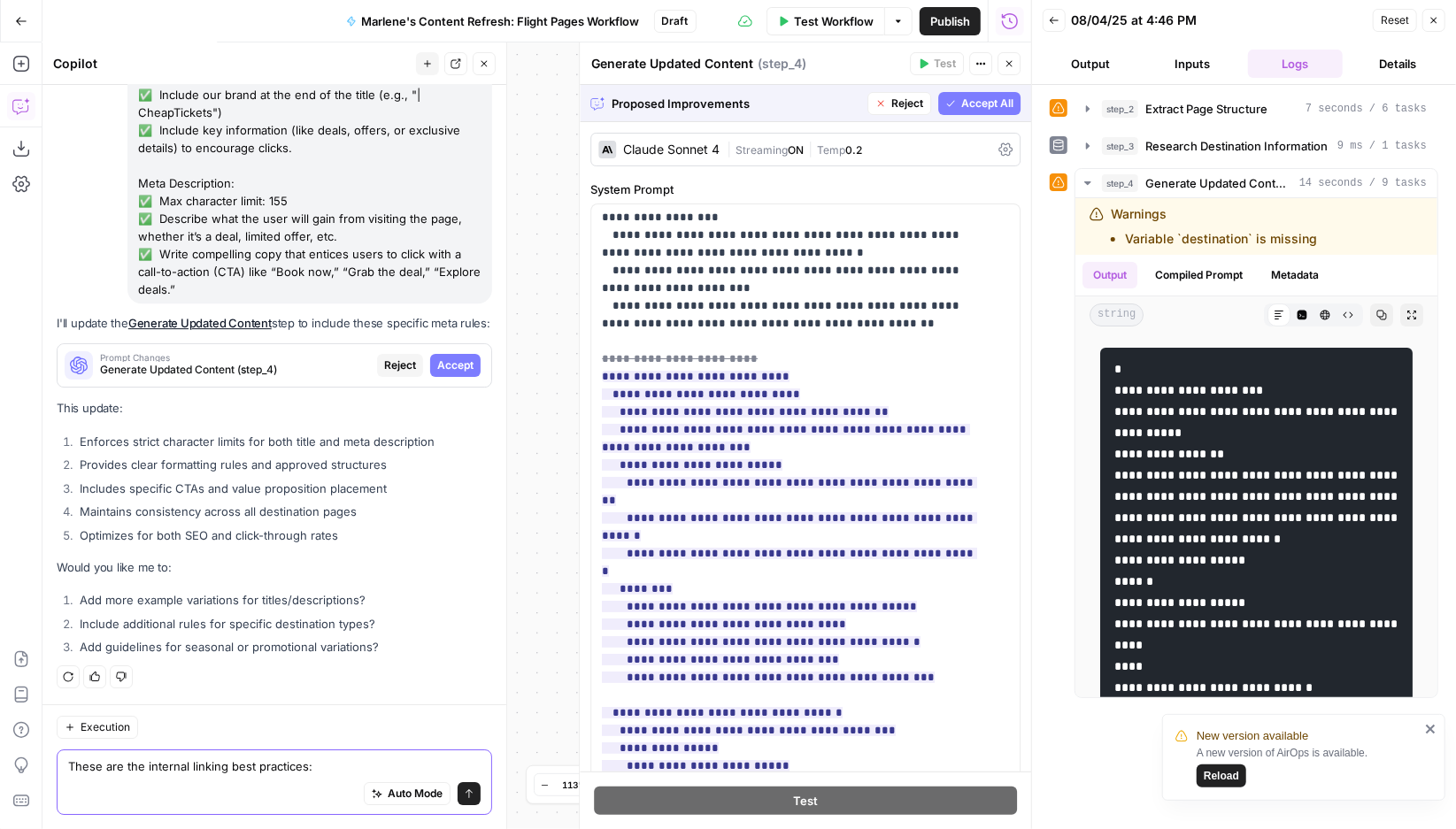 click on "These are the internal linking best practices:" at bounding box center (274, 766) 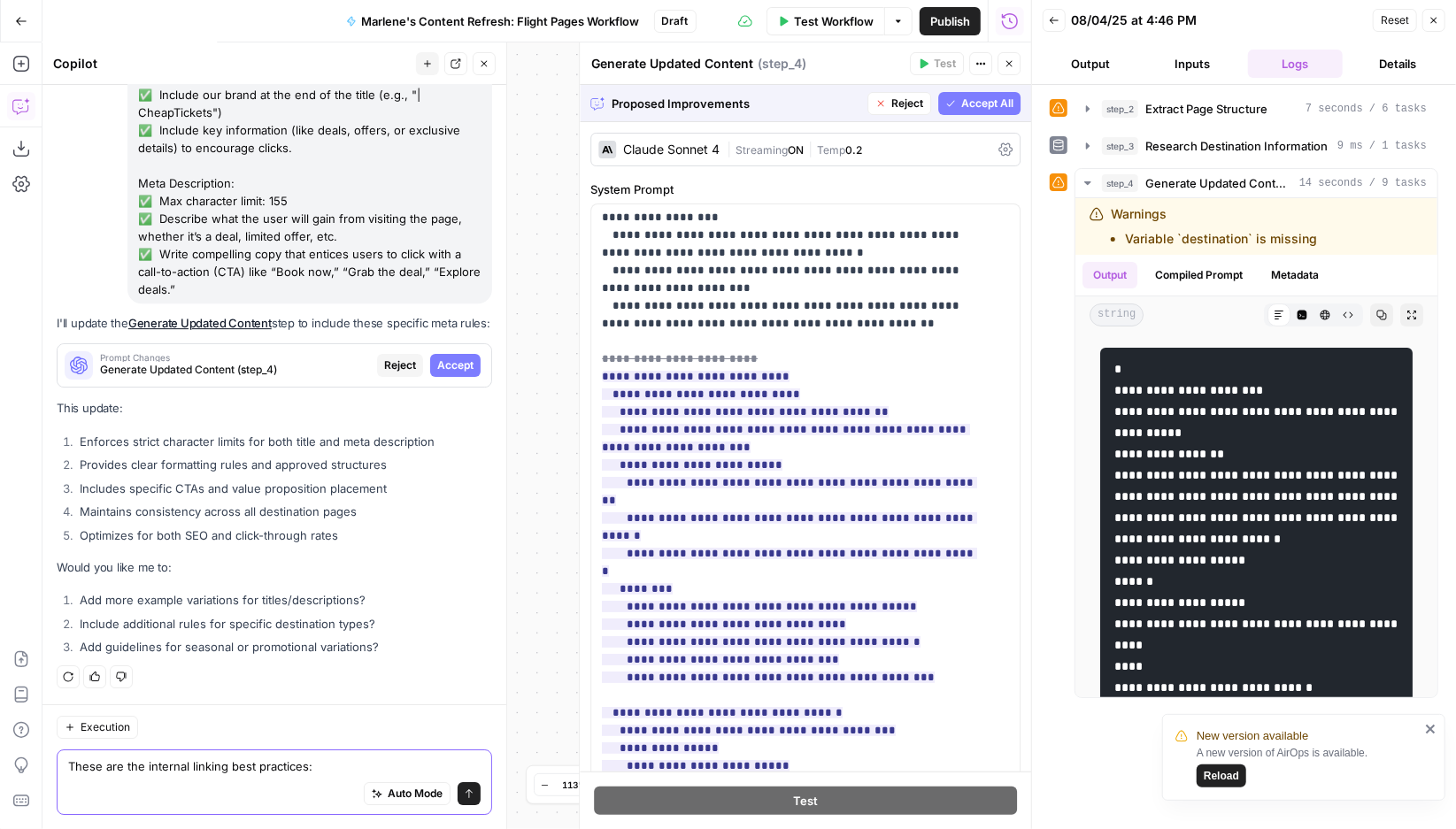 paste on "✅  Every page should have at least 3-4 internal links
✅  Make sure there are no broken links (Error: 404)
✅  Ensure the anchor text is concise and descriptive
✅  Avoid generic phrases like "click here" or "read more."
✅  Think about where the user is in the customer journey. Which pages are most relevant for users to click-through to?
✅ Add internal links to semantically related pages" 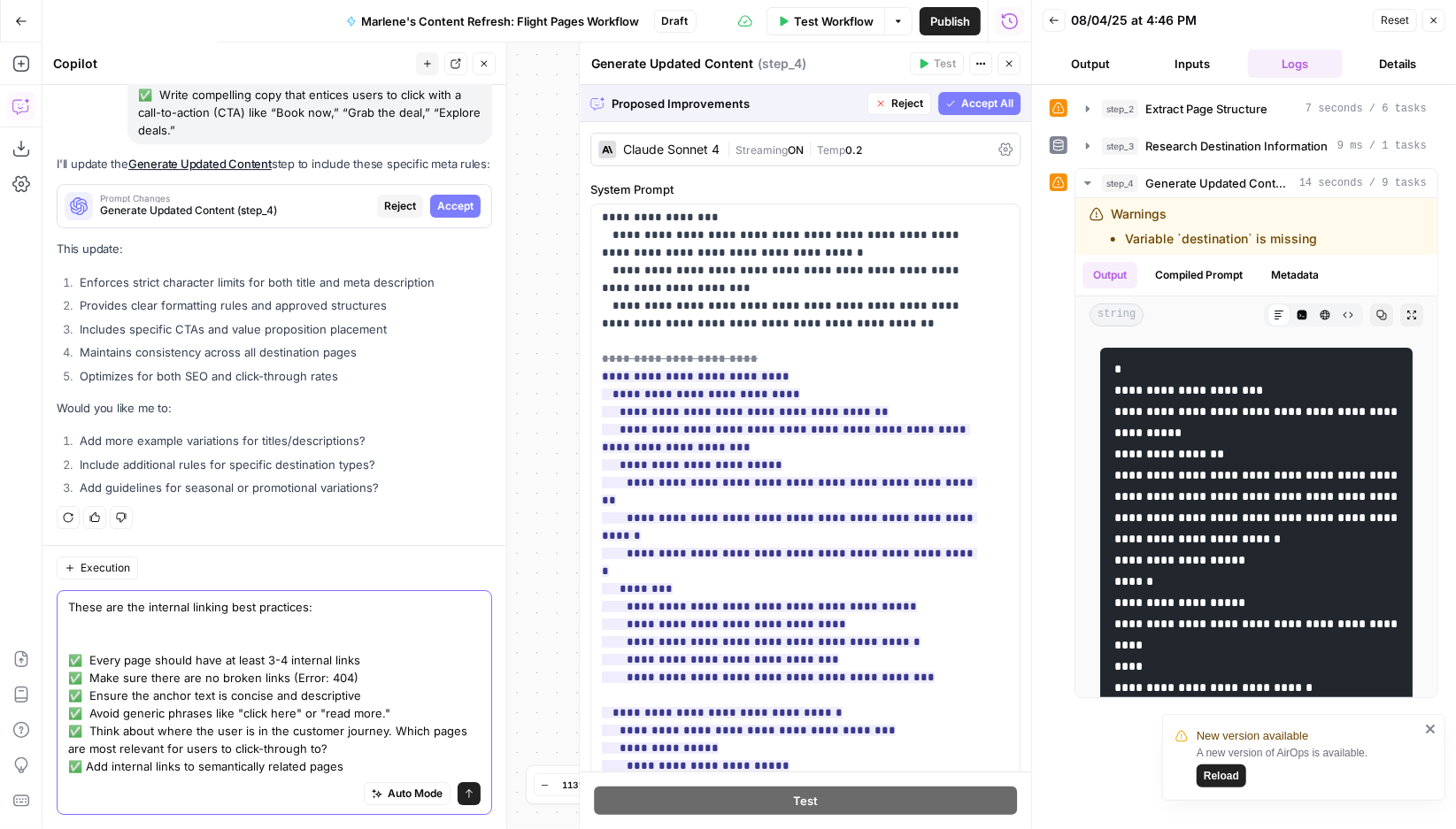 scroll, scrollTop: 21488, scrollLeft: 0, axis: vertical 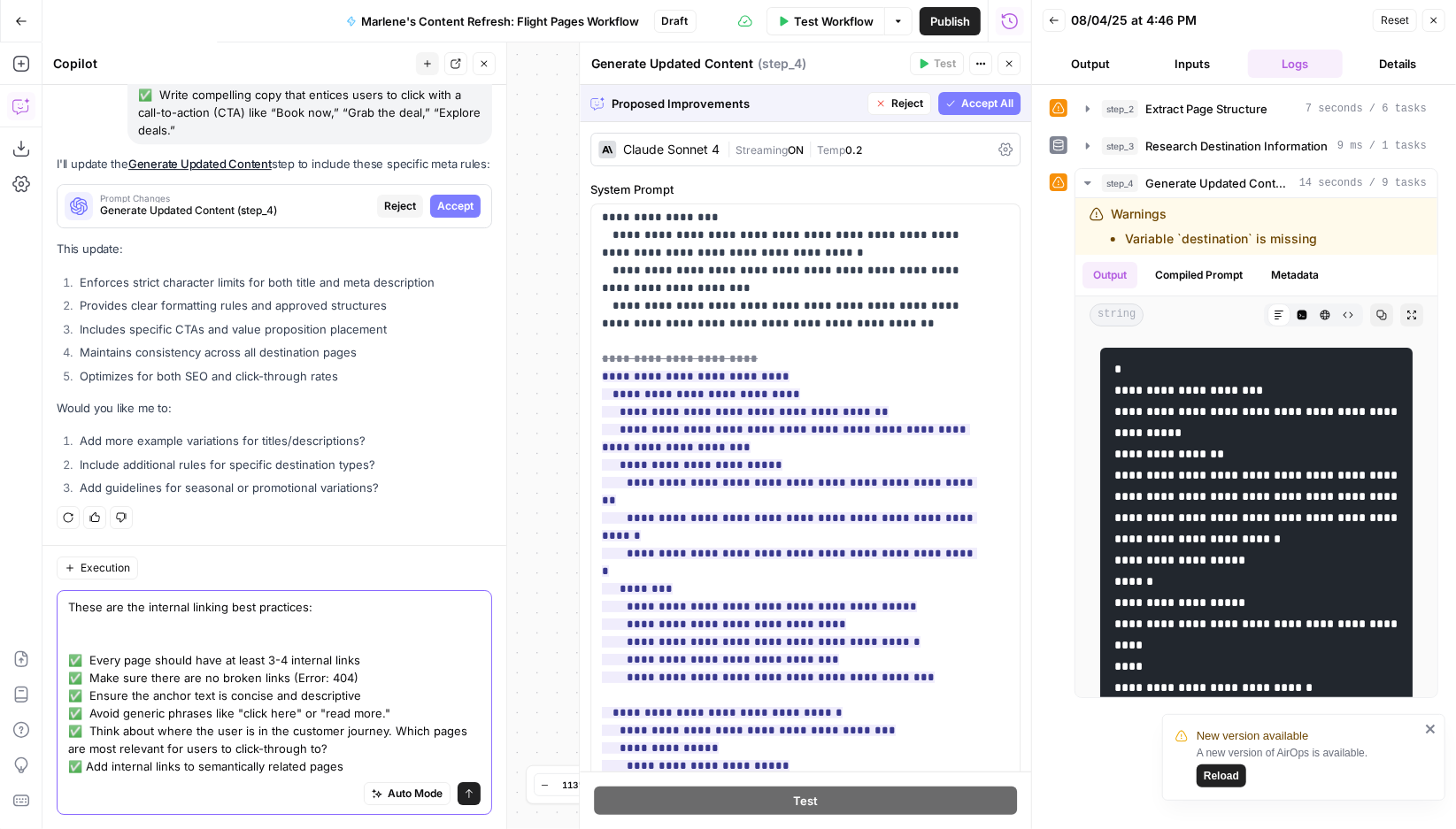 click on "These are the internal linking best practices:
✅  Every page should have at least 3-4 internal links
✅  Make sure there are no broken links (Error: 404)
✅  Ensure the anchor text is concise and descriptive
✅  Avoid generic phrases like "click here" or "read more."
✅  Think about where the user is in the customer journey. Which pages are most relevant for users to click-through to?
✅ Add internal links to semantically related pages" at bounding box center [274, 687] 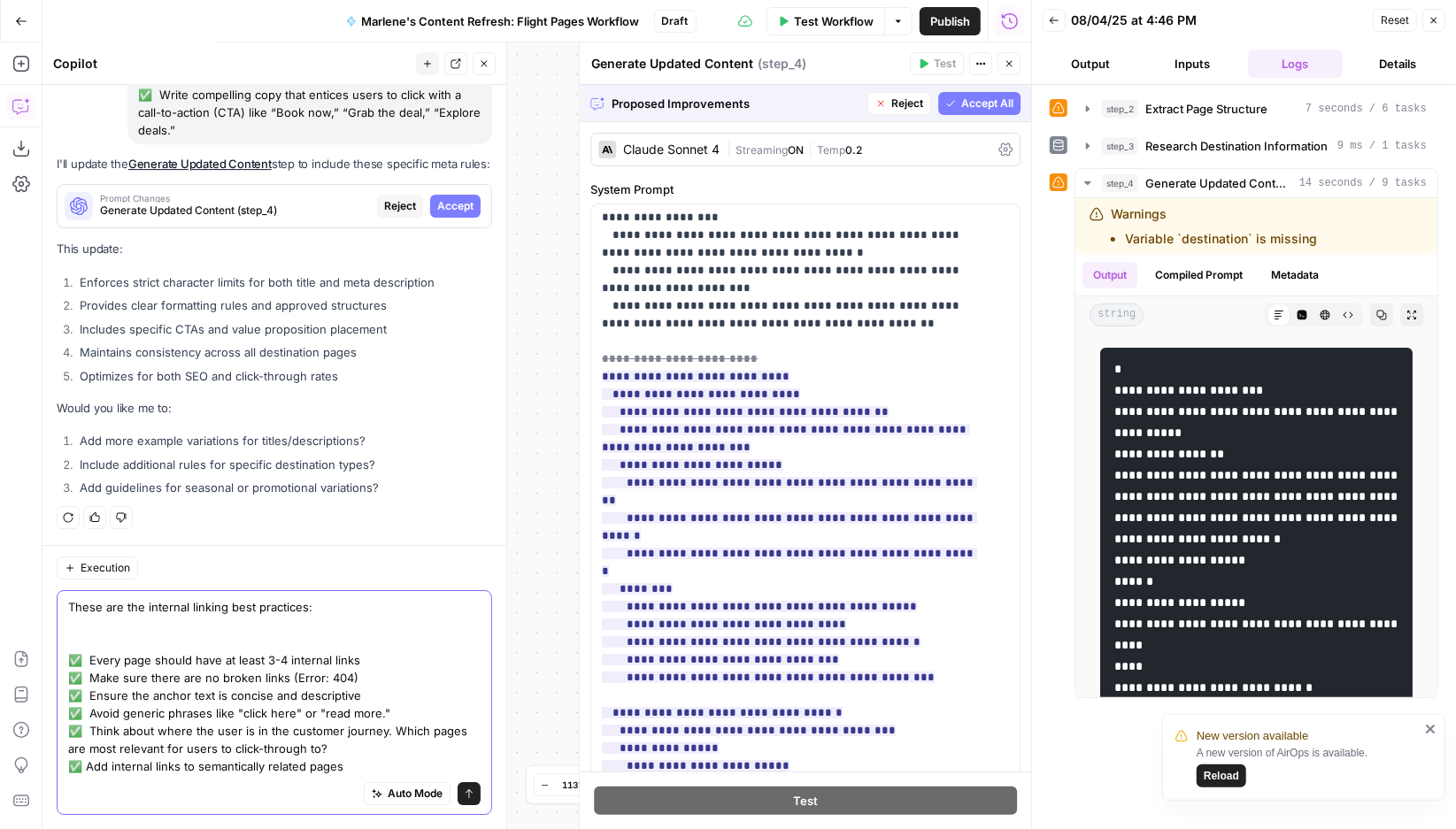 click on "These are the internal linking best practices:
✅  Every page should have at least 3-4 internal links
✅  Make sure there are no broken links (Error: 404)
✅  Ensure the anchor text is concise and descriptive
✅  Avoid generic phrases like "click here" or "read more."
✅  Think about where the user is in the customer journey. Which pages are most relevant for users to click-through to?
✅ Add internal links to semantically related pages" at bounding box center [274, 687] 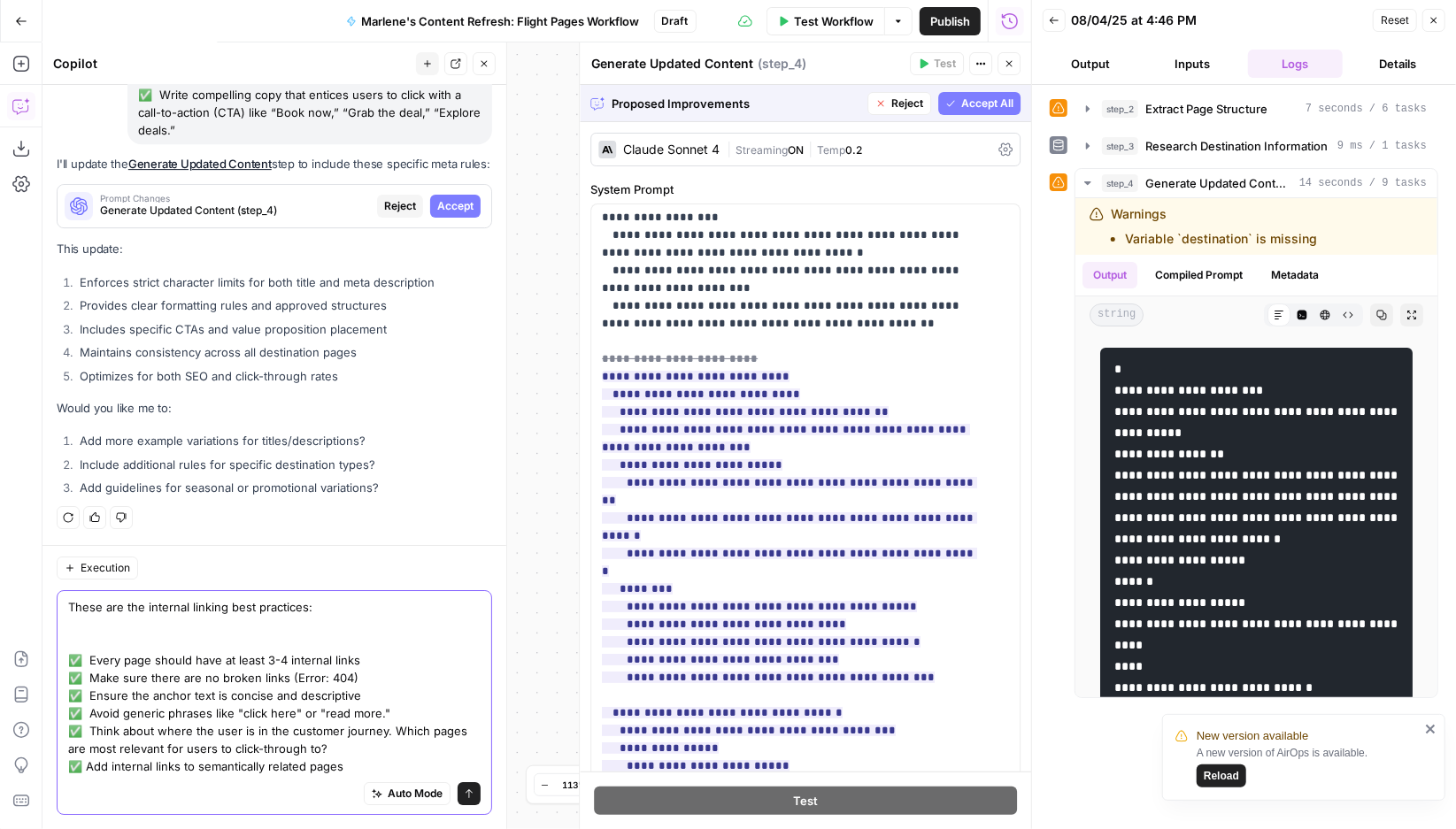 drag, startPoint x: 326, startPoint y: 713, endPoint x: 89, endPoint y: 700, distance: 237.35627 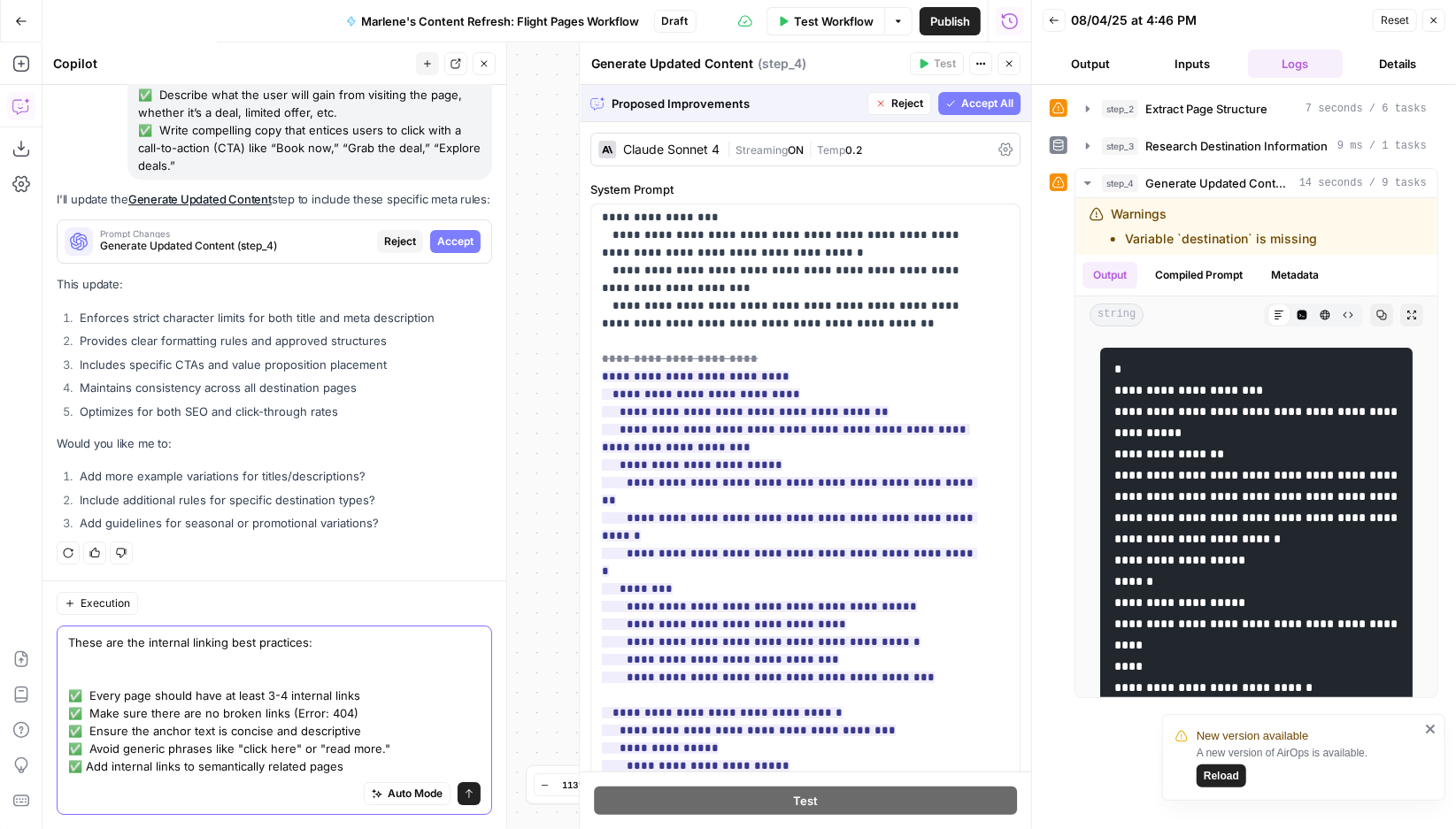 scroll, scrollTop: 21452, scrollLeft: 0, axis: vertical 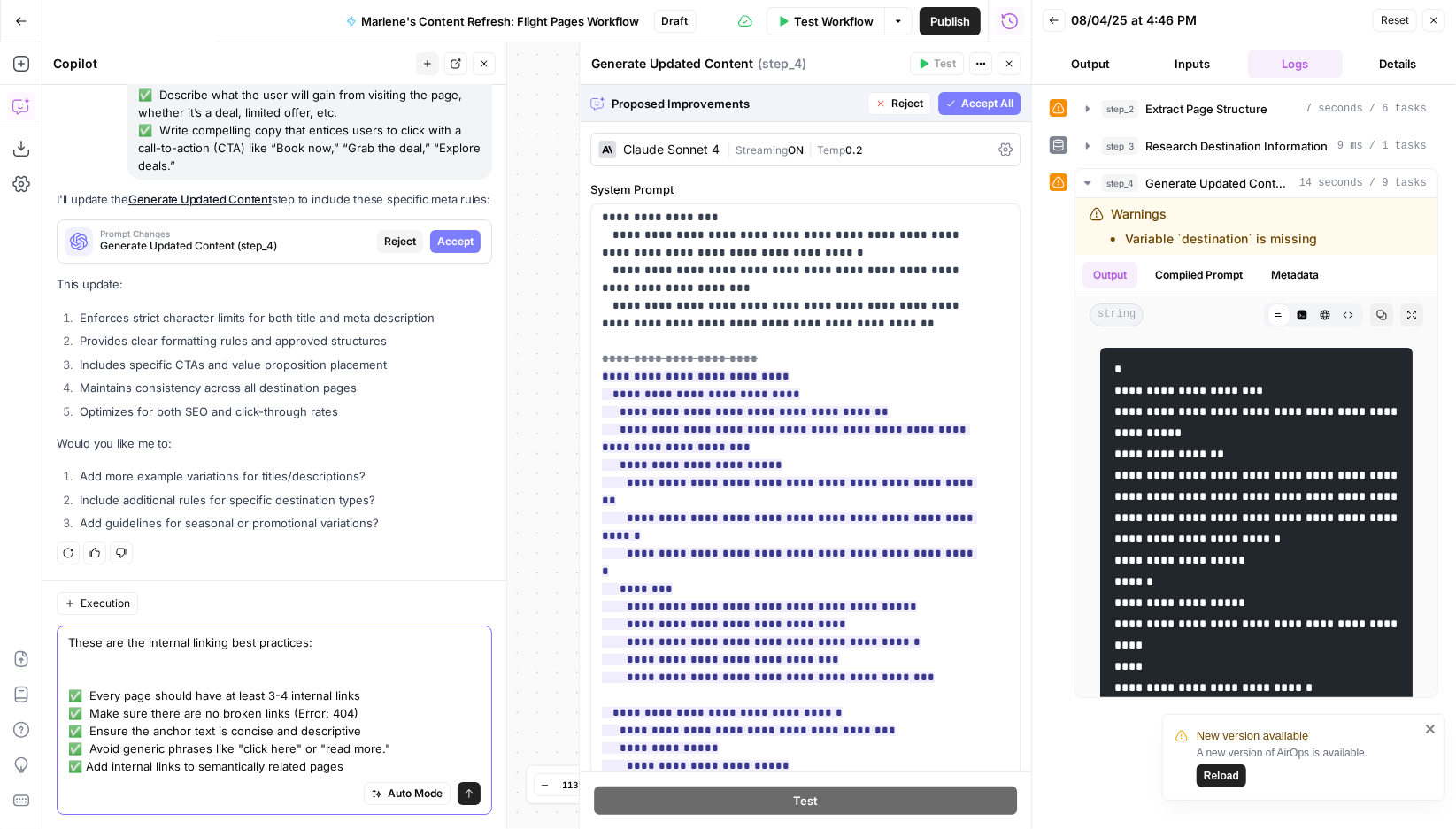 click on "These are the internal linking best practices:
✅  Every page should have at least 3-4 internal links
✅  Make sure there are no broken links (Error: 404)
✅  Ensure the anchor text is concise and descriptive
✅  Avoid generic phrases like "click here" or "read more."
✅ Add internal links to semantically related pages" at bounding box center [274, 704] 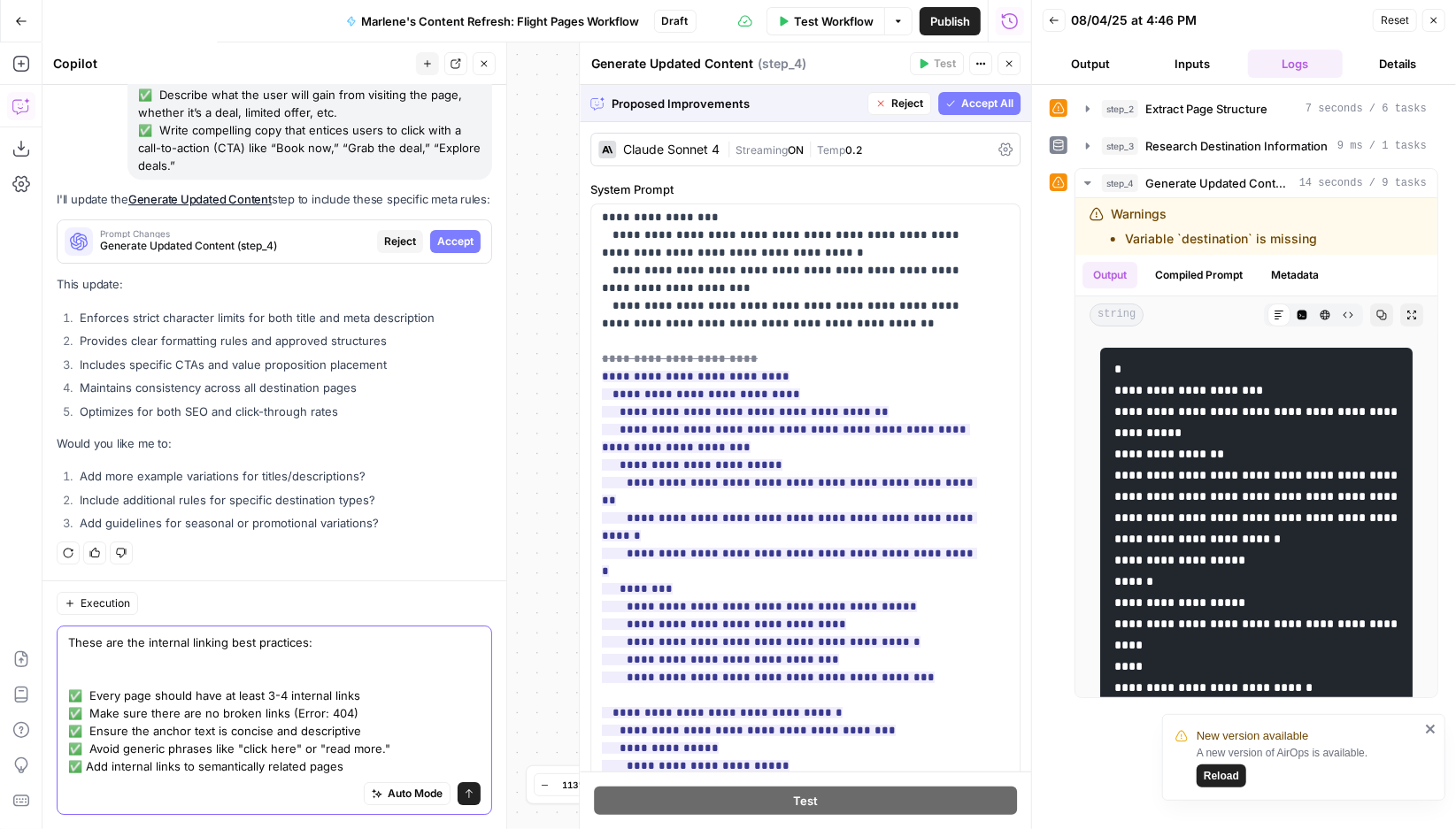 click on "These are the internal linking best practices:
✅  Every page should have at least 3-4 internal links
✅  Make sure there are no broken links (Error: 404)
✅  Ensure the anchor text is concise and descriptive
✅  Avoid generic phrases like "click here" or "read more."
✅ Add internal links to semantically related pages" at bounding box center [274, 704] 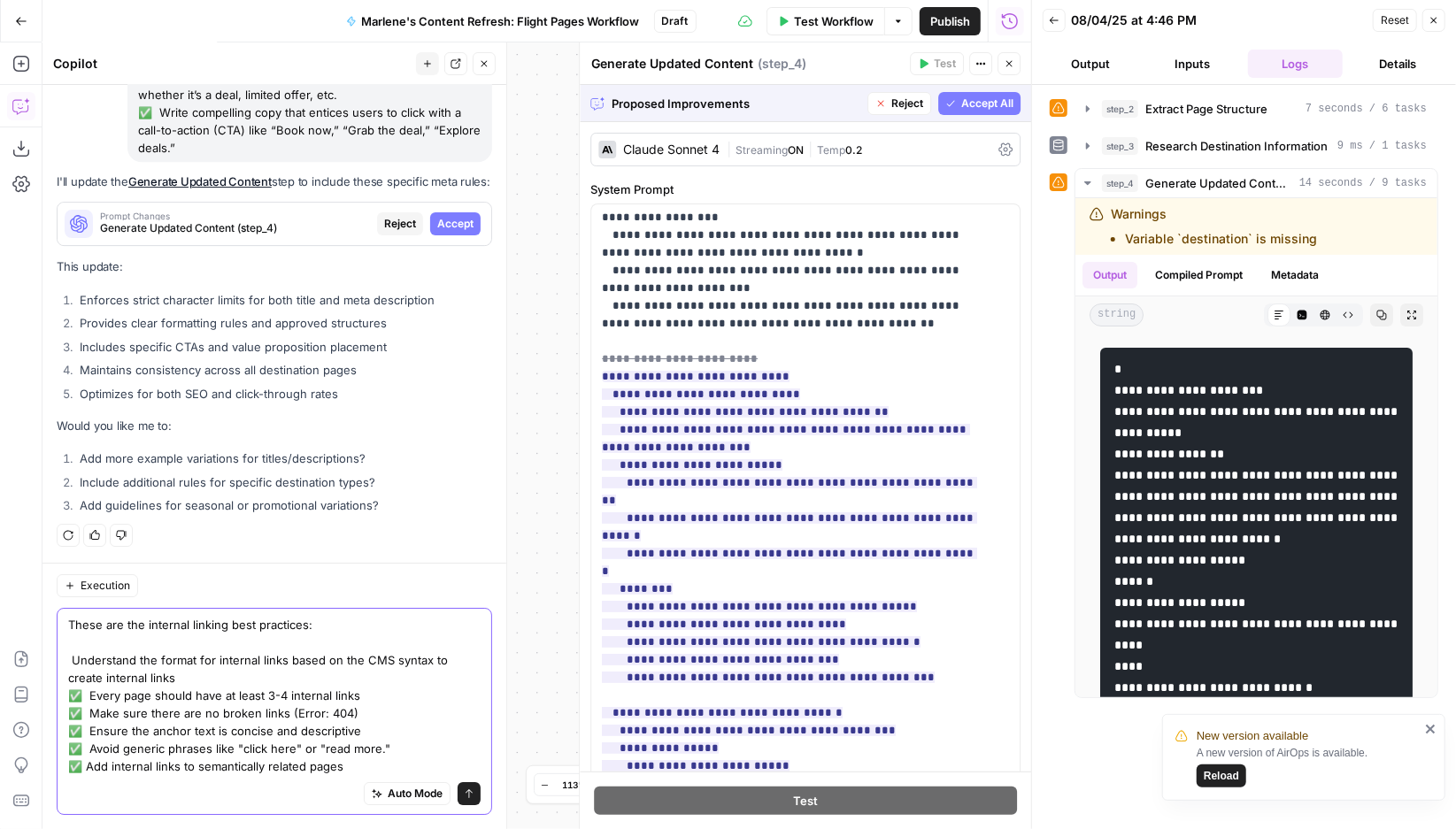 scroll, scrollTop: 21470, scrollLeft: 0, axis: vertical 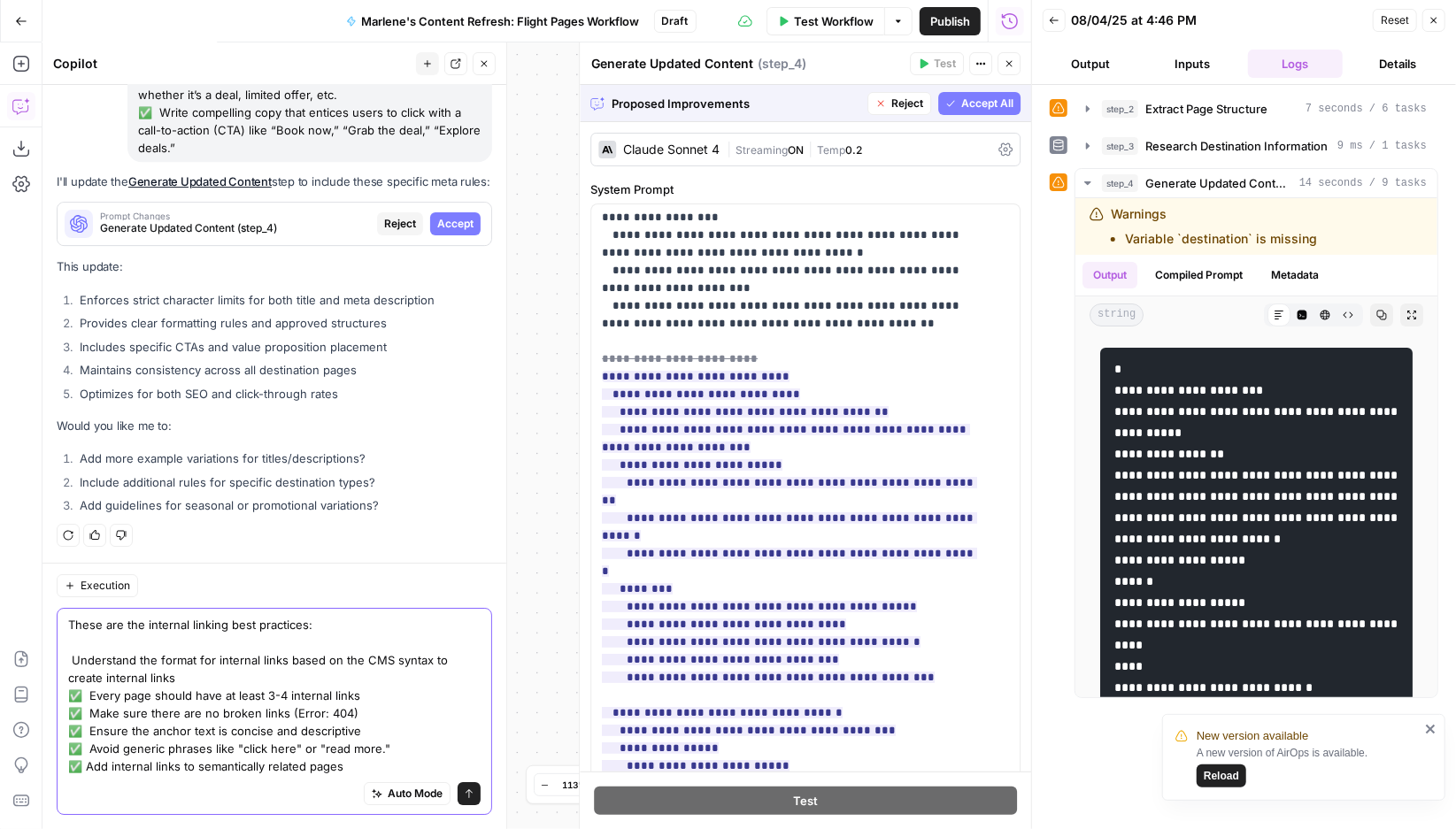 drag, startPoint x: 287, startPoint y: 626, endPoint x: 199, endPoint y: 627, distance: 88.0057 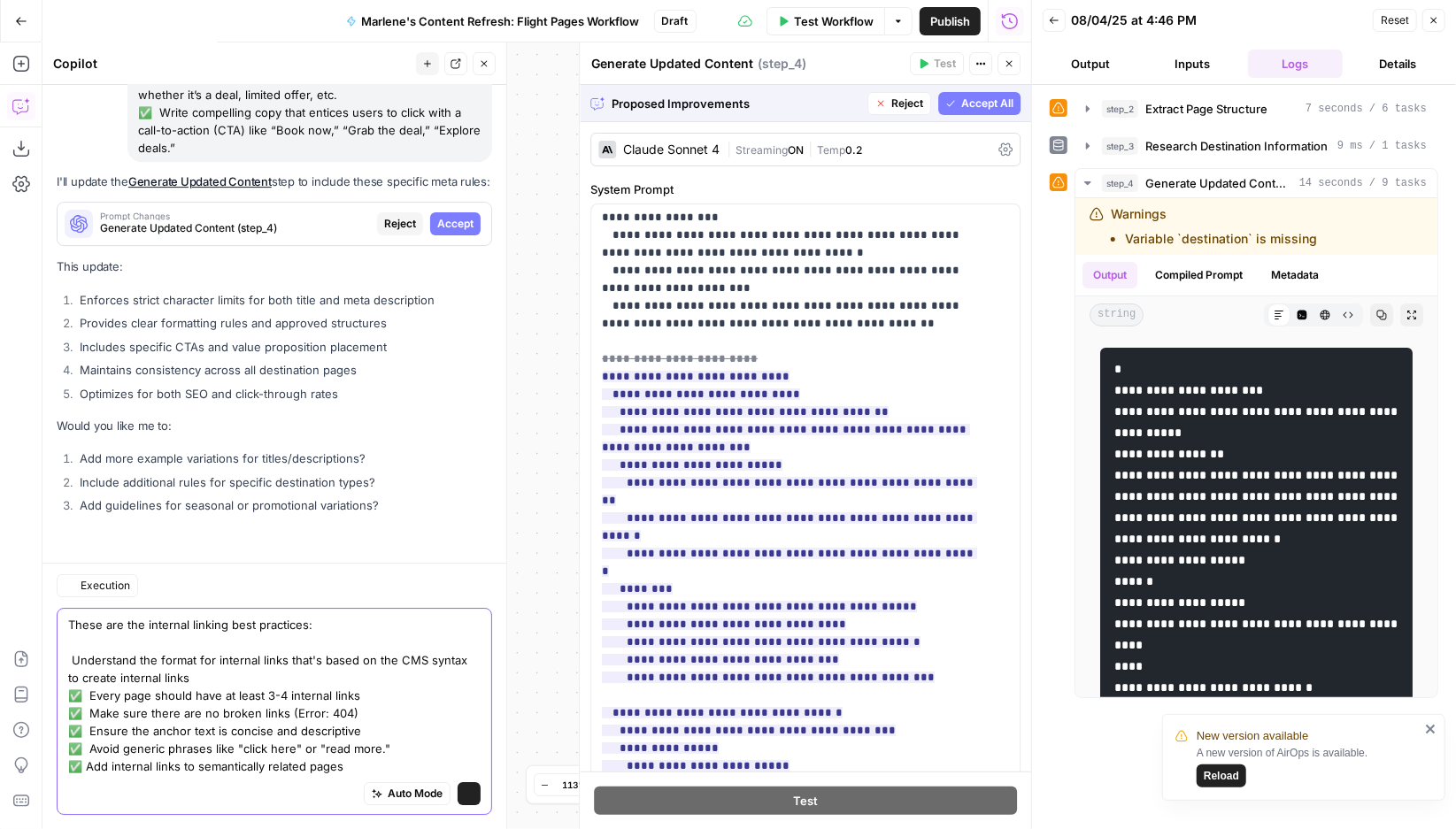 scroll, scrollTop: 21470, scrollLeft: 0, axis: vertical 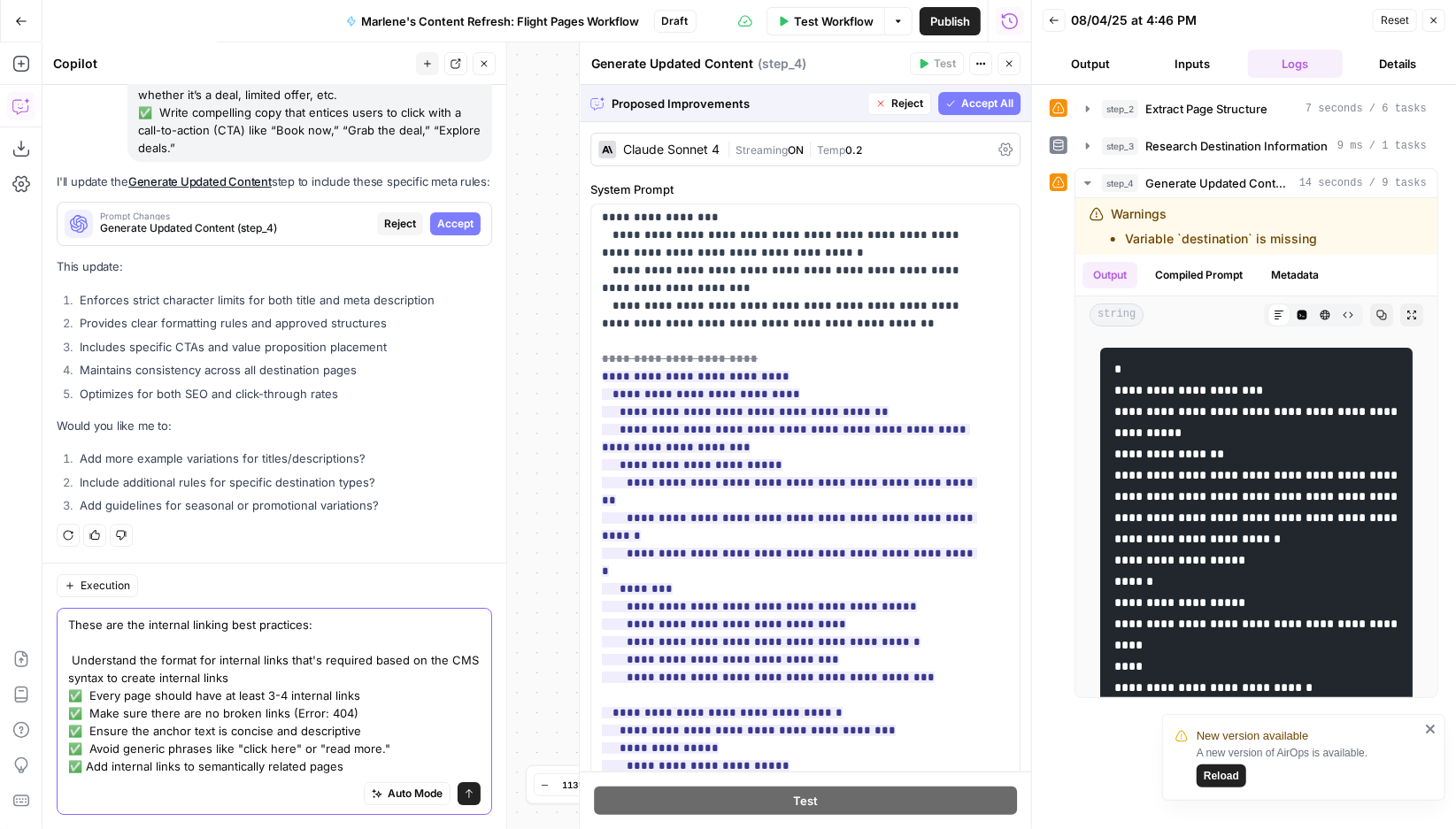 drag, startPoint x: 457, startPoint y: 620, endPoint x: 370, endPoint y: 624, distance: 87.0919 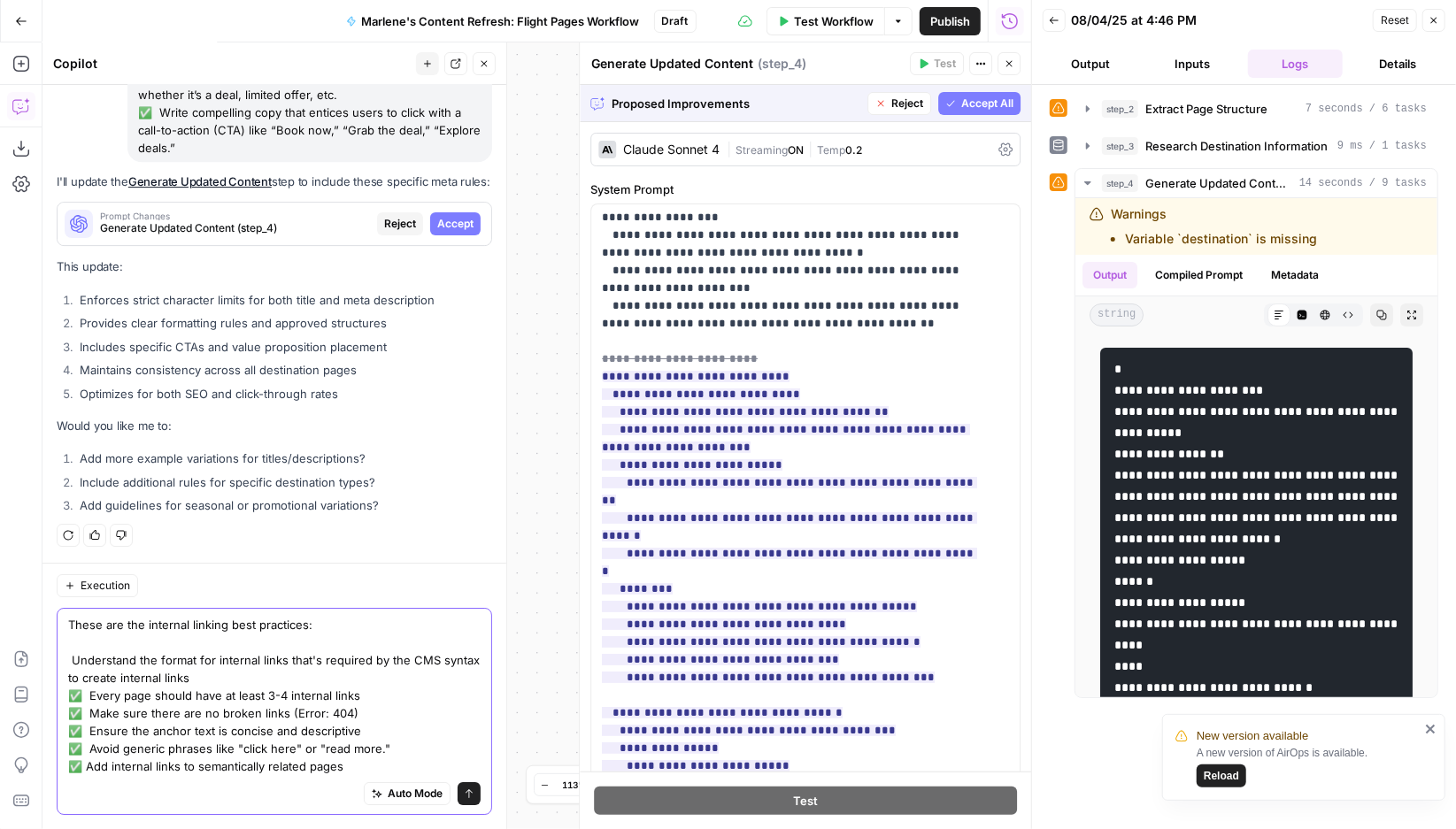 click on "These are the internal linking best practices:
Understand the format for internal links that's required by the CMS syntax to create internal links
✅  Every page should have at least 3-4 internal links
✅  Make sure there are no broken links (Error: 404)
✅  Ensure the anchor text is concise and descriptive
✅  Avoid generic phrases like "click here" or "read more."
✅ Add internal links to semantically related pages" at bounding box center (274, 695) 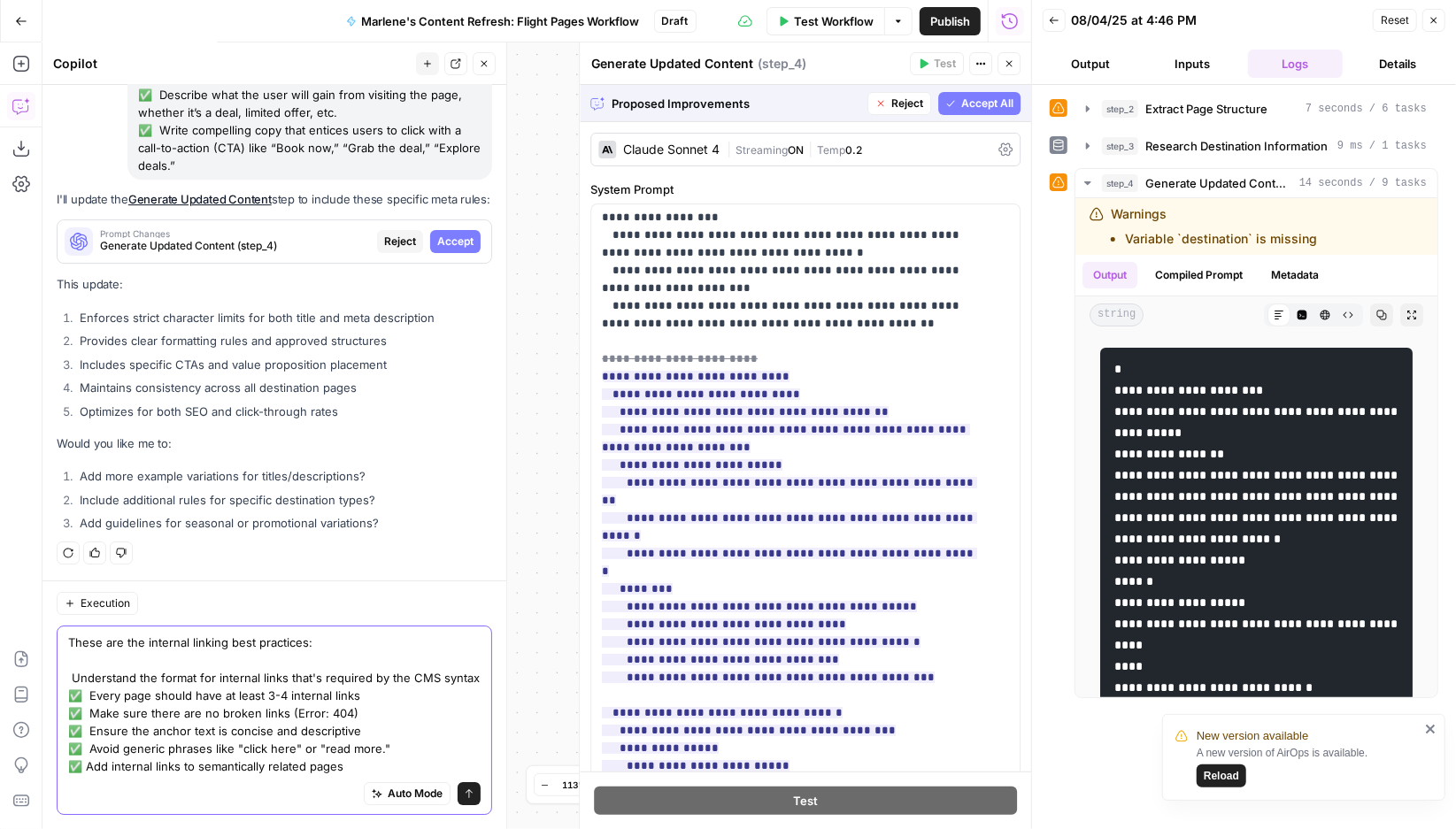 drag, startPoint x: 90, startPoint y: 659, endPoint x: 46, endPoint y: 653, distance: 44.40721 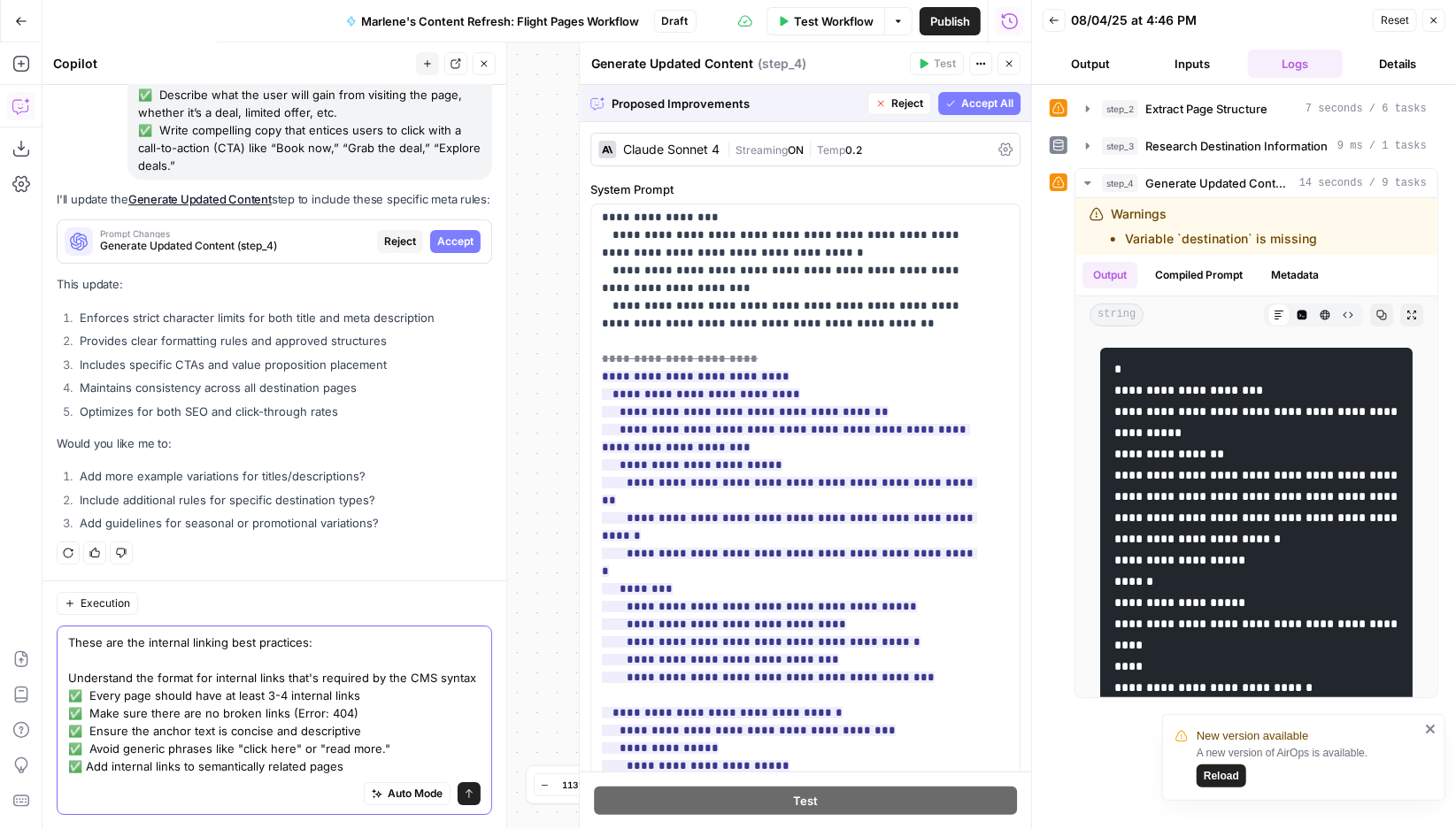 paste on "✅" 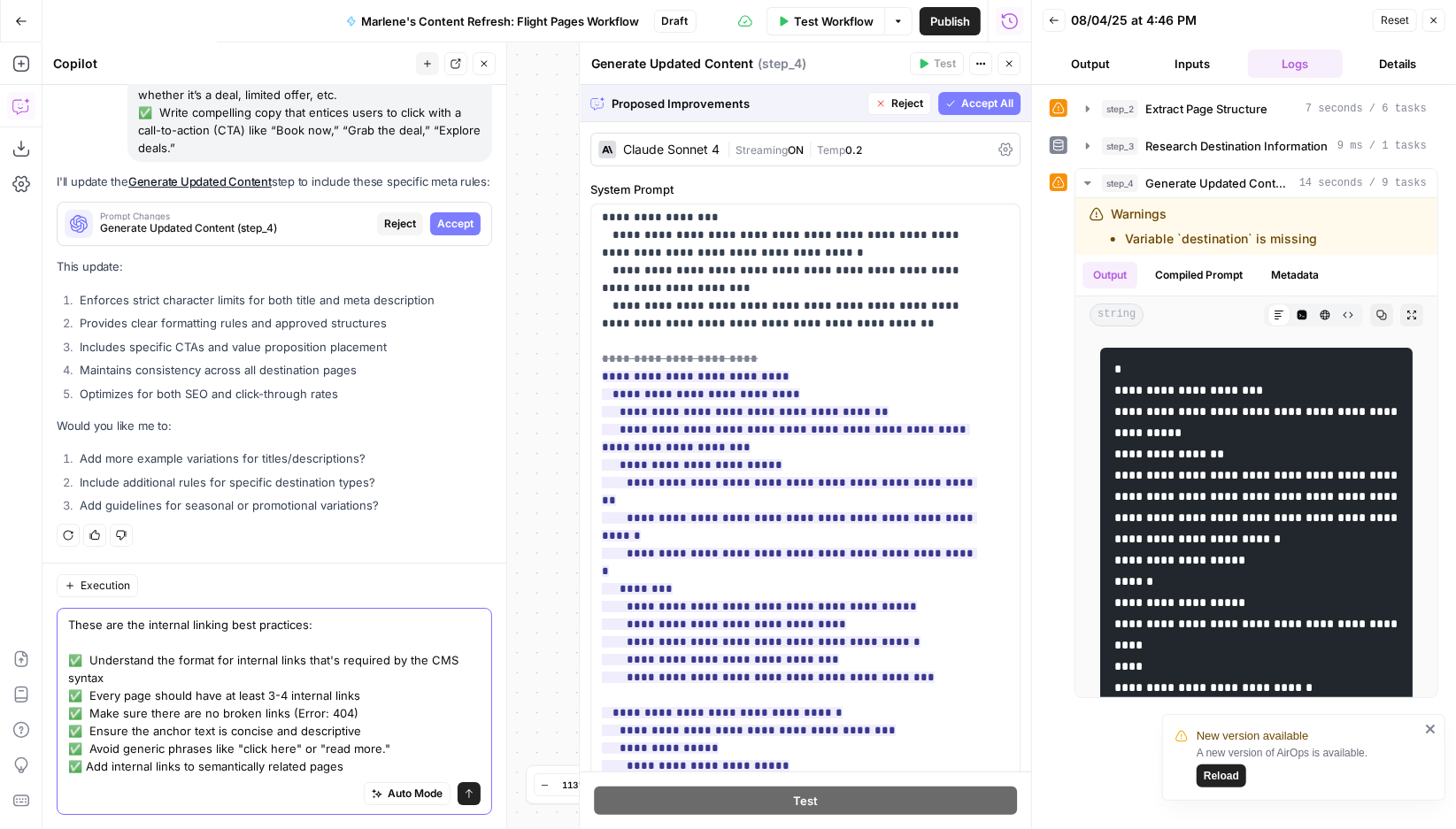 type on "These are the internal linking best practices:
✅  Understand the format for internal links that's required by the CMS syntax
✅  Every page should have at least 3-4 internal links
✅  Make sure there are no broken links (Error: 404)
✅  Ensure the anchor text is concise and descriptive
✅  Avoid generic phrases like "click here" or "read more."
✅ Add internal links to semantically related pages" 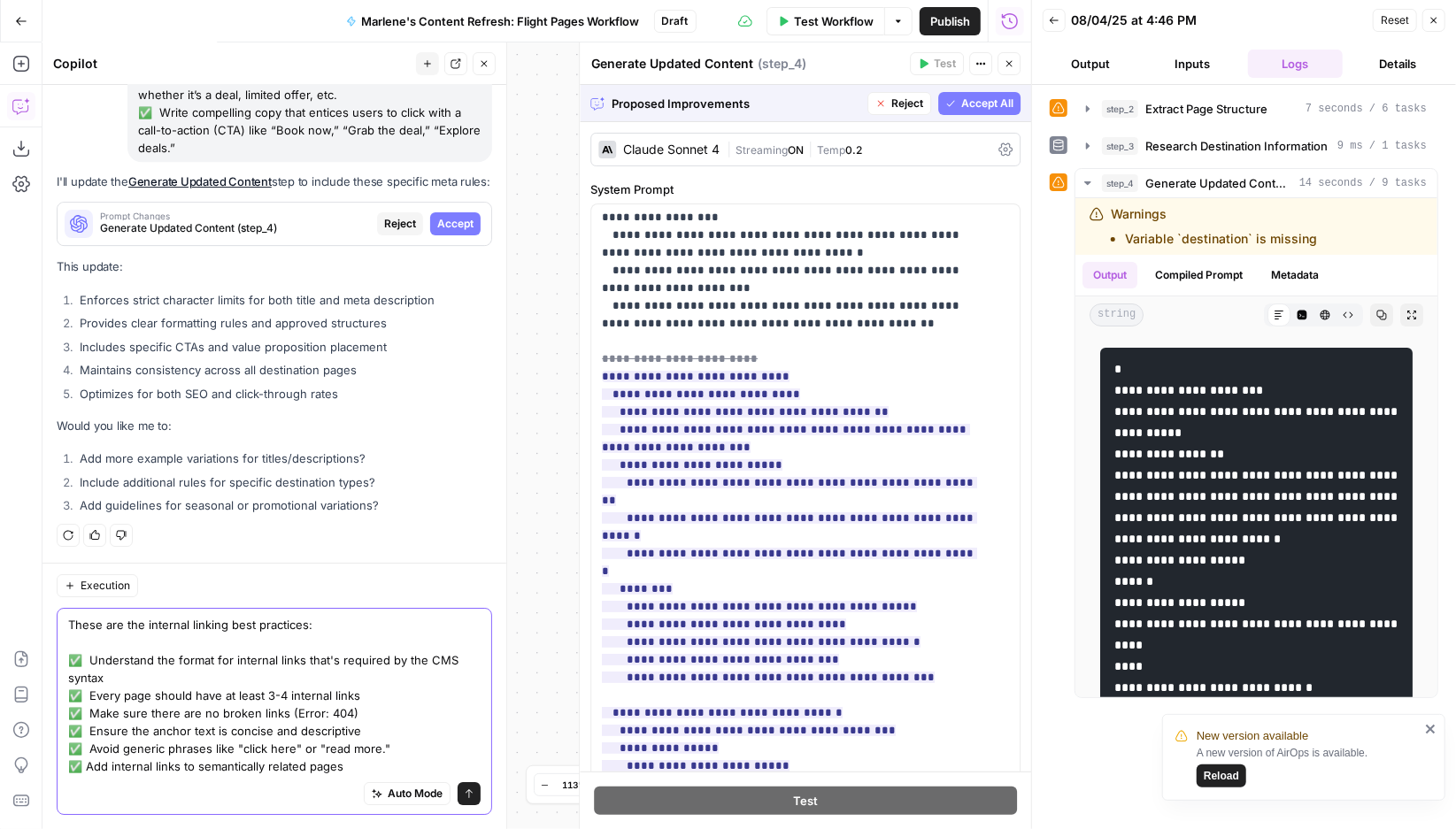 click 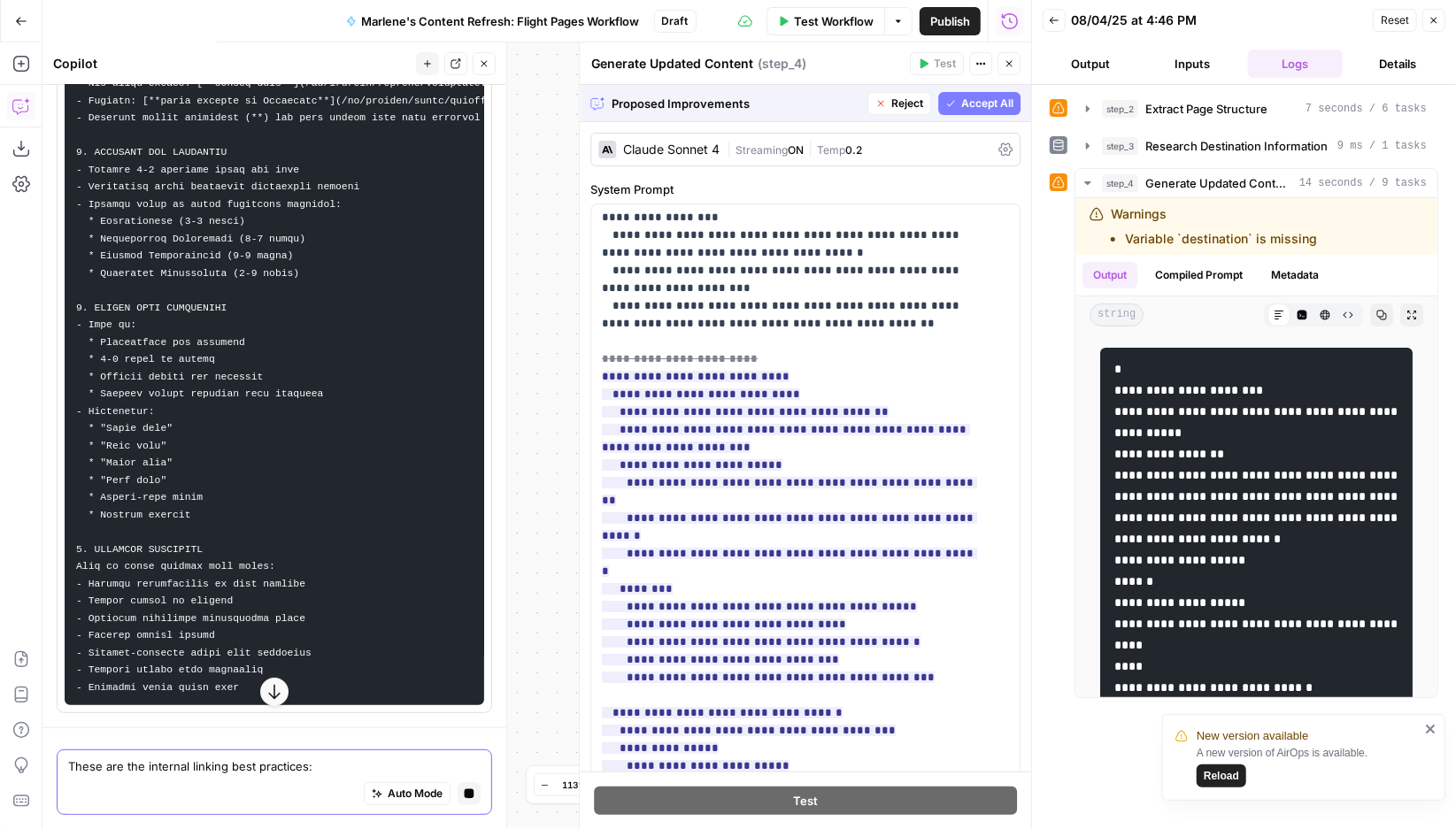 scroll, scrollTop: 22228, scrollLeft: 0, axis: vertical 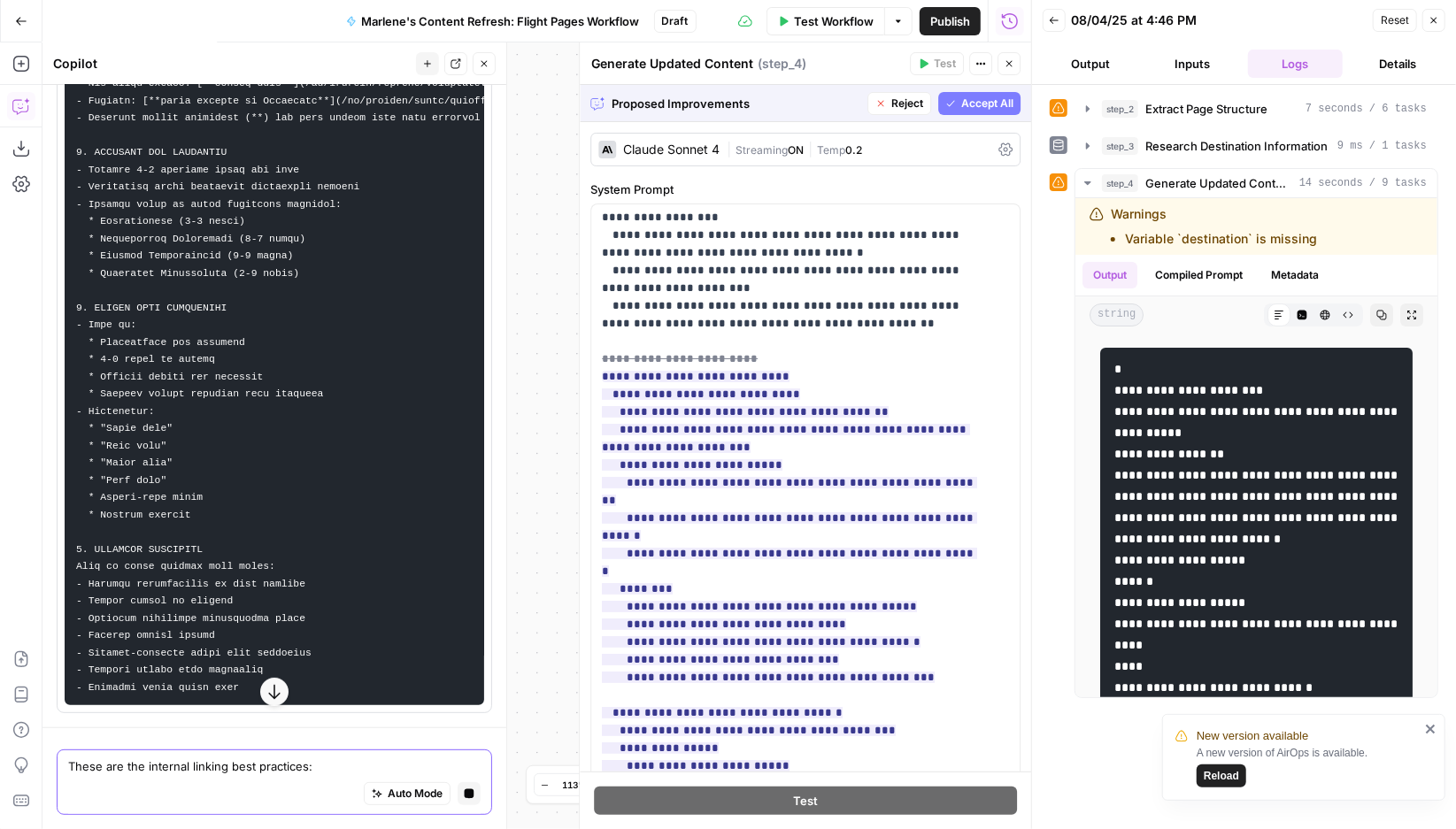 click on "Accept All" at bounding box center [987, 104] 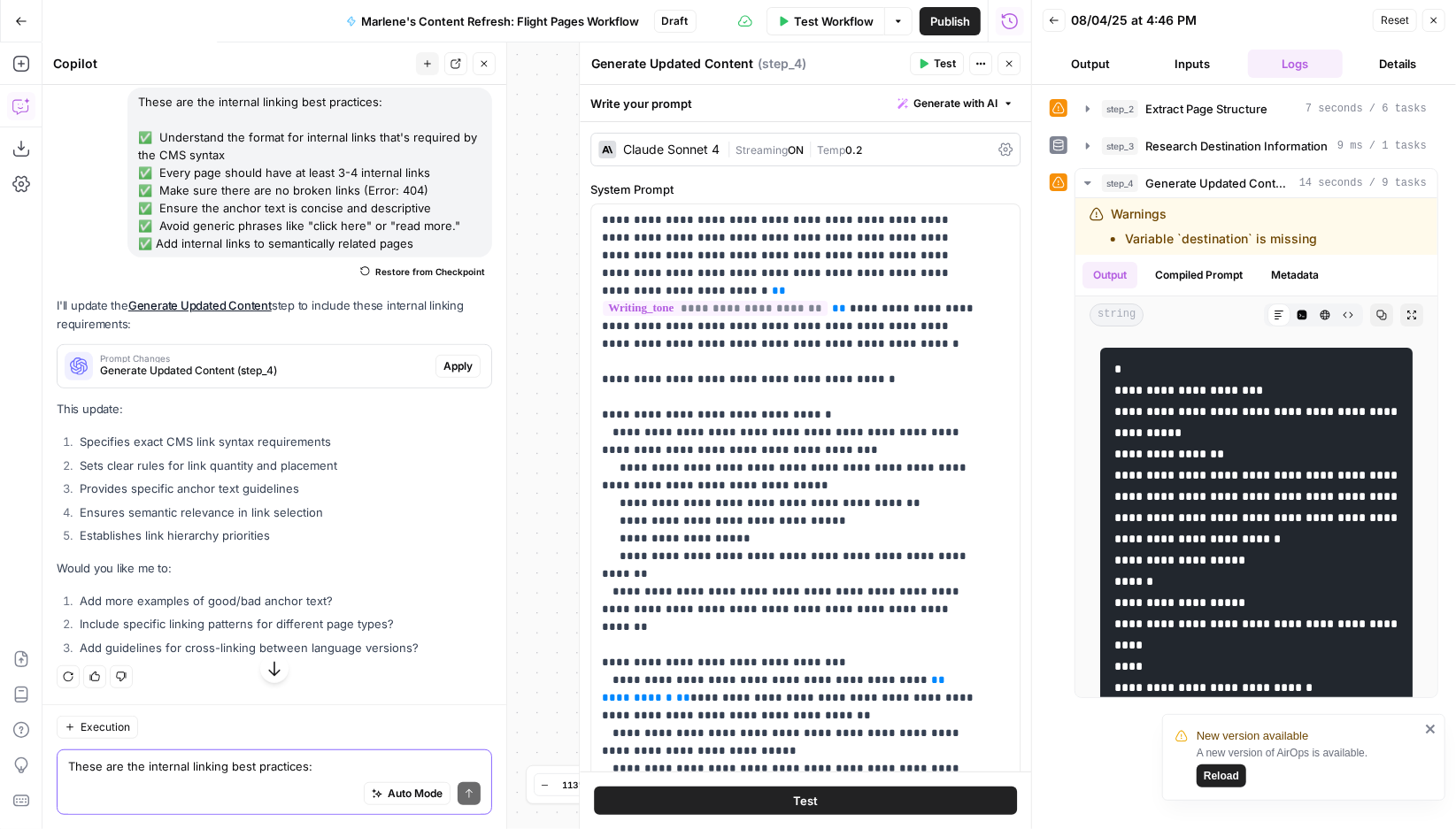 scroll, scrollTop: 22564, scrollLeft: 0, axis: vertical 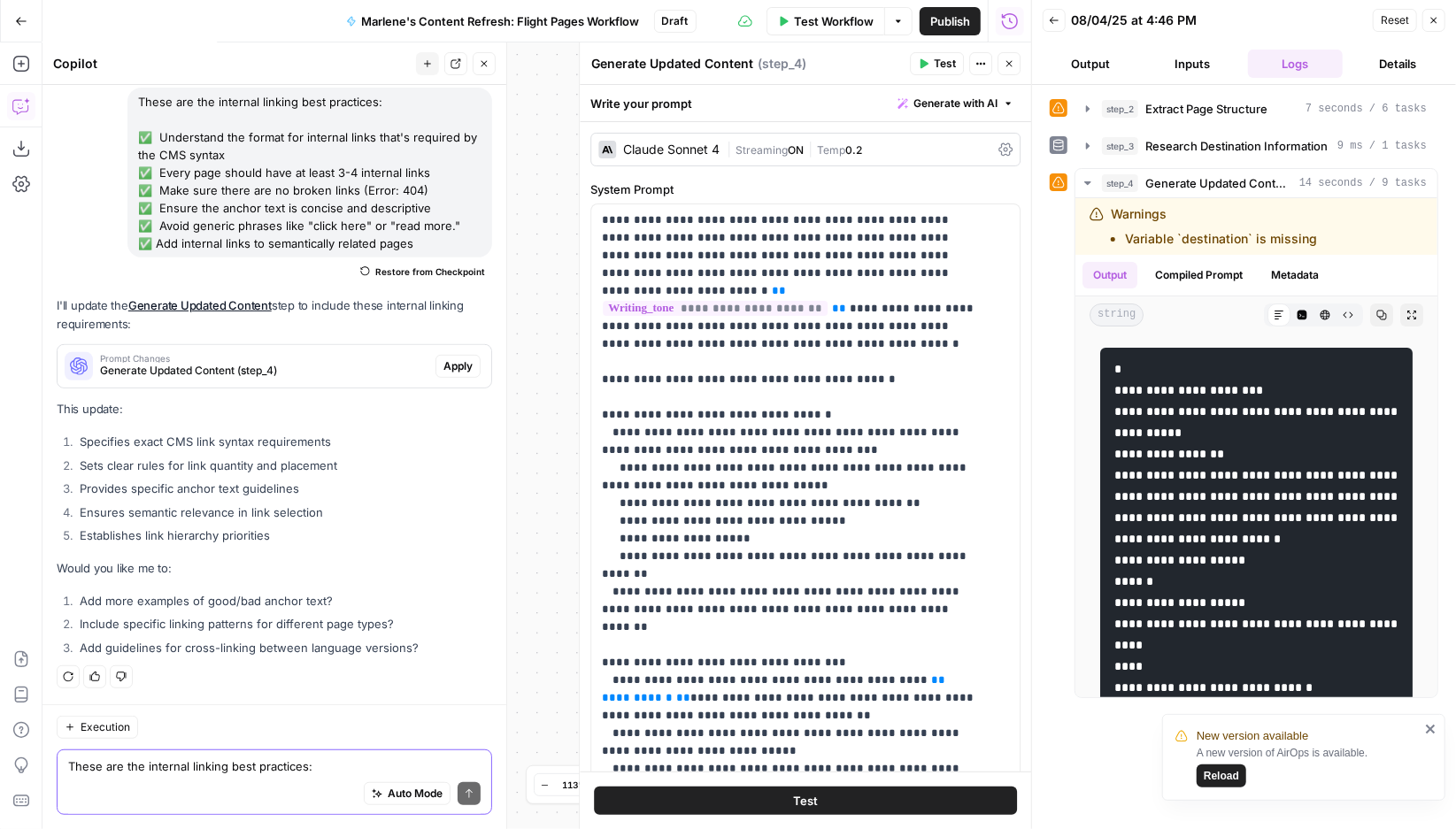 click on "Apply" at bounding box center (458, 366) 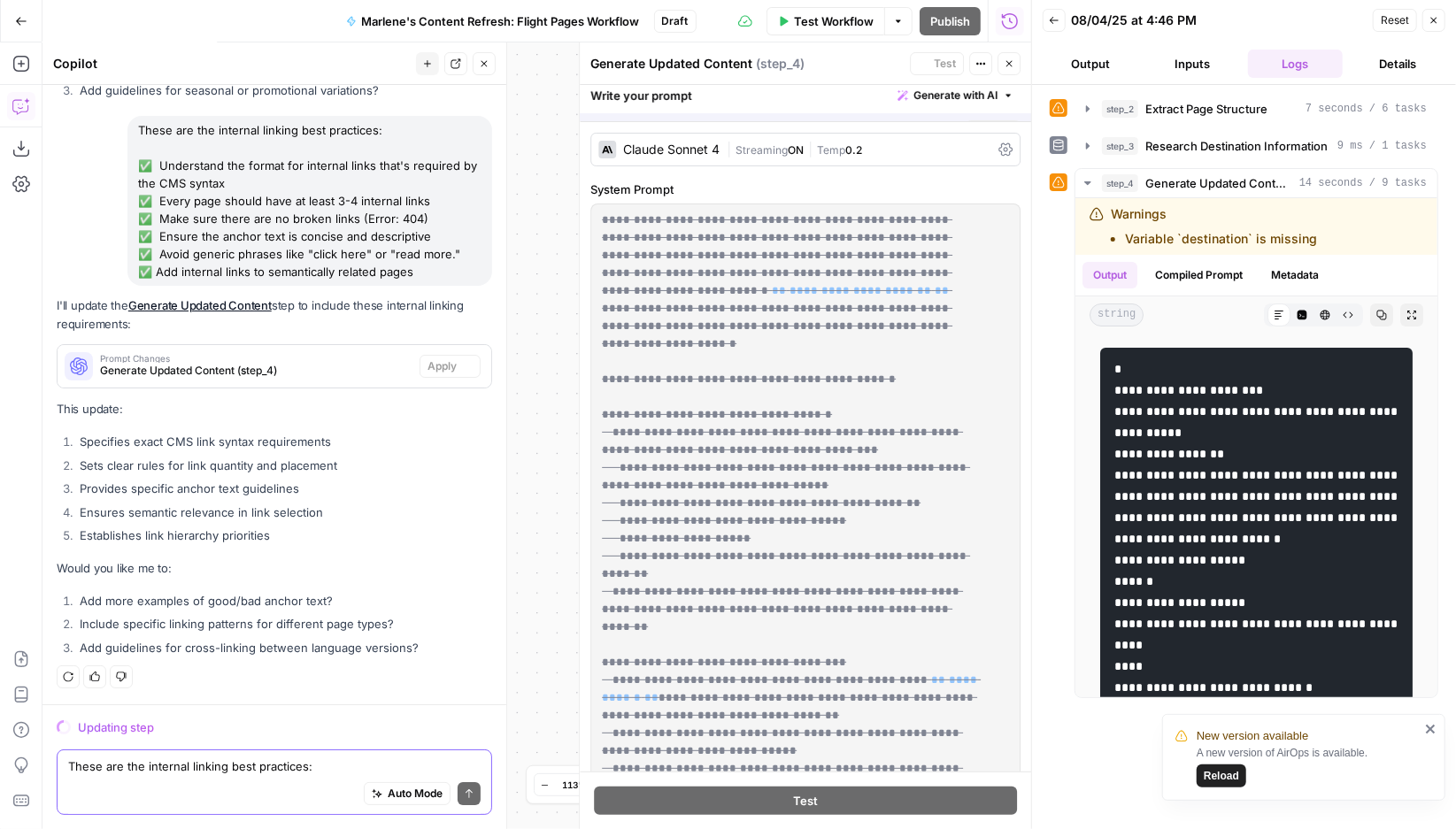 scroll, scrollTop: 21886, scrollLeft: 0, axis: vertical 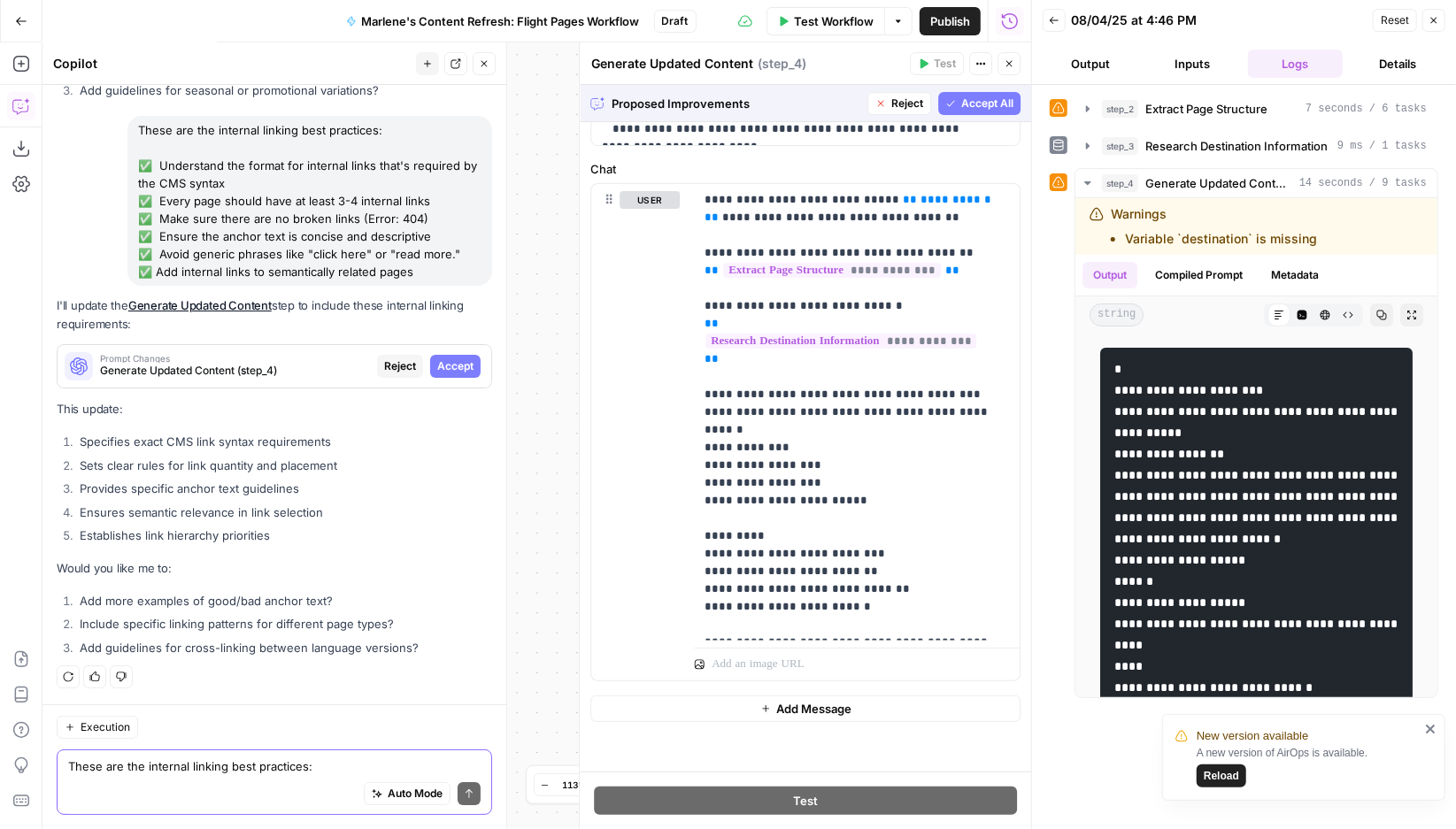 click on "Accept All" at bounding box center (987, 104) 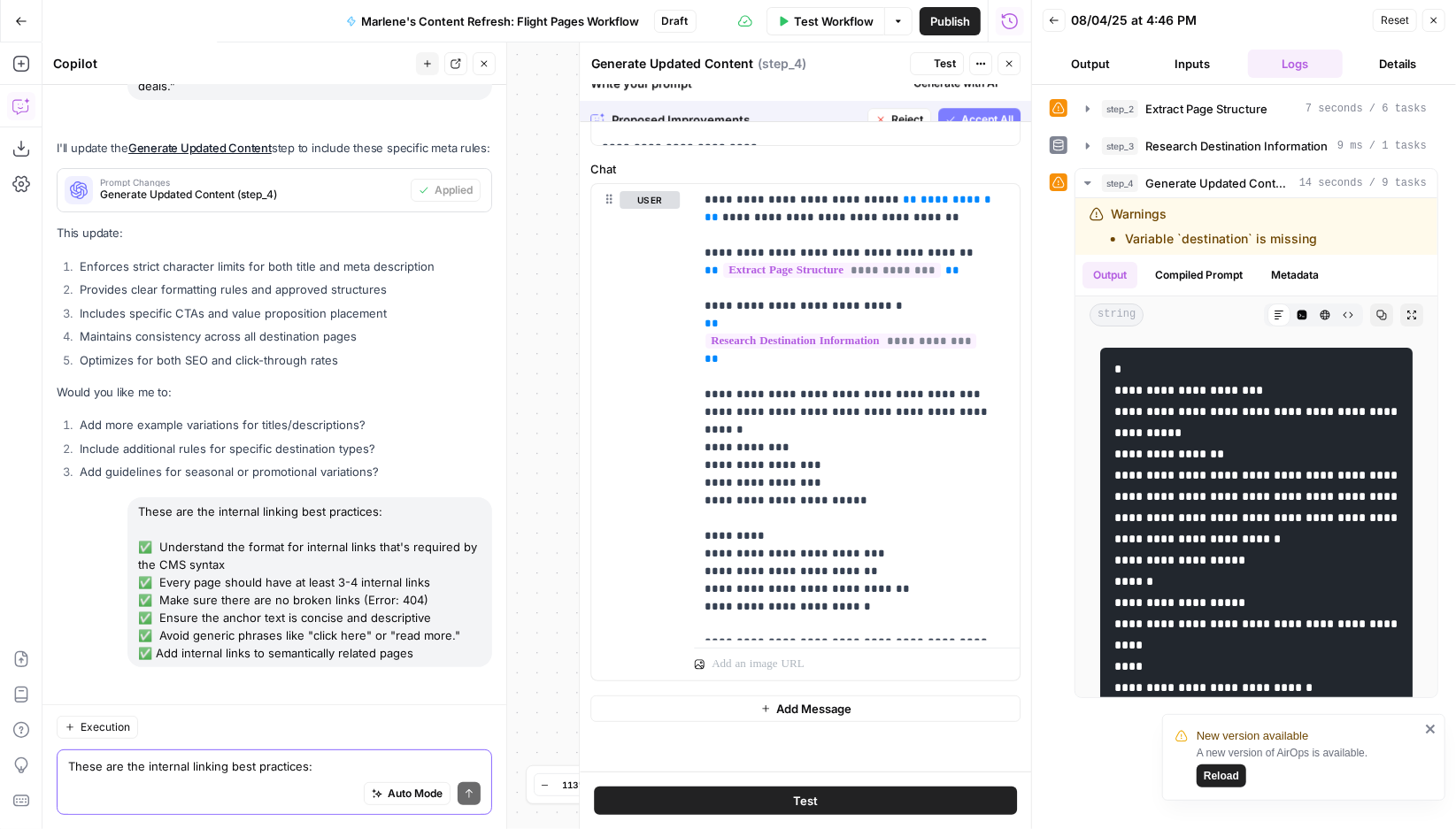 scroll, scrollTop: 22564, scrollLeft: 0, axis: vertical 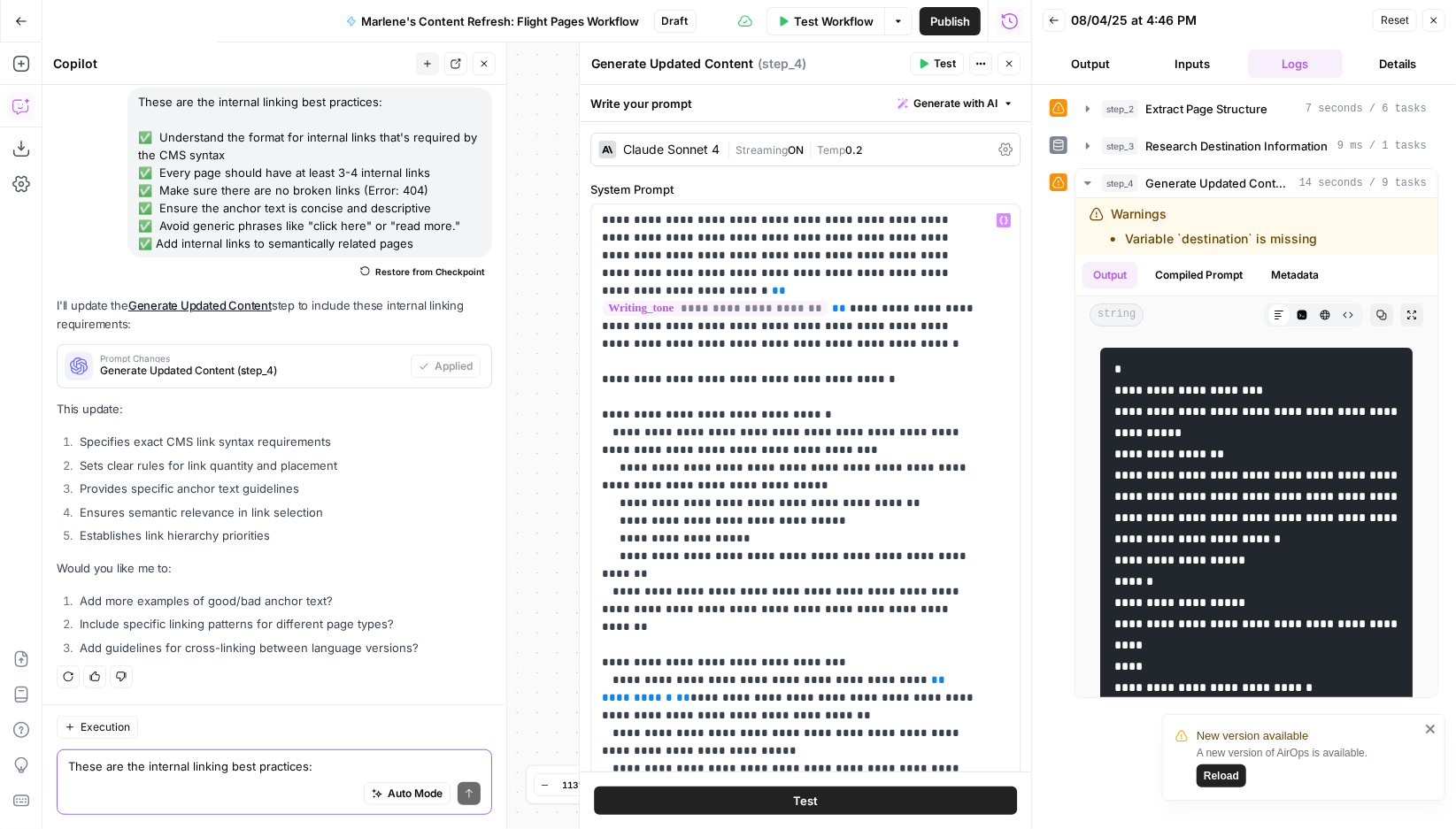 click on "Test" at bounding box center (805, 801) 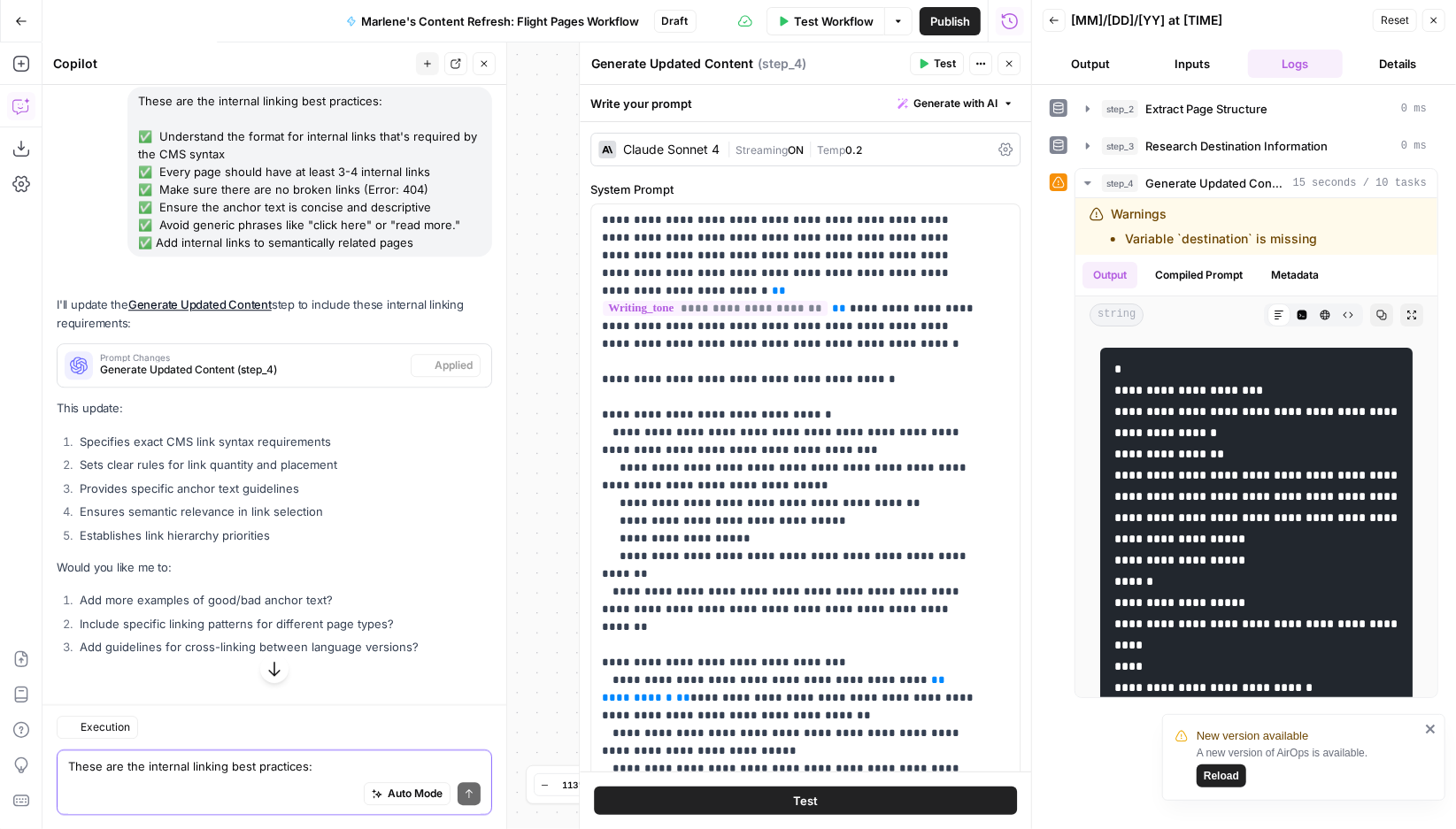 scroll, scrollTop: 20578, scrollLeft: 0, axis: vertical 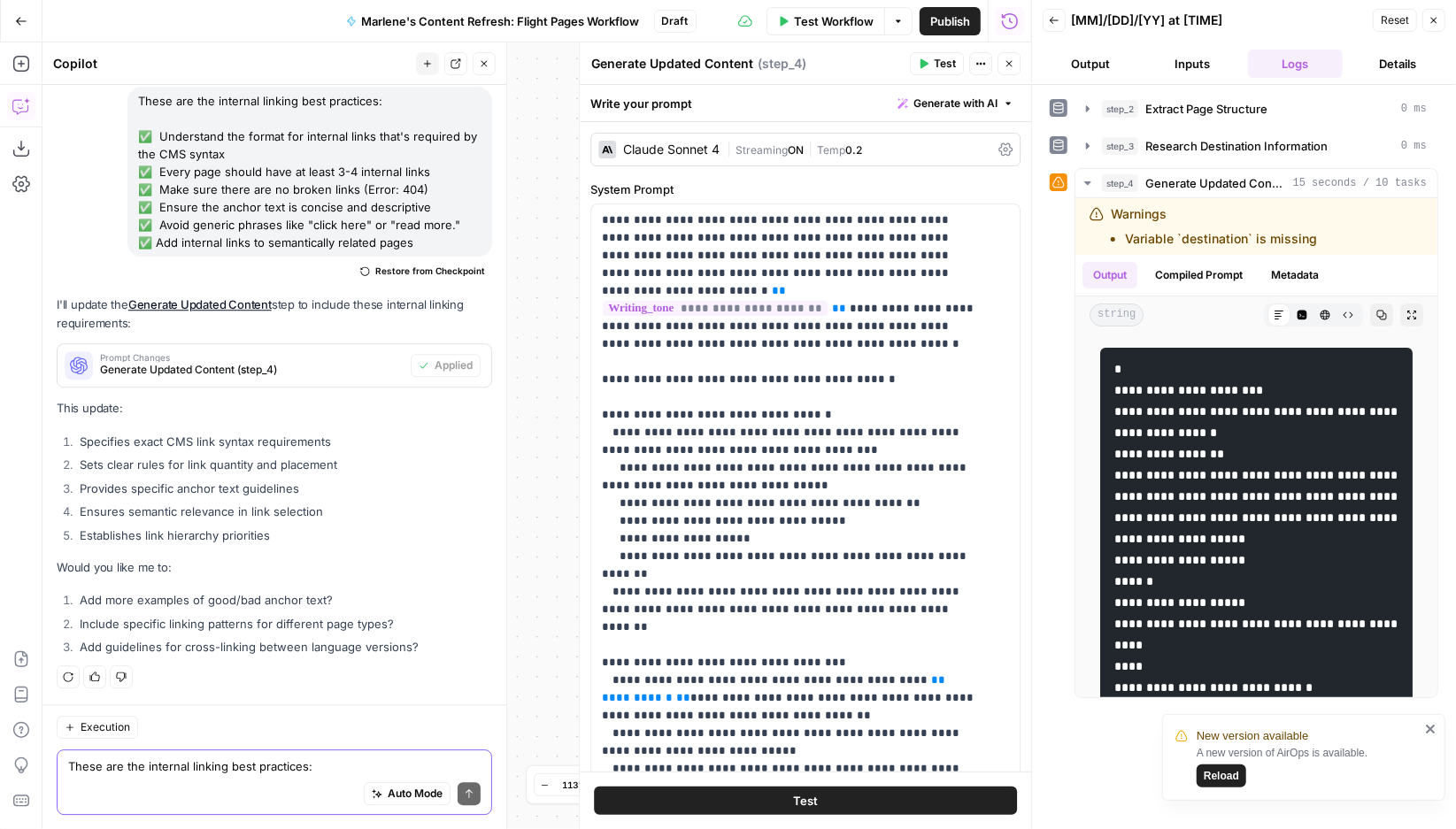 click 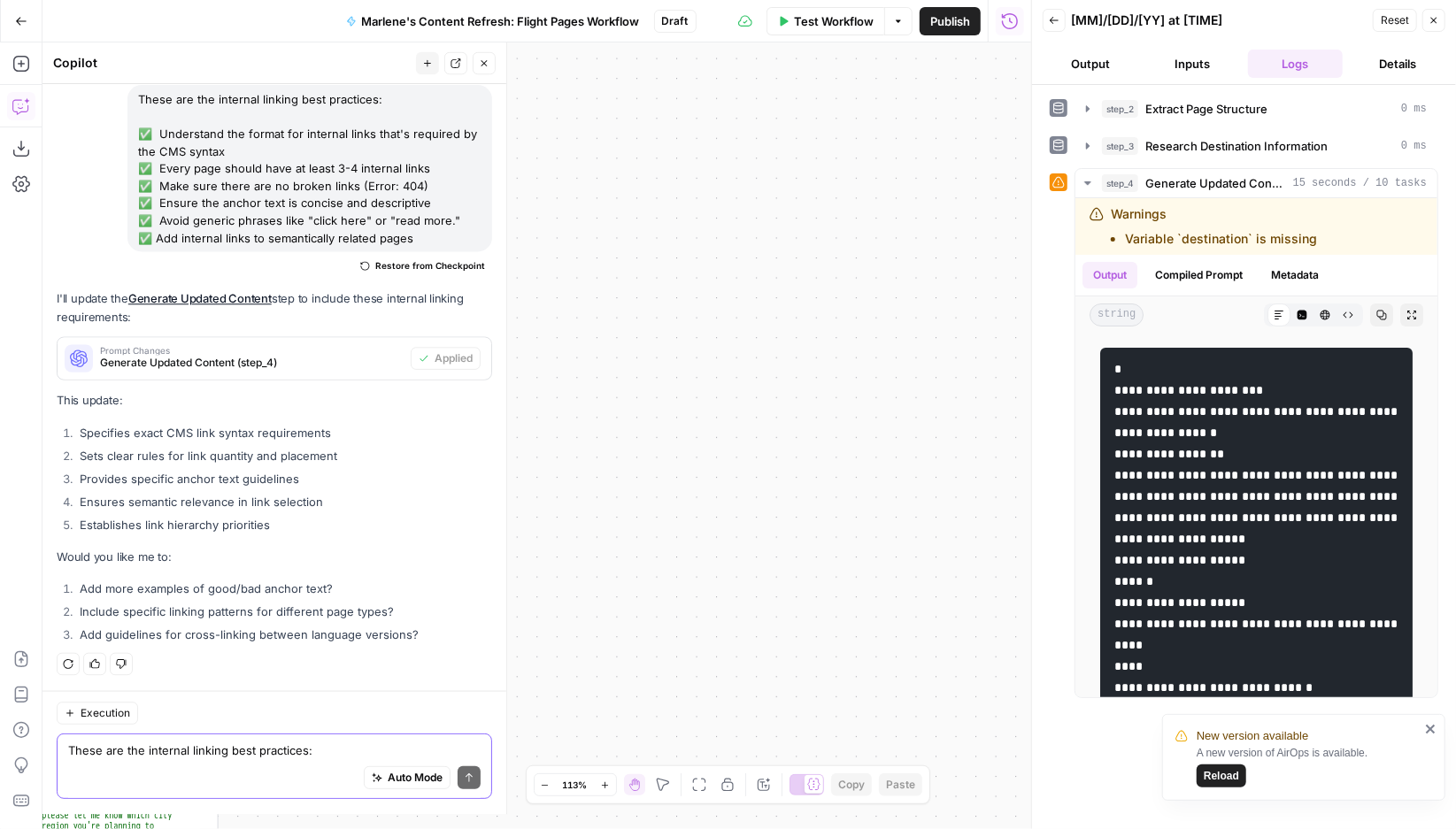 scroll, scrollTop: 20821, scrollLeft: 0, axis: vertical 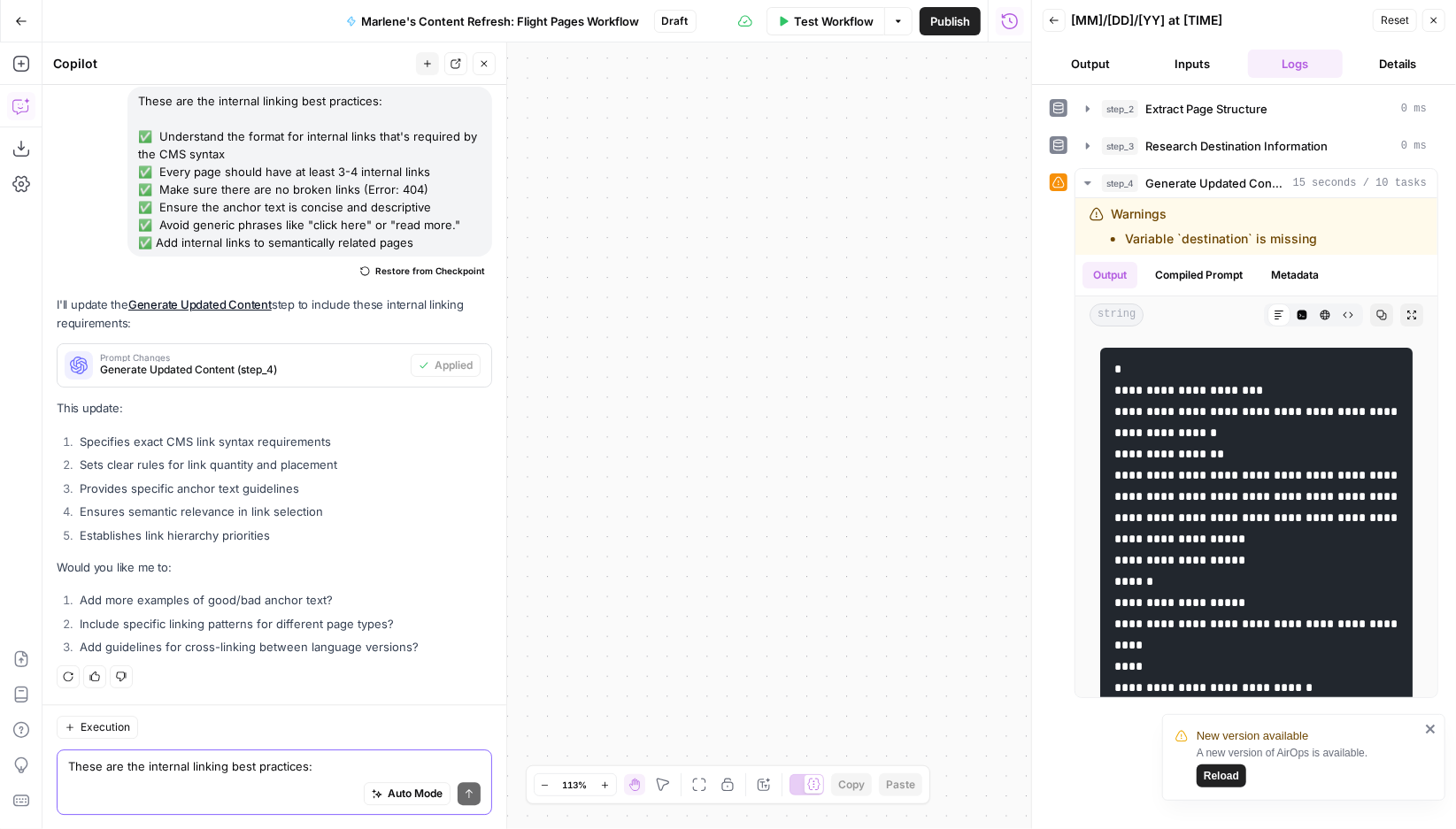 drag, startPoint x: 831, startPoint y: 243, endPoint x: 961, endPoint y: 482, distance: 272.06801 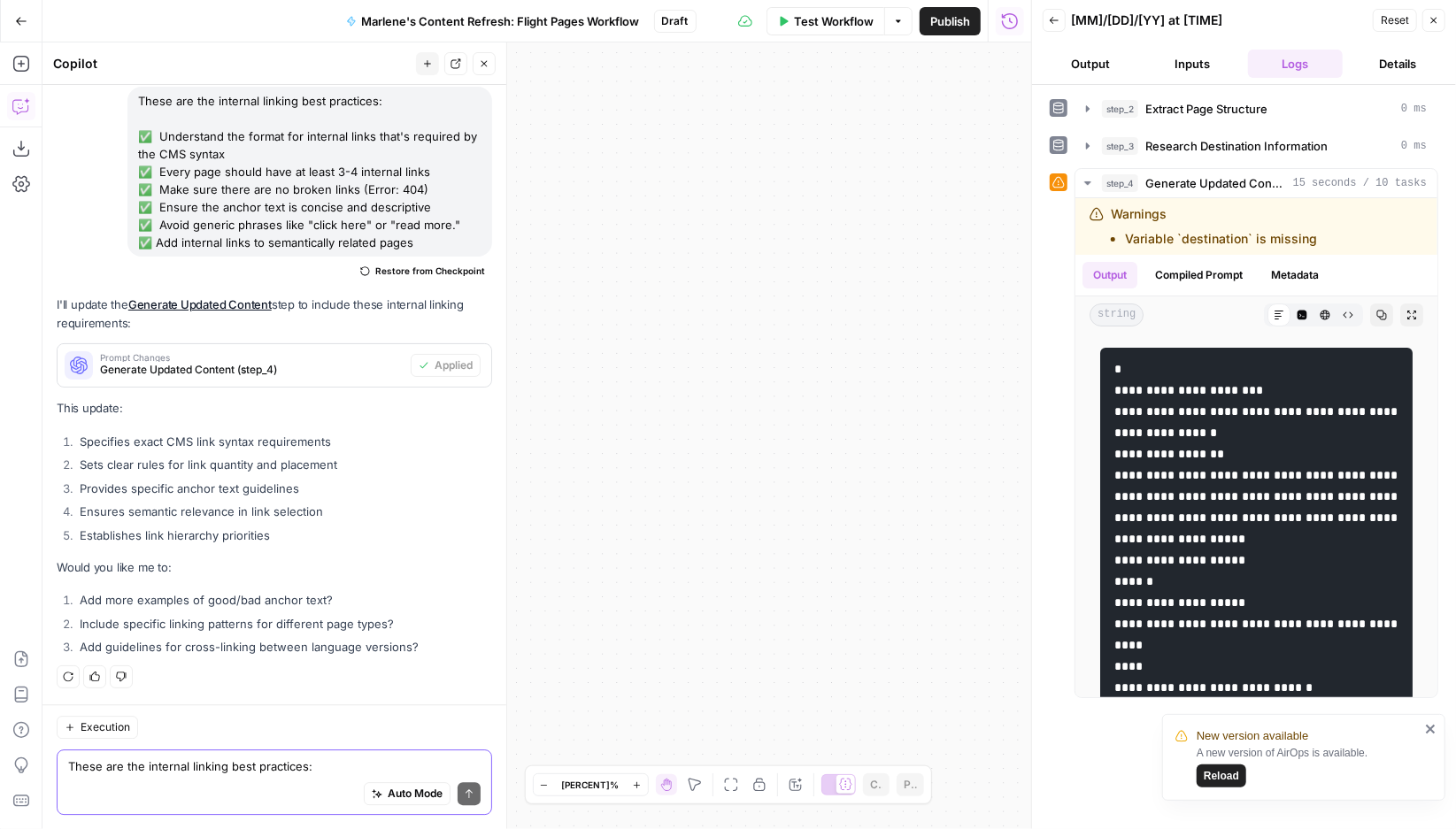 drag, startPoint x: 961, startPoint y: 482, endPoint x: 983, endPoint y: 460, distance: 31.1127 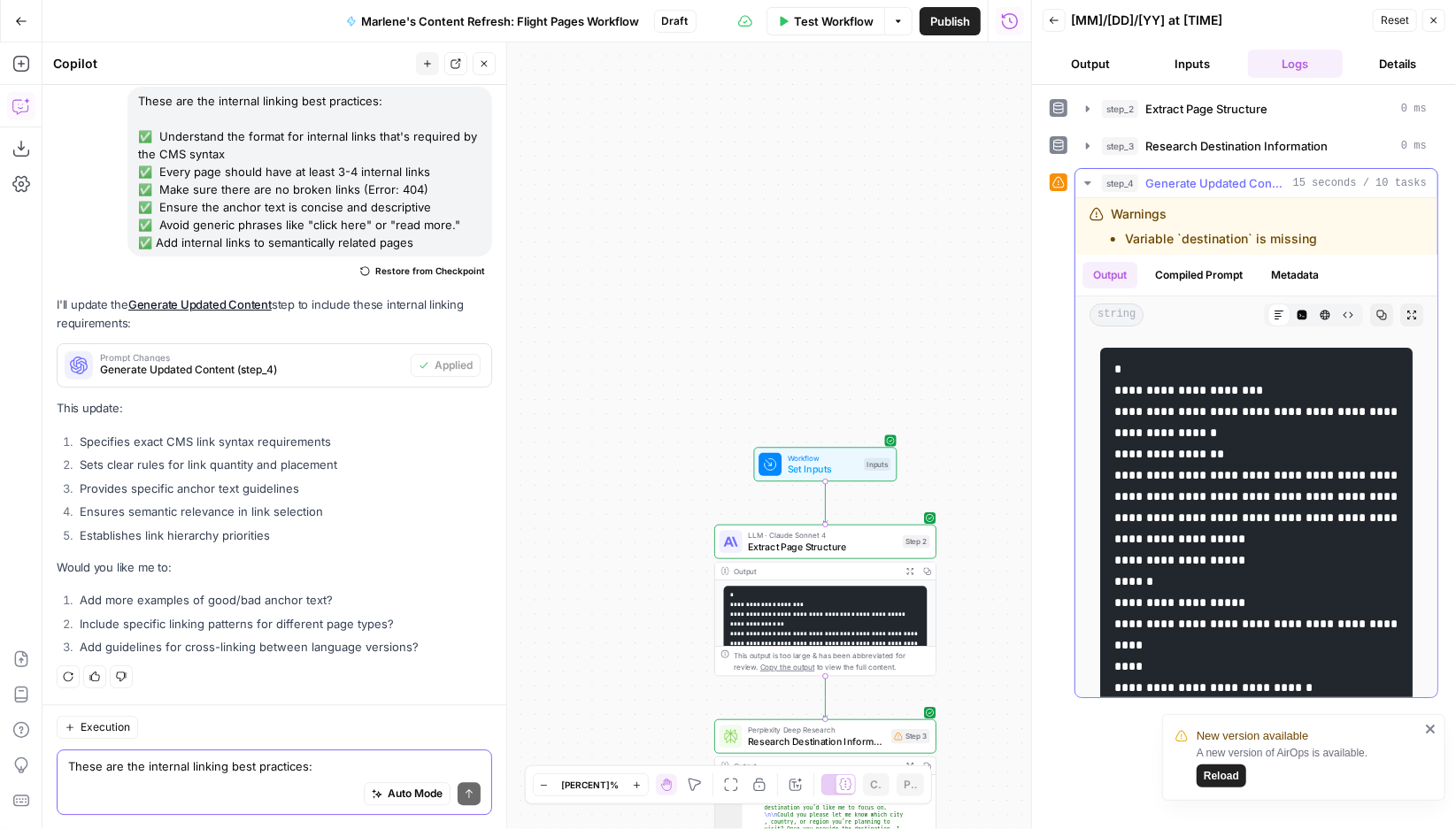 drag, startPoint x: 749, startPoint y: 277, endPoint x: 1142, endPoint y: 219, distance: 397.25684 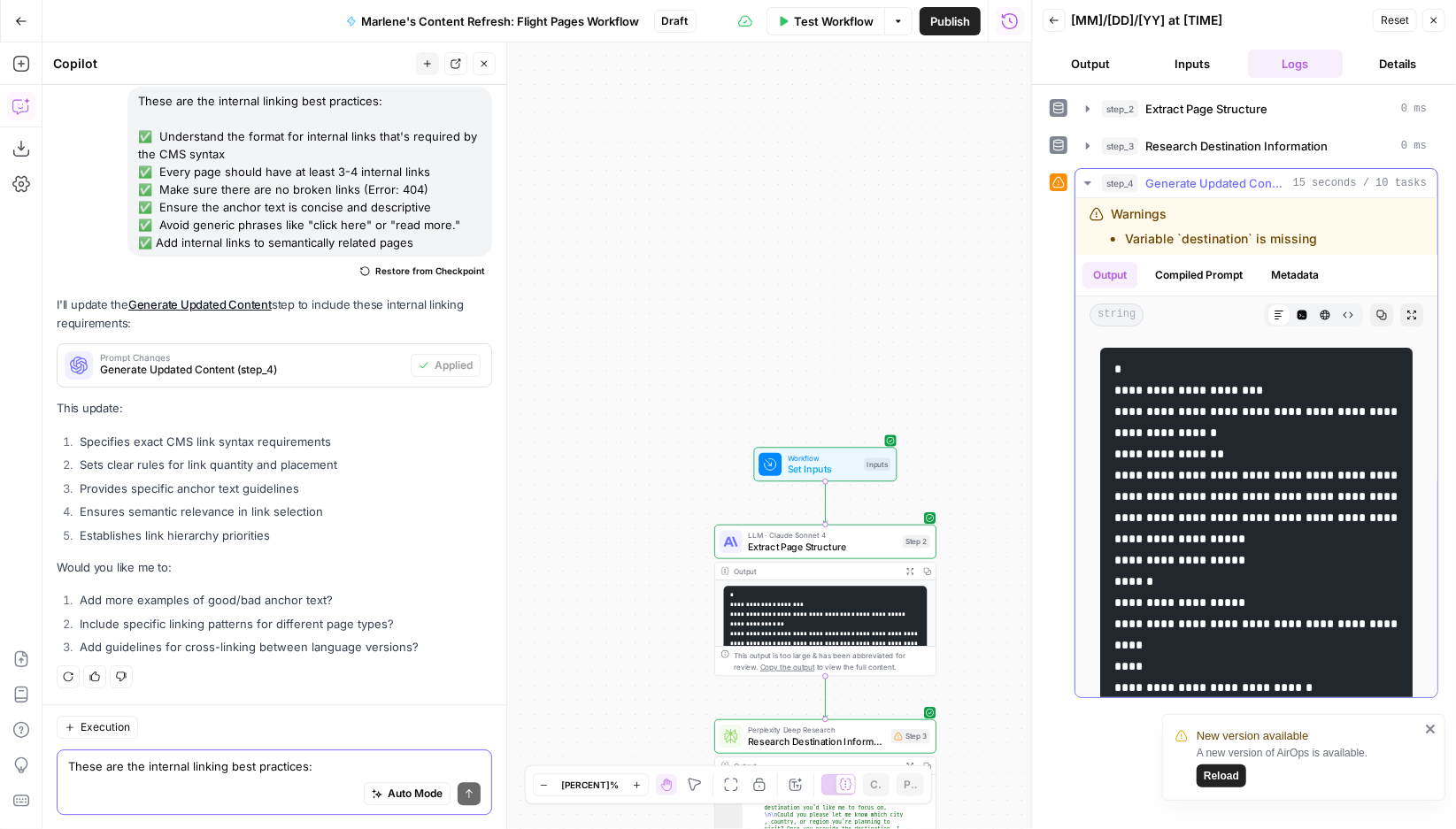 click on "I'd be happy to help you research         :" at bounding box center [728, 414] 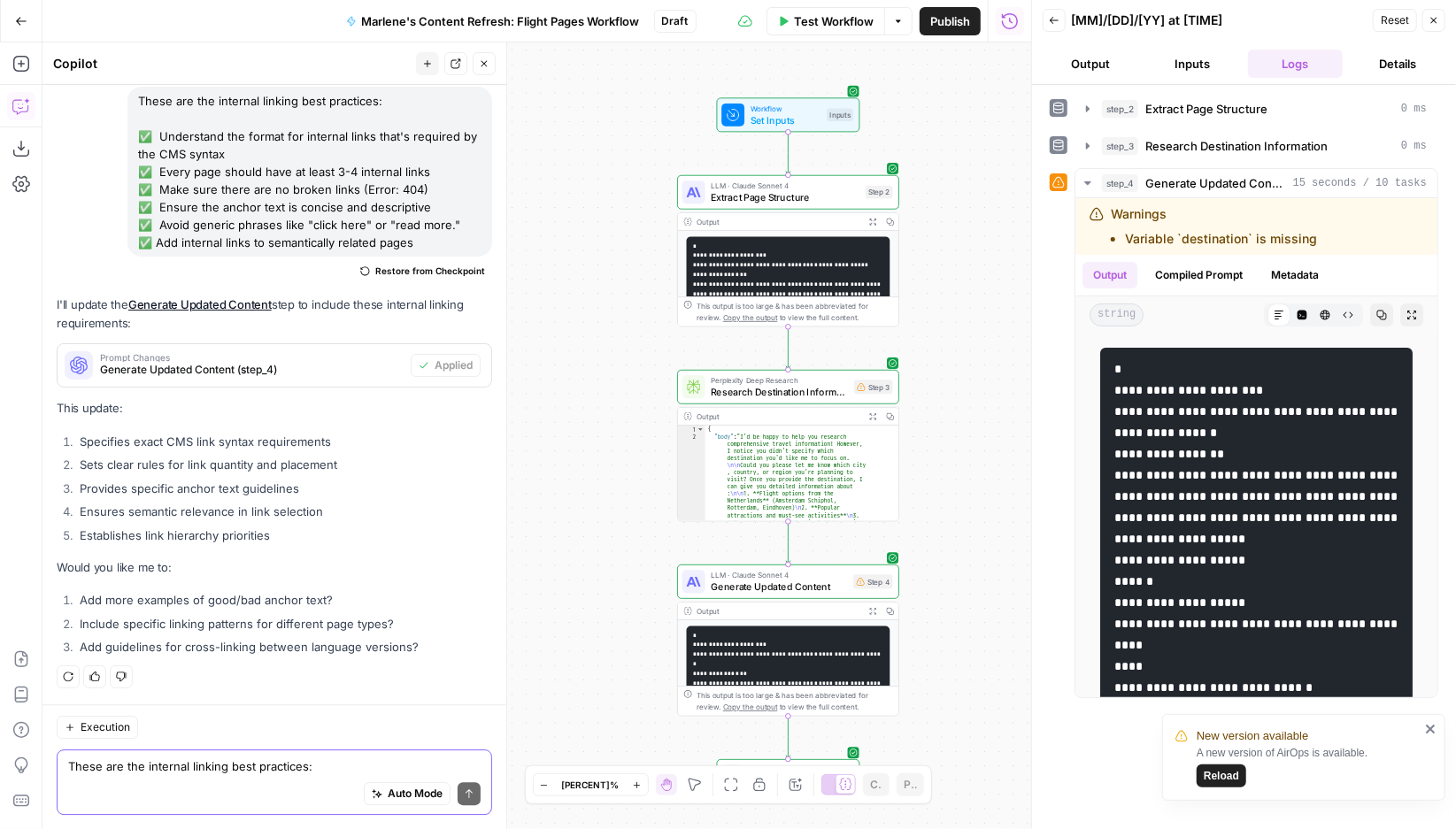 drag, startPoint x: 990, startPoint y: 606, endPoint x: 952, endPoint y: 257, distance: 351.06267 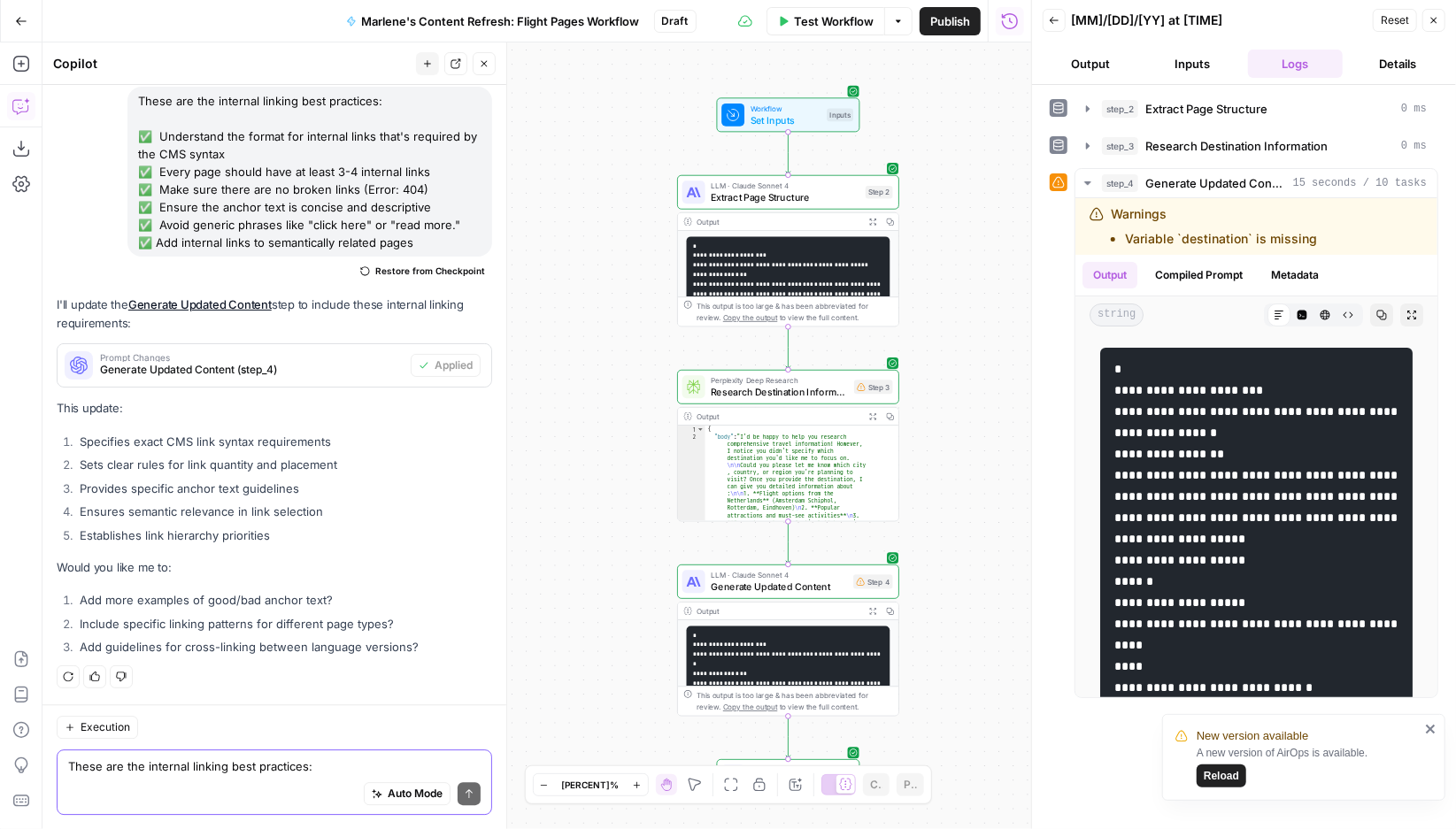 click on "I'd be happy to help you research         comprehensive travel information! However,         I notice you didn't specify which         destination you'd like me to focus on.         \n\n Could you please let me know which city        , country, or region you're planning to         visit? Once you provide the destination, I         can give you detailed information about        : \n\n 1. **Flight options from the         [COUNTRY]** ([AIRPORT],         [CITY], [CITY]) \n 2. **Popular         attractions and must-see activities** \n 3.         **Current events and festivals** happening         \n \n ," at bounding box center (536, 435) 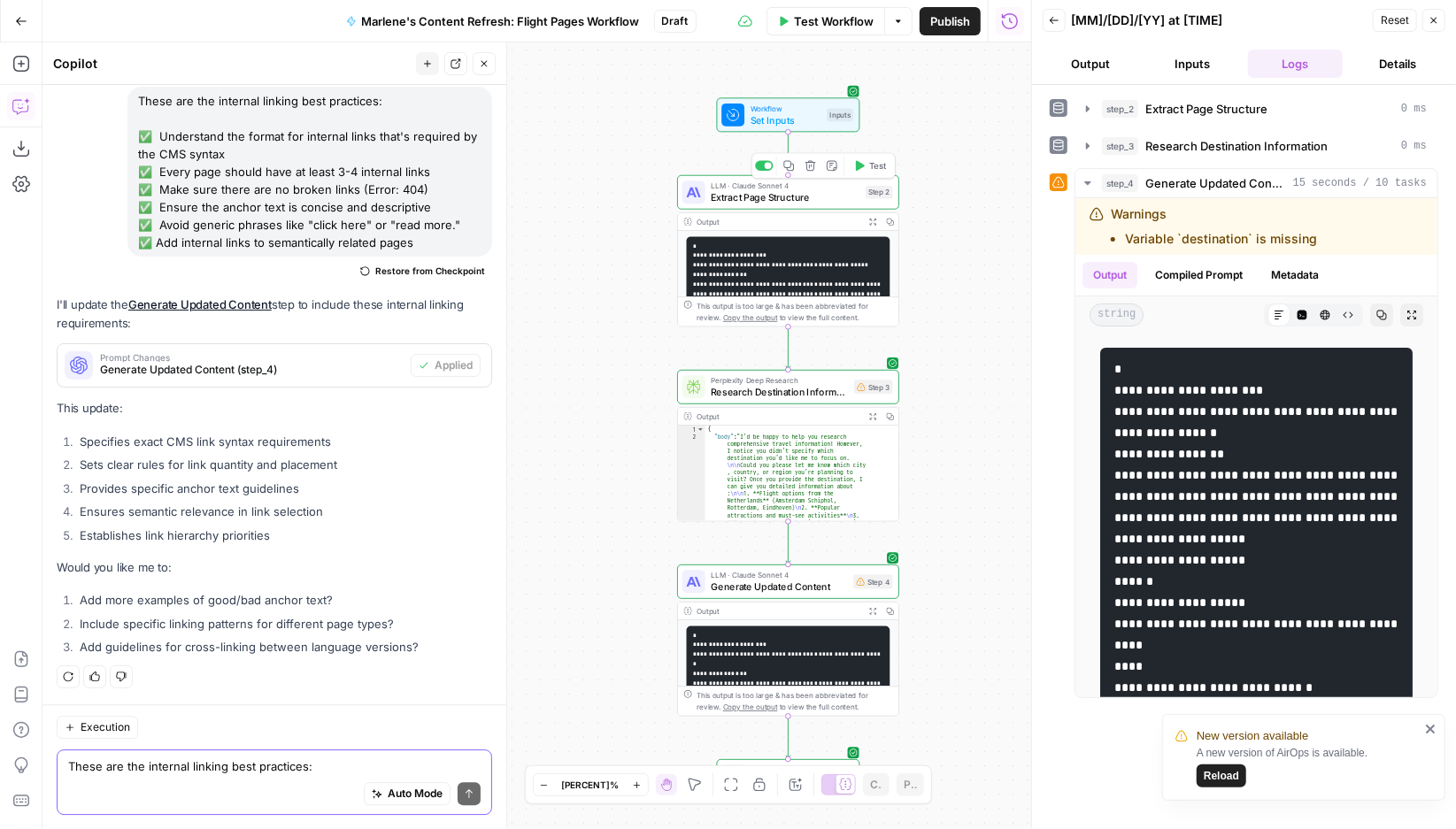 click on "Extract Page Structure" at bounding box center [785, 197] 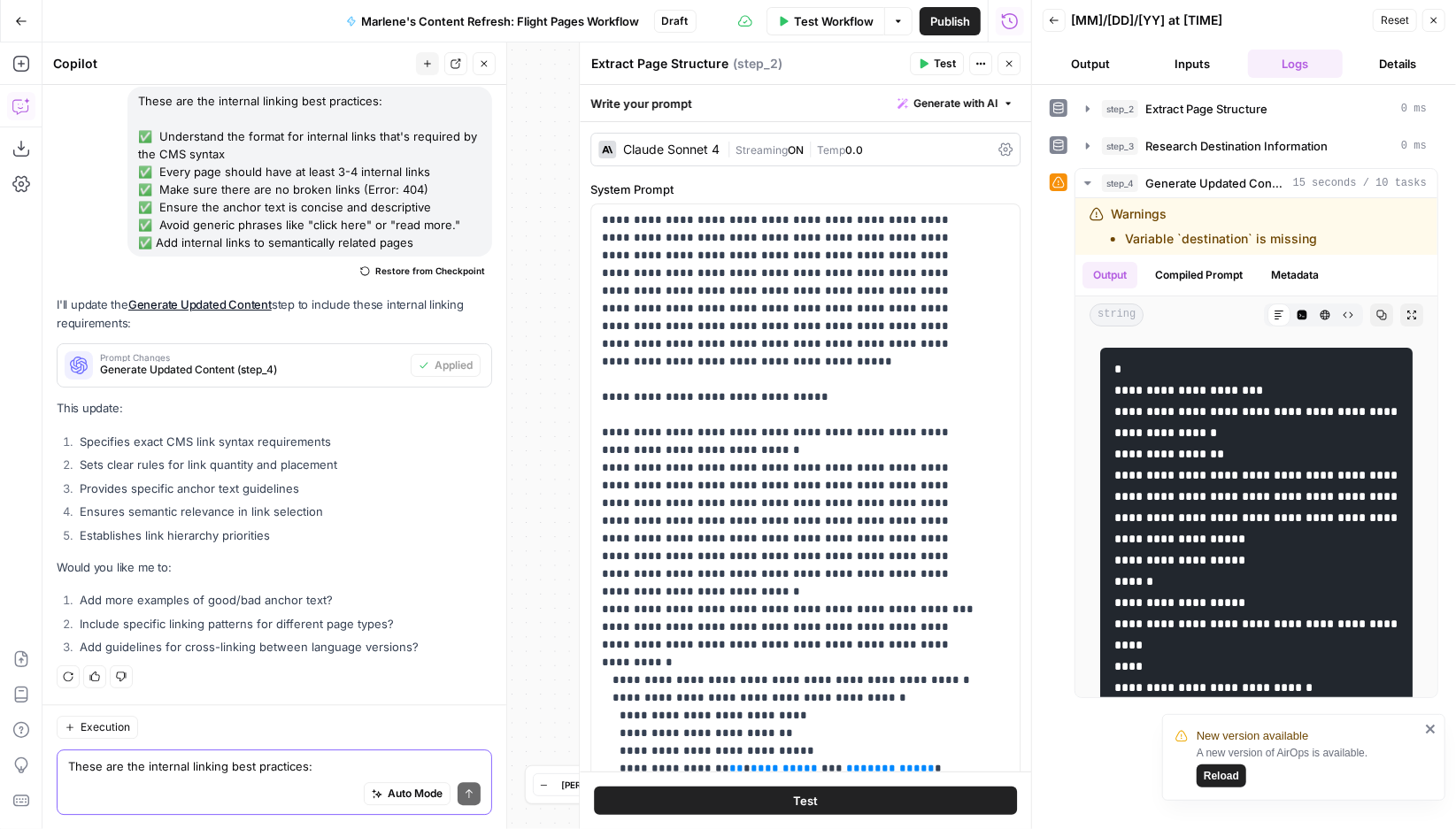 scroll, scrollTop: 20821, scrollLeft: 0, axis: vertical 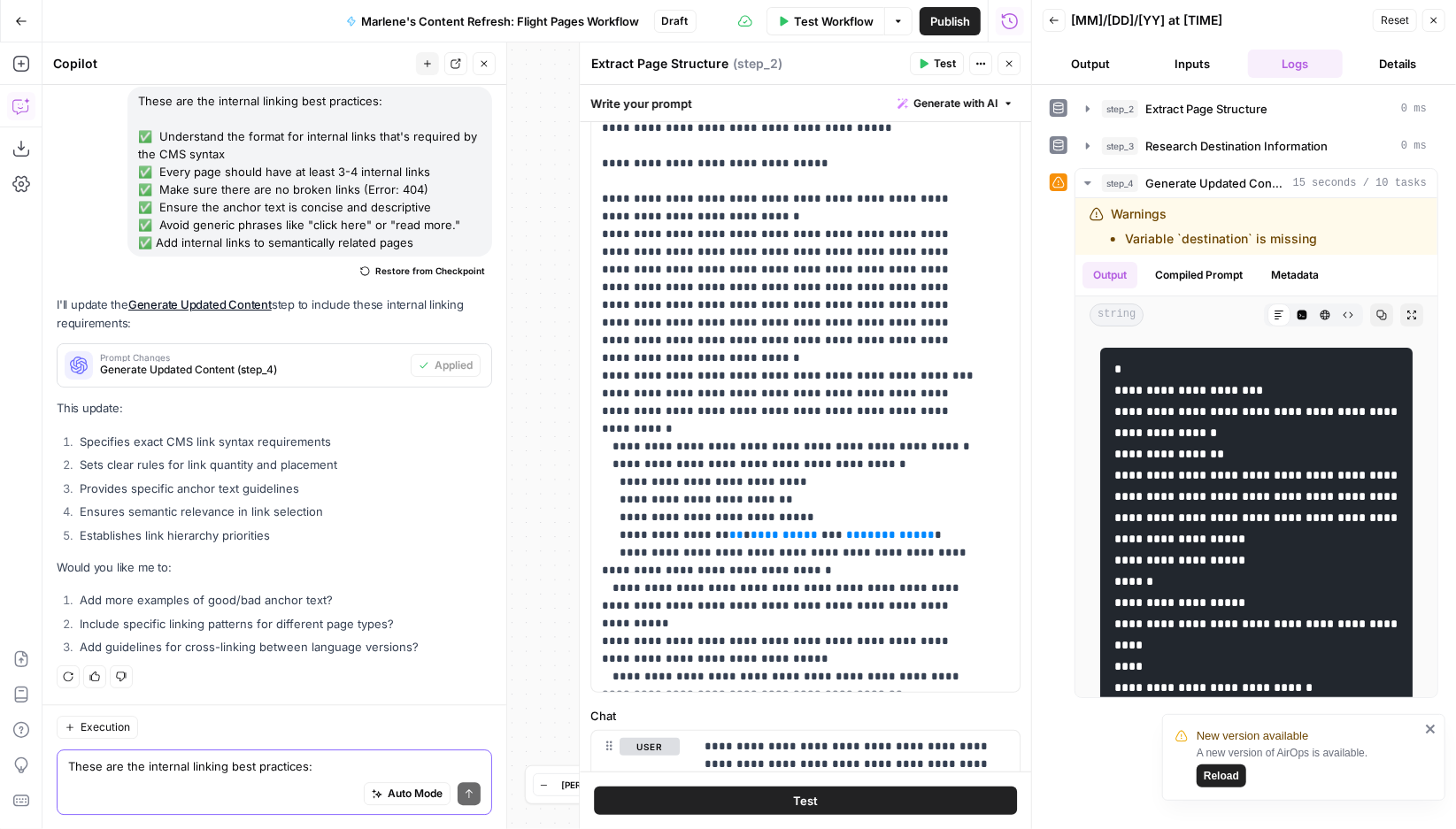 click 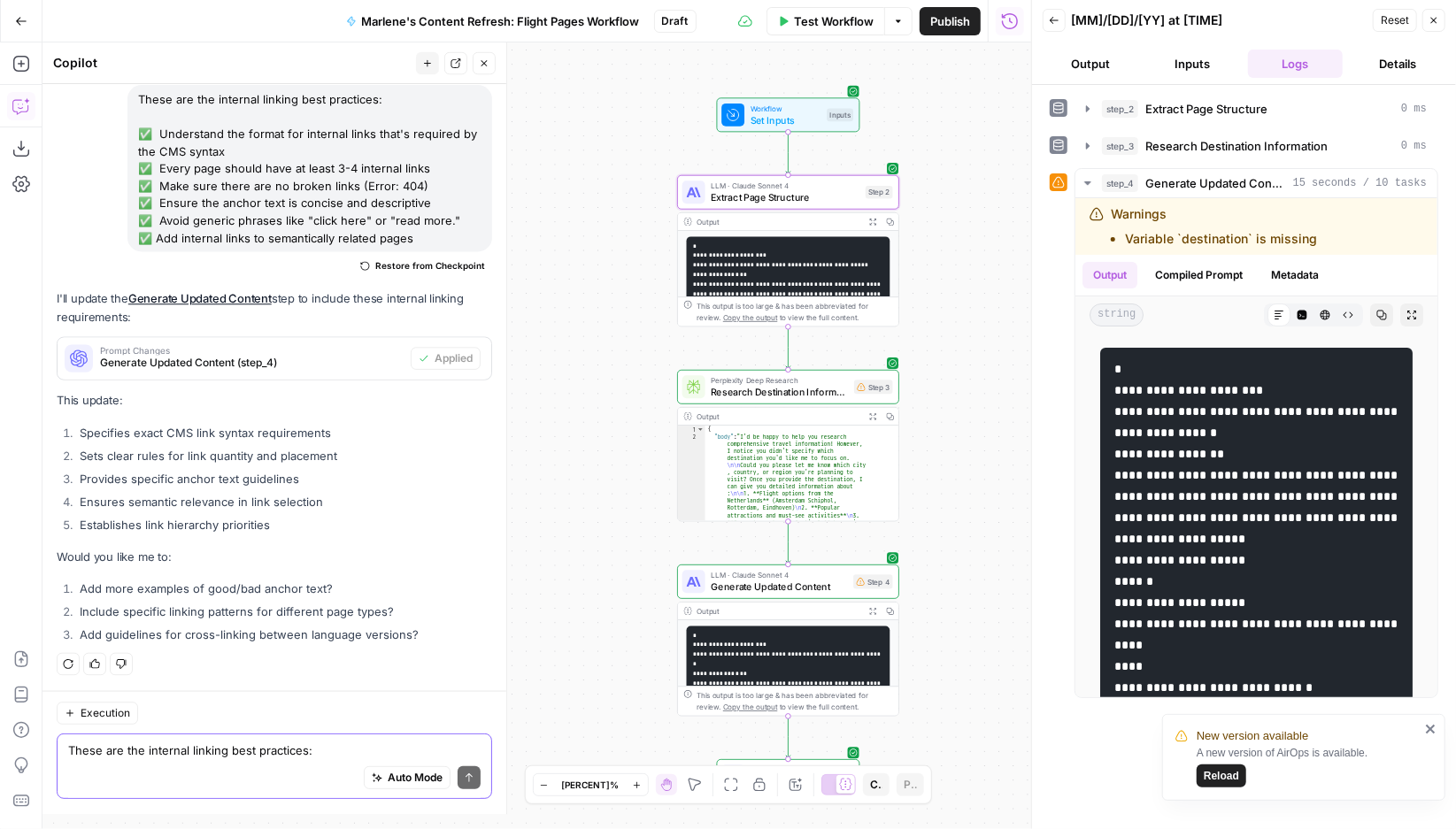 scroll, scrollTop: 20821, scrollLeft: 0, axis: vertical 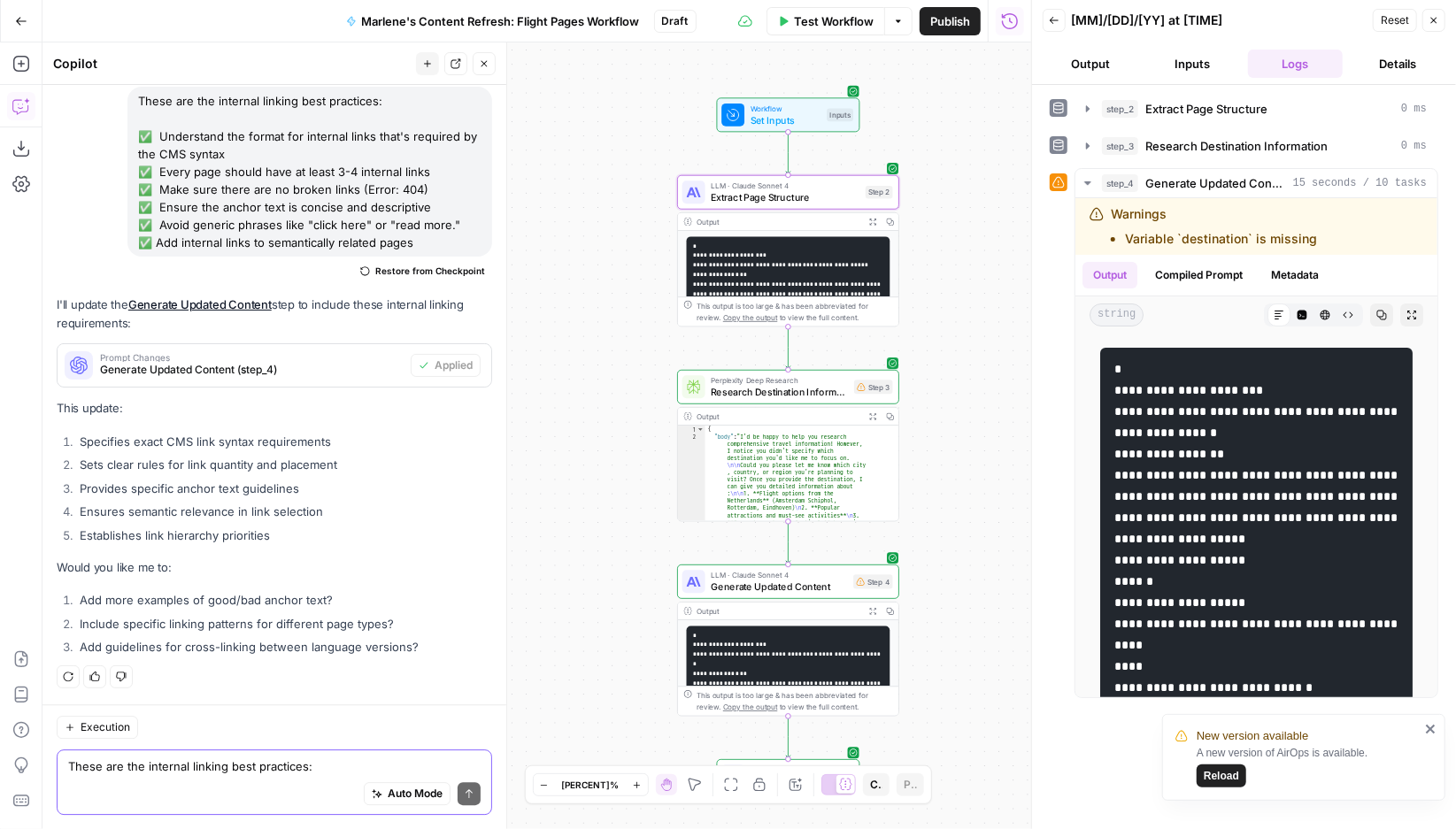 click on "Research Destination Information" at bounding box center [779, 392] 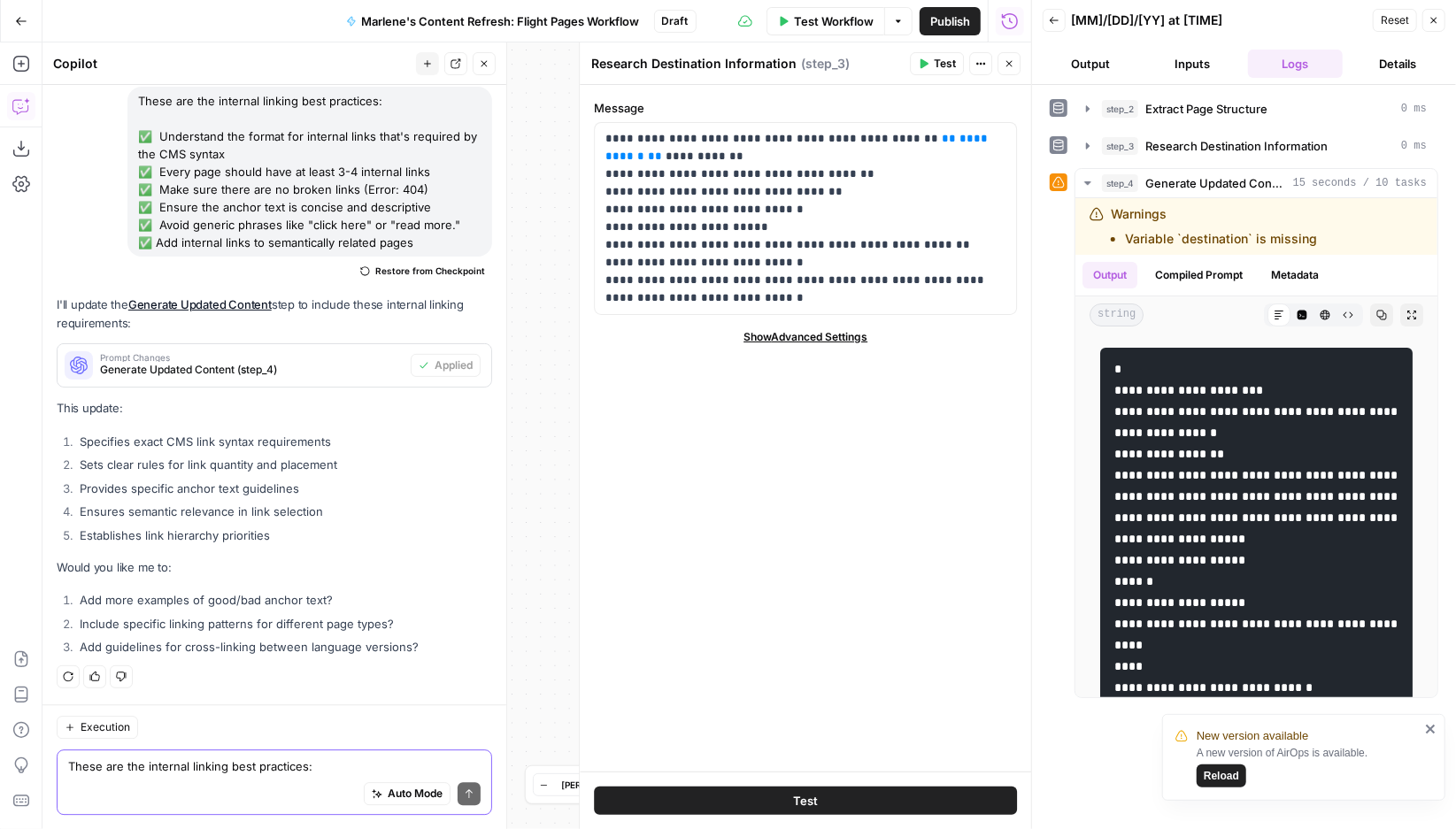 scroll, scrollTop: 20821, scrollLeft: 0, axis: vertical 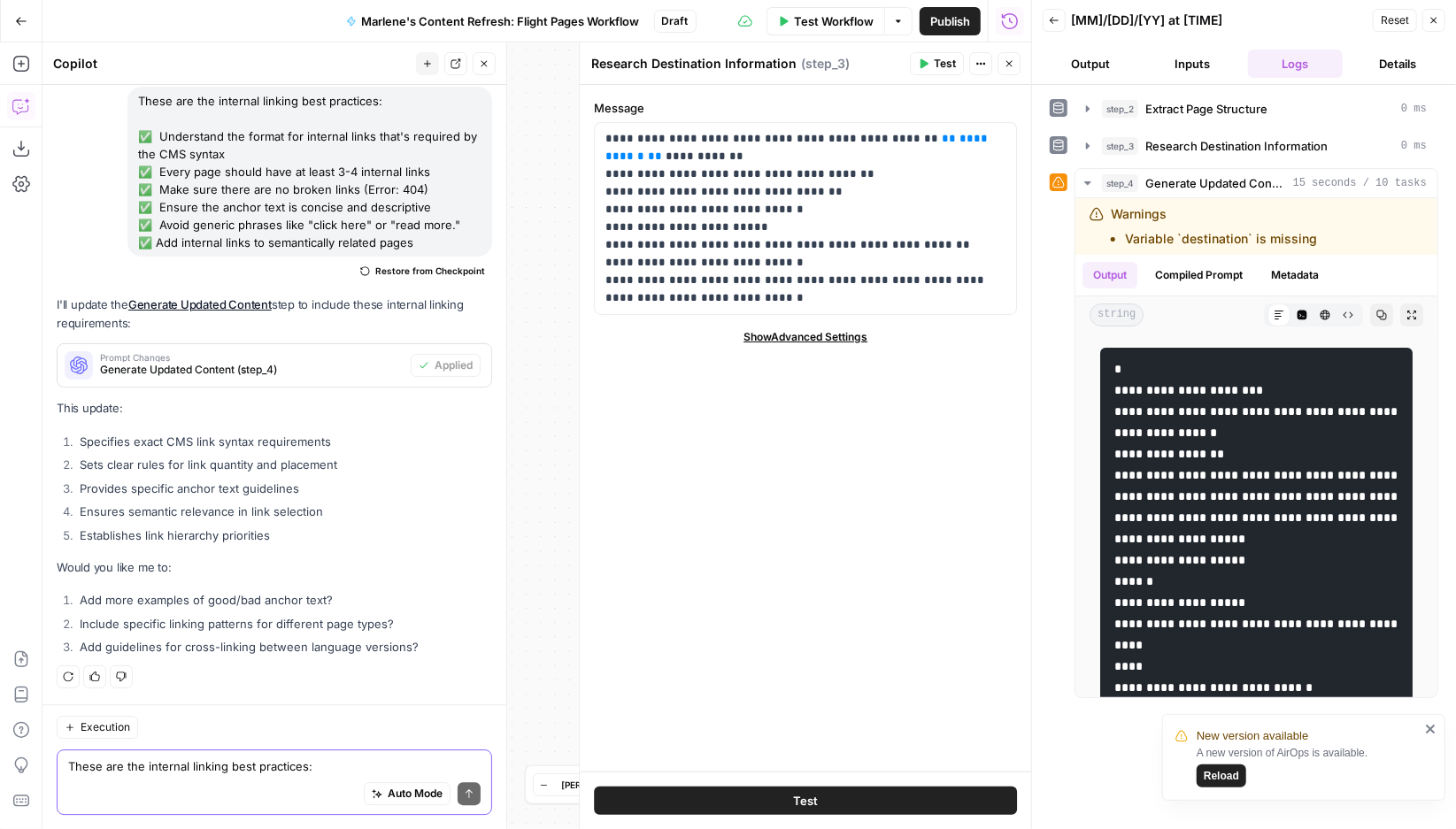 click 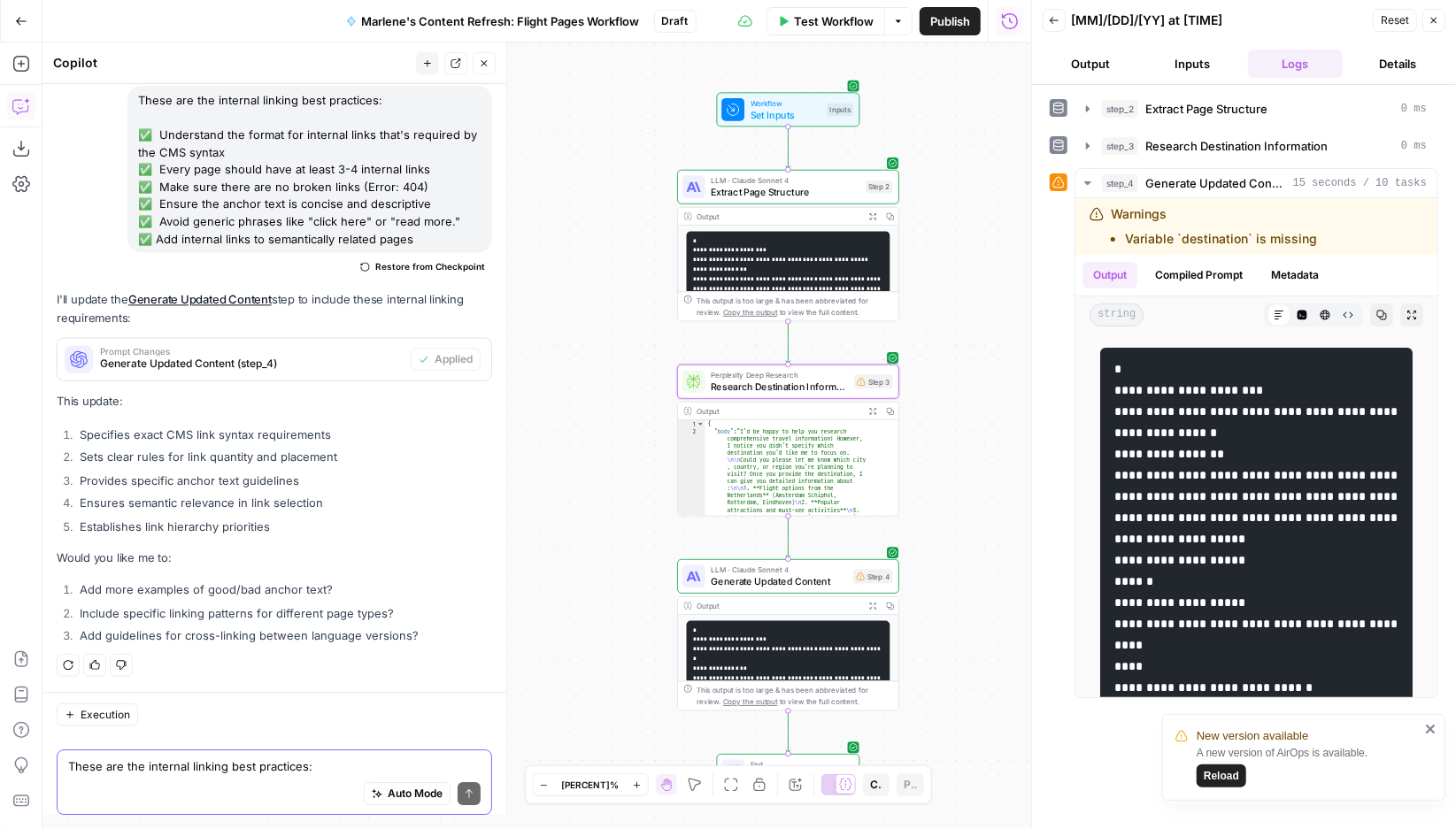 scroll, scrollTop: 20821, scrollLeft: 0, axis: vertical 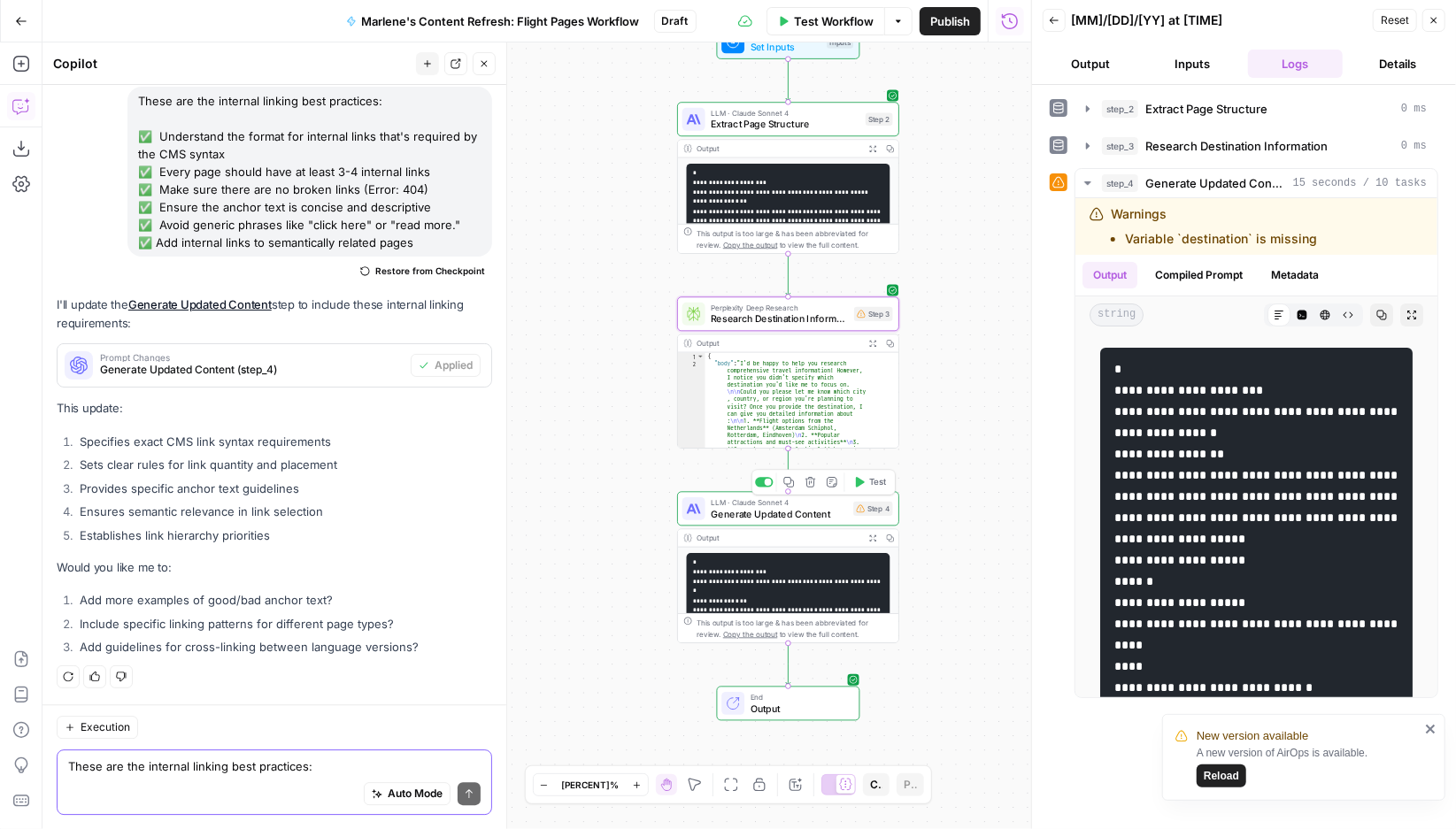 click on "Generate Updated Content" at bounding box center (779, 514) 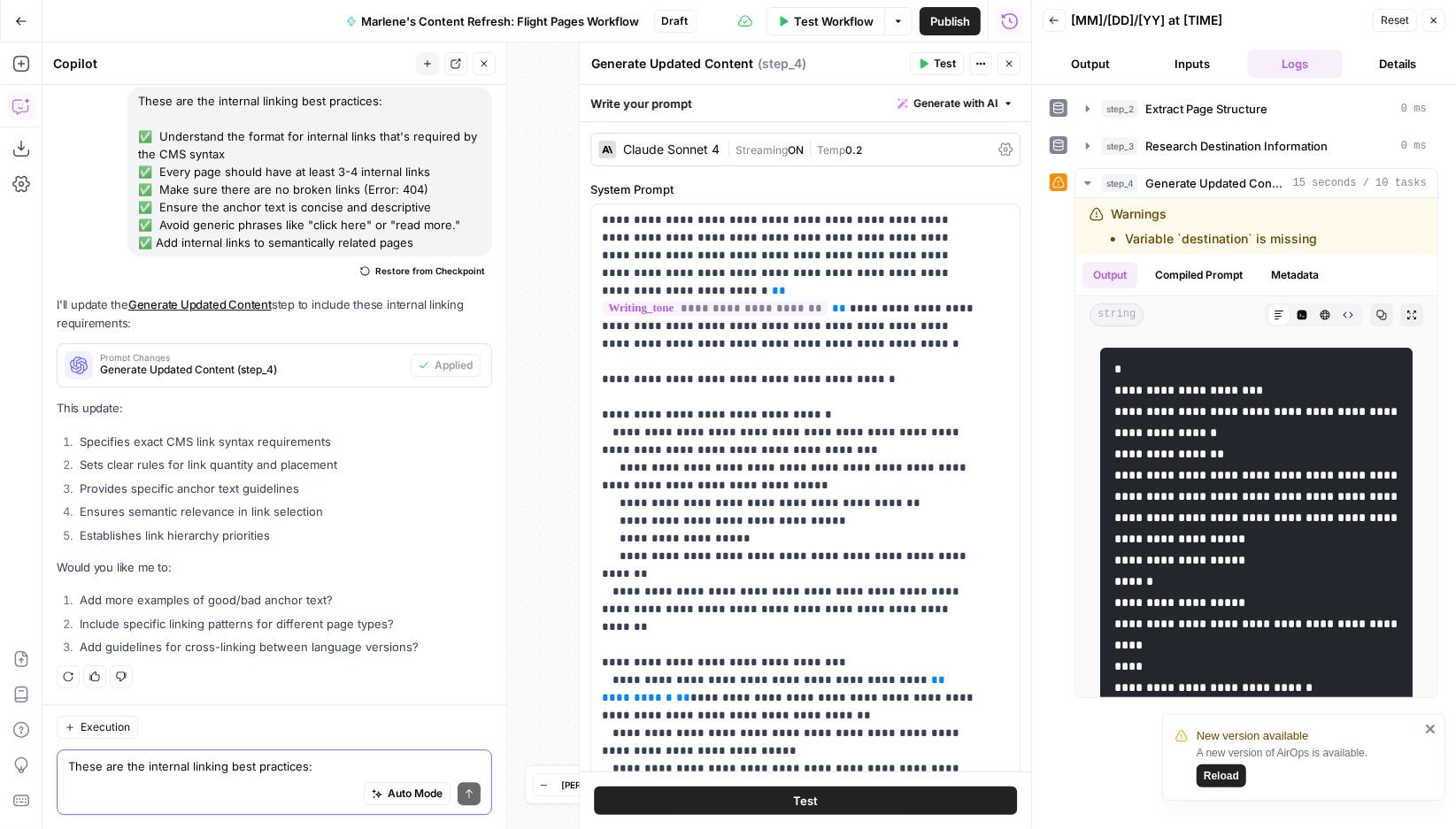 scroll, scrollTop: 20821, scrollLeft: 0, axis: vertical 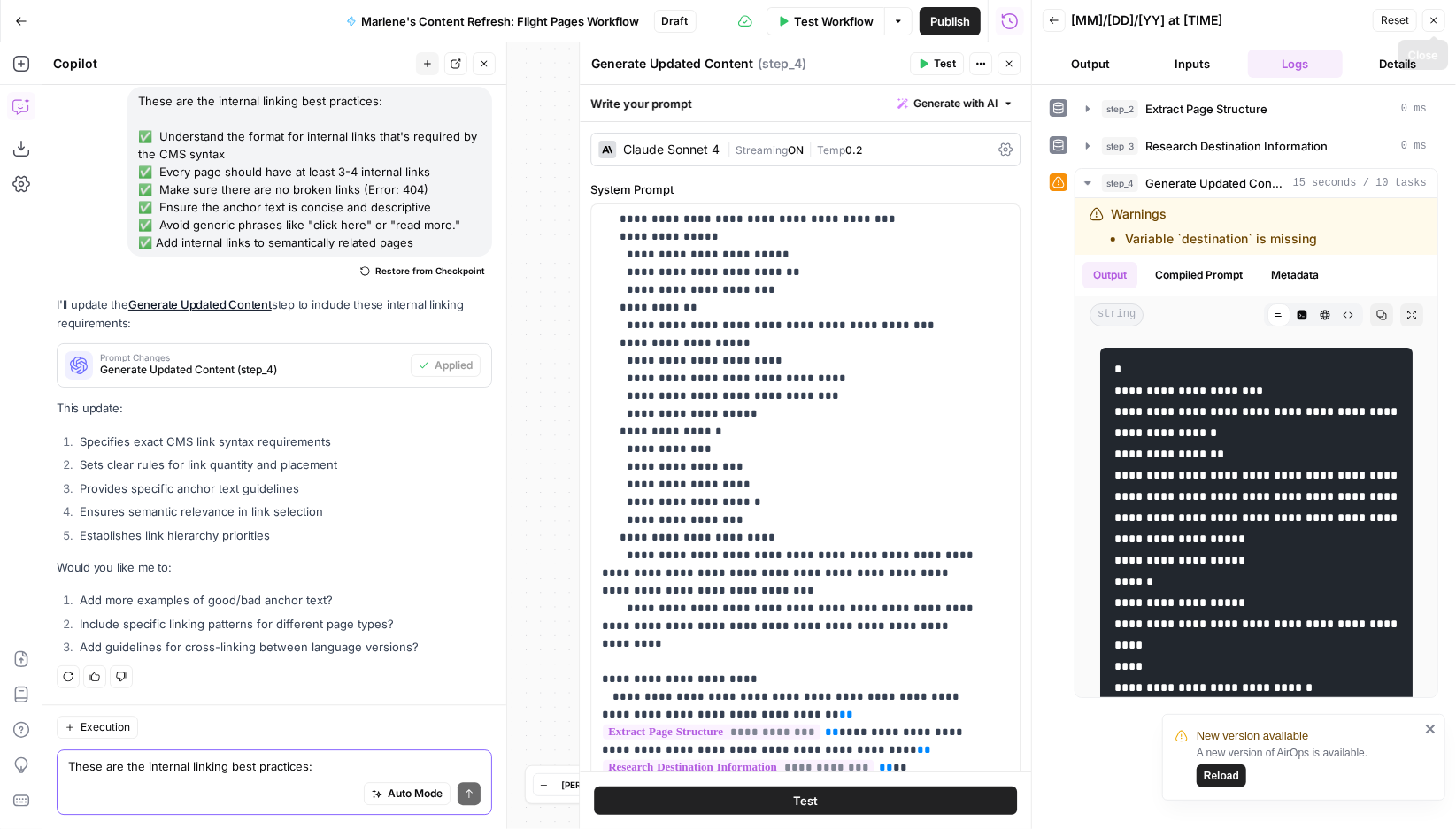 click 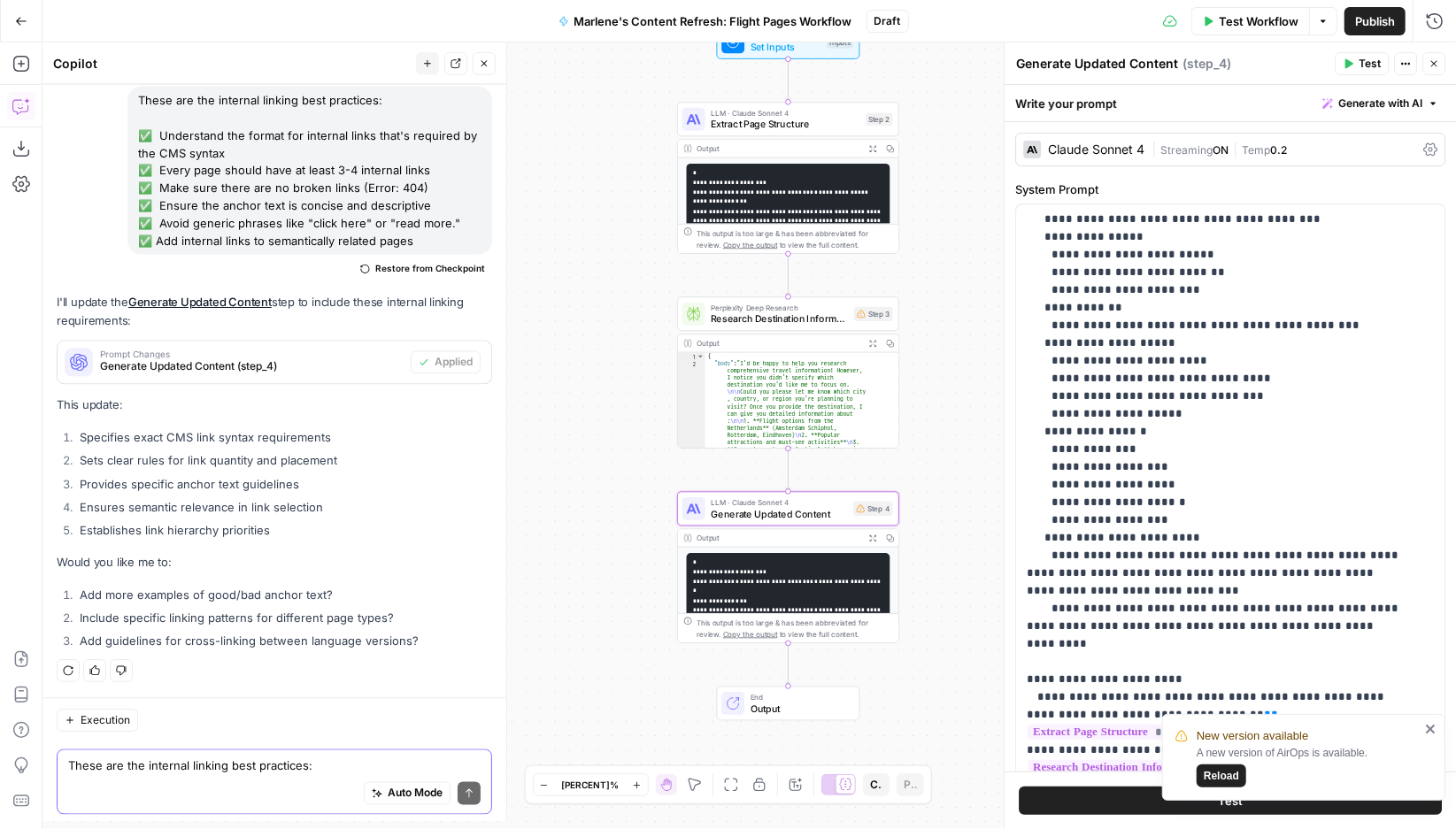 scroll, scrollTop: 20821, scrollLeft: 0, axis: vertical 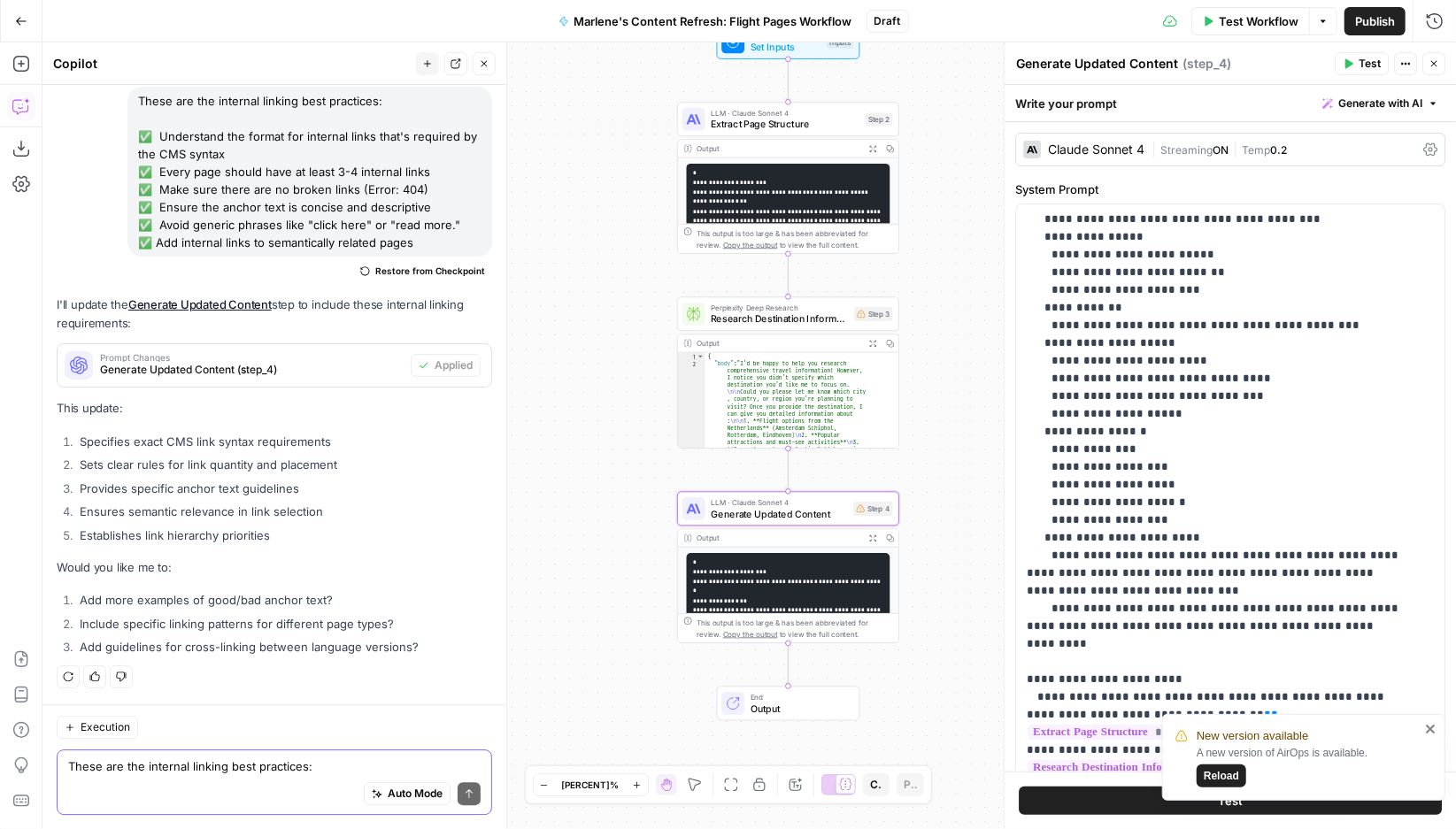 click 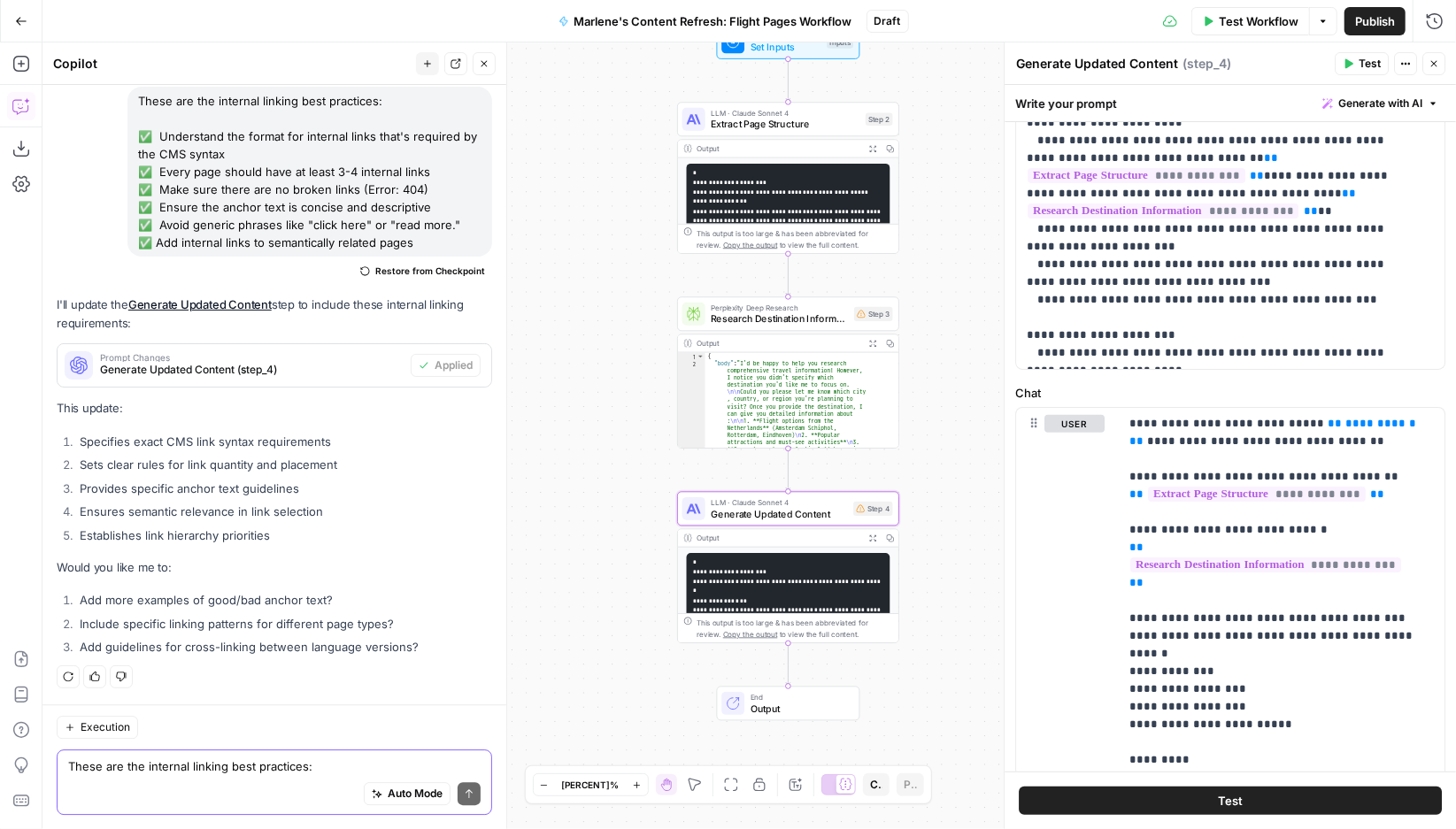 scroll, scrollTop: 780, scrollLeft: 0, axis: vertical 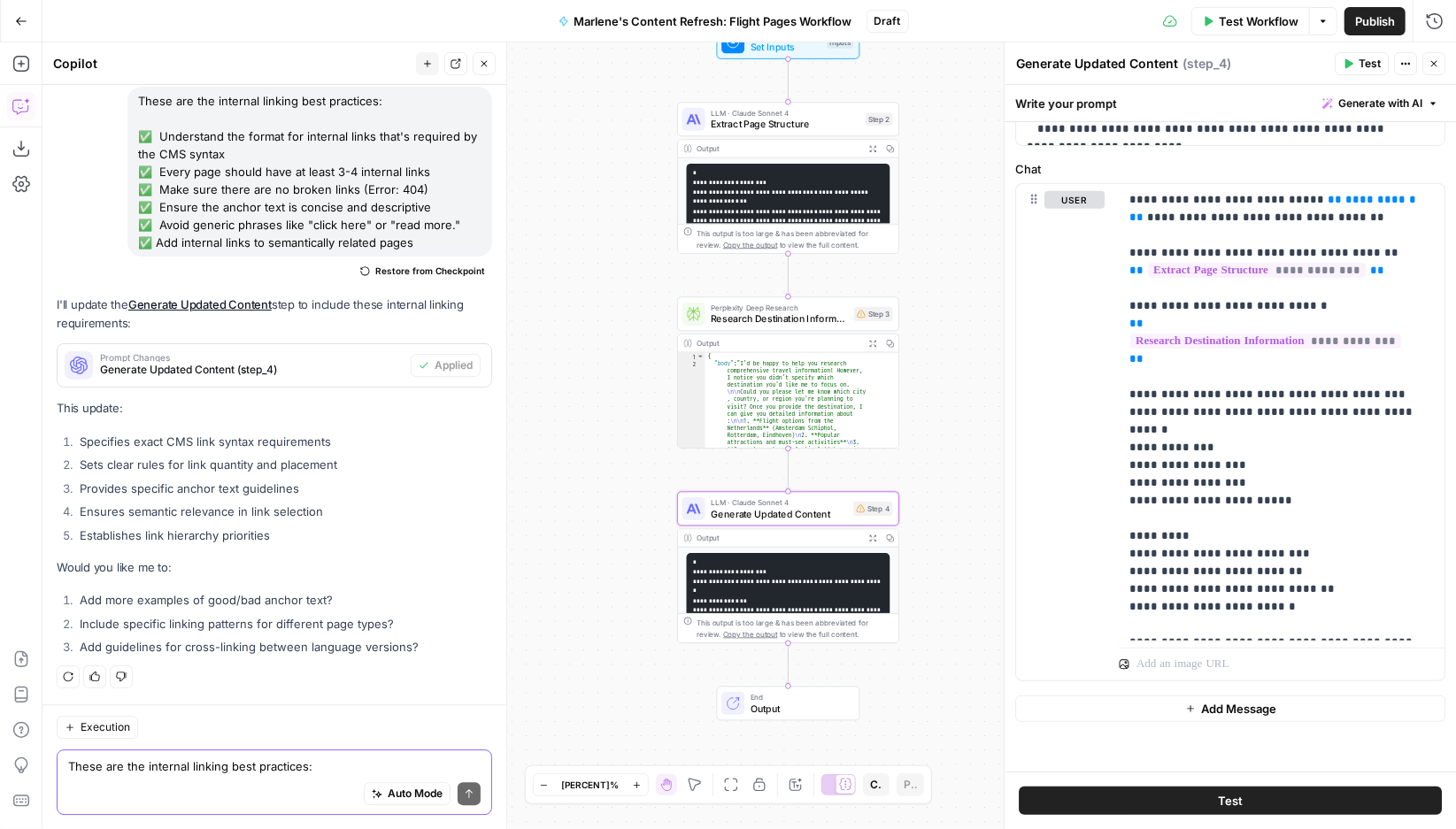 click on "Test Workflow" at bounding box center (1259, 21) 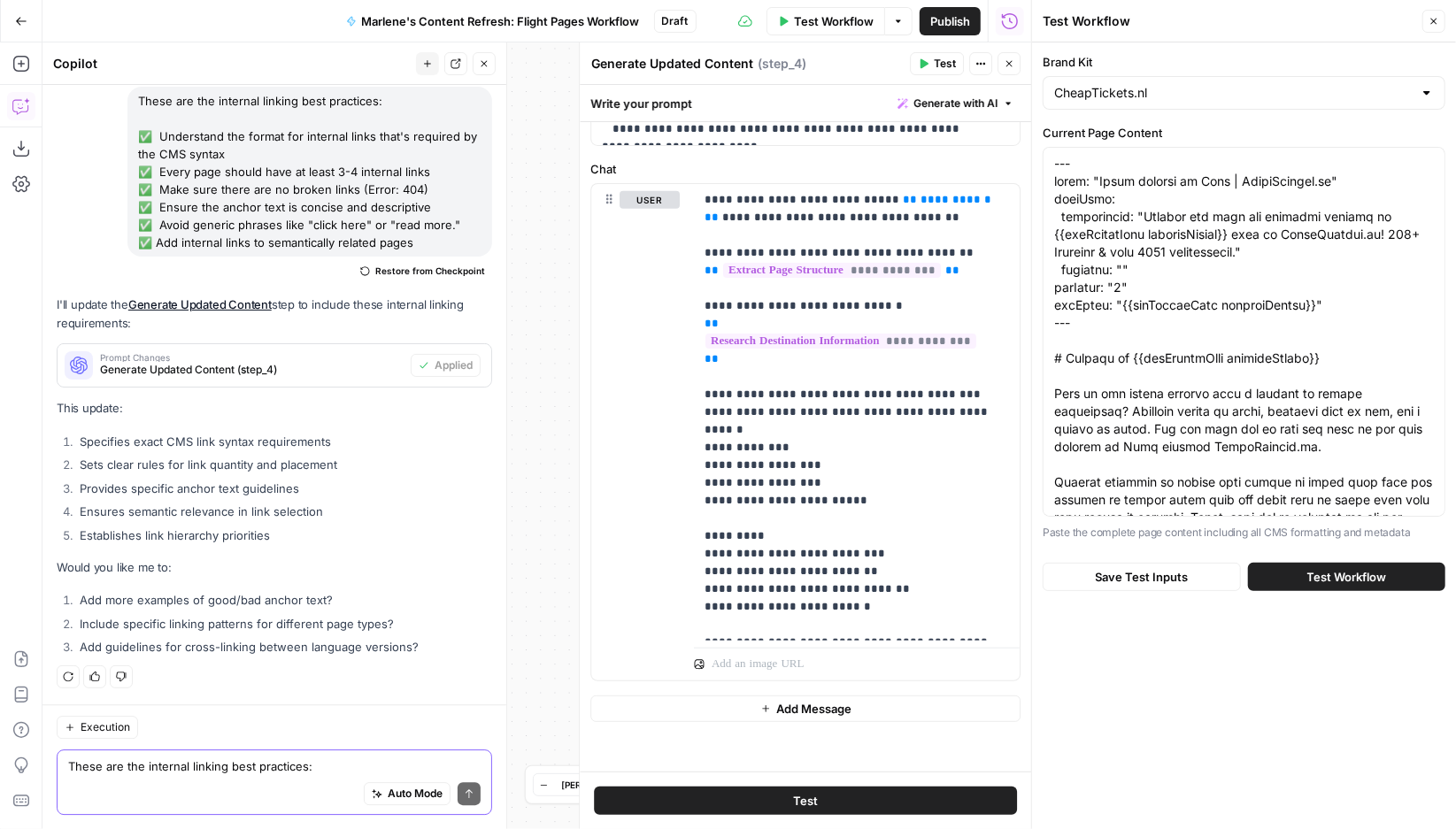 scroll, scrollTop: 20821, scrollLeft: 0, axis: vertical 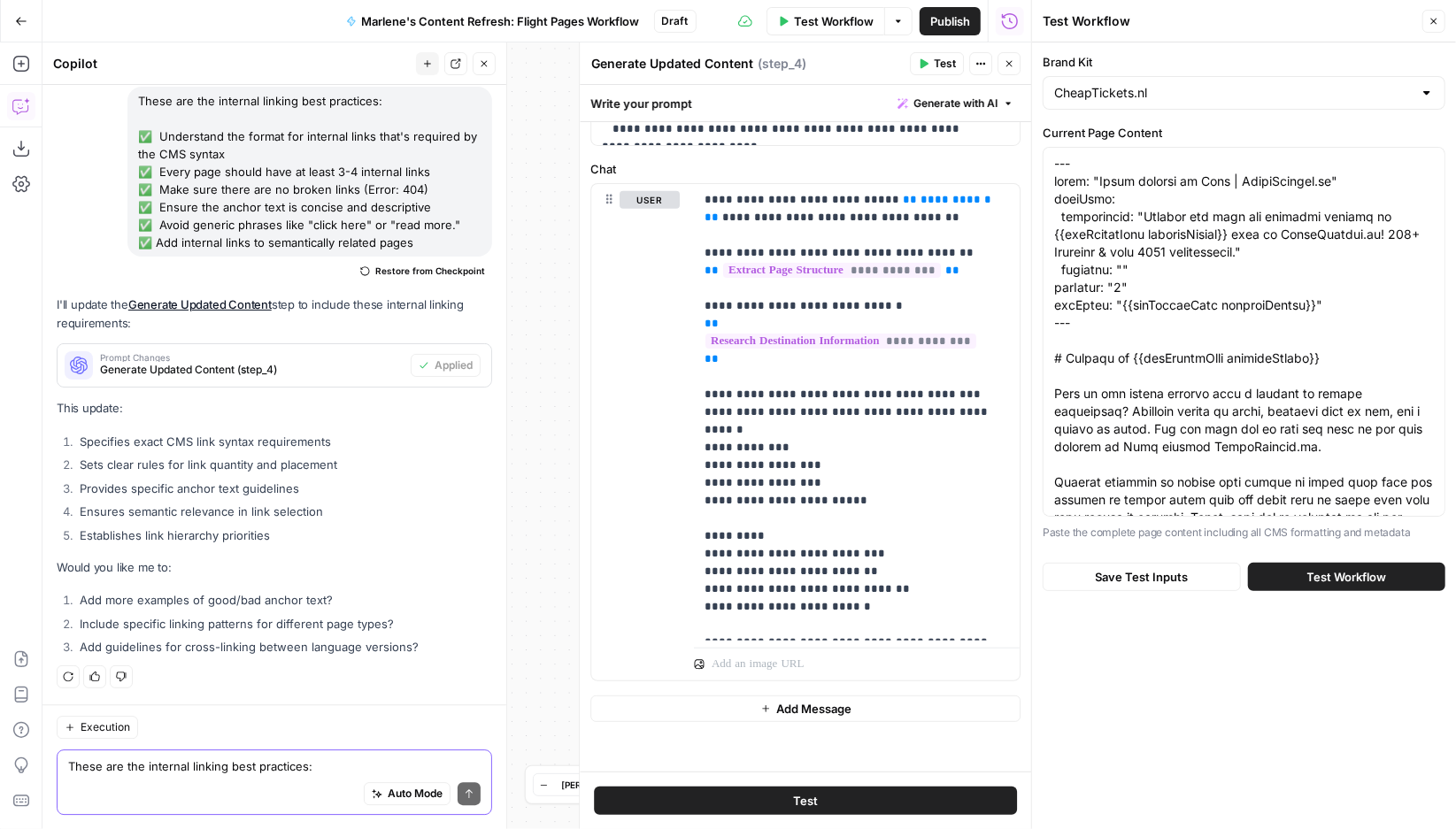 click on "Test Workflow" at bounding box center [1347, 577] 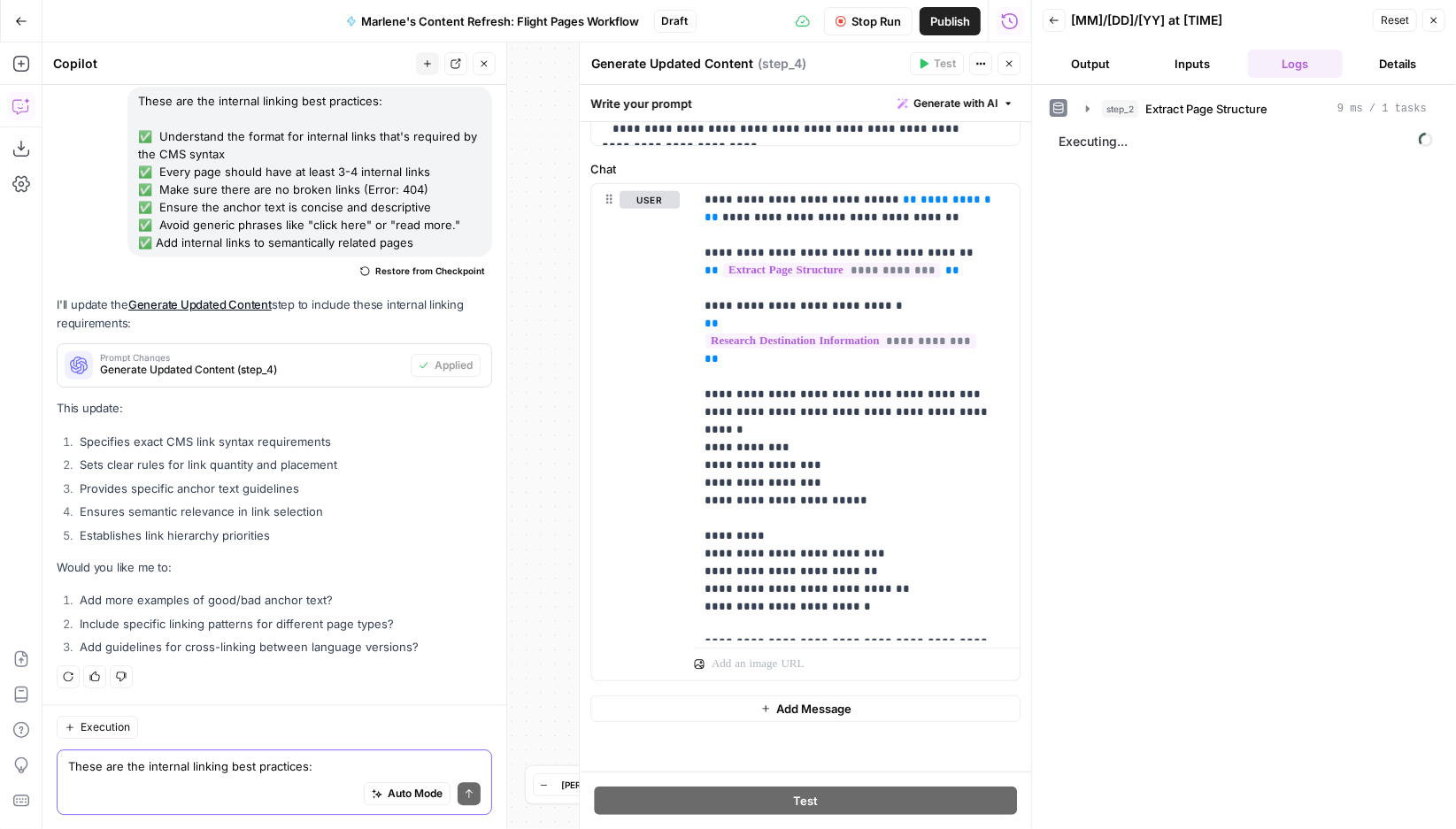 click 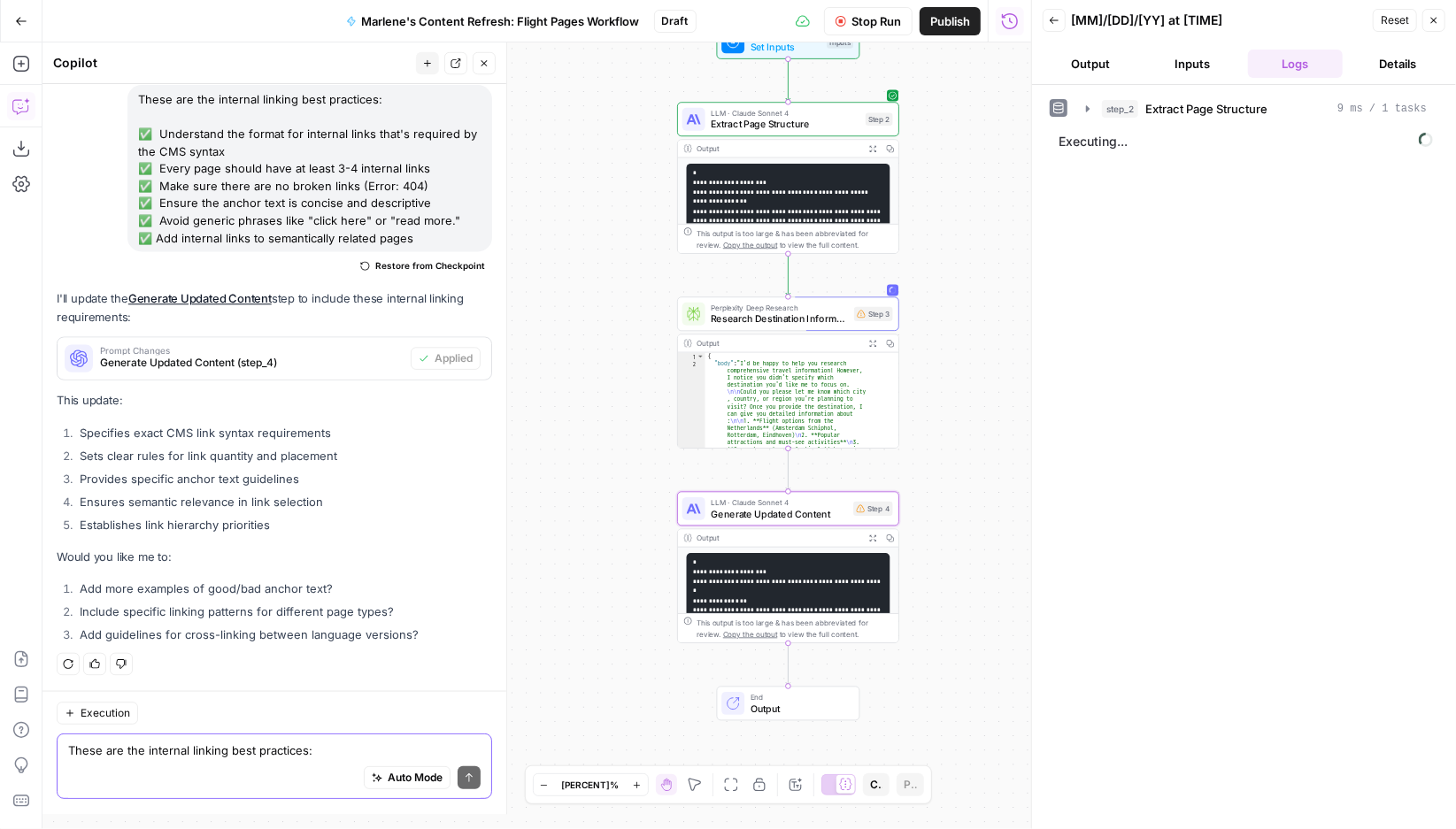 scroll, scrollTop: 20821, scrollLeft: 0, axis: vertical 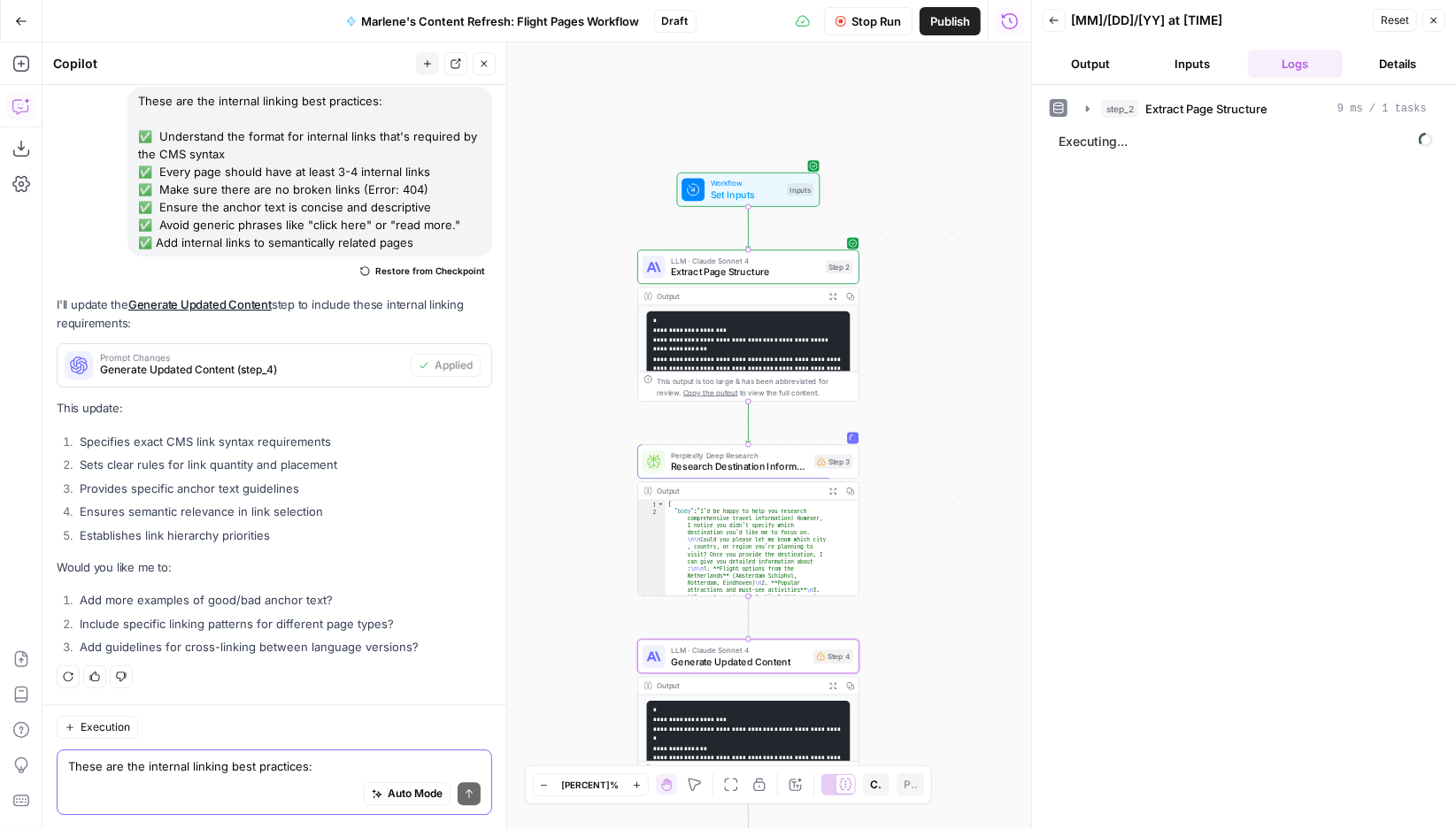 drag, startPoint x: 942, startPoint y: 280, endPoint x: 894, endPoint y: 445, distance: 171.84 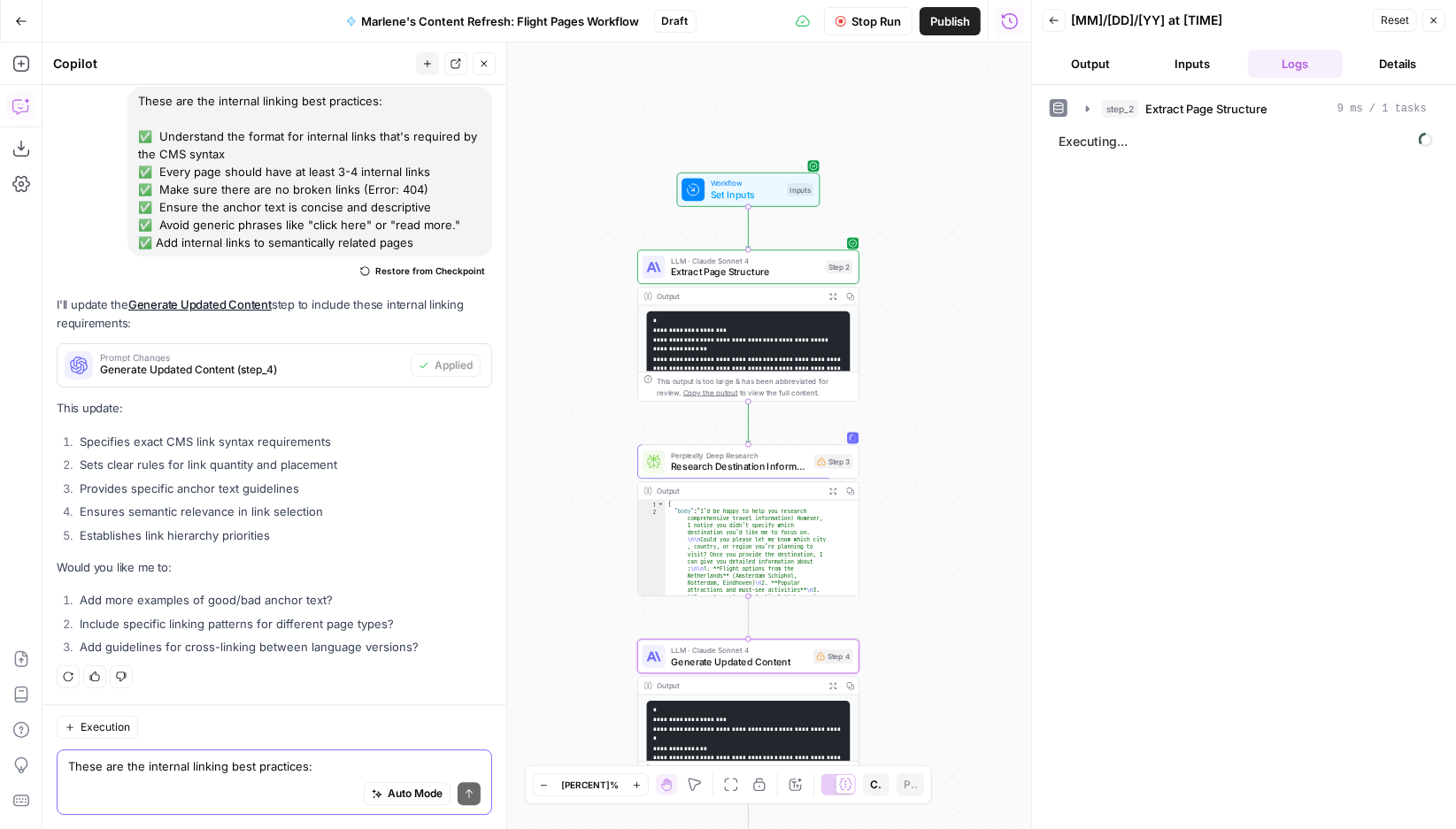 click on "I'd be happy to help you research         comprehensive travel information! However,         I notice you didn't specify which         destination you'd like me to focus on.         \n\n Could you please let me know which city        , country, or region you're planning to         visit? Once you provide the destination, I         can give you detailed information about        : \n\n 1. **Flight options from the         [COUNTRY]** ([AIRPORT],         [CITY], [CITY]) \n 2. **Popular         attractions and must-see activities** \n 3.         **Current events and festivals** happening         \n \n ," at bounding box center [536, 435] 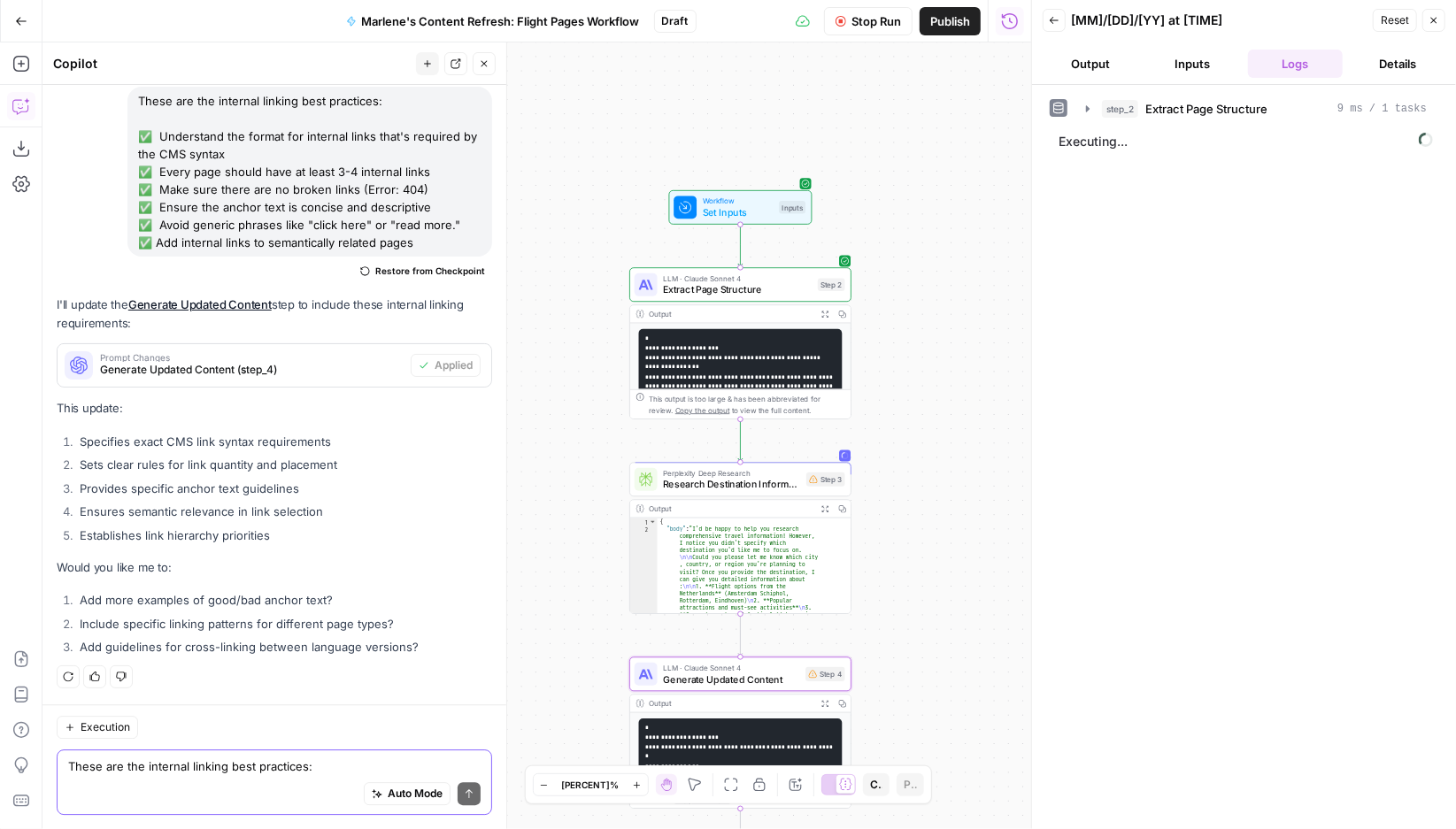 click on "Inputs" at bounding box center [1193, 64] 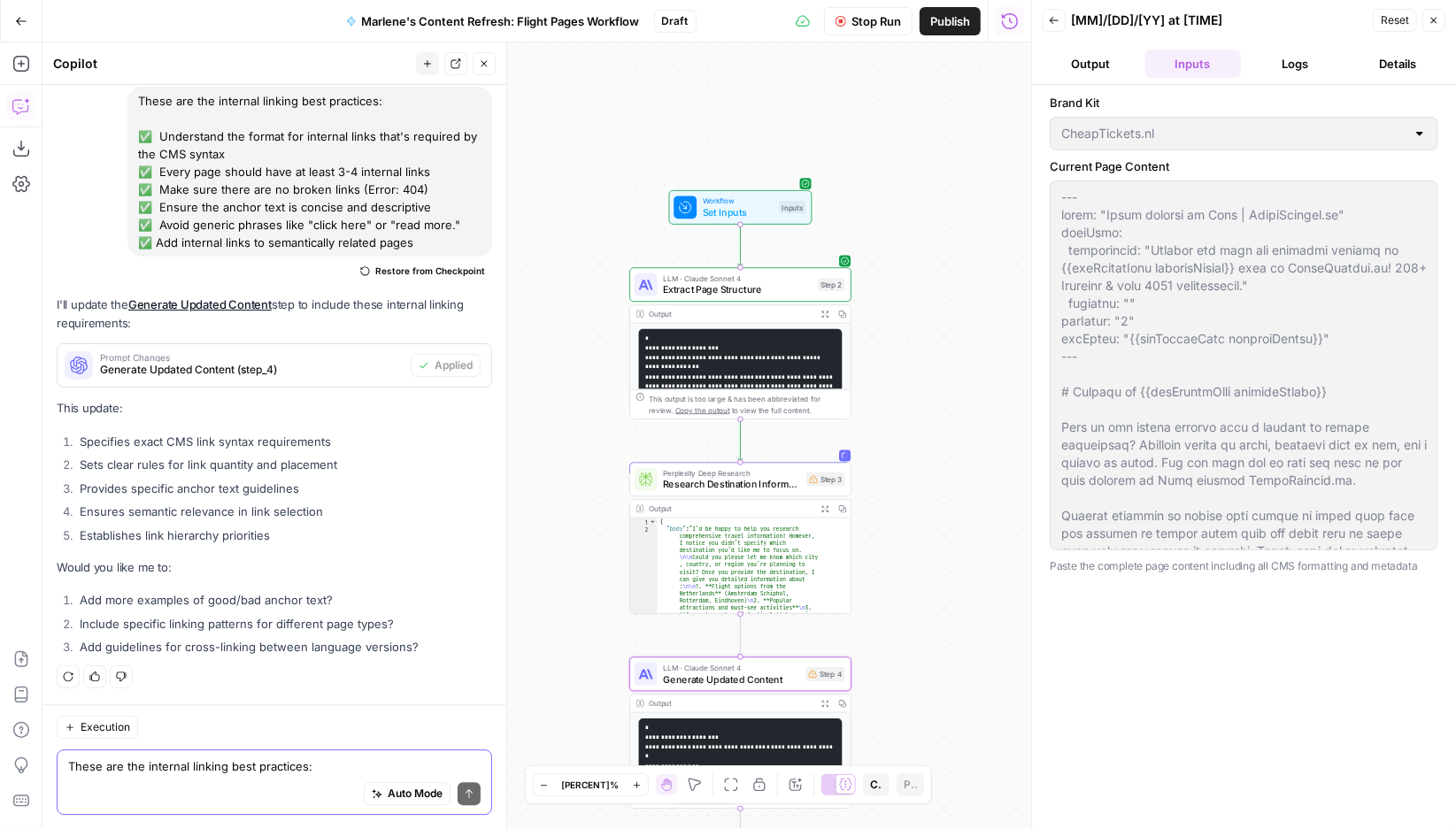 click on "Output" at bounding box center [1090, 64] 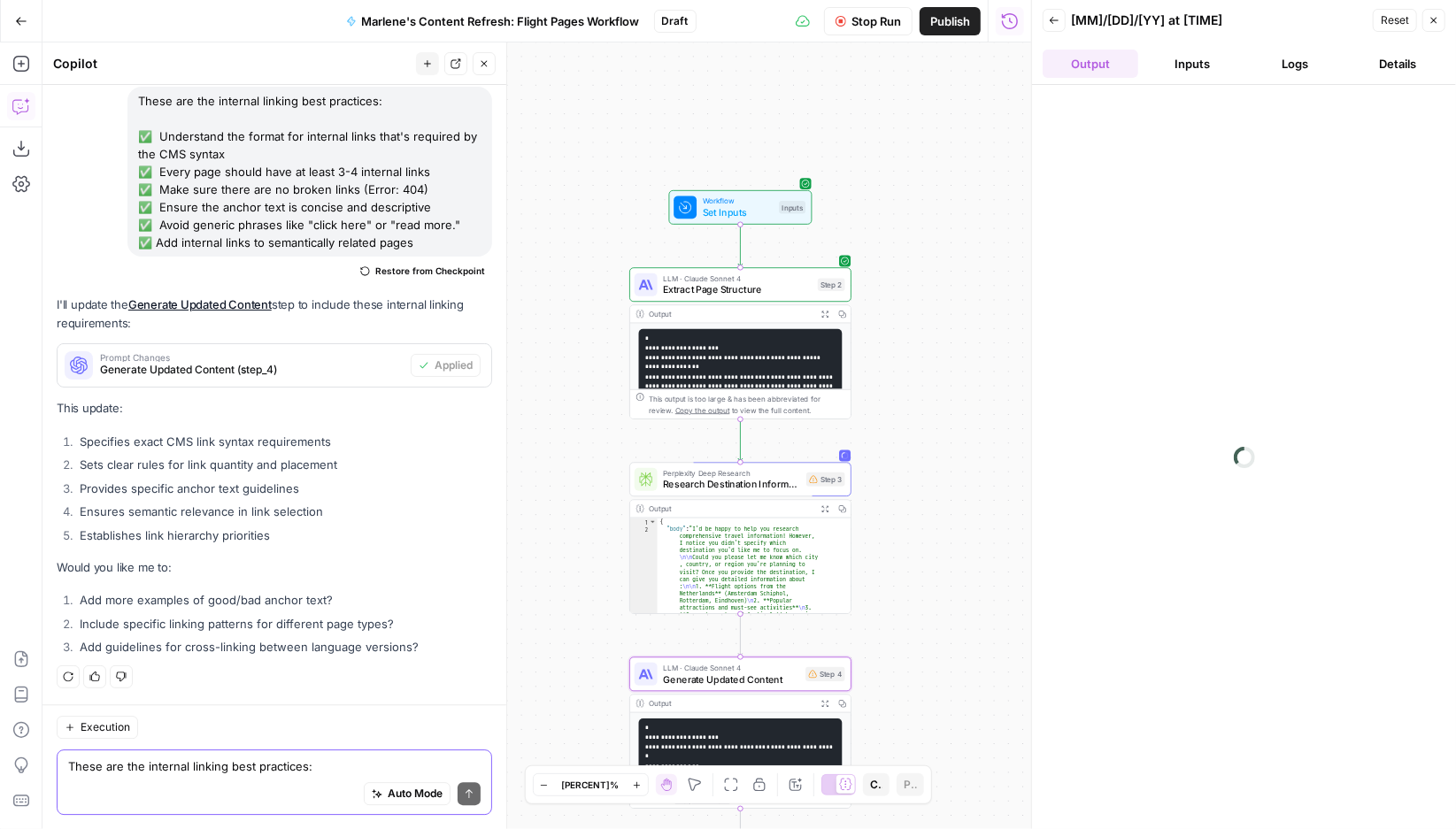 click on "Logs" at bounding box center [1296, 64] 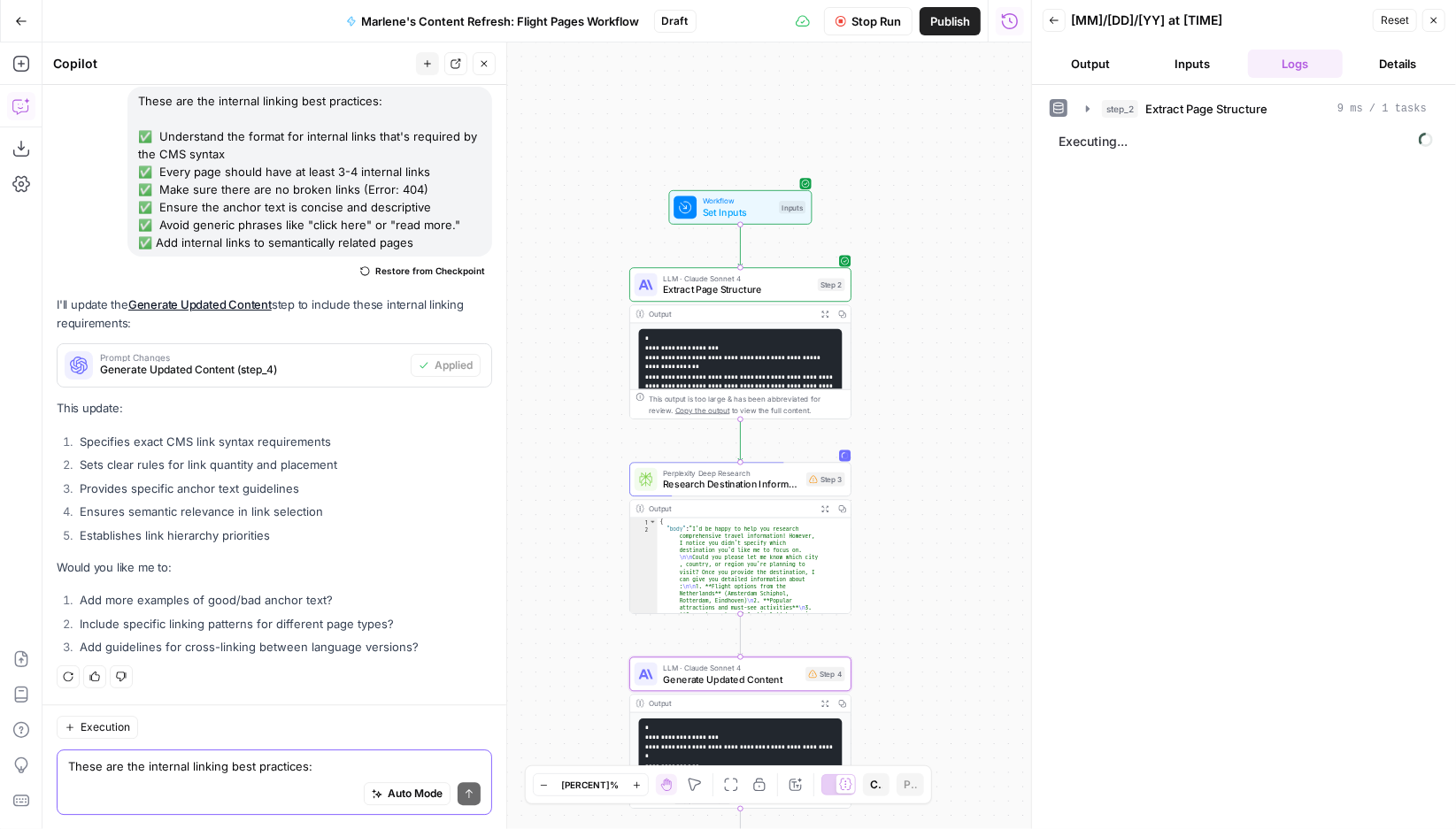 click on "Details" at bounding box center (1398, 64) 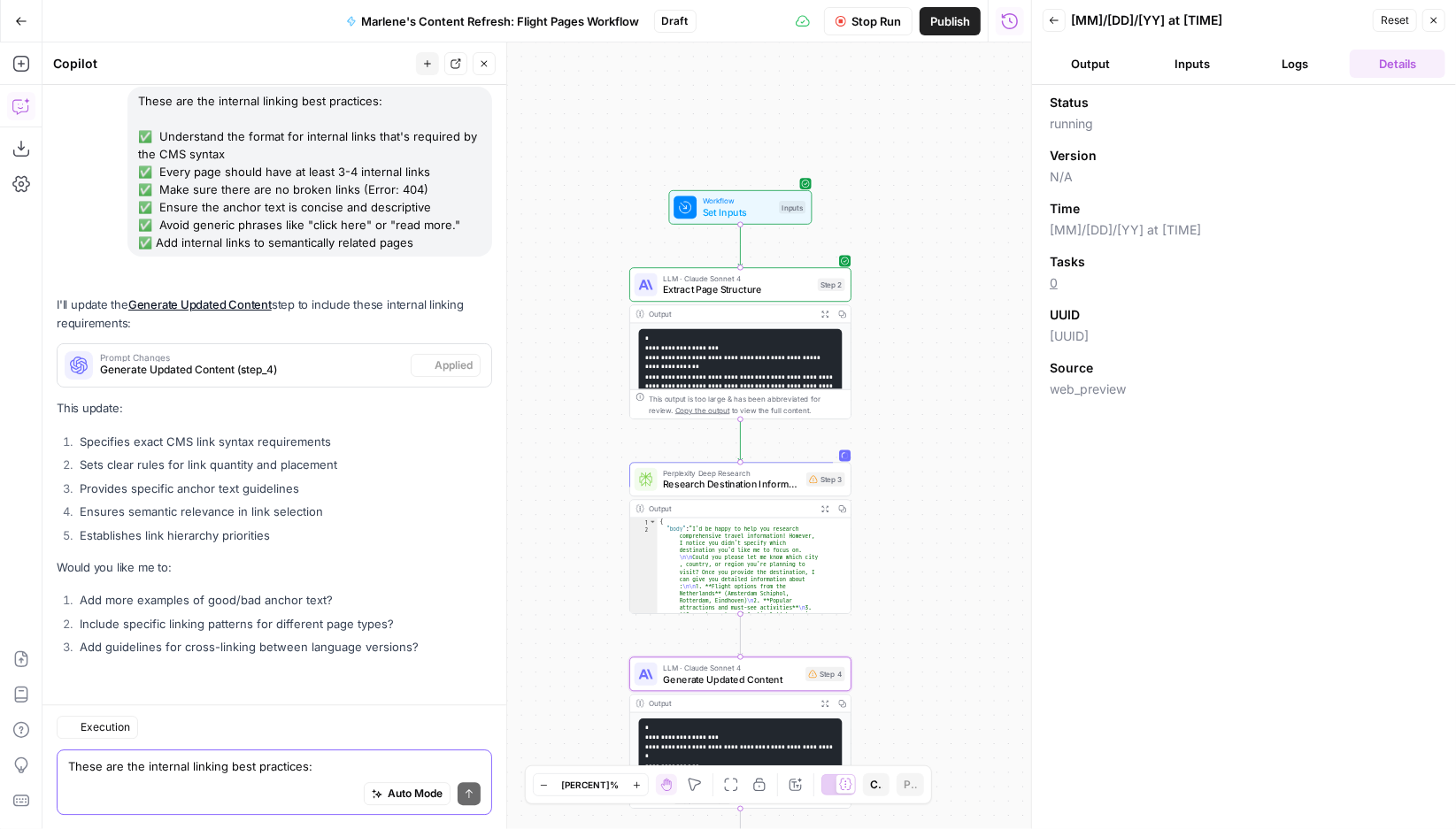 scroll, scrollTop: 20821, scrollLeft: 0, axis: vertical 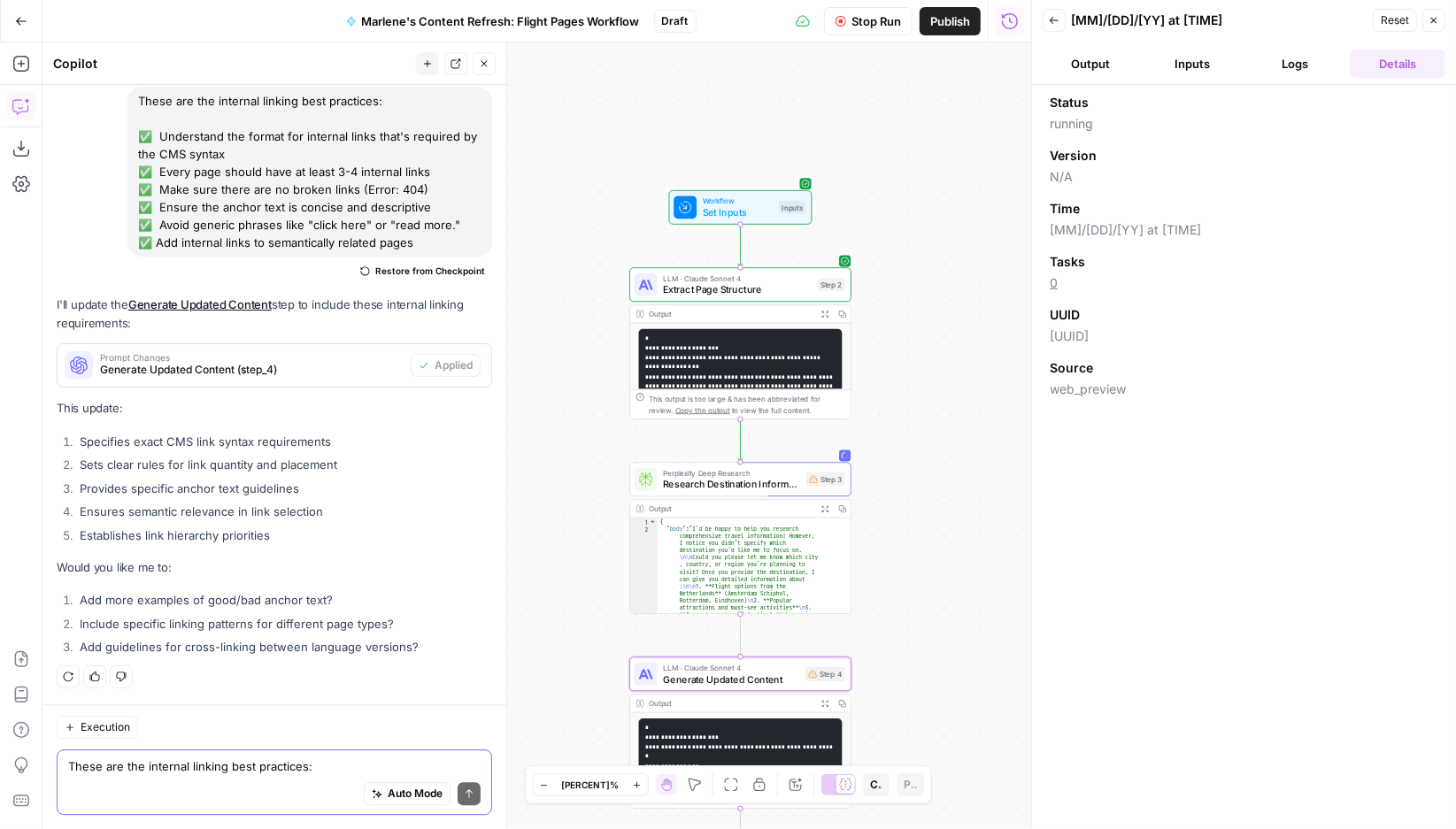 click on "Inputs" at bounding box center (1193, 64) 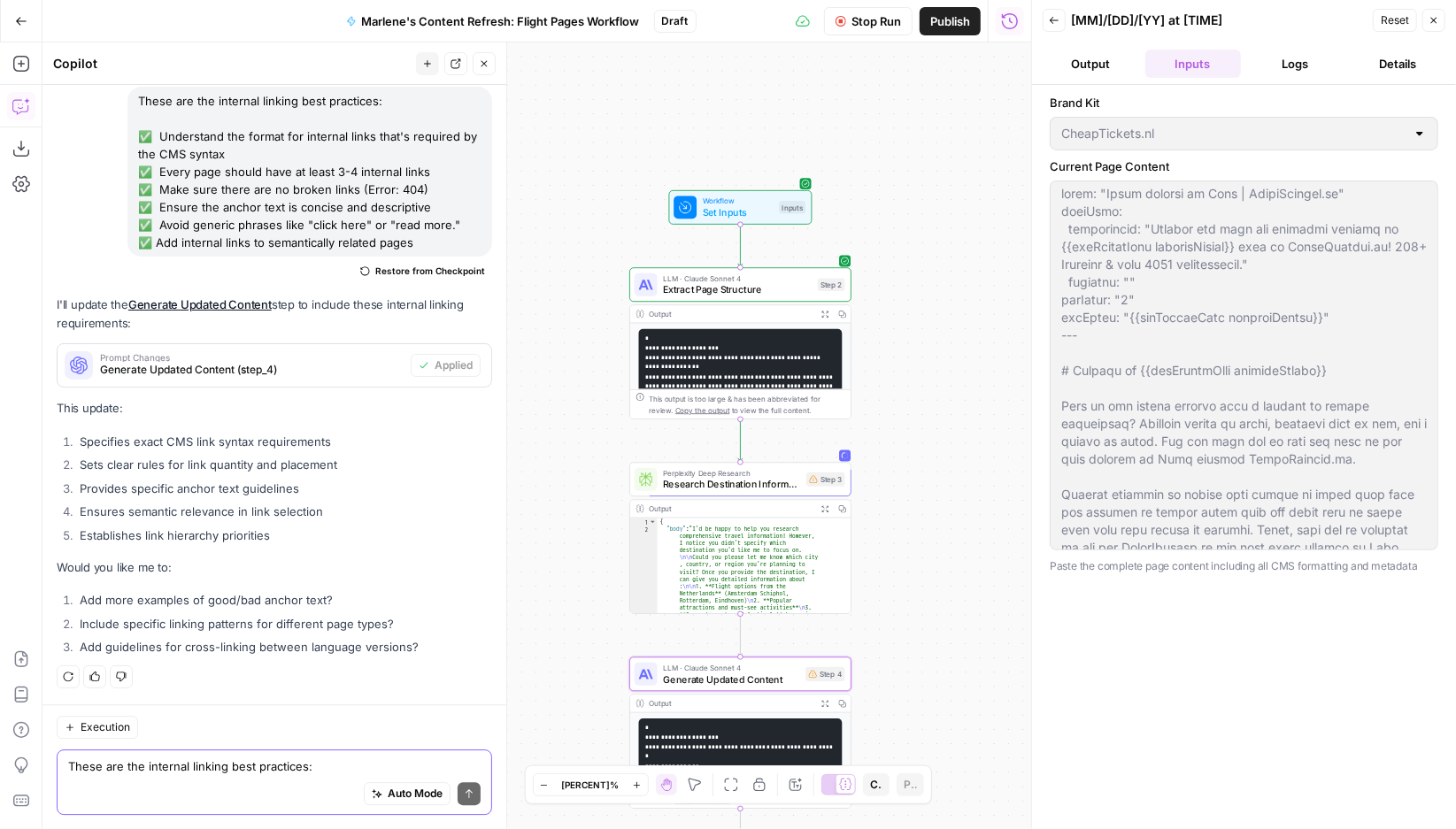 scroll, scrollTop: 0, scrollLeft: 0, axis: both 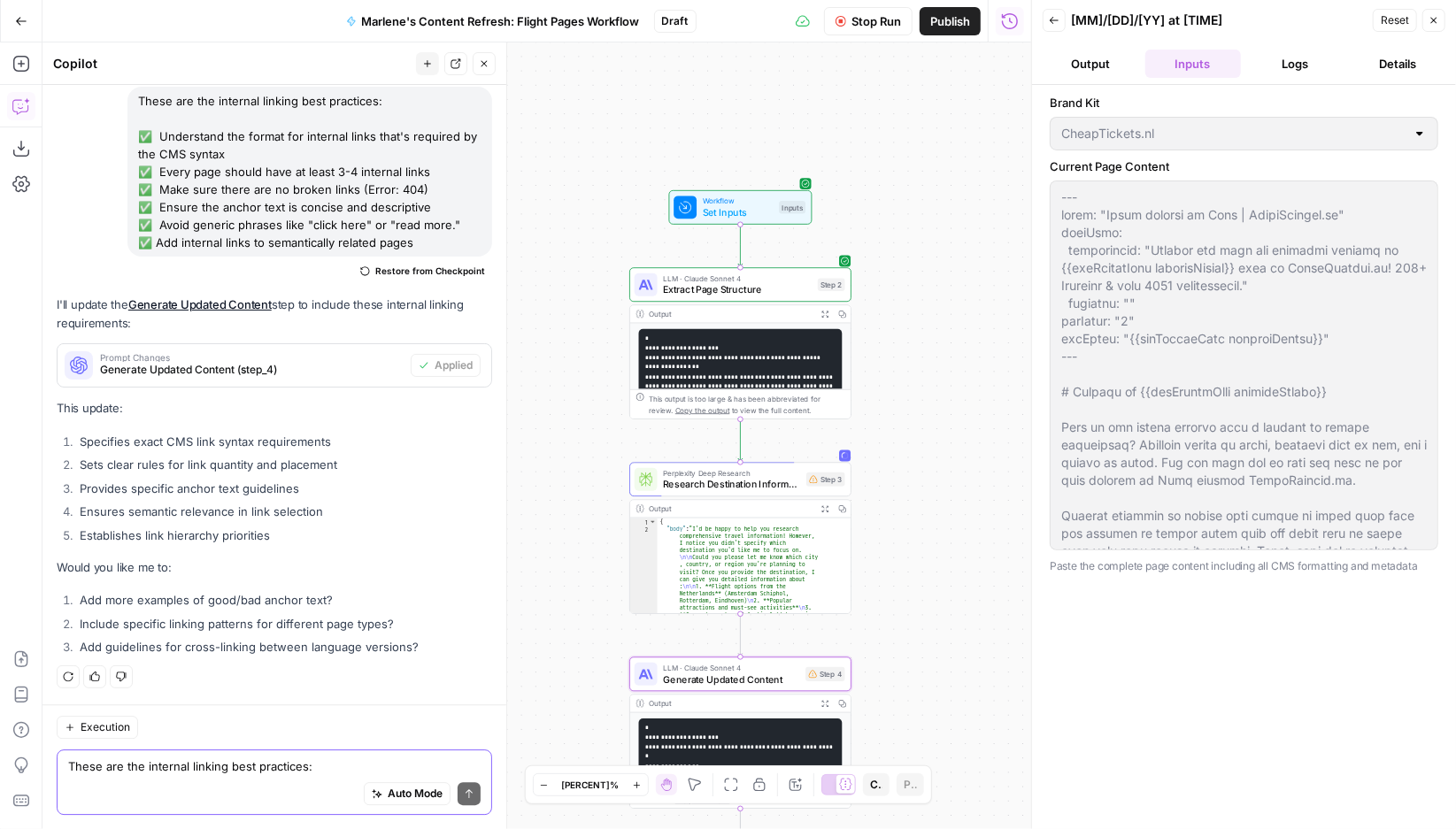 click on "Logs" at bounding box center (1296, 64) 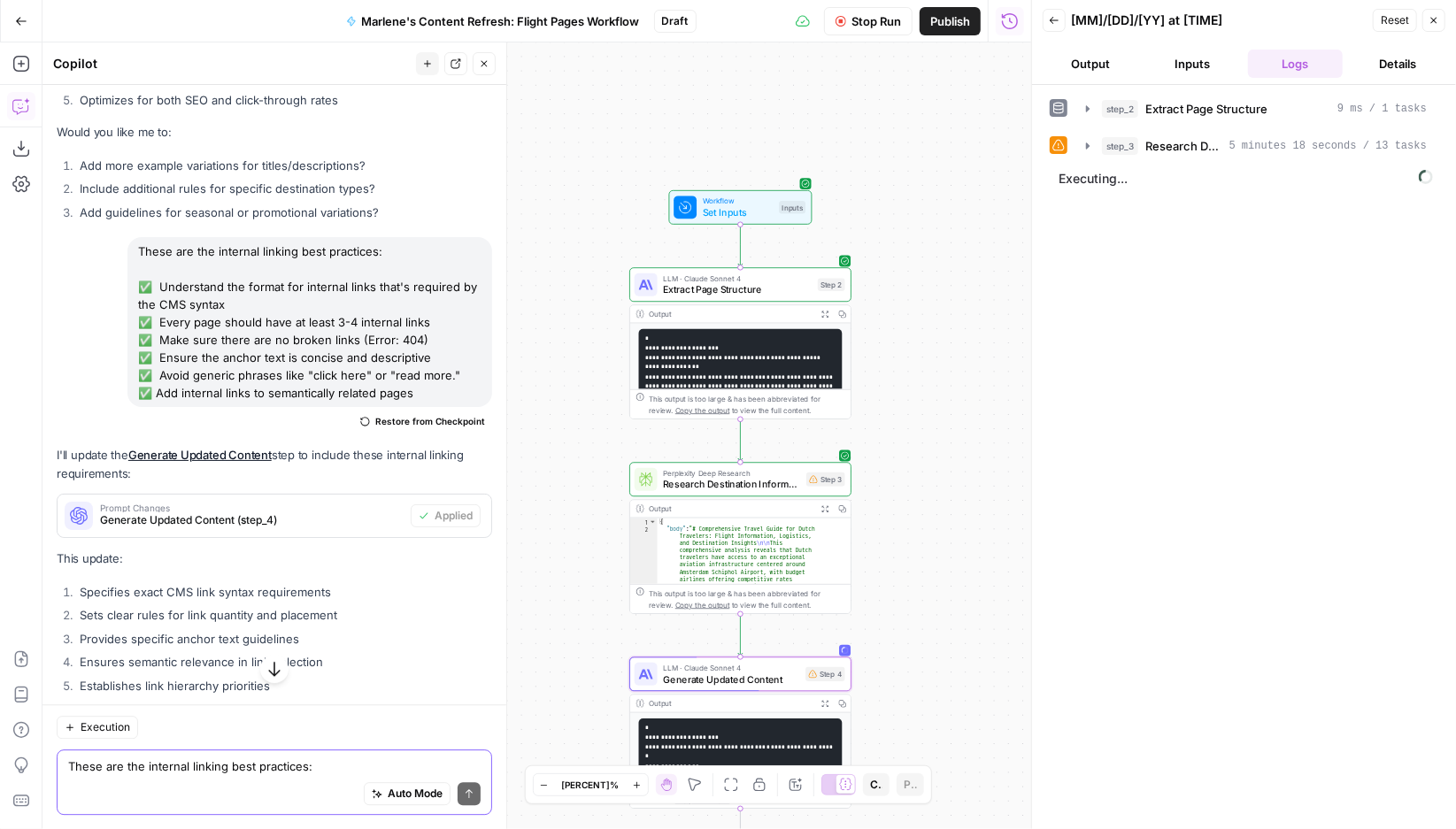 scroll, scrollTop: 20415, scrollLeft: 0, axis: vertical 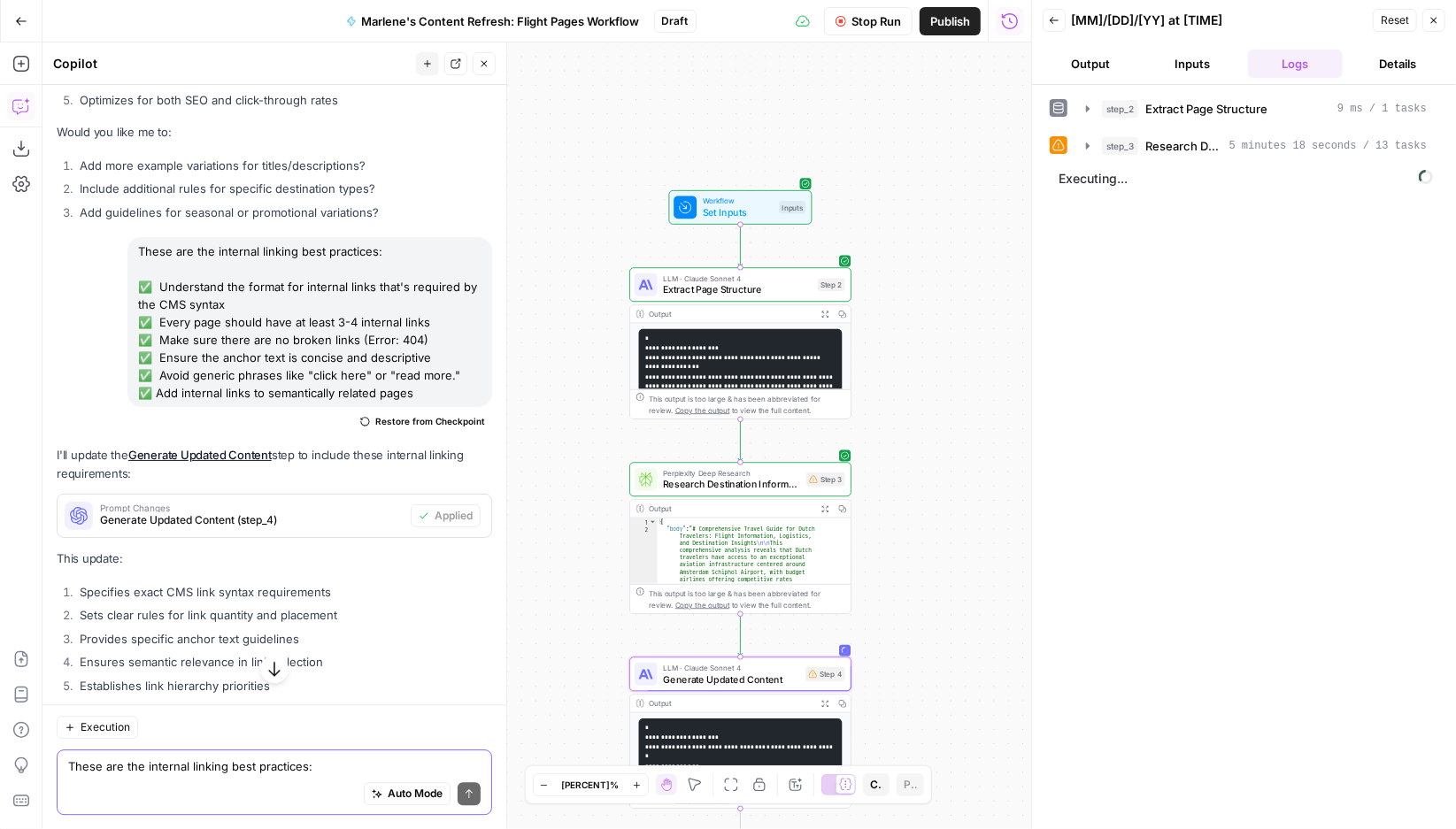 click on "Research Destination Information" at bounding box center [1183, 146] 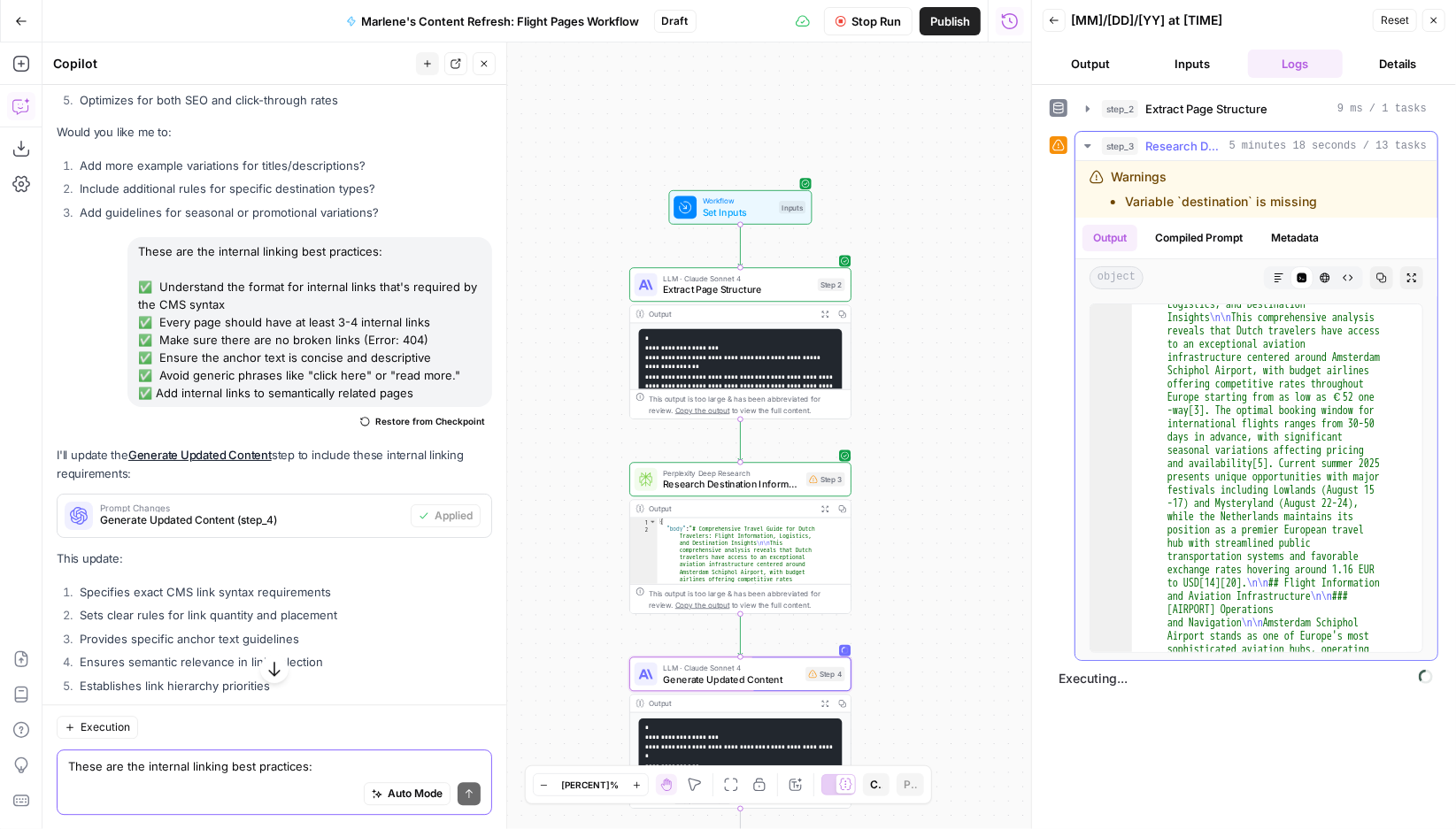 scroll, scrollTop: 46, scrollLeft: 0, axis: vertical 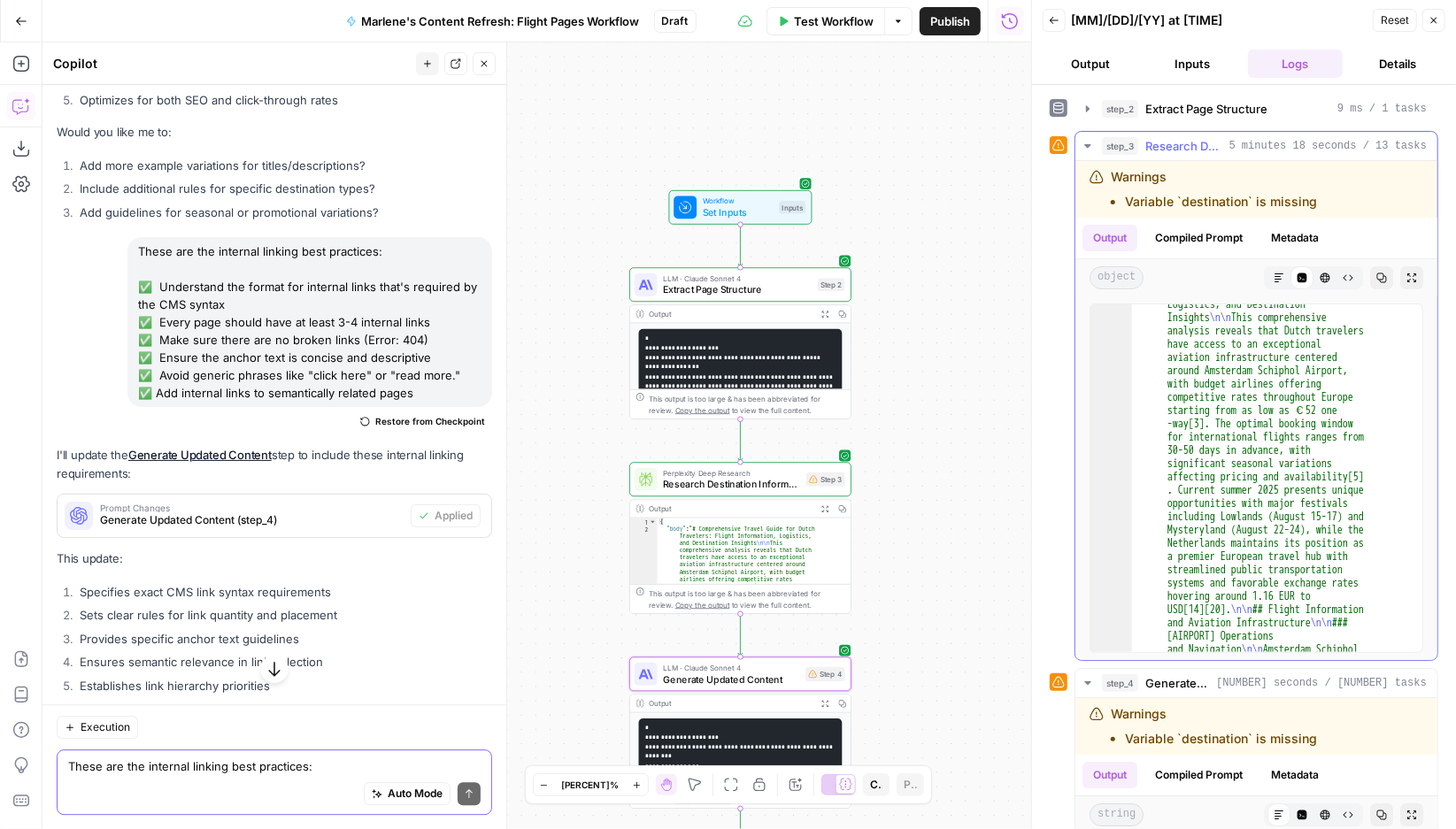 click on "5 minutes 18 seconds / 13 tasks" at bounding box center (1328, 146) 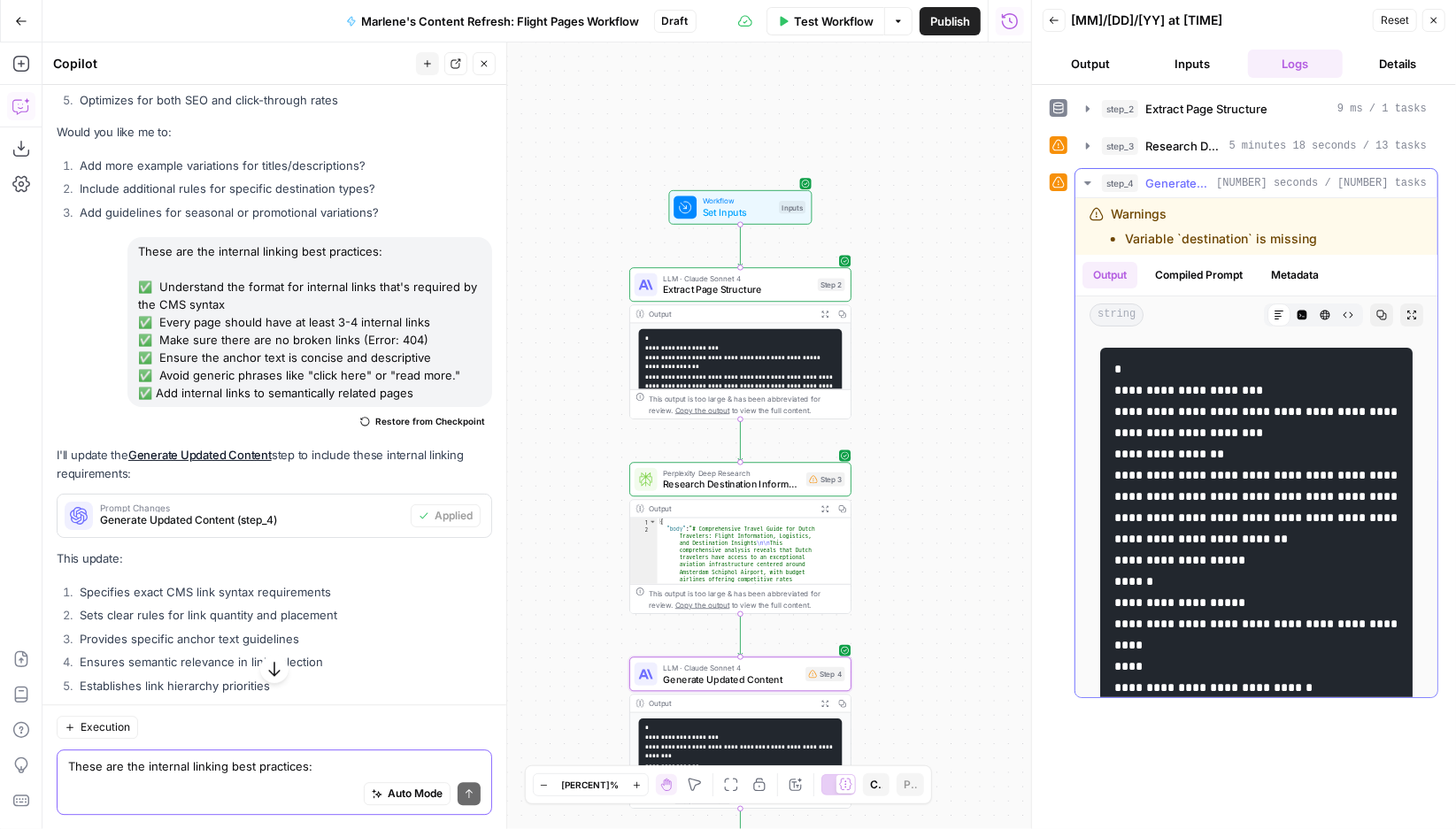 click on "[NUMBER] seconds / [NUMBER] tasks" at bounding box center (1321, 183) 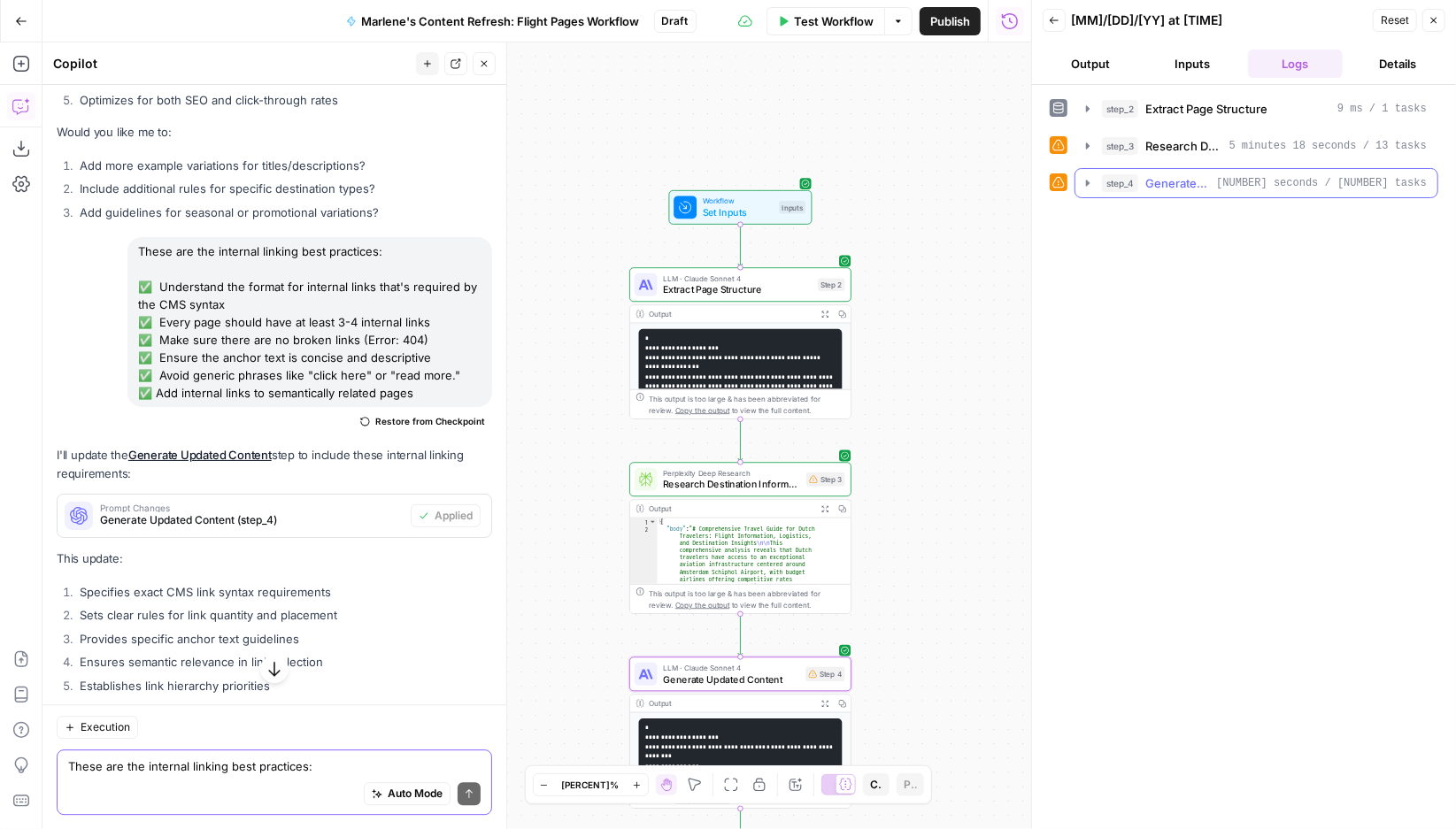click on "[NUMBER] seconds / [NUMBER] tasks" at bounding box center (1321, 183) 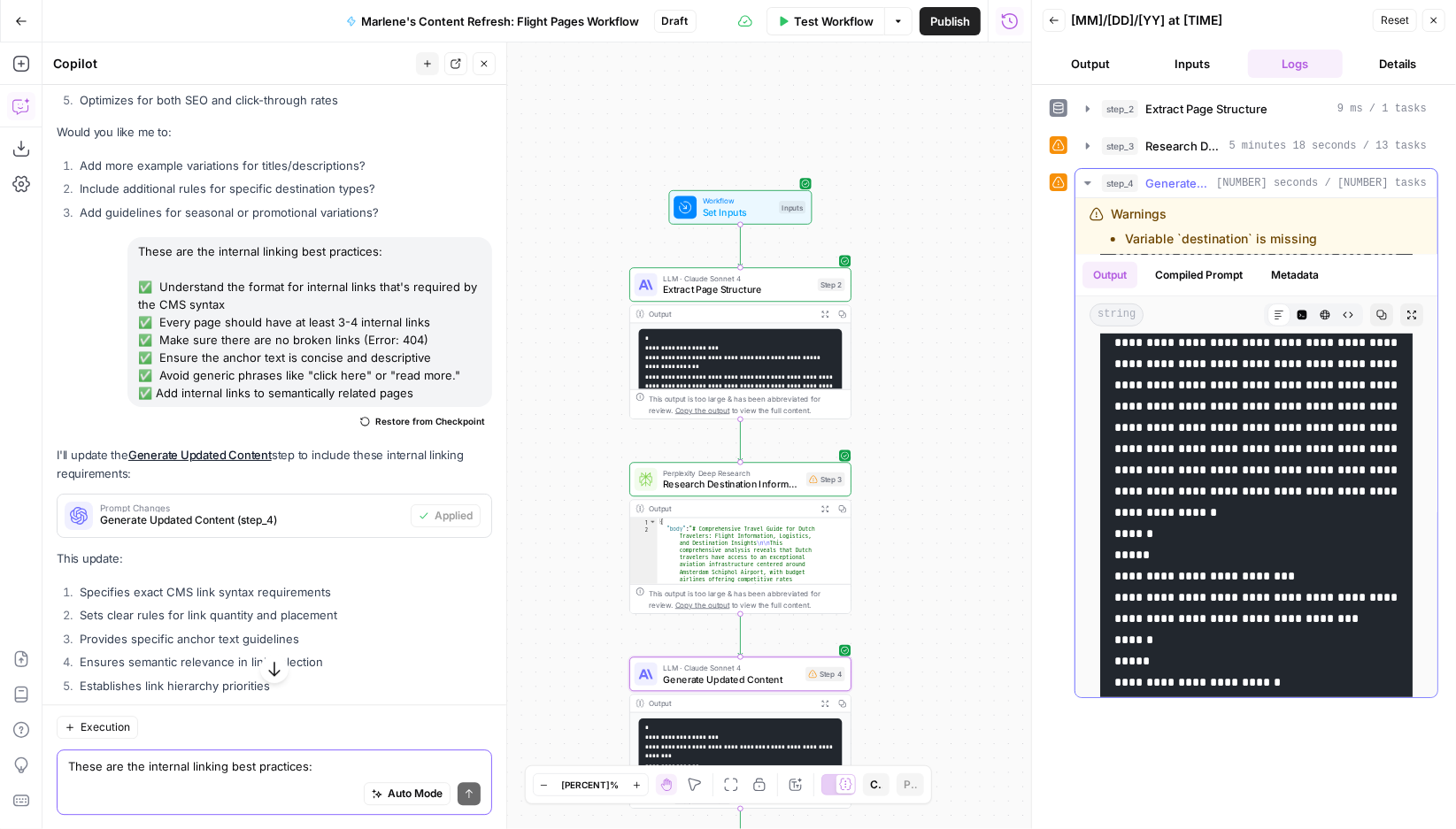 scroll, scrollTop: 0, scrollLeft: 0, axis: both 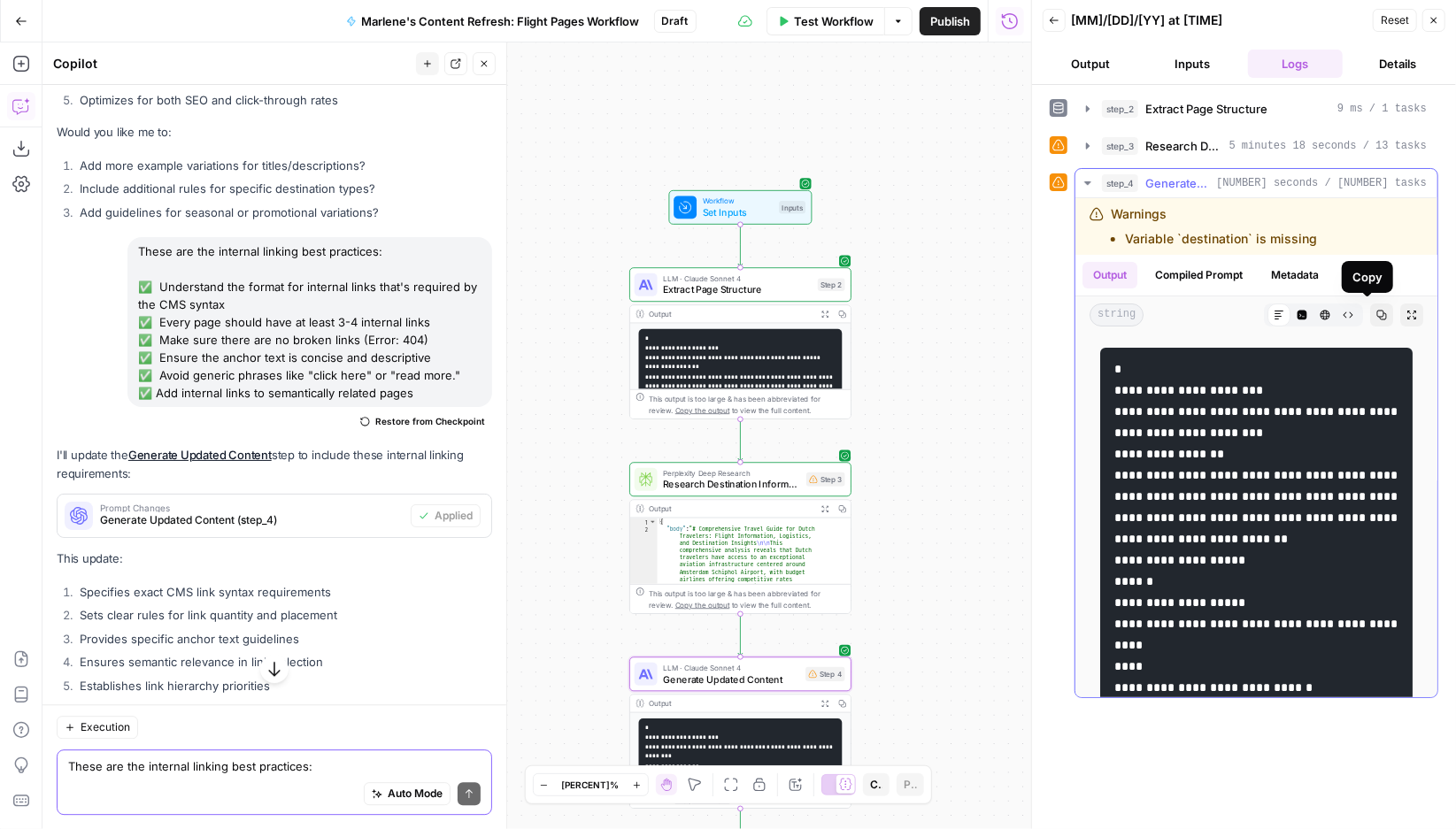 click on "Copy" at bounding box center [1382, 315] 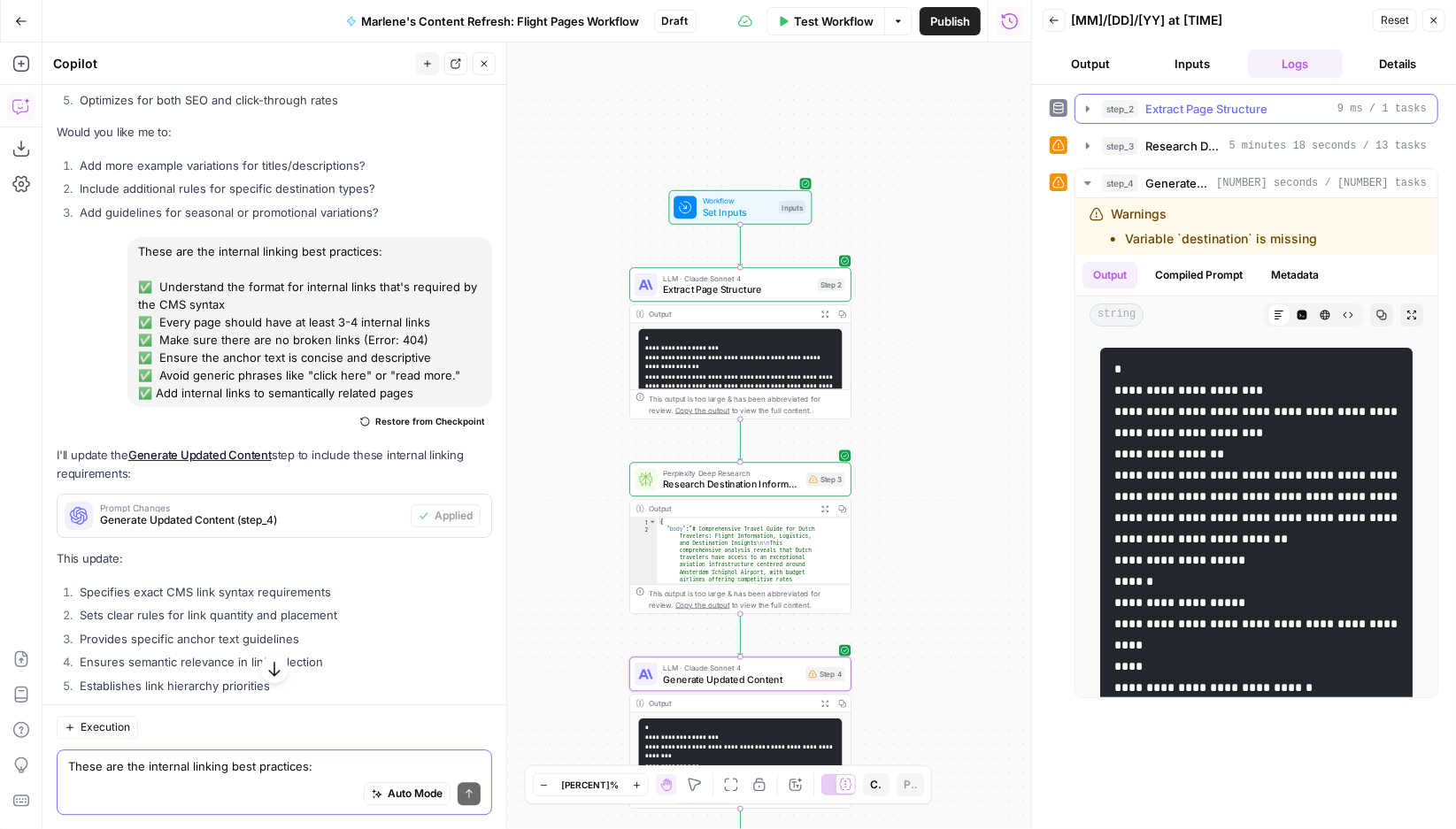 click on "Extract Page Structure" at bounding box center (1206, 109) 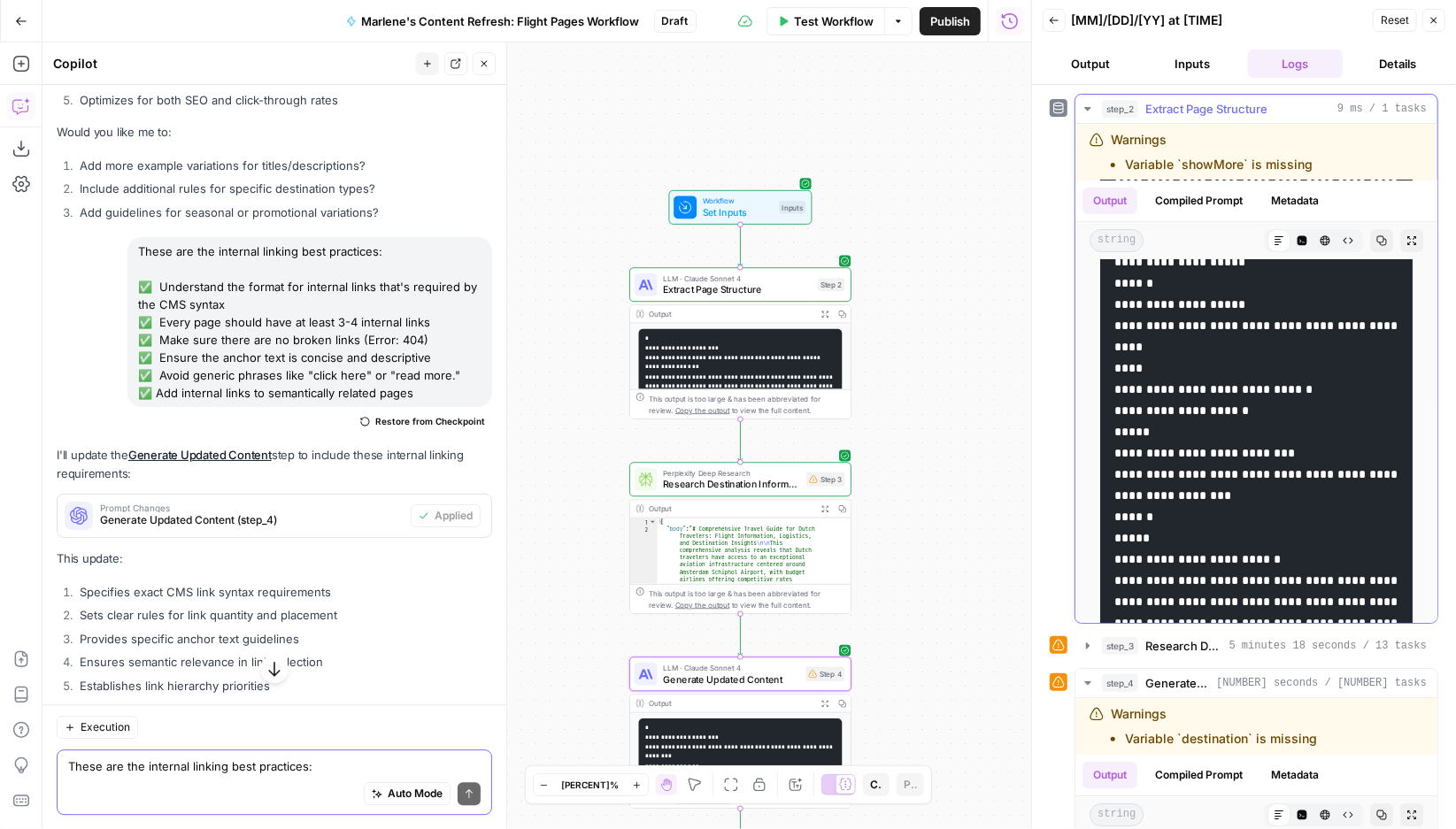 scroll, scrollTop: 235, scrollLeft: 0, axis: vertical 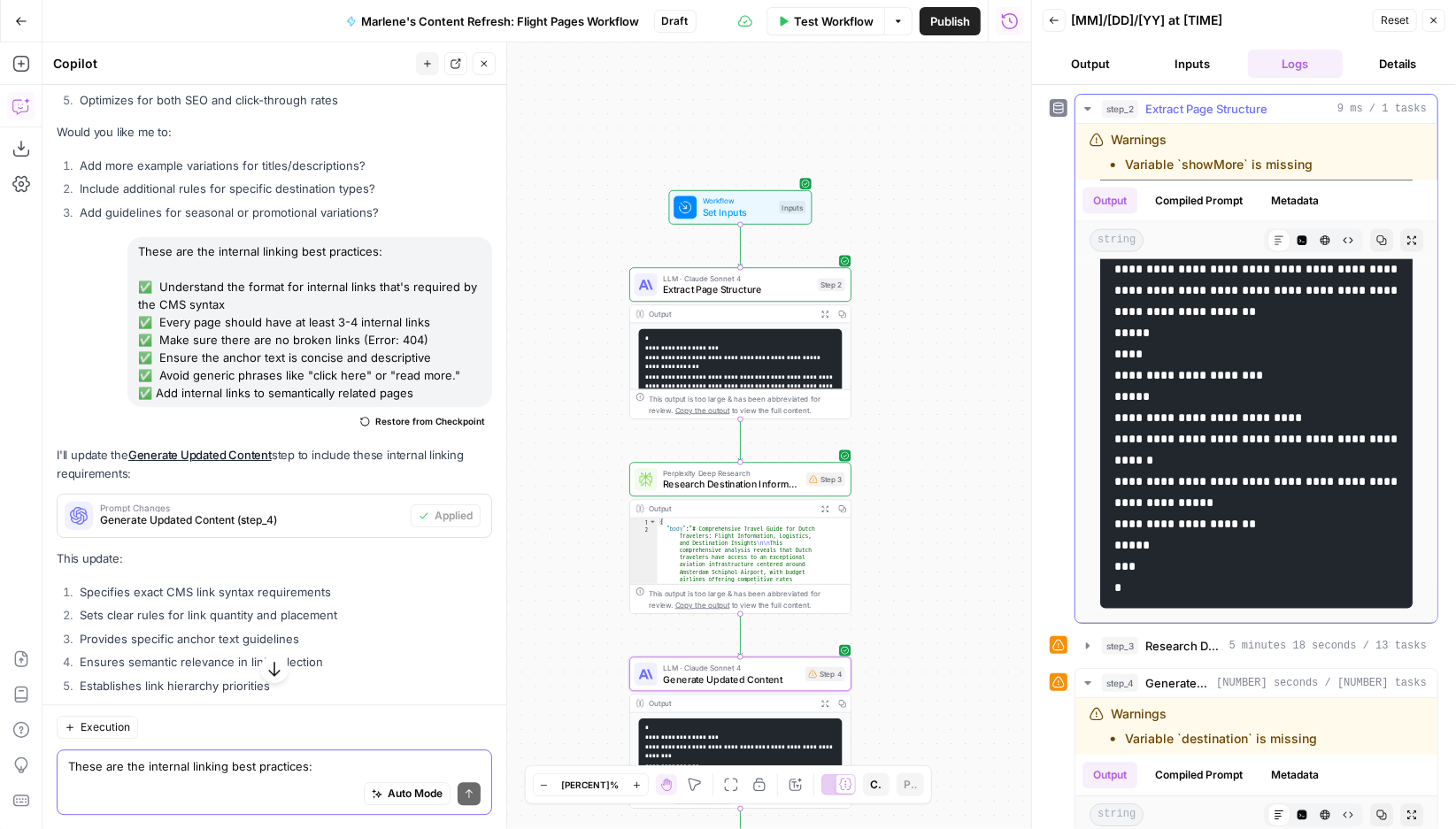 click on "Extract Page Structure" at bounding box center (1206, 109) 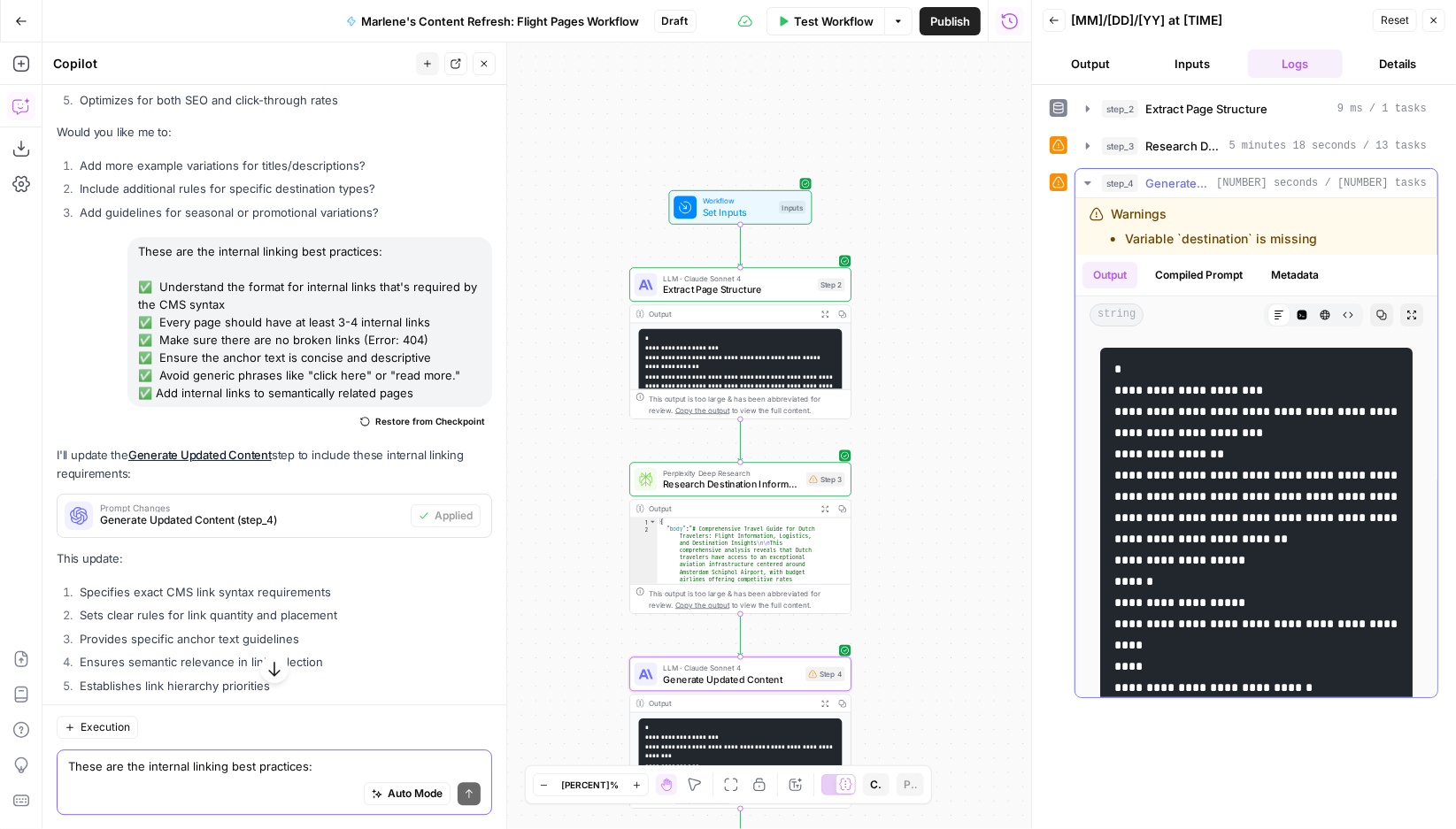 click on "Generate Updated Content" at bounding box center (1177, 183) 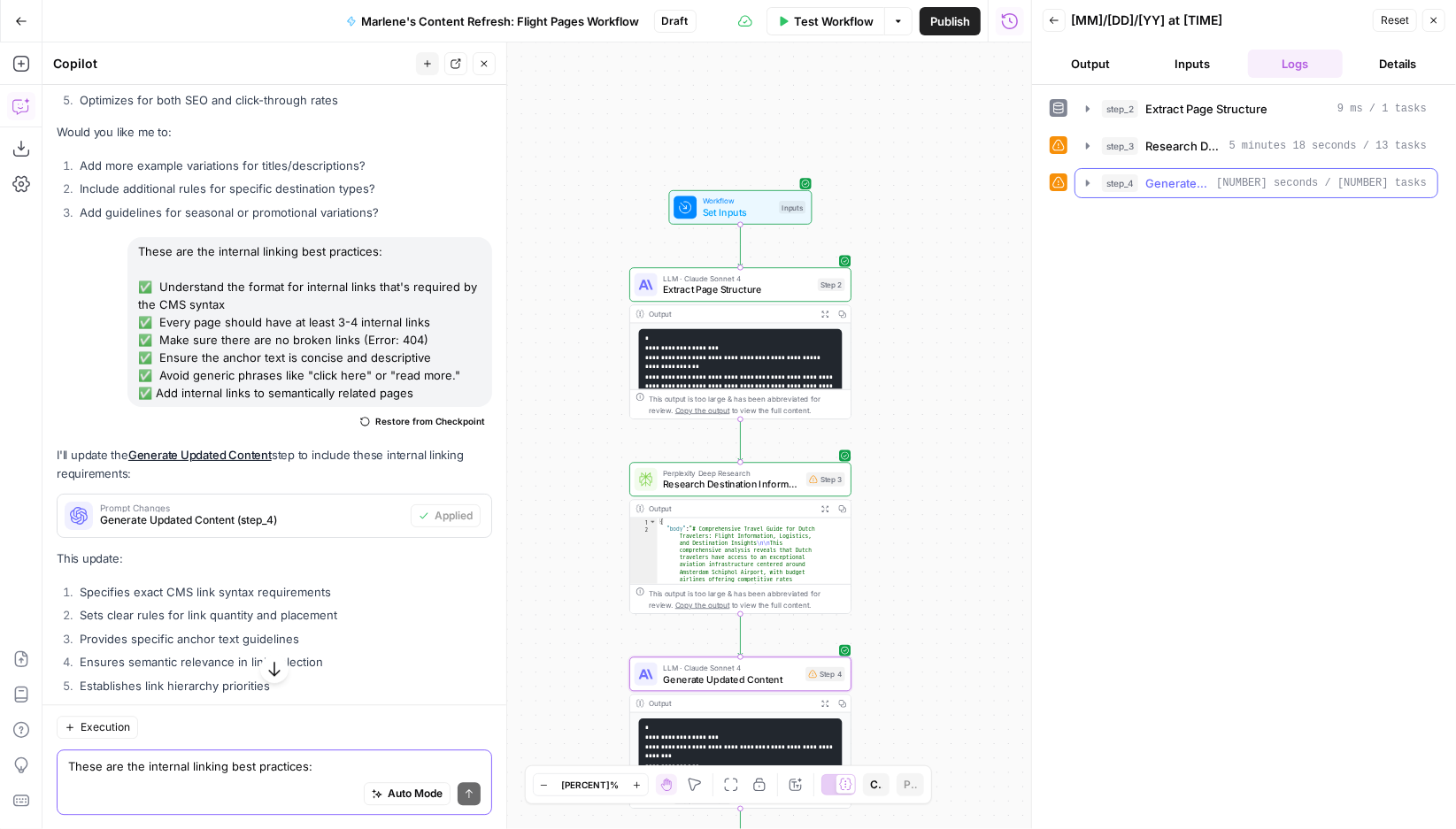 click on "Generate Updated Content" at bounding box center (1177, 183) 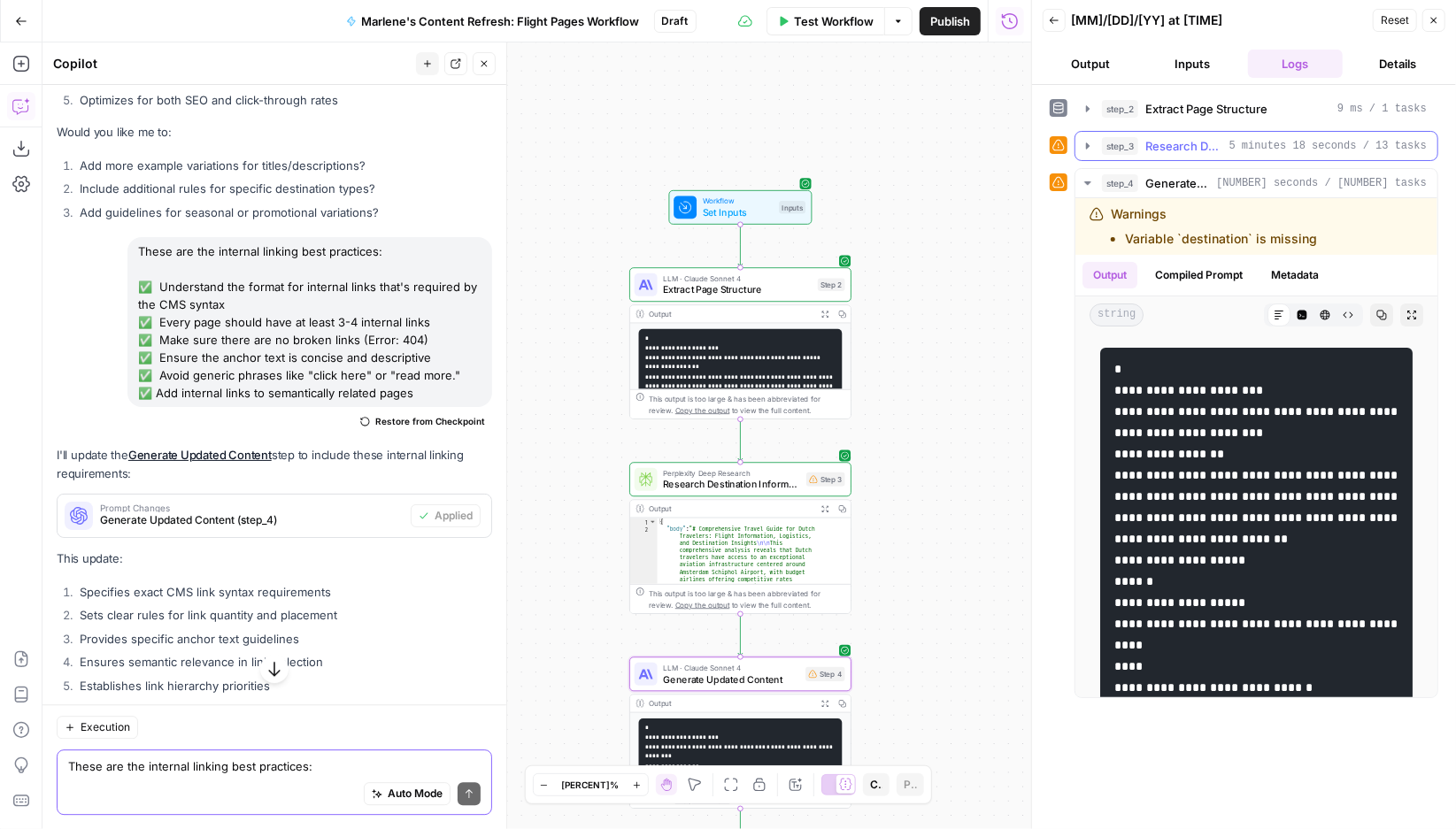 click on "Research Destination Information" at bounding box center (1183, 146) 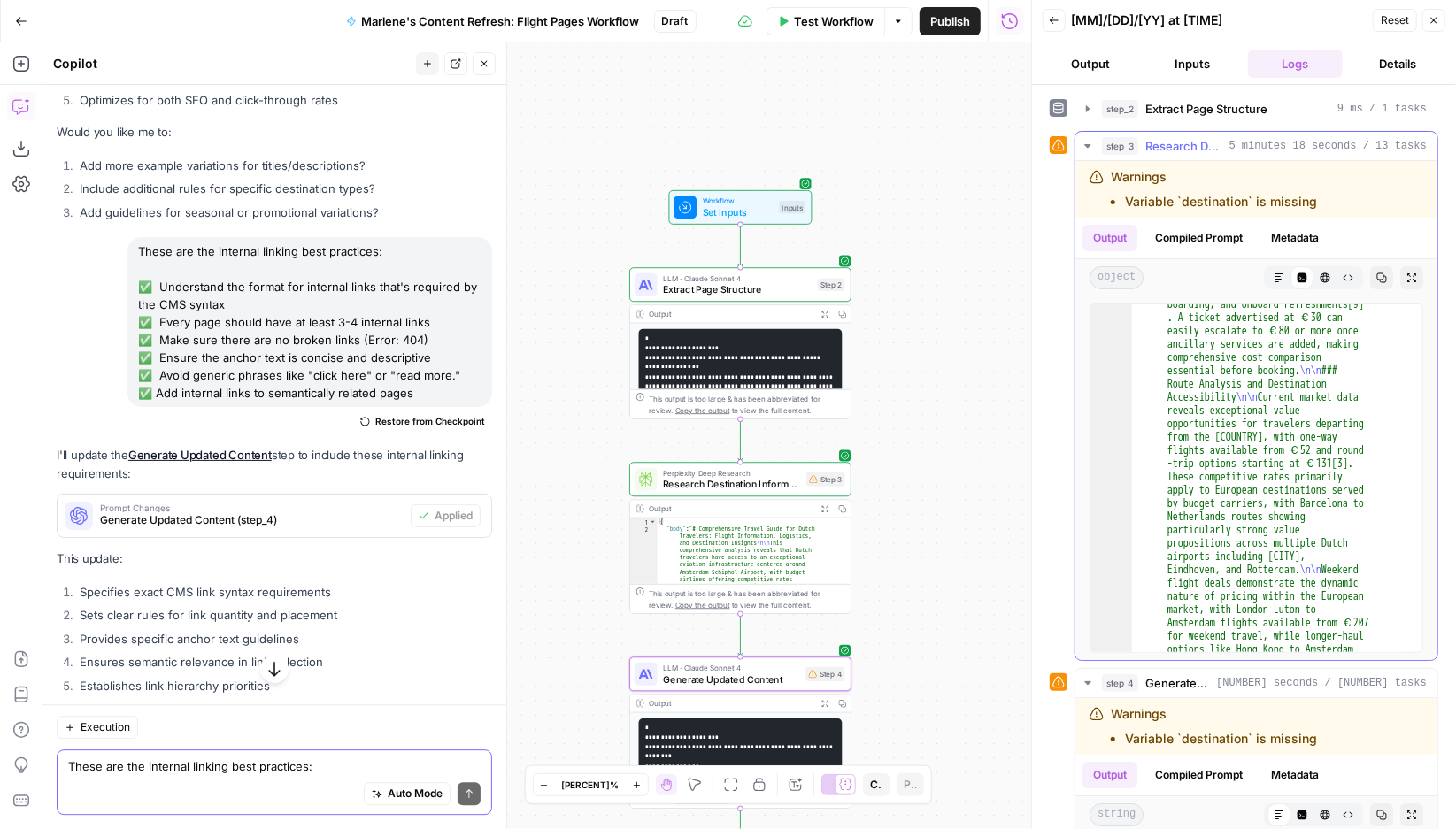 scroll, scrollTop: 3356, scrollLeft: 0, axis: vertical 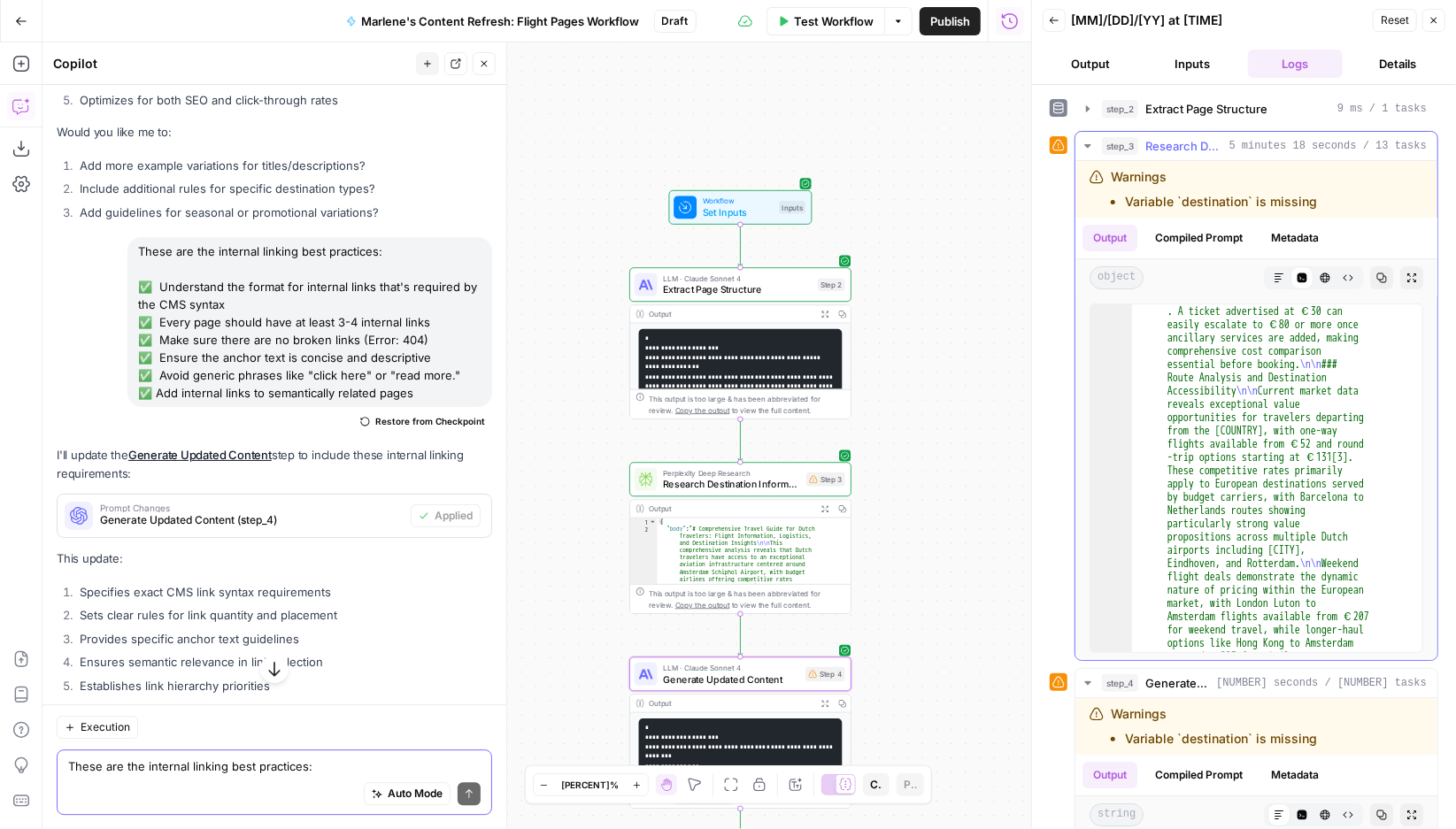 click 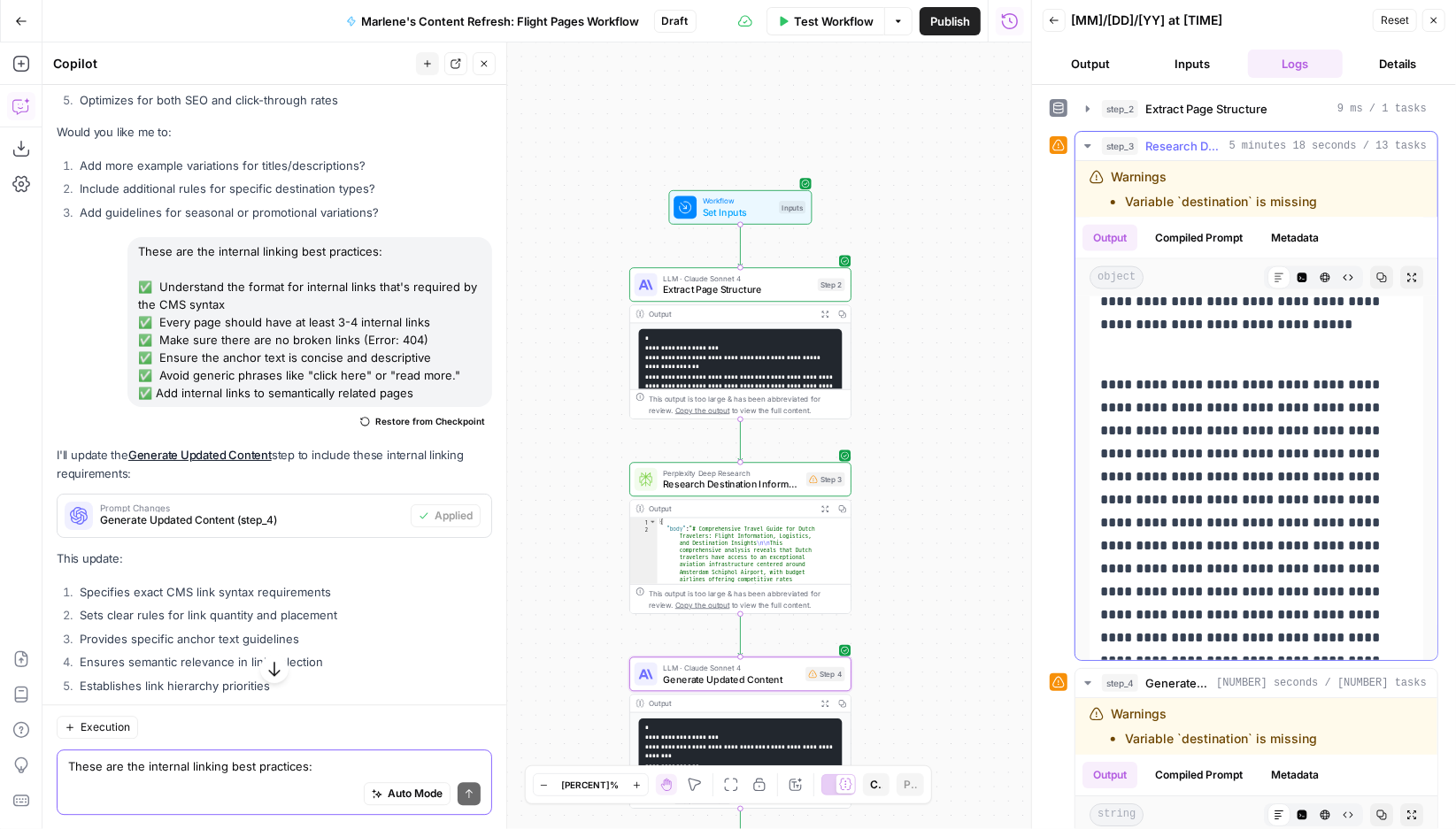 scroll, scrollTop: 1695, scrollLeft: 0, axis: vertical 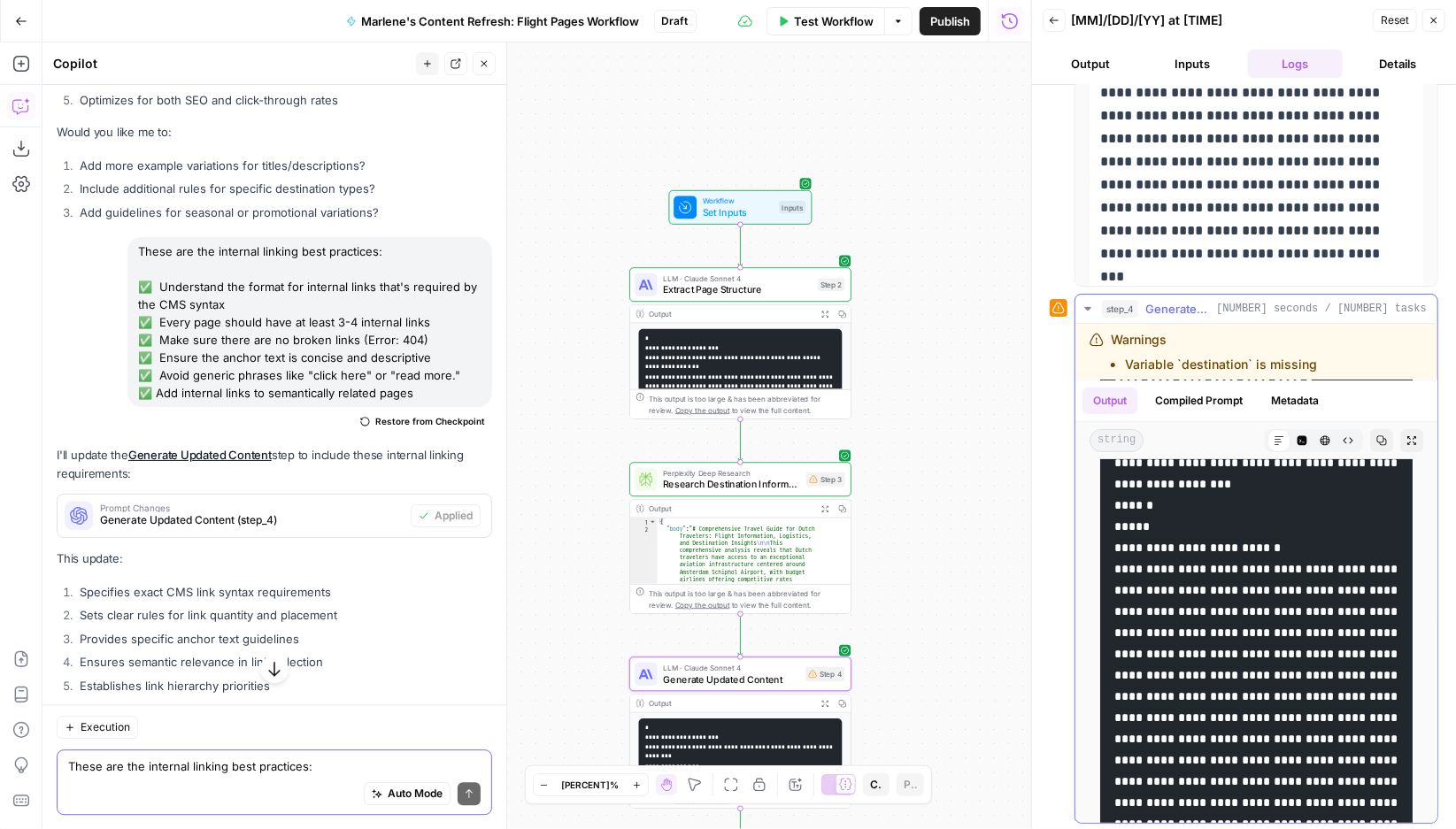 click on "Generate Updated Content" at bounding box center [1177, 309] 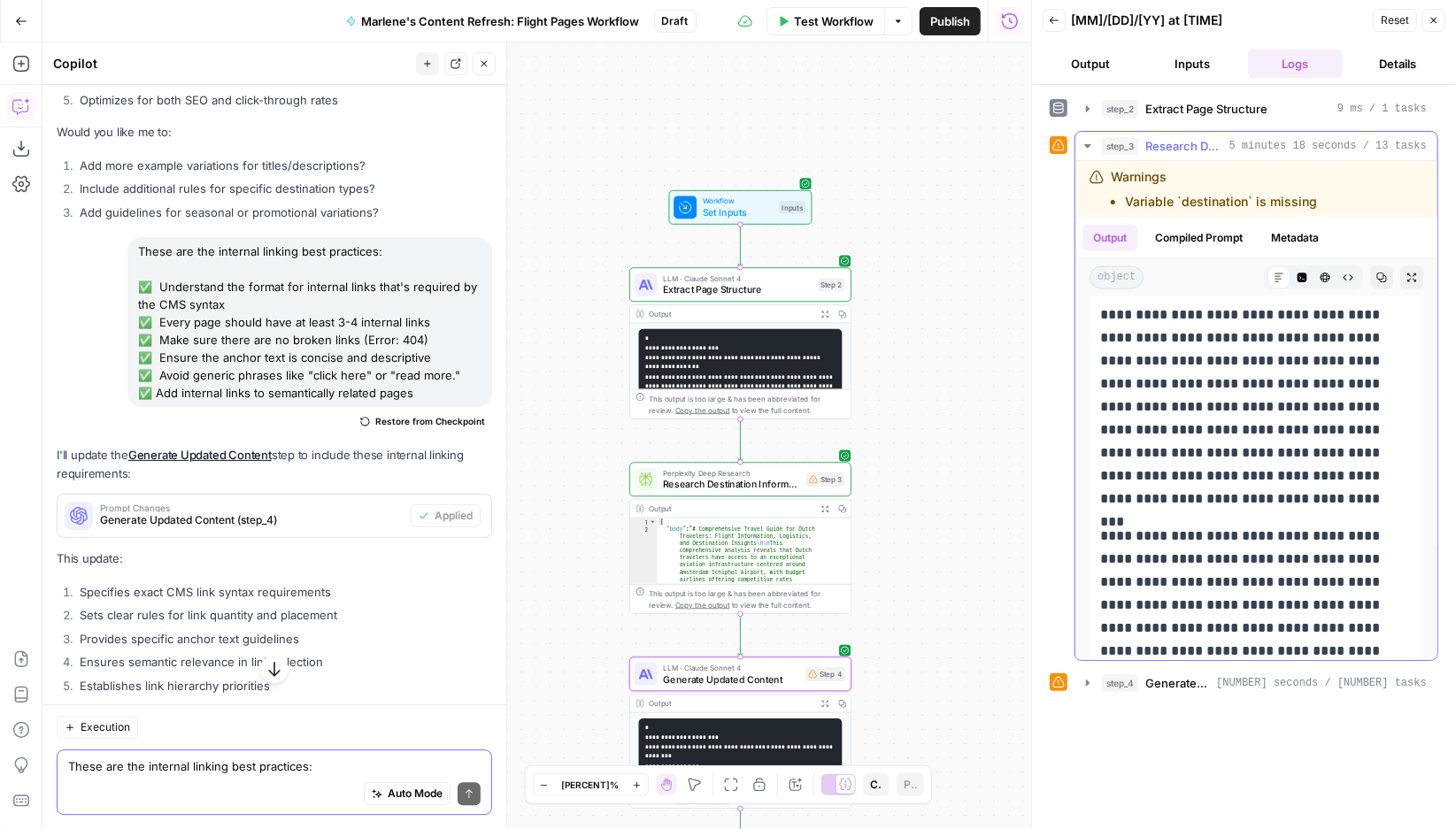 scroll, scrollTop: 0, scrollLeft: 0, axis: both 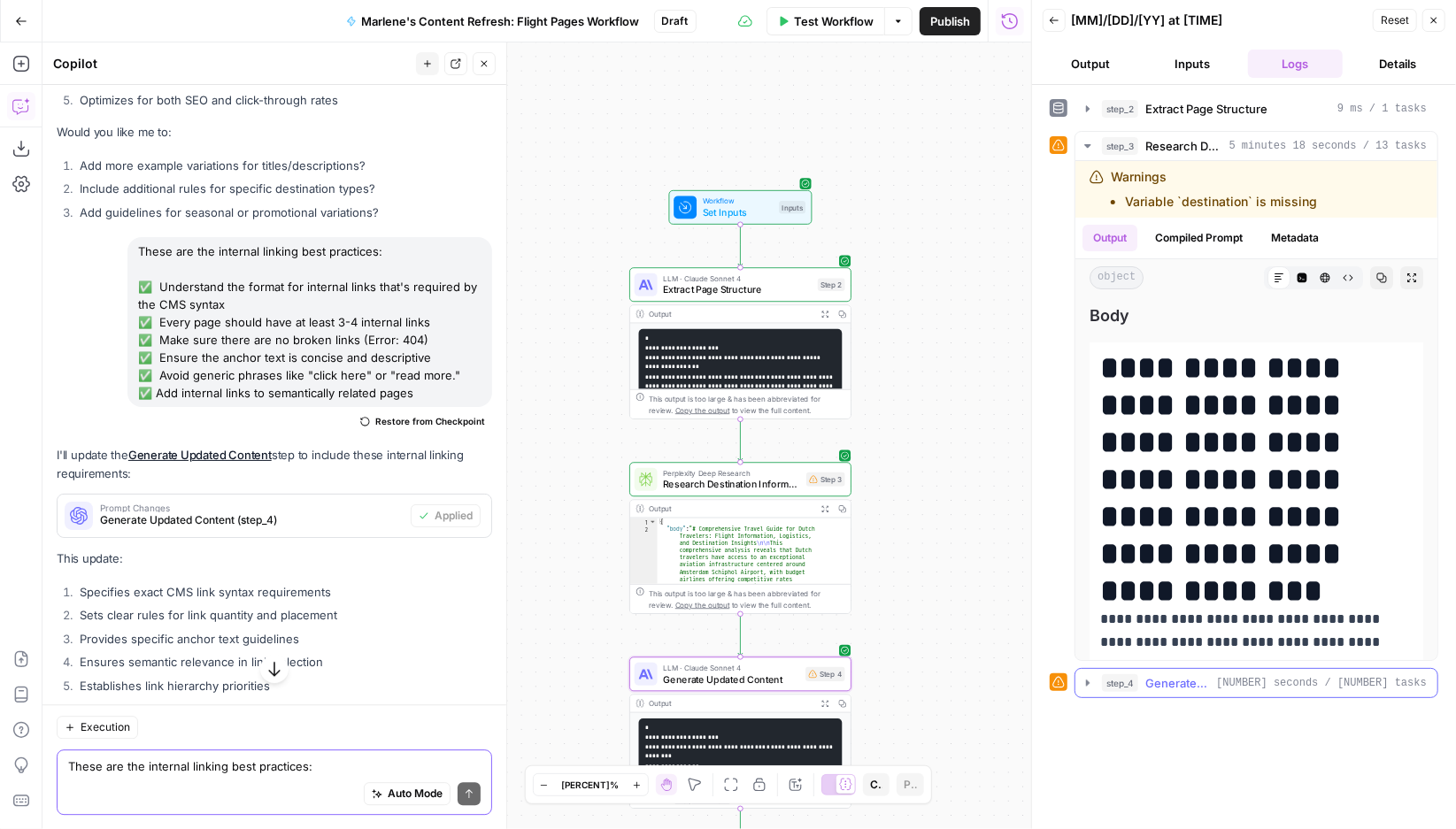click on "Generate Updated Content" at bounding box center (1177, 683) 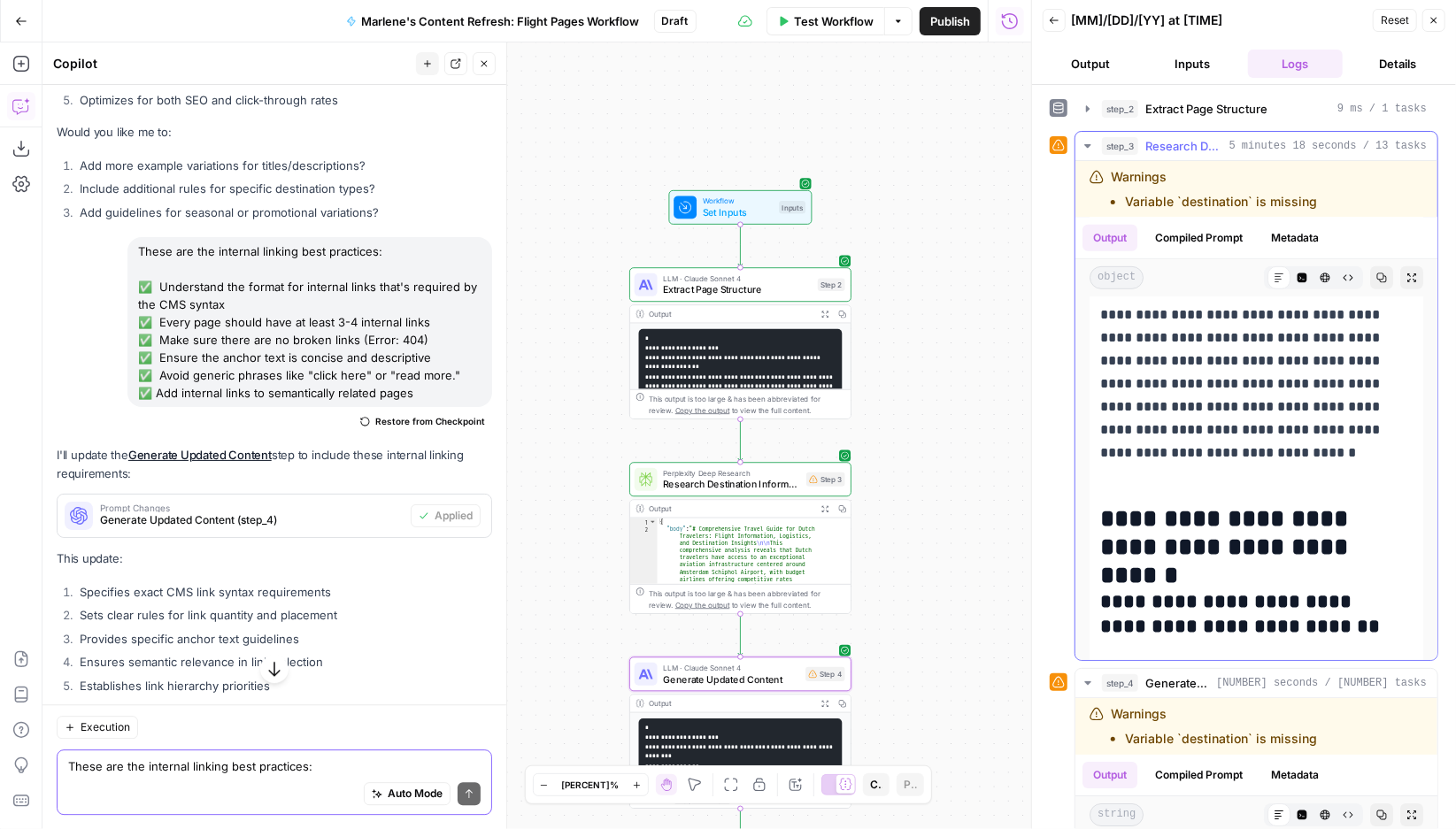 scroll, scrollTop: 685, scrollLeft: 0, axis: vertical 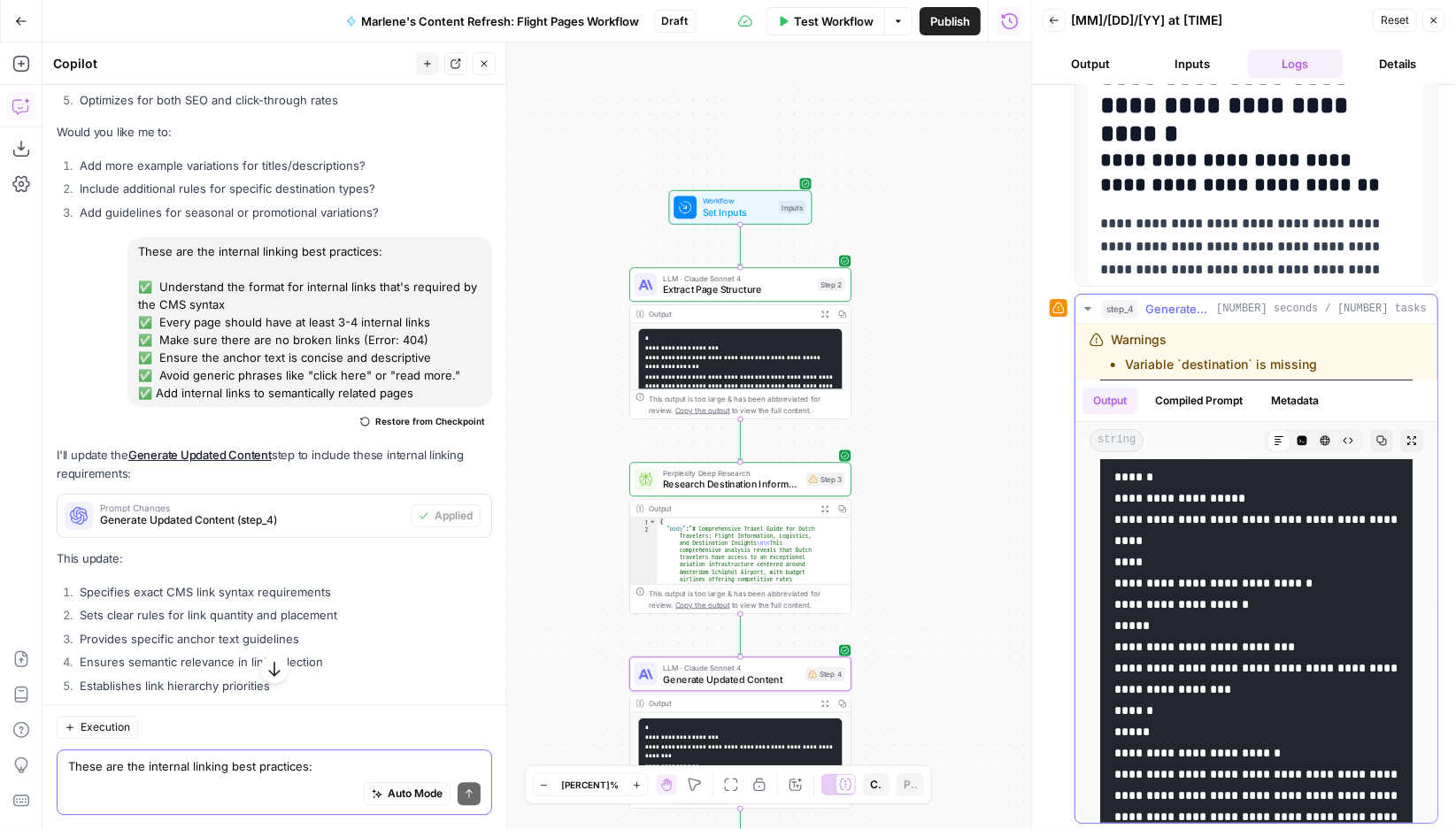 click 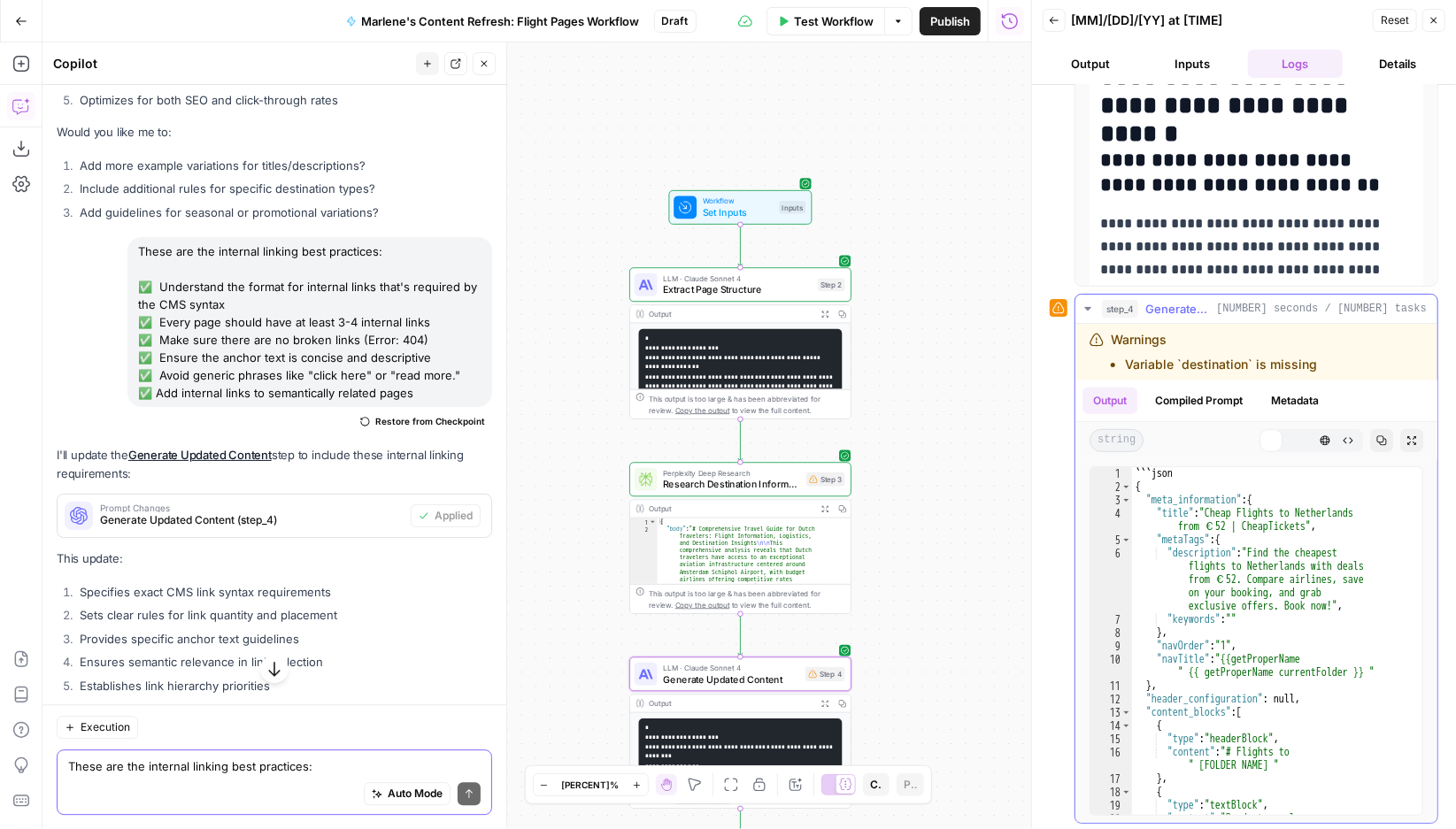 scroll, scrollTop: 0, scrollLeft: 0, axis: both 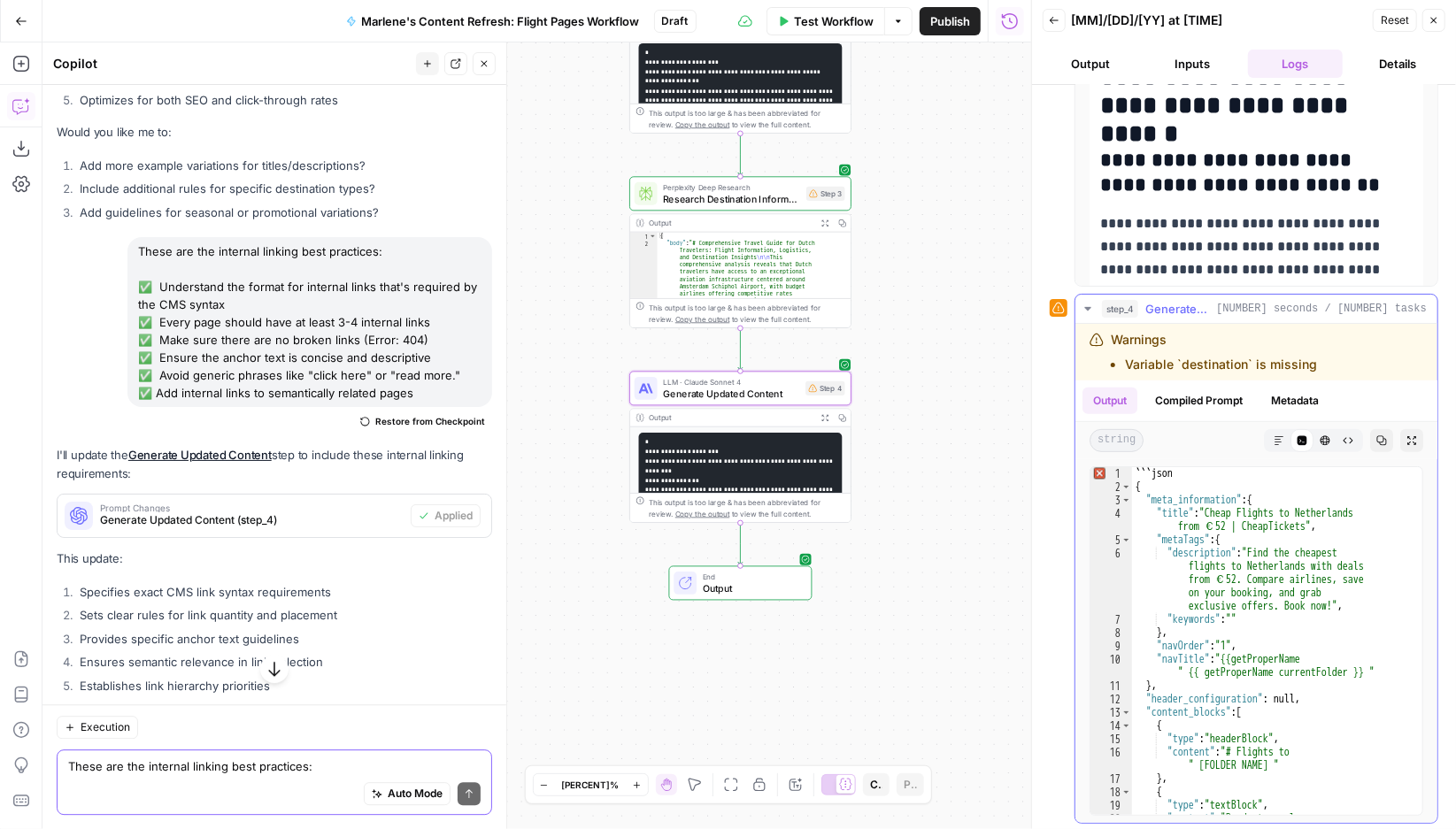 click on "step_4 Generate Updated Content 23 seconds / 24 tasks" at bounding box center (1256, 309) 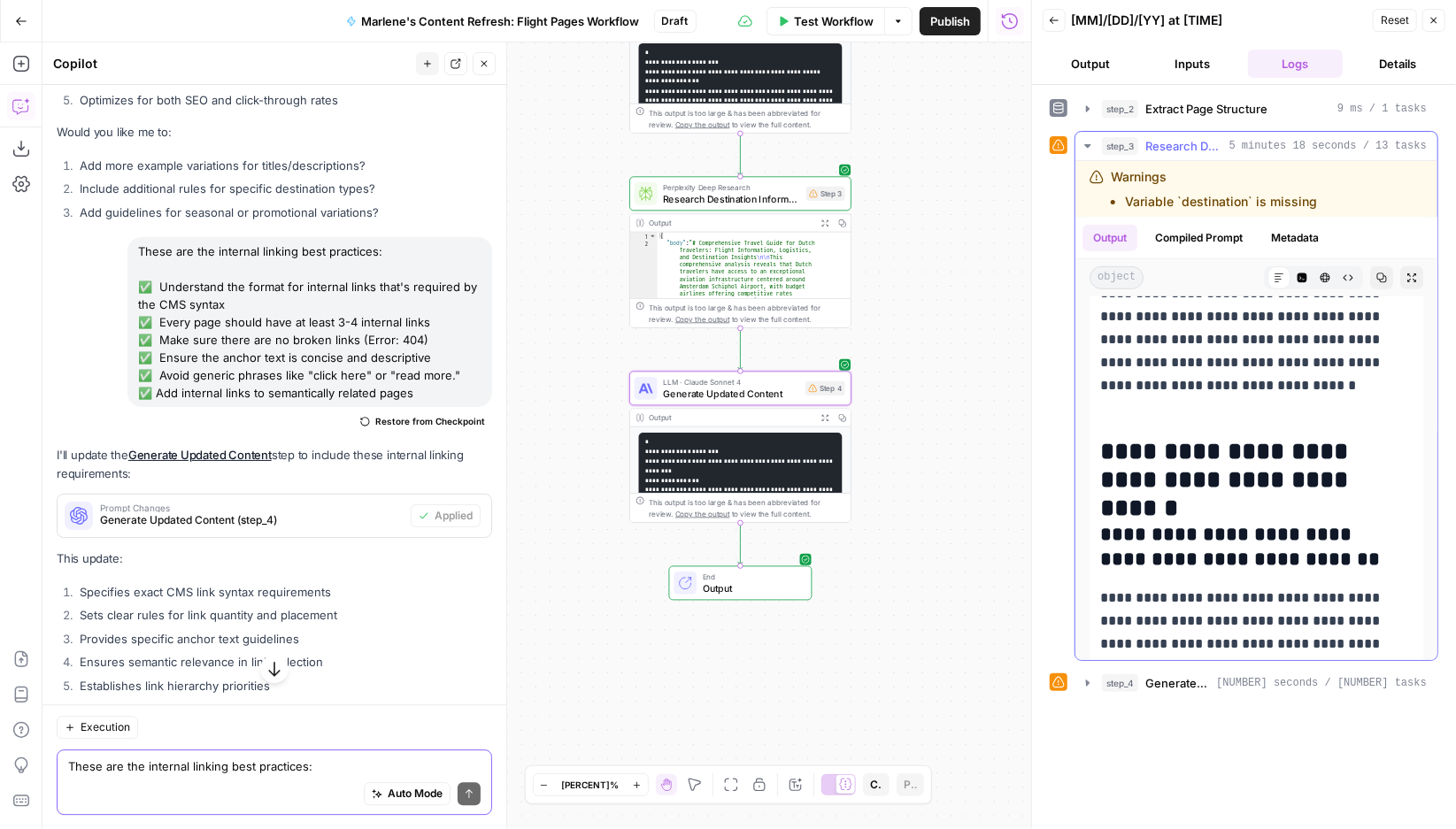 scroll, scrollTop: 0, scrollLeft: 0, axis: both 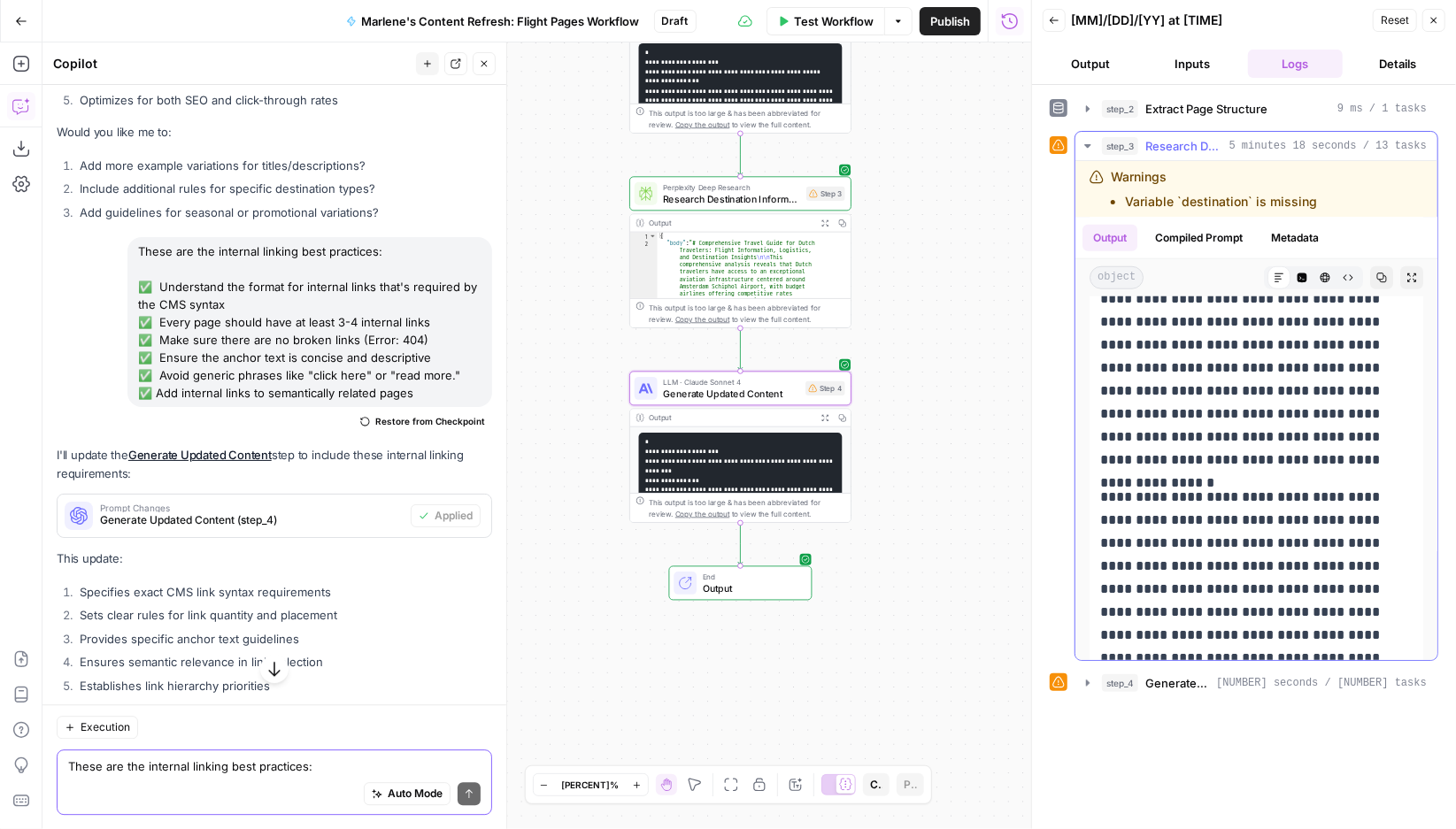 click on "Research Destination Information" at bounding box center (1183, 146) 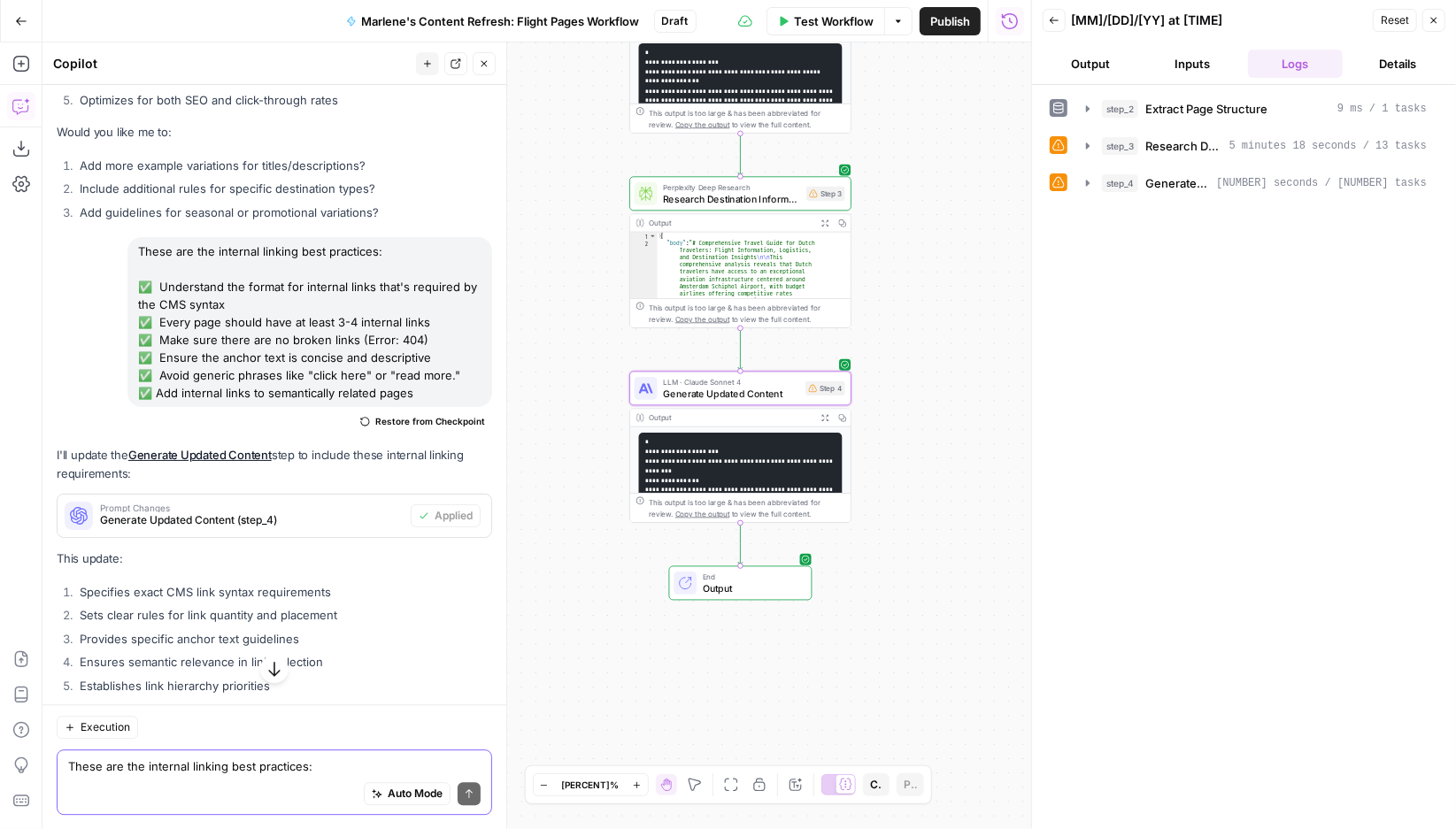 click on "Output" at bounding box center (751, 588) 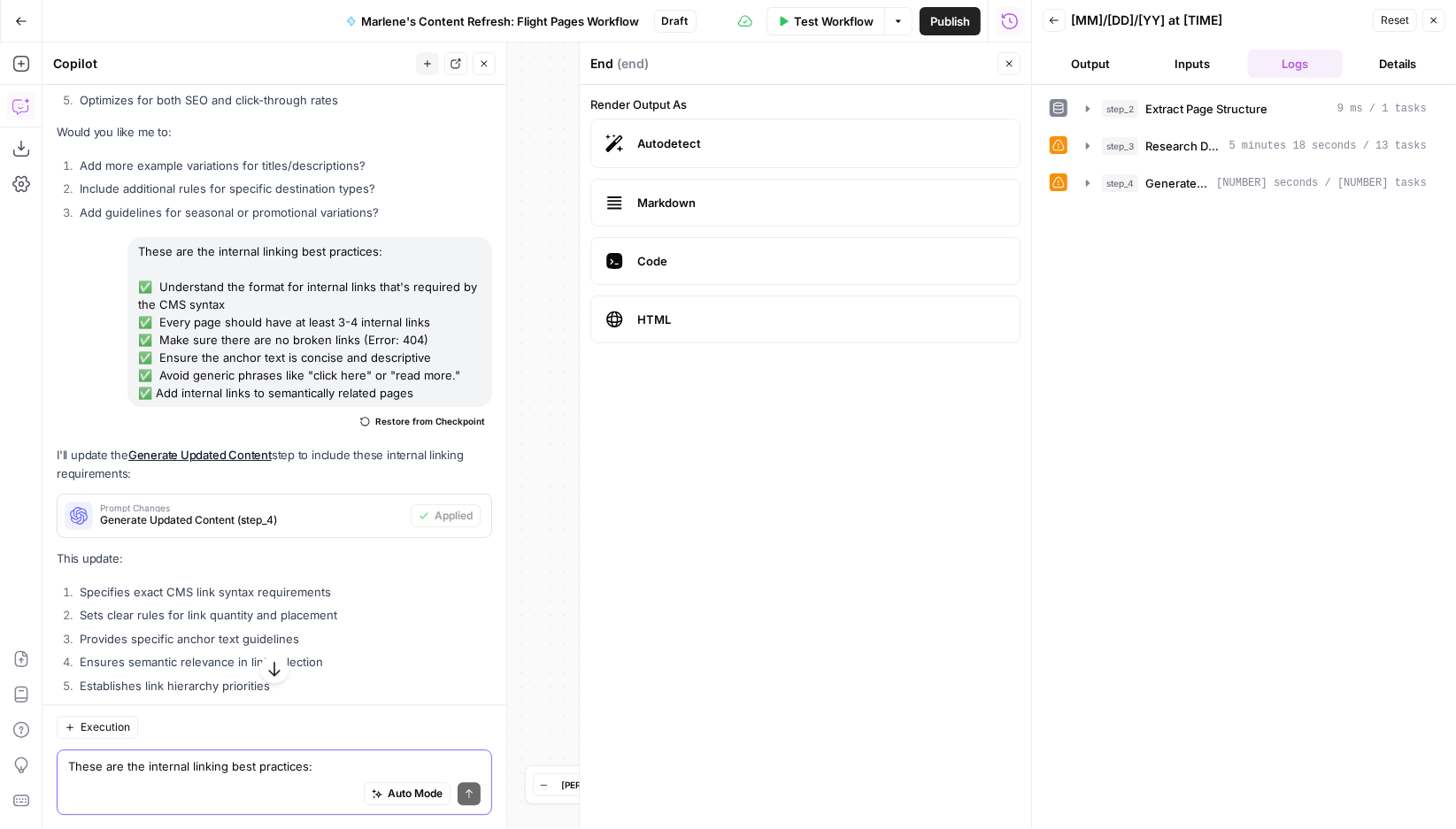 click on "Markdown" at bounding box center [821, 203] 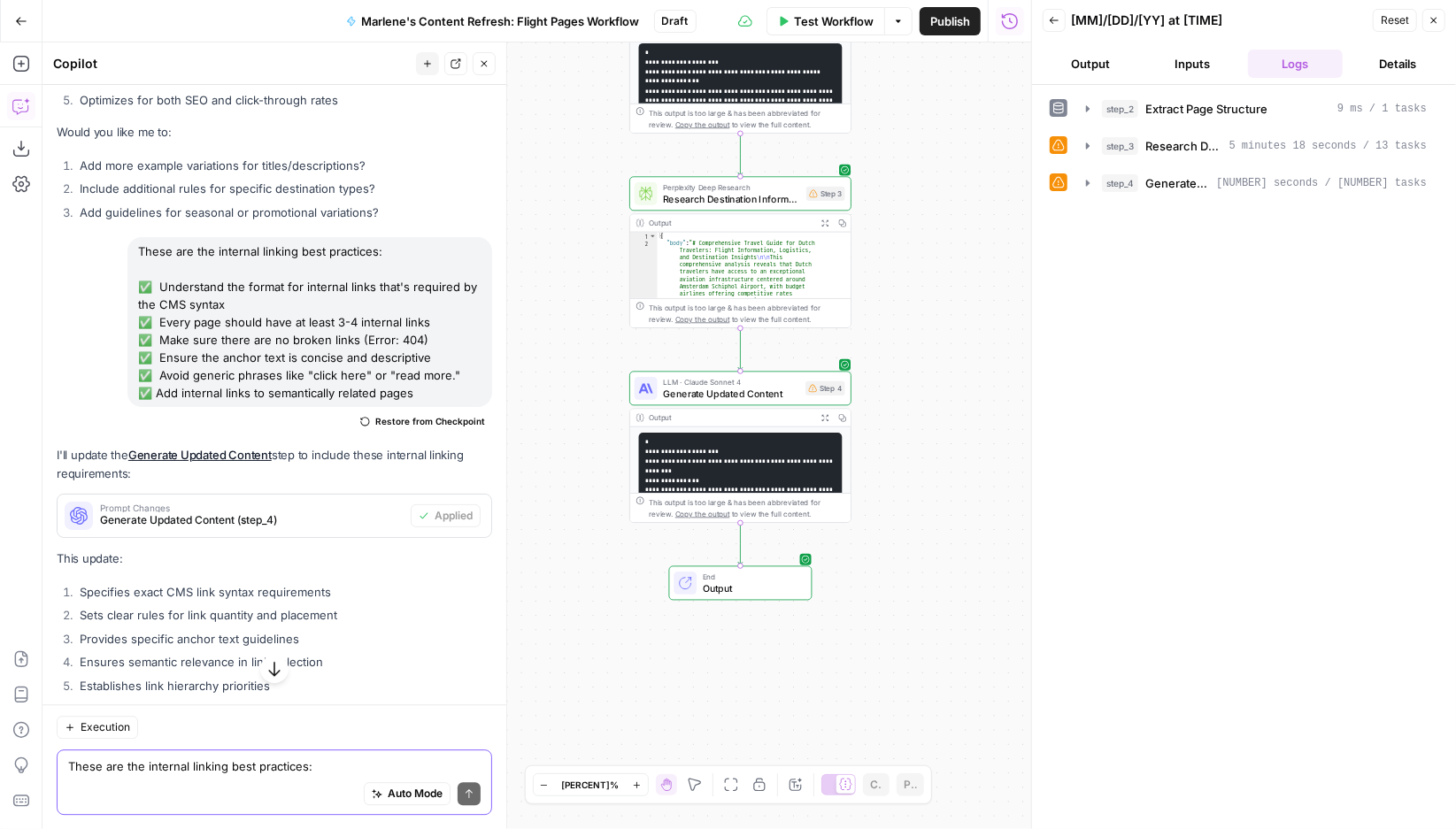 click on "Output" at bounding box center [1090, 64] 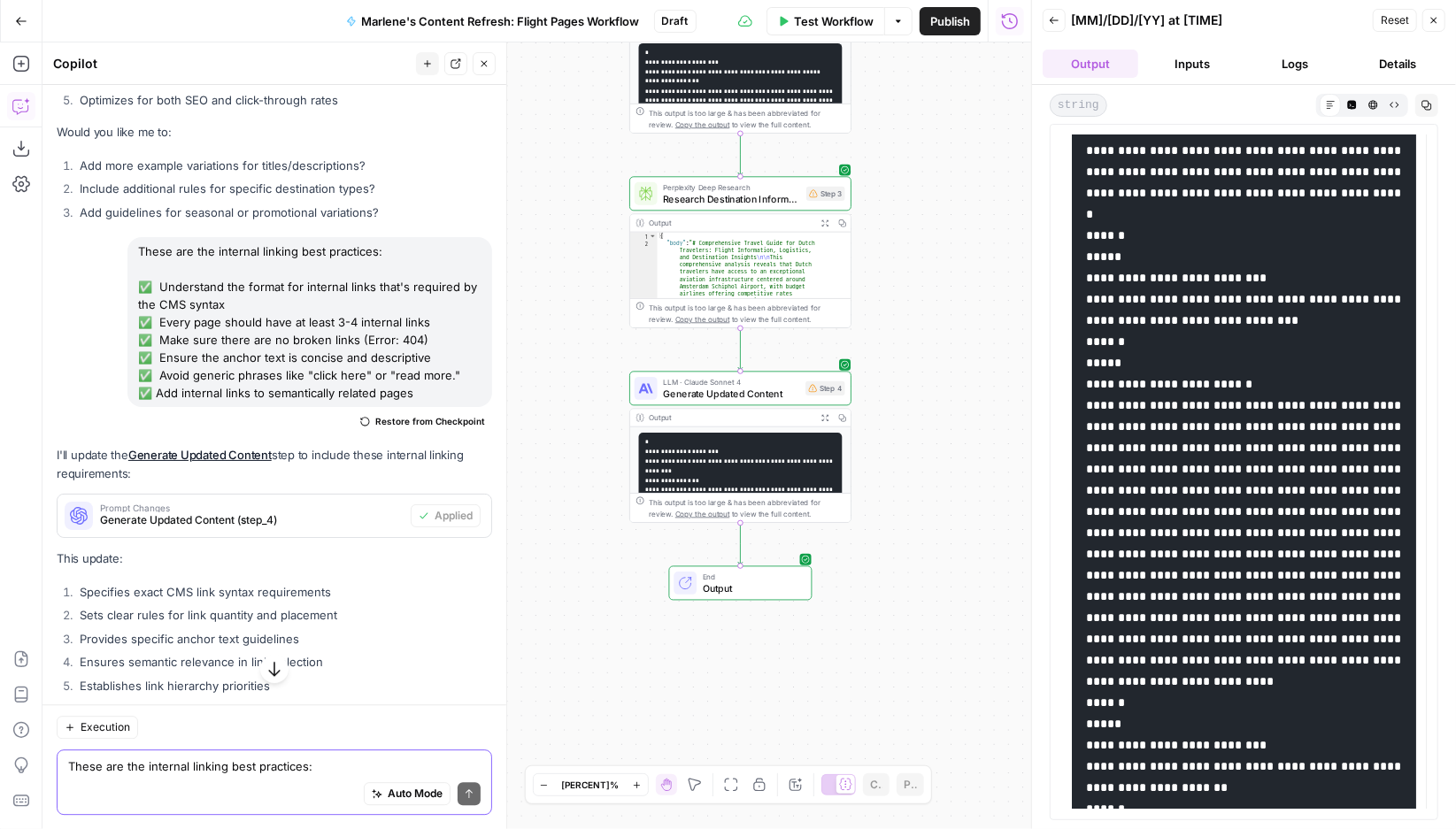 scroll, scrollTop: 0, scrollLeft: 0, axis: both 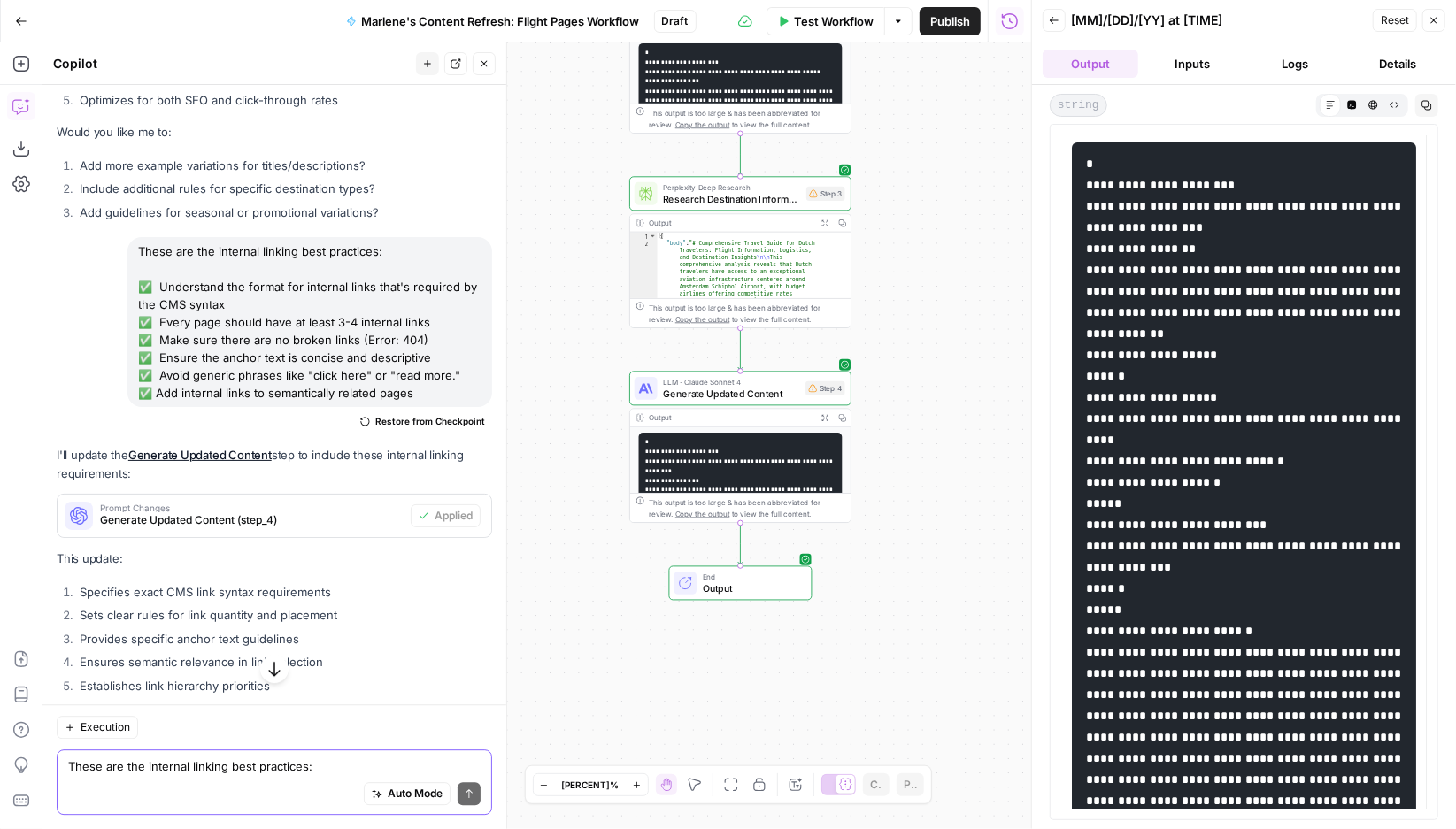 click on "Inputs" at bounding box center (1193, 64) 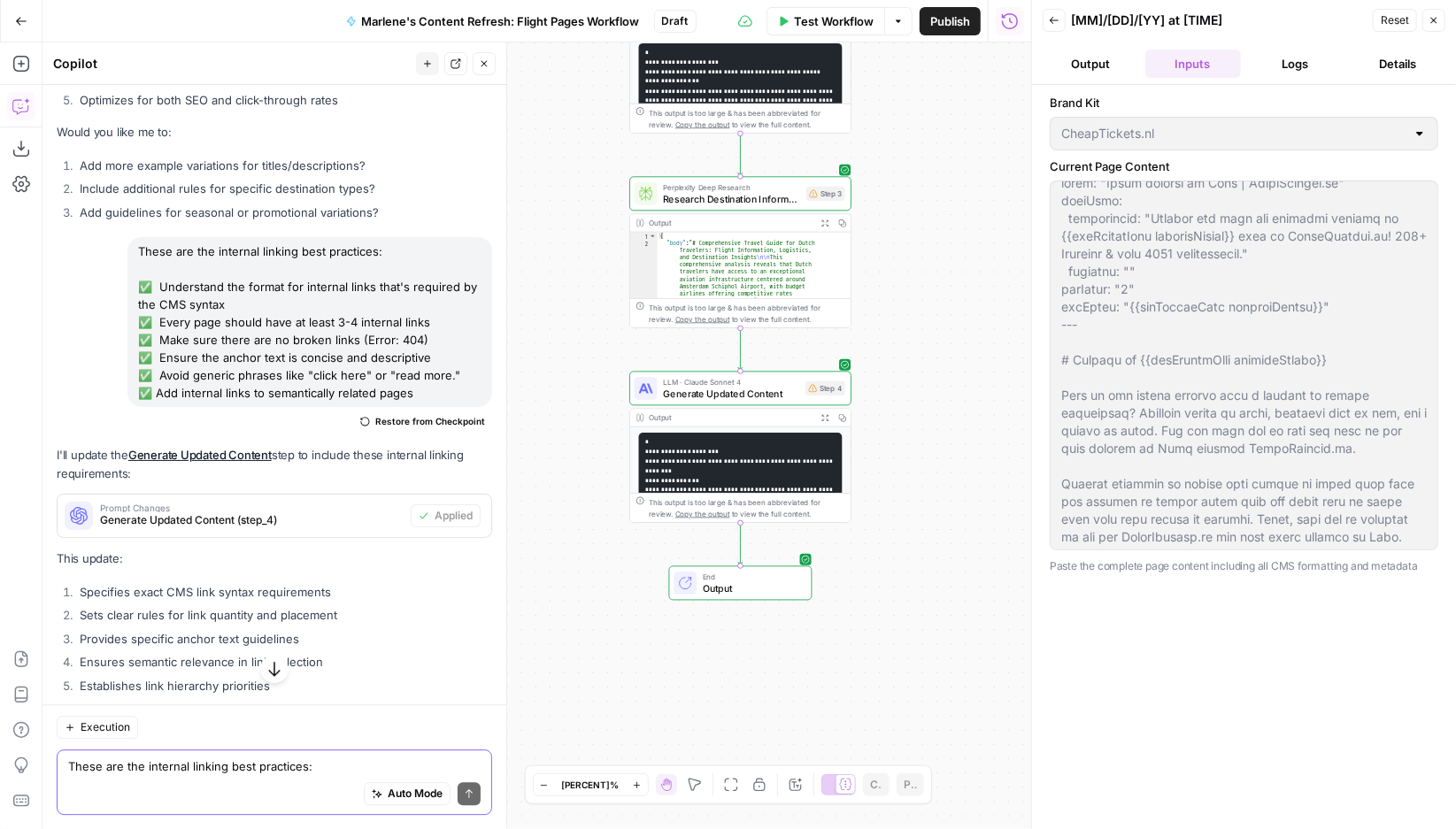 scroll, scrollTop: 0, scrollLeft: 0, axis: both 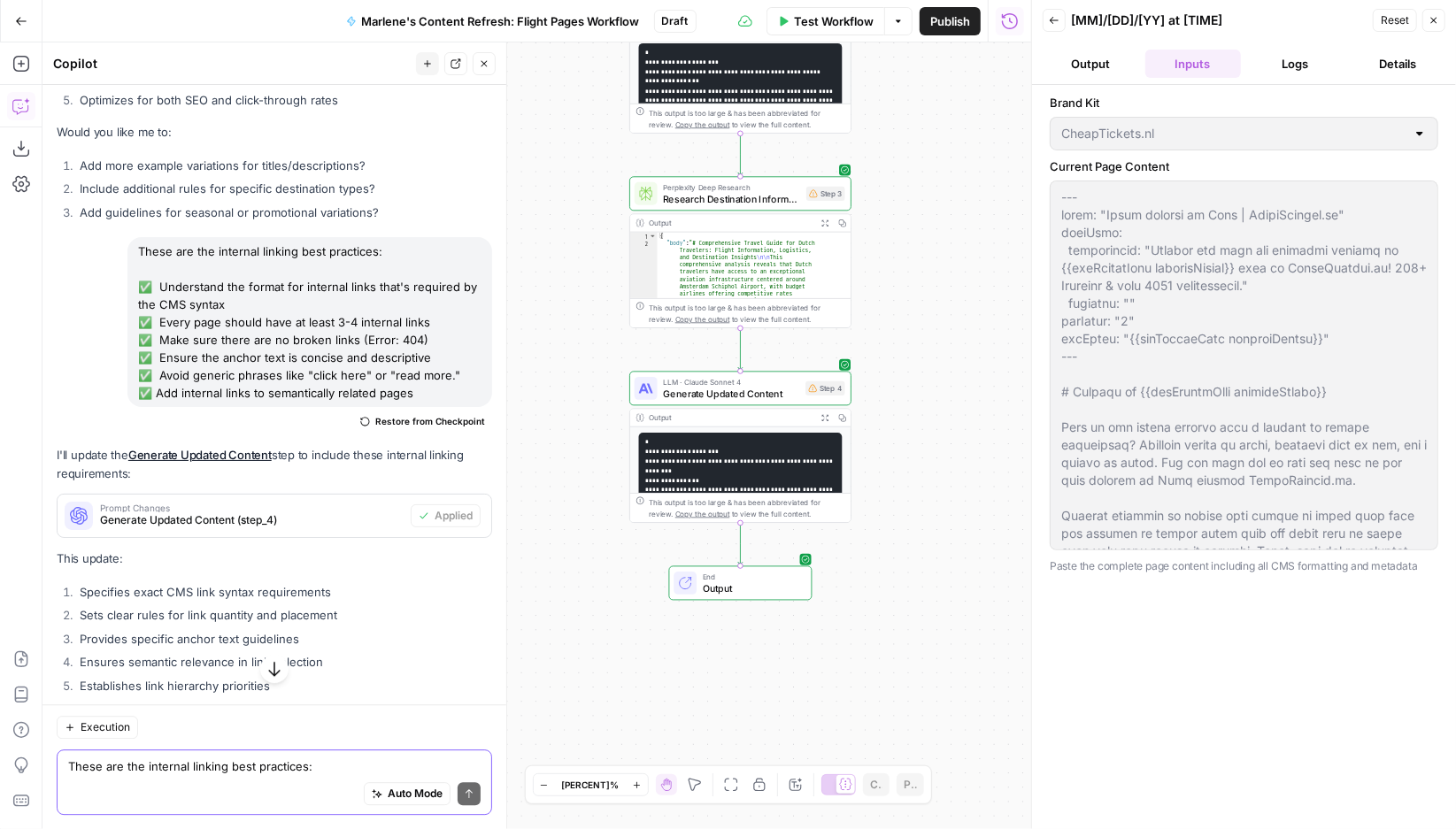 click on "Output" at bounding box center [1090, 64] 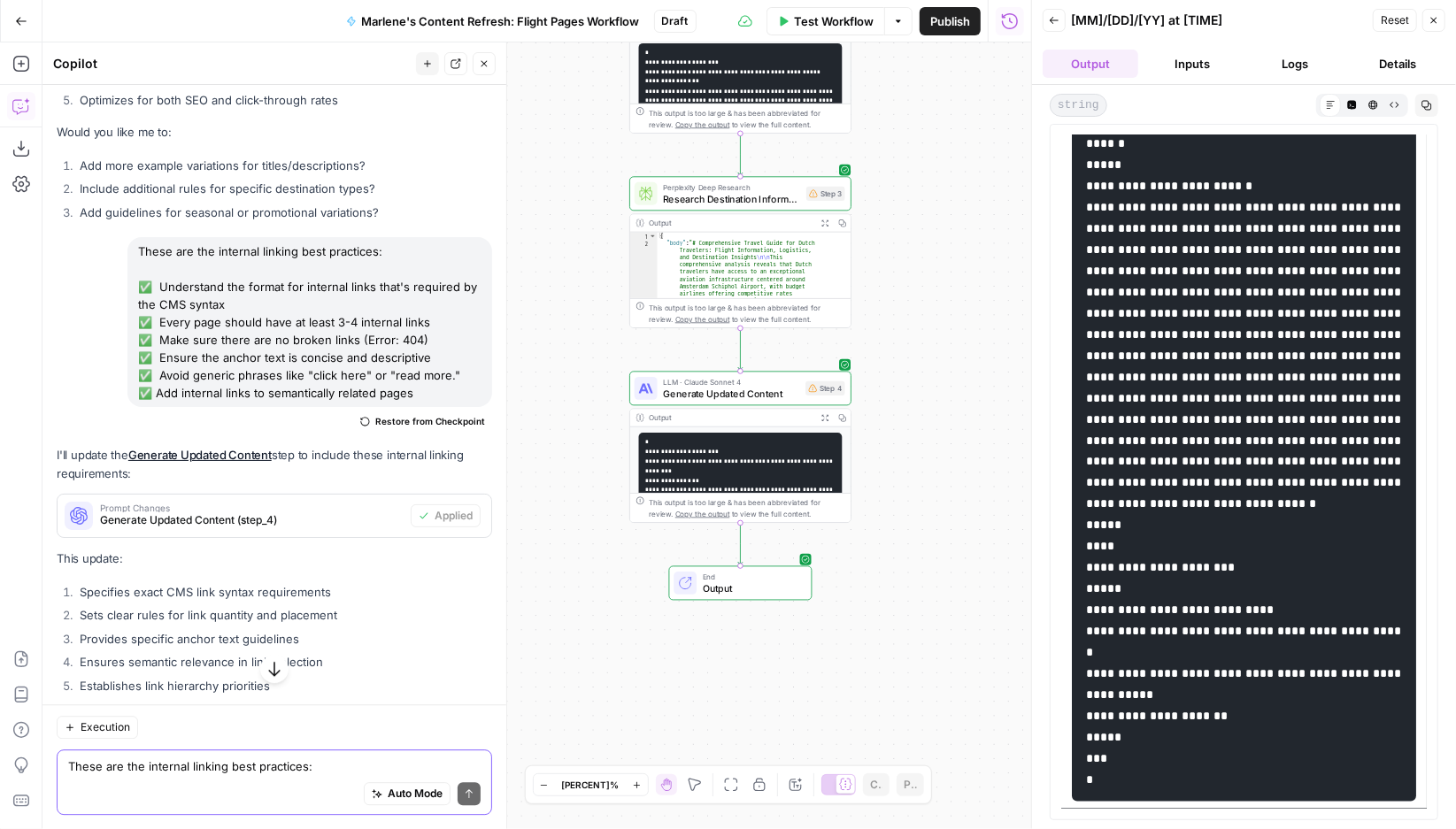scroll, scrollTop: 2196, scrollLeft: 0, axis: vertical 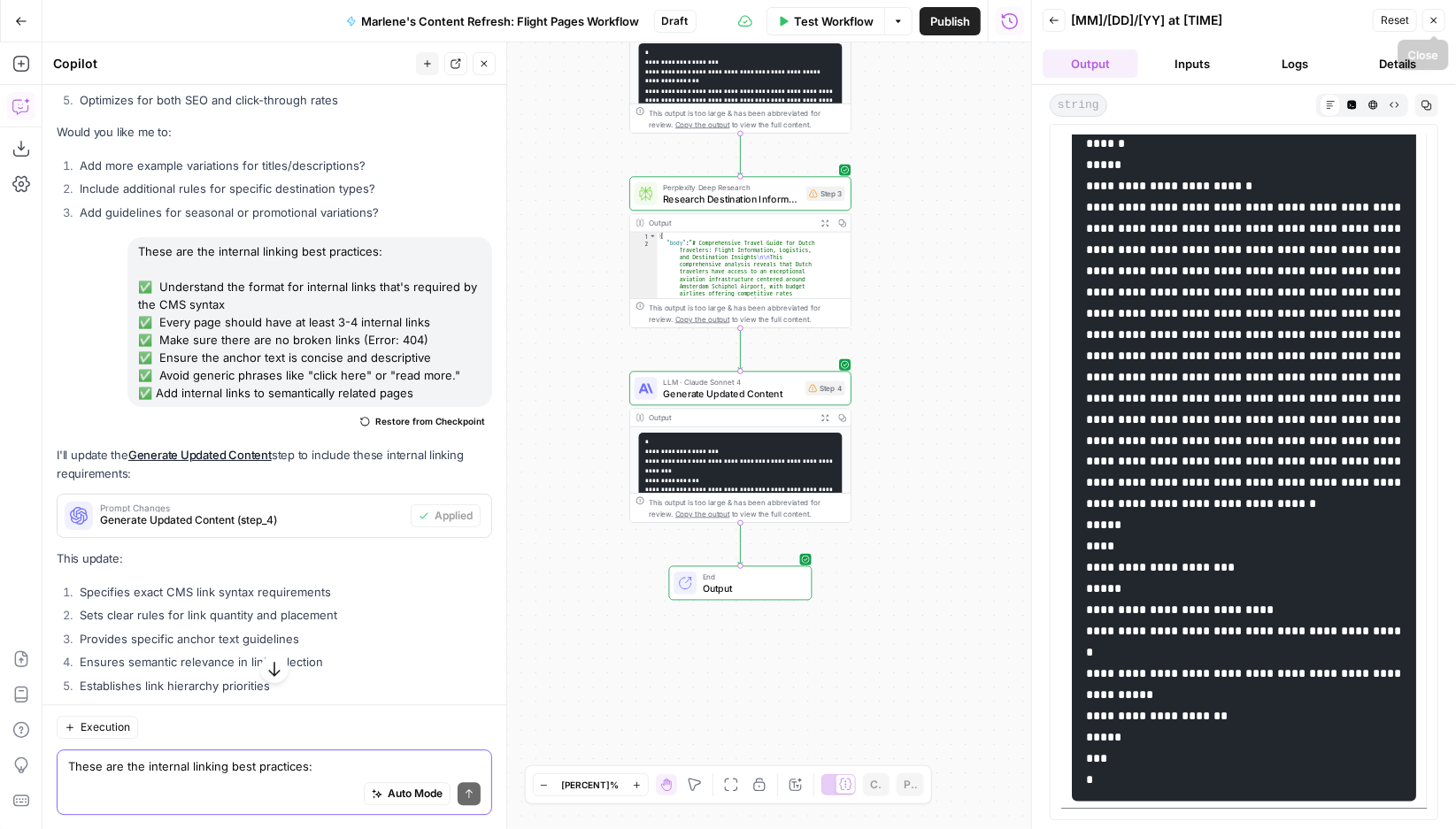 click 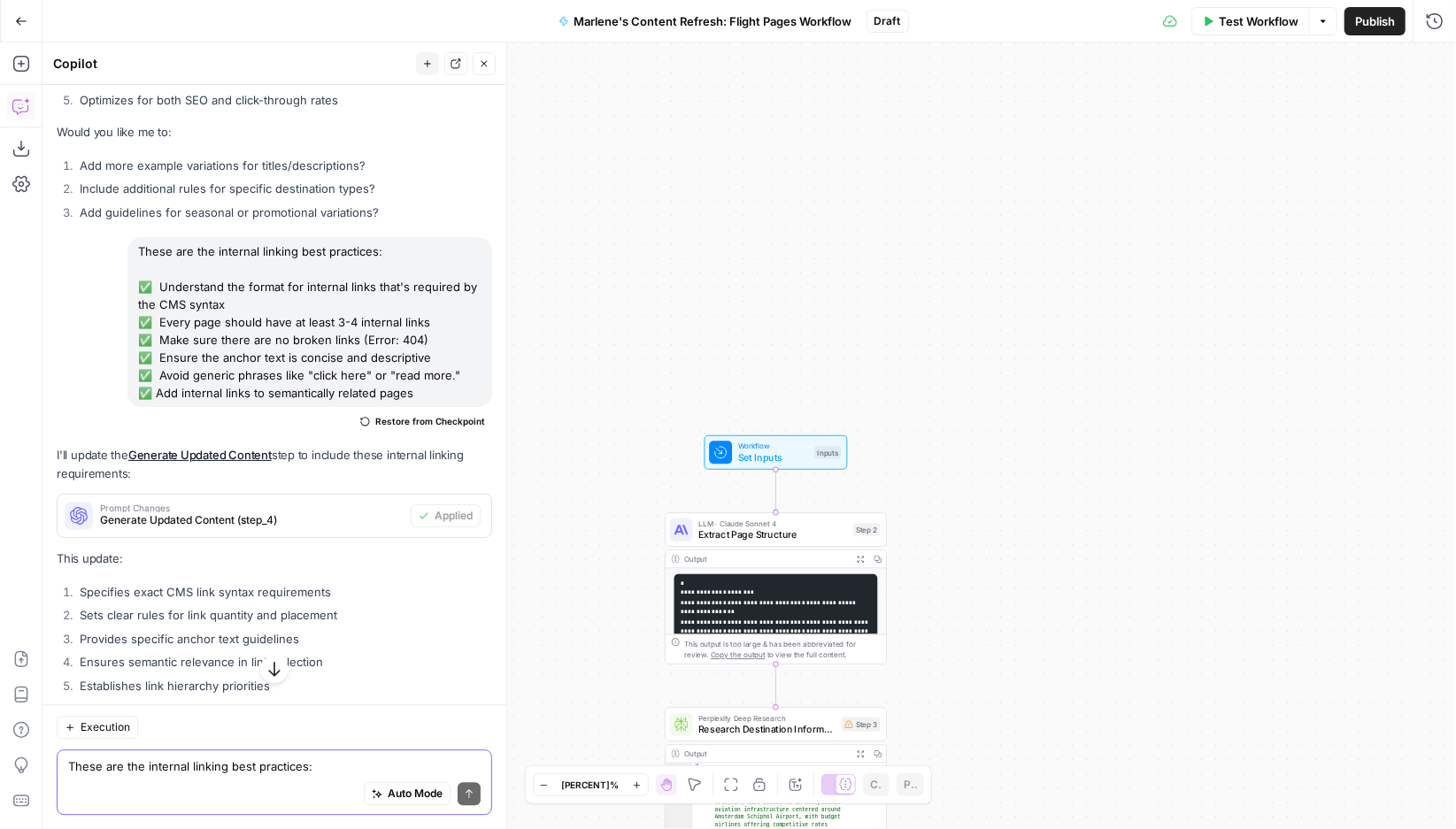 drag, startPoint x: 951, startPoint y: 197, endPoint x: 987, endPoint y: 733, distance: 537.20759 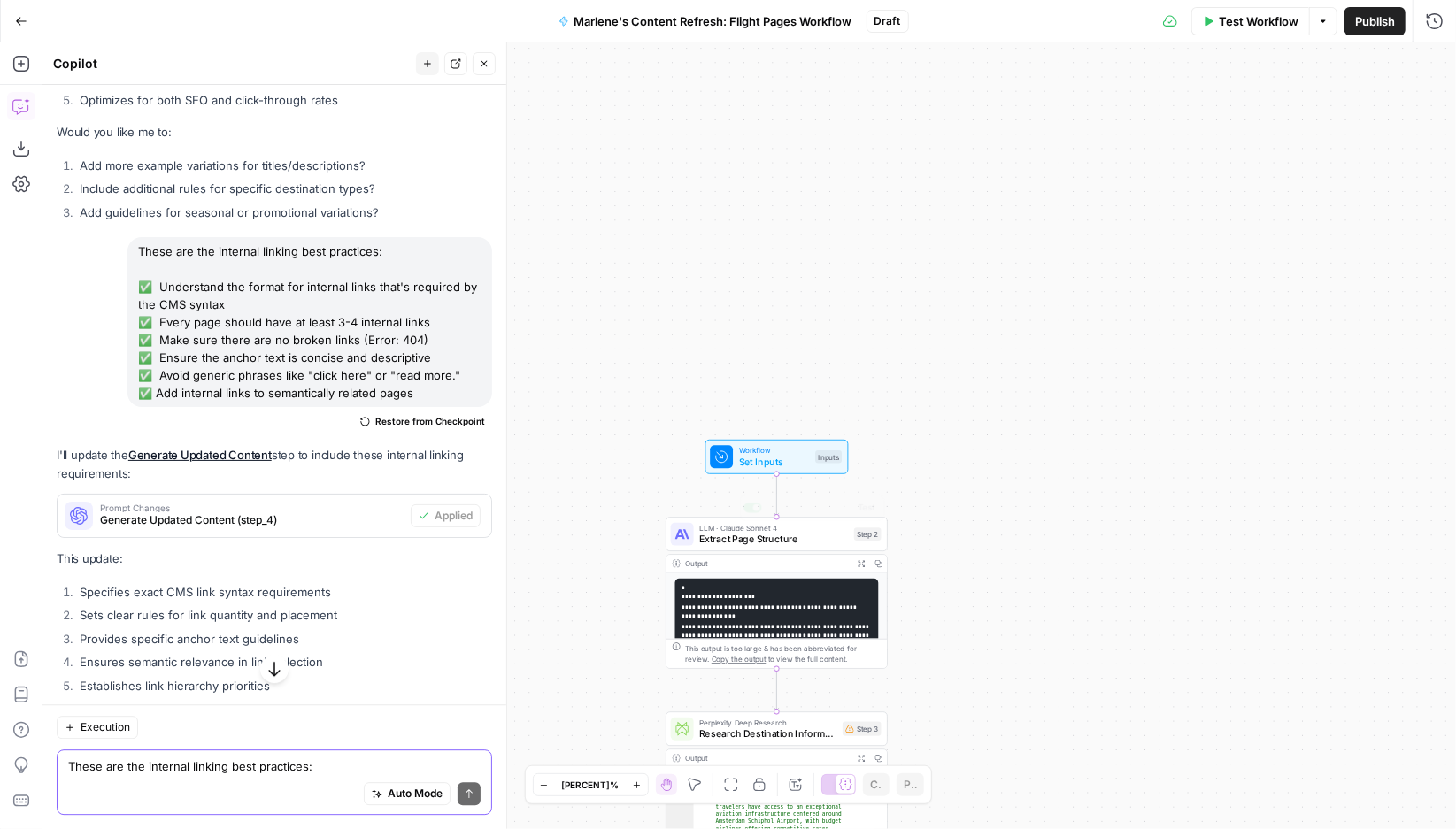 click on "Set Inputs" at bounding box center (774, 462) 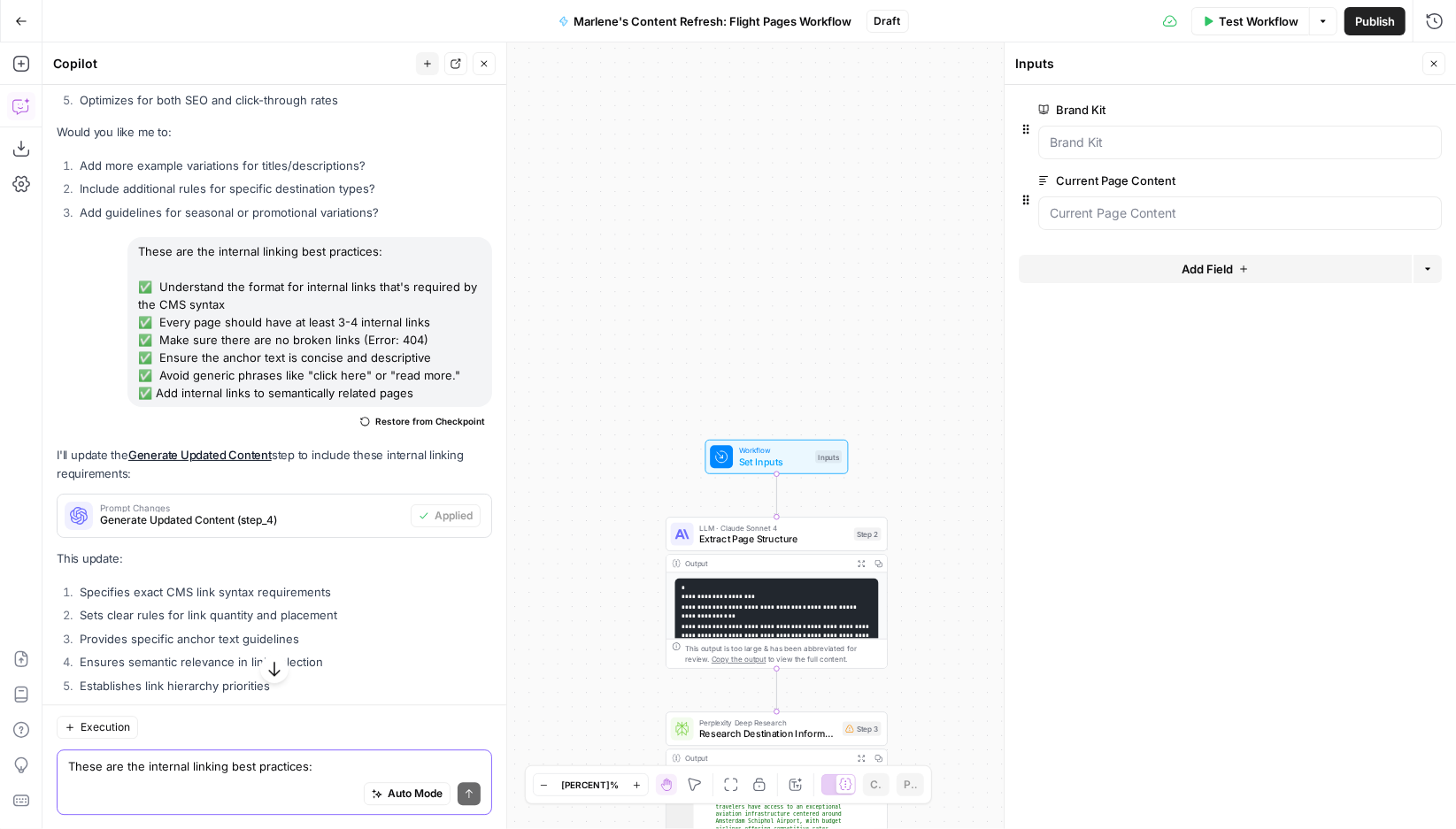 click at bounding box center (1240, 142) 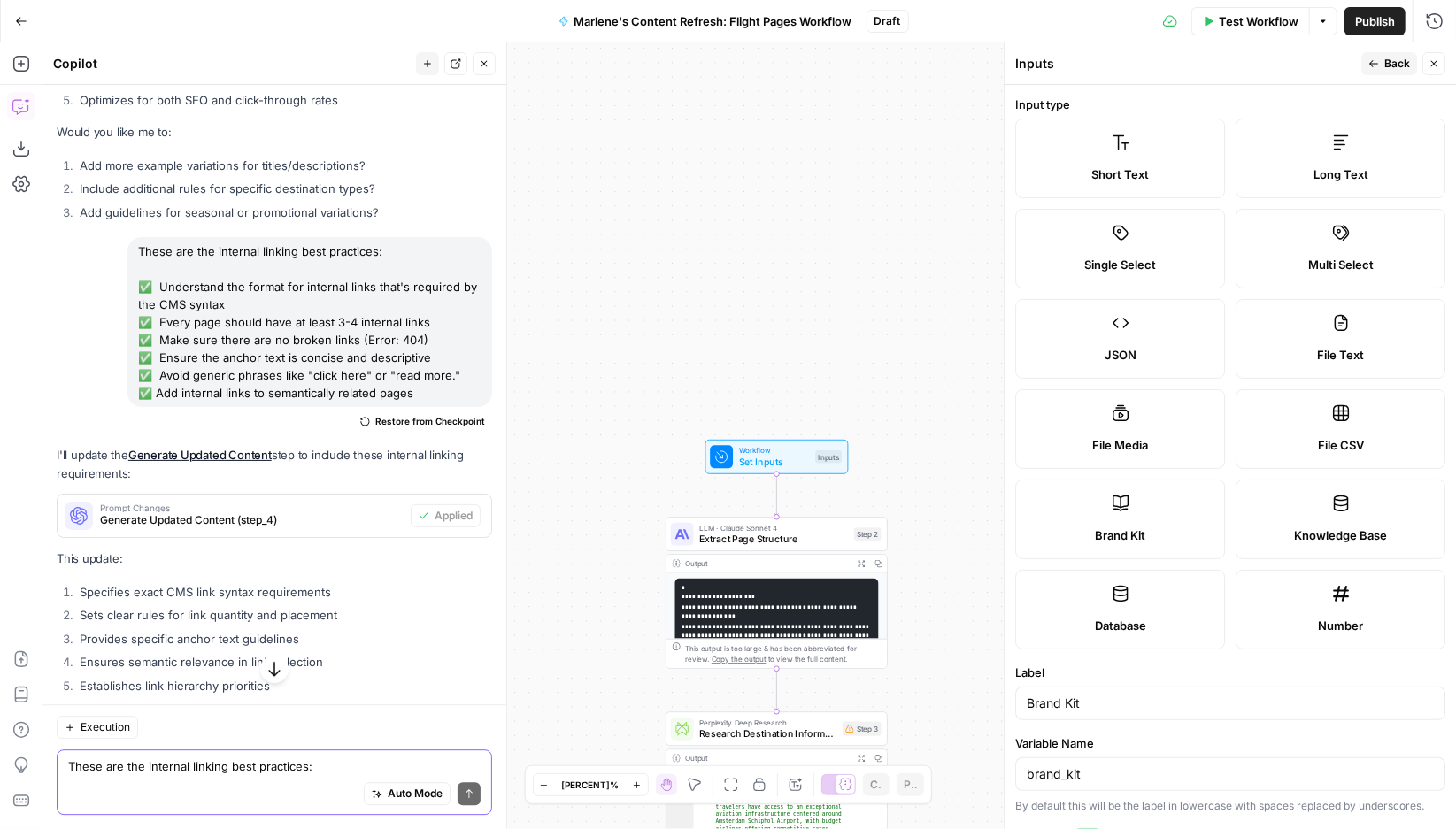 scroll, scrollTop: 121, scrollLeft: 0, axis: vertical 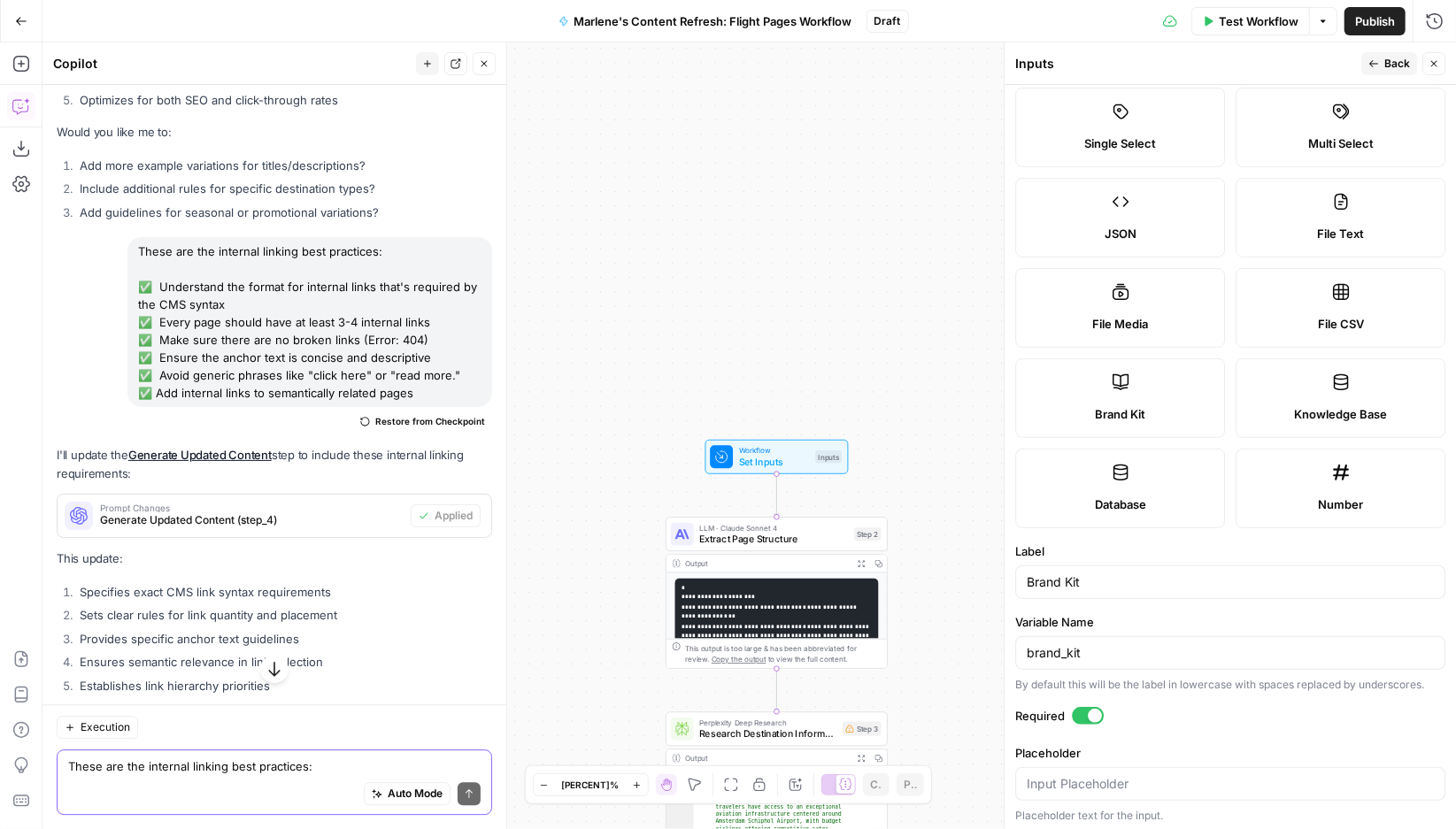 click 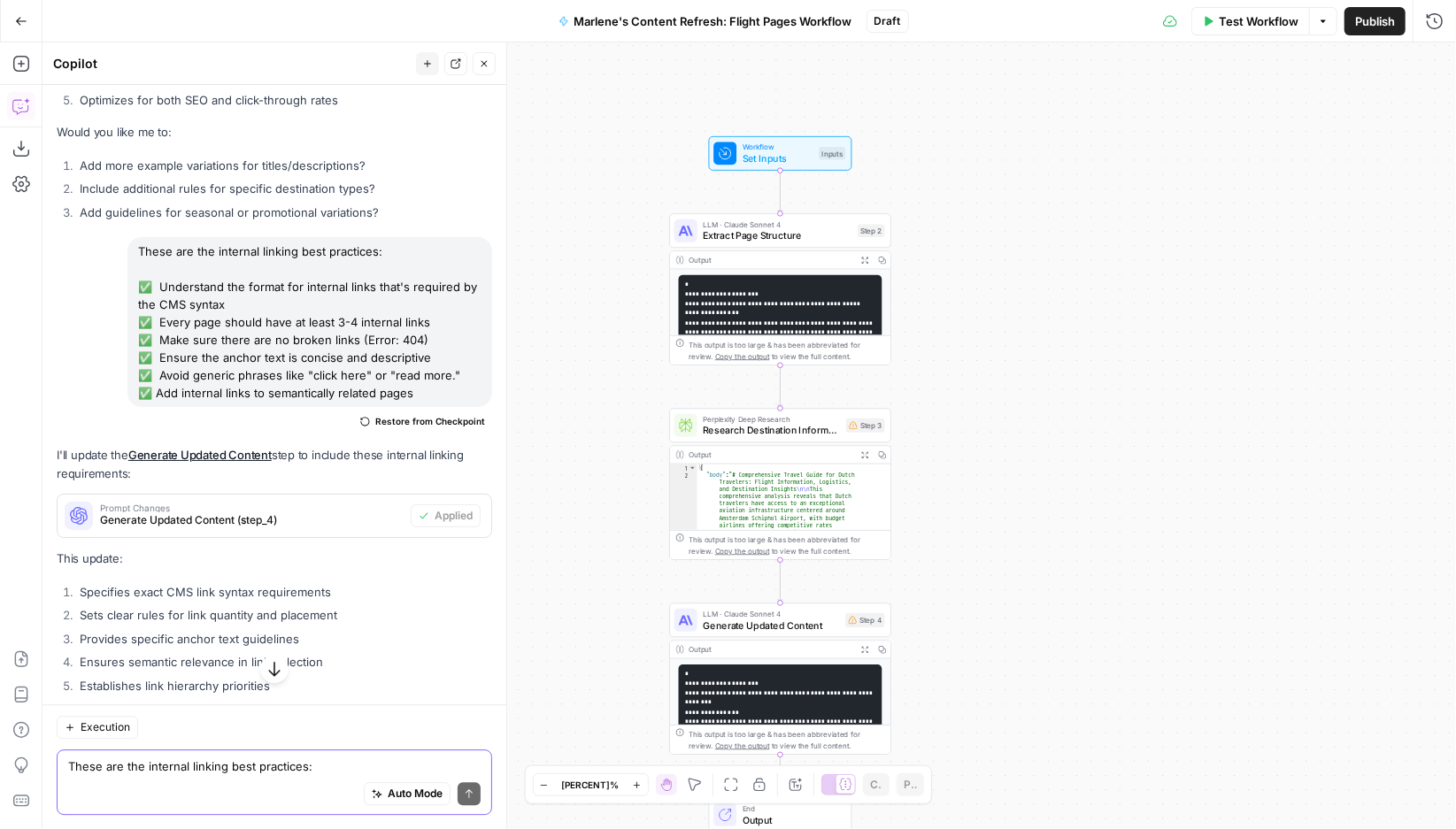drag, startPoint x: 1014, startPoint y: 590, endPoint x: 1018, endPoint y: 287, distance: 303.0264 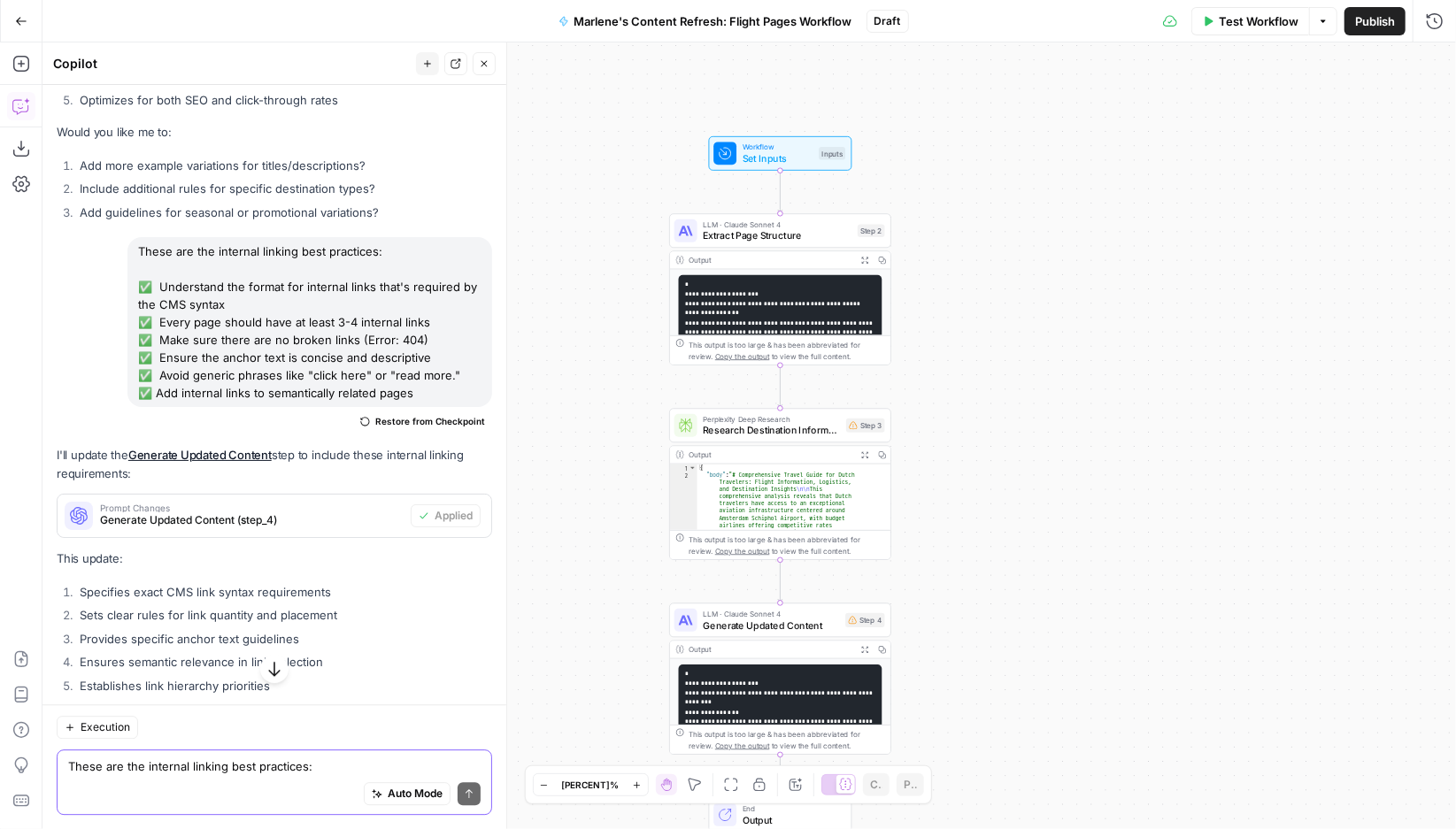 click on "# Comprehensive Travel Guide for [NATIONALITY]         Travelers: Flight Information, Logistics,         and Destination Insights \n\n This         comprehensive analysis reveals that [NATIONALITY]         travelers have access to an exceptional         aviation infrastructure centered around         [AIRPORT], with budget         airlines offering competitive rates         throughout Europe starting from as low as         €[NUMBER] one-way[3]. The optimal booking window         for international flights ranges from [NUMBER]-[NUMBER]         days in advance, with significant seasonal         variations affecting pricing and         \n\n ##  ." at bounding box center (749, 435) 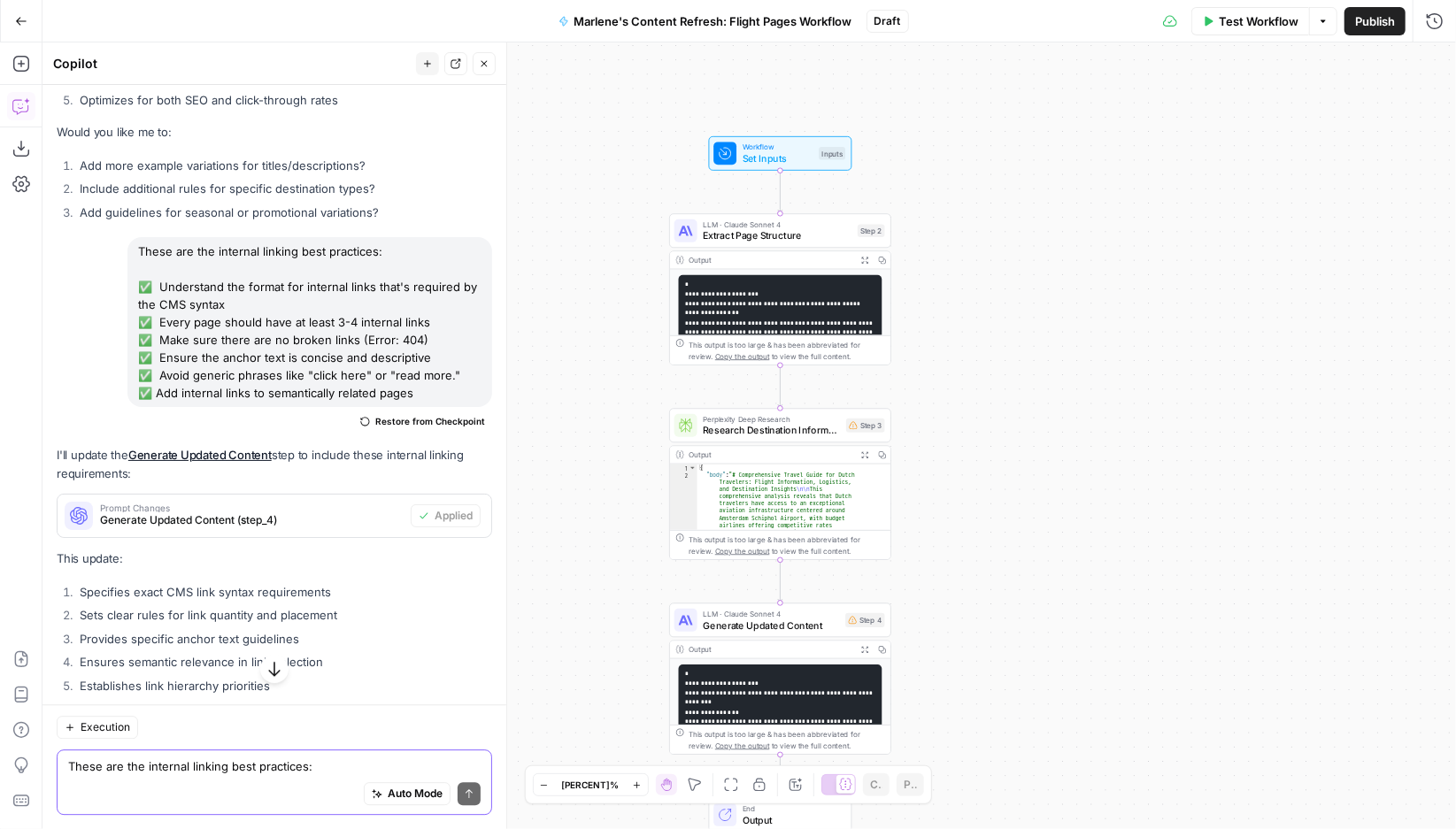click on "Set Inputs" at bounding box center [778, 158] 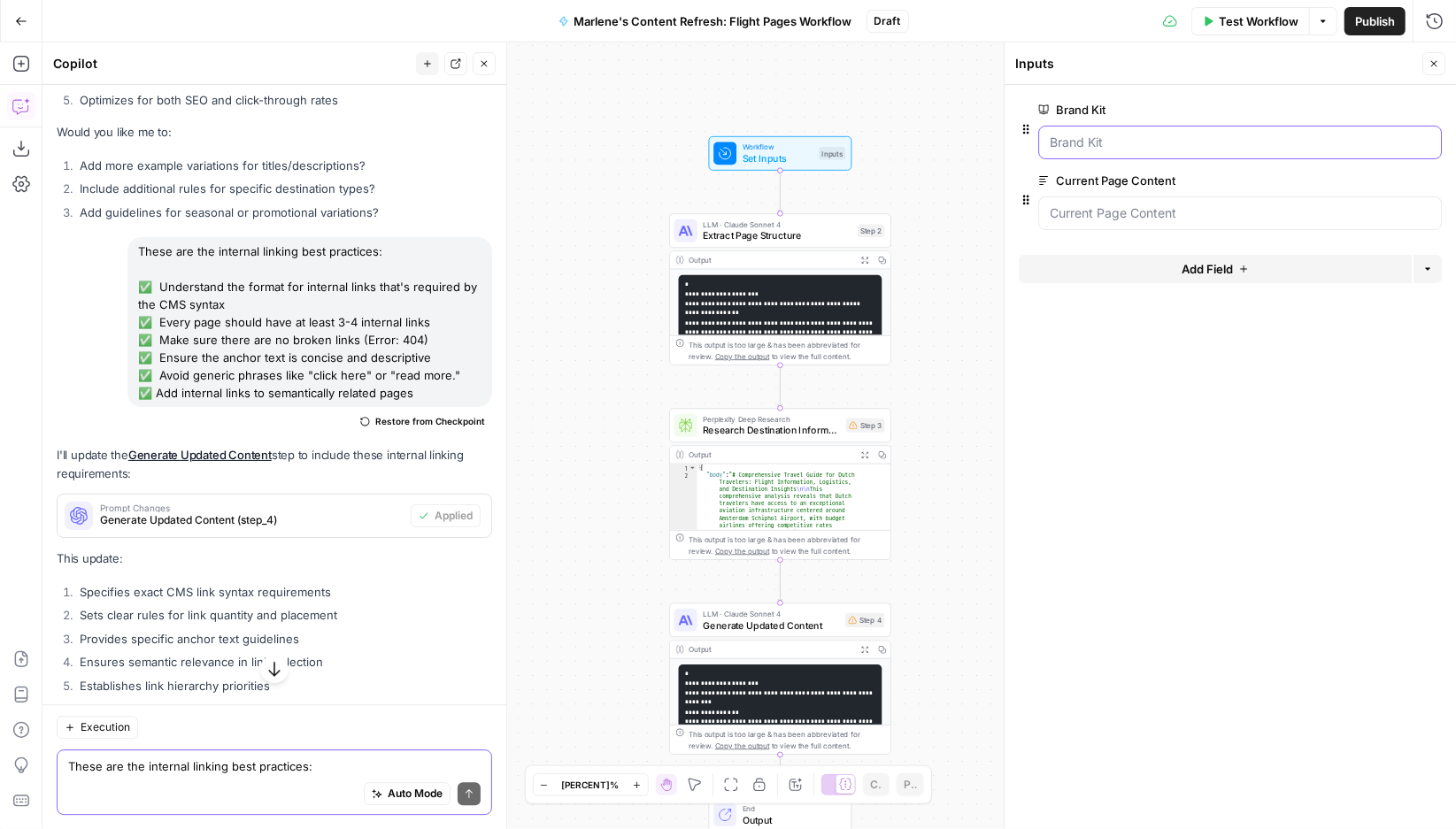click on "Brand Kit" at bounding box center [1240, 142] 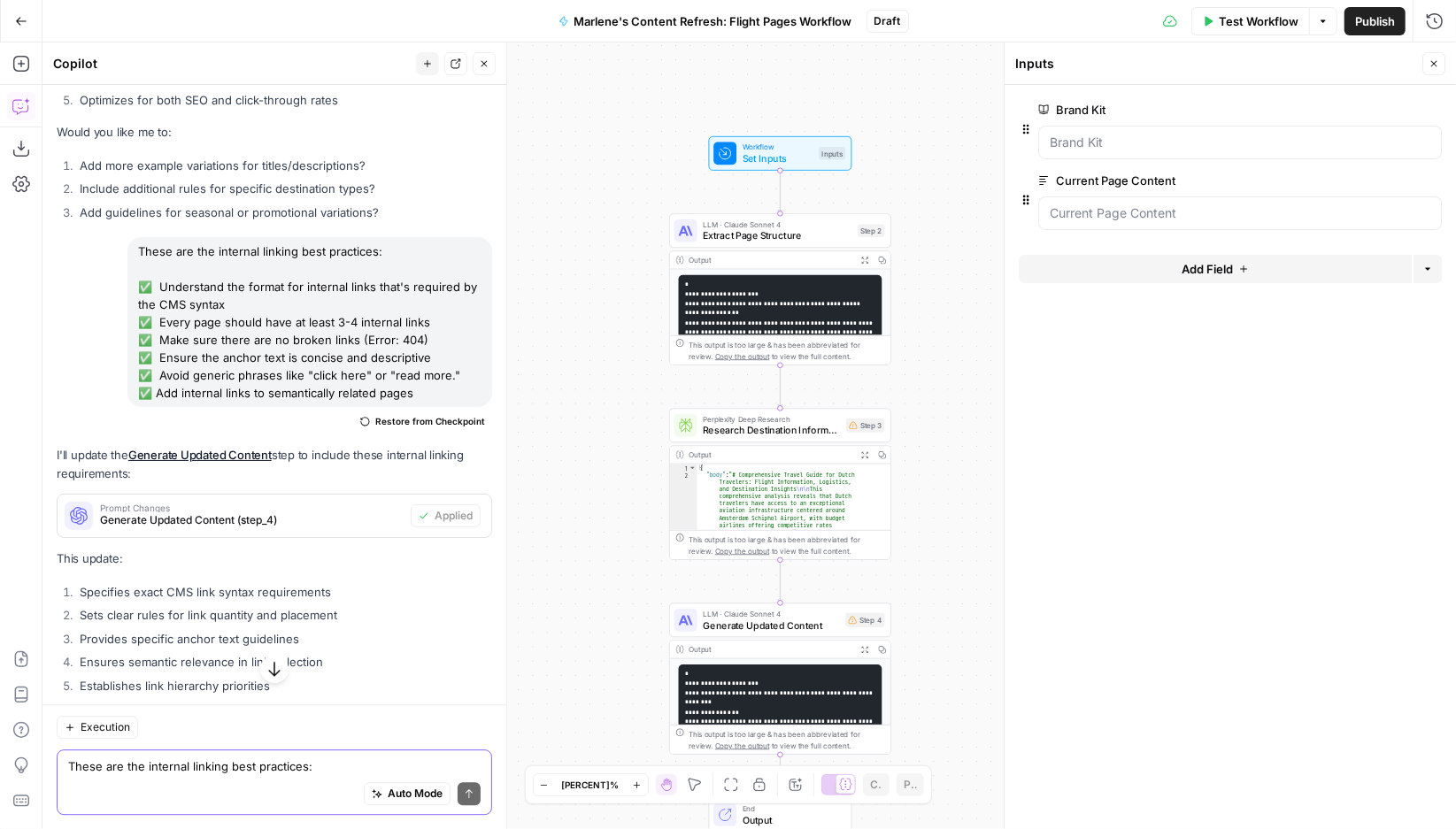 click at bounding box center [1240, 142] 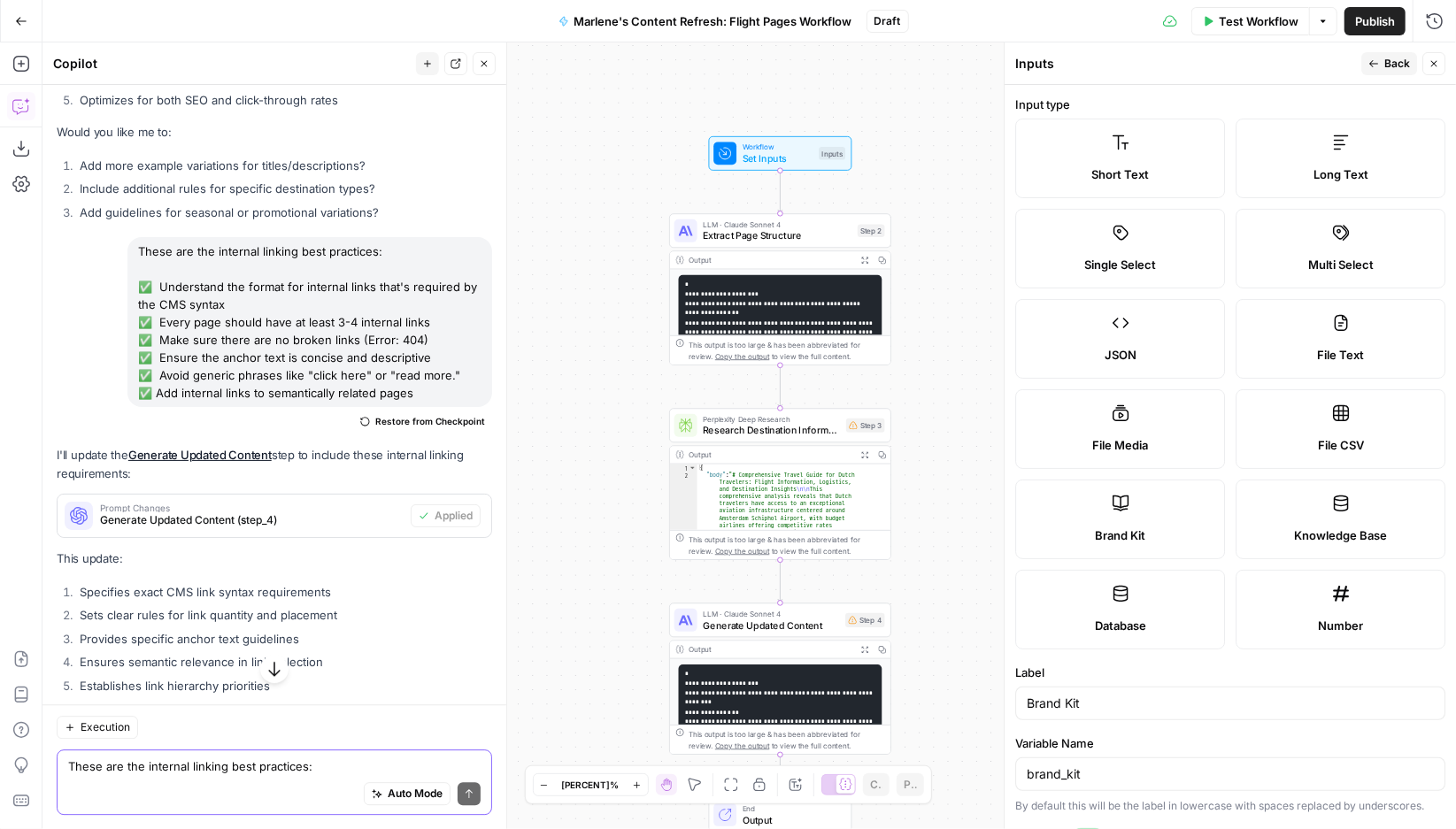 scroll, scrollTop: 121, scrollLeft: 0, axis: vertical 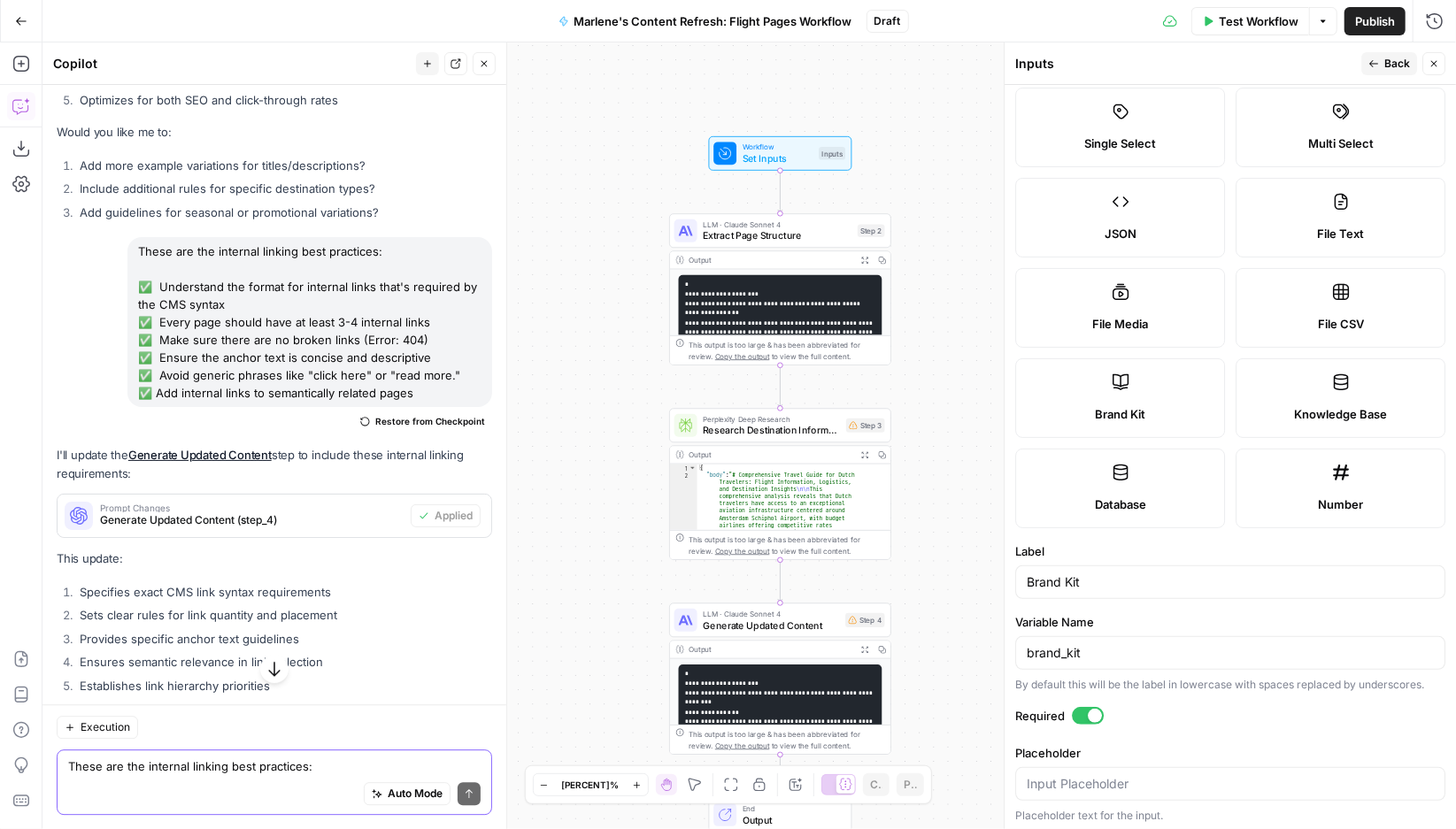 click on "Close" at bounding box center (1434, 64) 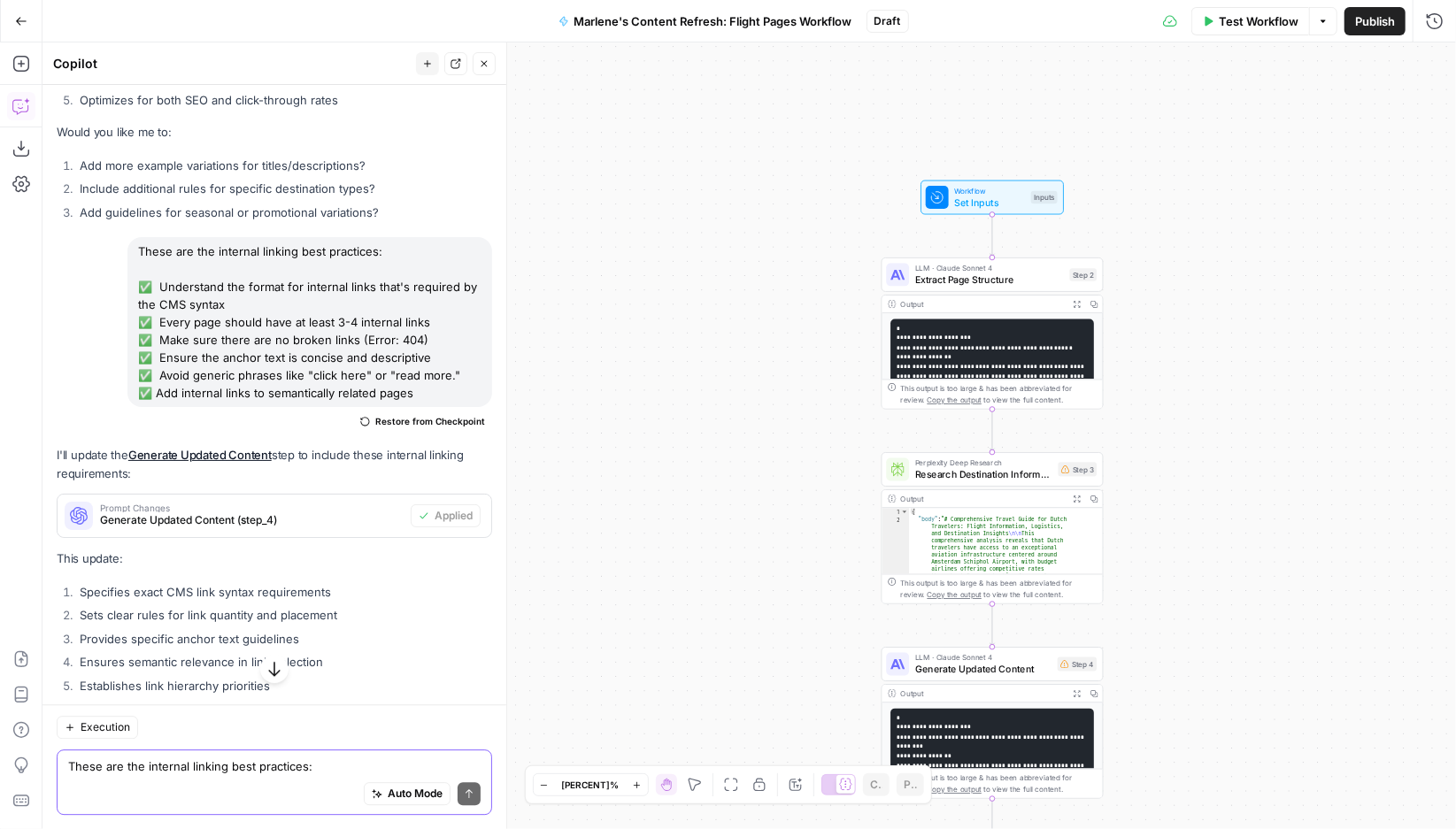 drag, startPoint x: 720, startPoint y: 196, endPoint x: 710, endPoint y: 424, distance: 228.21919 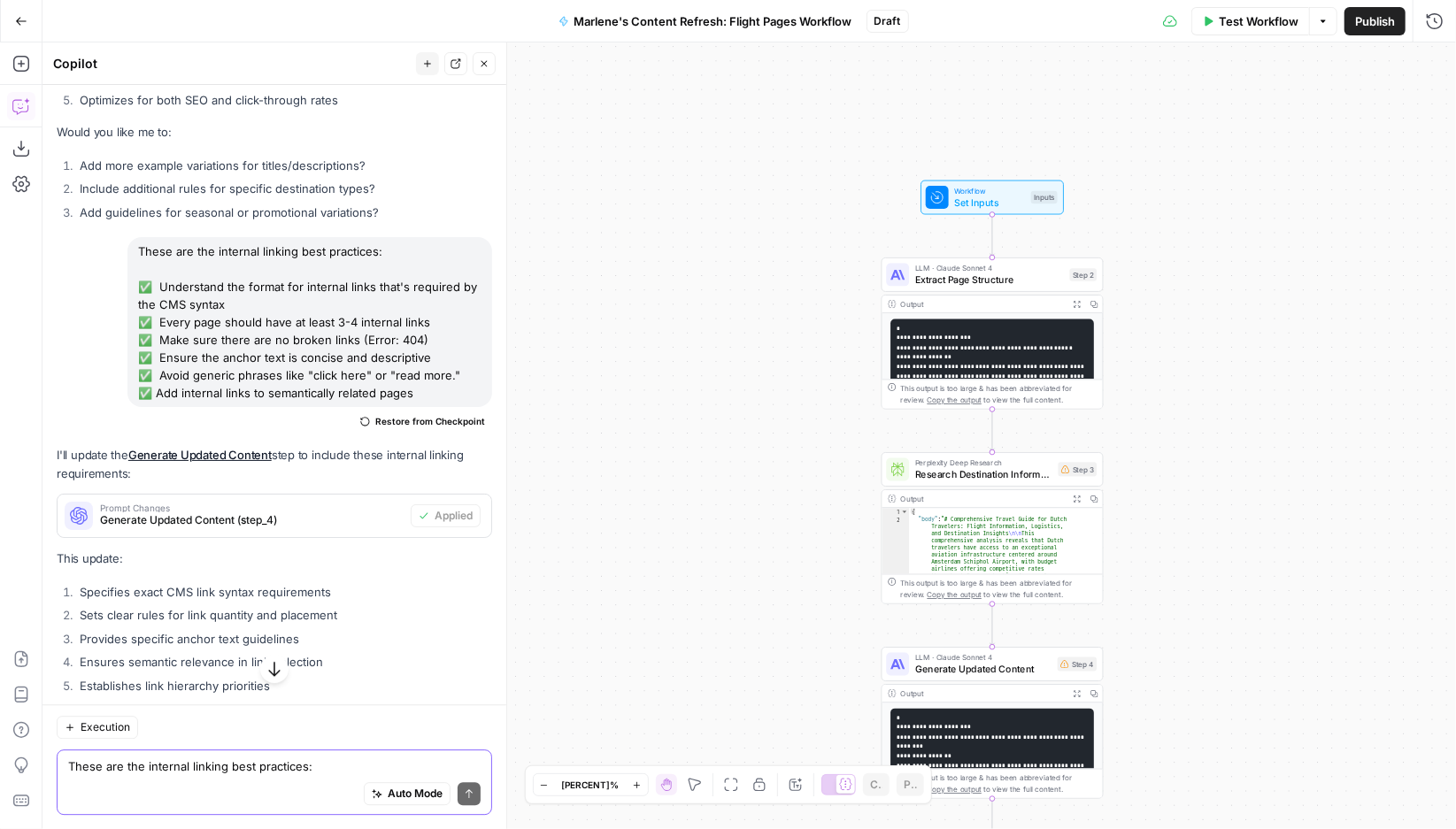 click on "# Comprehensive Travel Guide for [NATIONALITY]         Travelers: Flight Information, Logistics,         and Destination Insights \n\n This         comprehensive analysis reveals that [NATIONALITY]         travelers have access to an exceptional         aviation infrastructure centered around         [AIRPORT], with budget         airlines offering competitive rates         throughout Europe starting from as low as         €[NUMBER] one-way[3]. The optimal booking window         for international flights ranges from [NUMBER]-[NUMBER]         days in advance, with significant seasonal         variations affecting pricing and         \n\n ##  ." at bounding box center [749, 435] 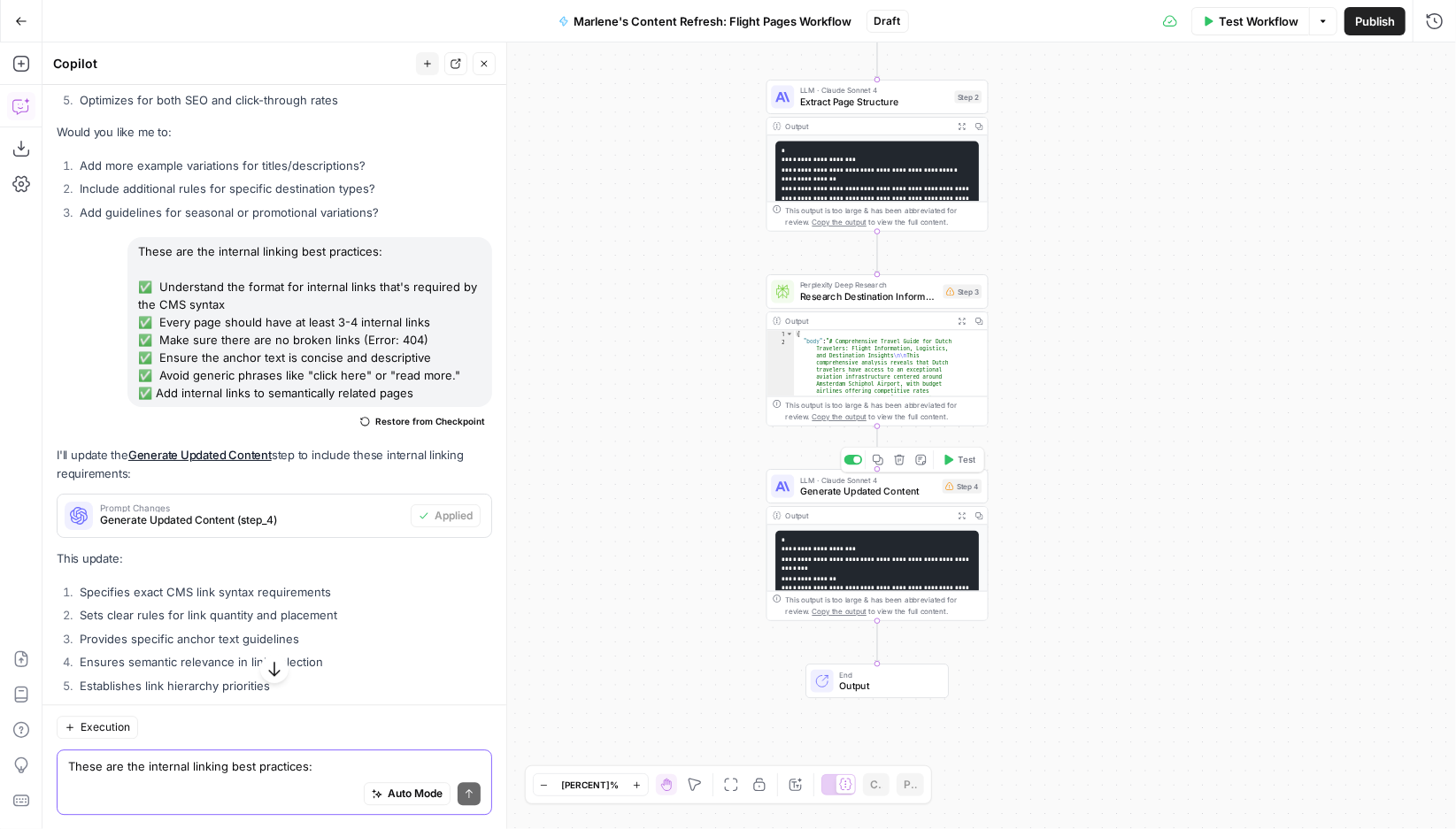 click on "Output Expand Output Copy" at bounding box center [877, 516] 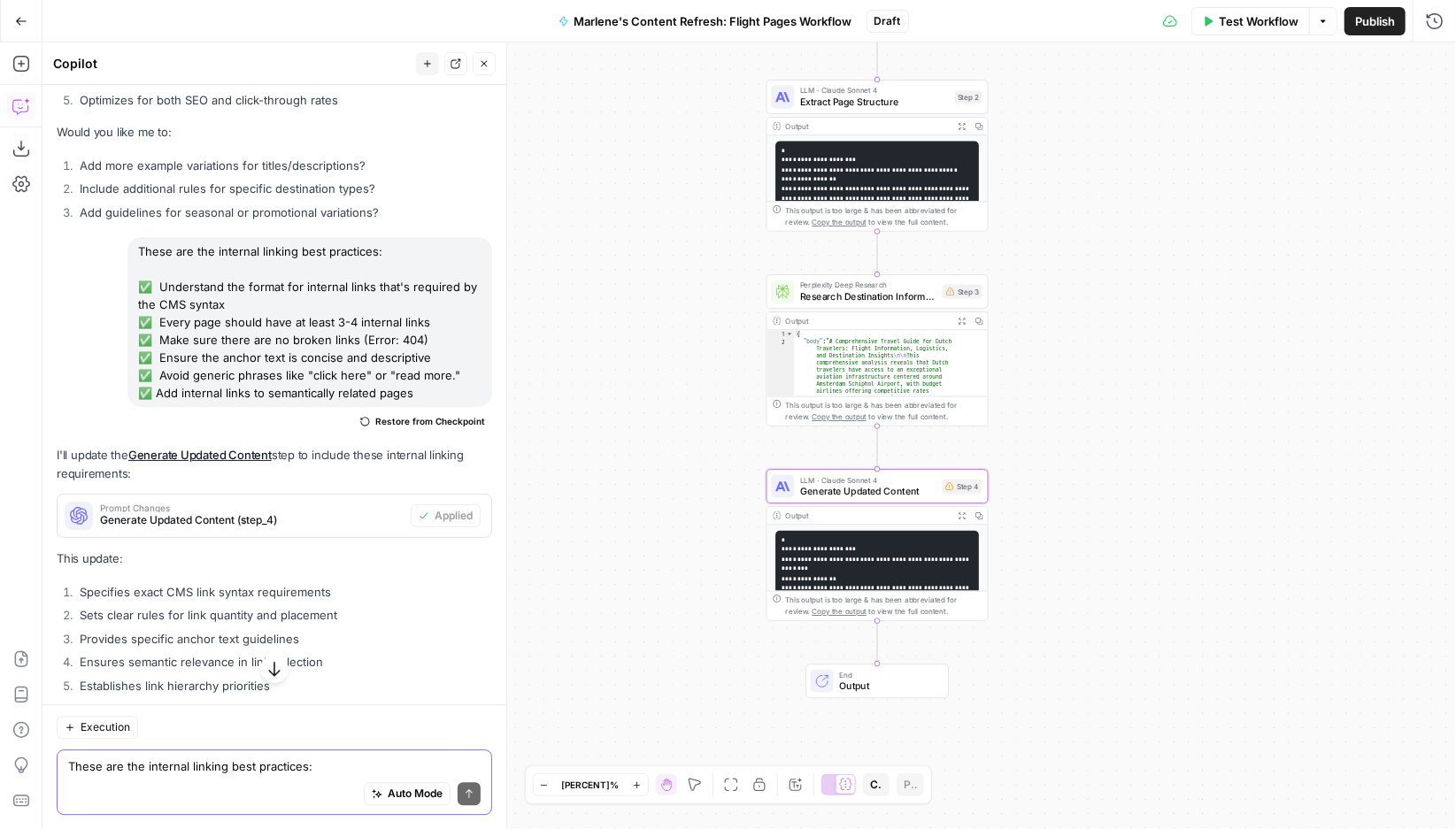 click on "Generate Updated Content" at bounding box center [868, 491] 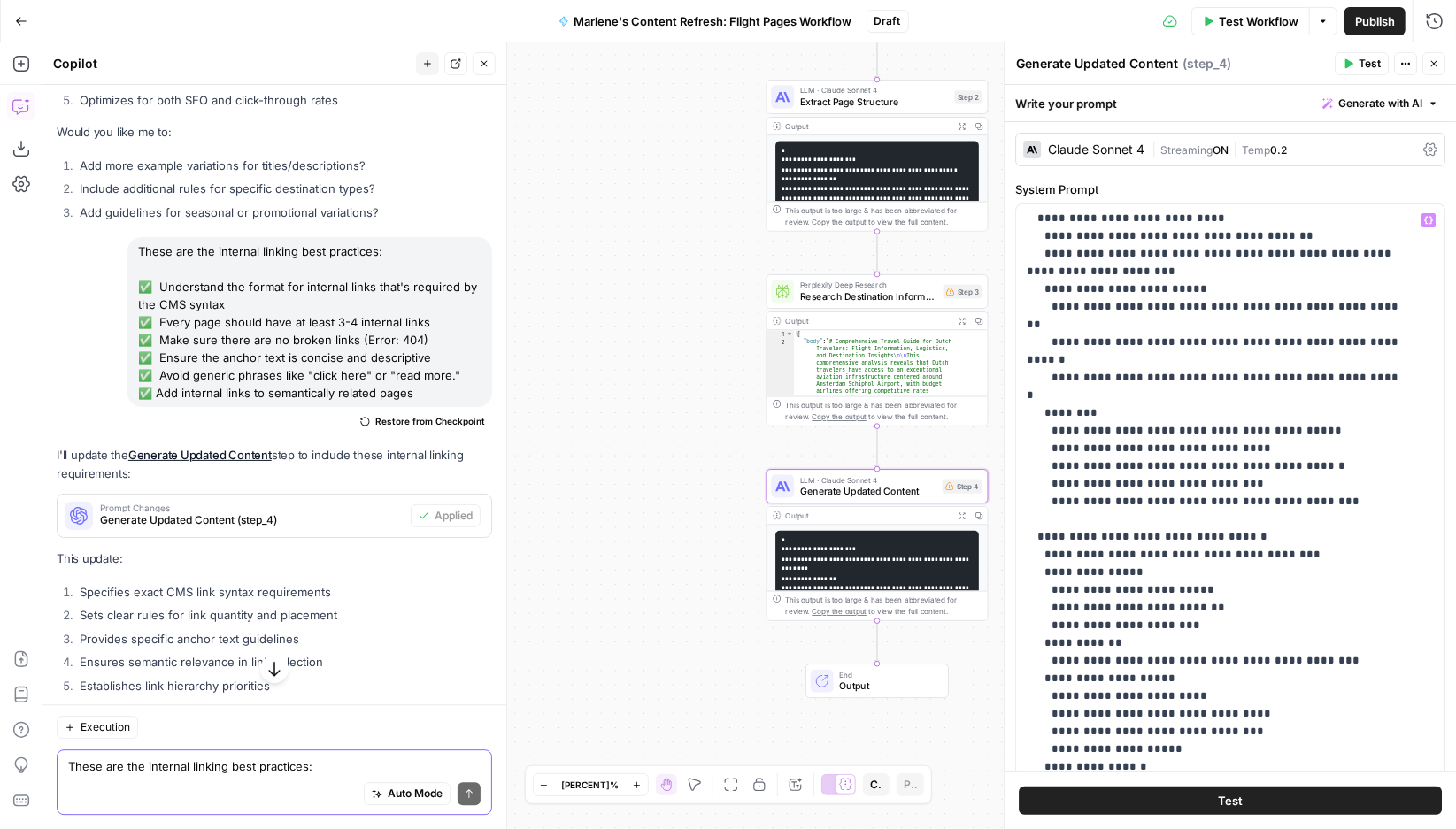 scroll, scrollTop: 2301, scrollLeft: 0, axis: vertical 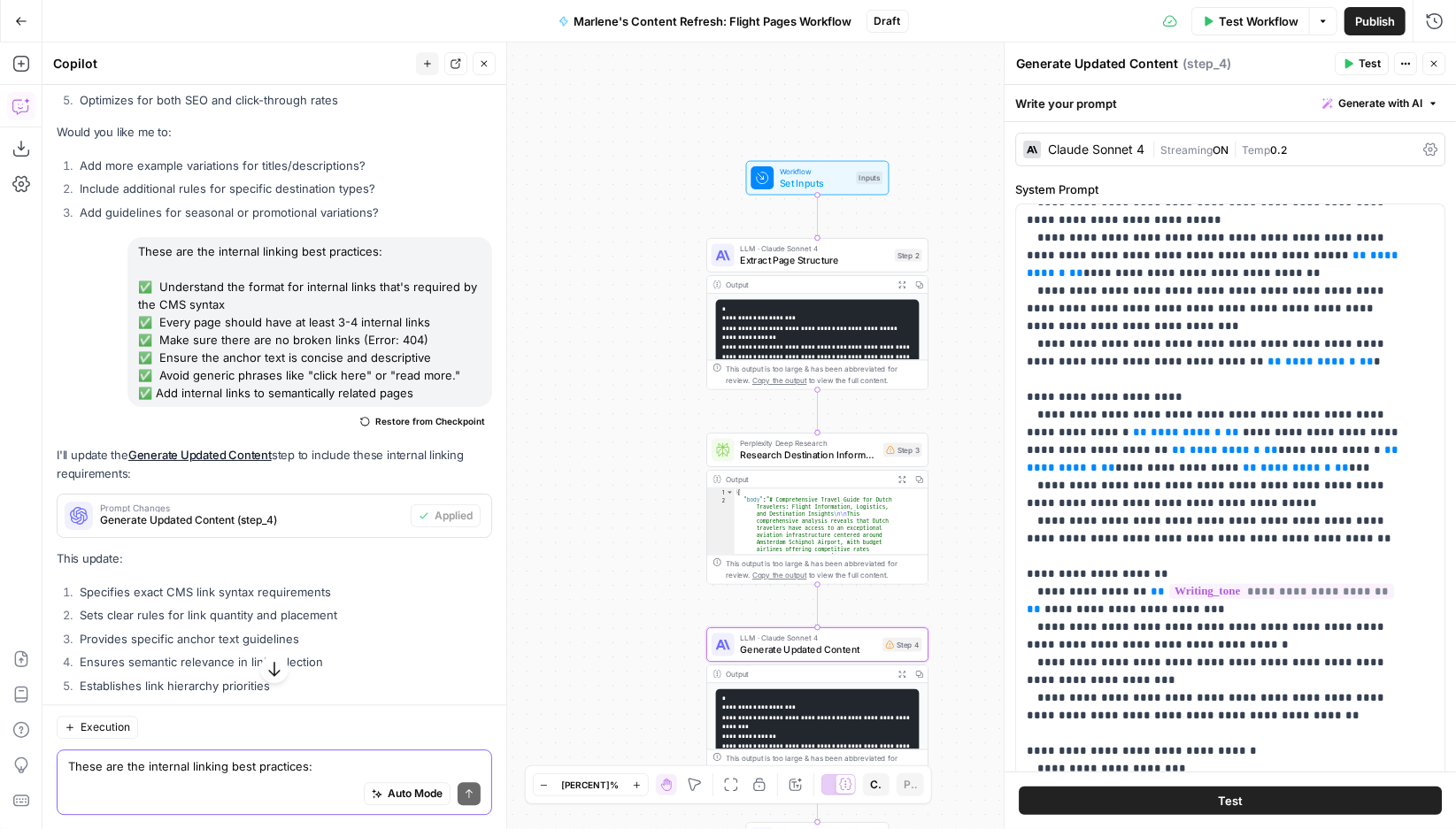 drag, startPoint x: 1436, startPoint y: 63, endPoint x: 1046, endPoint y: 202, distance: 414.03019 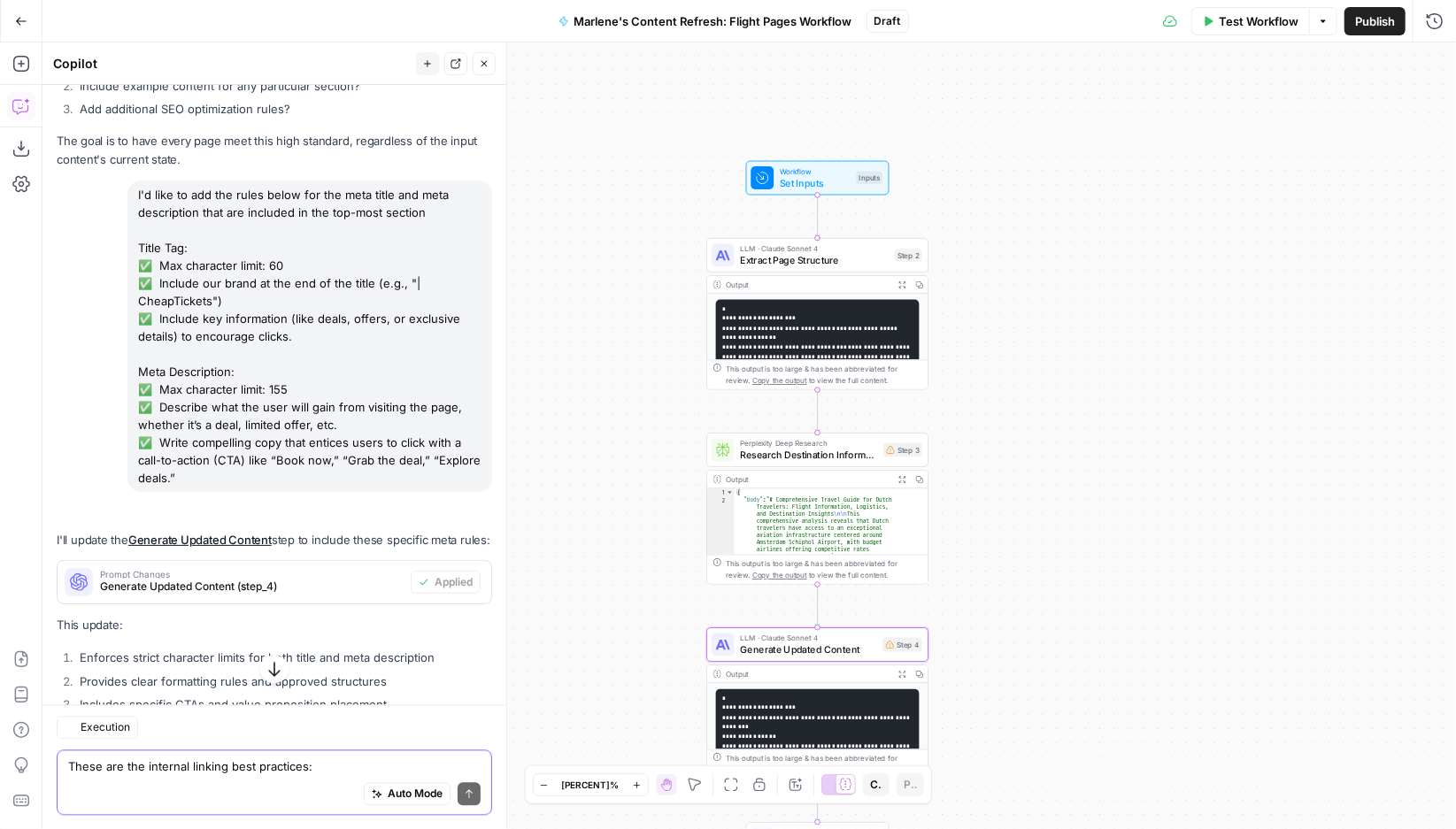 scroll, scrollTop: 20415, scrollLeft: 0, axis: vertical 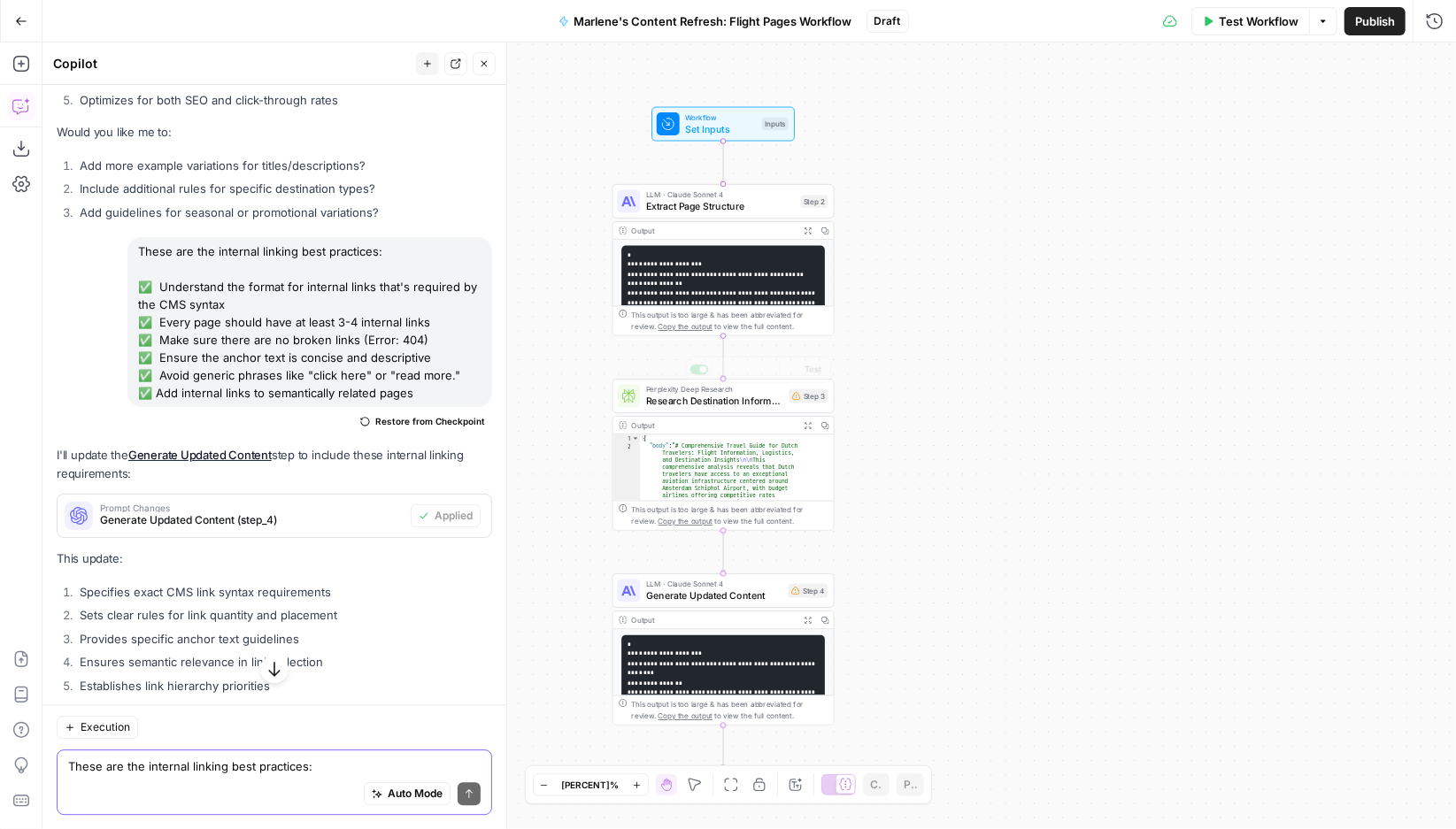 drag, startPoint x: 1152, startPoint y: 226, endPoint x: 875, endPoint y: 381, distance: 317.4177 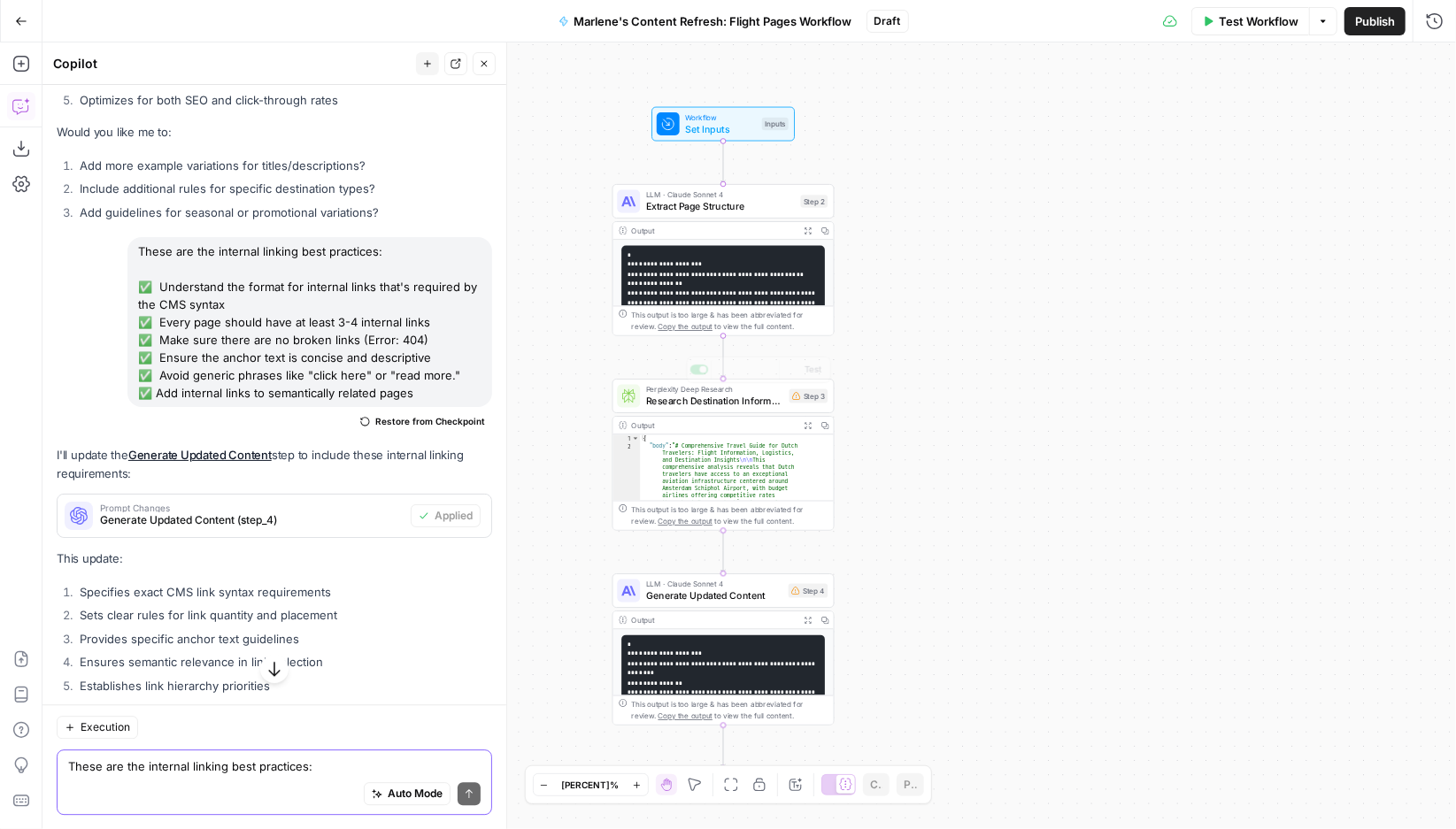 click on "# Comprehensive Travel Guide for [NATIONALITY]         Travelers: Flight Information, Logistics,         and Destination Insights \n\n This         comprehensive analysis reveals that [NATIONALITY]         travelers have access to an exceptional         aviation infrastructure centered around         [AIRPORT], with budget         airlines offering competitive rates         throughout Europe starting from as low as         €[NUMBER] one-way[3]. The optimal booking window         for international flights ranges from [NUMBER]-[NUMBER]         days in advance, with significant seasonal         \n\n ##" at bounding box center [749, 435] 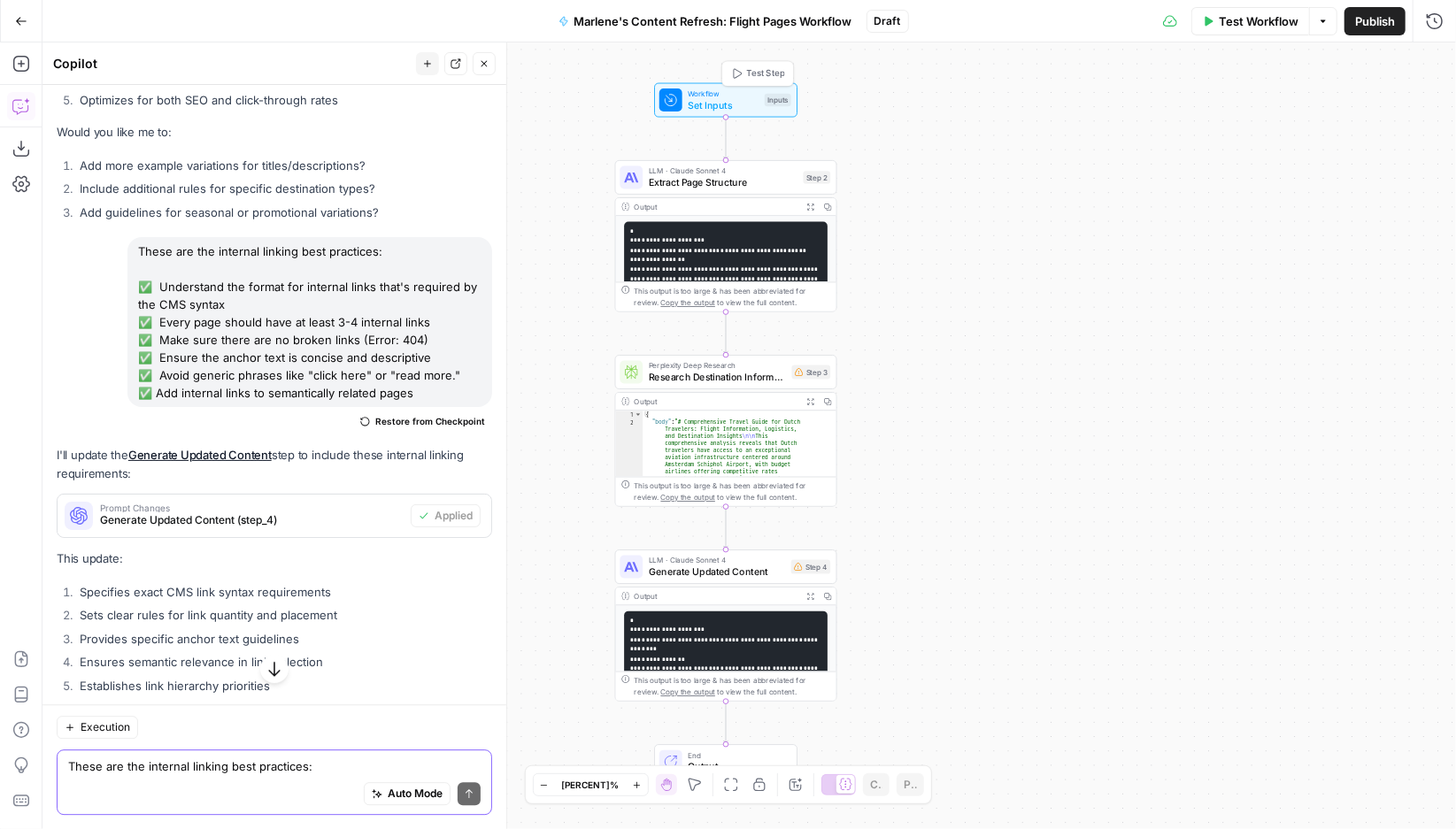 click on "Workflow" at bounding box center [723, 93] 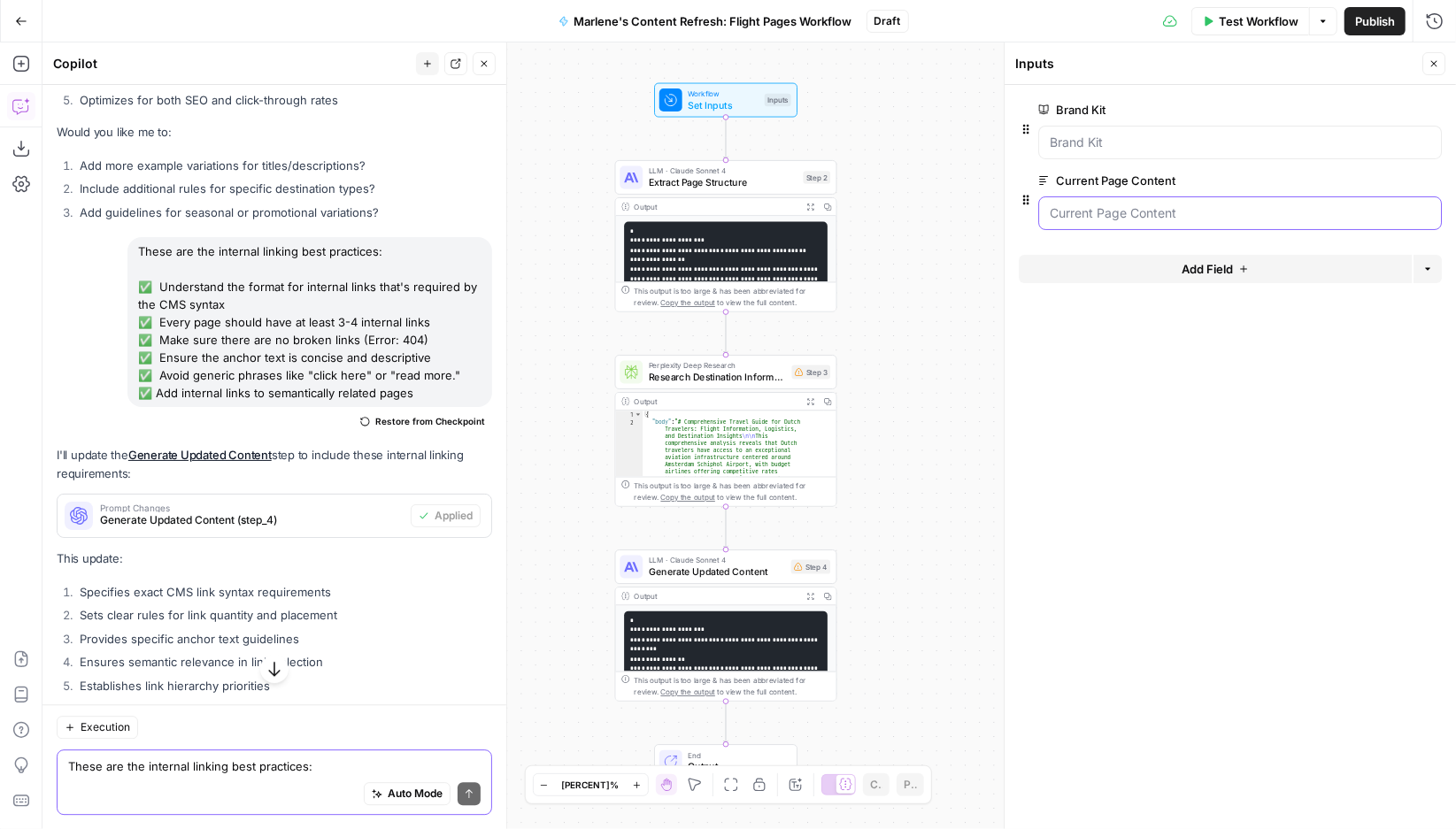 click on "Current Page Content" at bounding box center (1240, 213) 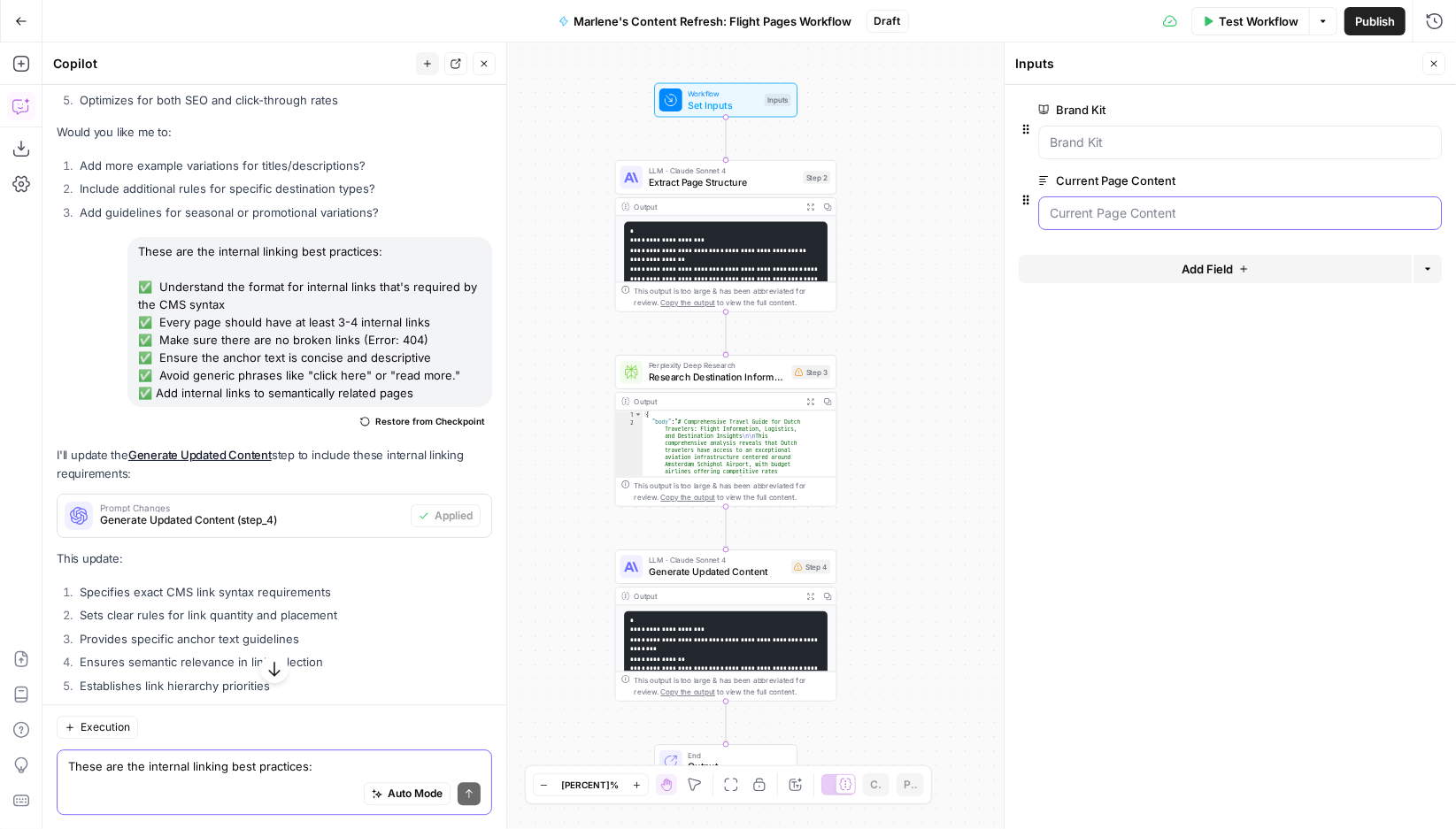 click on "Current Page Content" at bounding box center [1240, 213] 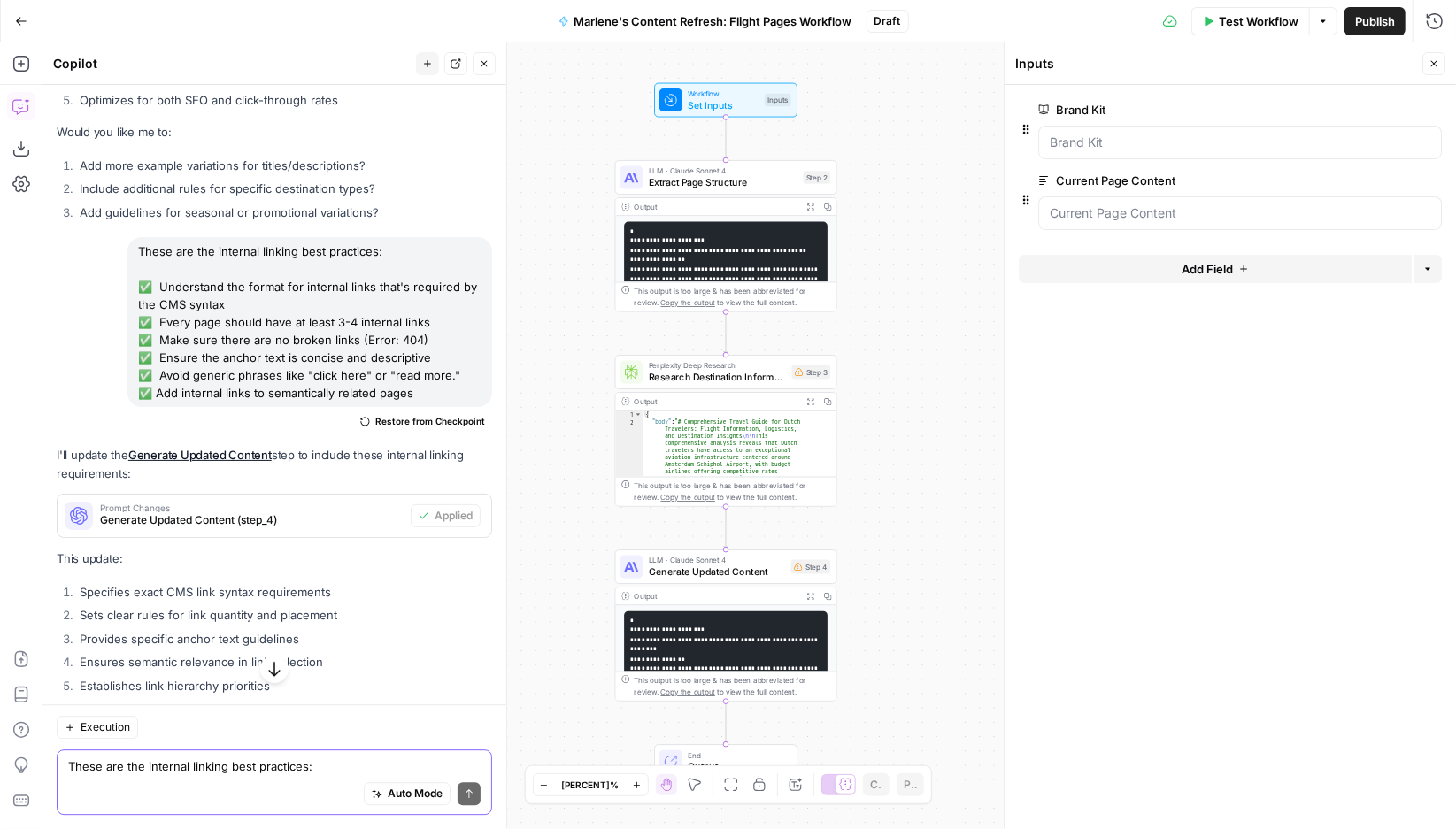 click 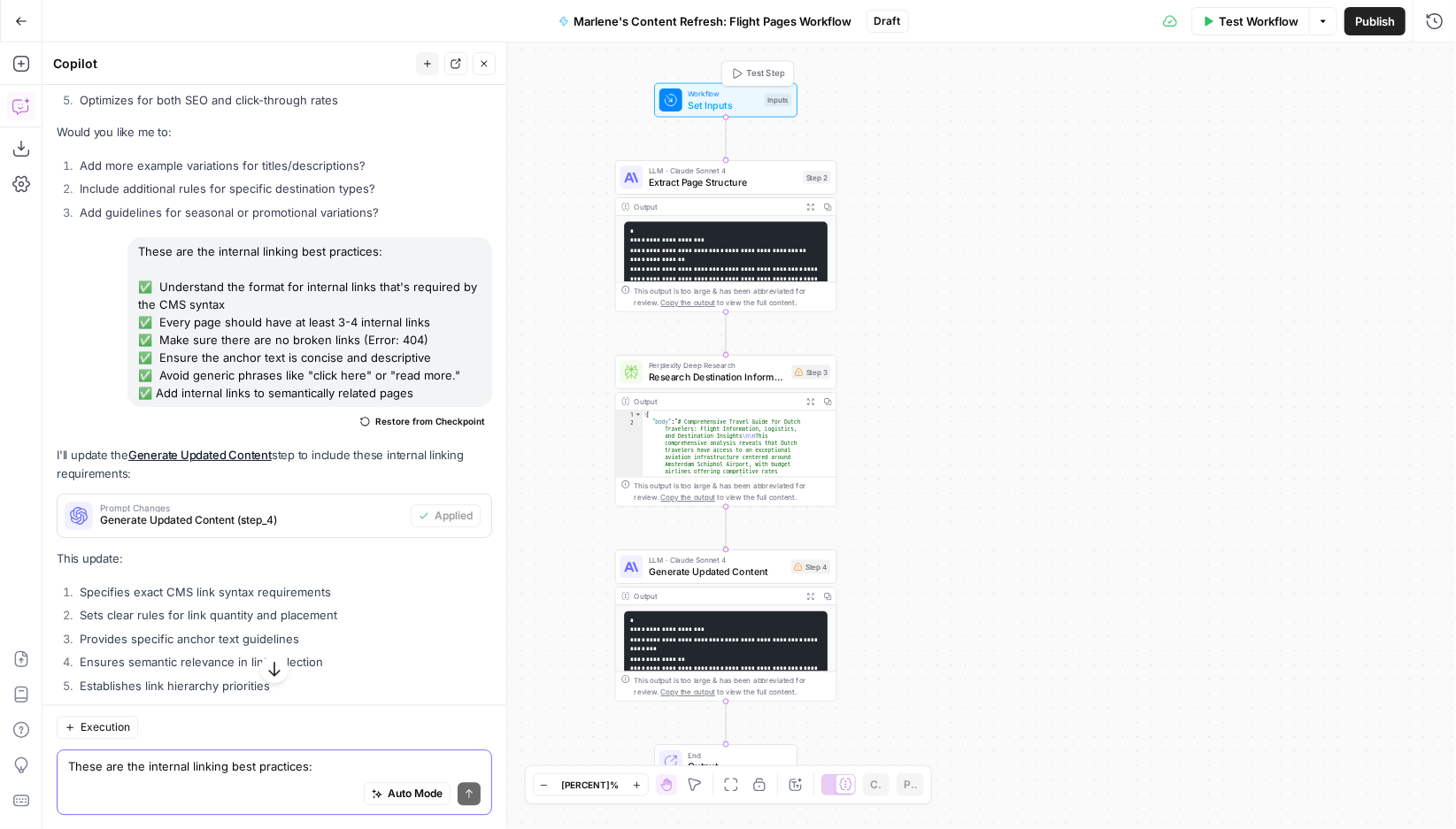 click on "Test Step" at bounding box center [758, 73] 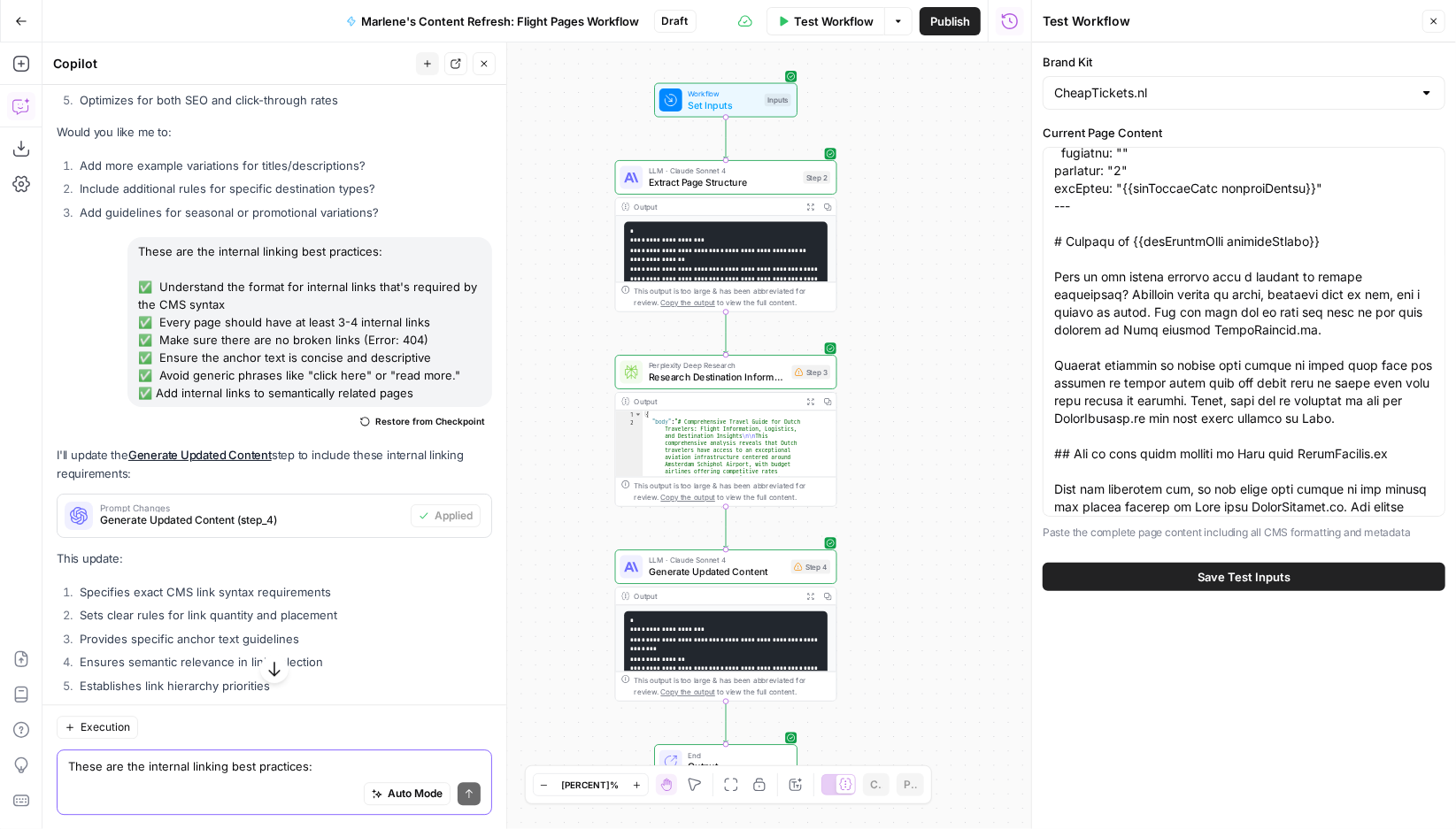 scroll, scrollTop: 0, scrollLeft: 0, axis: both 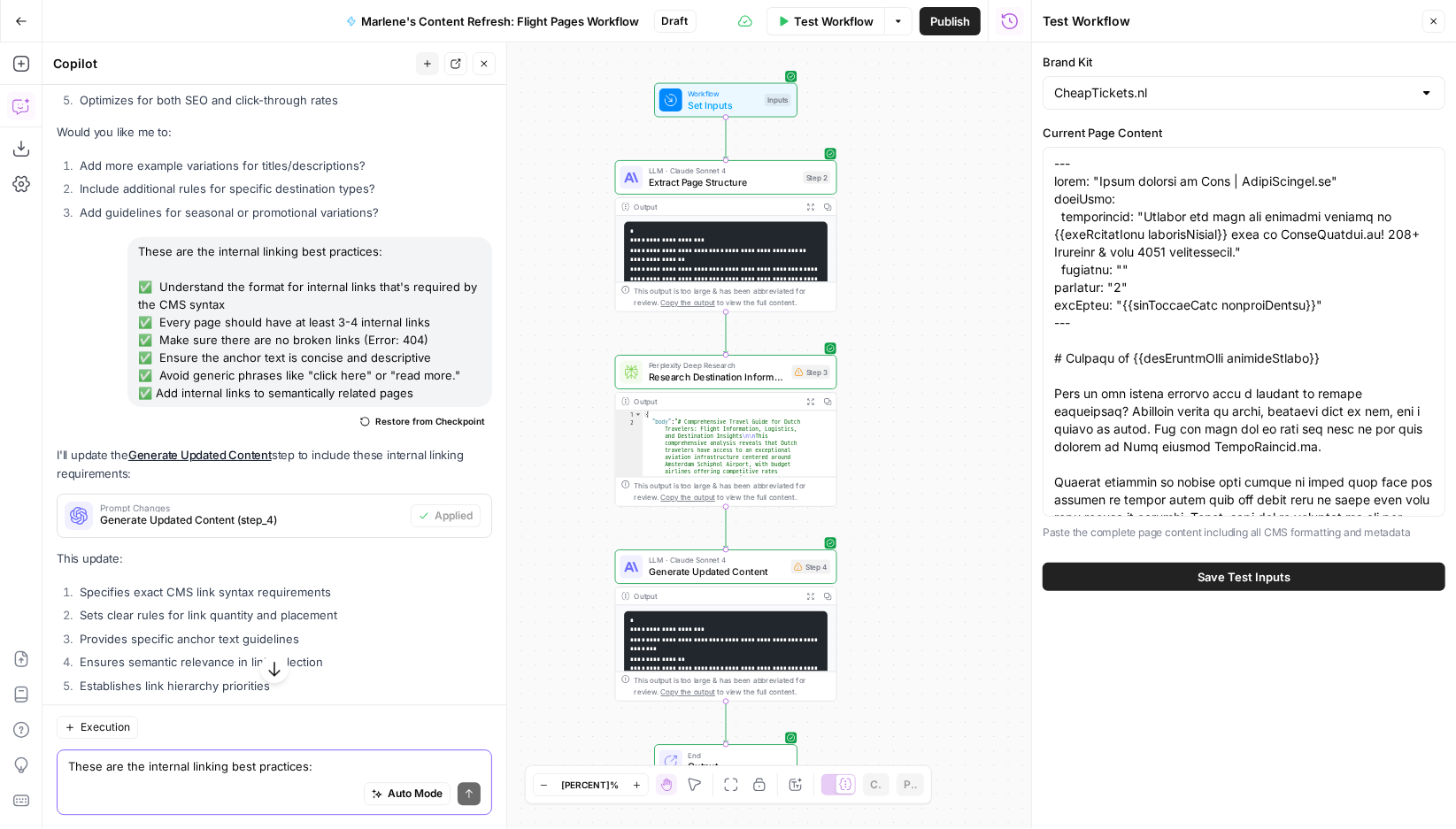click on "Close" at bounding box center [1434, 21] 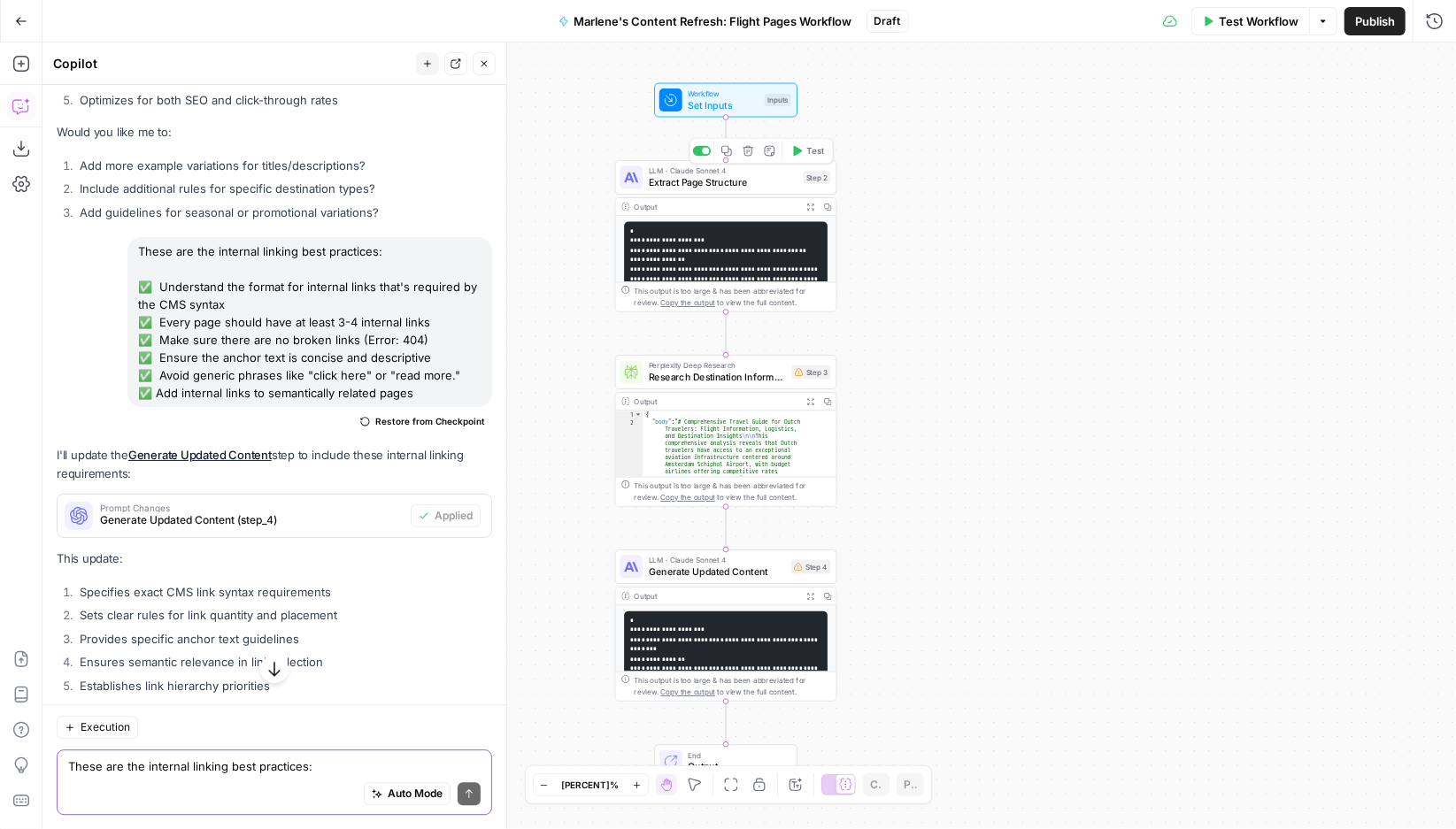 click on "LLM · Claude Sonnet 4 Extract Page Structure Step 2 Copy step Delete step Add Note Test" at bounding box center (726, 177) 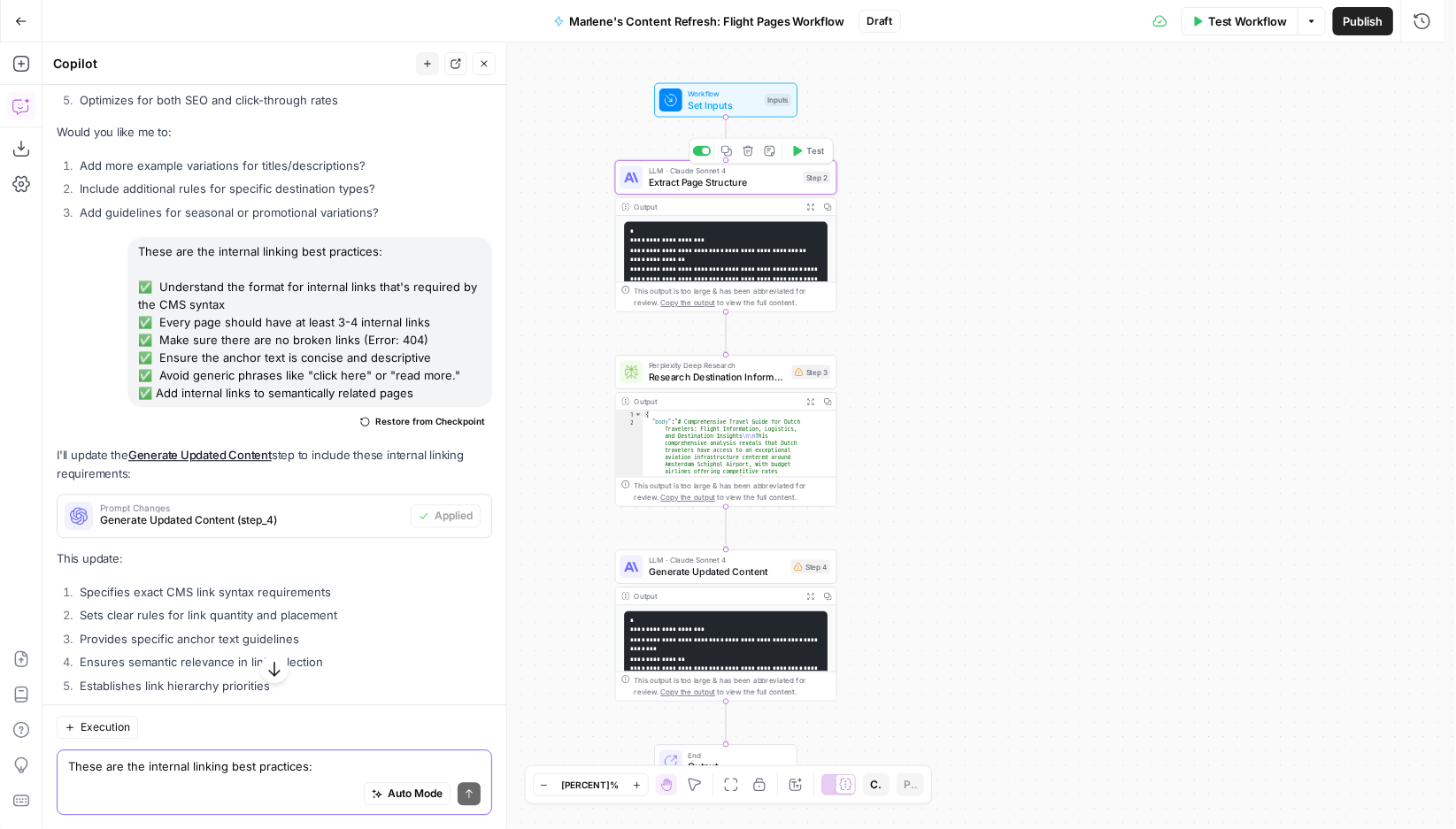 click on "Test" at bounding box center [807, 150] 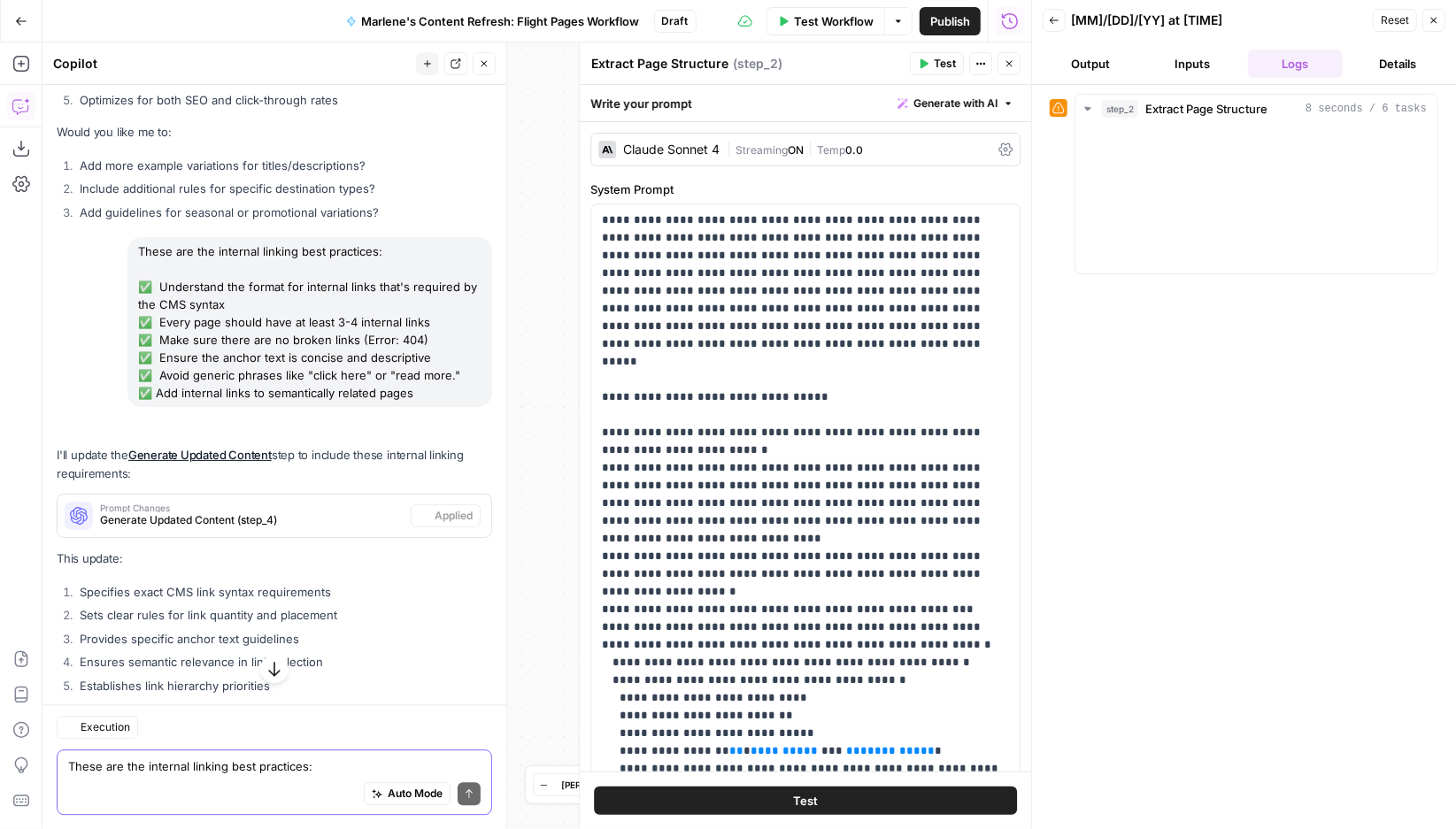 scroll, scrollTop: 20415, scrollLeft: 0, axis: vertical 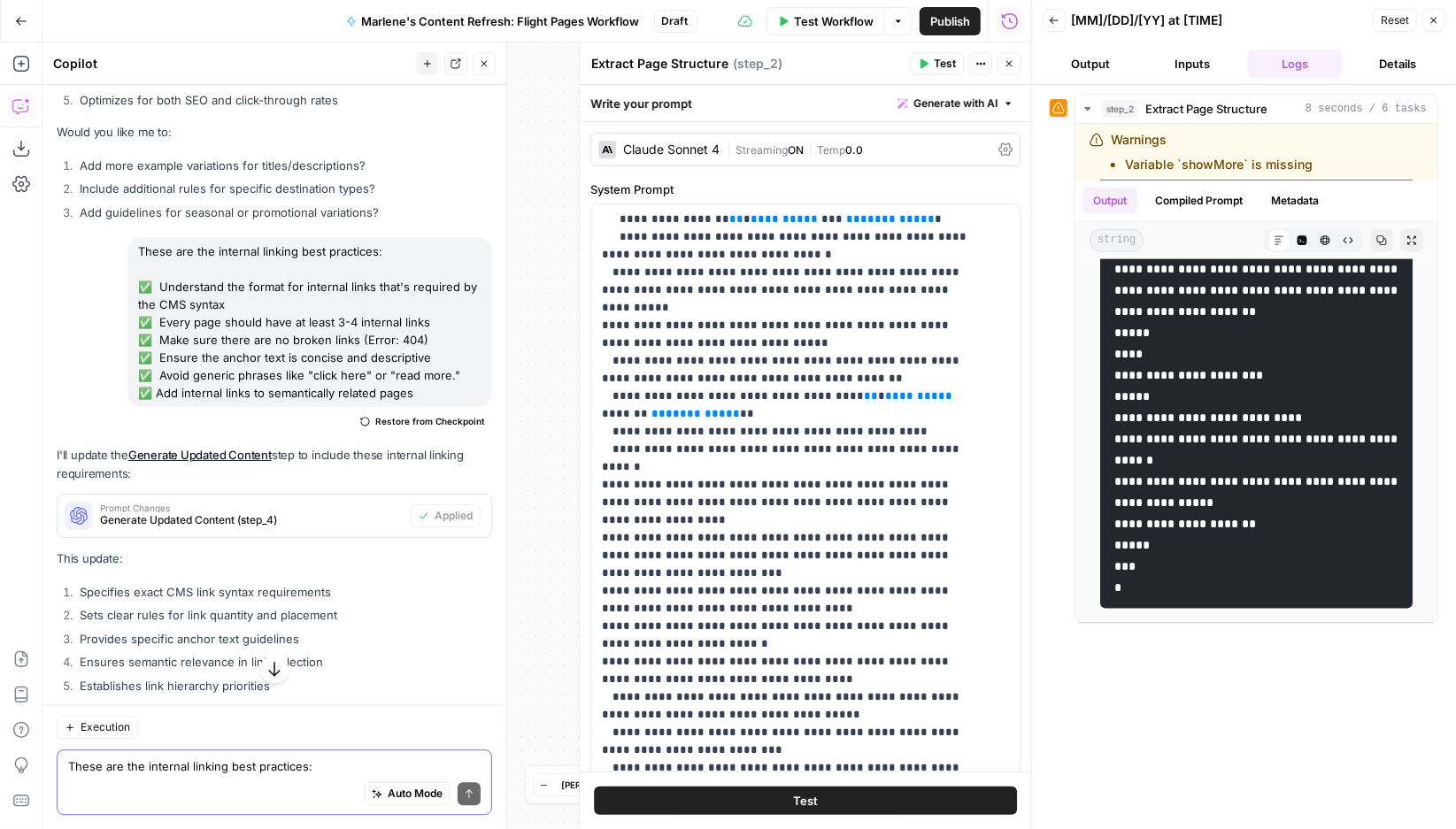 click 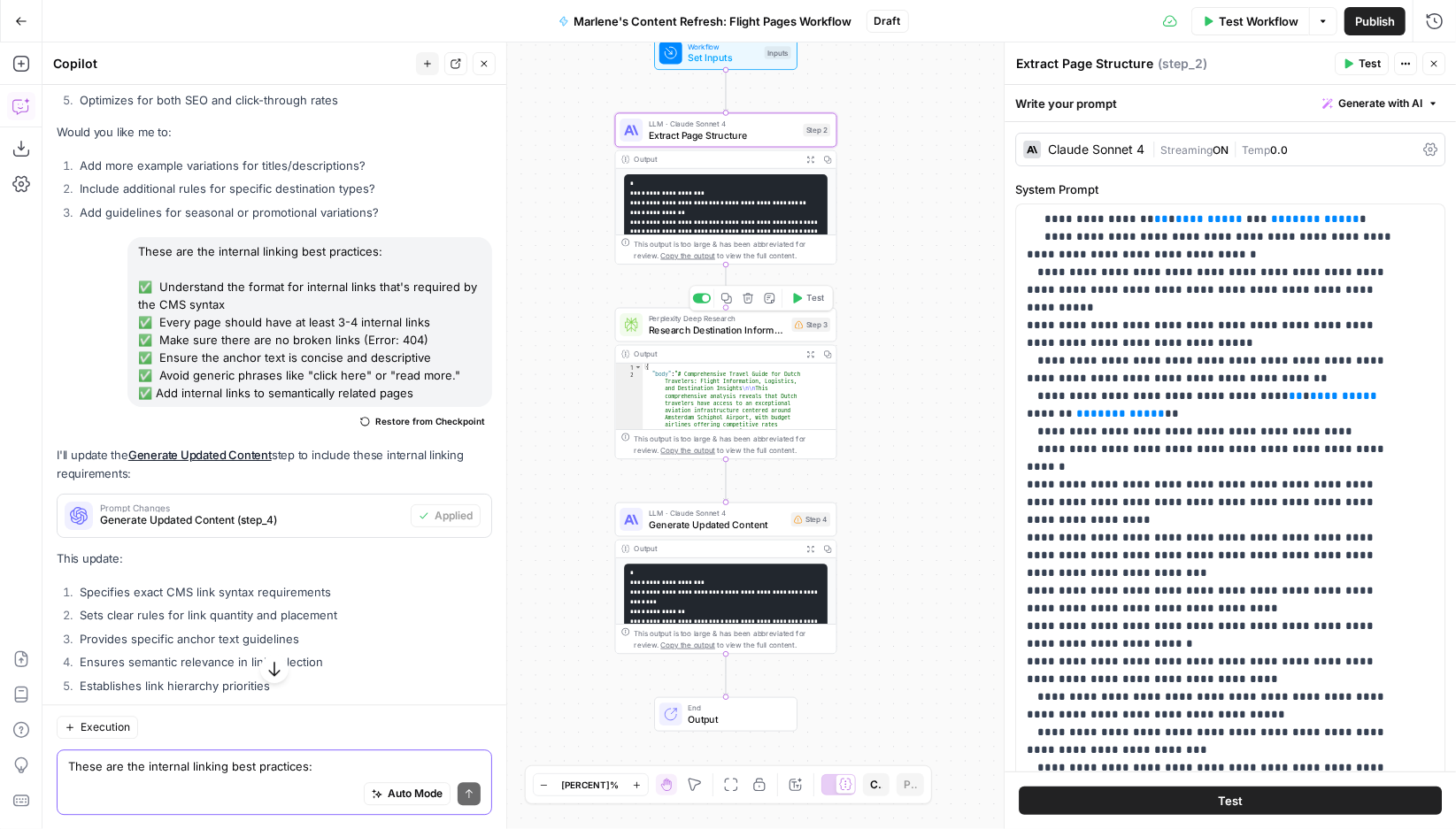 click on "Test" at bounding box center [807, 298] 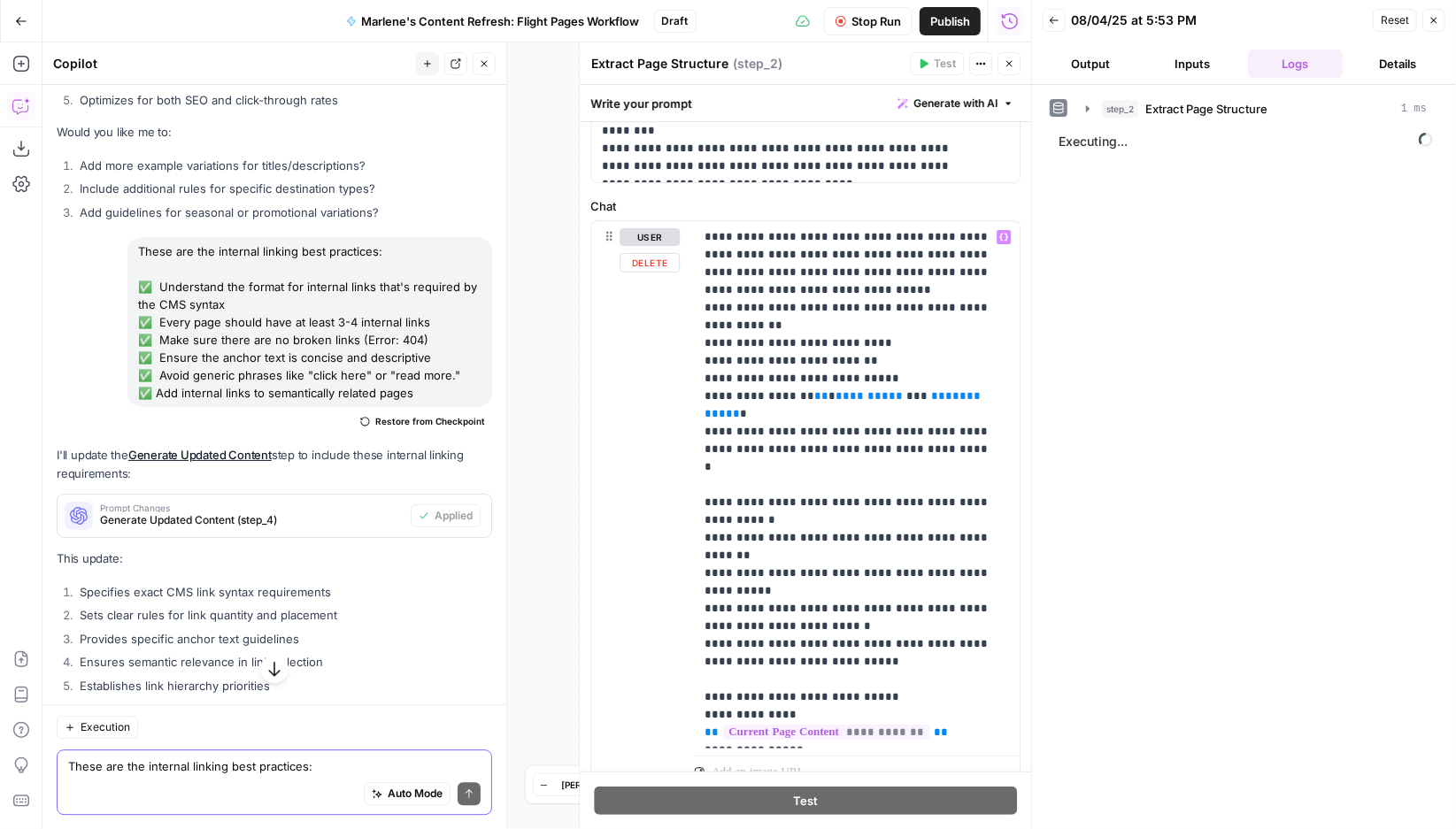 scroll, scrollTop: 851, scrollLeft: 0, axis: vertical 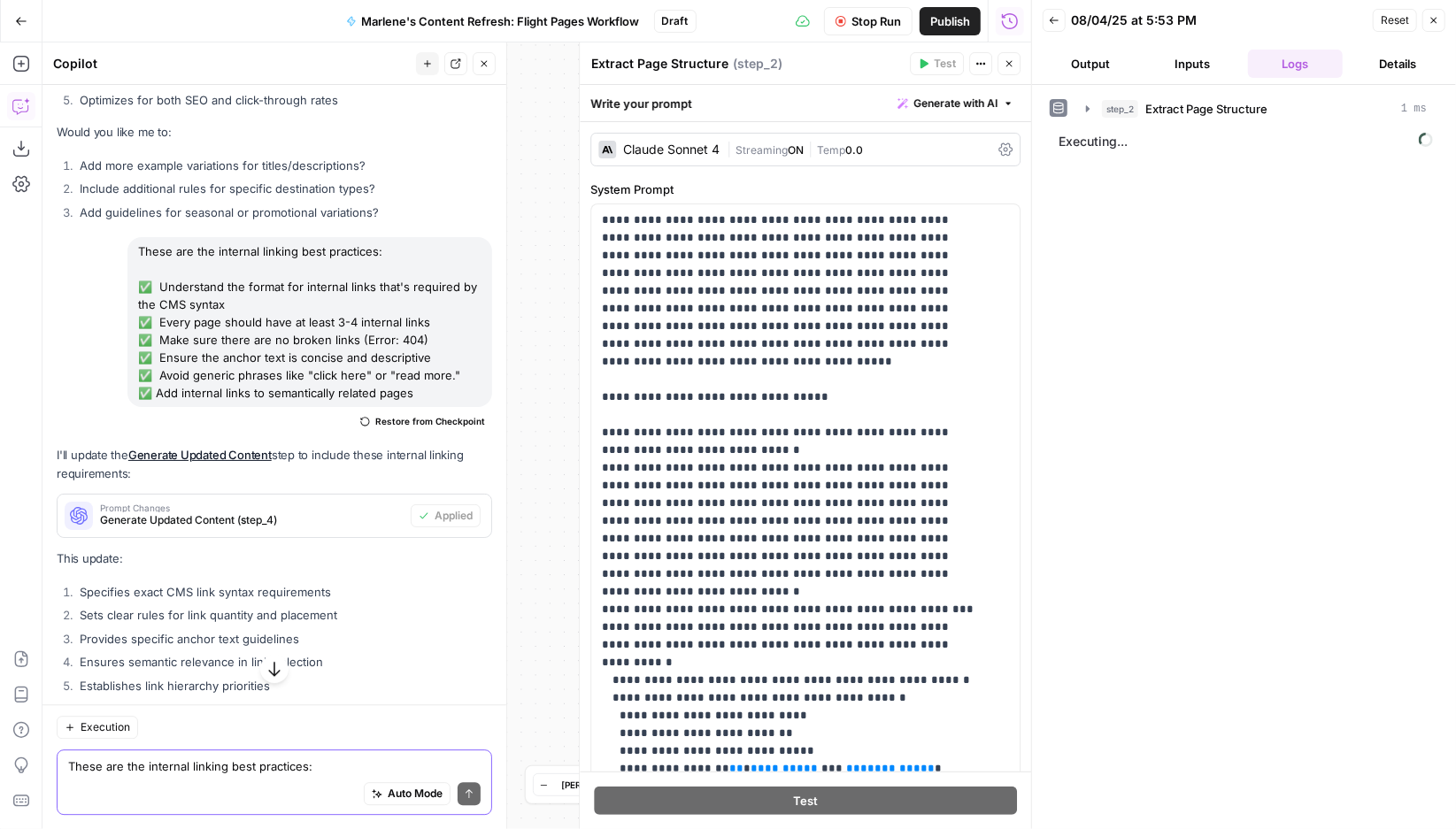 click 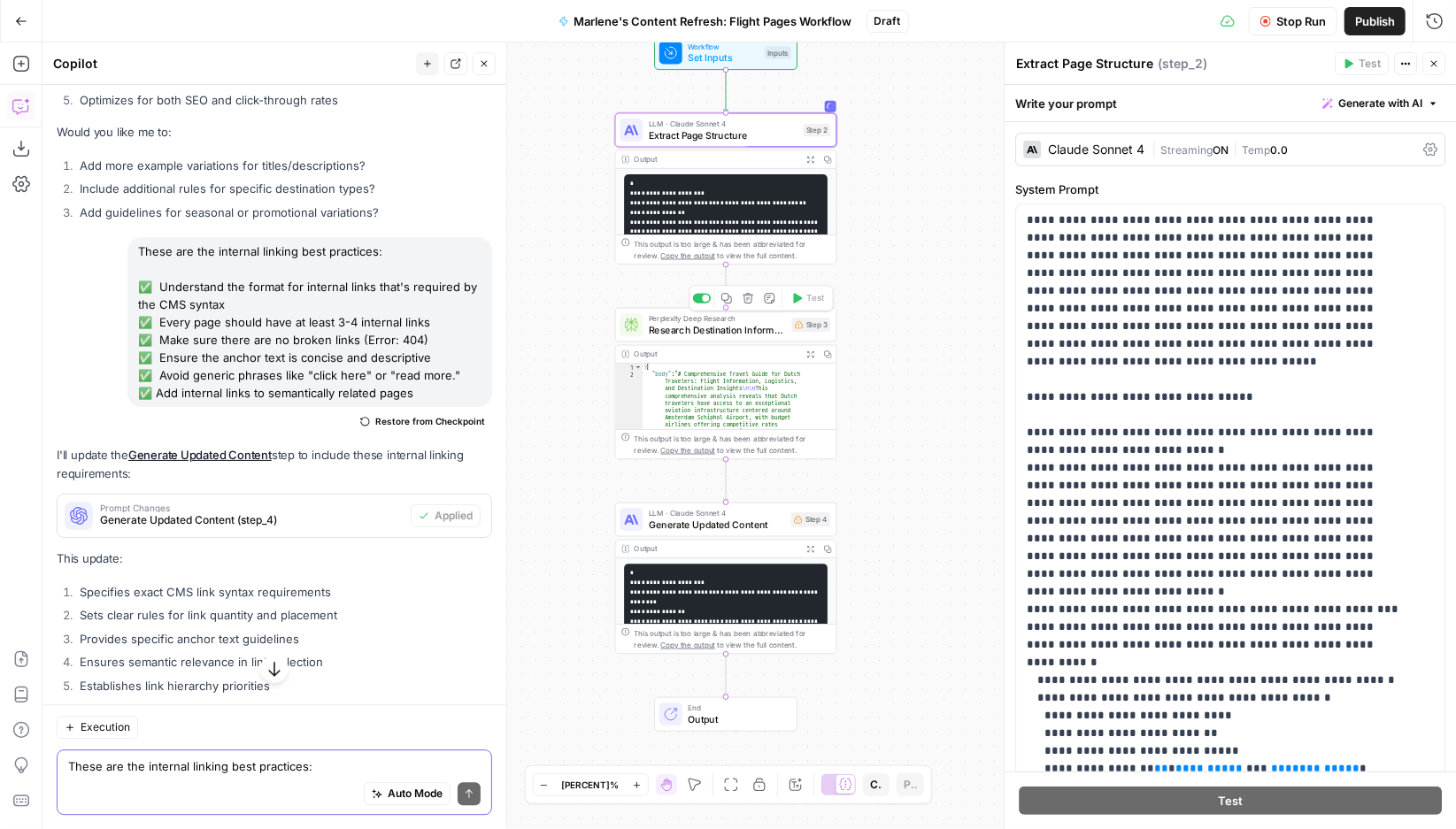 click on "# Comprehensive Travel Guide for [NATIONALITY]         Travelers: Flight Information, Logistics,         and Destination Insights \n\n This         comprehensive analysis reveals that [NATIONALITY]         travelers have access to an exceptional         aviation infrastructure centered around         [AIRPORT], with budget         airlines offering competitive rates         throughout Europe starting from as low as         €[NUMBER] one-way[3]. The optimal booking window         for international flights ranges from [NUMBER]-[NUMBER]         days in advance, with significant seasonal         \n\n ##" at bounding box center (749, 435) 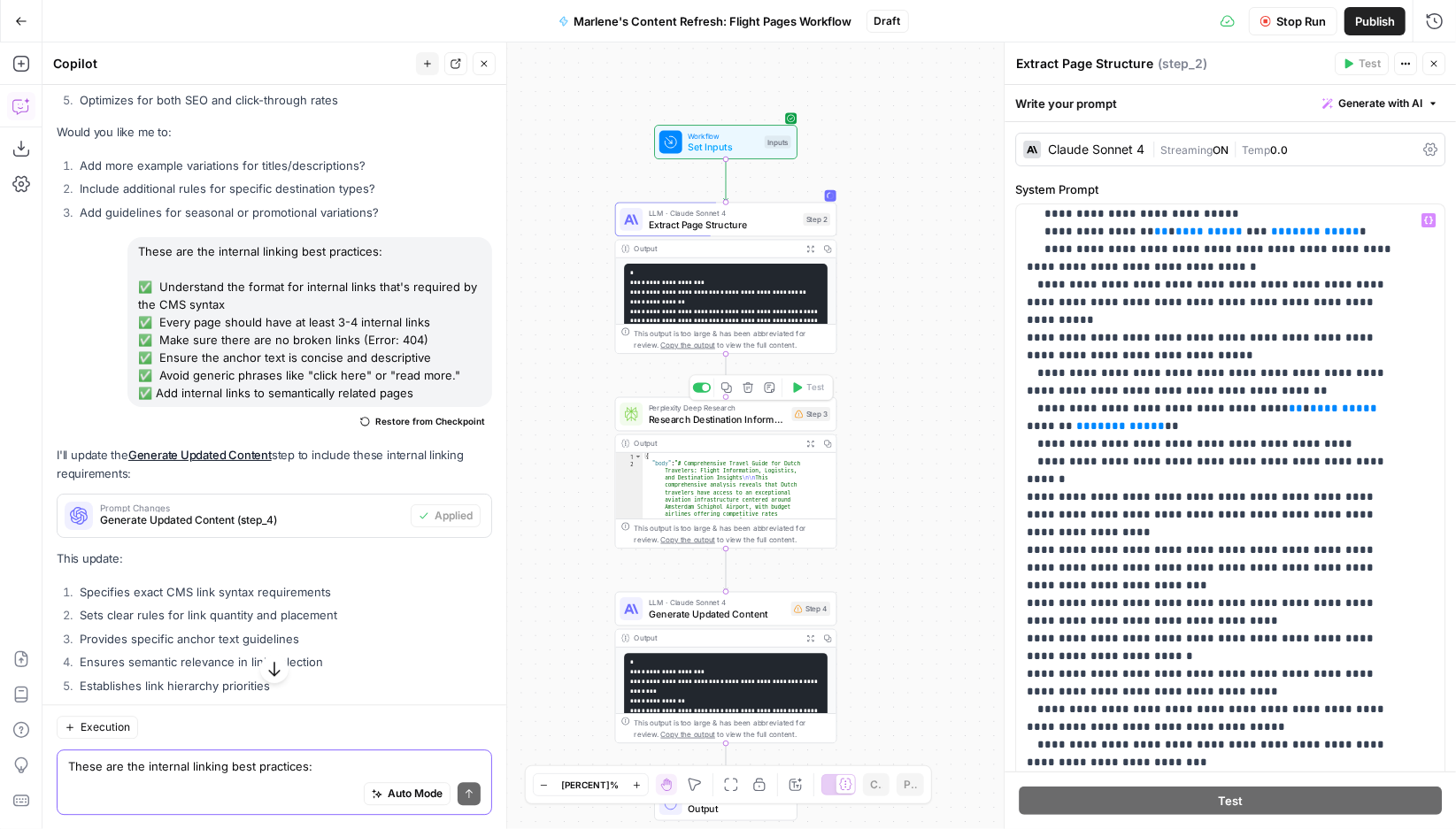 scroll, scrollTop: 549, scrollLeft: 0, axis: vertical 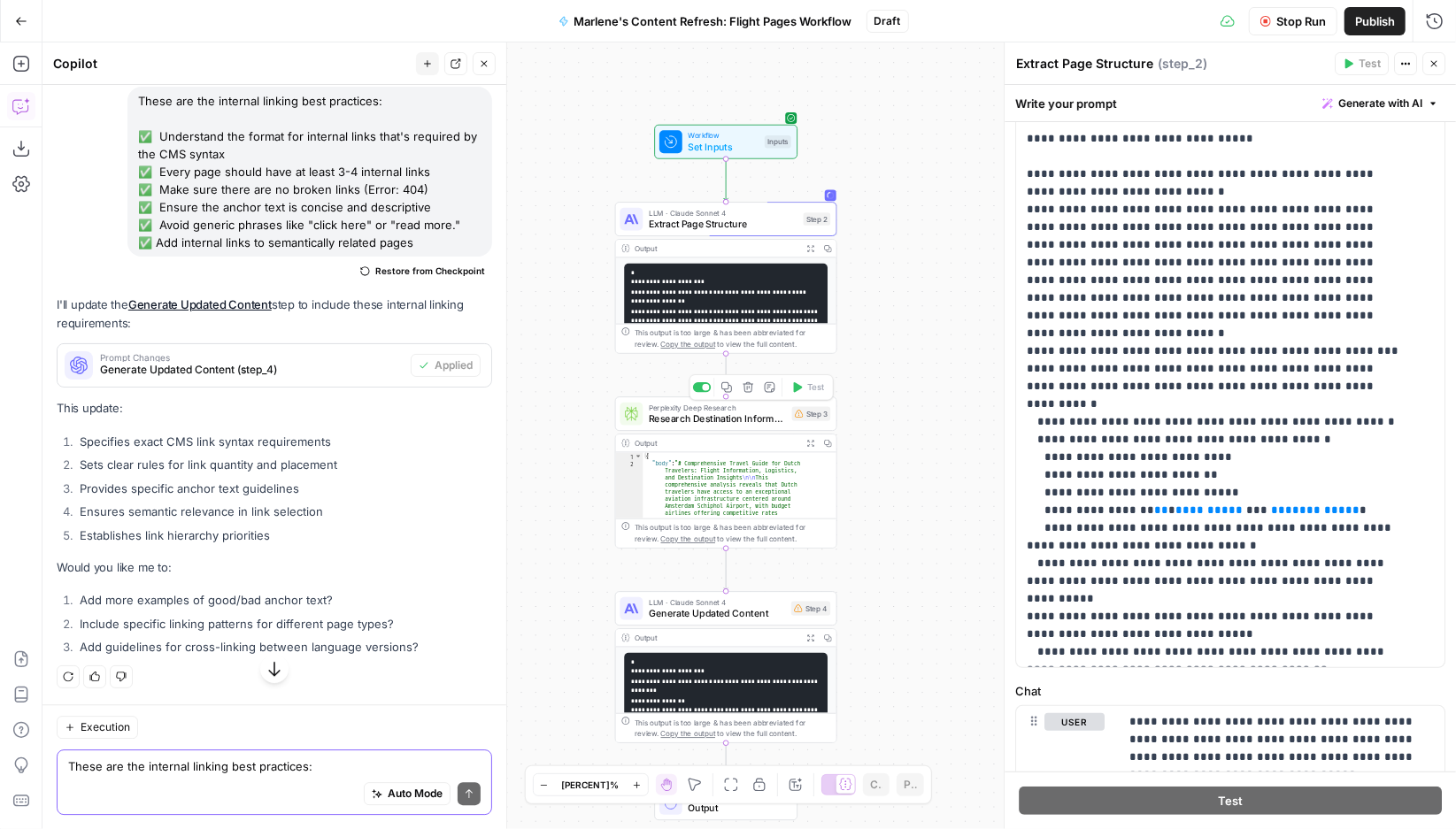 click on "Auto Mode Send" at bounding box center (274, 794) 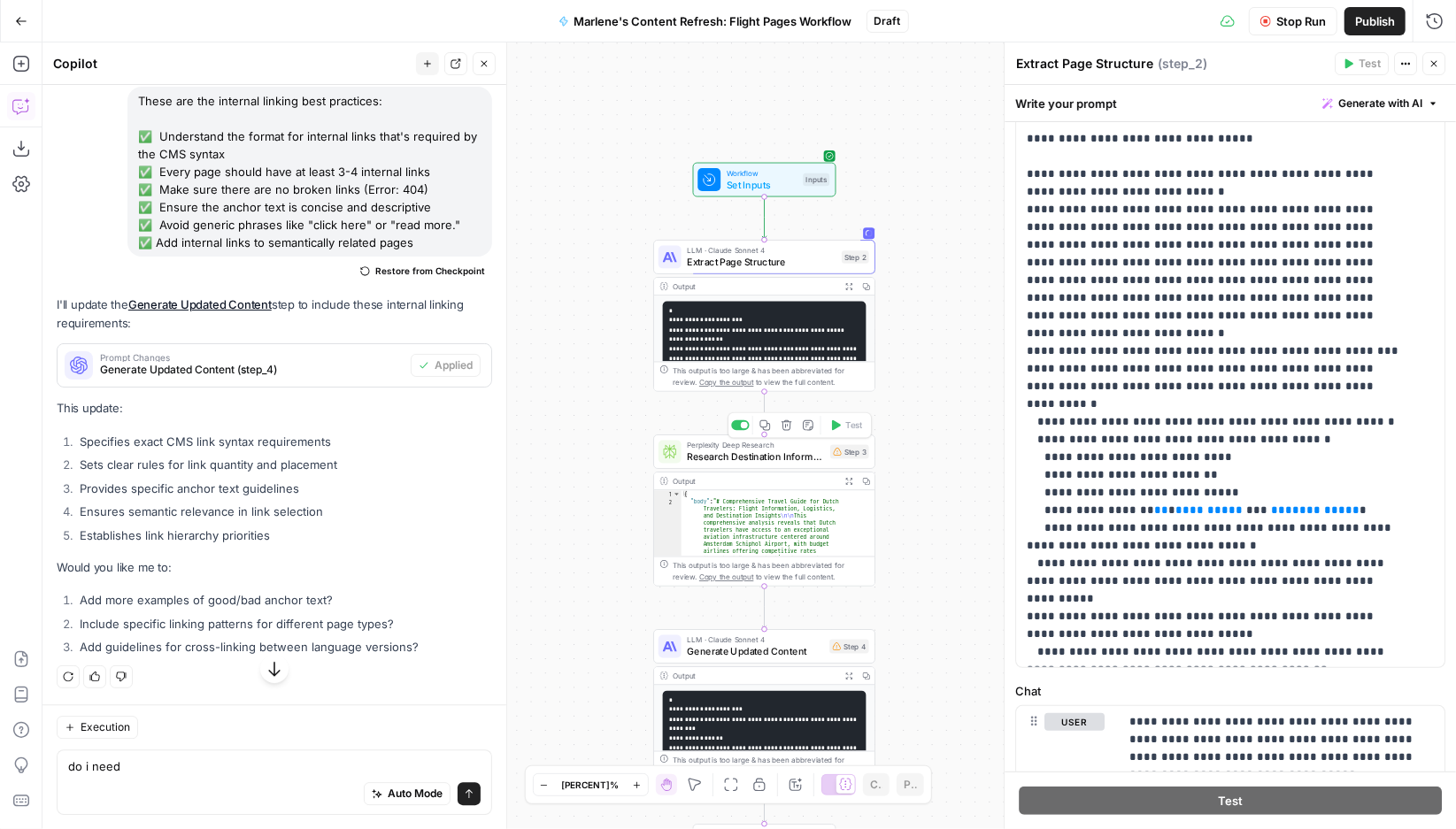 click on "# Comprehensive Travel Guide for [NATIONALITY]         Travelers: Flight Information, Logistics,         and Destination Insights \n\n This         comprehensive analysis reveals that [NATIONALITY]         travelers have access to an exceptional         aviation infrastructure centered around         [AIRPORT], with budget         airlines offering competitive rates         throughout Europe starting from as low as         €[NUMBER] one-way[3]. The optimal booking window         for international flights ranges from [NUMBER]-[NUMBER]         days in advance, with significant seasonal         \n\n ##" at bounding box center [749, 435] 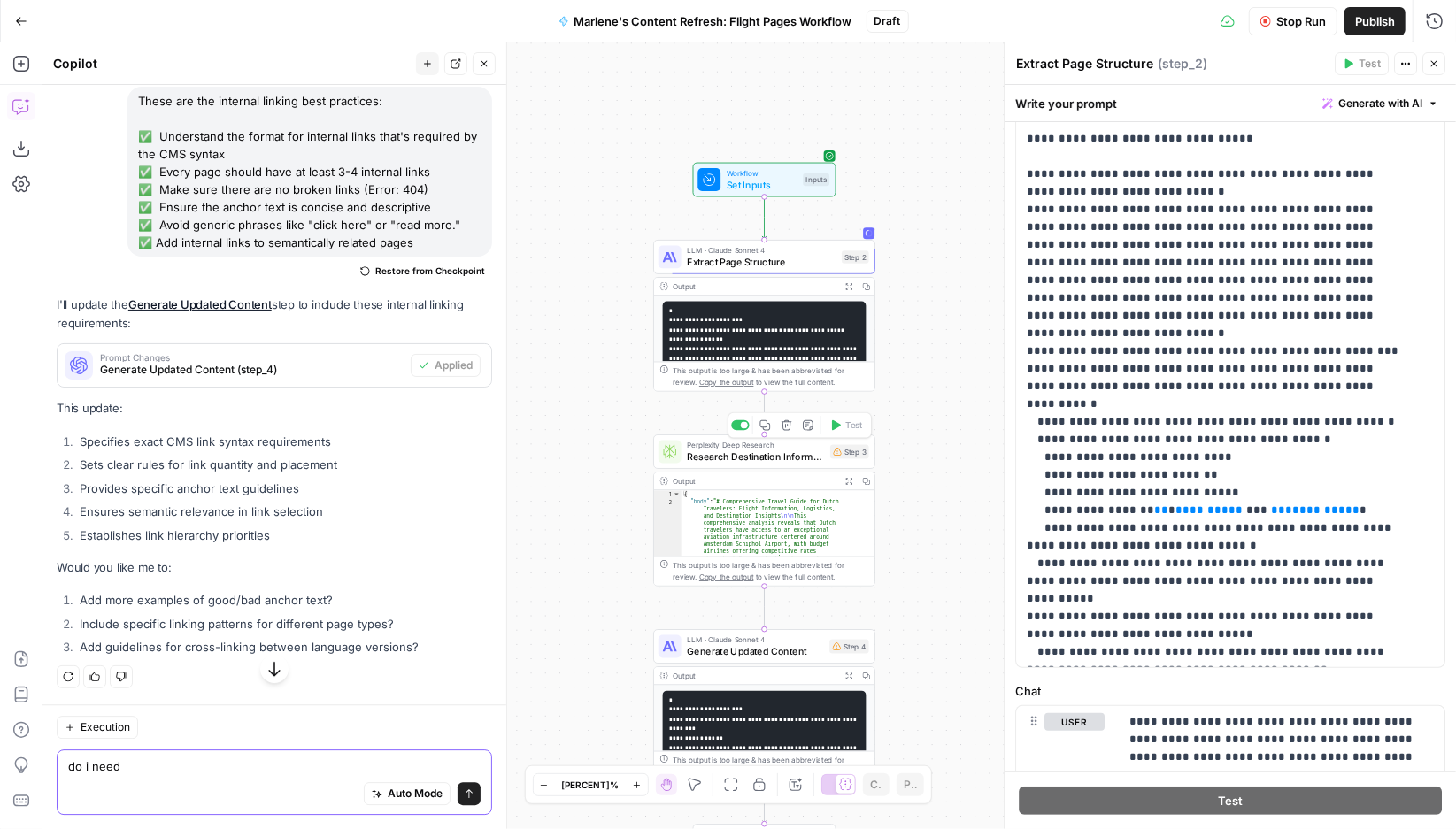 click on "do i need" at bounding box center (274, 766) 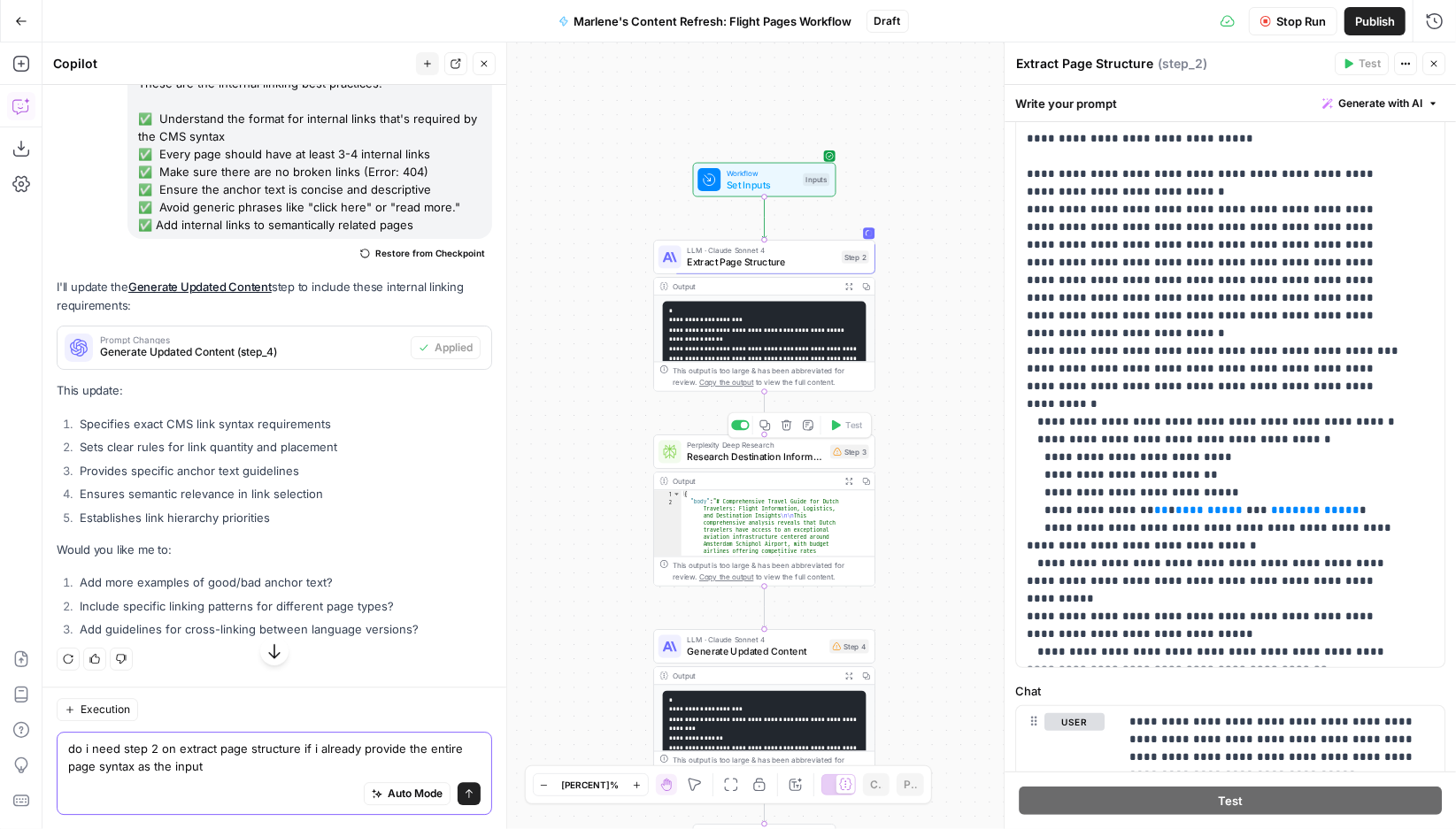 type on "do i need step 2 on extract page structure if i already provide the entire page syntax as the input?" 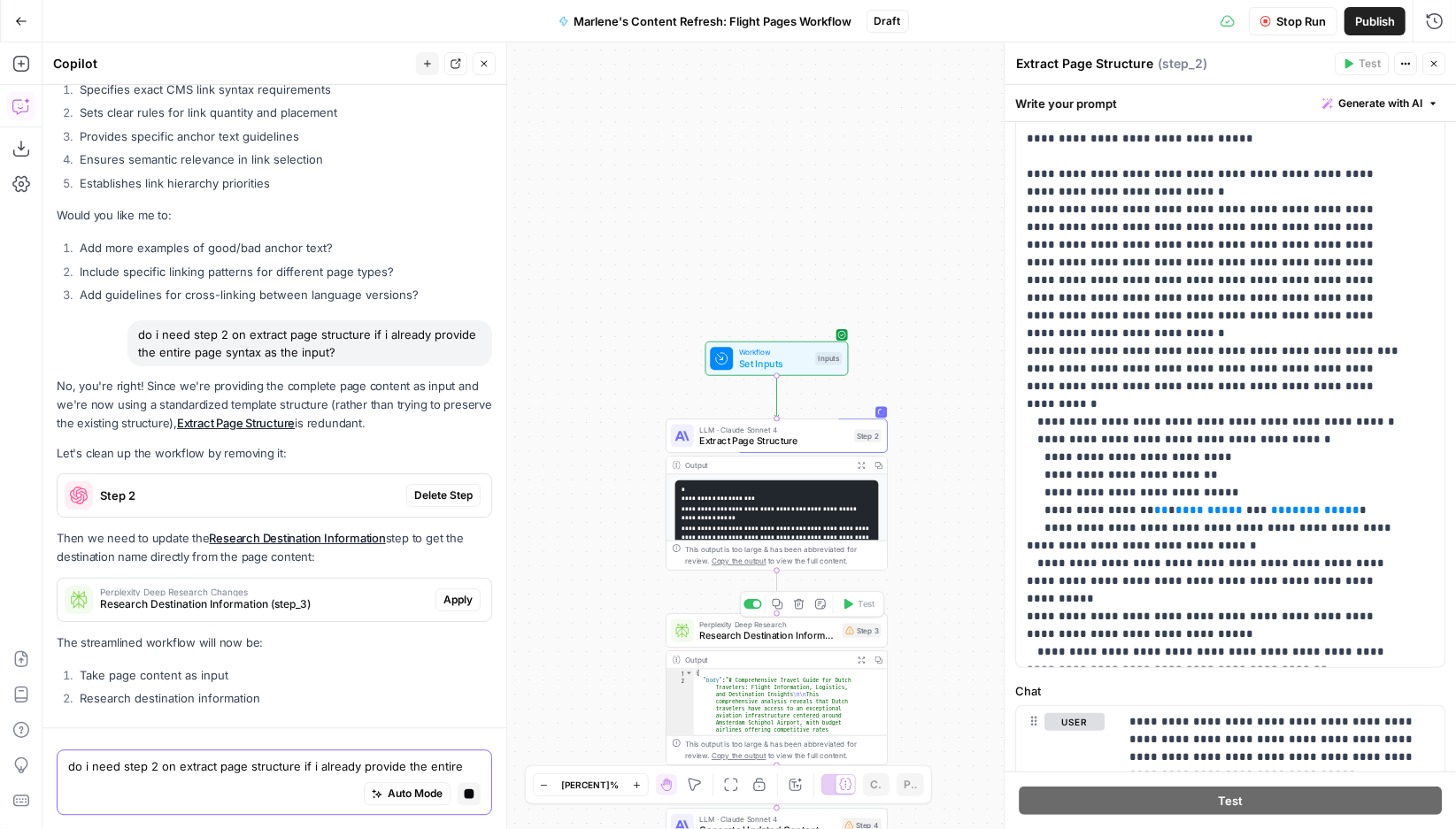 scroll, scrollTop: 20441, scrollLeft: 0, axis: vertical 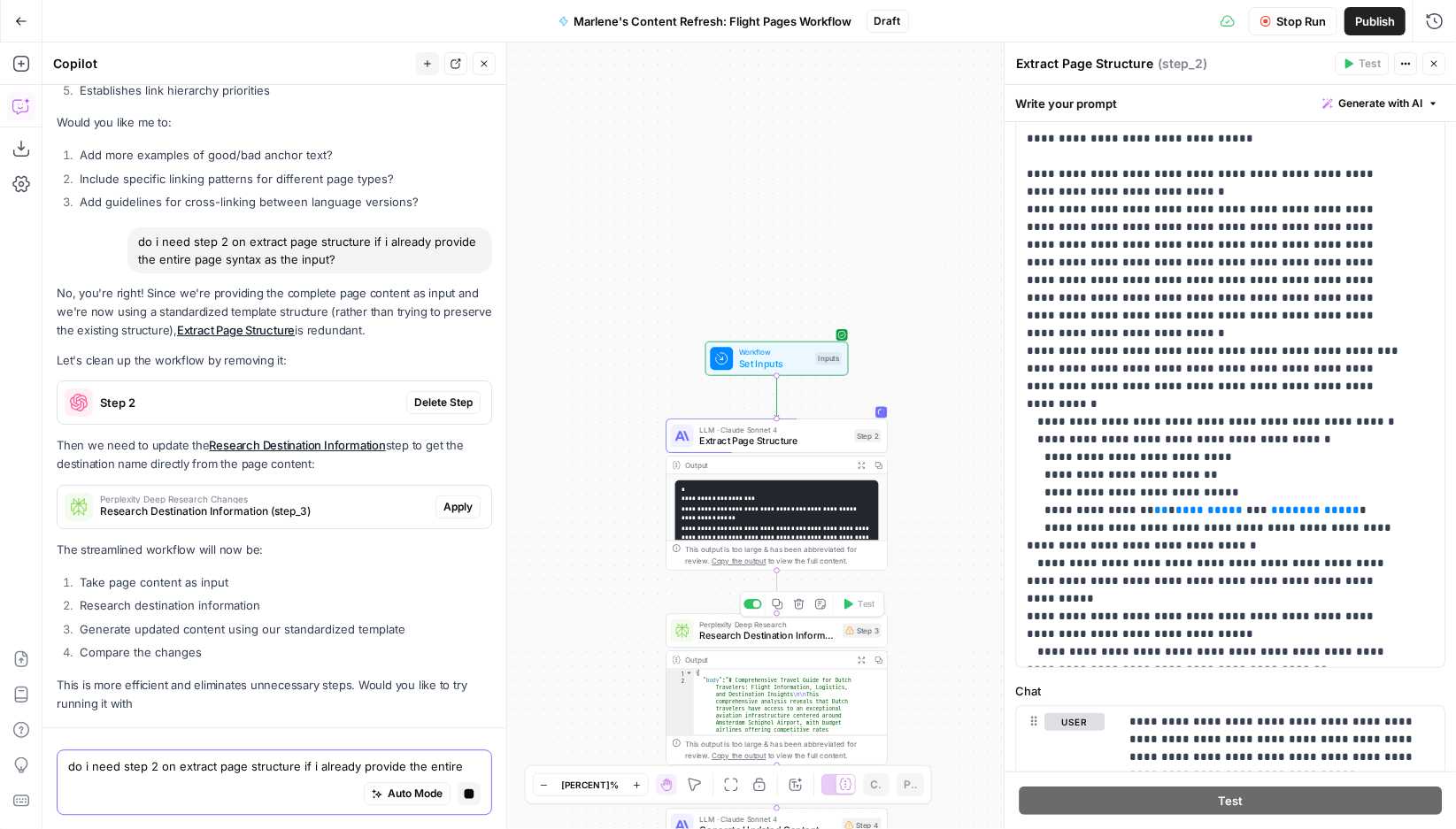 type 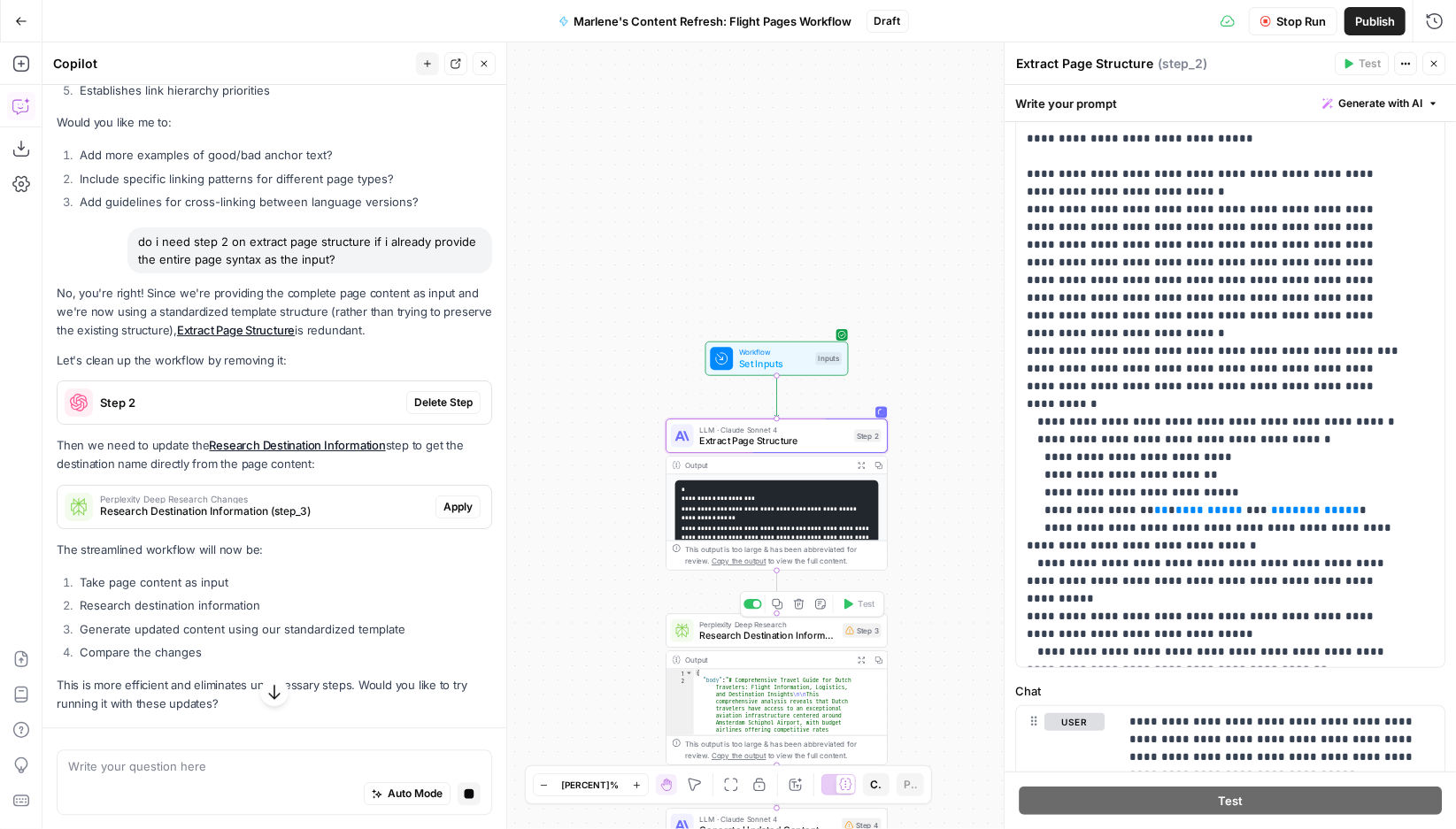 click on "Delete Step" at bounding box center (443, 403) 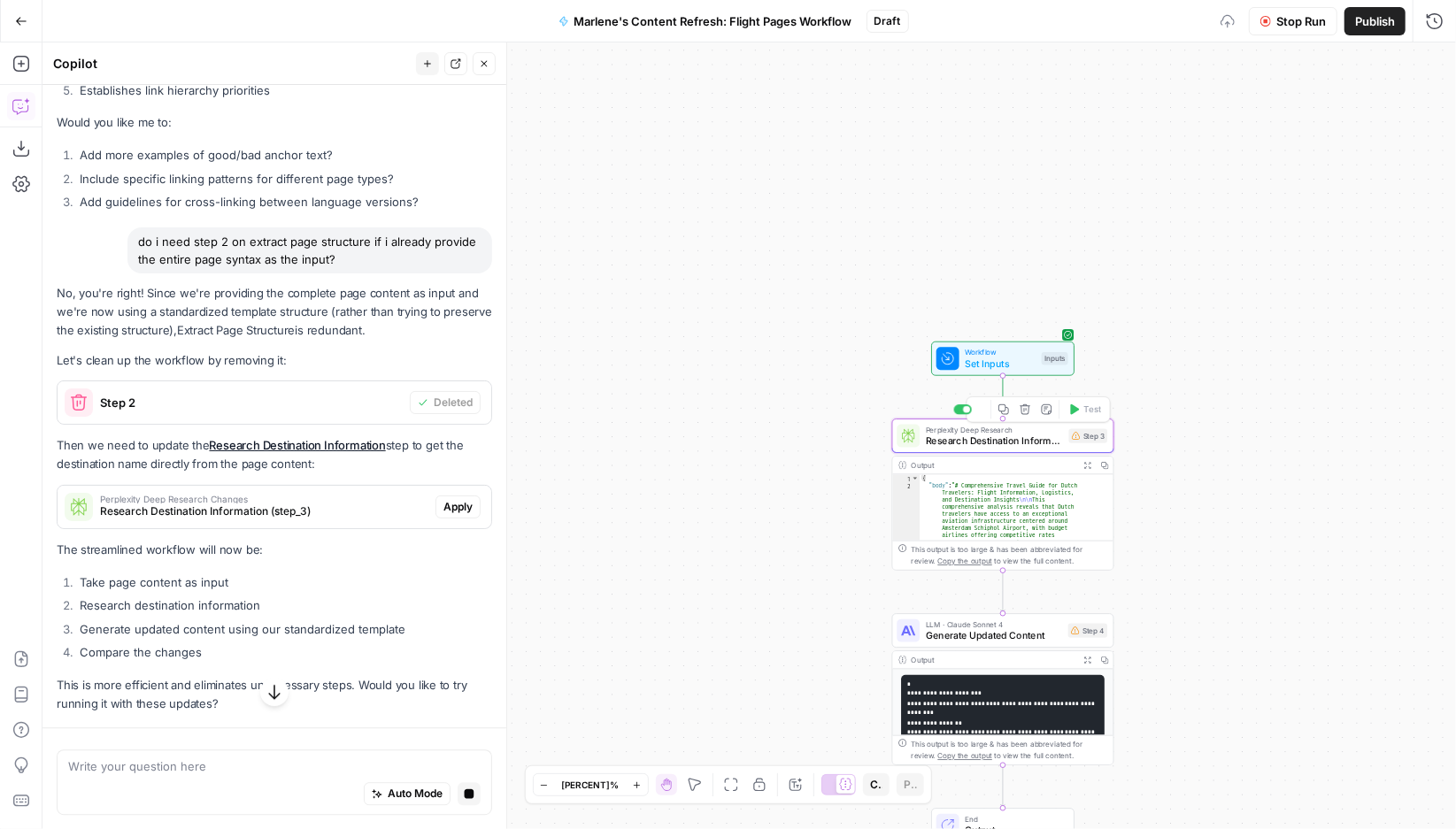 scroll, scrollTop: 20491, scrollLeft: 0, axis: vertical 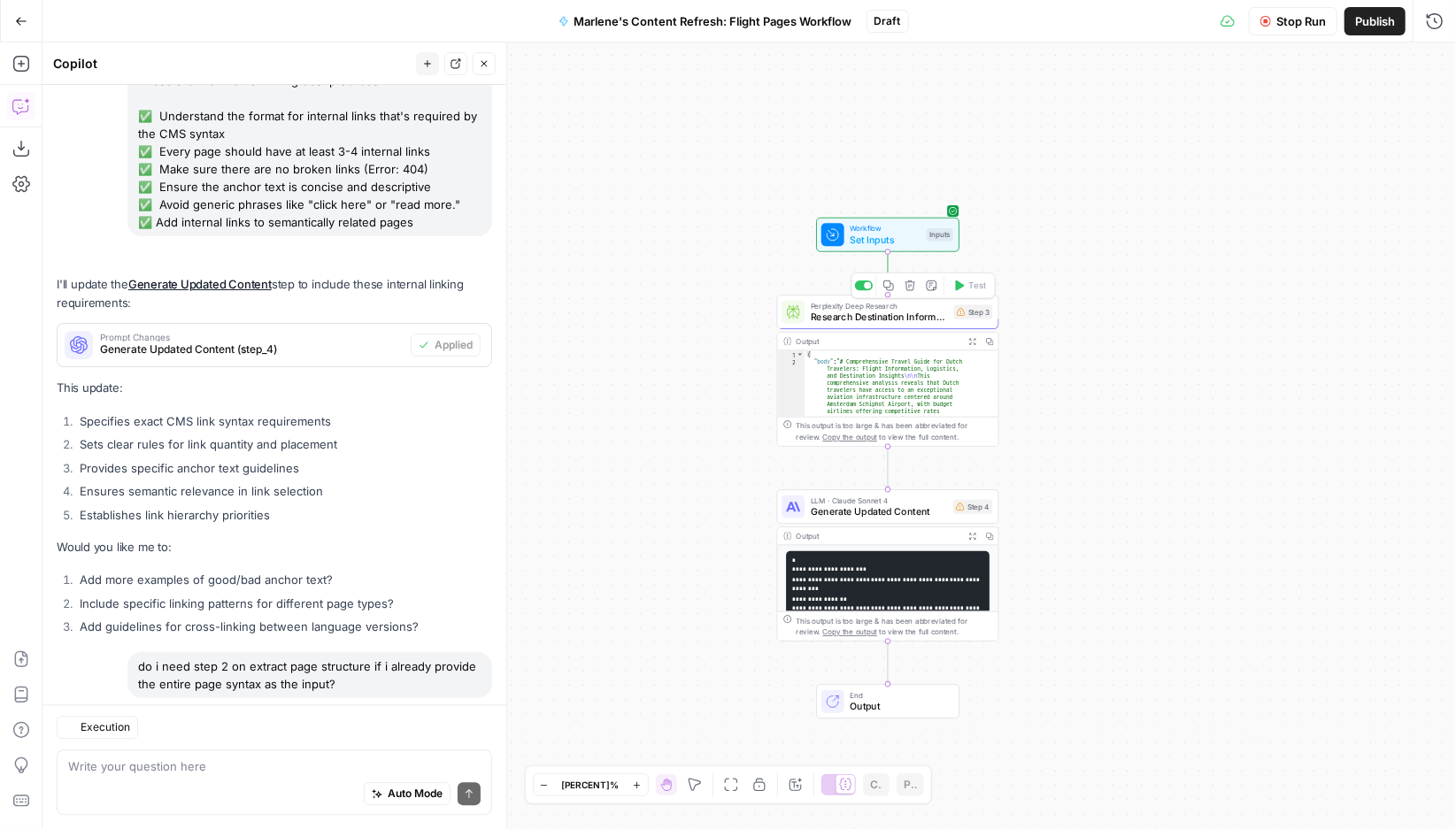 drag, startPoint x: 807, startPoint y: 555, endPoint x: 692, endPoint y: 431, distance: 169.1183 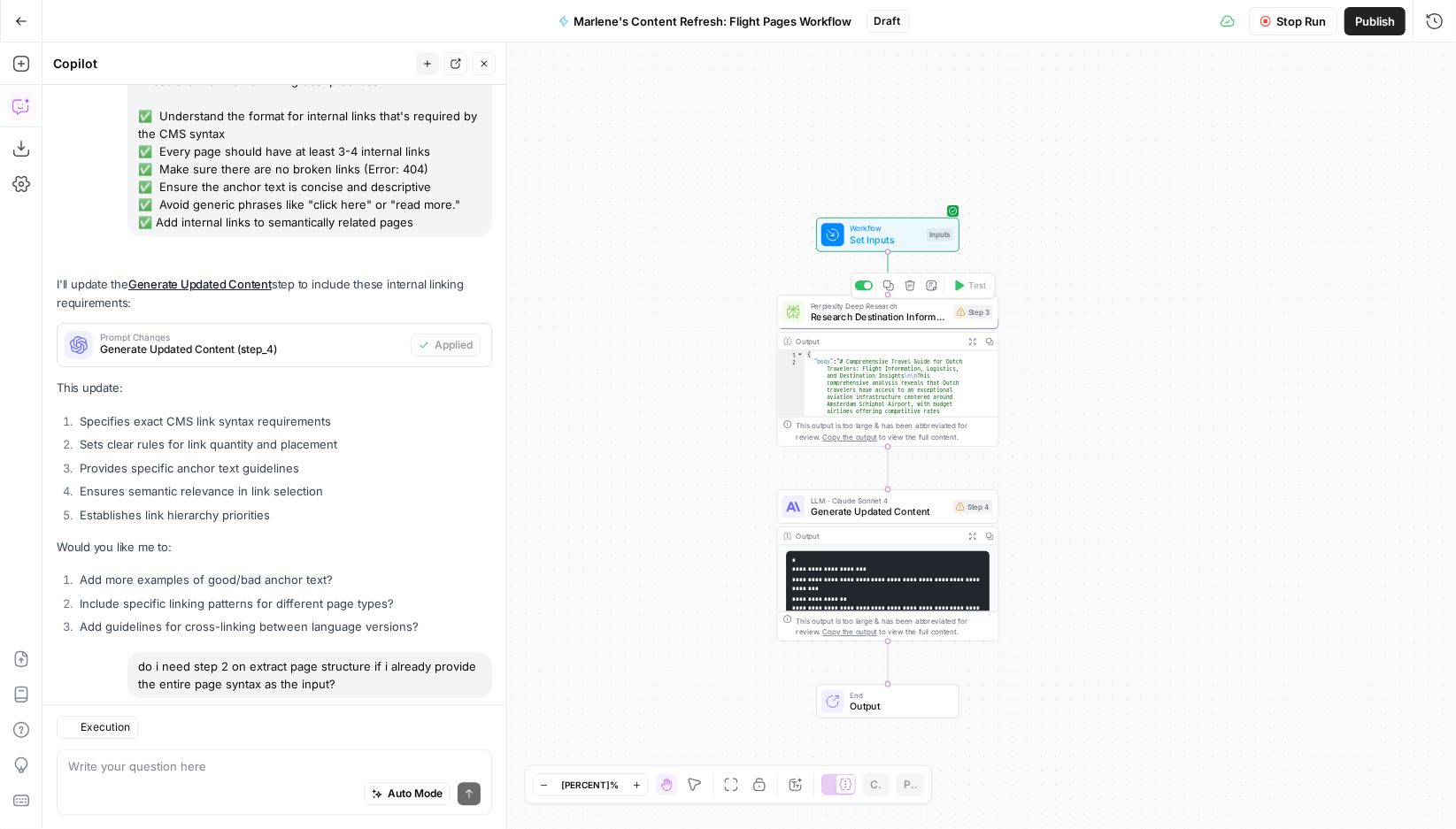 click on "# Comprehensive Travel Guide for [NATIONALITY]         Travelers: Flight Information, Logistics,         and Destination Insights \n\n This         comprehensive analysis reveals that [NATIONALITY]         travelers have access to an exceptional         aviation infrastructure centered around         [AIRPORT], with budget         airlines offering competitive rates         throughout Europe starting from as low as         €[NUMBER] one-way[3]. The optimal booking window         for international flights ranges from [NUMBER]-[NUMBER]         days in advance, with significant seasonal         variations affecting pricing and         availability[5]. Current summer [YEAR]         presents unique opportunities with major                              ." at bounding box center [749, 435] 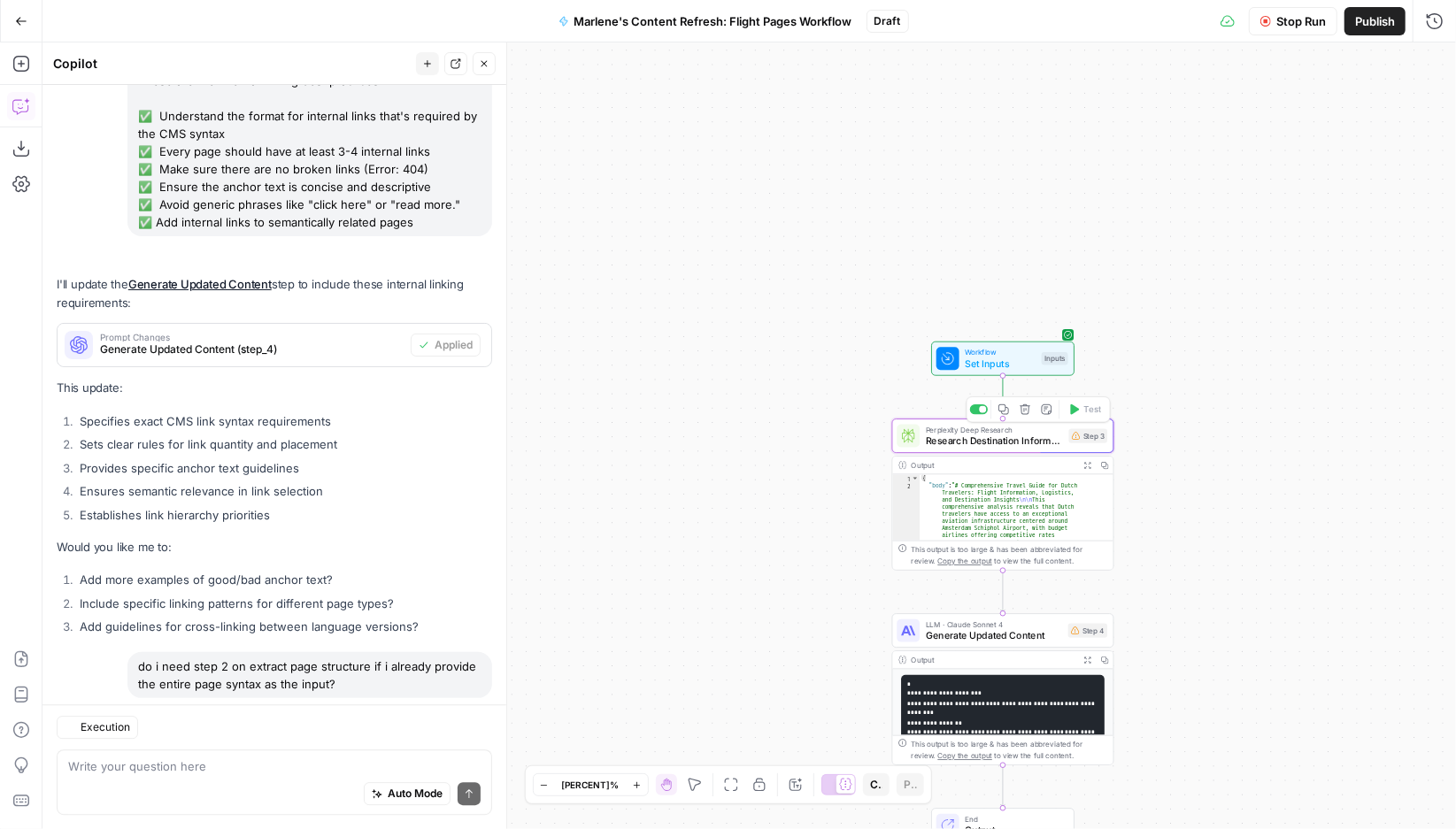 scroll, scrollTop: 21302, scrollLeft: 0, axis: vertical 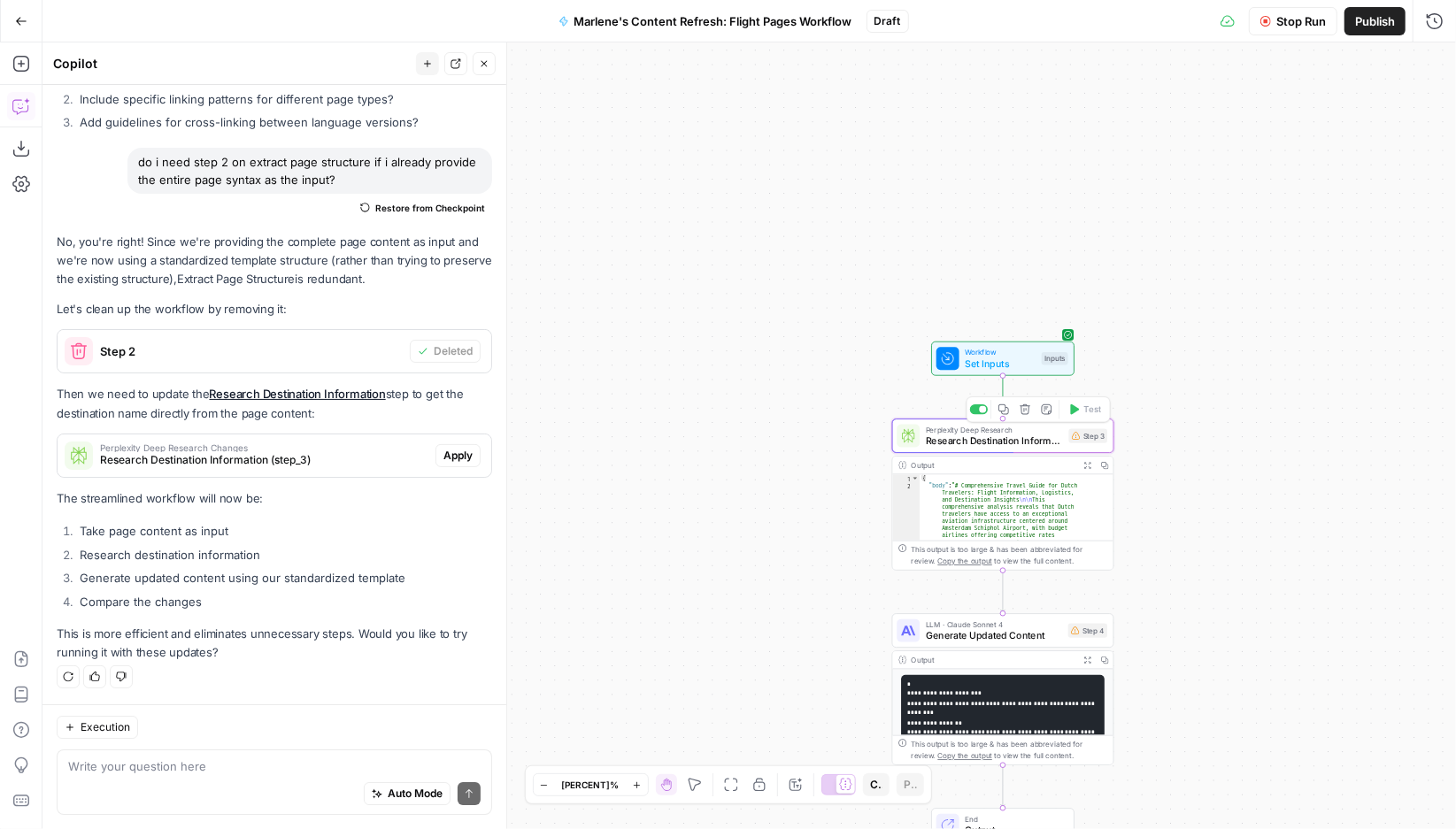 click on "Apply" at bounding box center (458, 456) 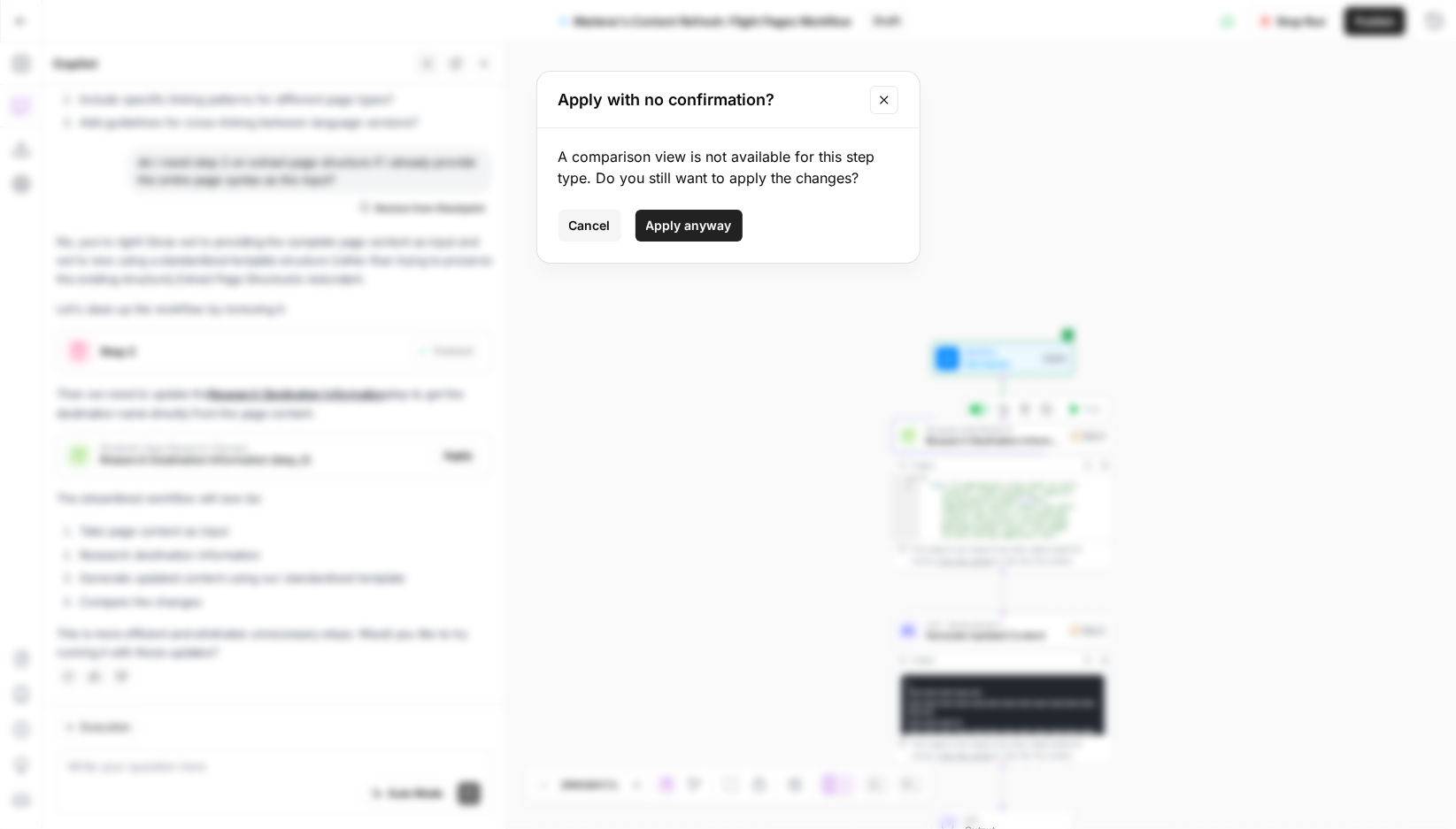 click on "Apply anyway" at bounding box center [689, 226] 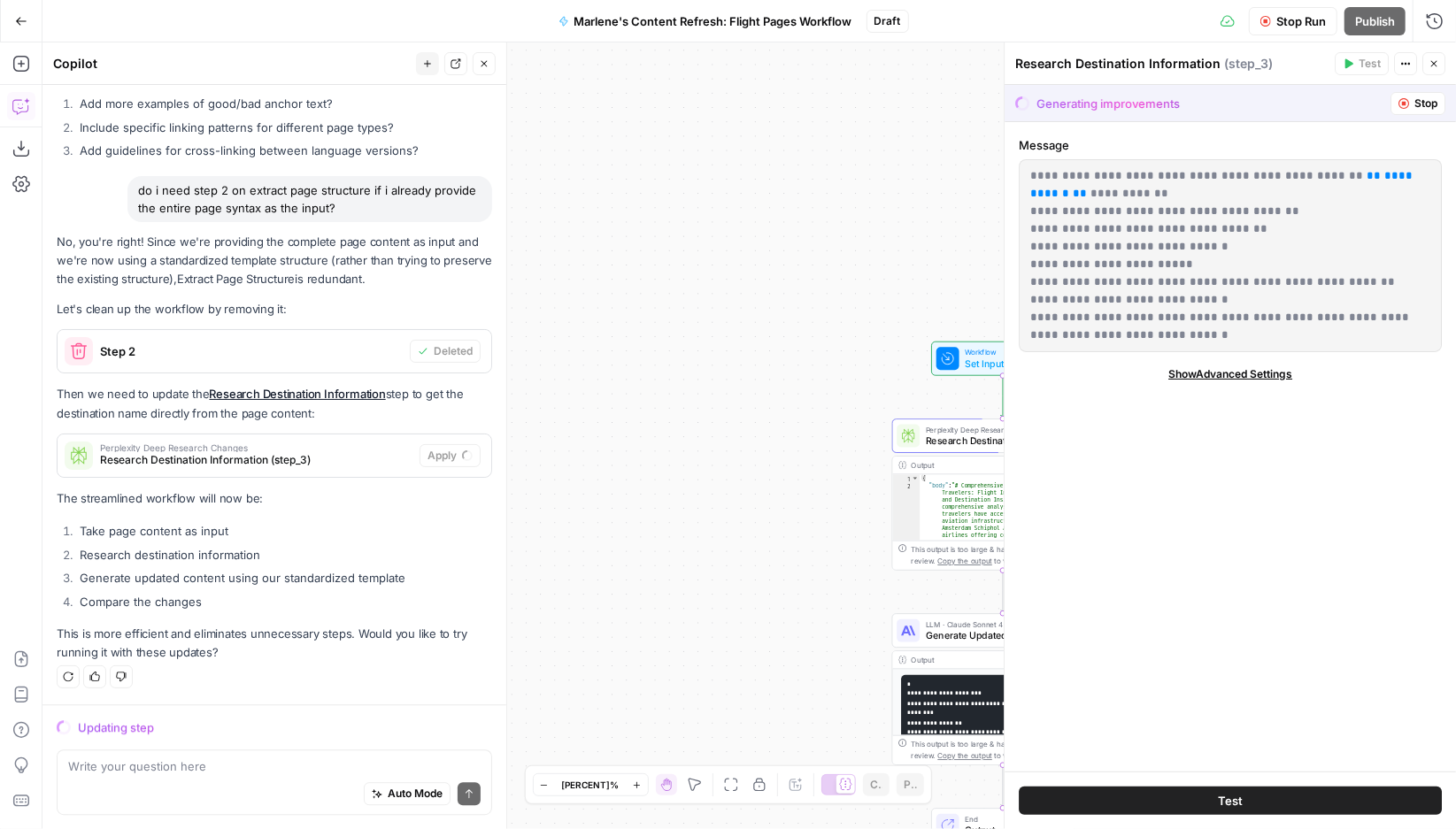scroll, scrollTop: 20595, scrollLeft: 0, axis: vertical 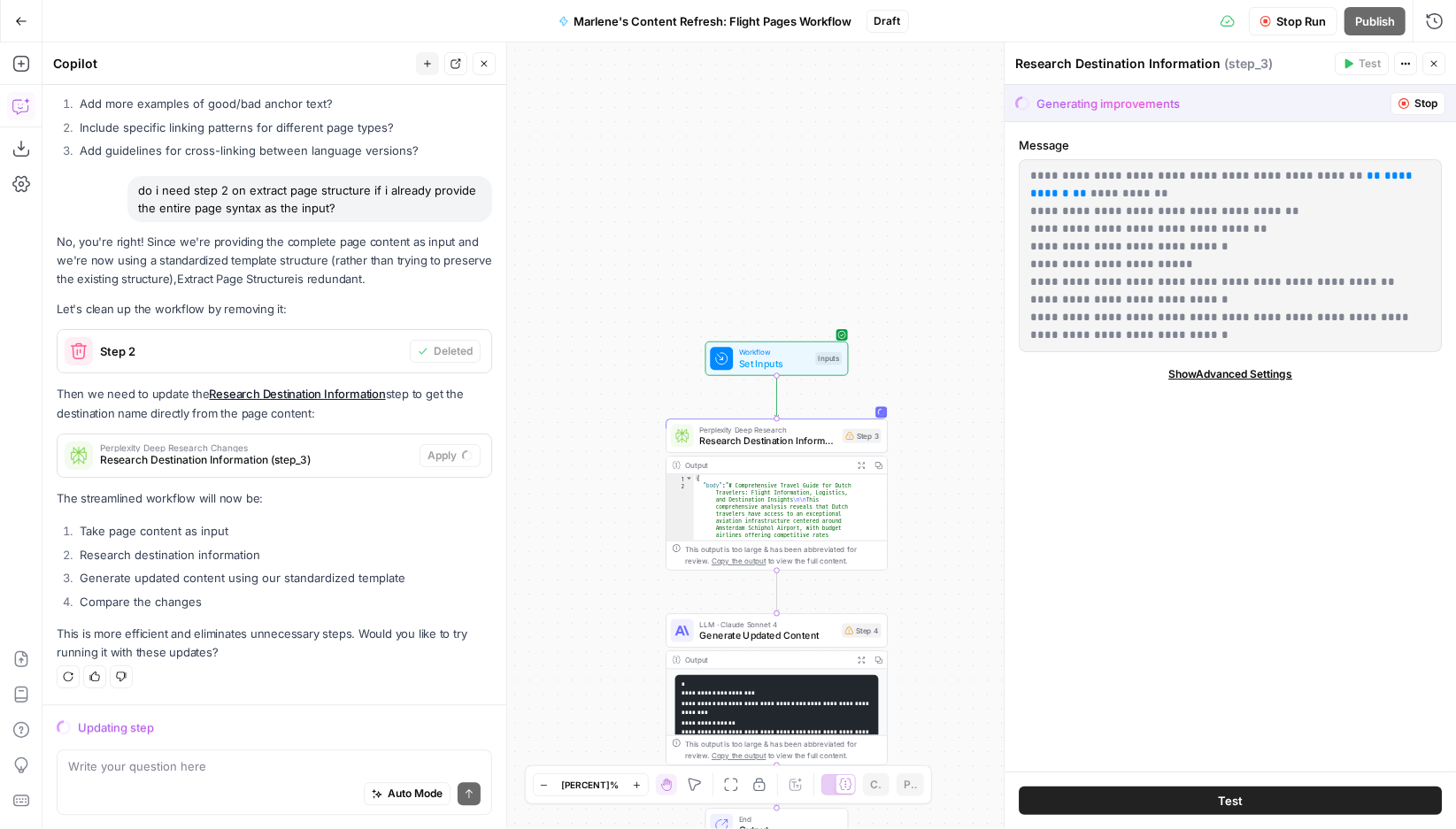 click on "Test" at bounding box center (1230, 801) 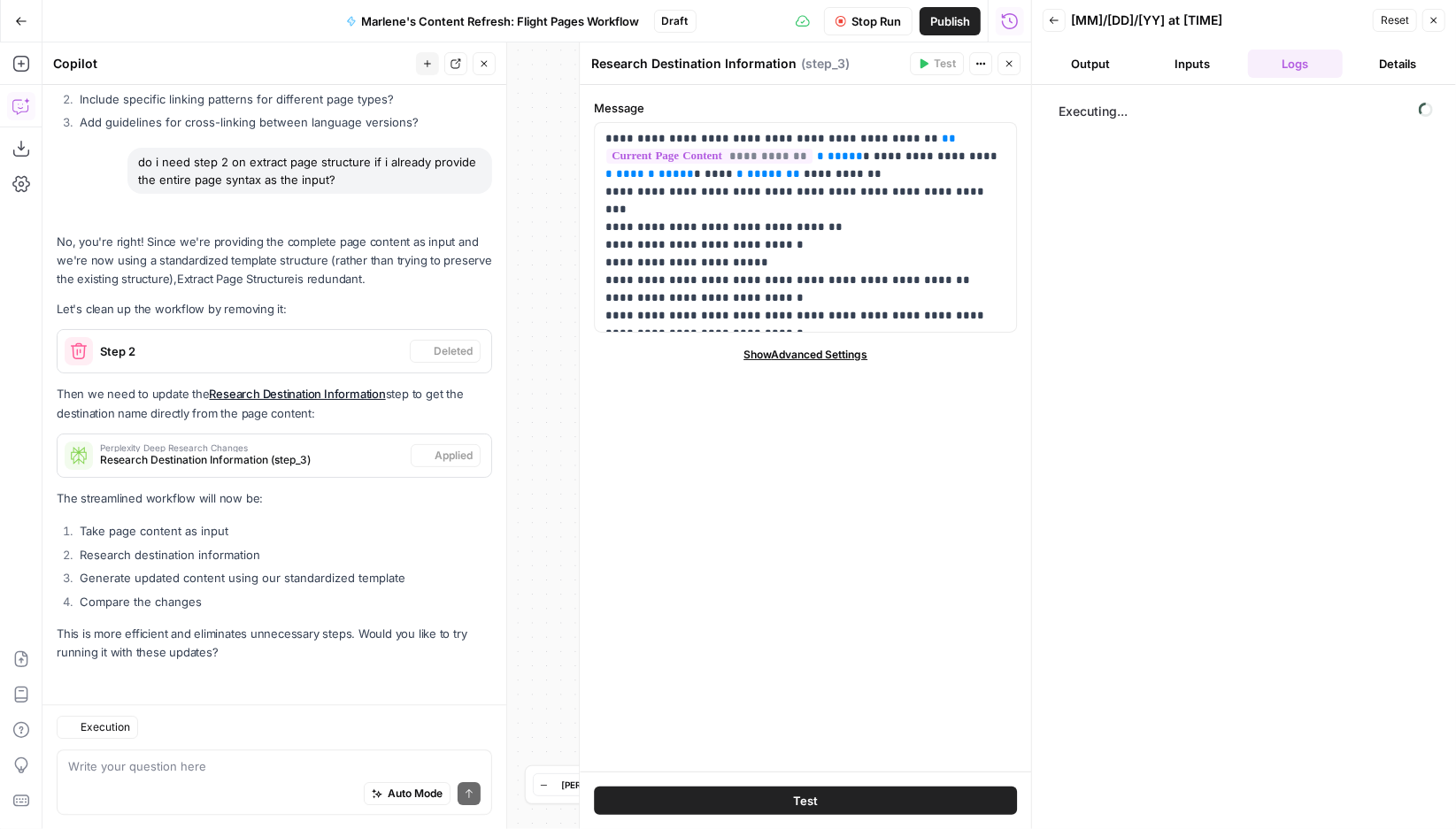 scroll, scrollTop: 21302, scrollLeft: 0, axis: vertical 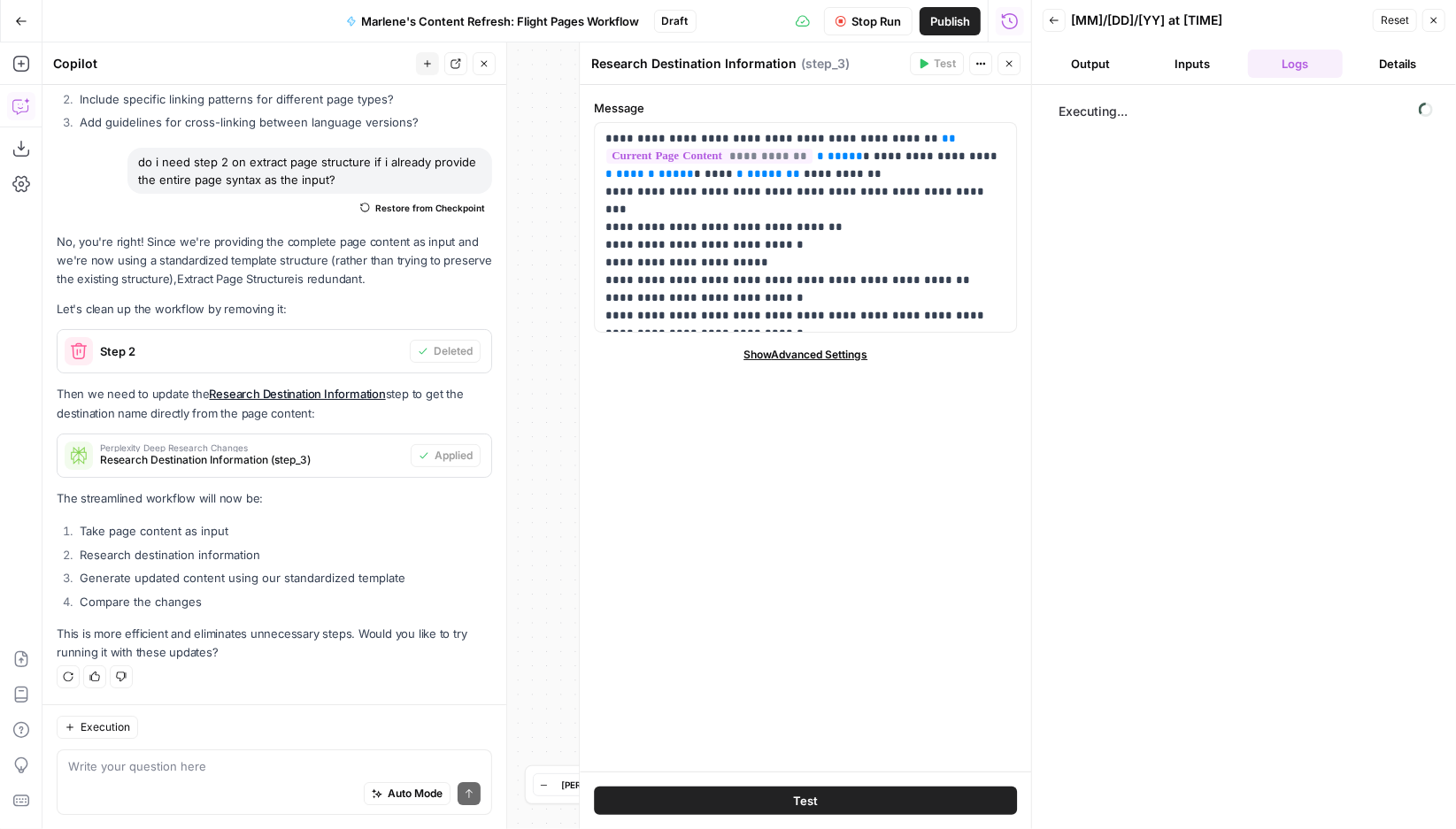 click on "Output" at bounding box center [1090, 64] 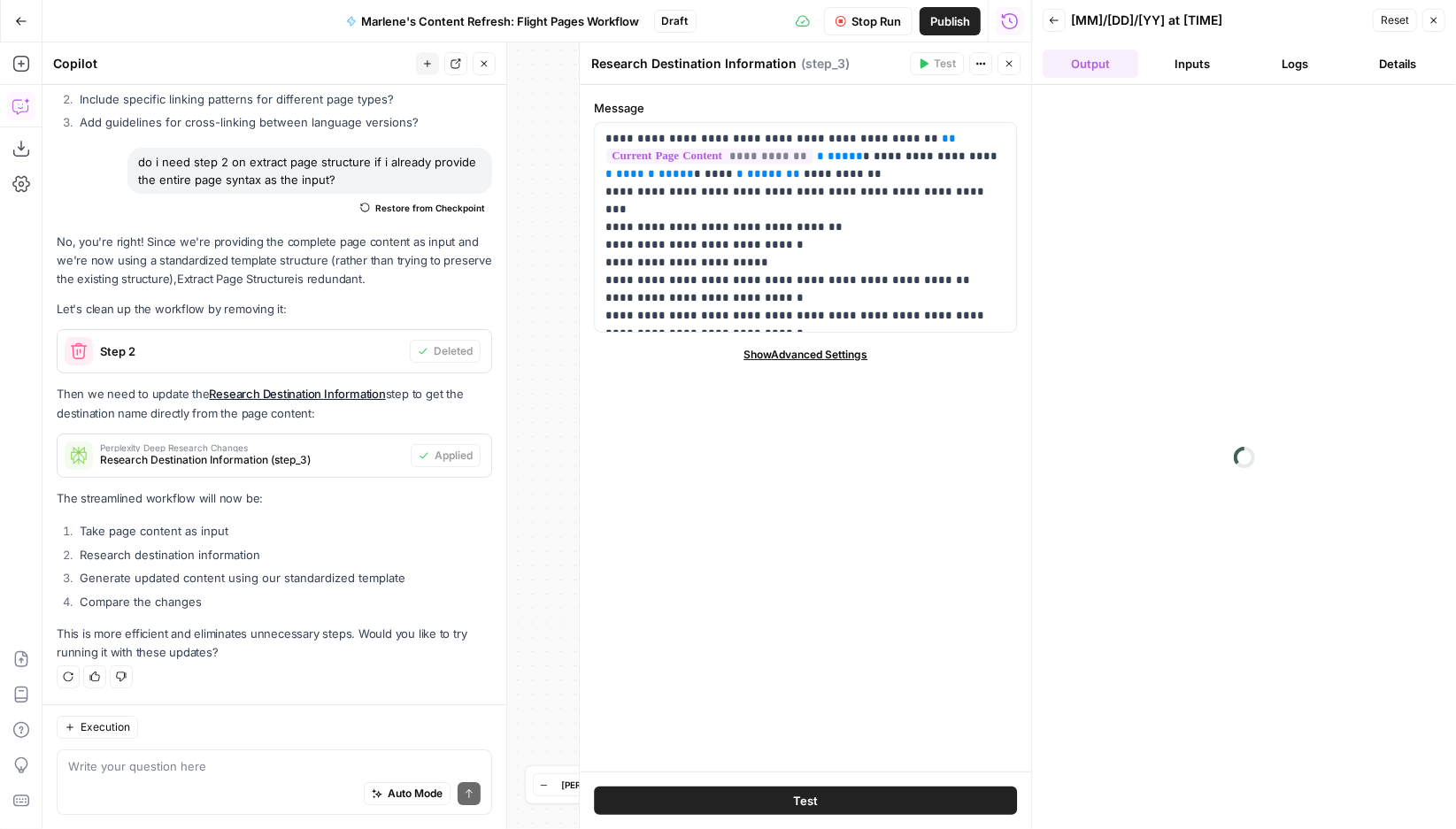 click on "Inputs" at bounding box center [1193, 64] 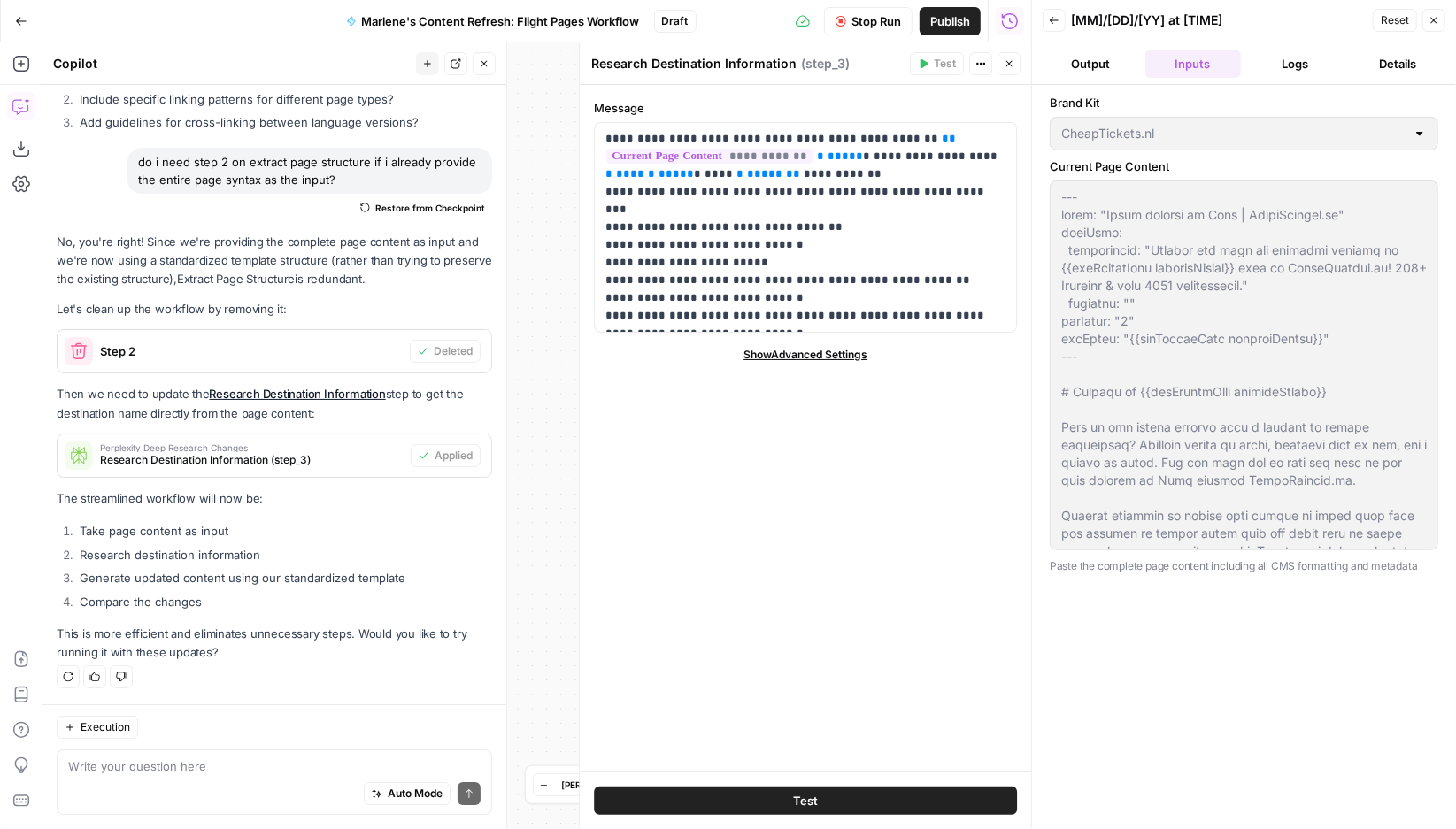 click on "Output" at bounding box center [1090, 64] 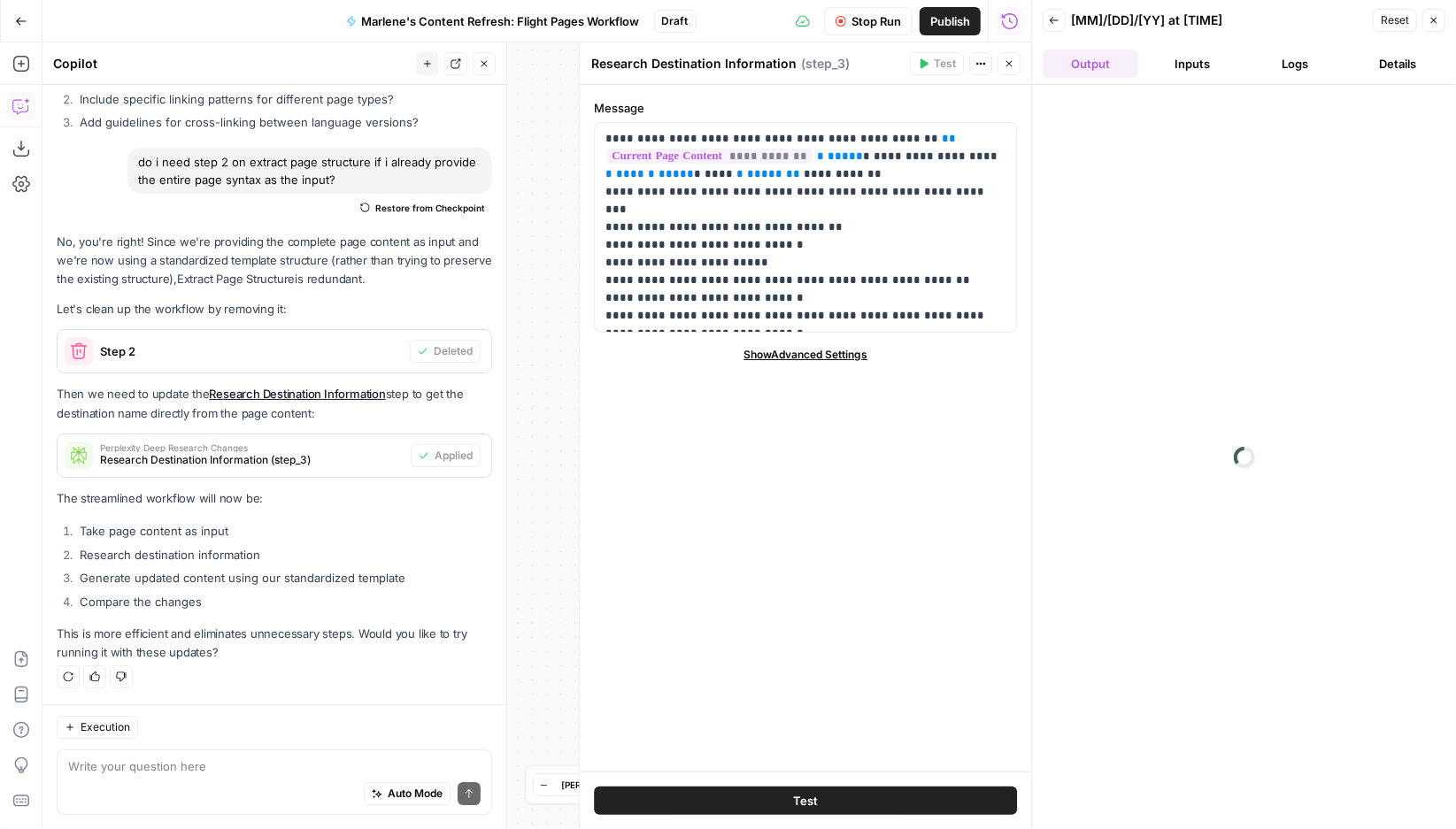 click on "Logs" at bounding box center (1296, 64) 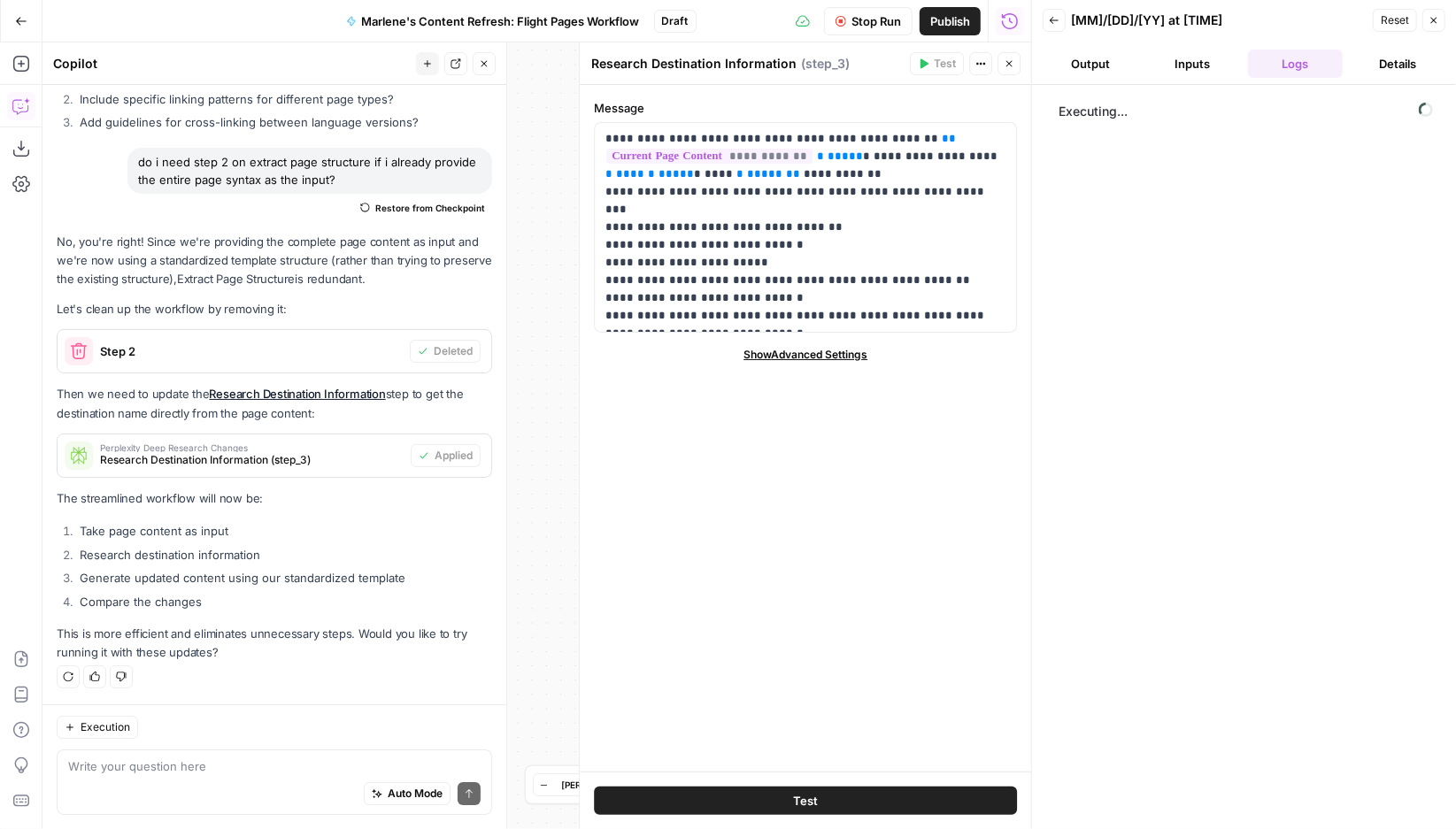 click 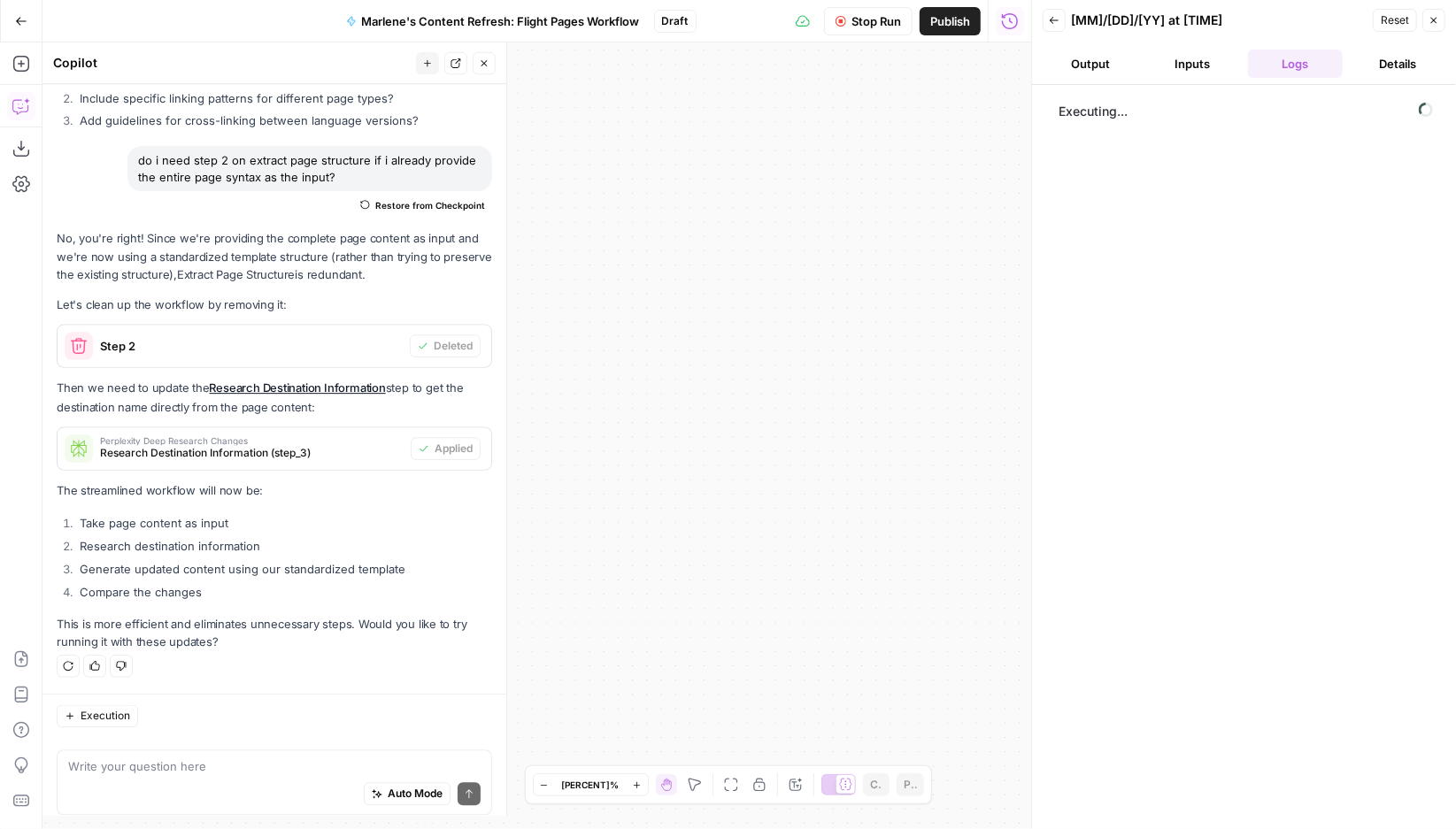 scroll, scrollTop: 21302, scrollLeft: 0, axis: vertical 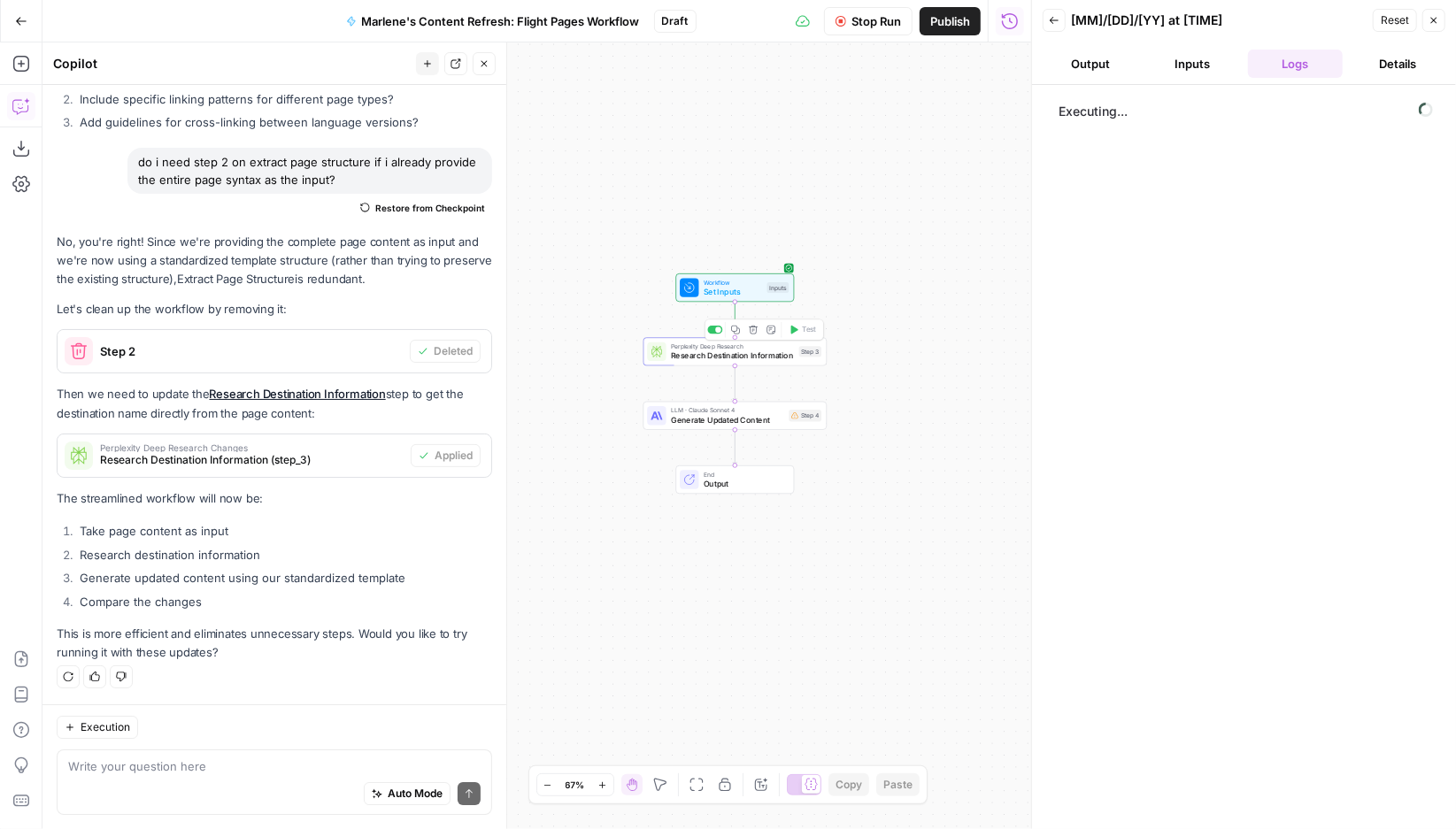 drag, startPoint x: 726, startPoint y: 425, endPoint x: 1455, endPoint y: 342, distance: 733.70975 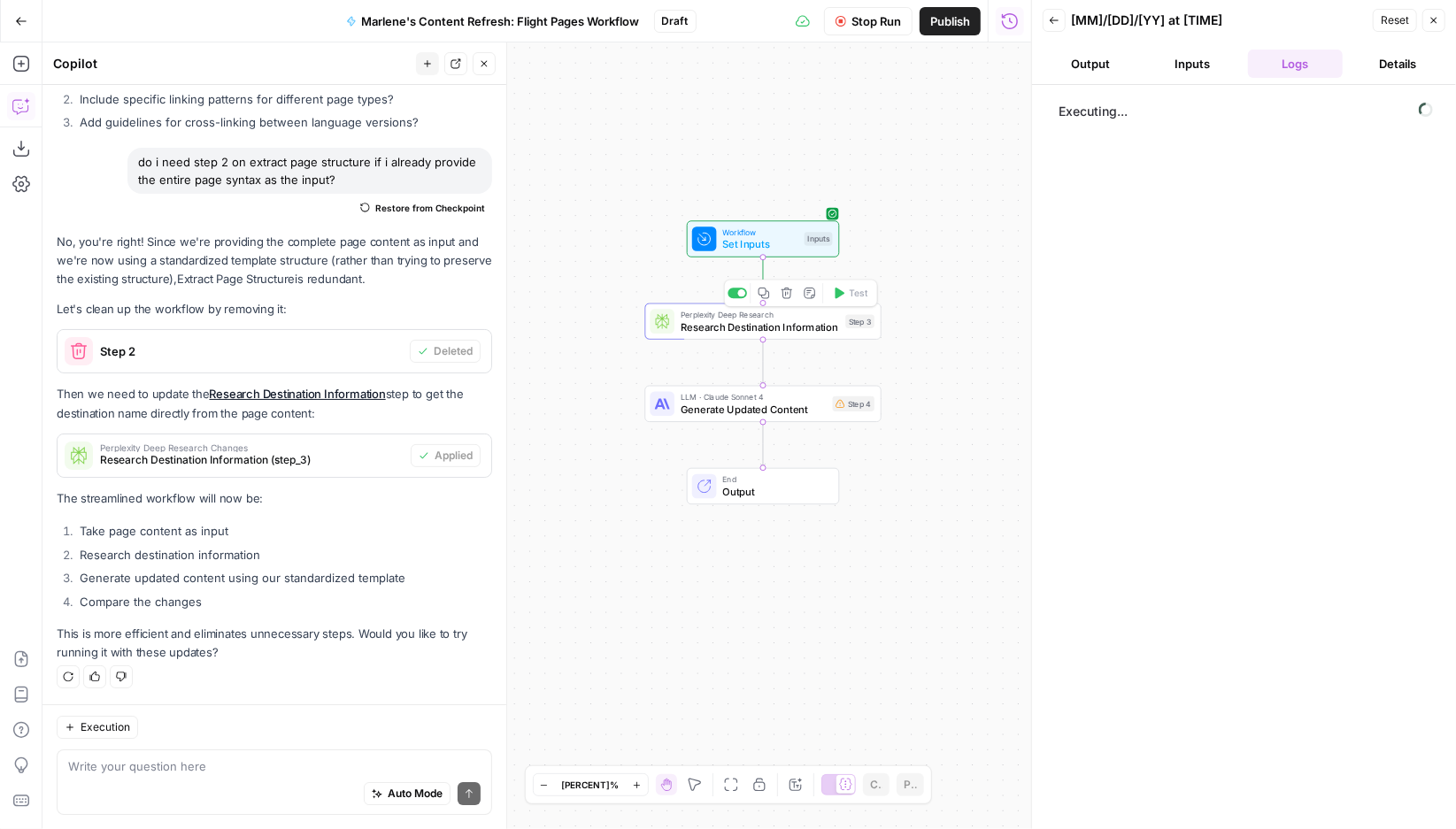 drag, startPoint x: 863, startPoint y: 371, endPoint x: 924, endPoint y: 319, distance: 80.1561 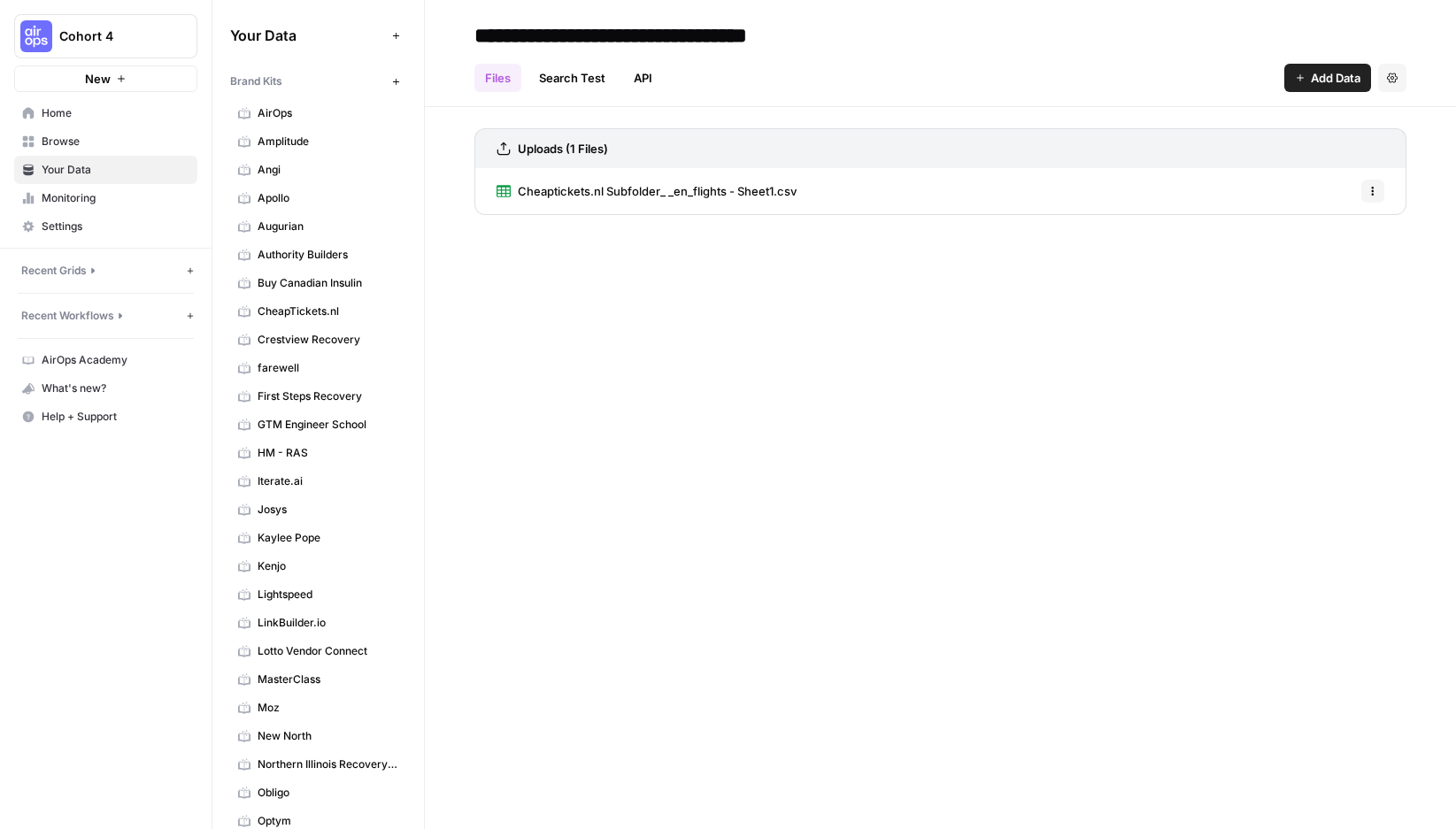 scroll, scrollTop: 0, scrollLeft: 0, axis: both 